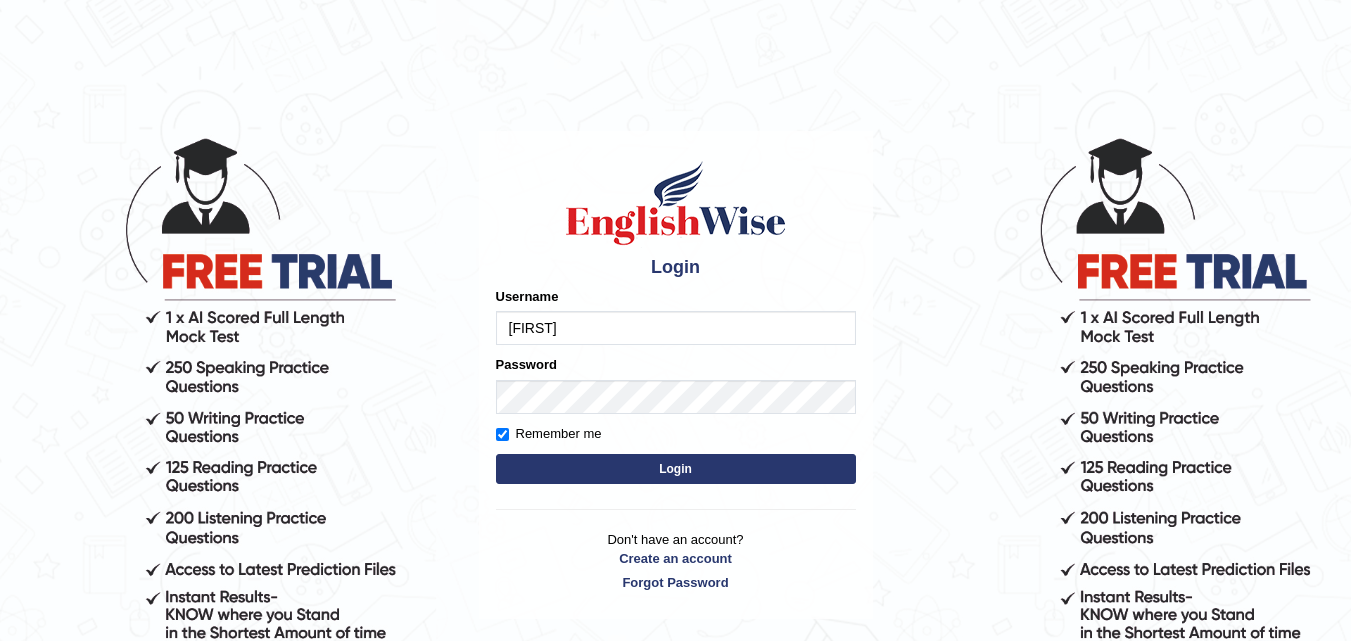 scroll, scrollTop: 0, scrollLeft: 0, axis: both 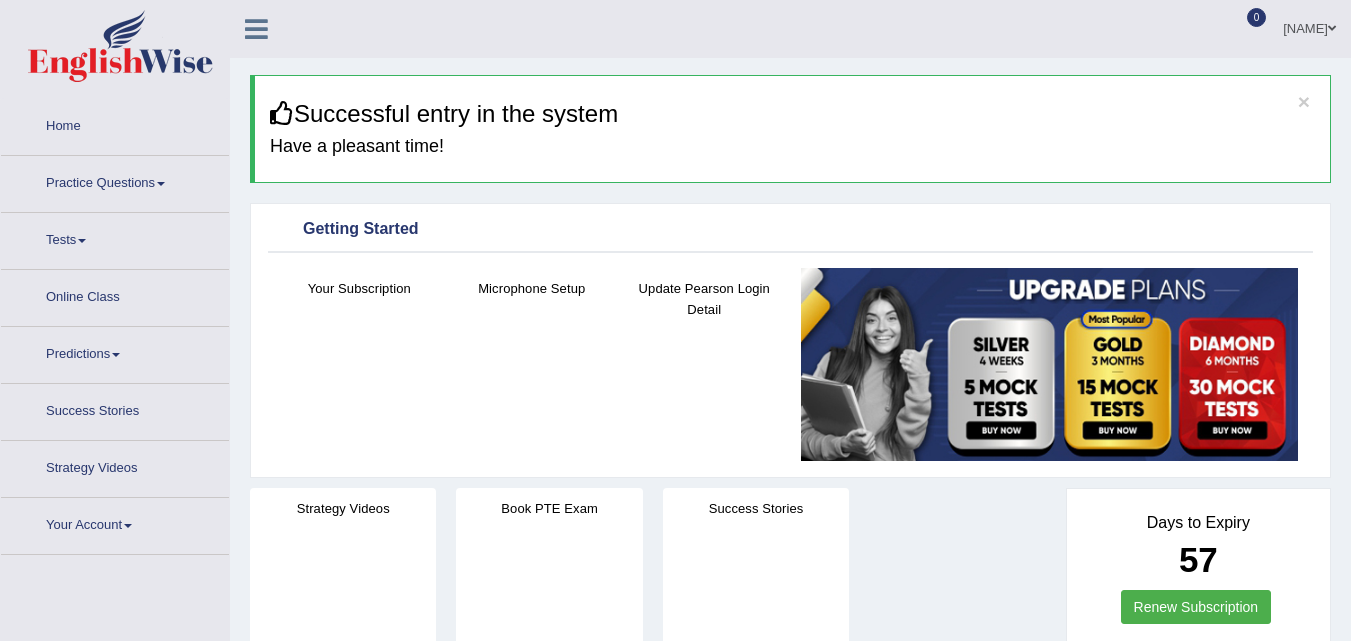 click on "Tests" at bounding box center [115, 238] 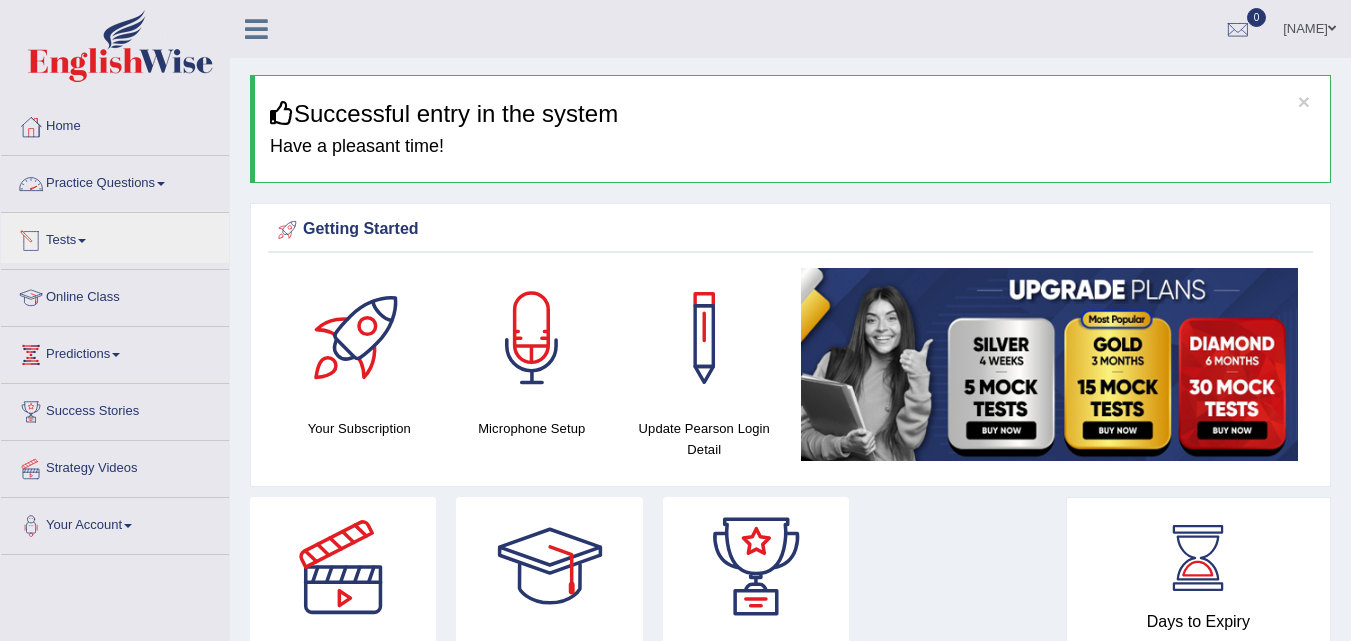 click on "Practice Questions" at bounding box center (115, 181) 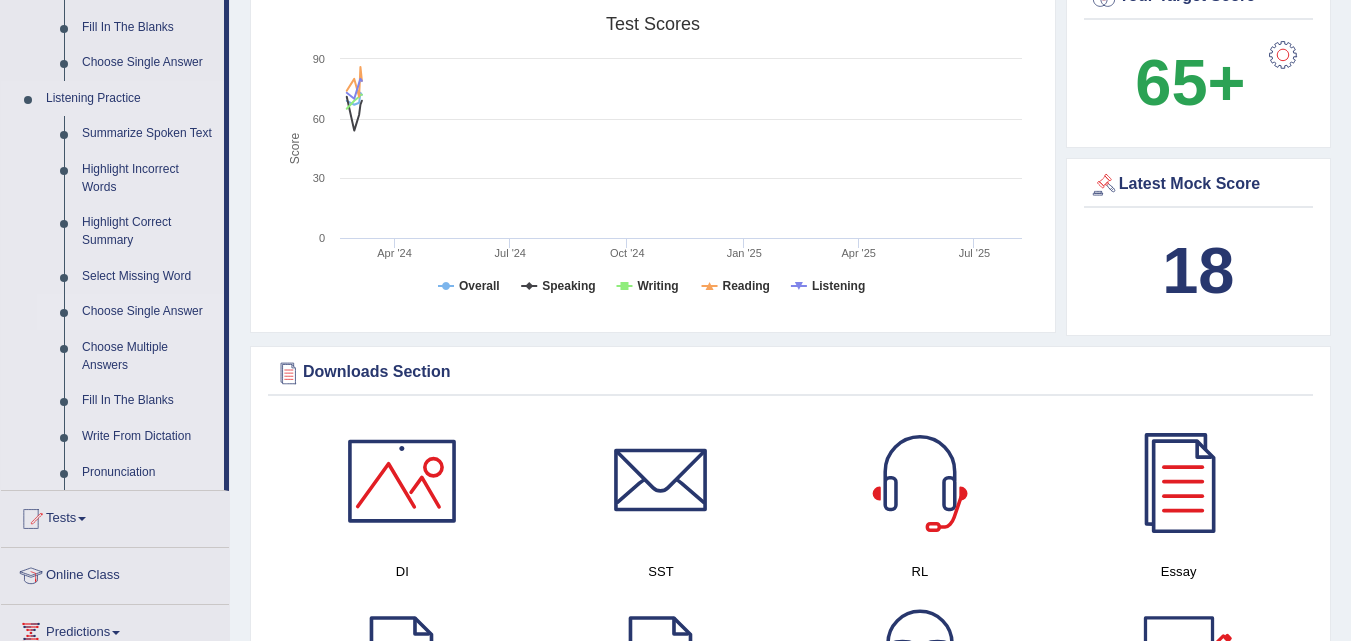 scroll, scrollTop: 792, scrollLeft: 0, axis: vertical 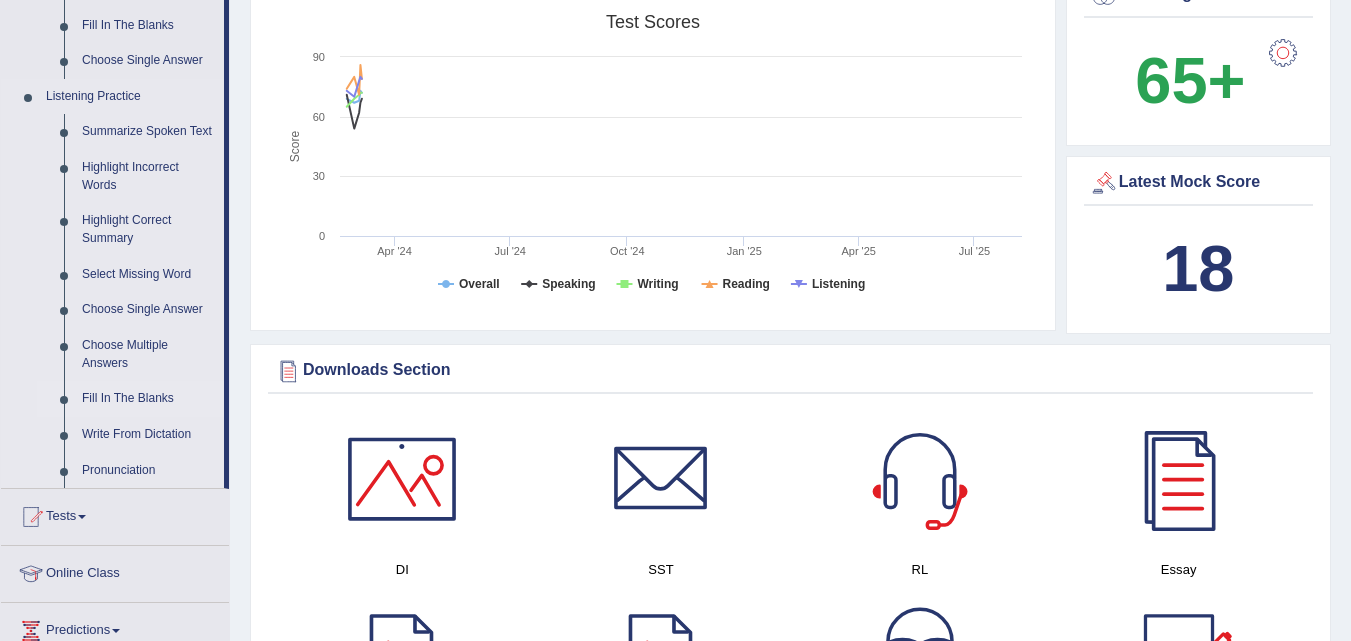 click on "Fill In The Blanks" at bounding box center [148, 399] 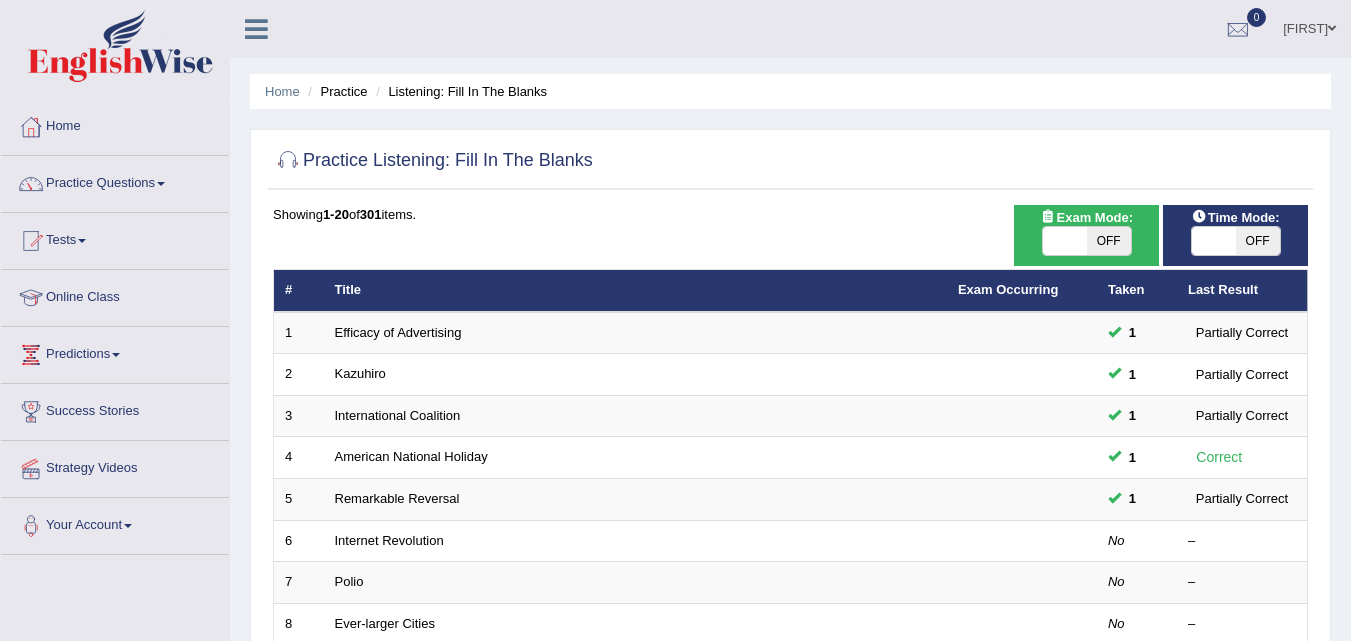 scroll, scrollTop: 0, scrollLeft: 0, axis: both 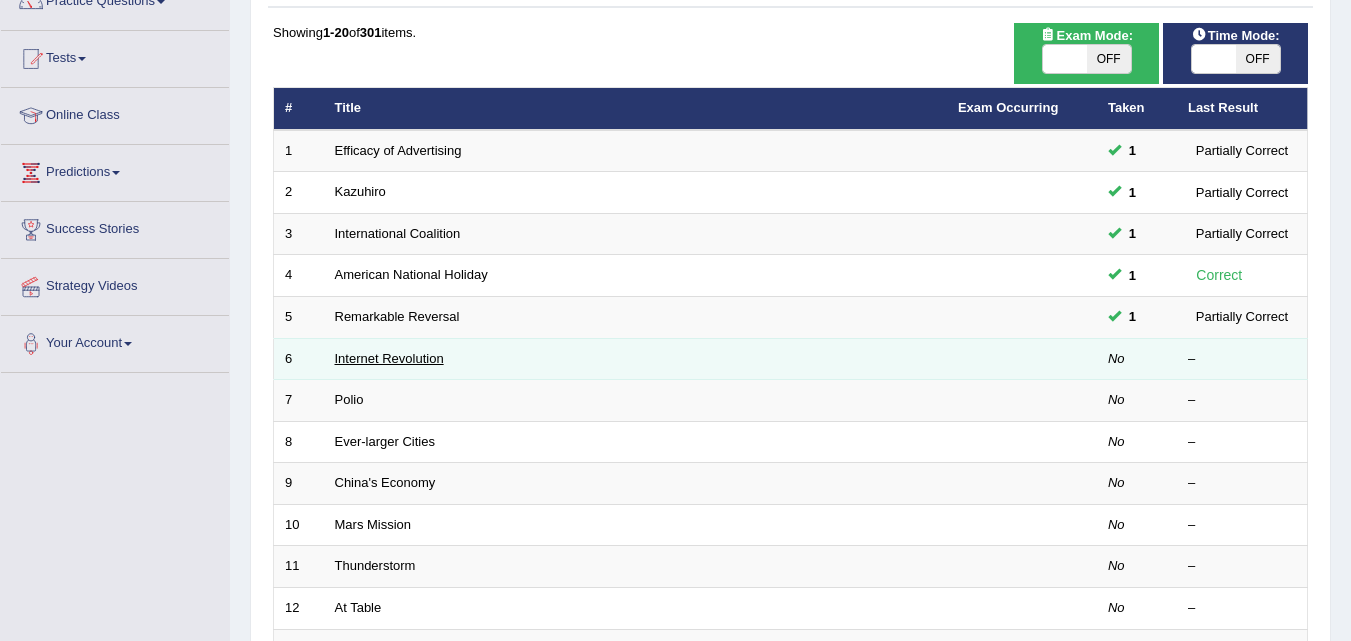 click on "Internet Revolution" at bounding box center (389, 358) 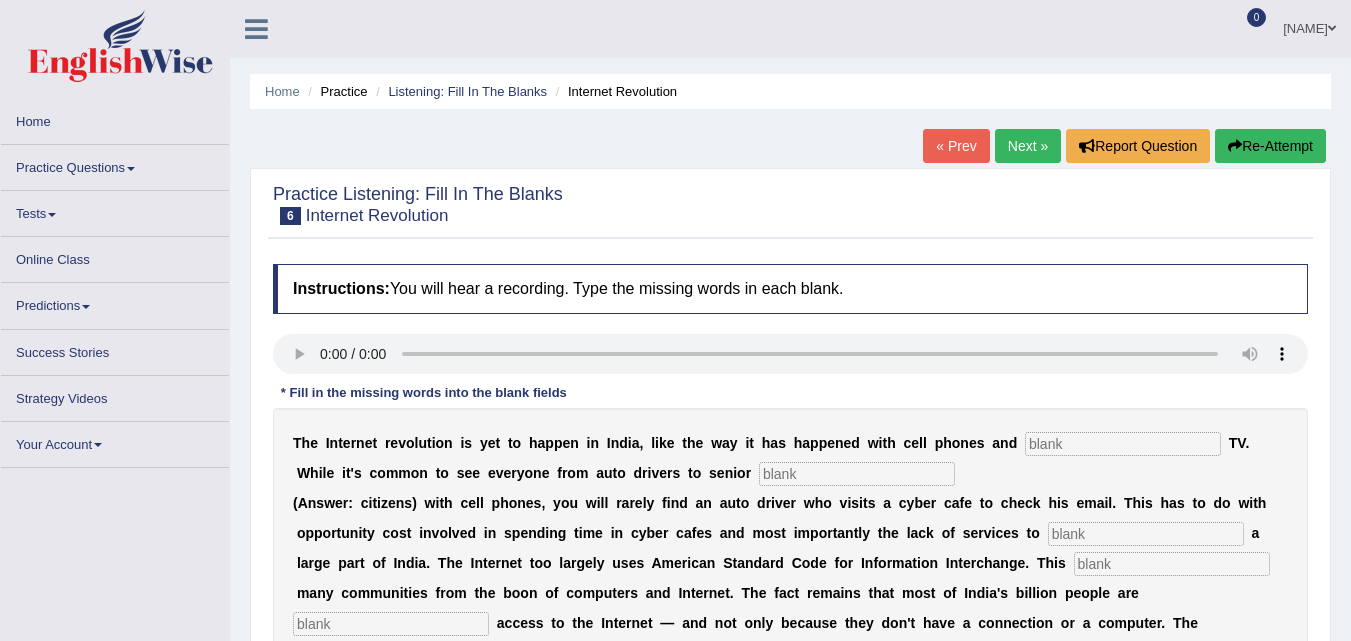 scroll, scrollTop: 0, scrollLeft: 0, axis: both 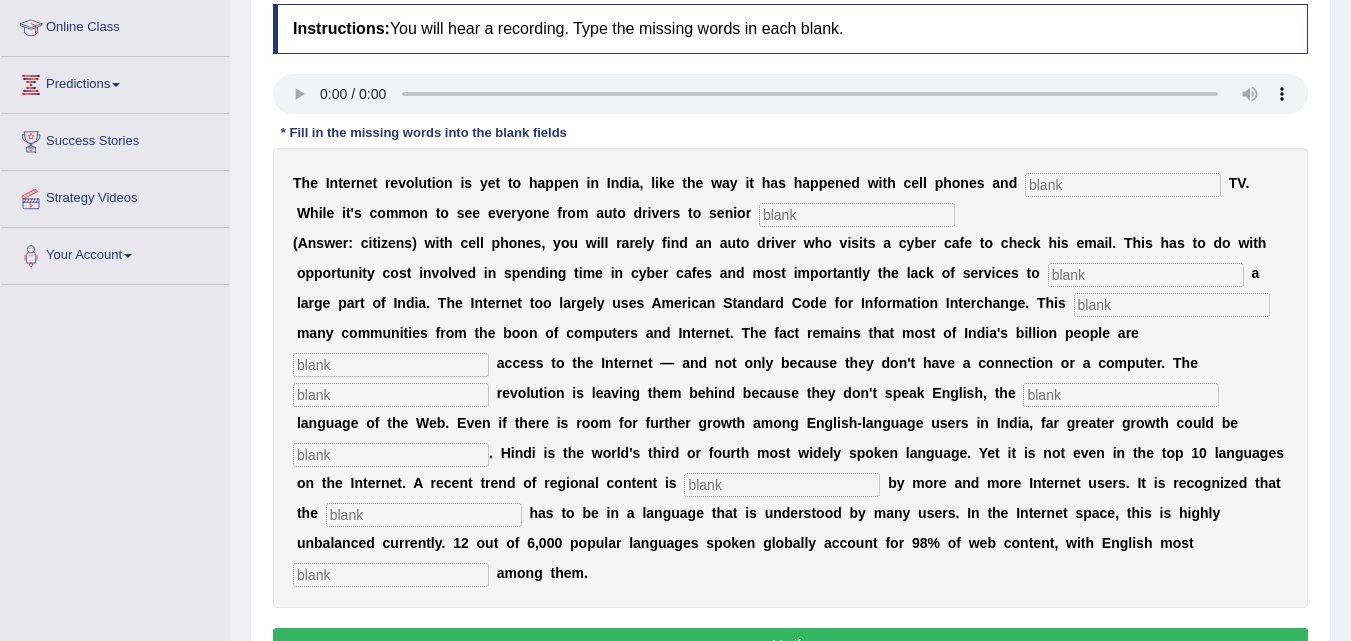 click at bounding box center (1123, 185) 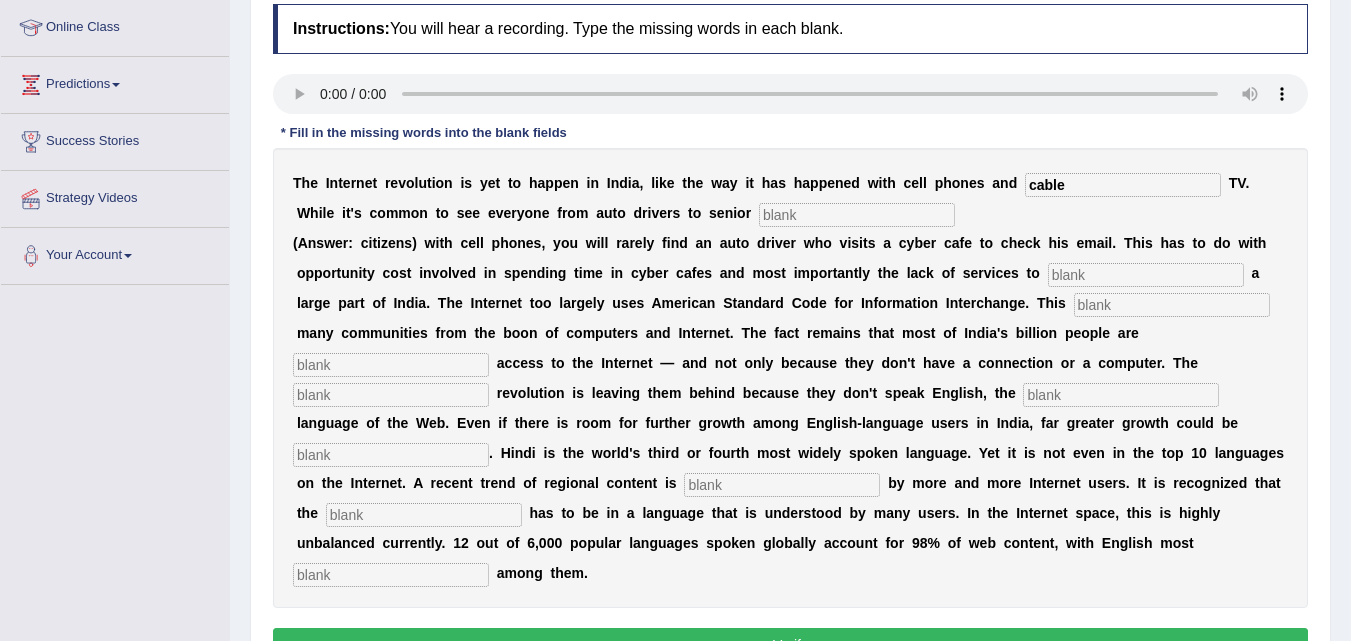 type on "cable" 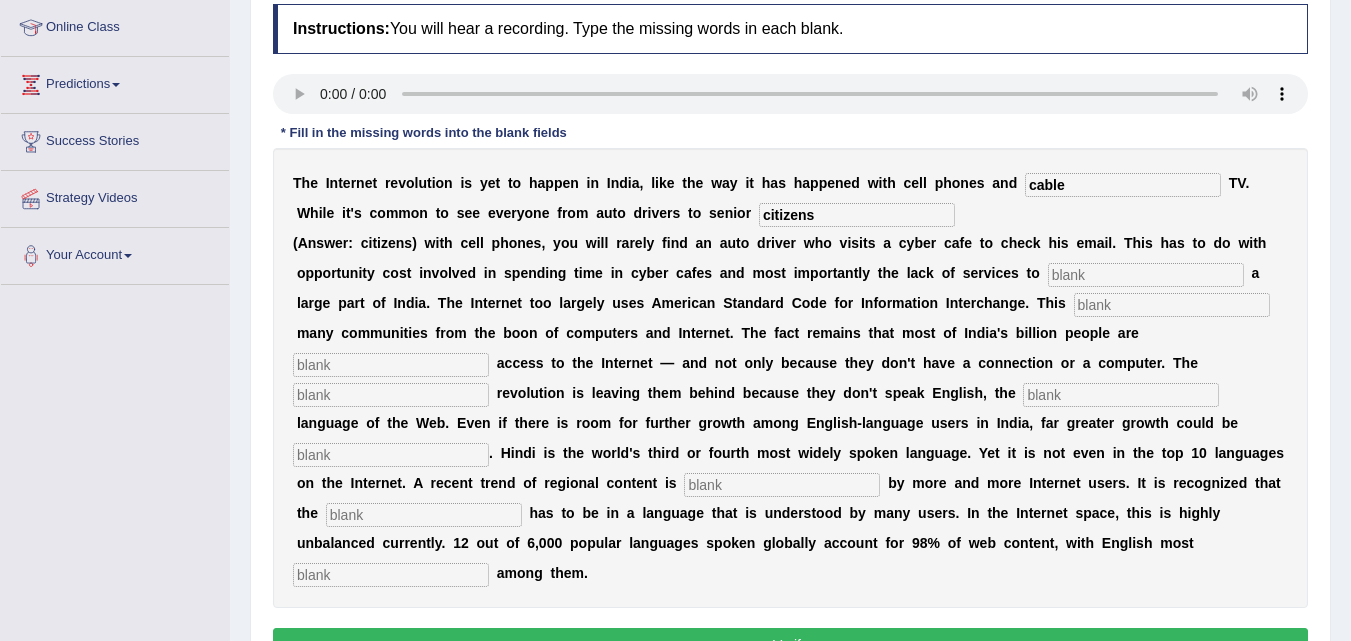 type on "citizens" 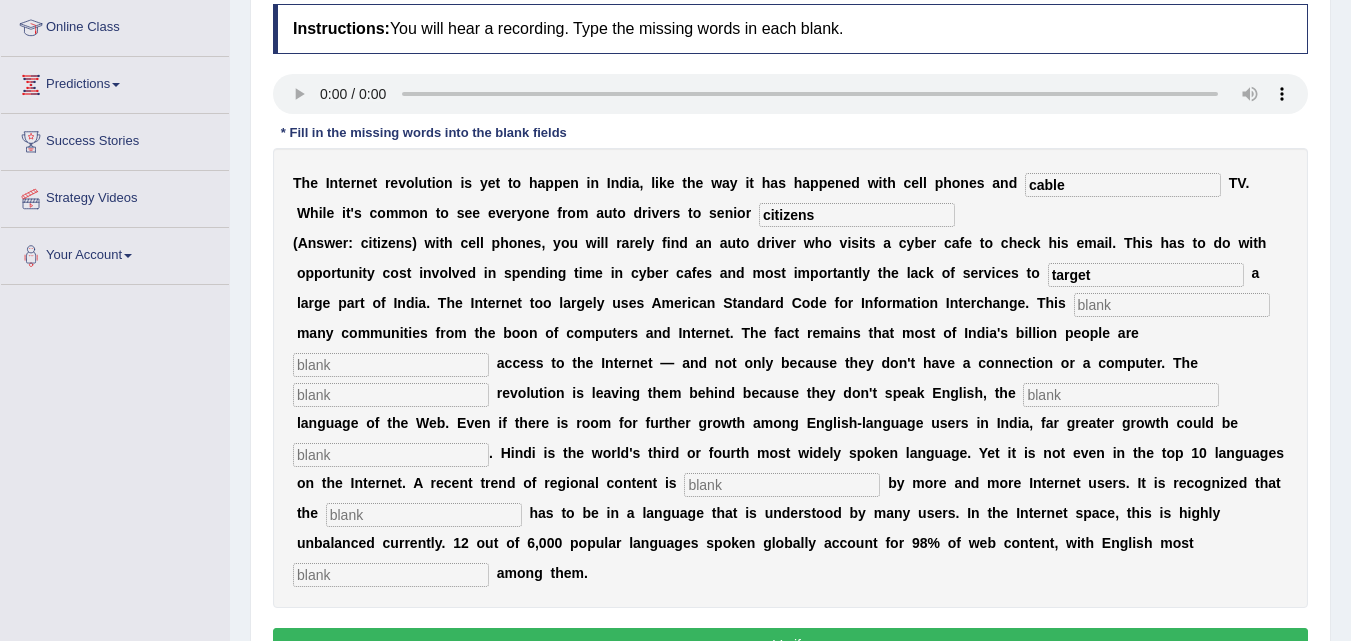 type on "target" 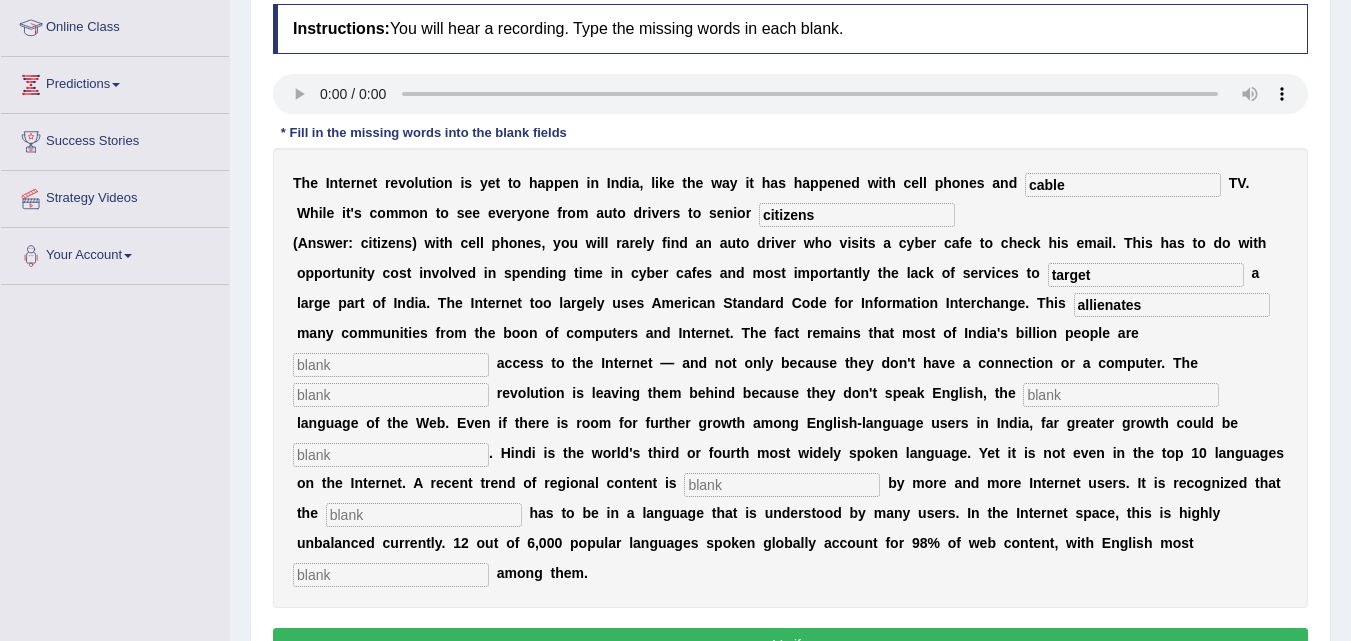 type on "allienates" 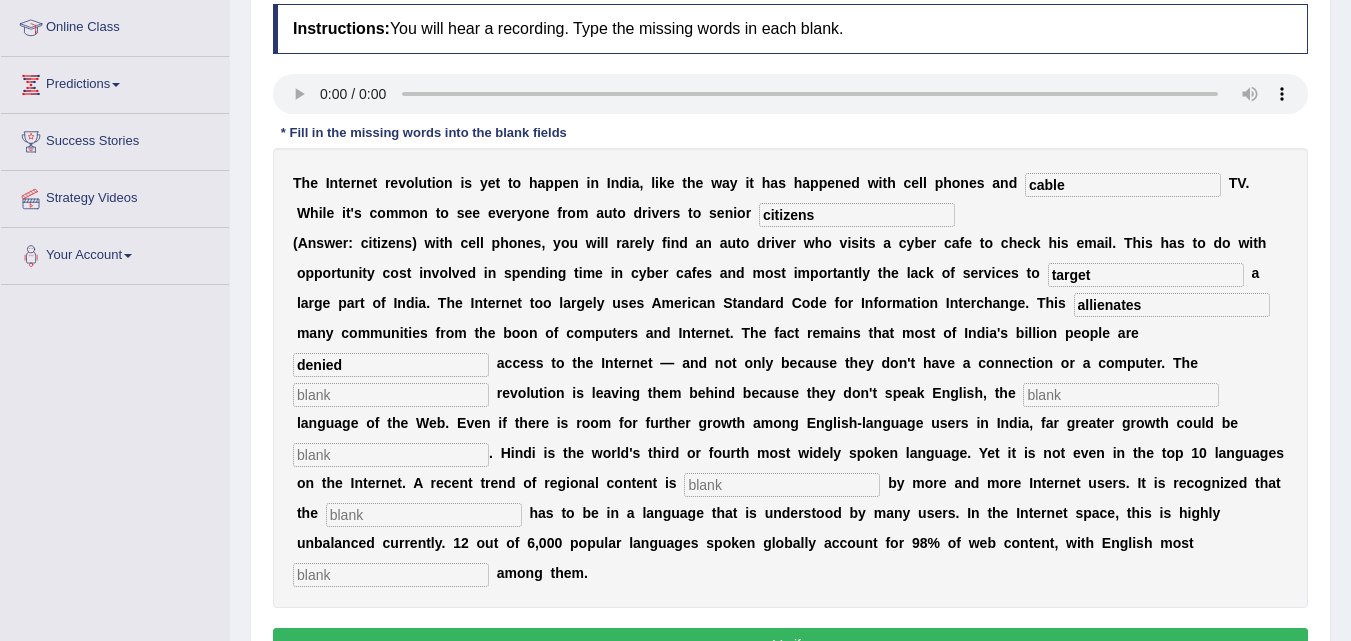 type on "denied" 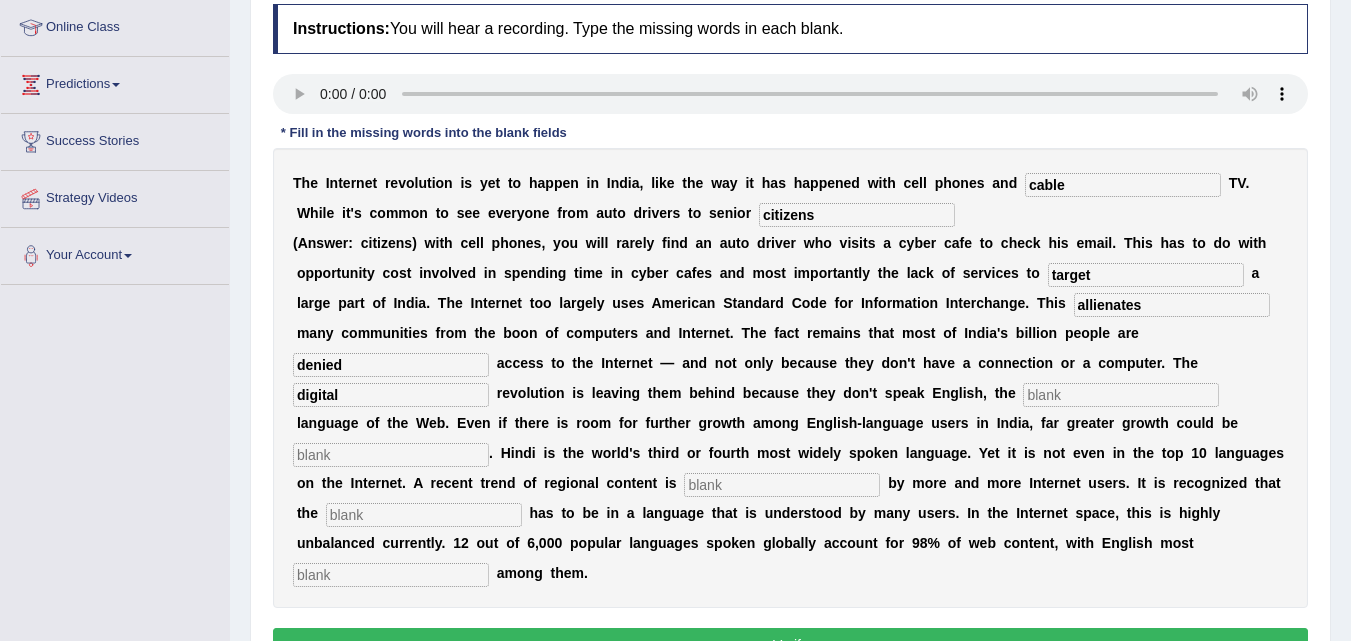 type on "digital" 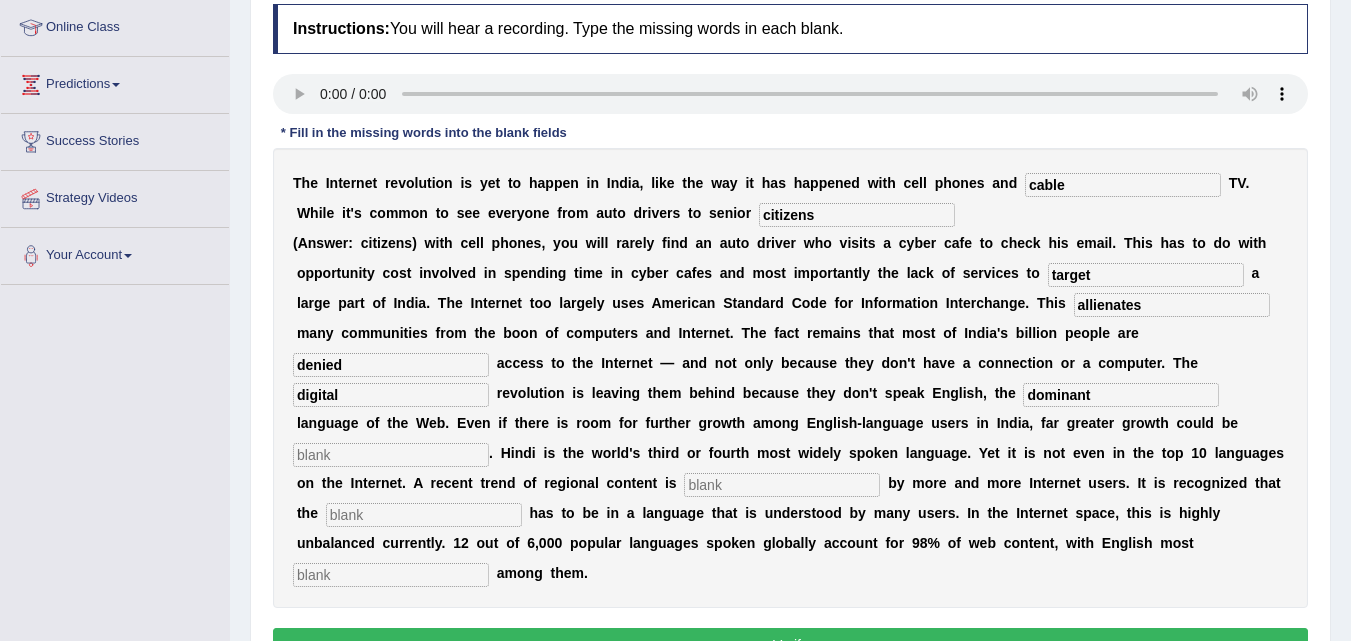 type on "dominant" 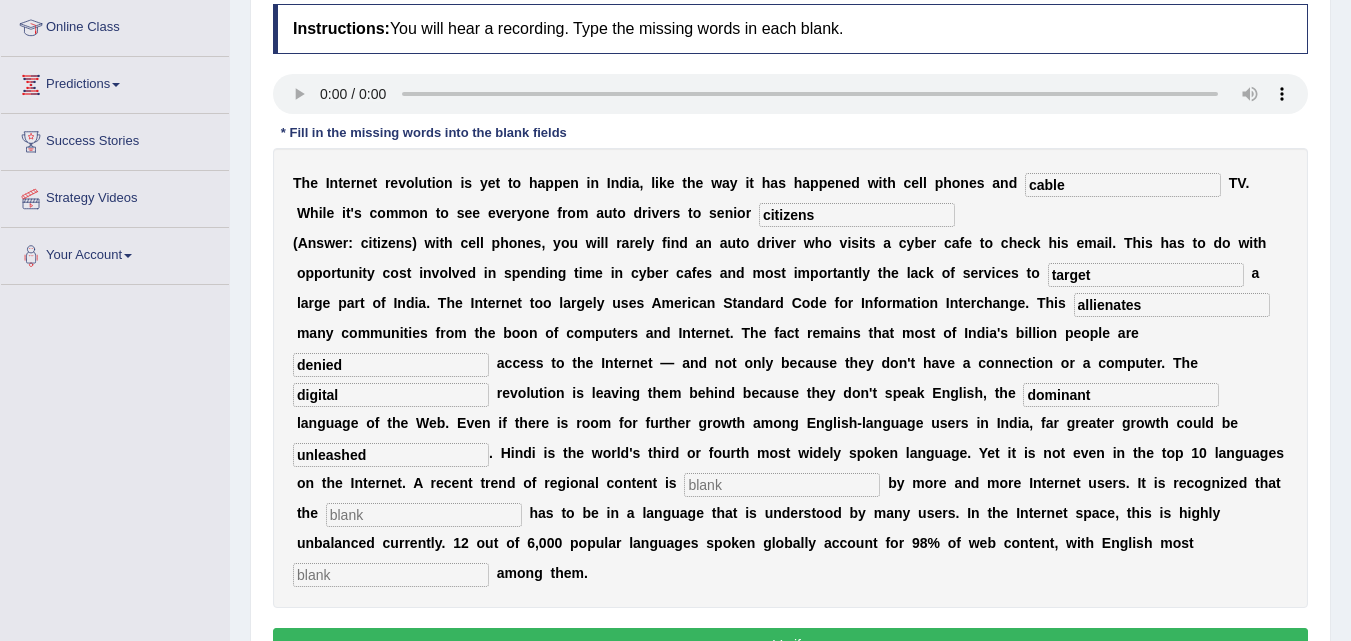 type on "unleashed" 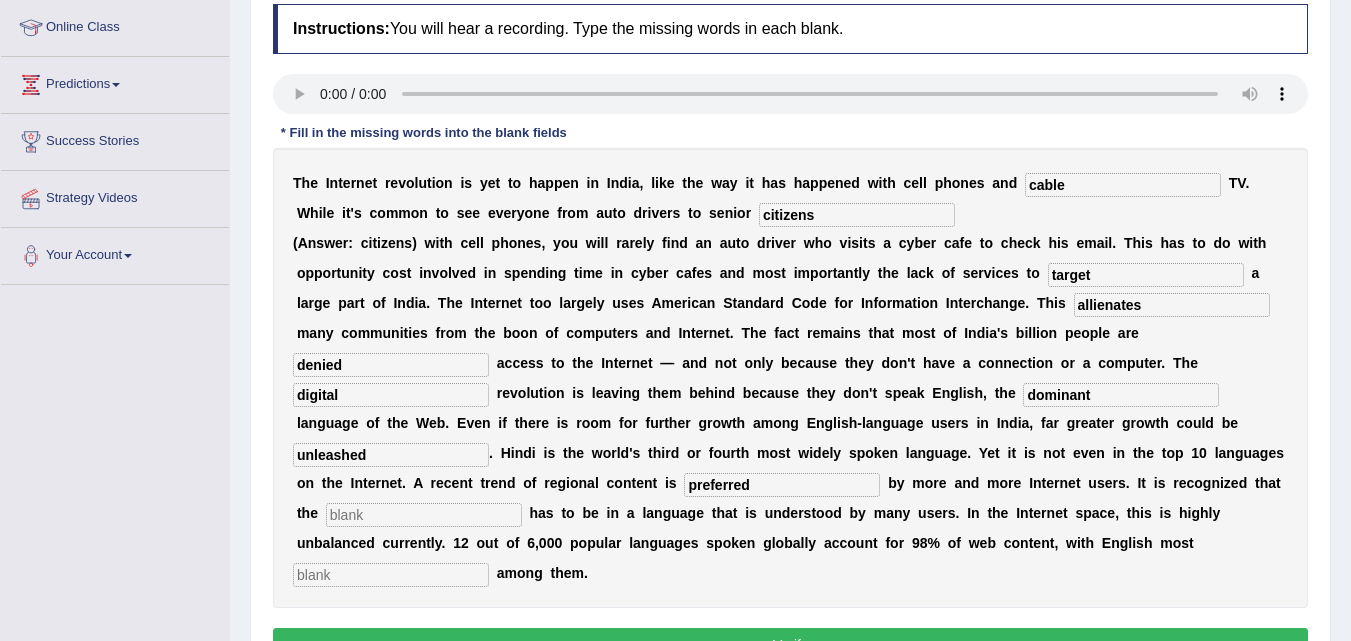 type on "preferred" 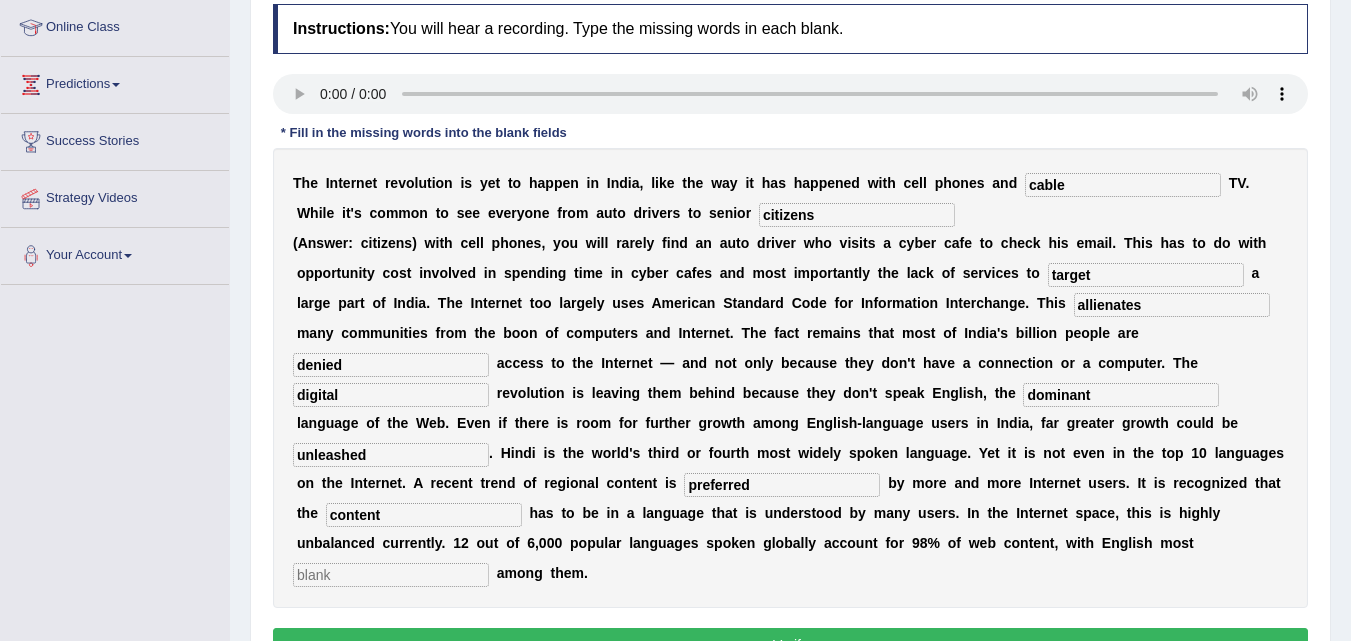 type on "content" 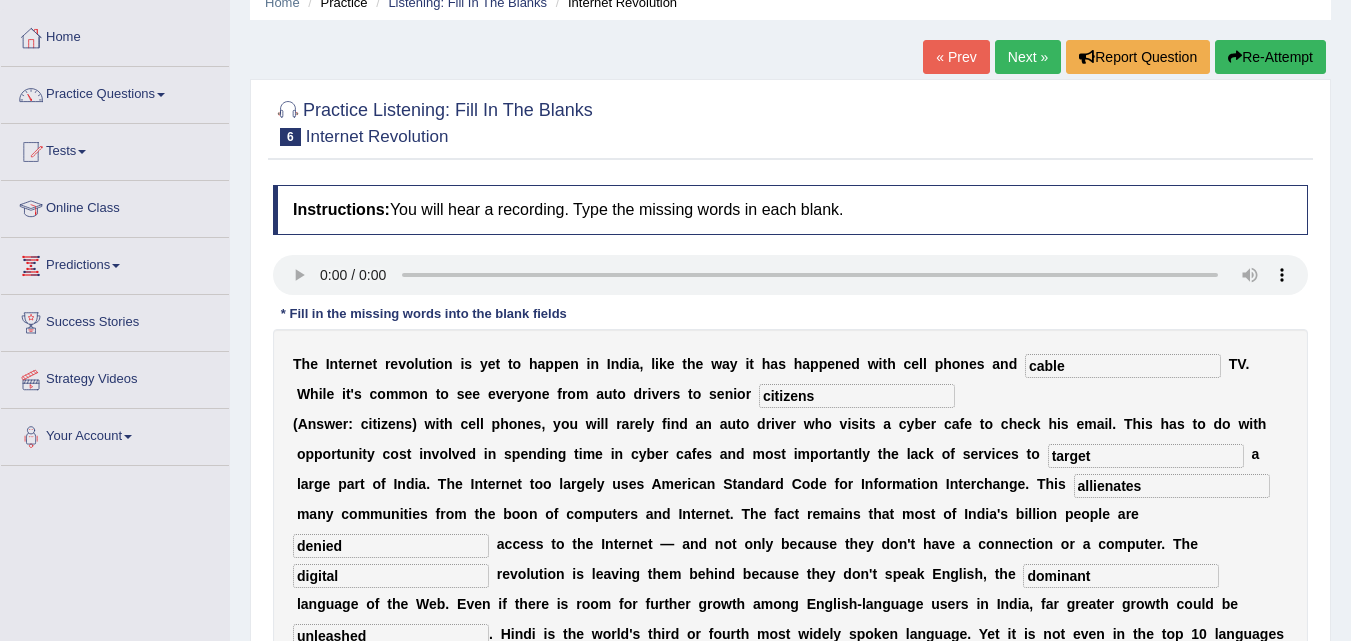 scroll, scrollTop: 409, scrollLeft: 0, axis: vertical 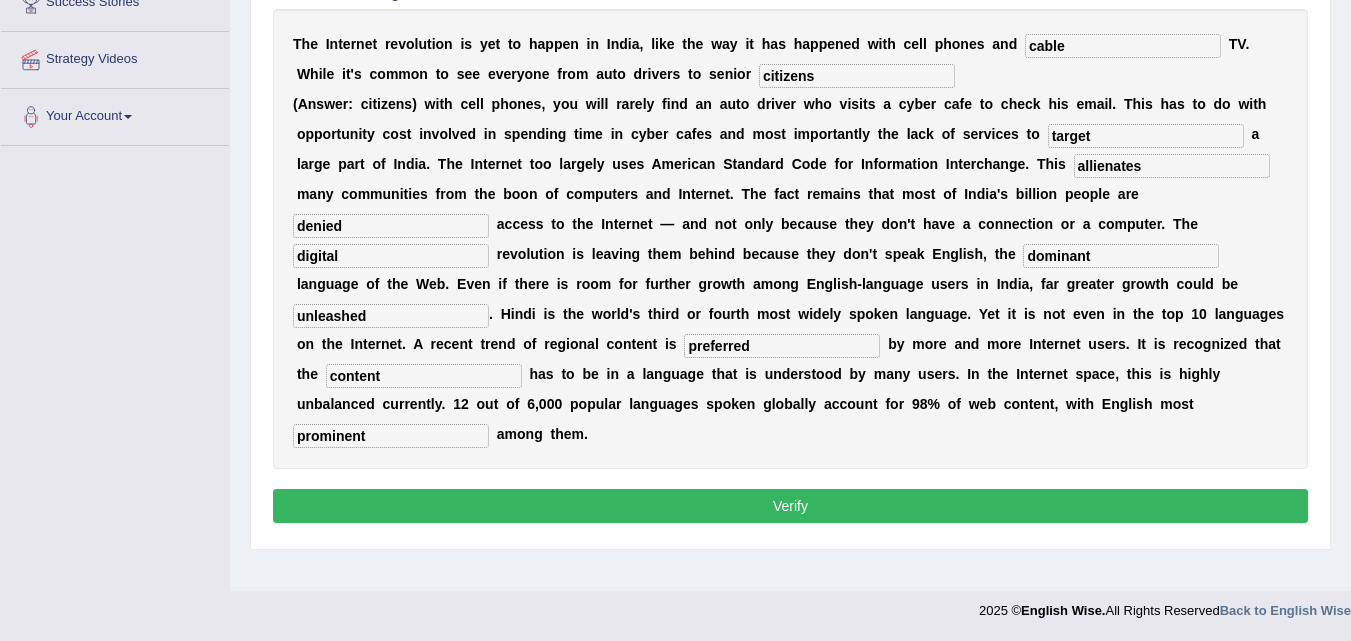 type on "prominent" 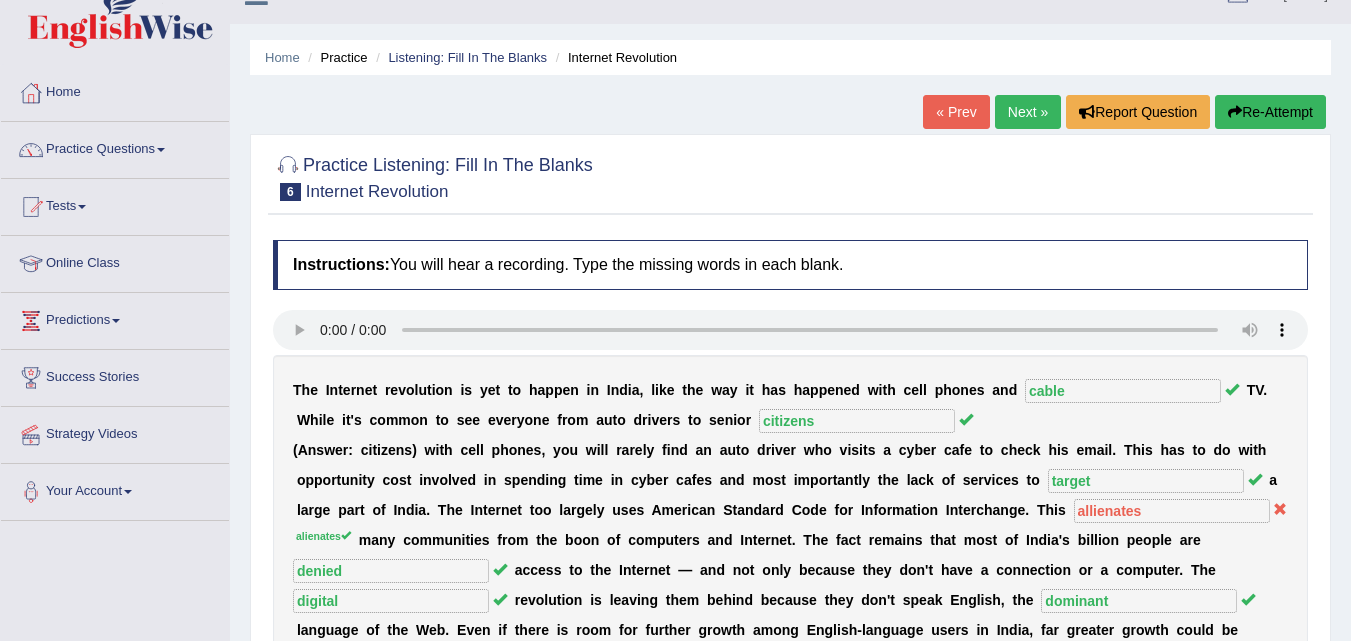 scroll, scrollTop: 0, scrollLeft: 0, axis: both 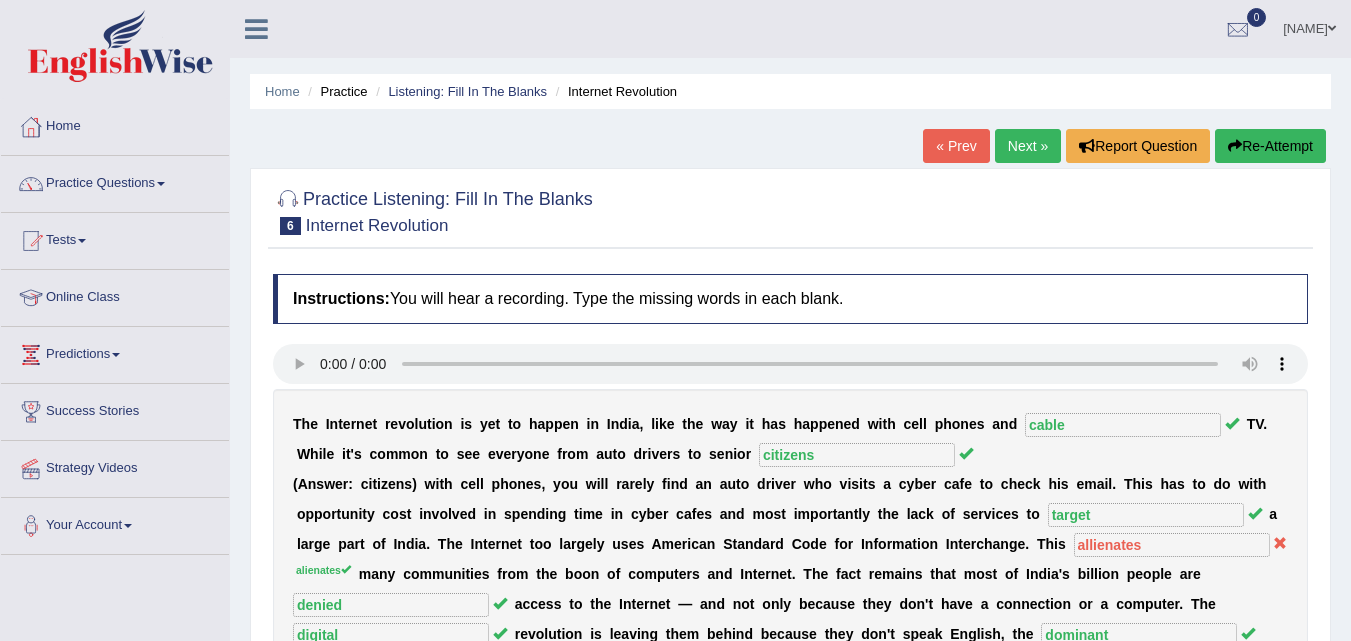 click on "Next »" at bounding box center (1028, 146) 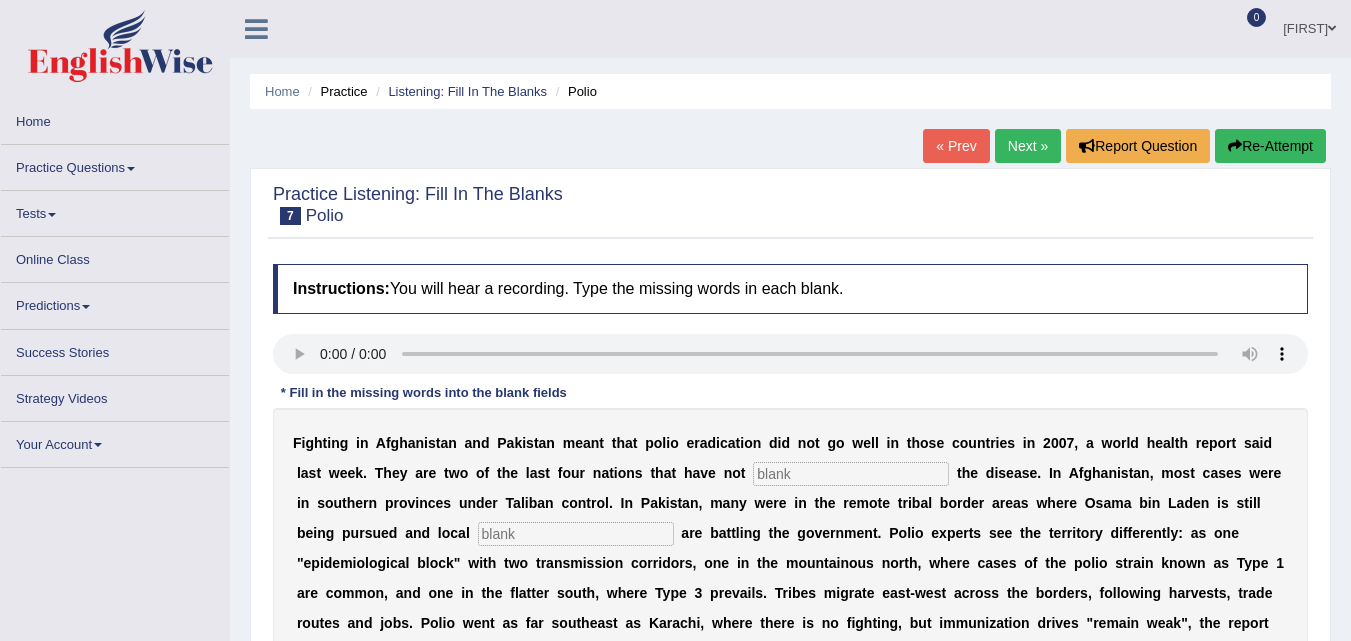 scroll, scrollTop: 0, scrollLeft: 0, axis: both 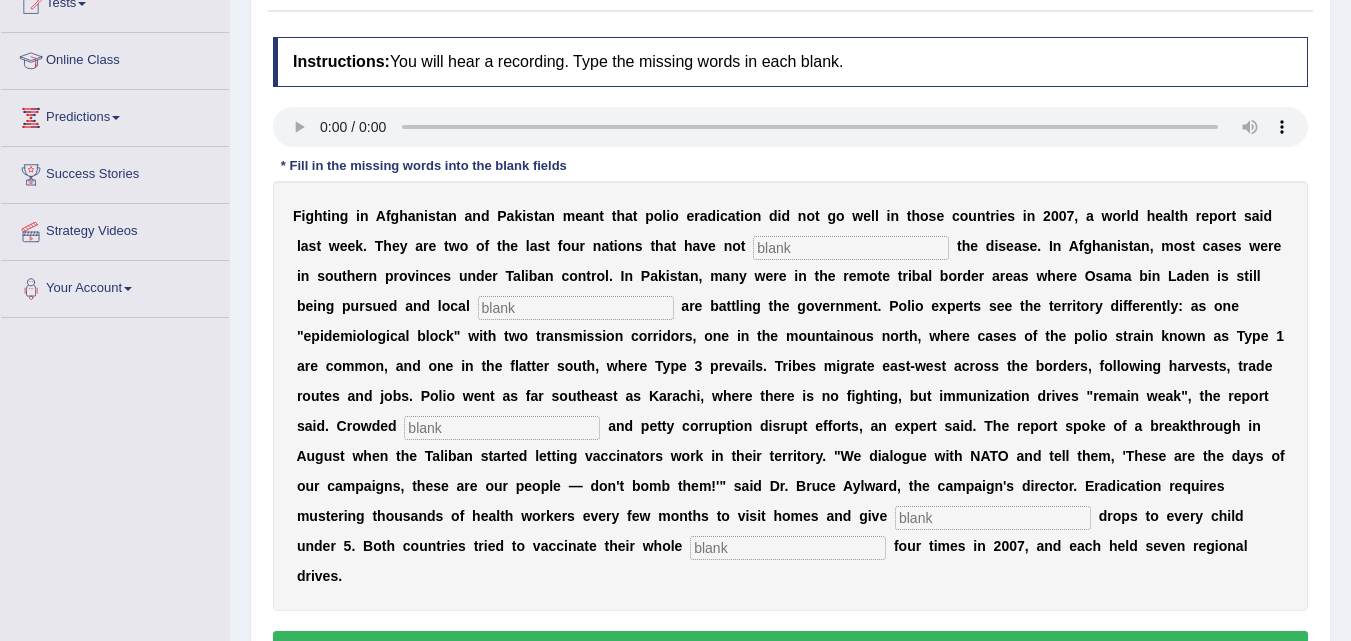 click at bounding box center (851, 248) 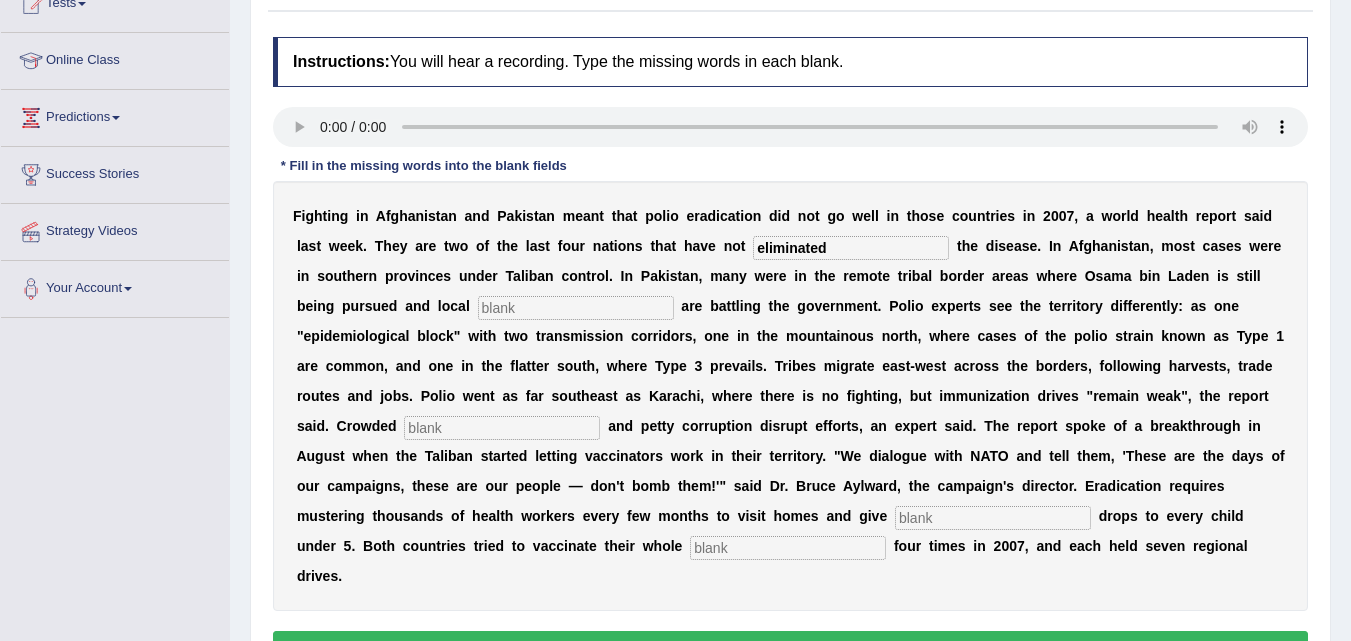 type on "eliminated" 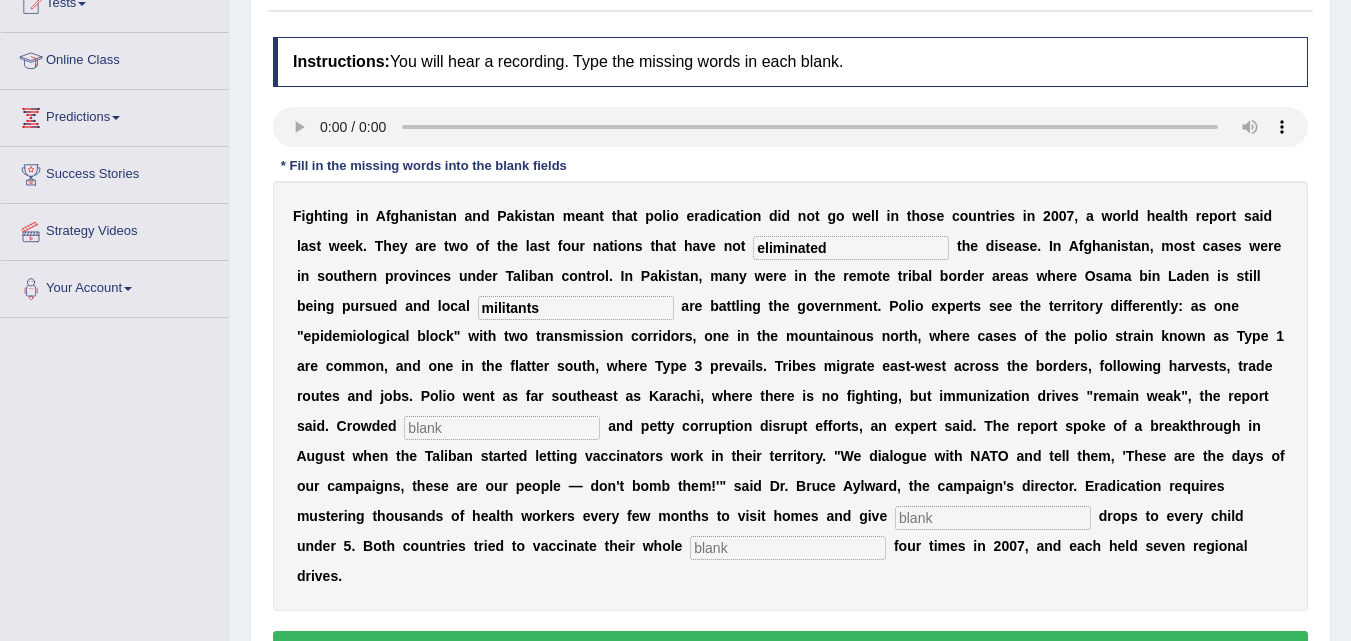 type on "militants" 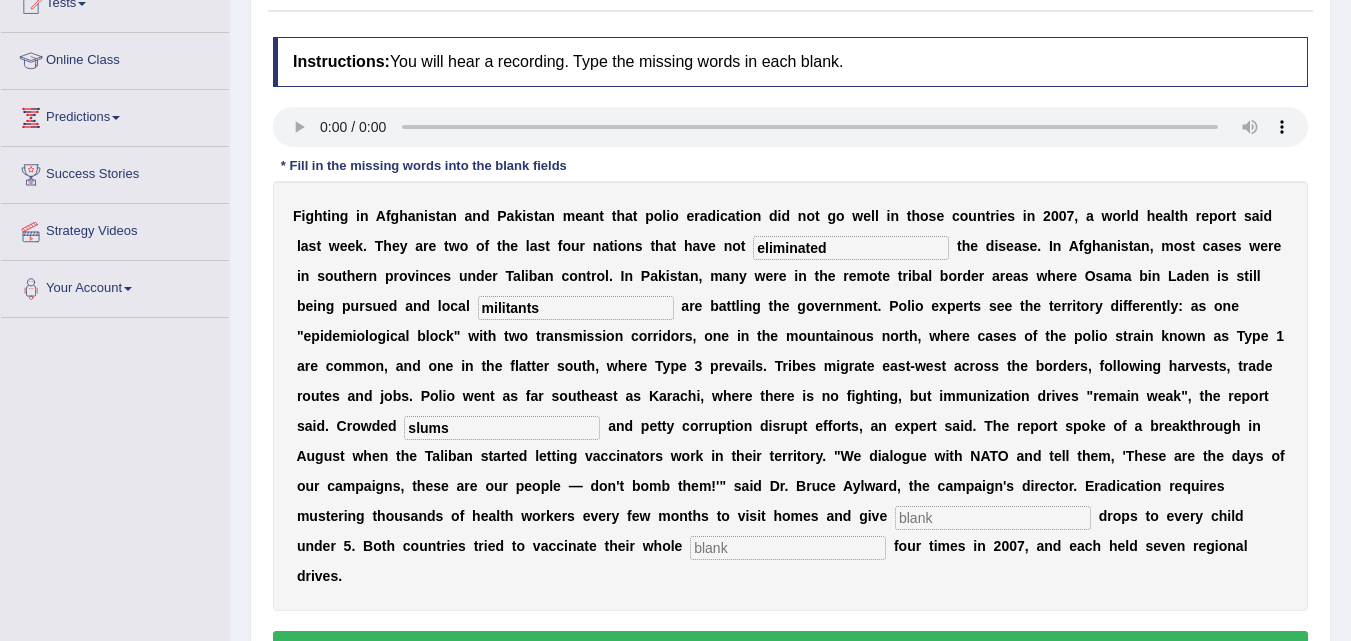 type on "slums" 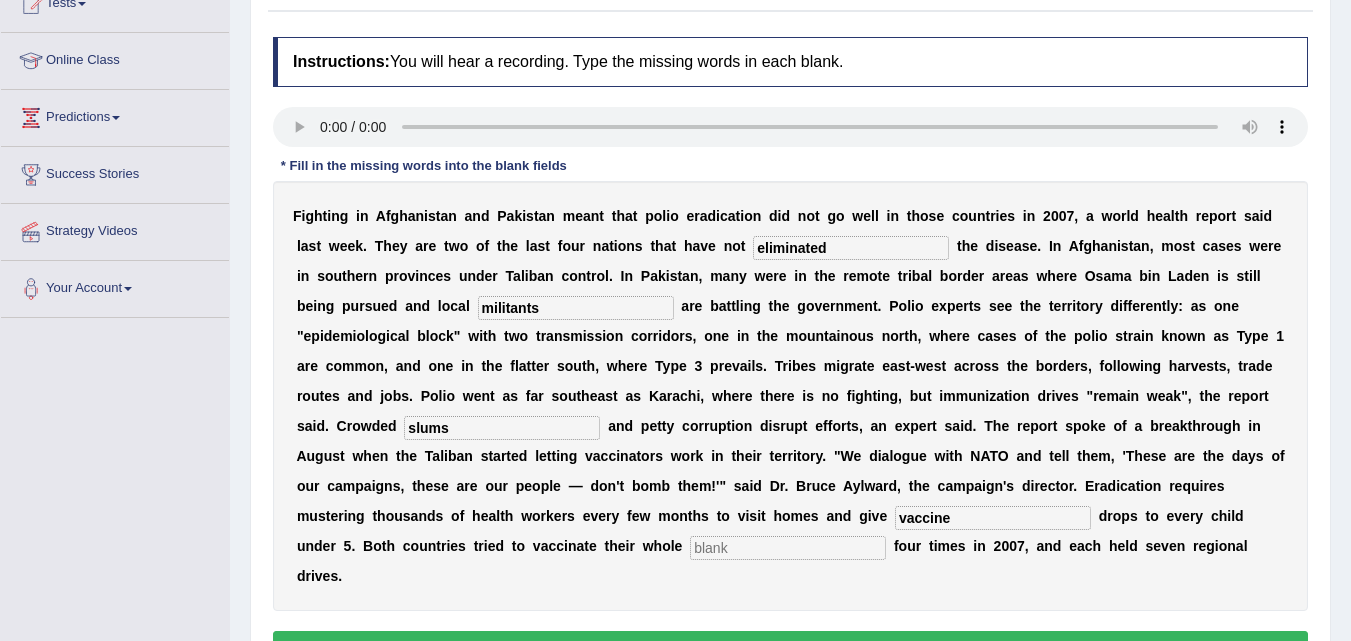type on "vaccine" 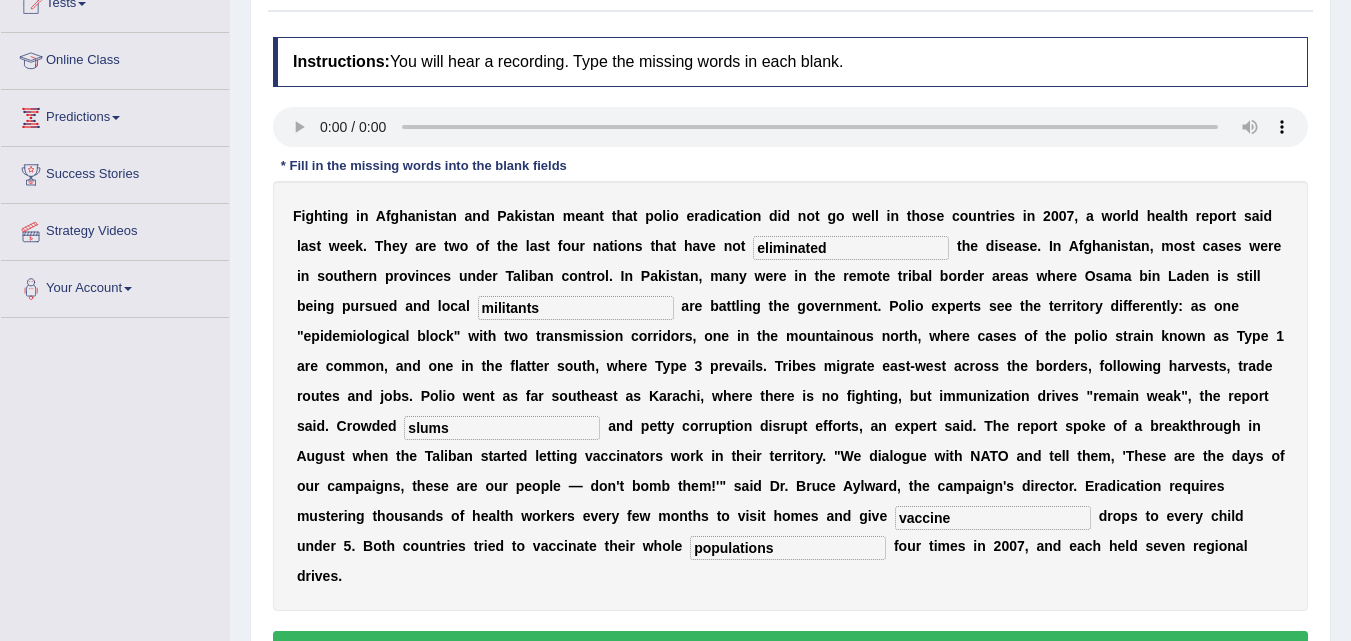 scroll, scrollTop: 409, scrollLeft: 0, axis: vertical 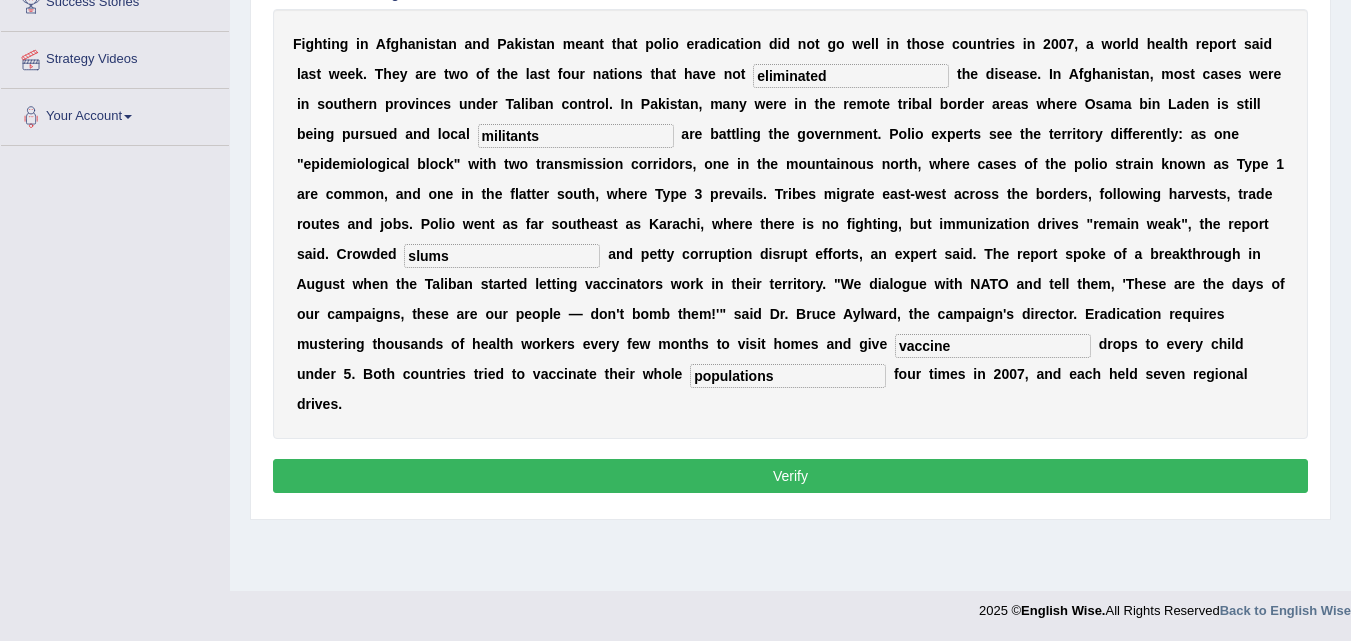 type on "populations" 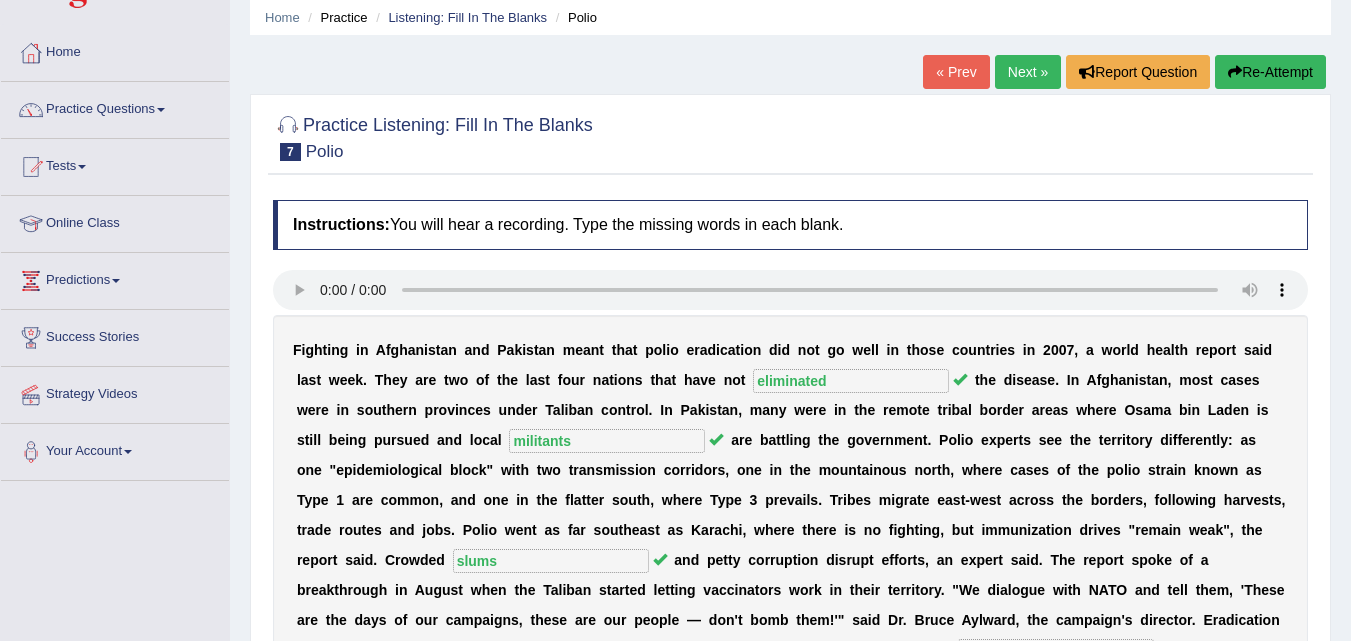 scroll, scrollTop: 0, scrollLeft: 0, axis: both 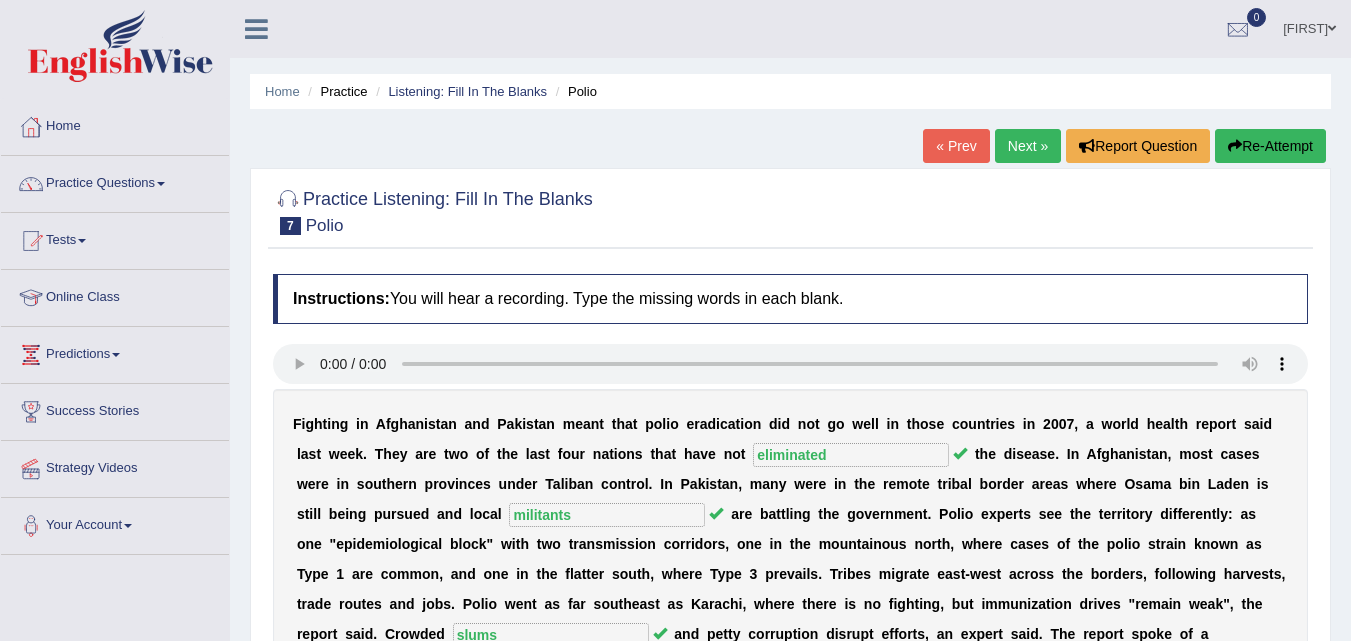 click on "Next »" at bounding box center (1028, 146) 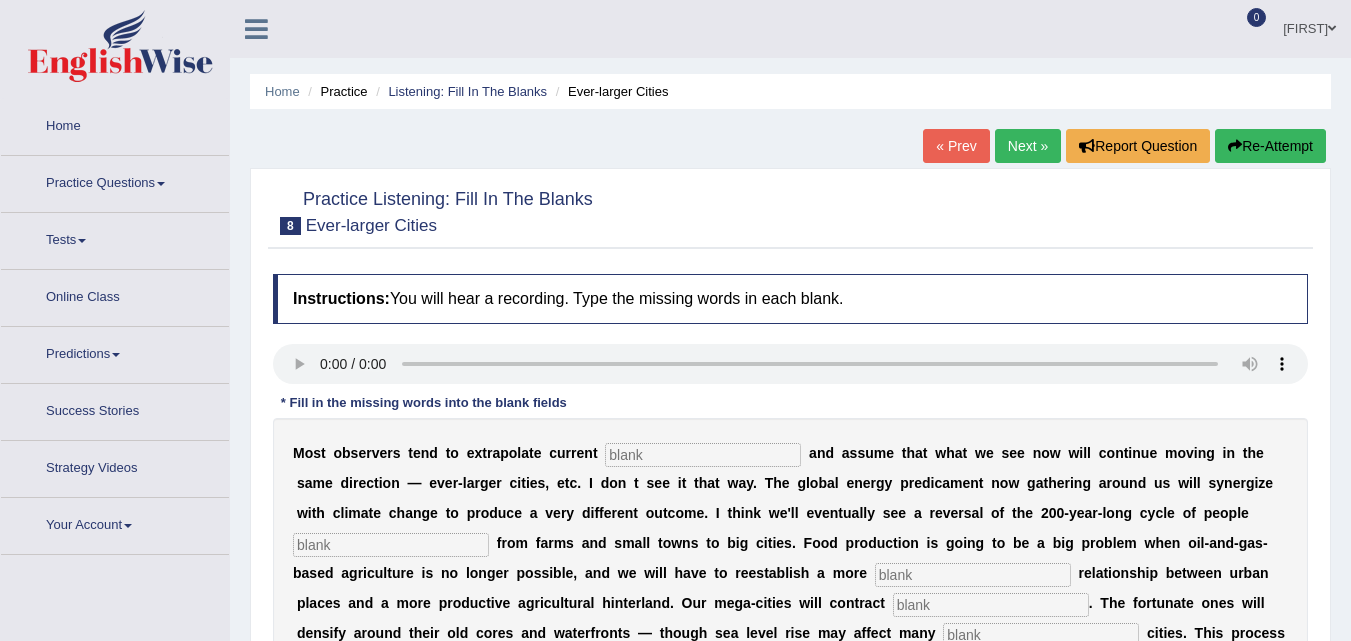 scroll, scrollTop: 0, scrollLeft: 0, axis: both 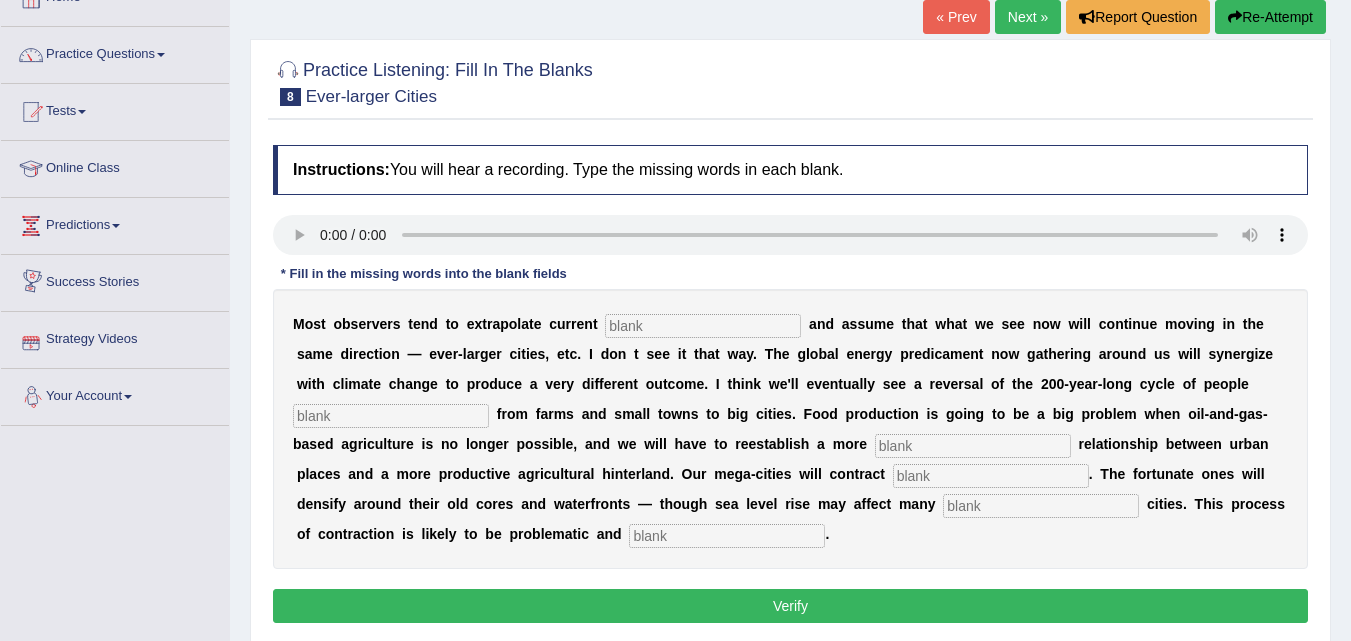 click at bounding box center [703, 326] 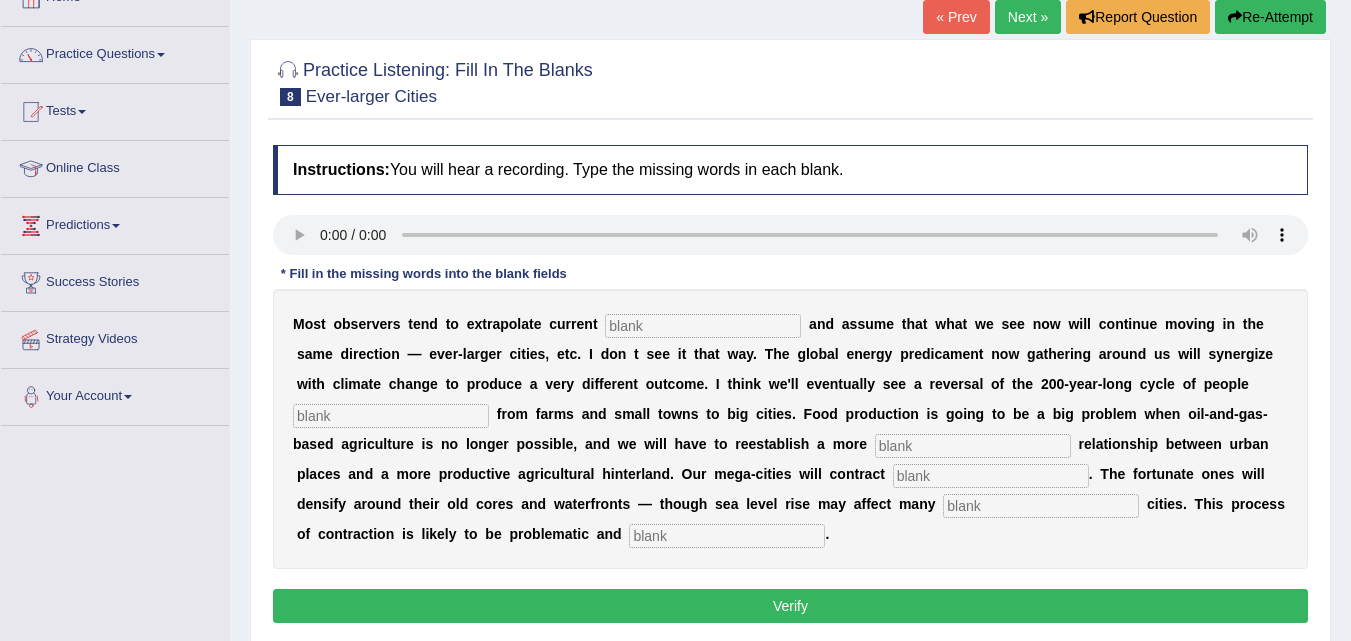 type on "r" 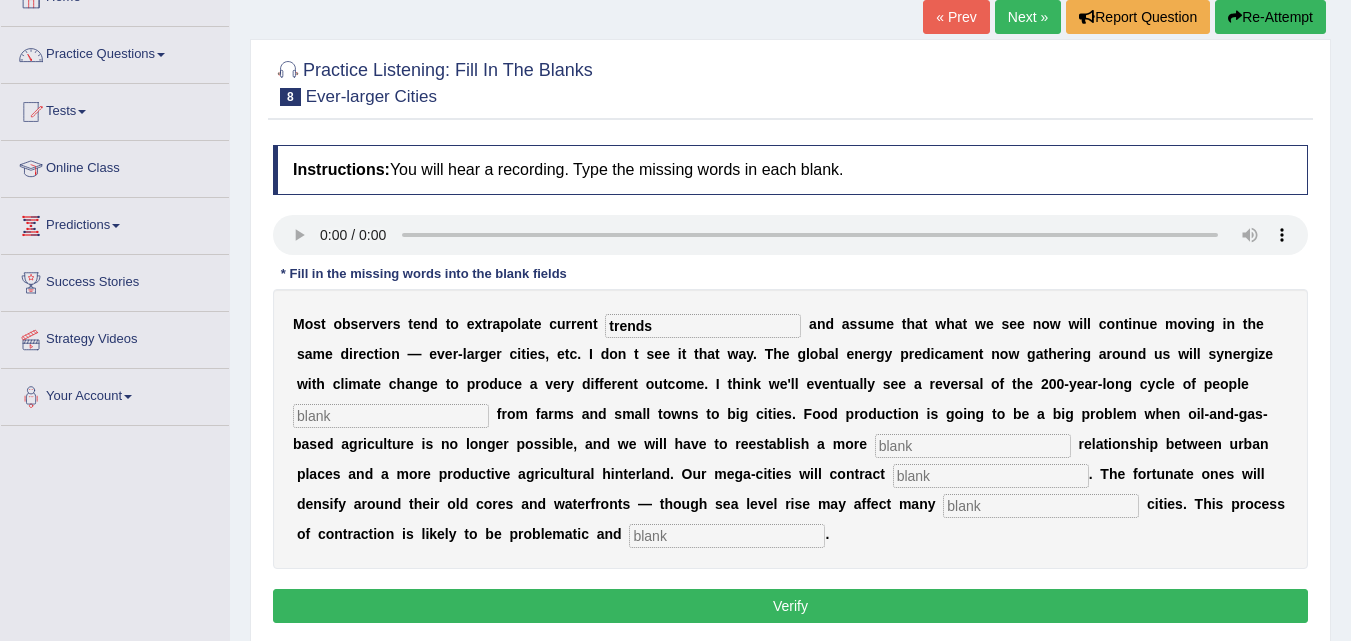 type on "trends" 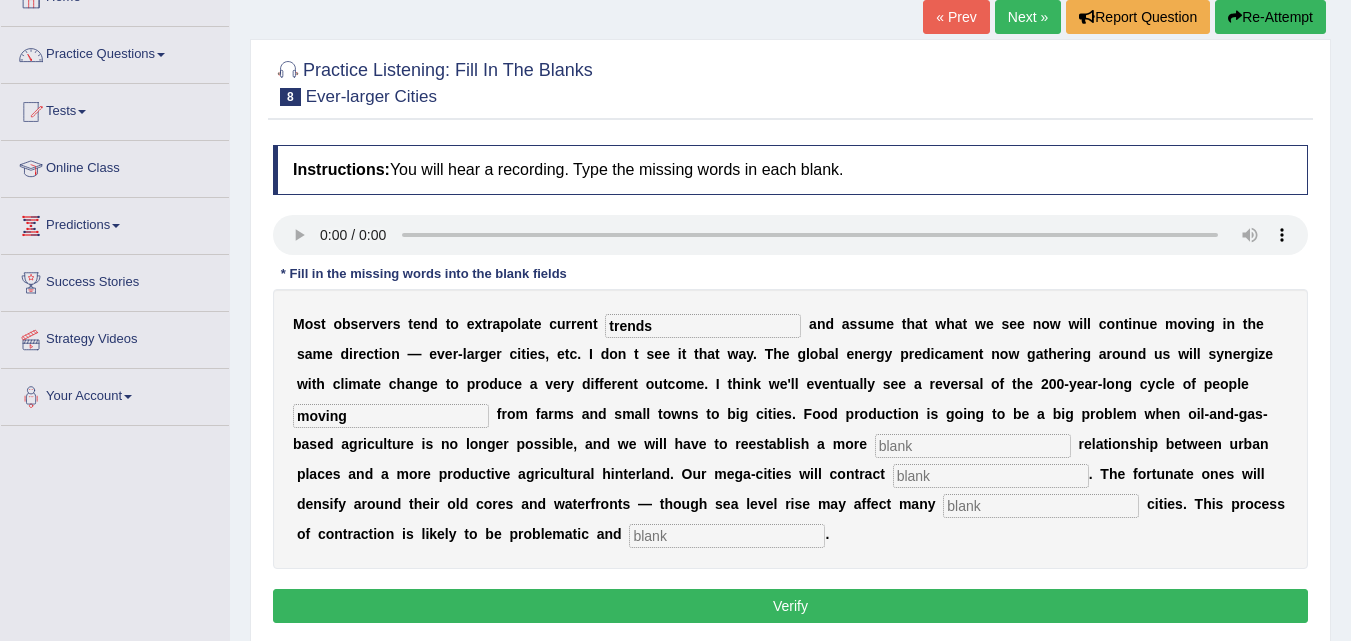 type on "moving" 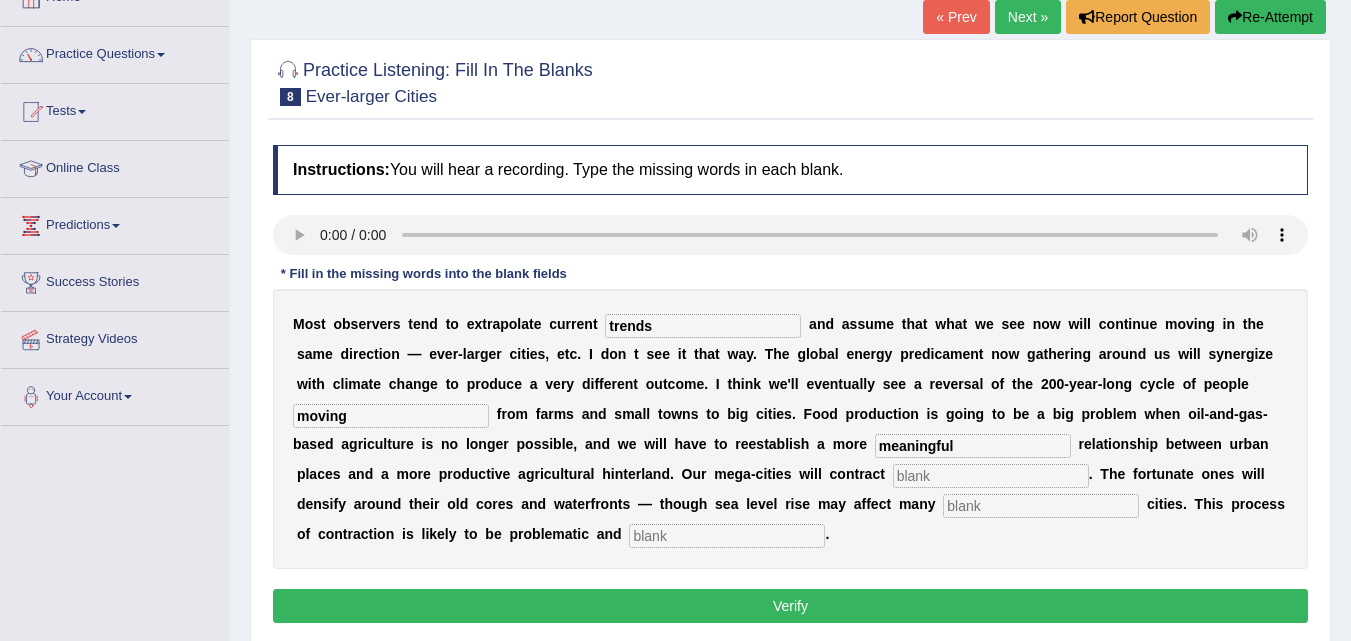 type on "meaningful" 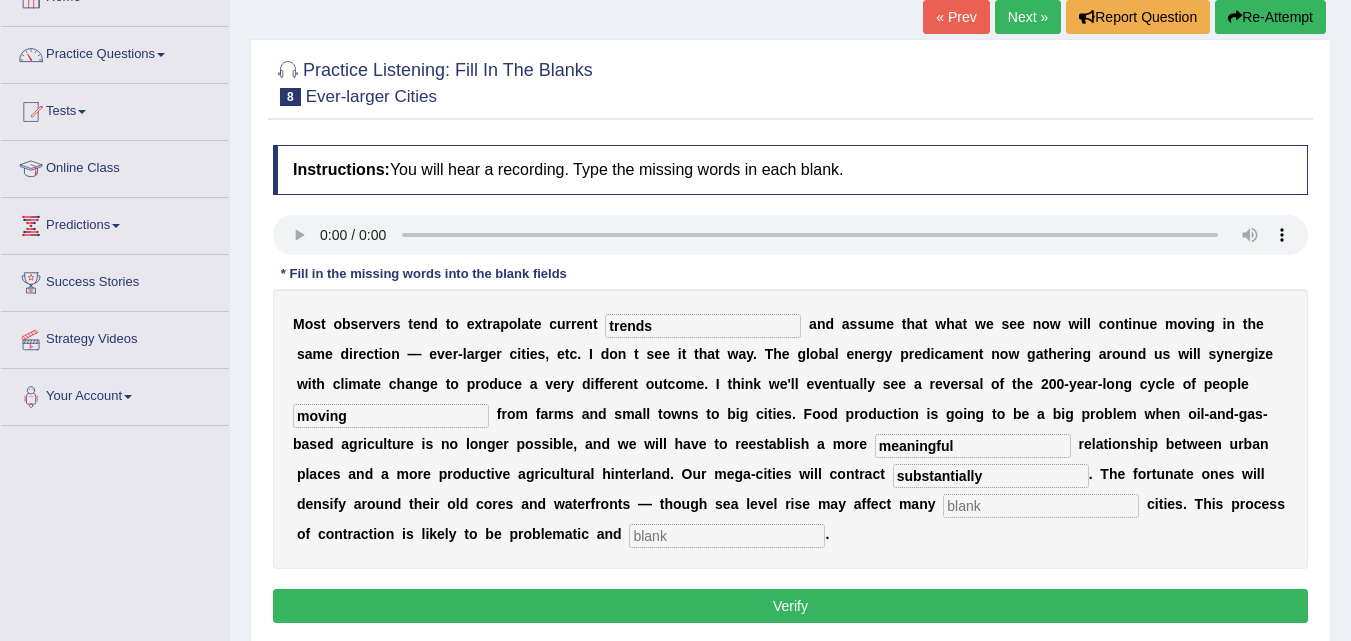 type on "substantially" 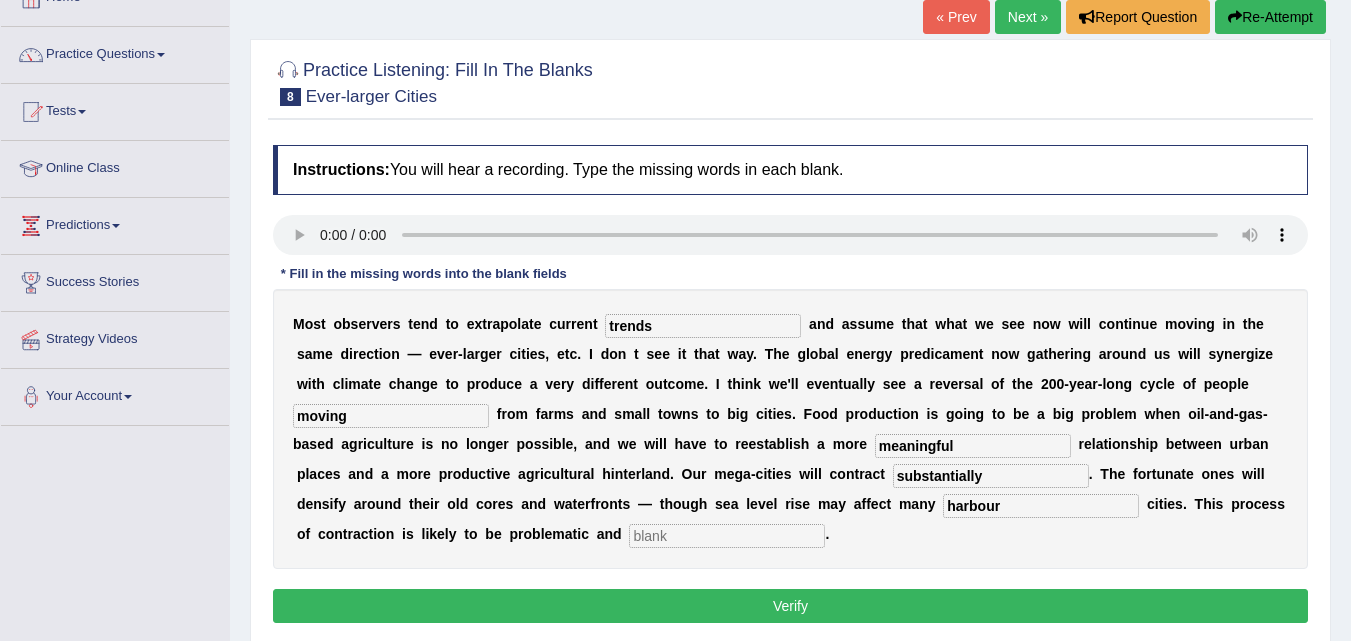 type on "harbour" 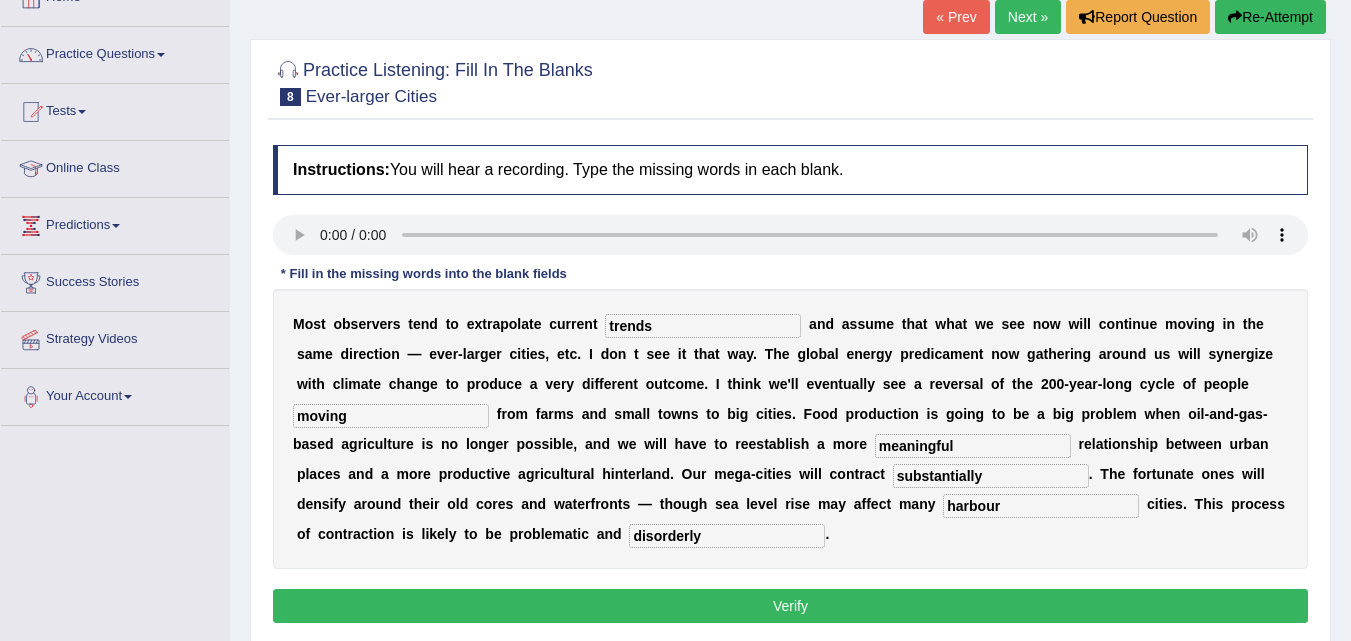 type on "disorderly" 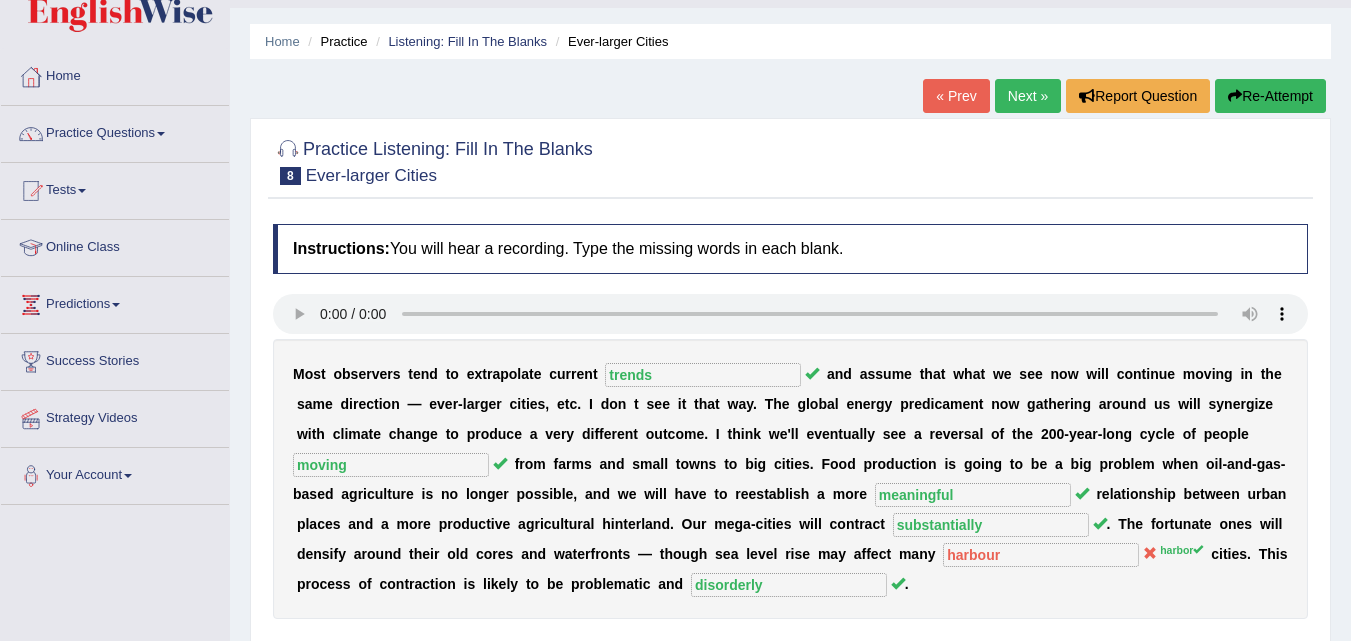 scroll, scrollTop: 49, scrollLeft: 0, axis: vertical 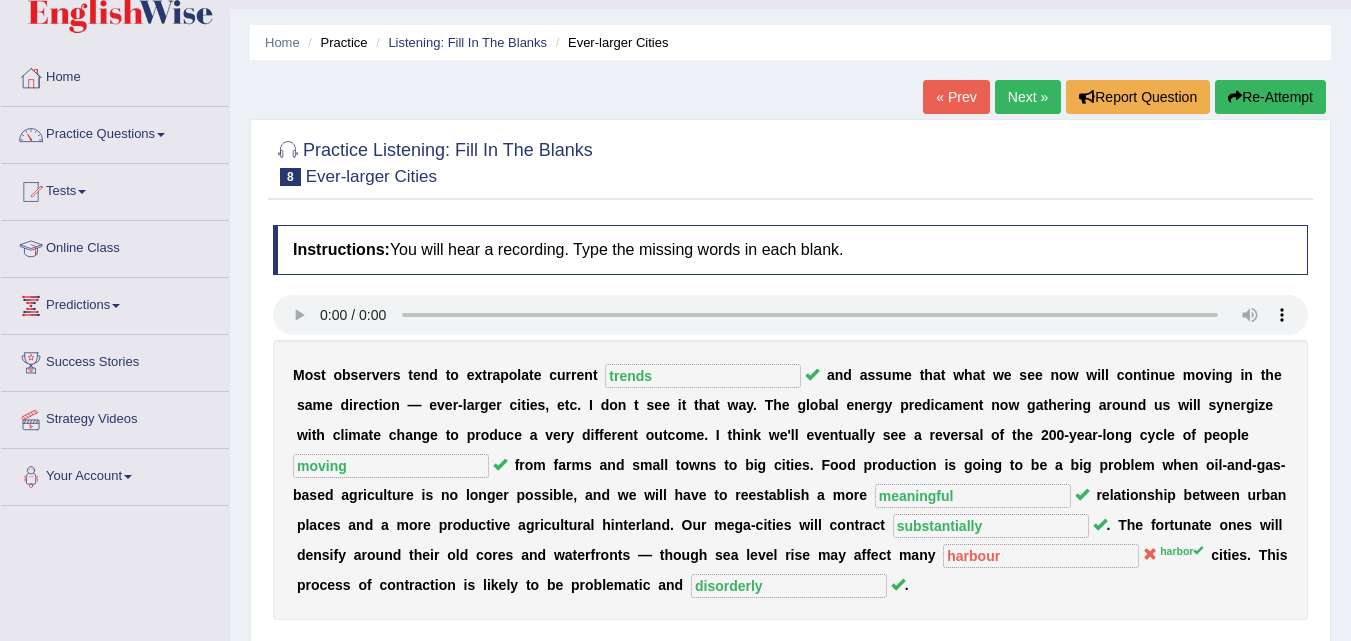 click on "Re-Attempt" at bounding box center (1270, 97) 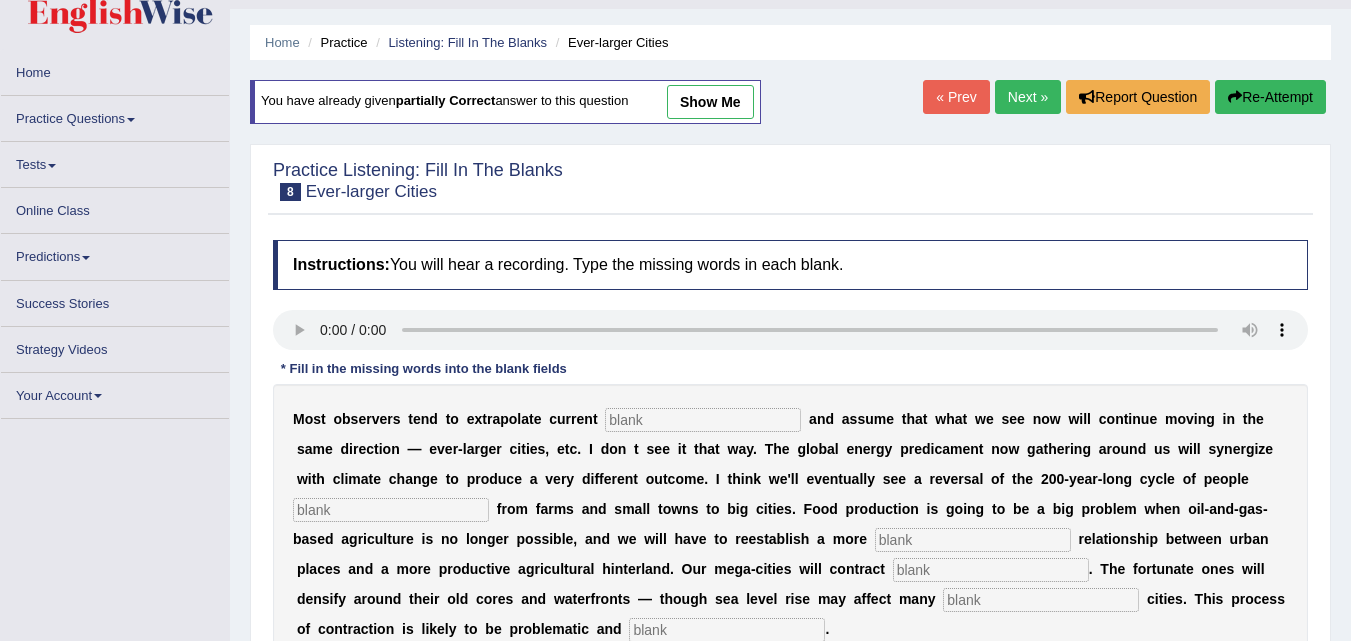 scroll, scrollTop: 49, scrollLeft: 0, axis: vertical 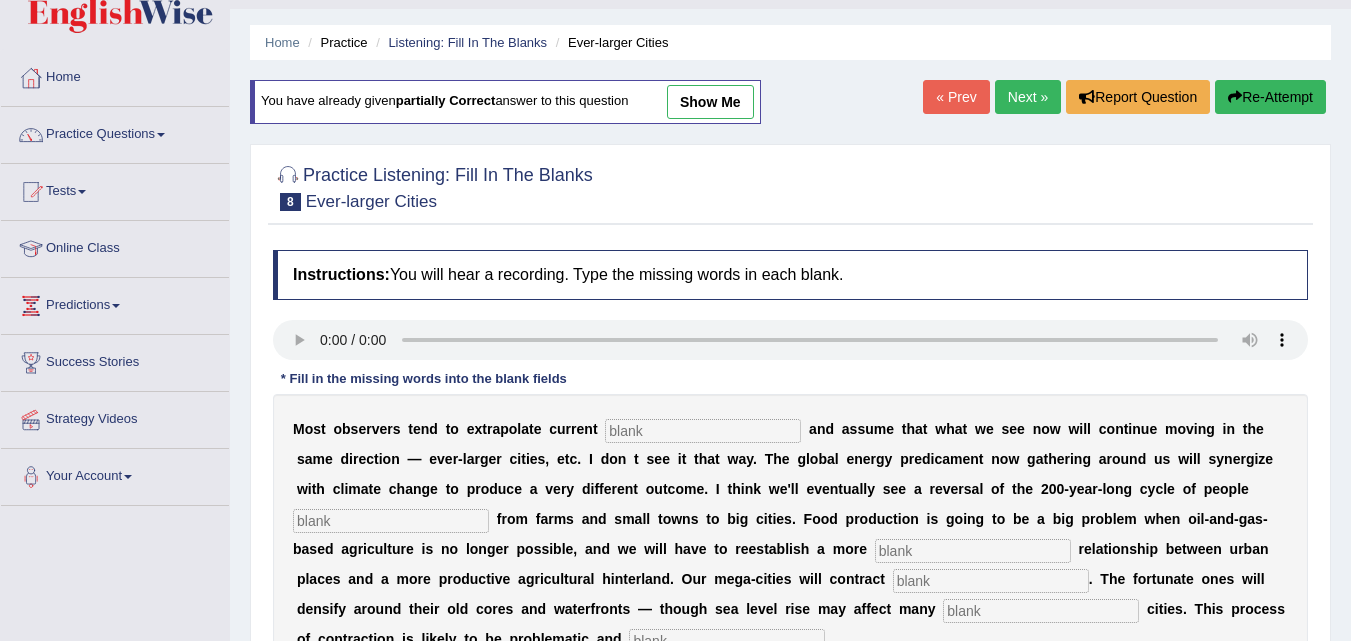 click on "Next »" at bounding box center (1028, 97) 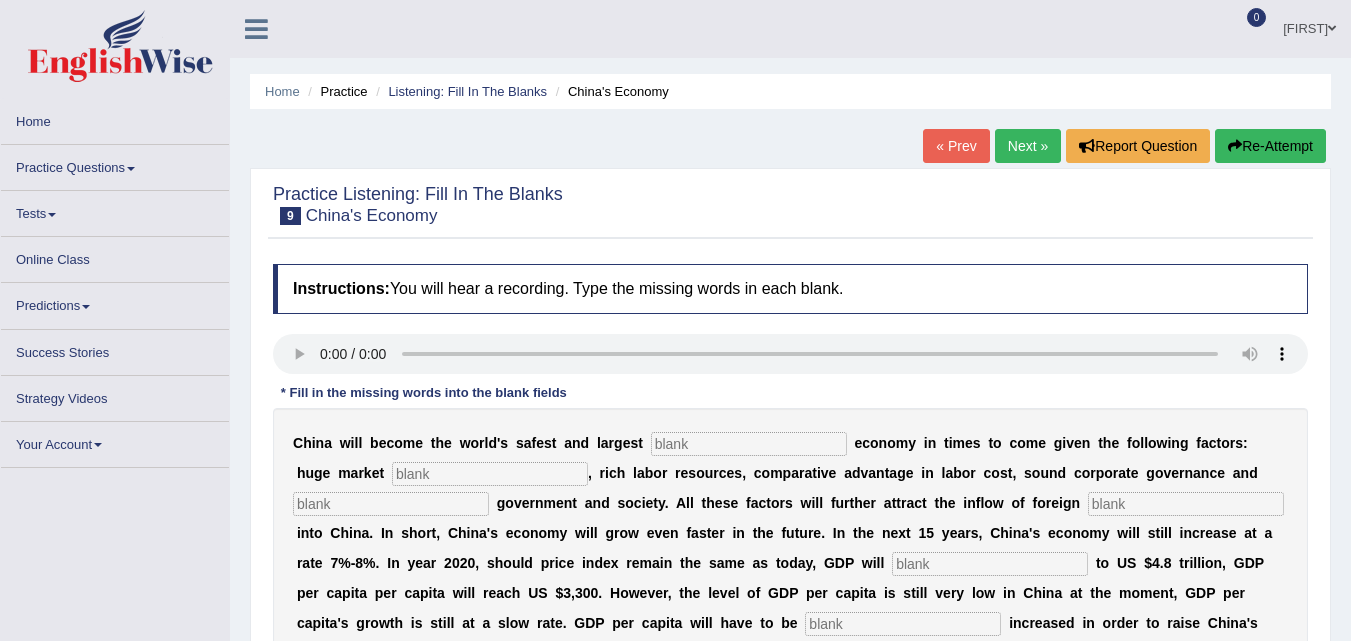 scroll, scrollTop: 0, scrollLeft: 0, axis: both 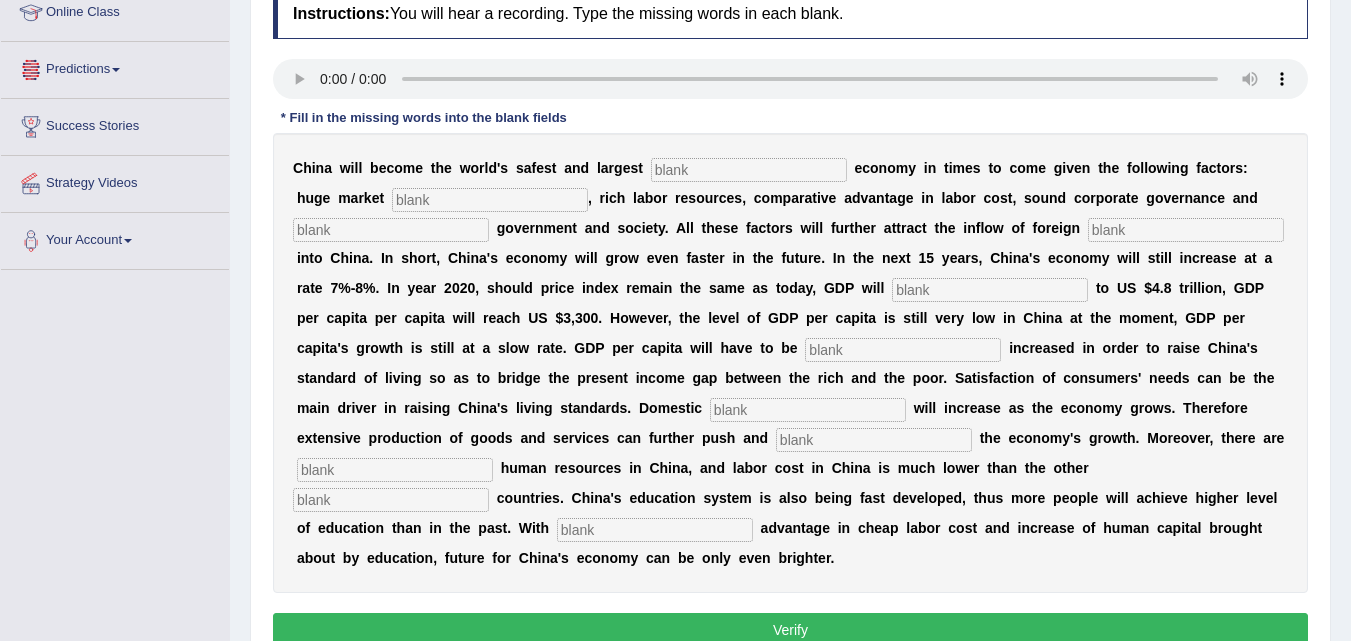 click at bounding box center (749, 170) 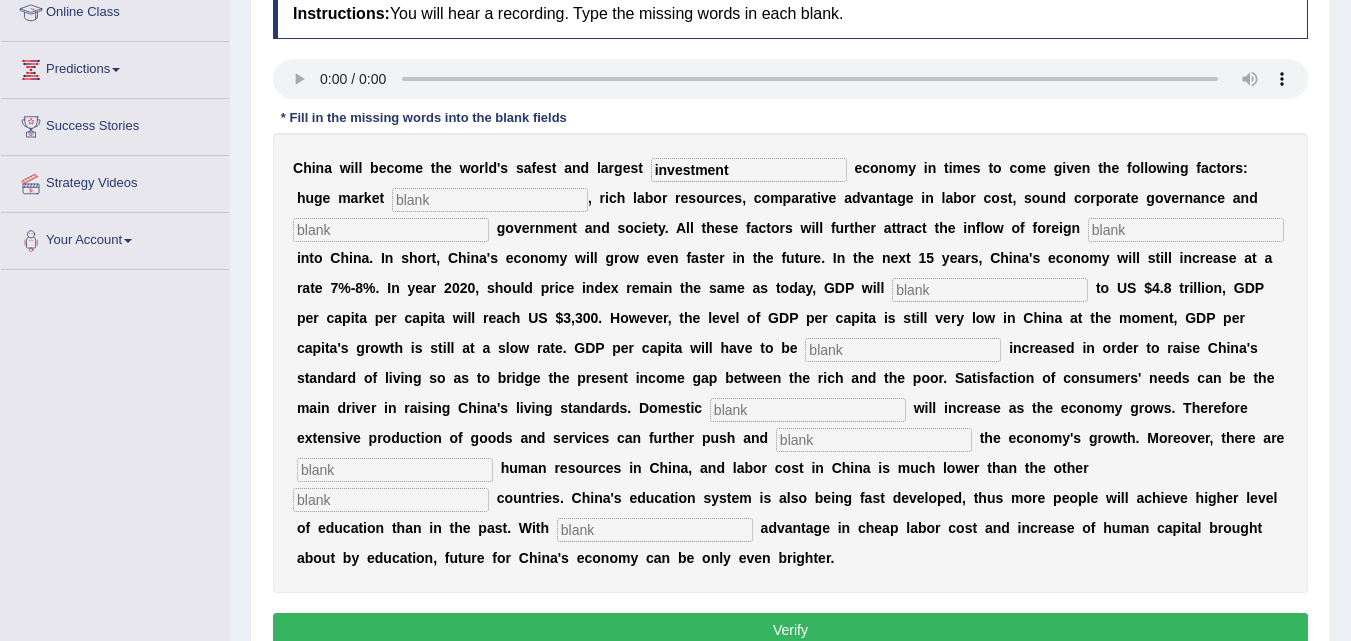 type on "investment" 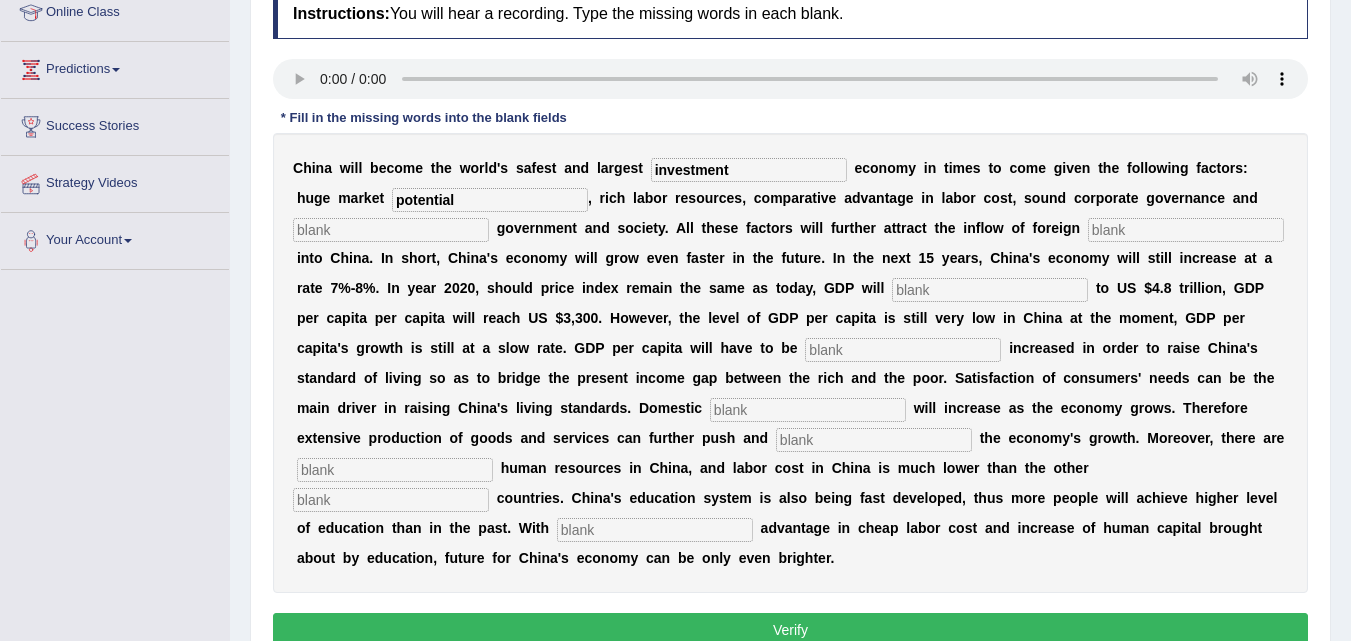 type on "potential" 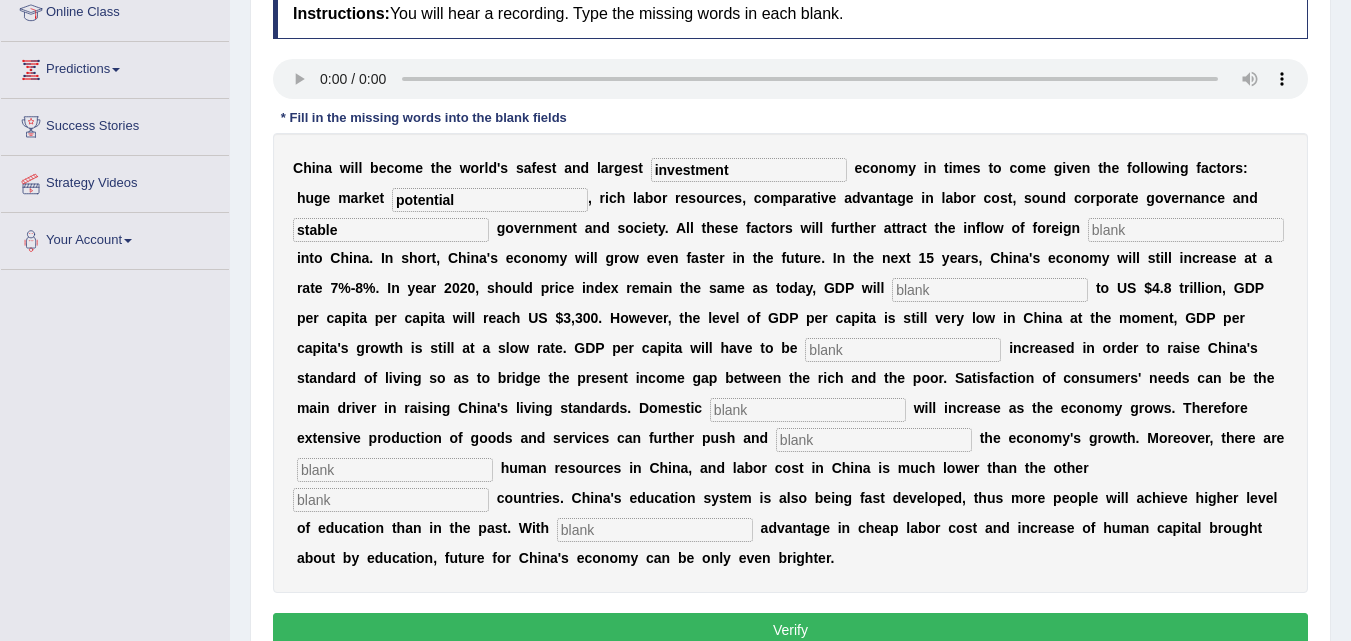 type on "stable" 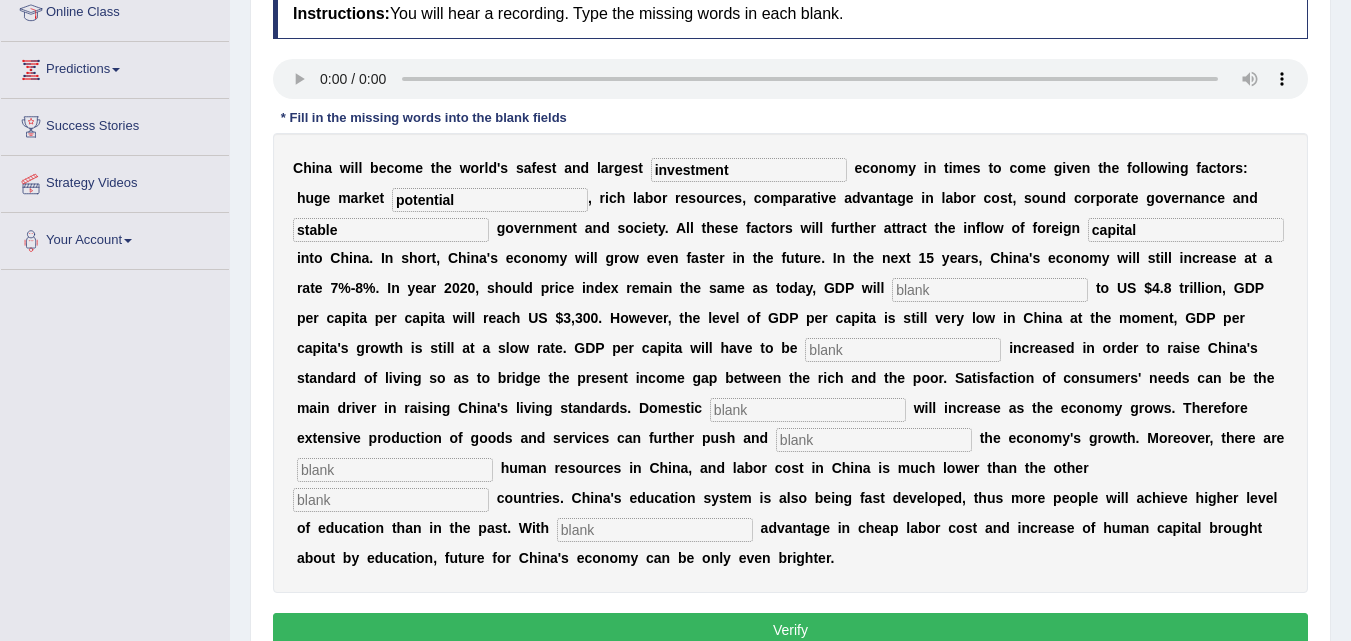 type on "capital" 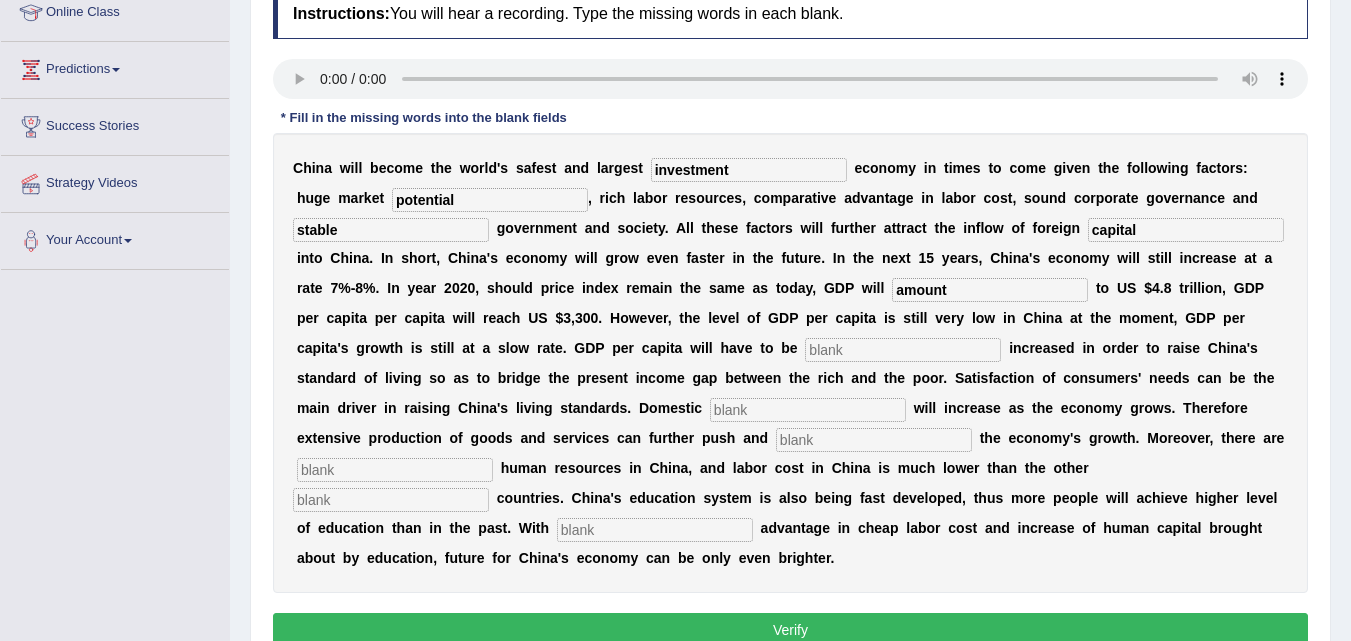 type on "amount" 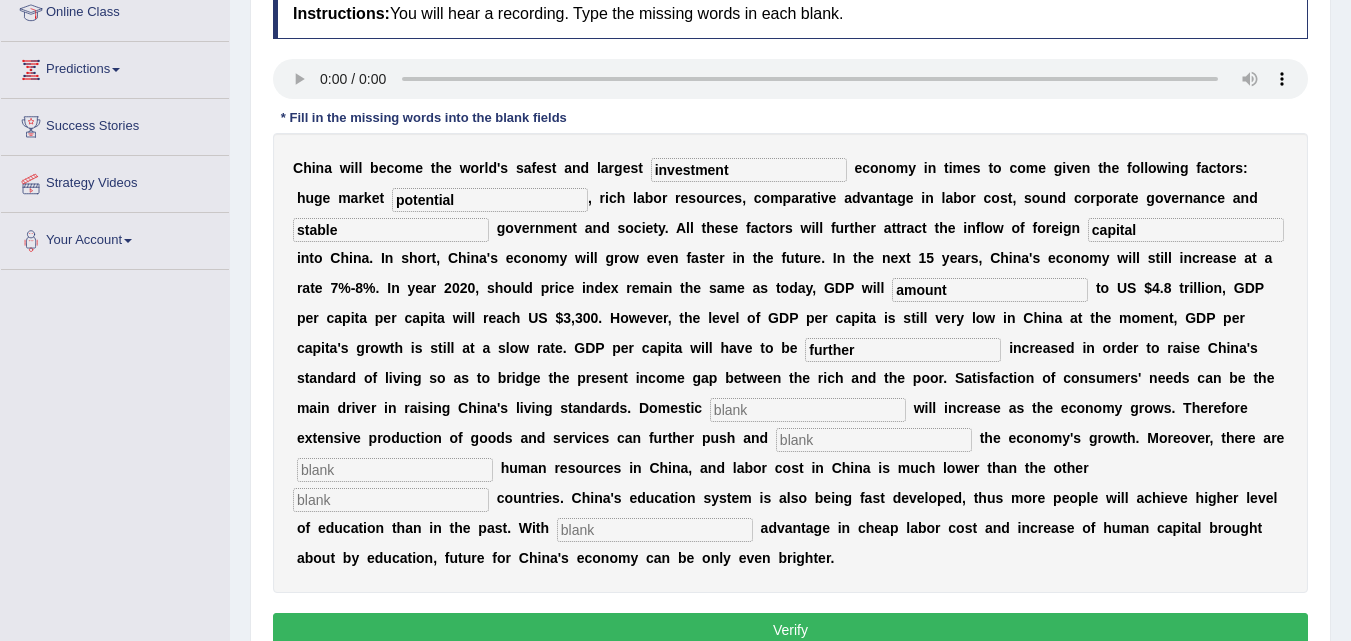 type on "further" 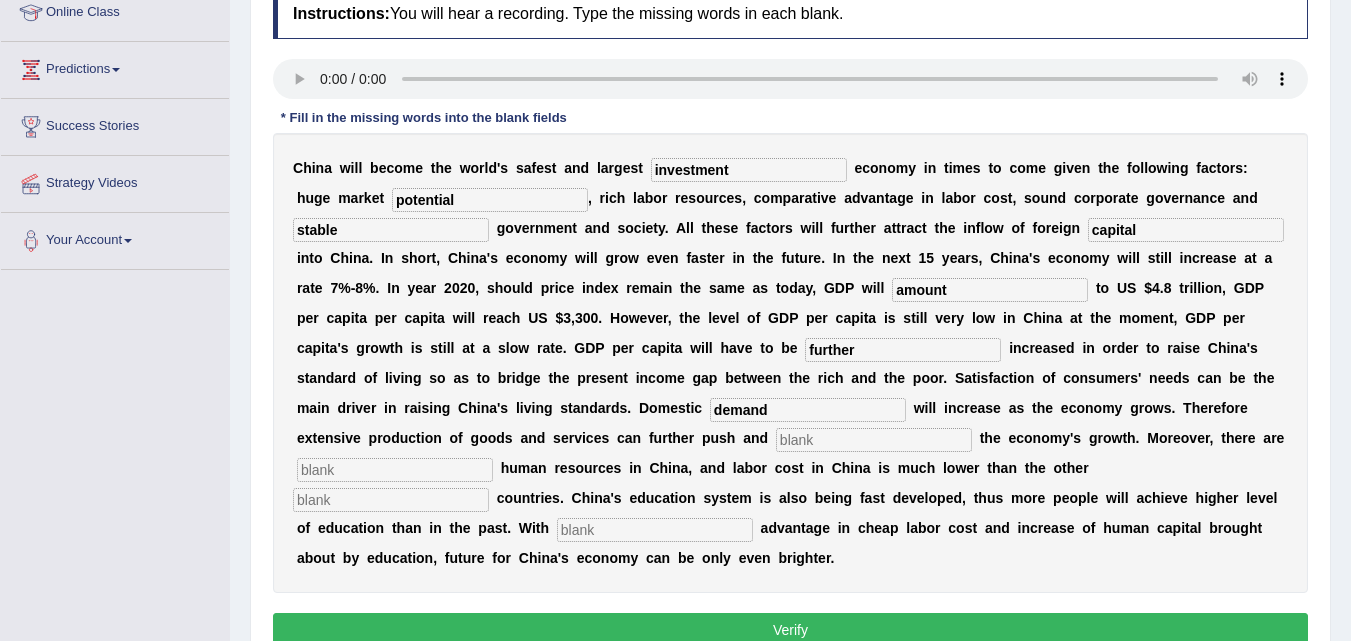 type on "demand" 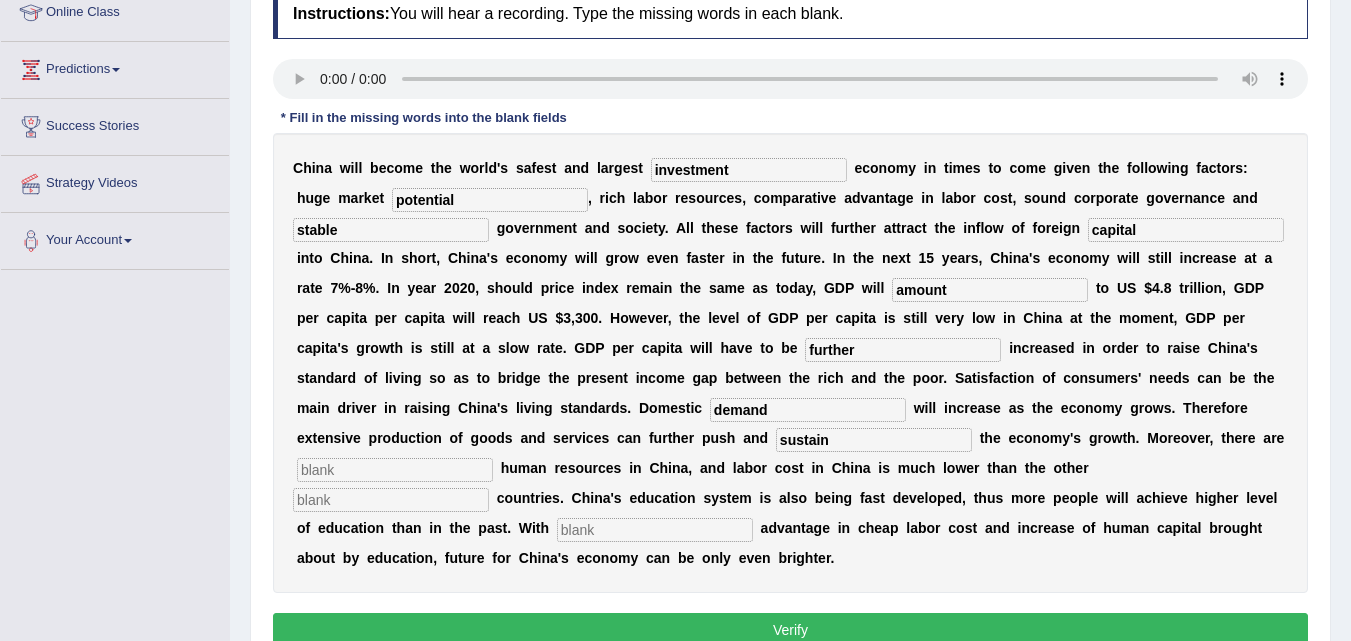 type on "sustain" 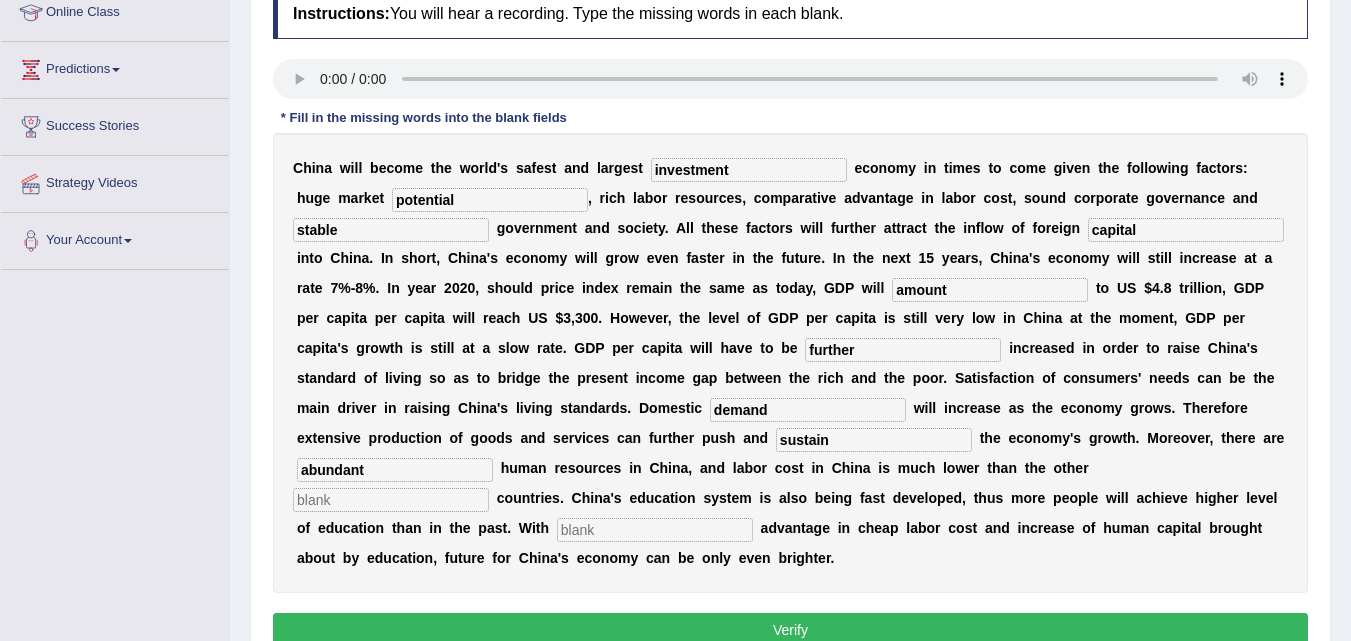 type on "abundant" 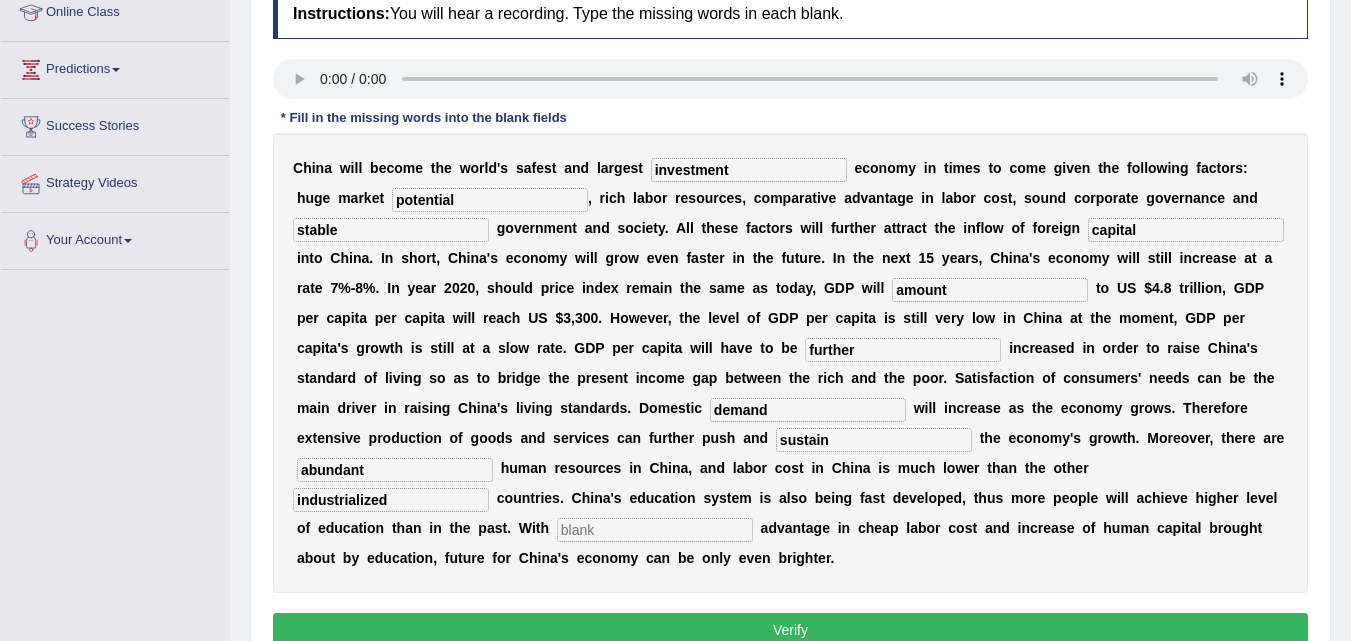 type on "industrialized" 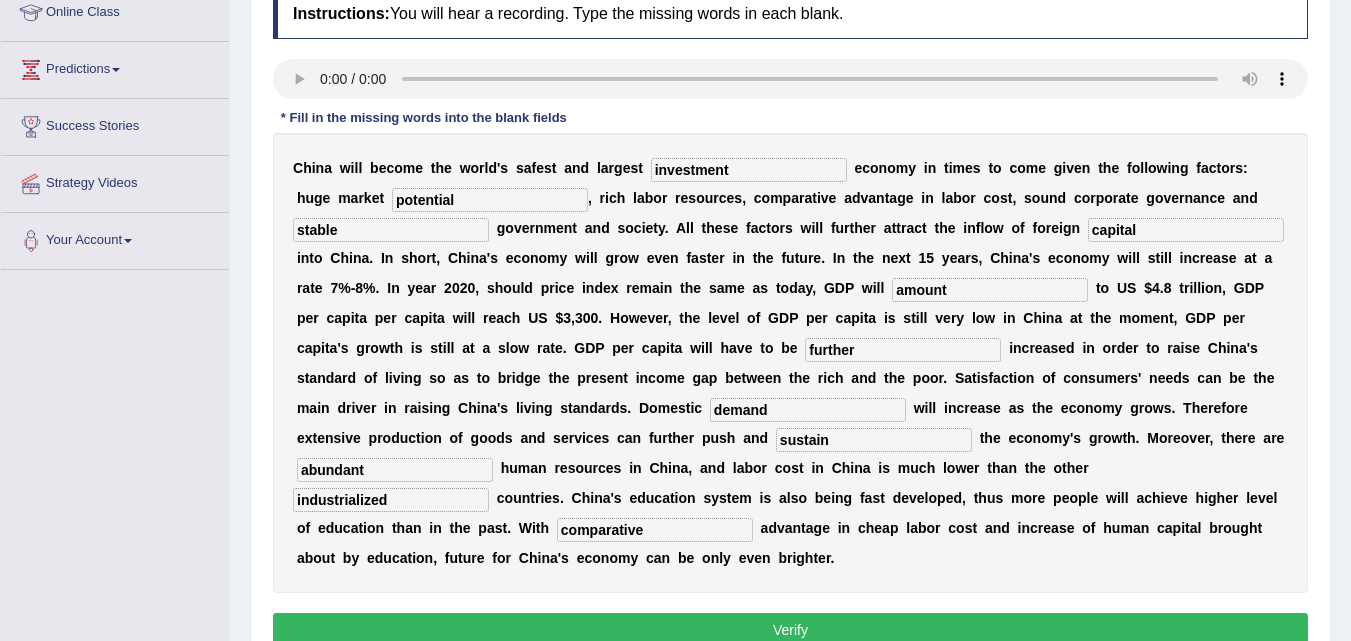 scroll, scrollTop: 409, scrollLeft: 0, axis: vertical 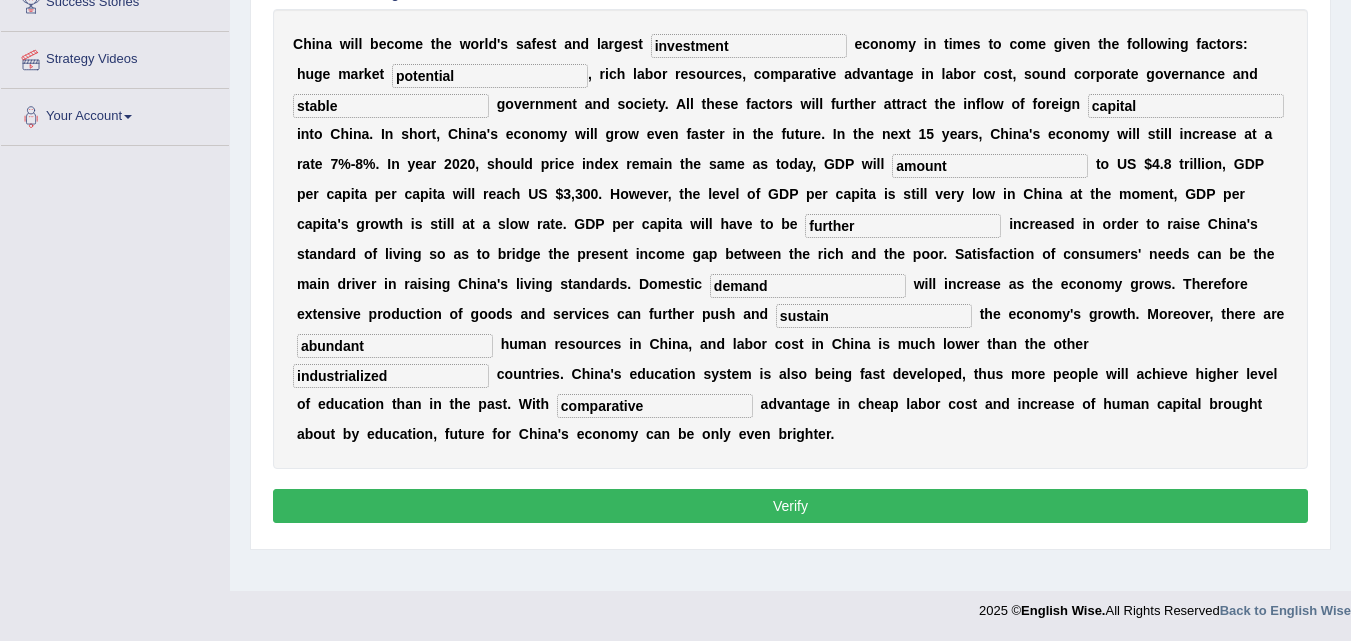 type on "comparative" 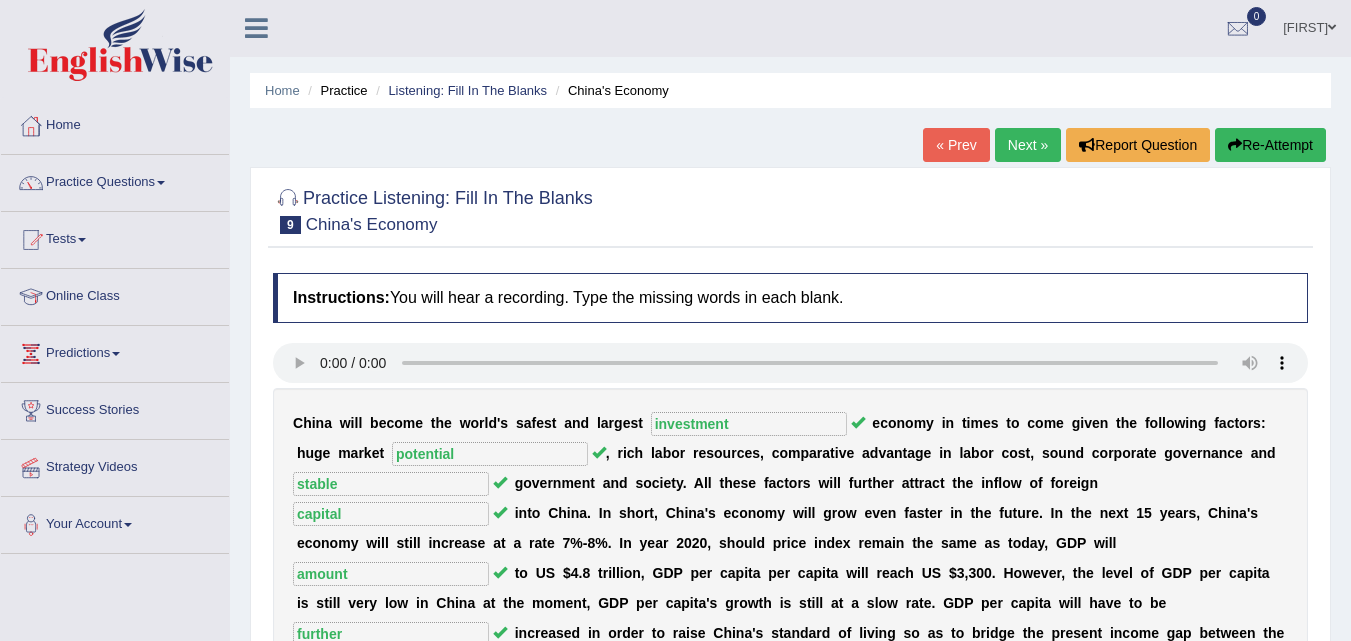 scroll, scrollTop: 0, scrollLeft: 0, axis: both 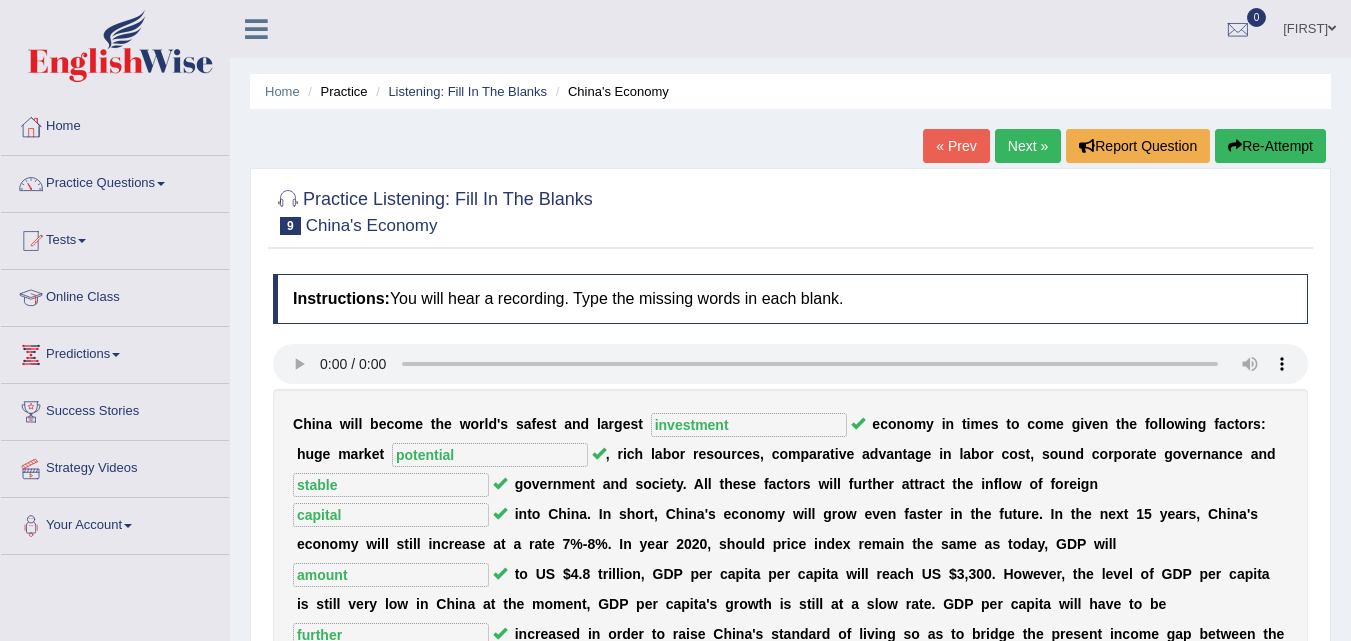 click on "Next »" at bounding box center (1028, 146) 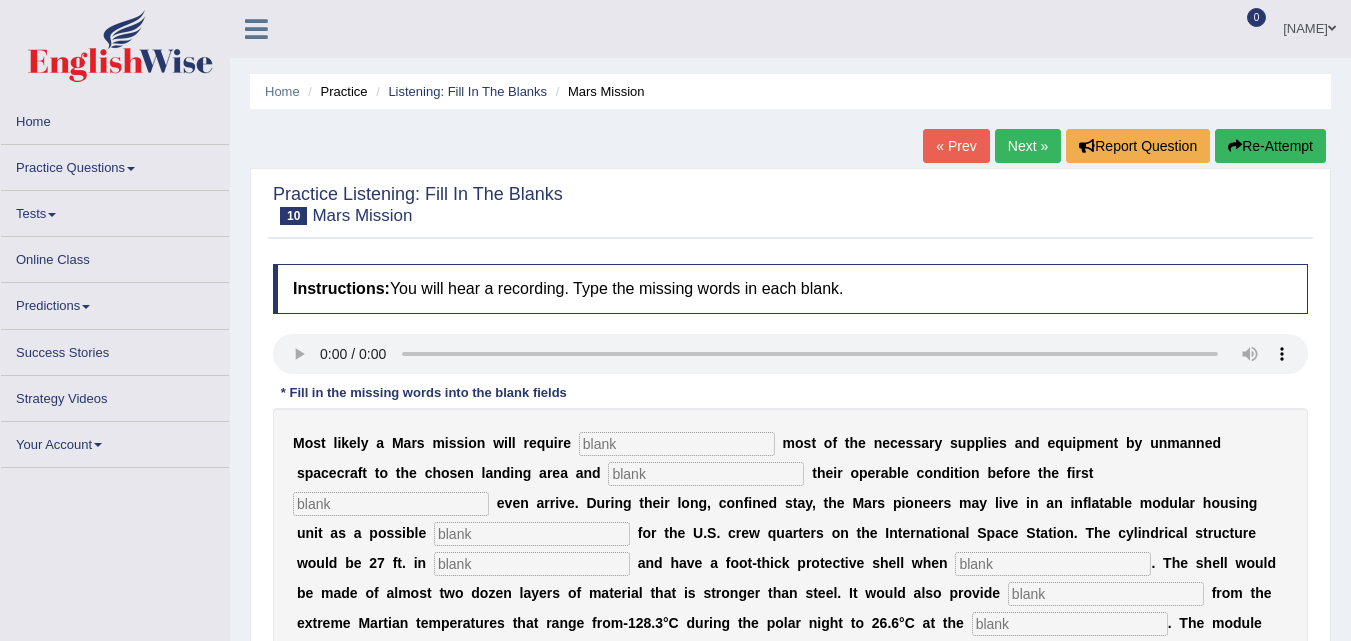 scroll, scrollTop: 0, scrollLeft: 0, axis: both 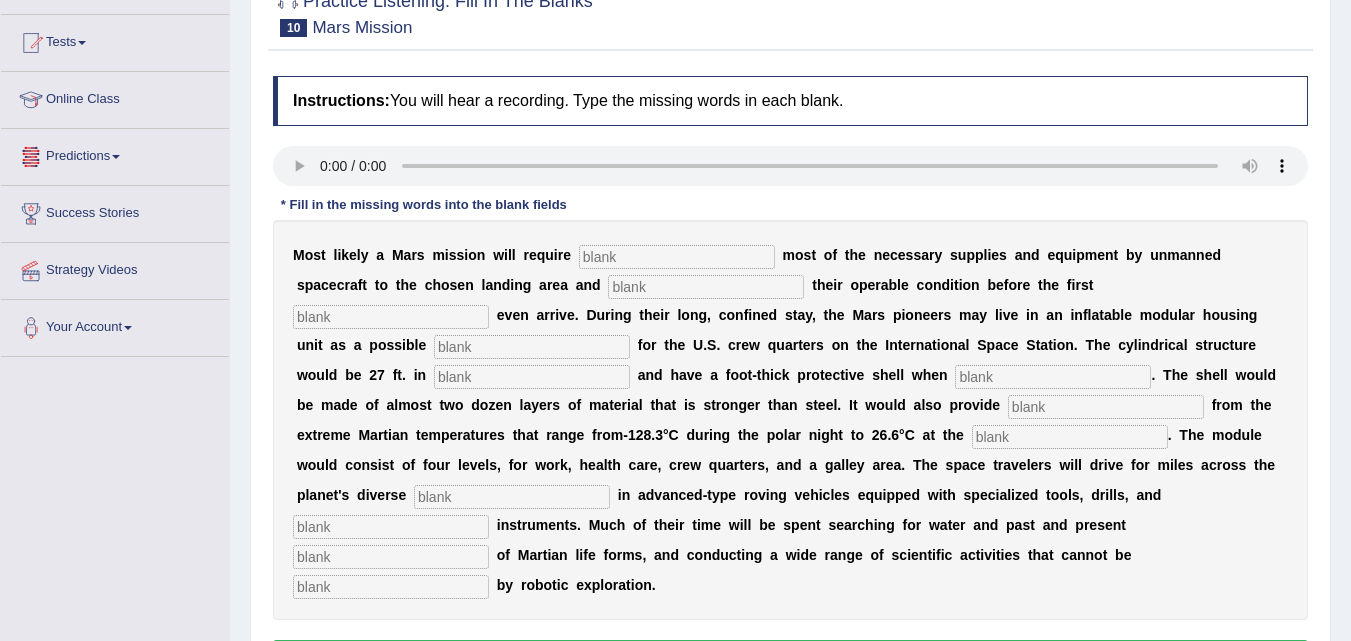 click at bounding box center [677, 257] 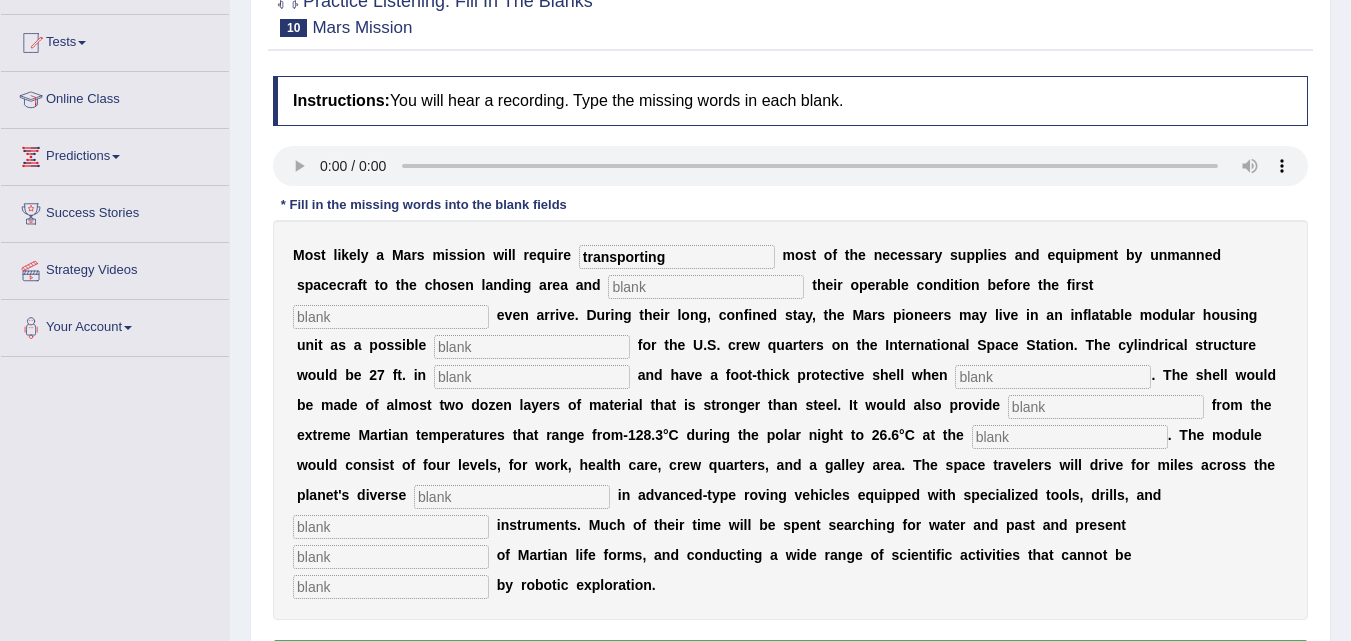 type on "transporting" 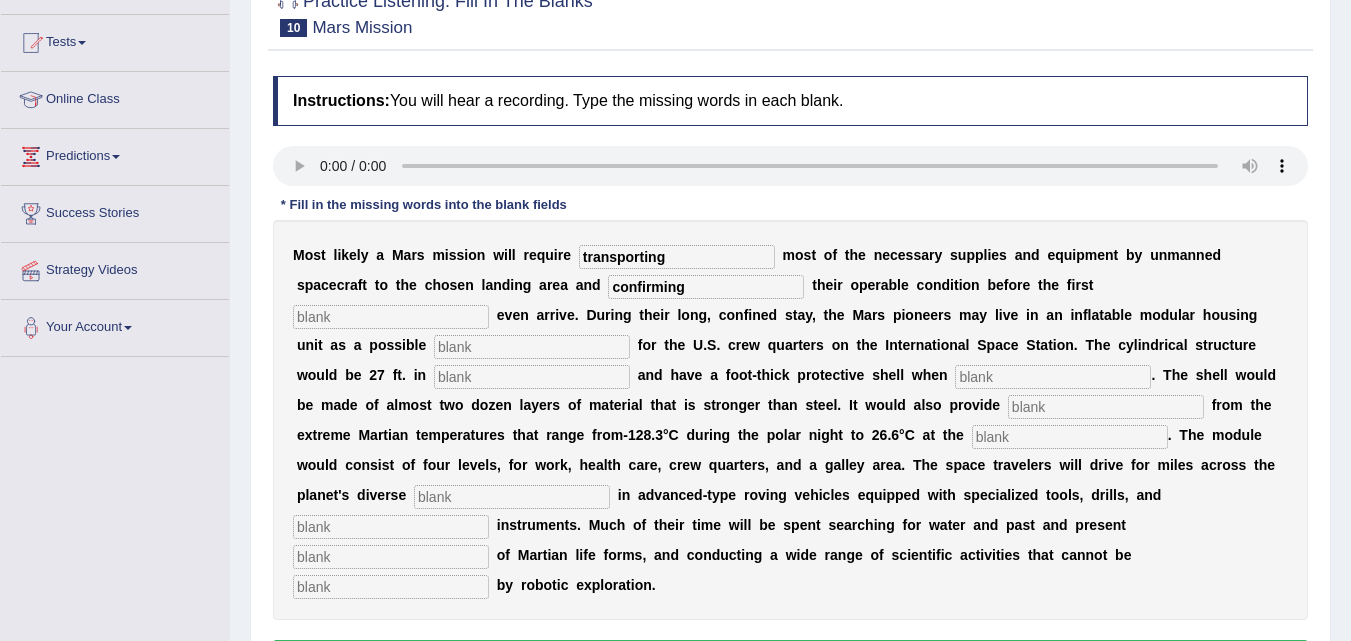 type on "confirming" 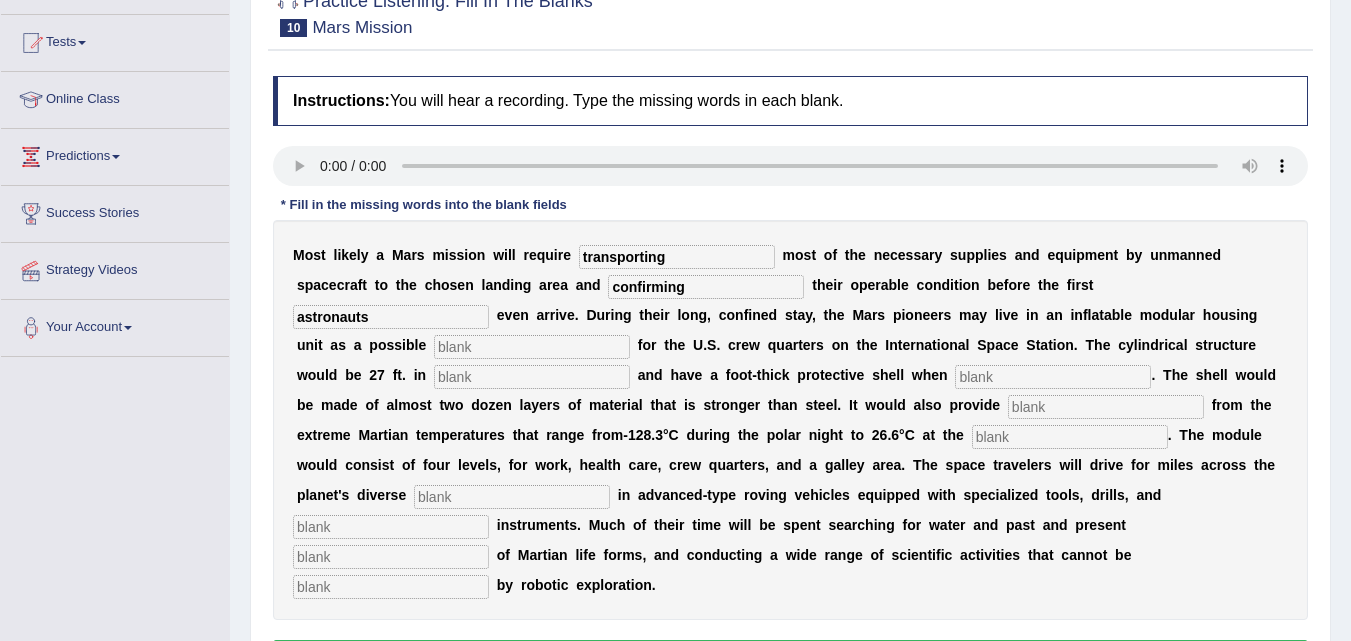 type on "astronauts" 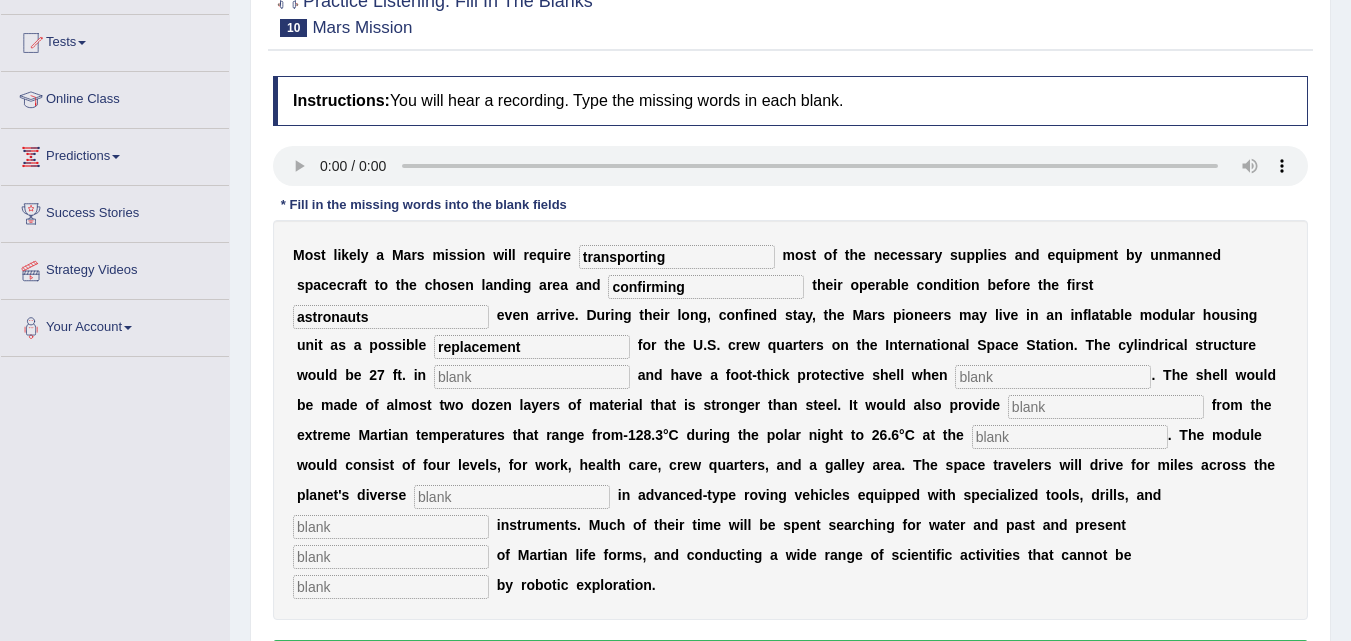 type on "replacement" 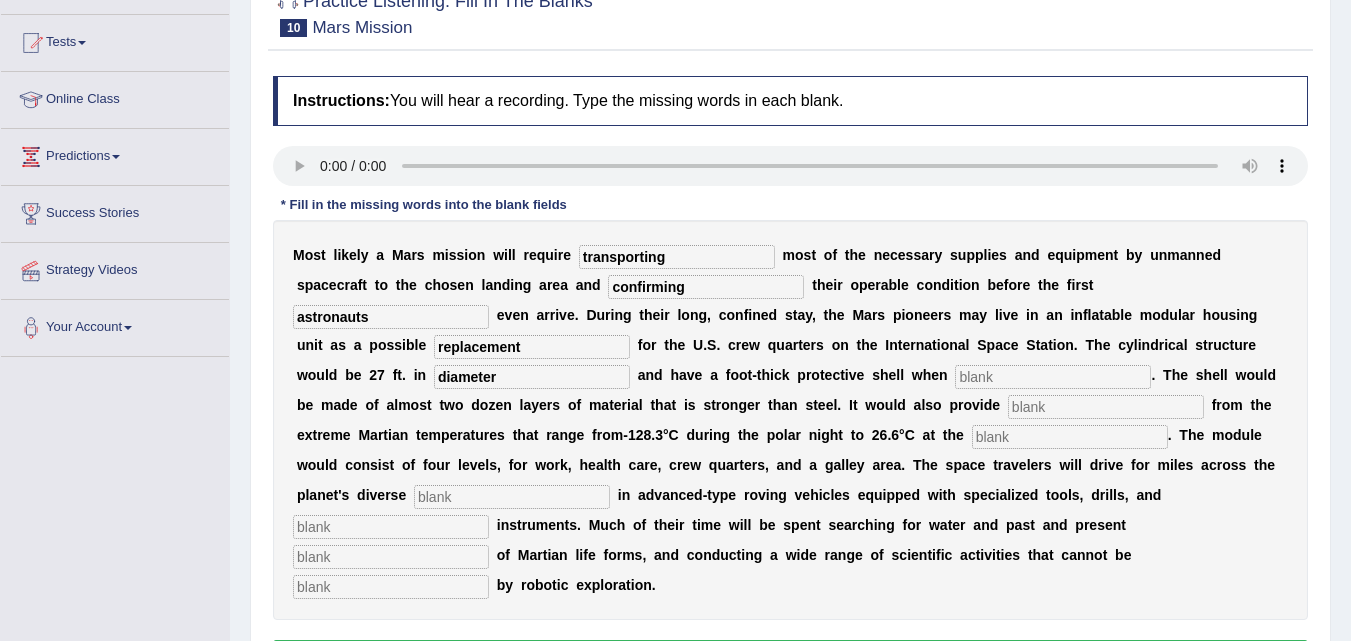 type on "diameter" 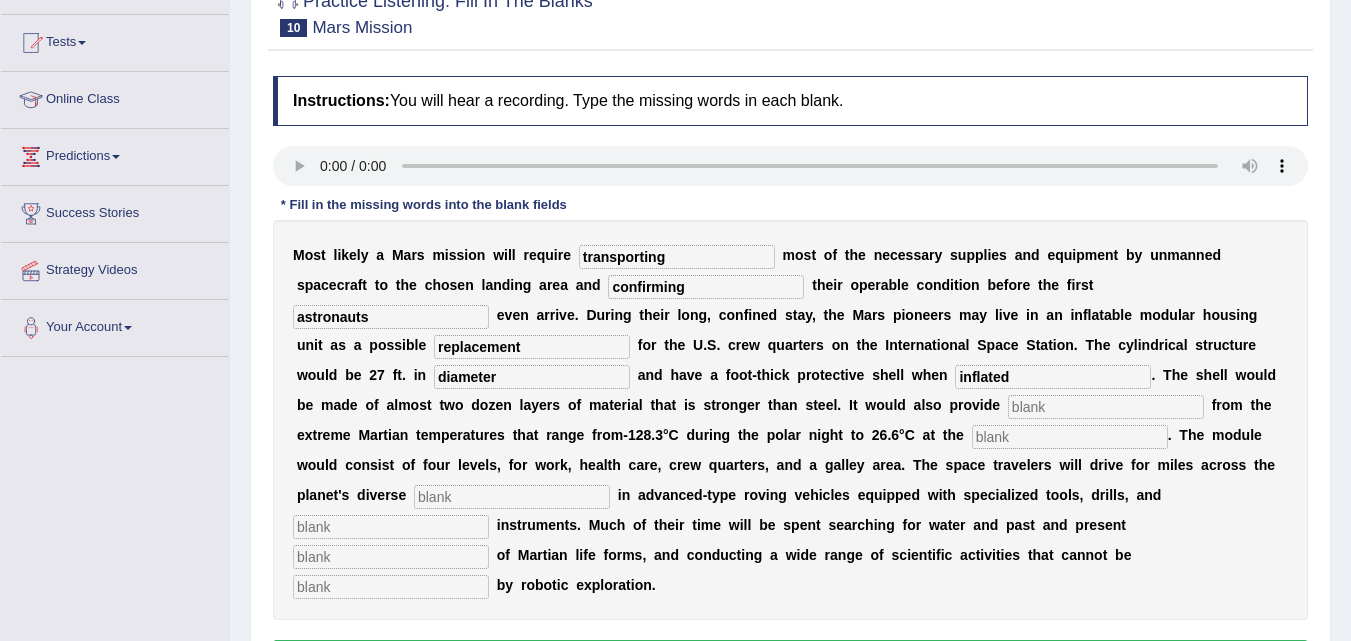 type on "inflated" 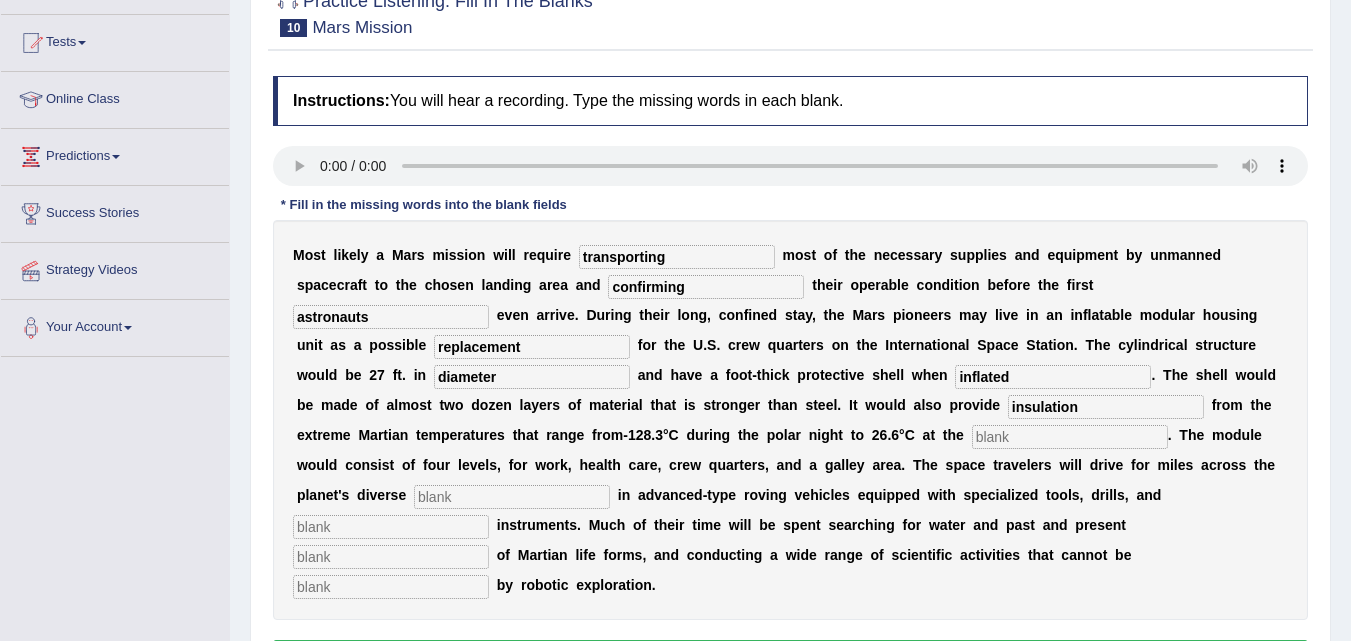 type on "insulation" 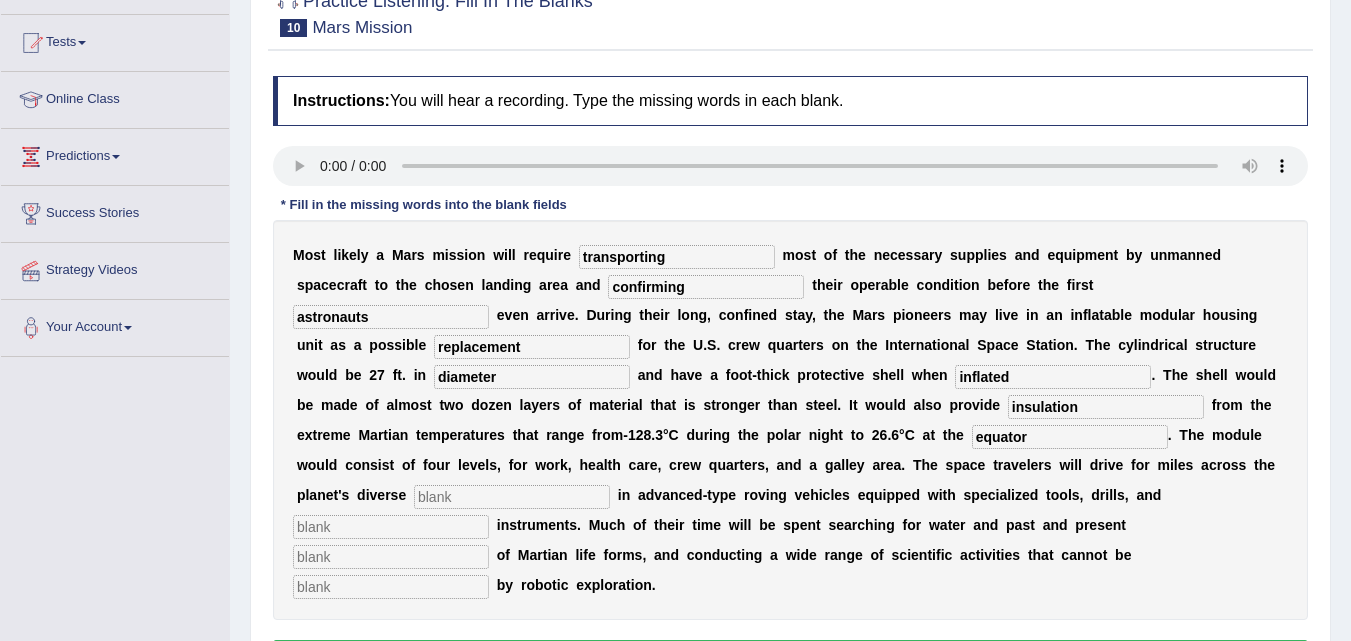 type on "equator" 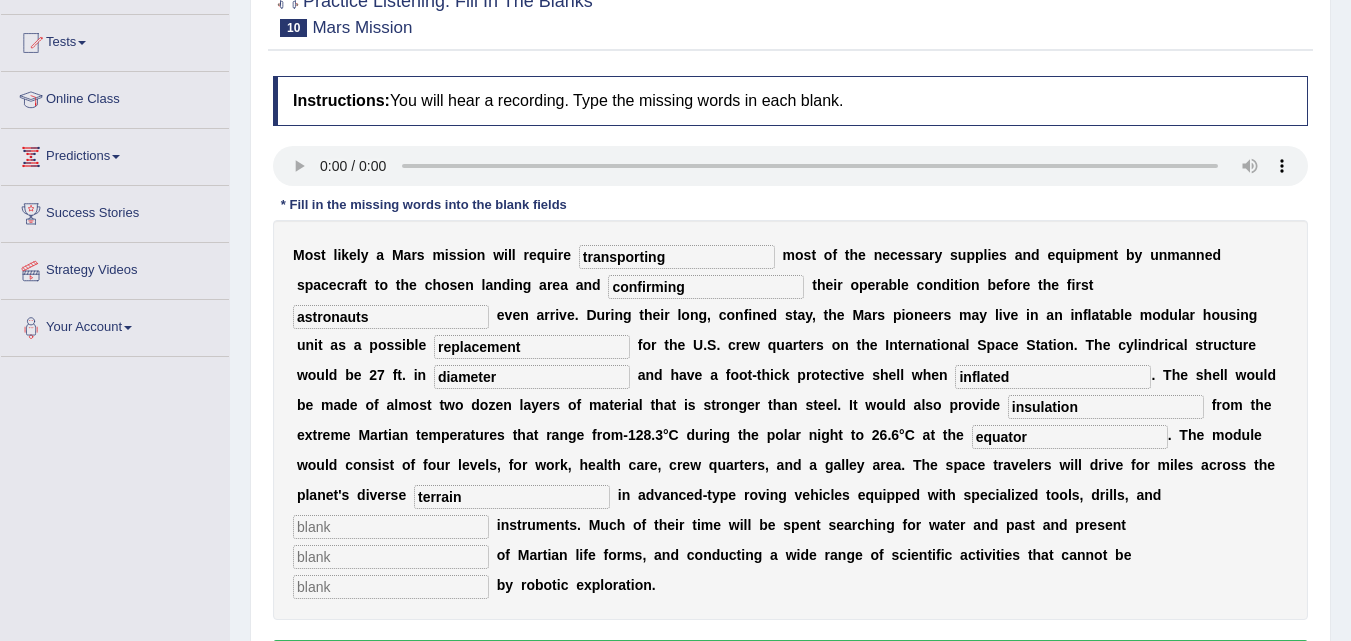 type on "terrain" 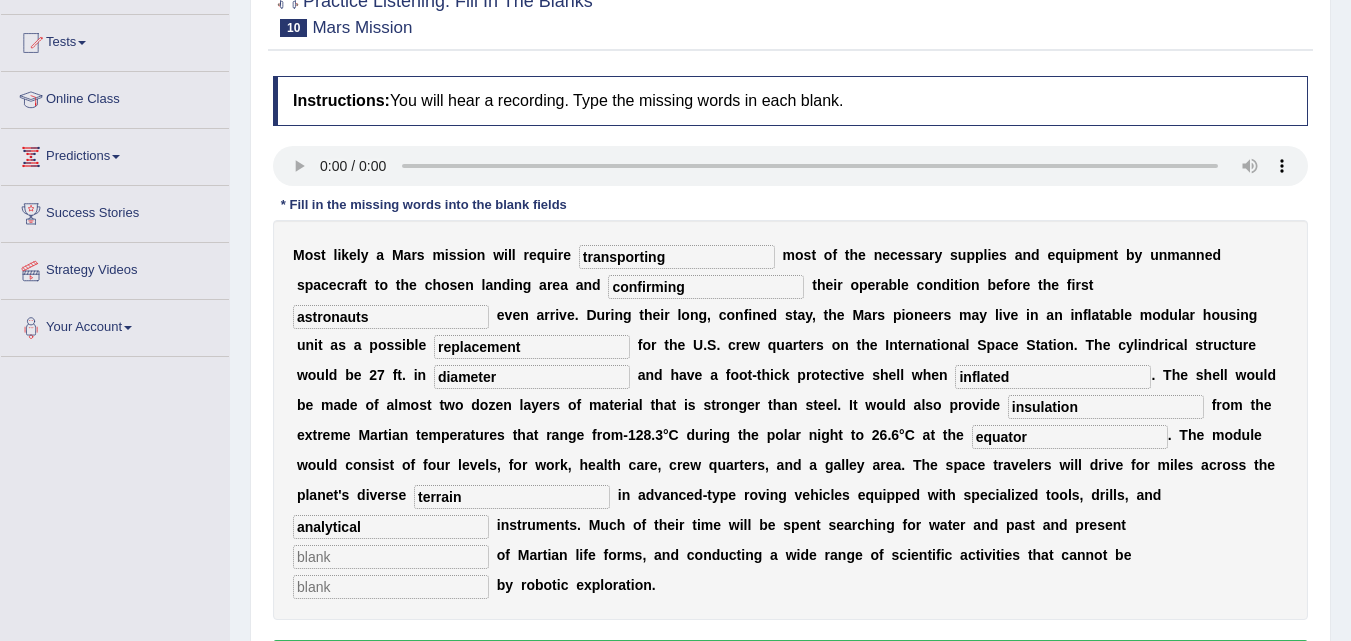 type on "analytical" 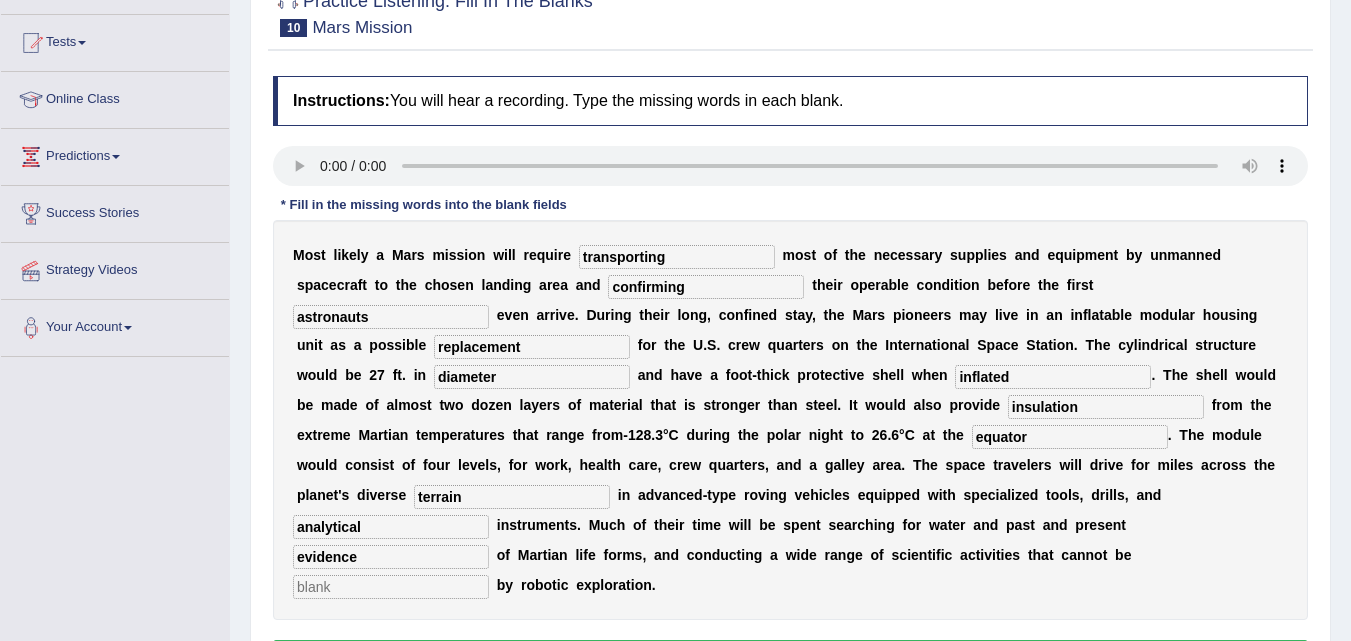 type on "evidence" 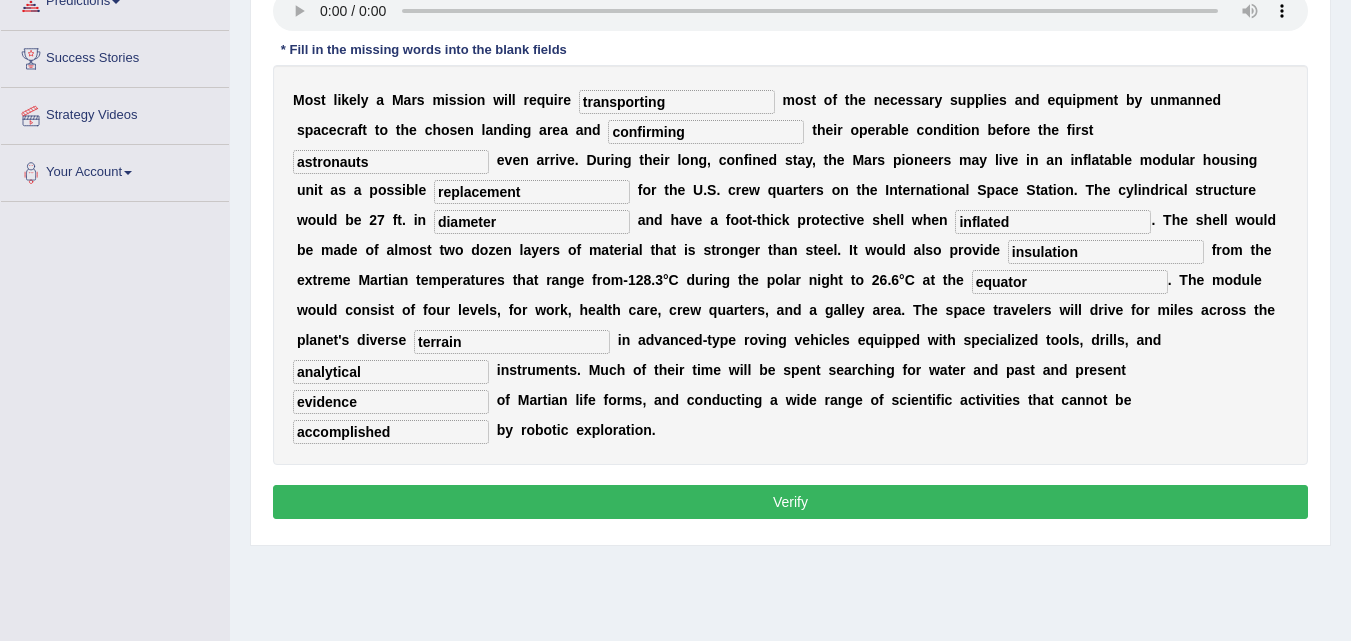 scroll, scrollTop: 354, scrollLeft: 0, axis: vertical 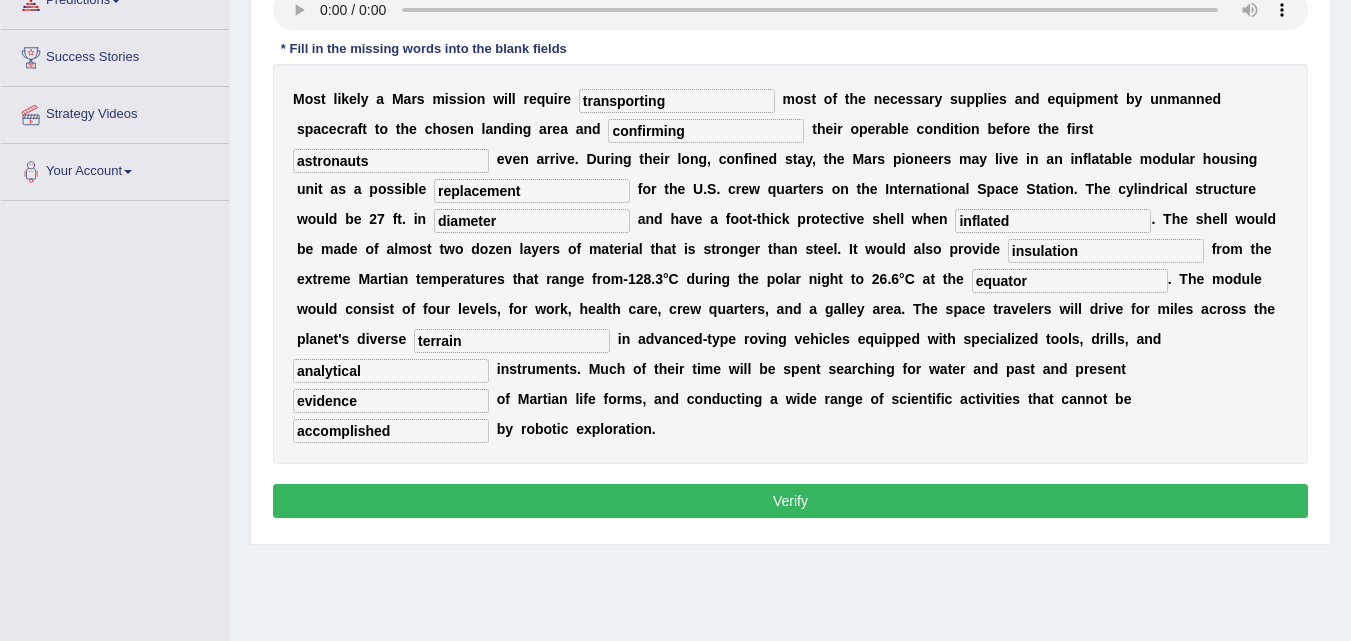 type on "accomplished" 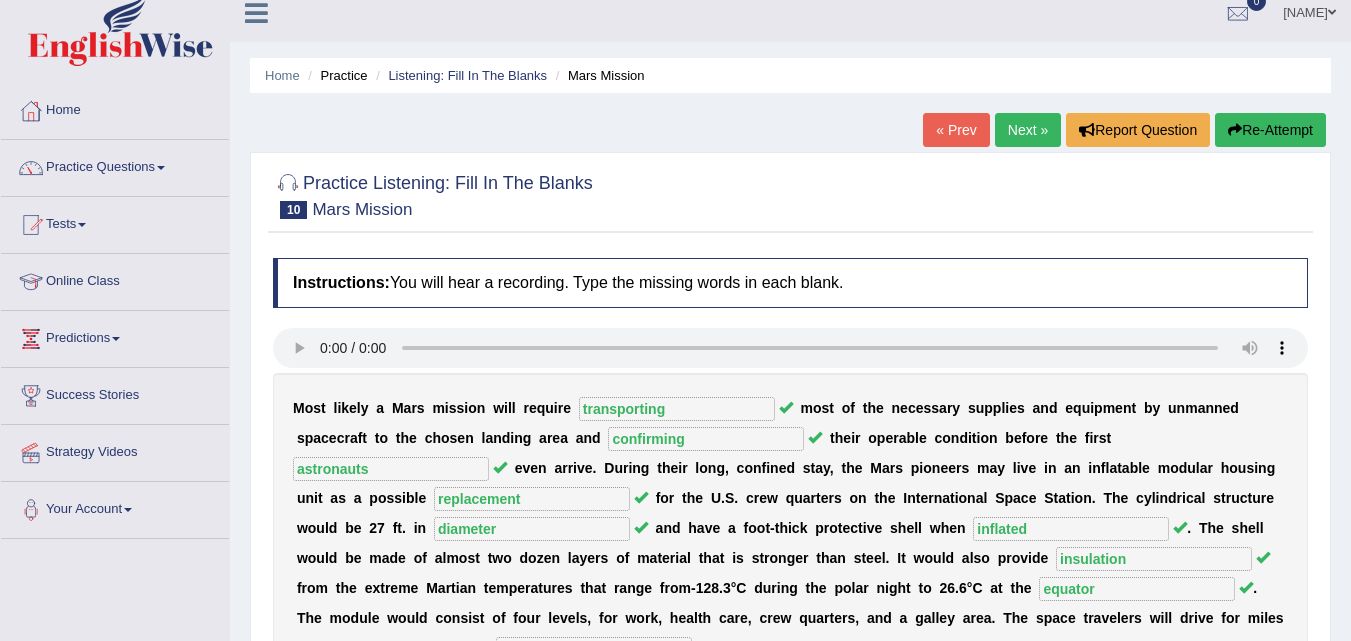 scroll, scrollTop: 0, scrollLeft: 0, axis: both 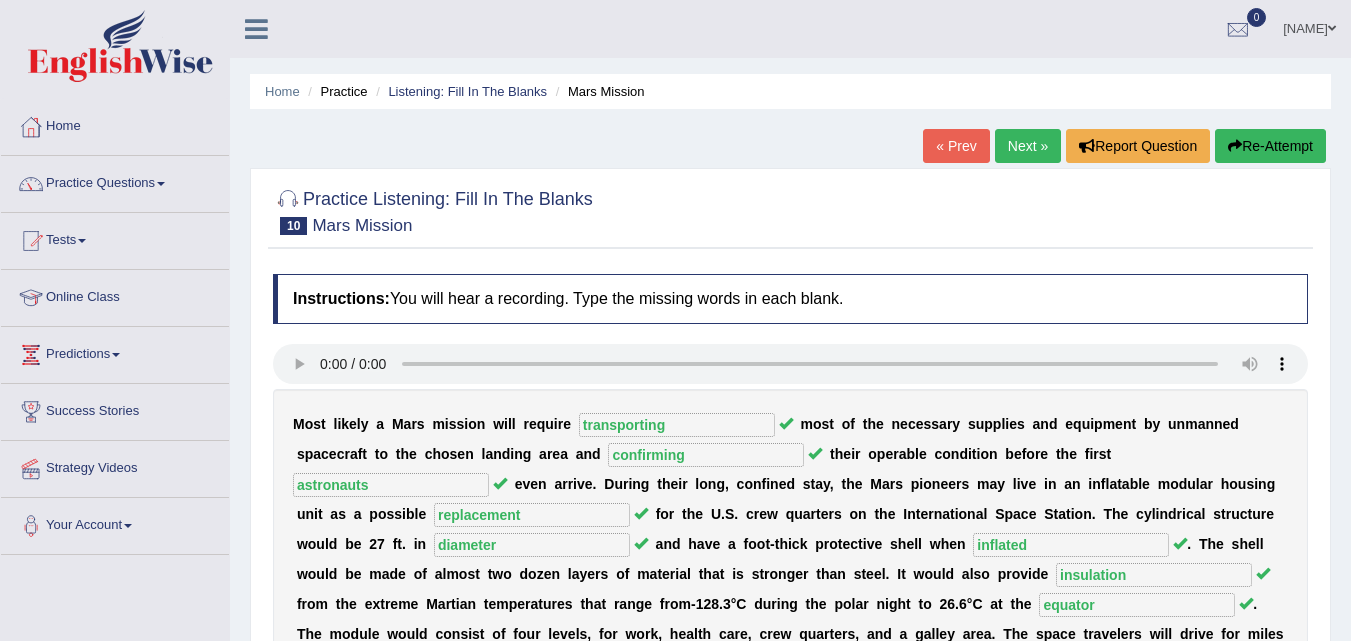 click on "Next »" at bounding box center [1028, 146] 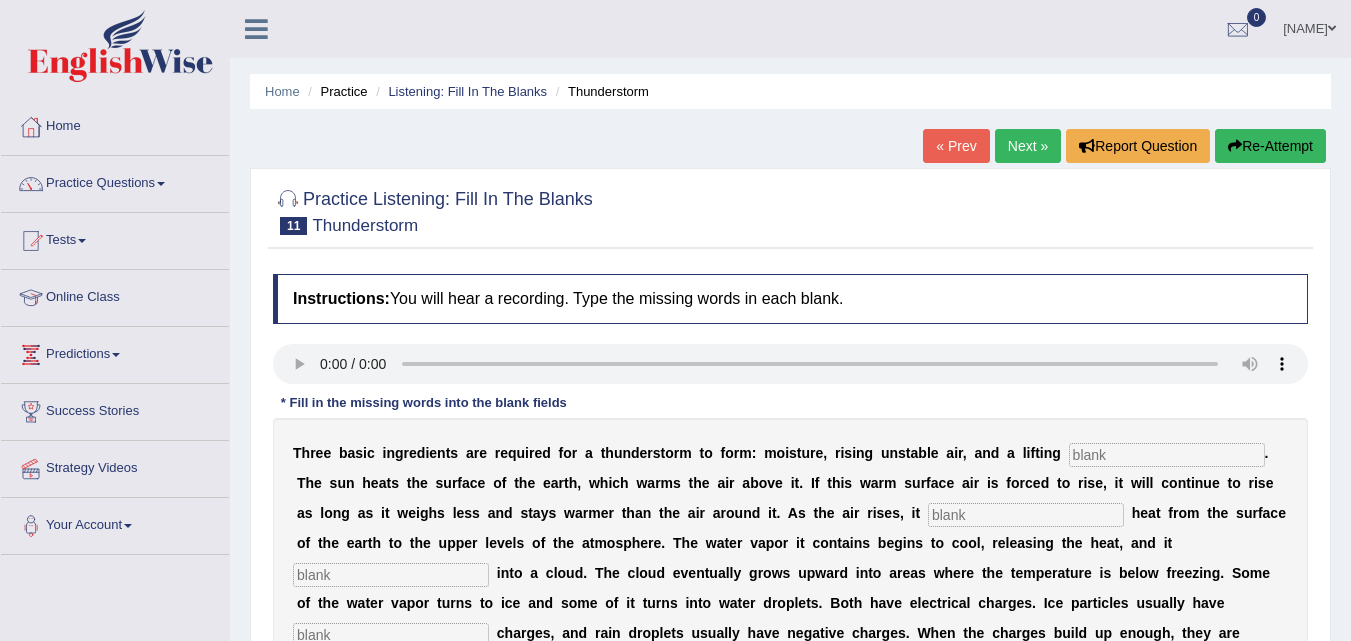 scroll, scrollTop: 0, scrollLeft: 0, axis: both 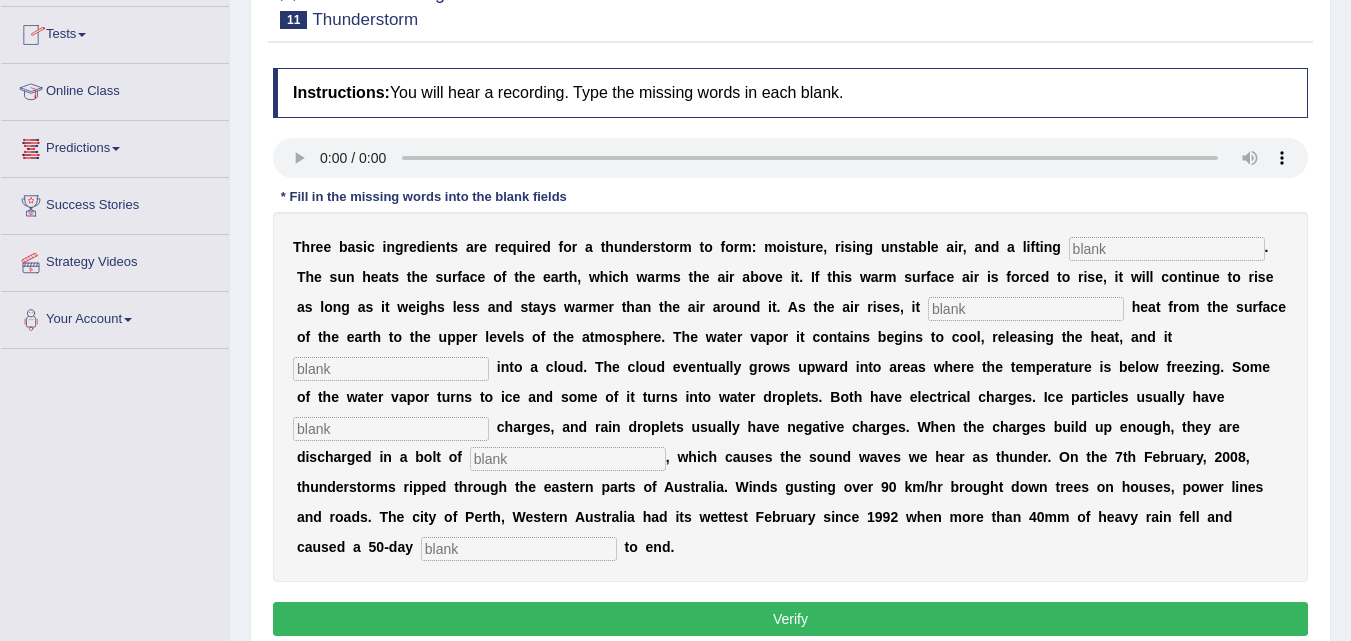 click at bounding box center [1167, 249] 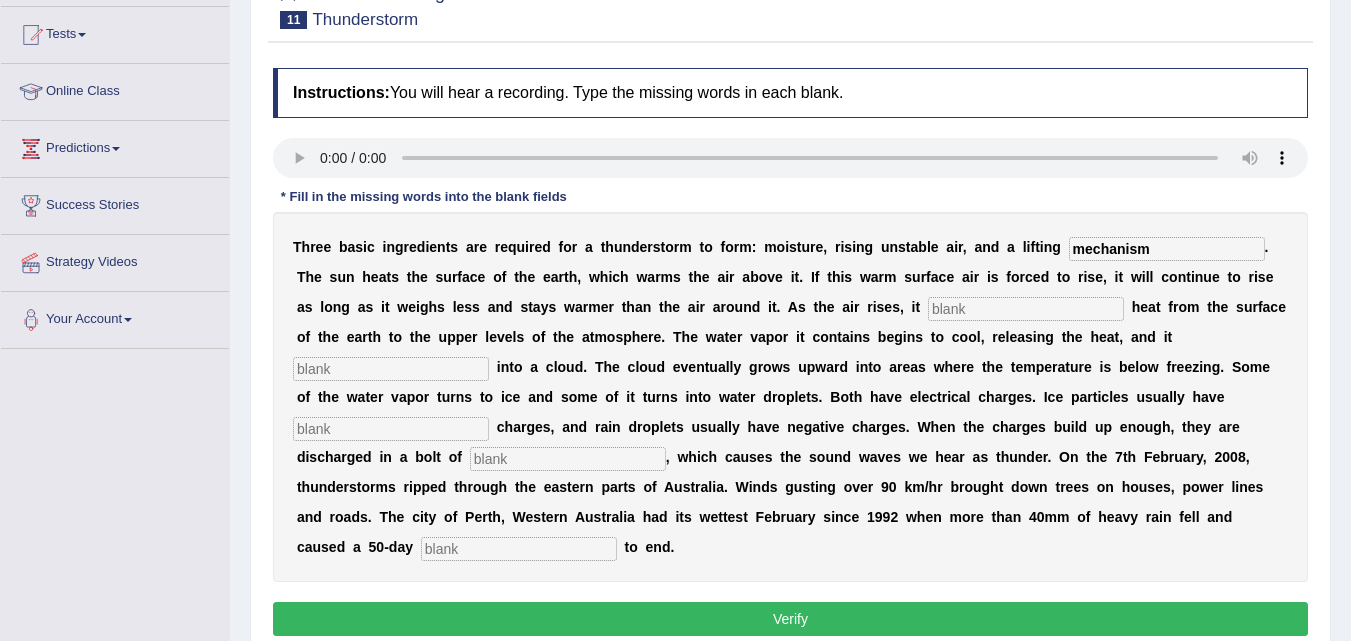 type on "mechanism" 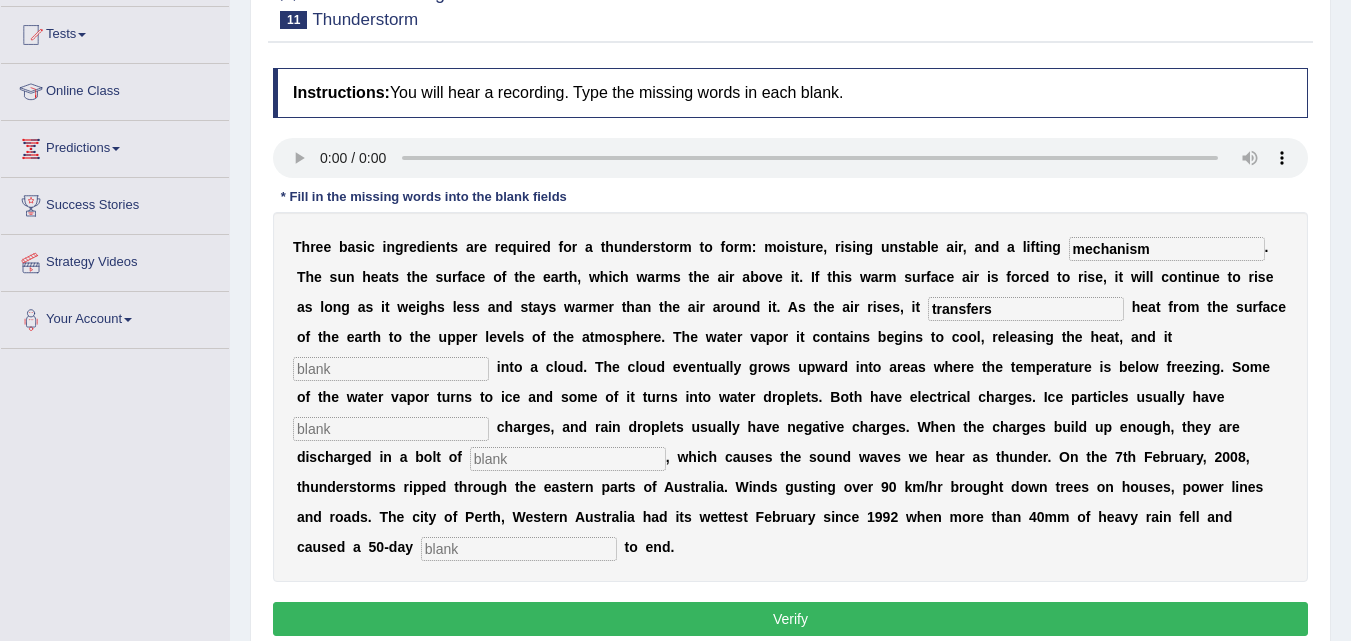 type on "transfers" 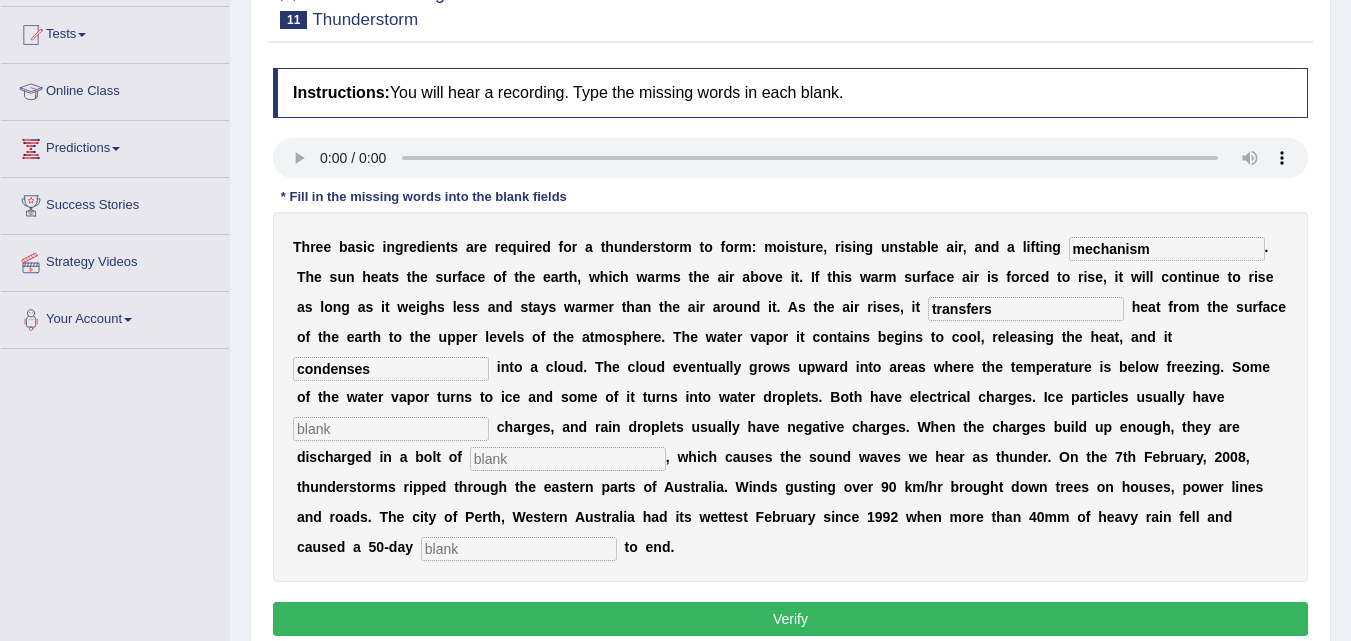 type on "condenses" 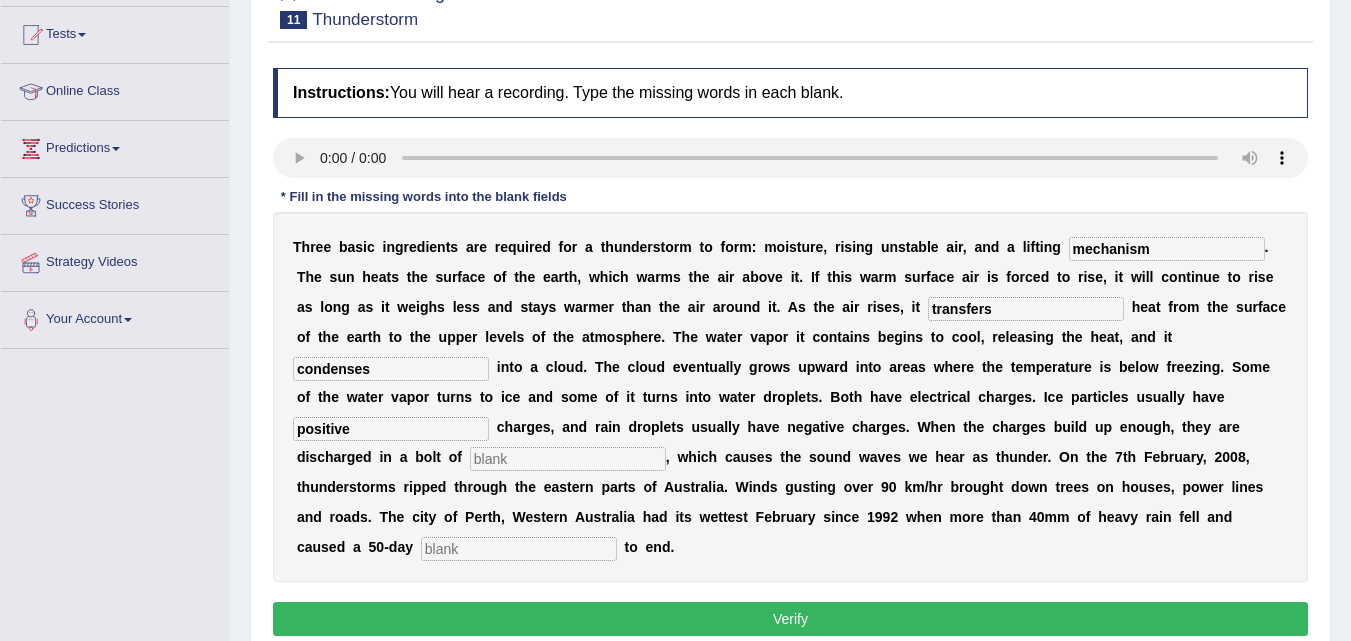 type on "positive" 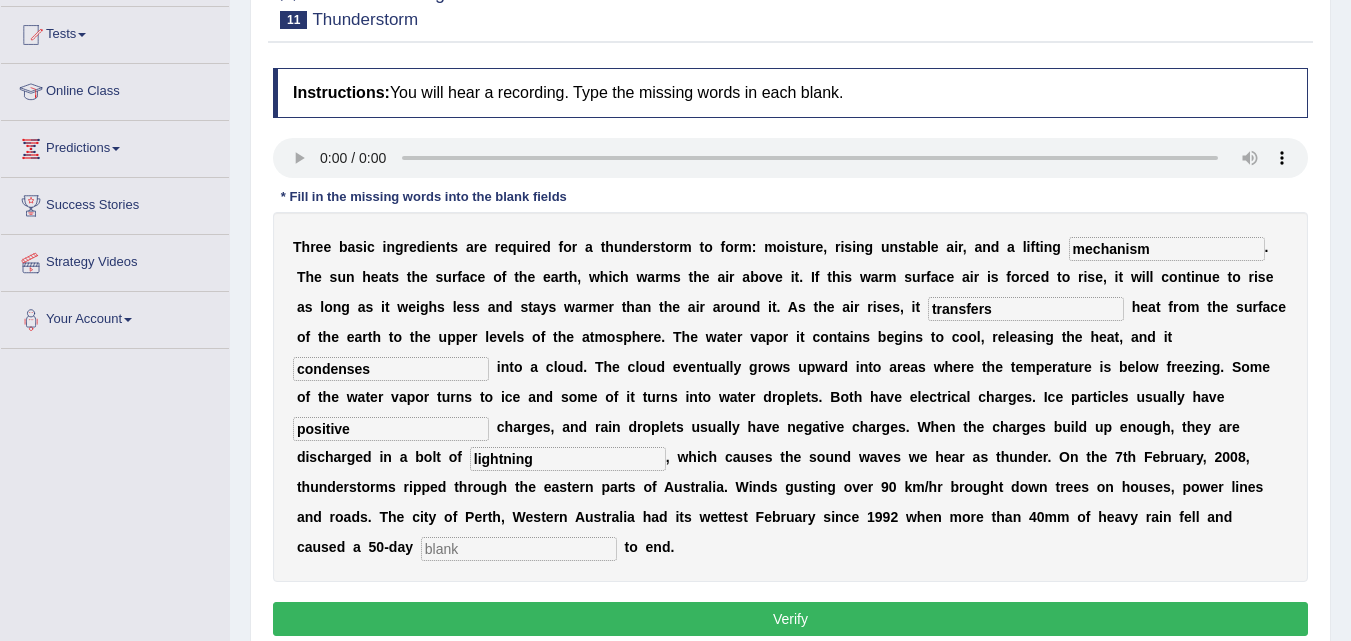 type on "lightning" 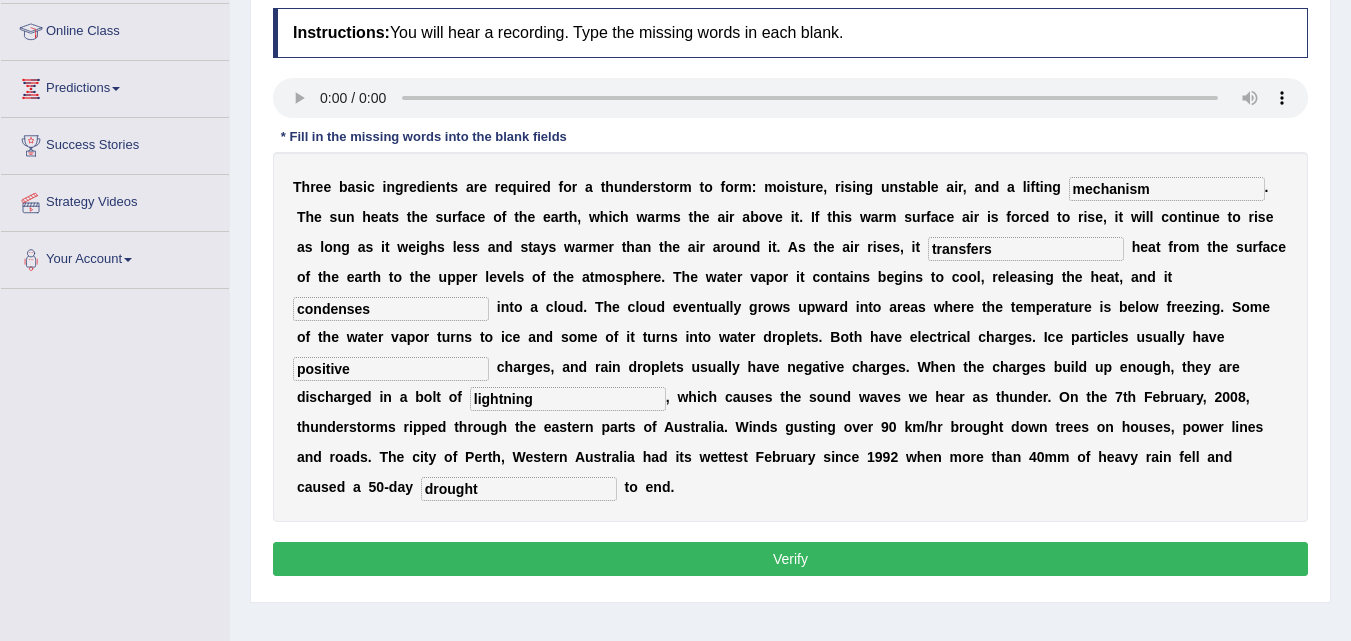 scroll, scrollTop: 267, scrollLeft: 0, axis: vertical 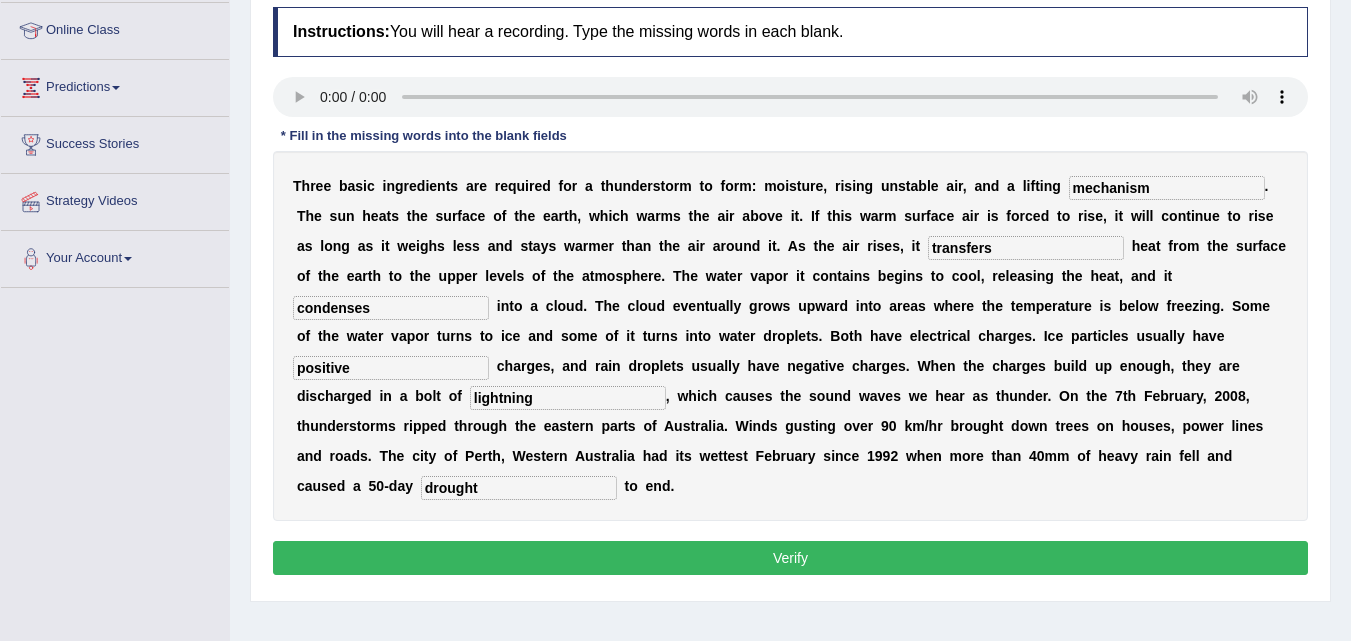 type on "drought" 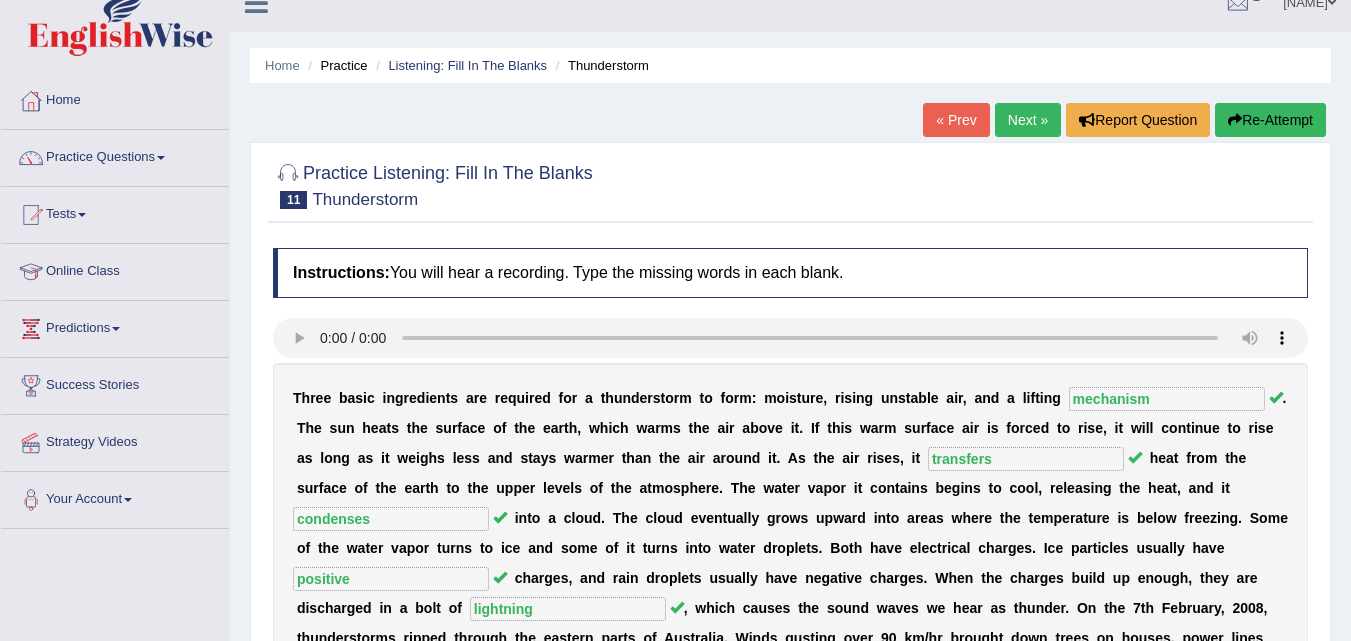 scroll, scrollTop: 25, scrollLeft: 0, axis: vertical 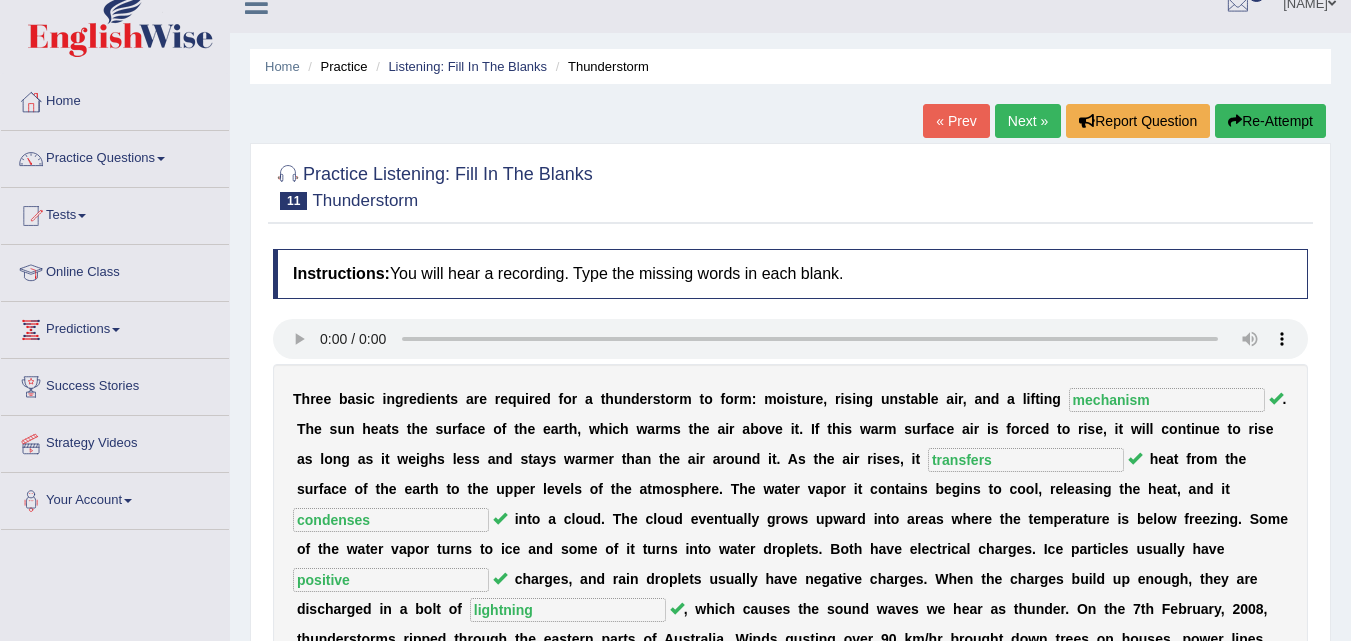 click on "Next »" at bounding box center [1028, 121] 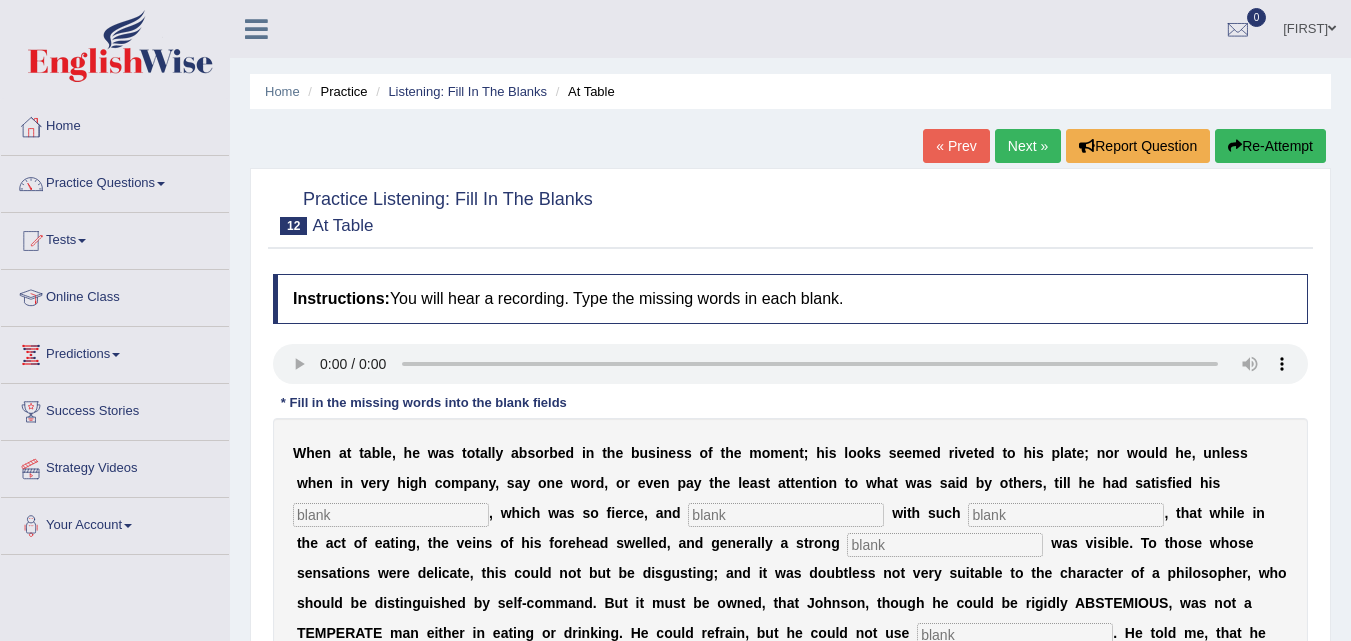 scroll, scrollTop: 189, scrollLeft: 0, axis: vertical 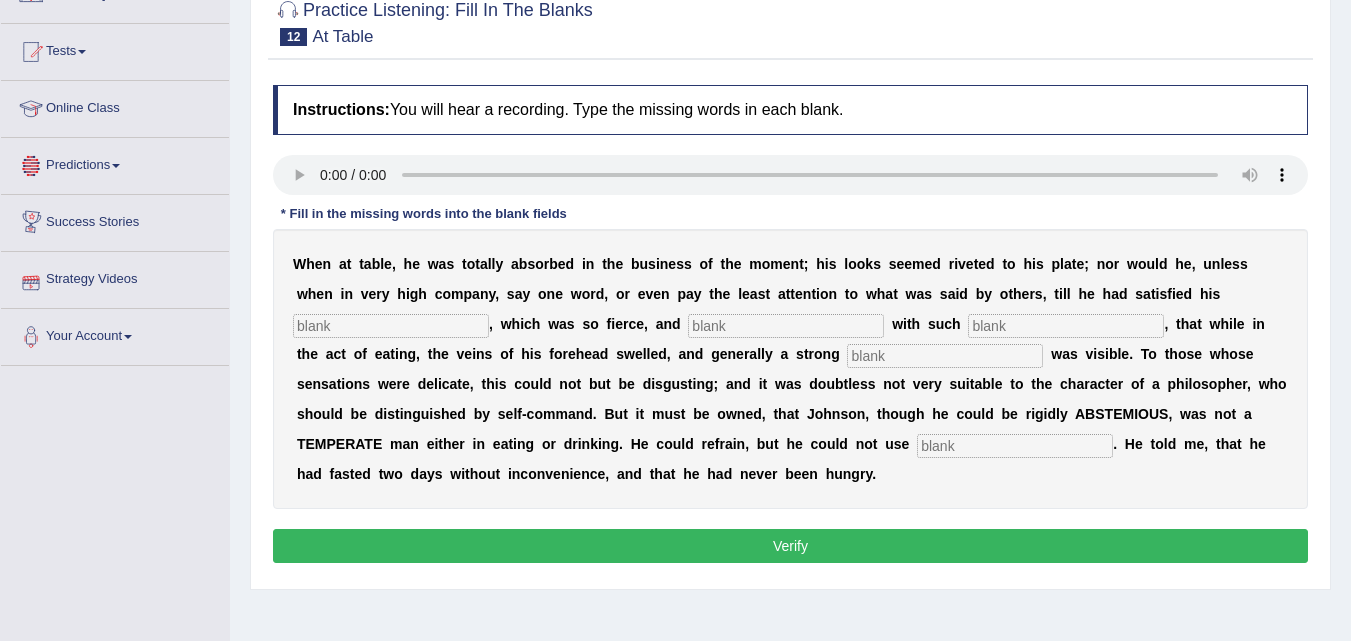 click at bounding box center [391, 326] 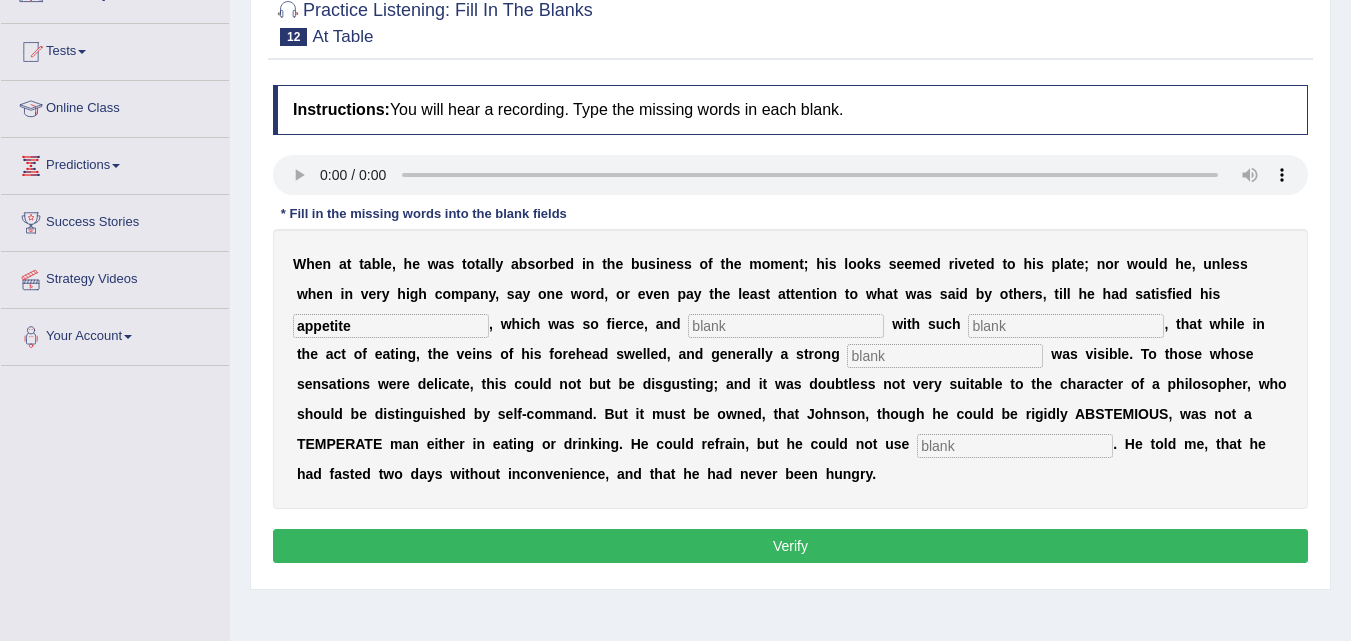 type on "appetite" 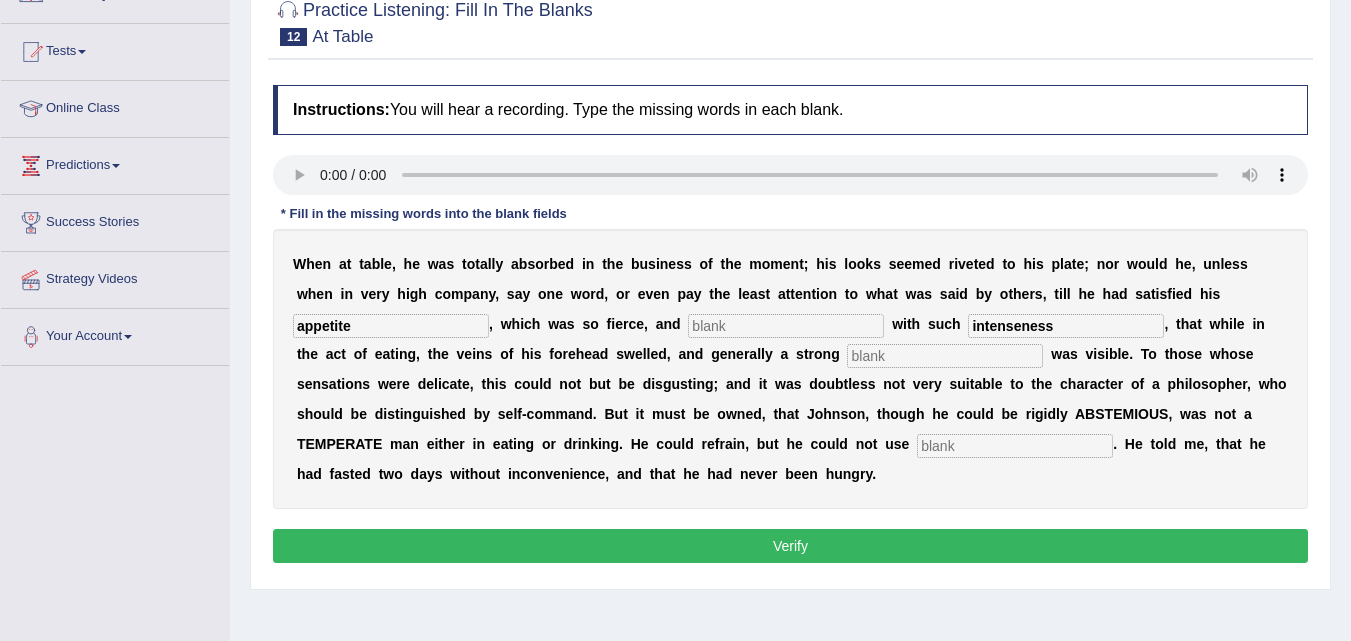 type on "intenseness" 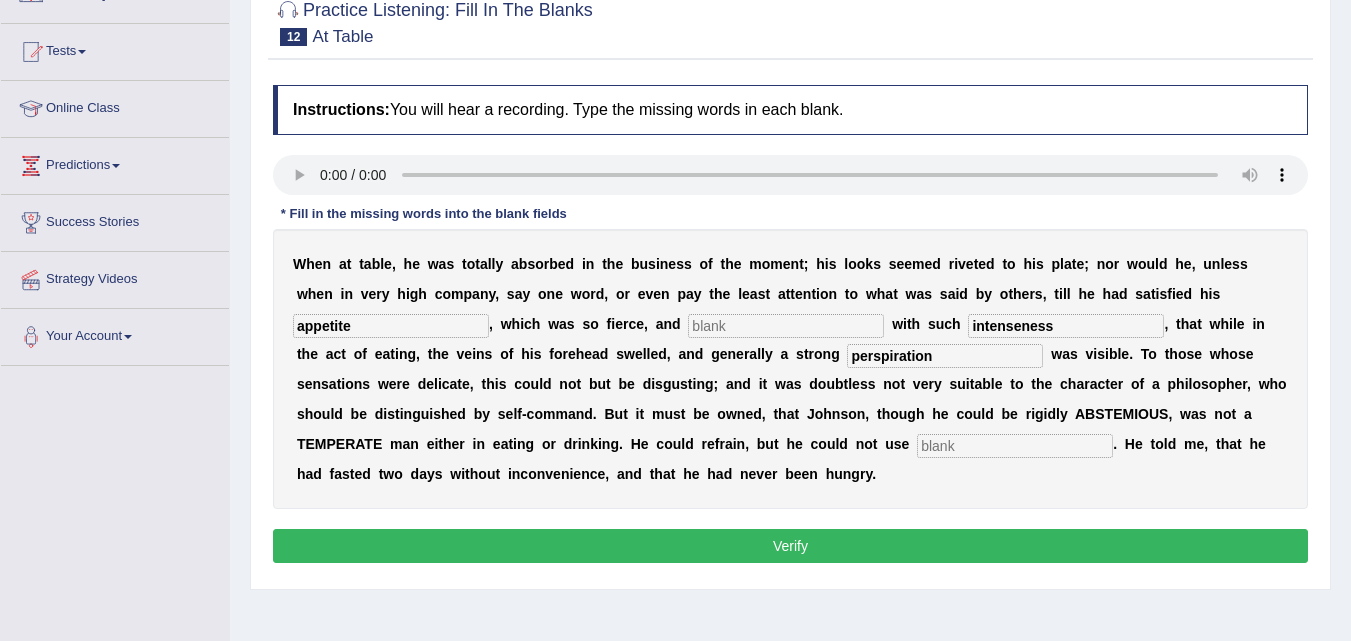 type on "perspiration" 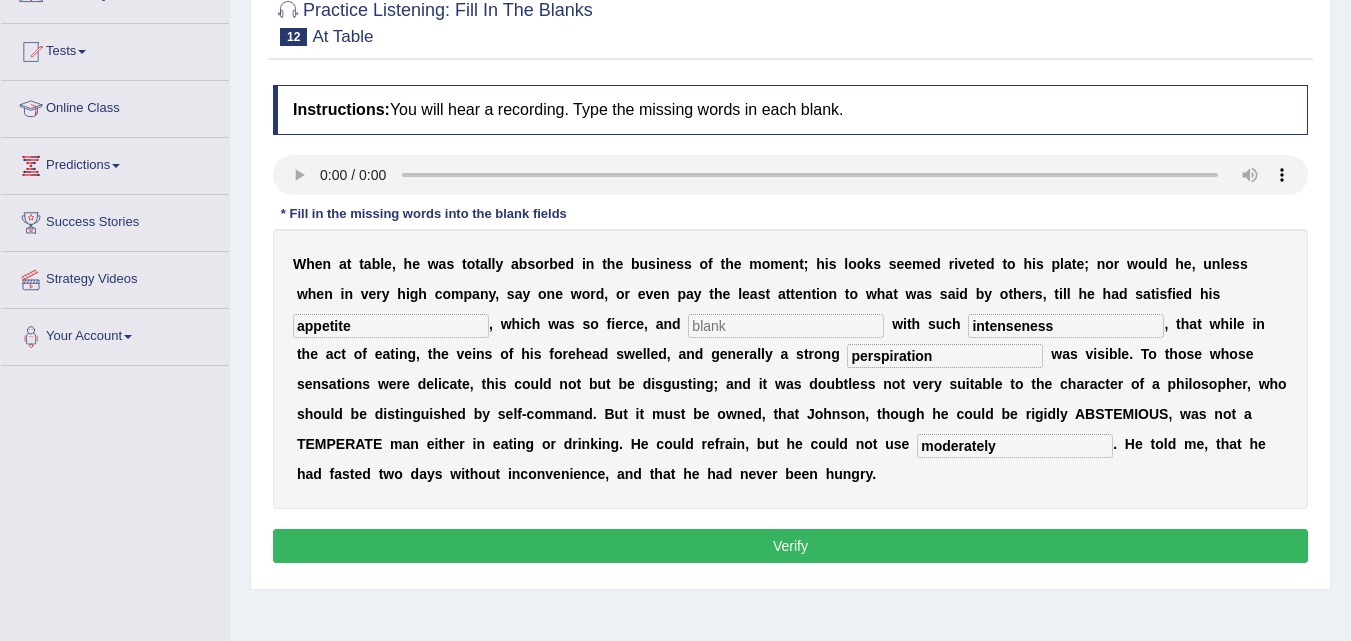 type on "moderately" 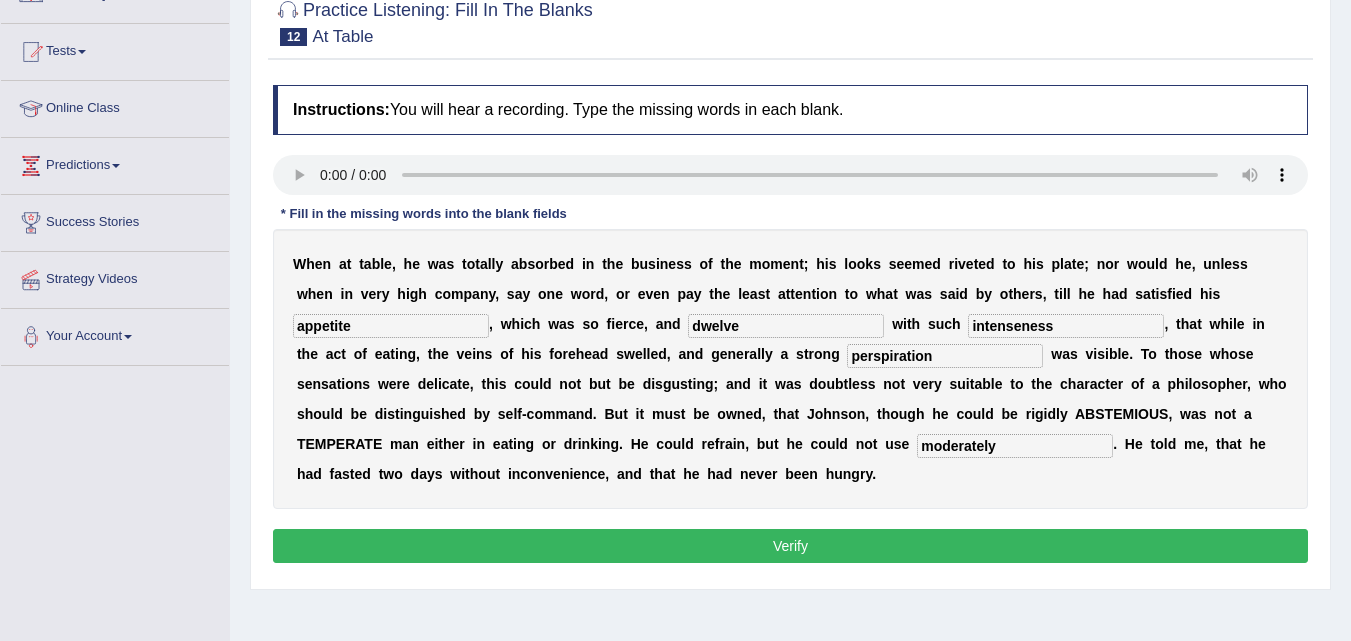 type on "dwelve" 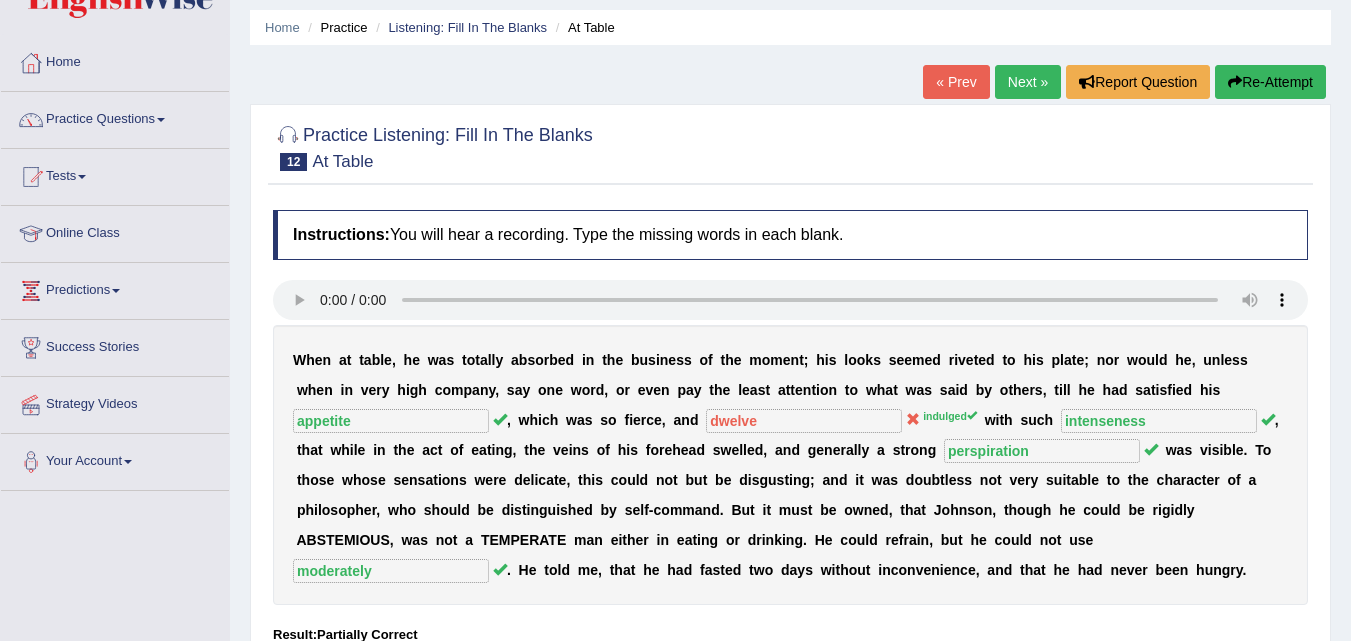 scroll, scrollTop: 36, scrollLeft: 0, axis: vertical 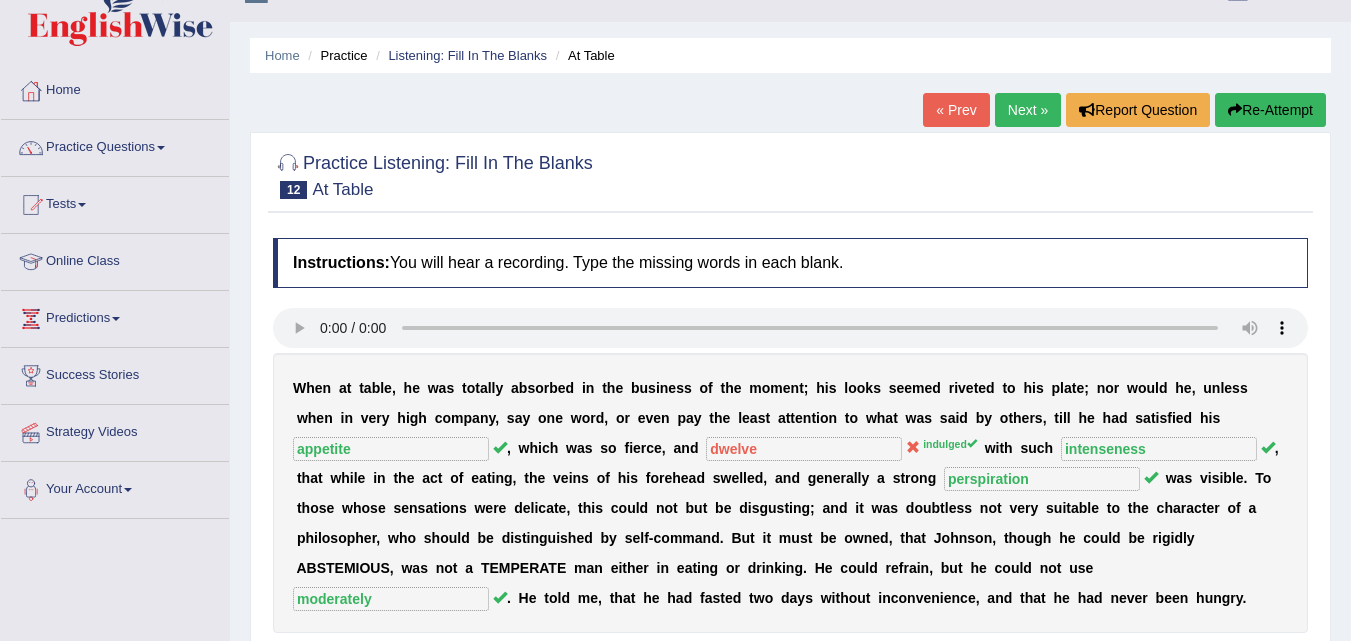 click on "Next »" at bounding box center [1028, 110] 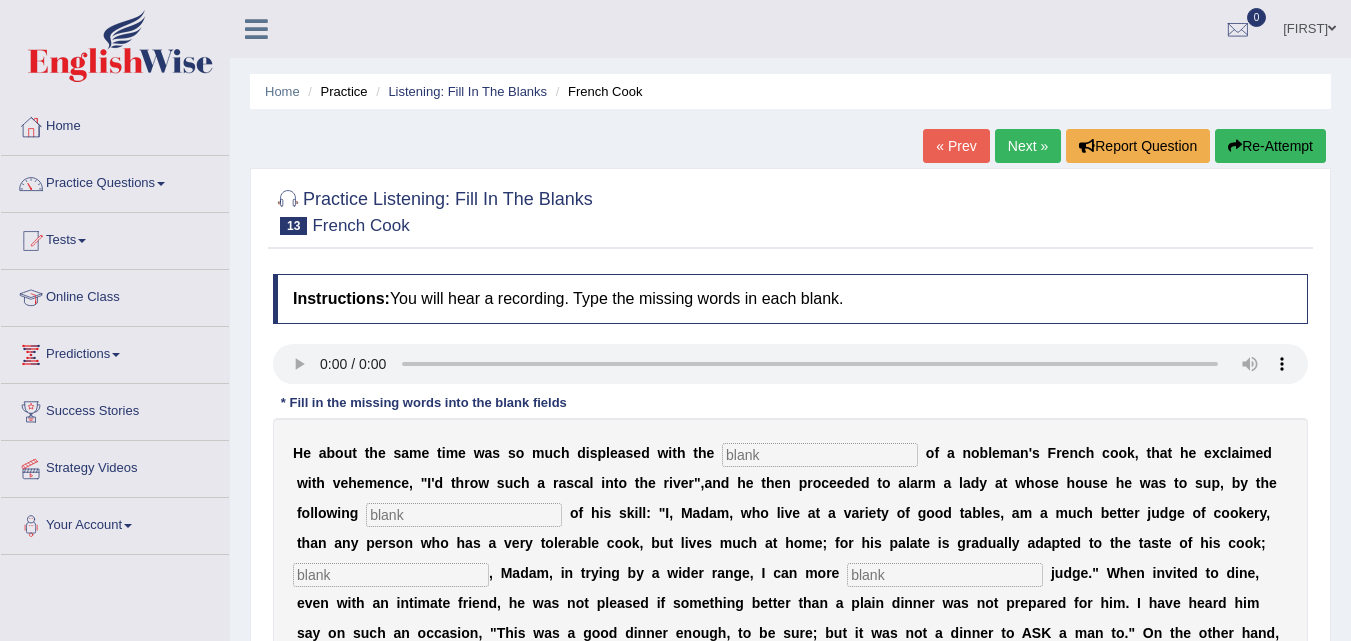 scroll, scrollTop: 0, scrollLeft: 0, axis: both 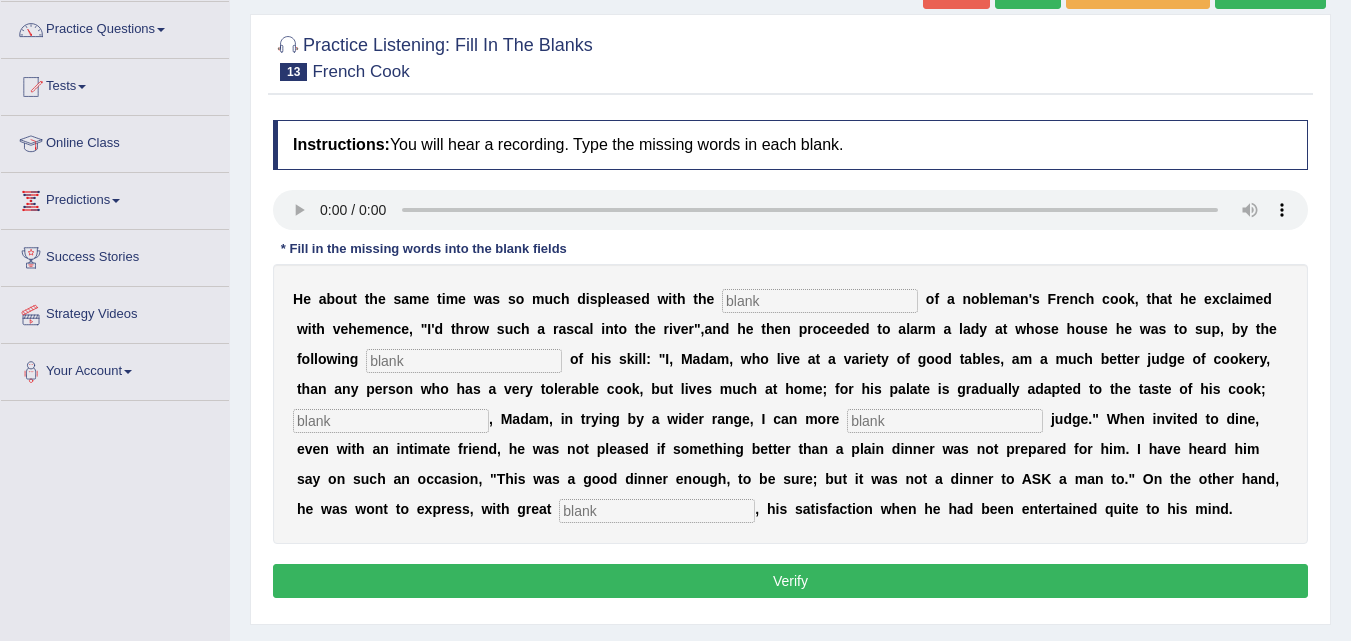 click at bounding box center [820, 301] 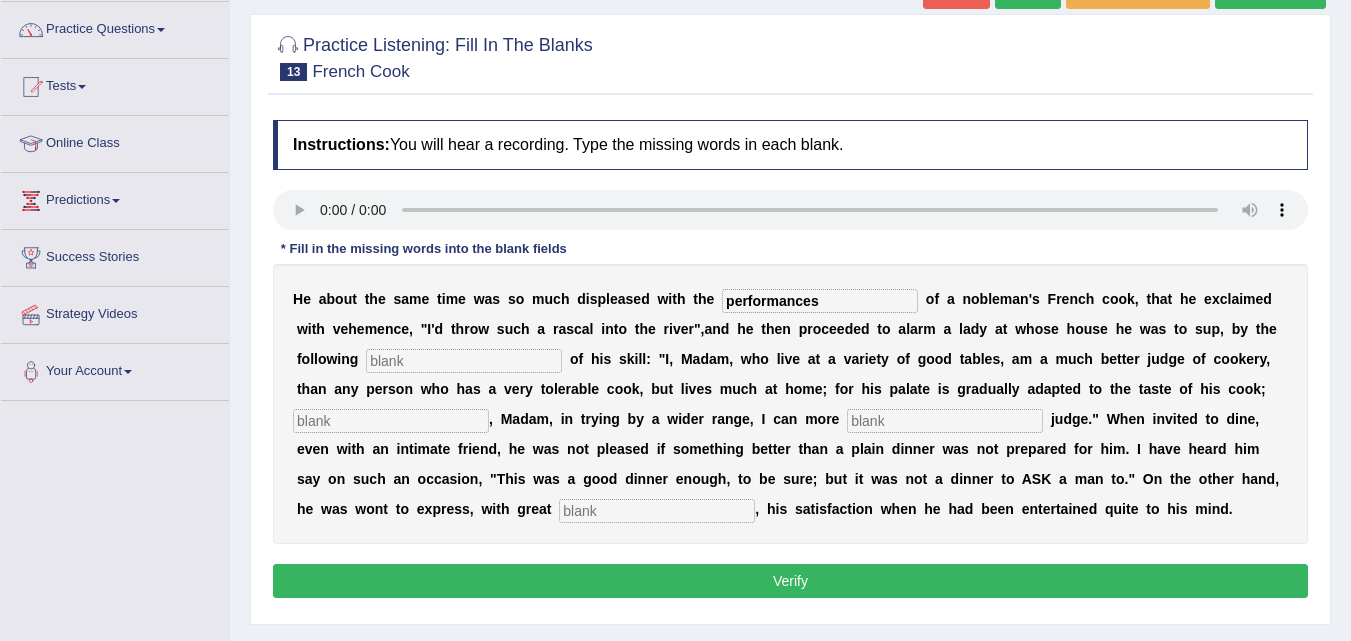 type on "performances" 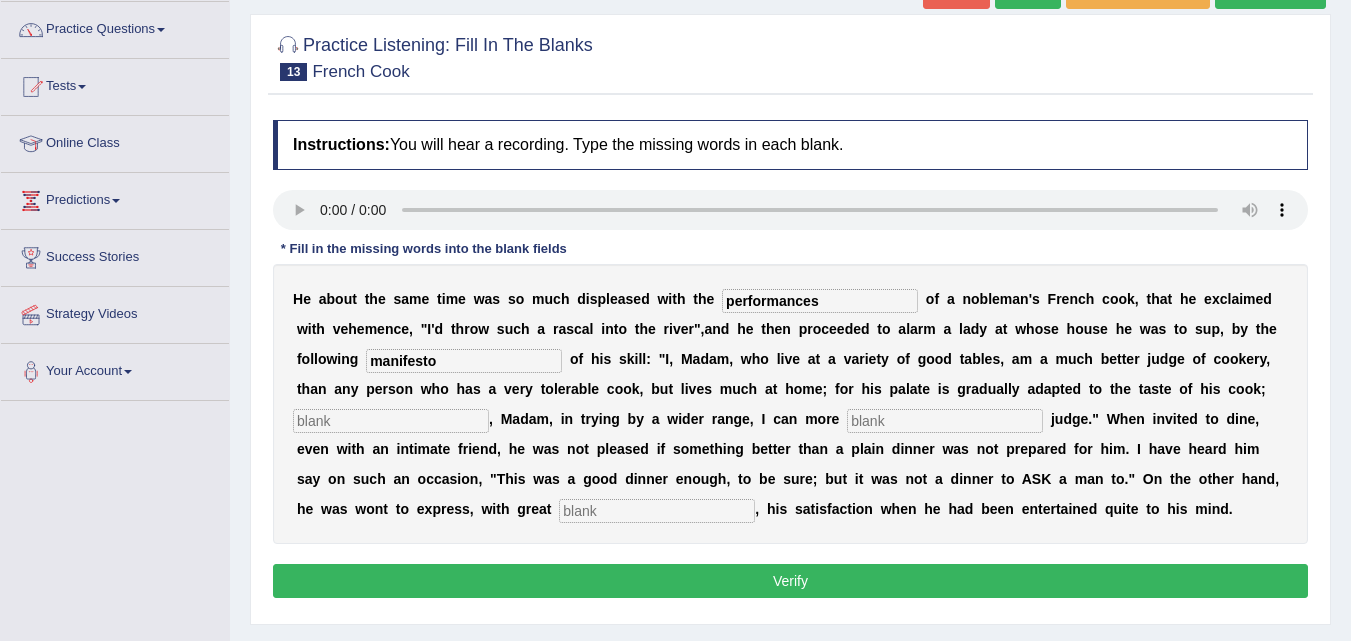 type on "manifesto" 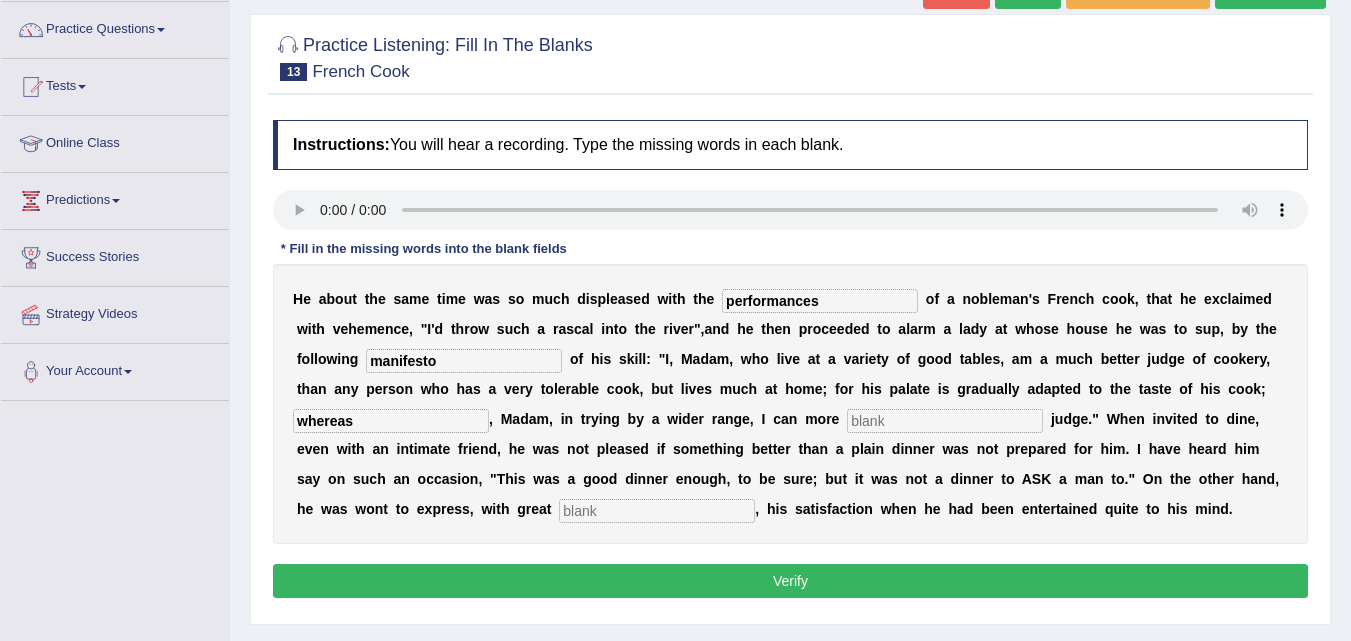 type on "whereas" 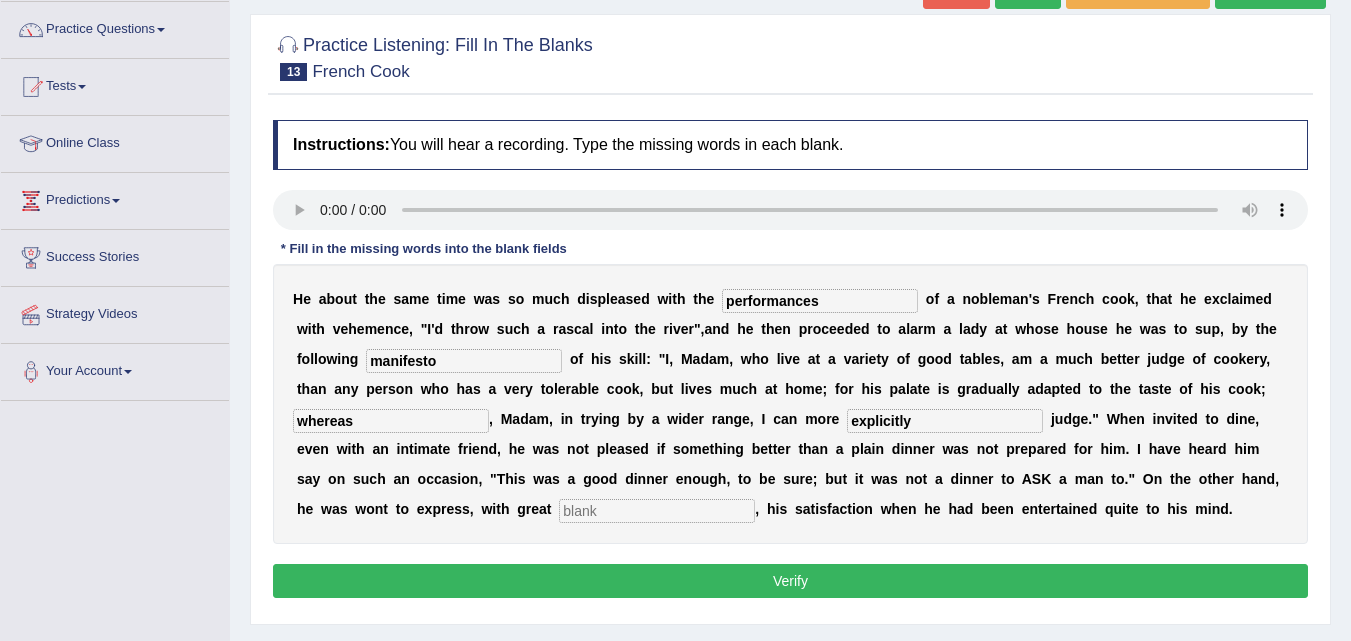 type on "explicitly" 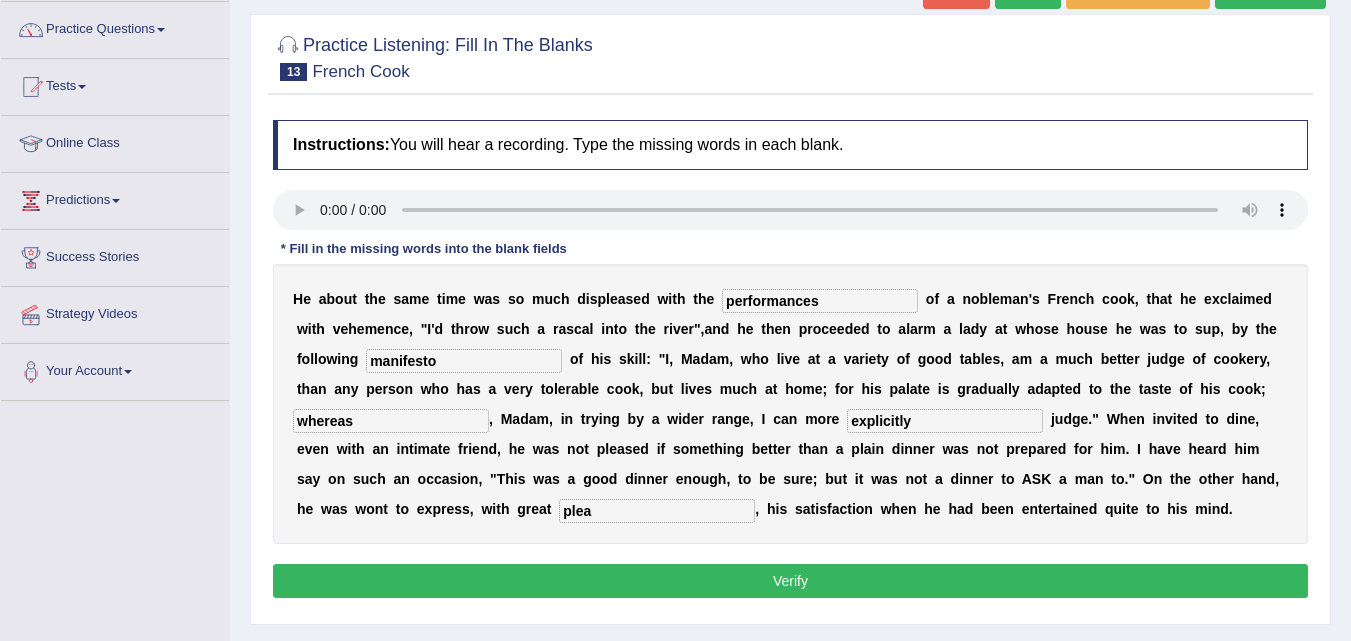 type on "plea" 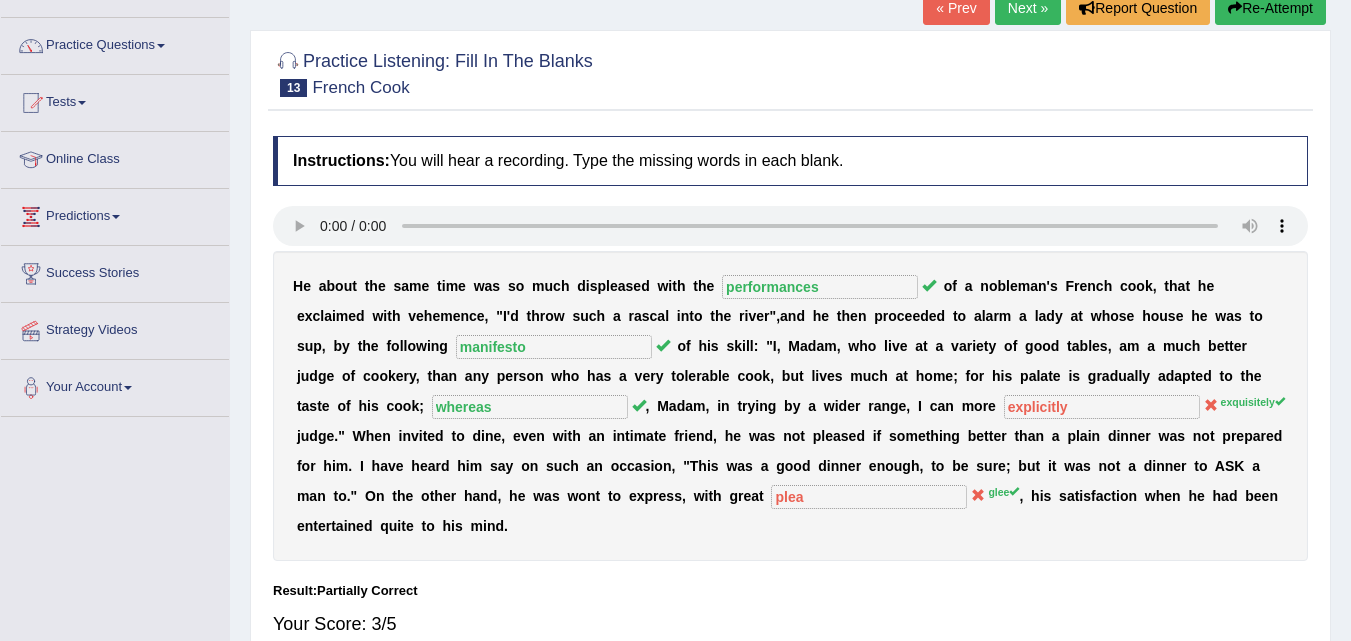 scroll, scrollTop: 0, scrollLeft: 0, axis: both 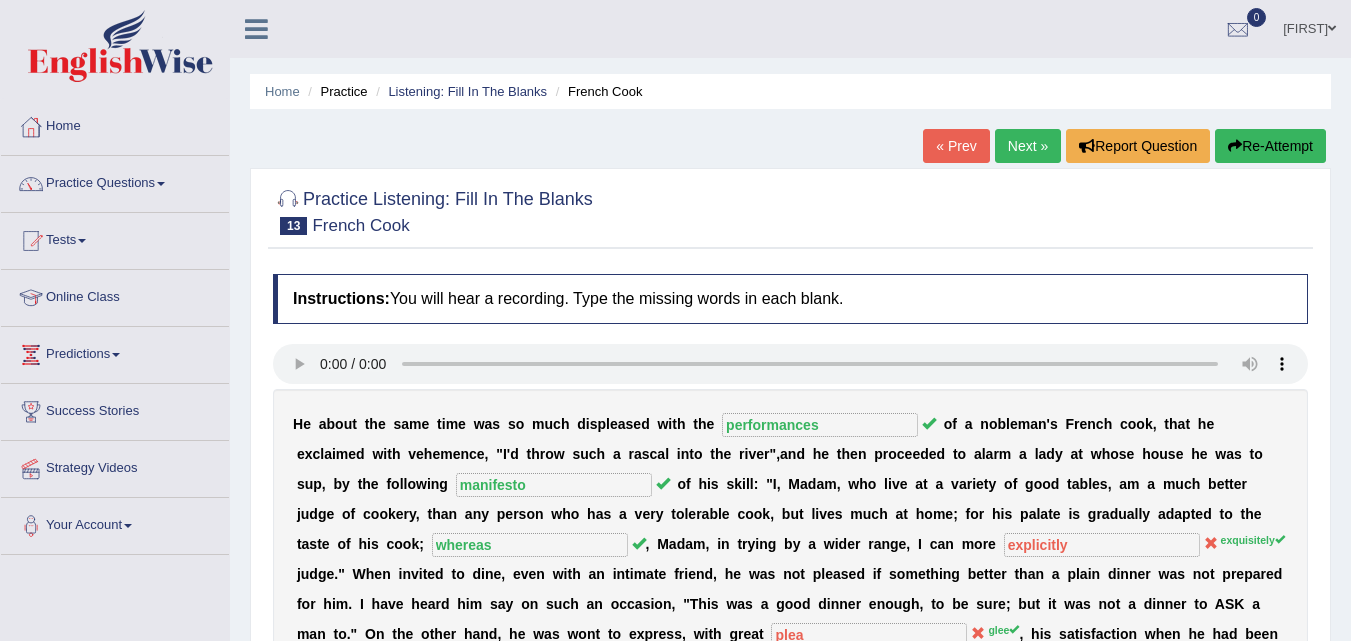 click on "Next »" at bounding box center (1028, 146) 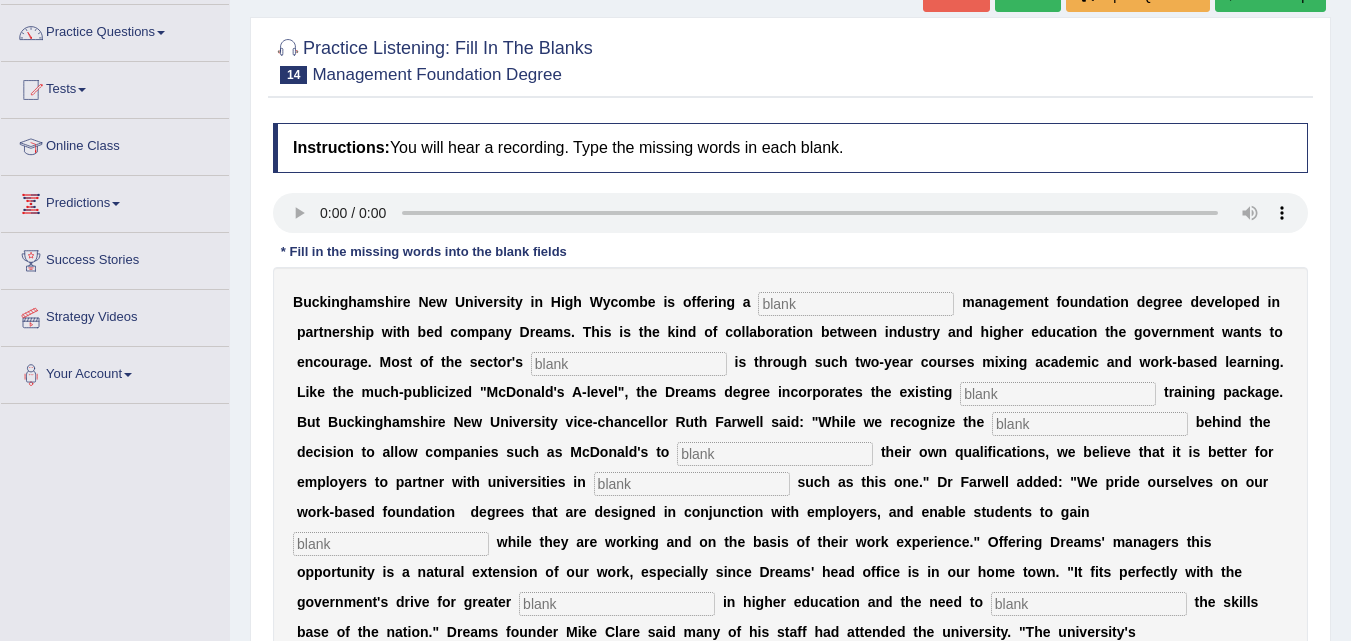 scroll, scrollTop: 151, scrollLeft: 0, axis: vertical 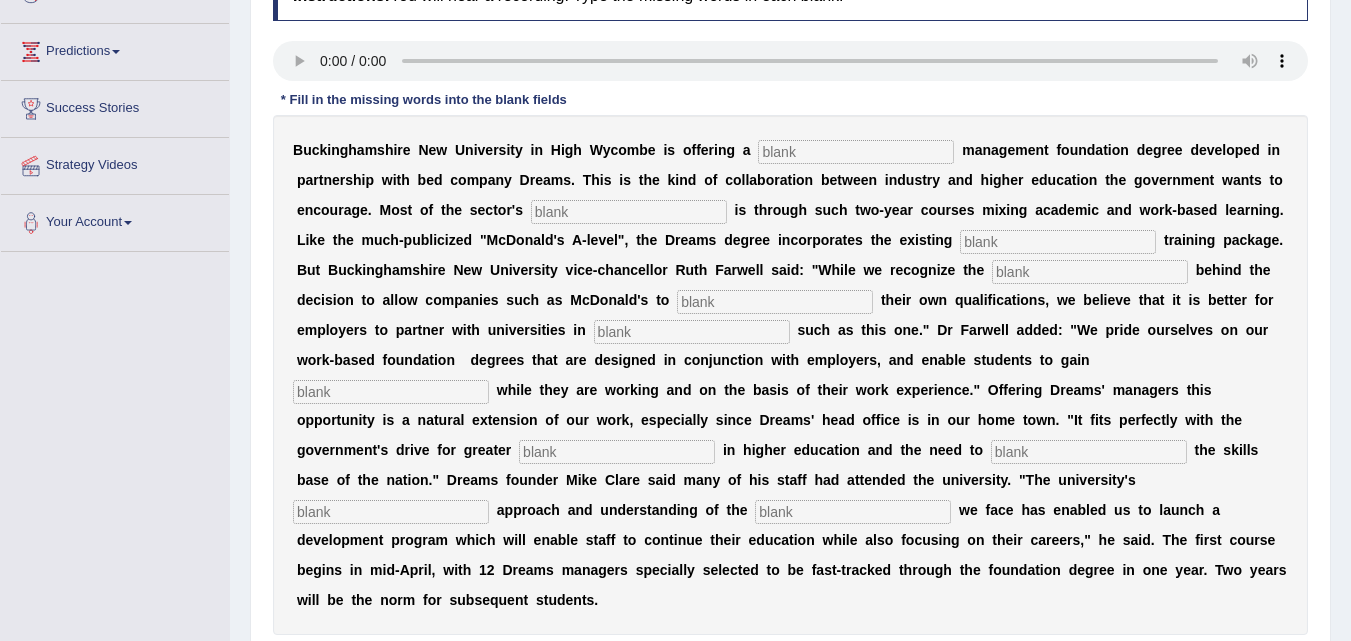 click at bounding box center [856, 152] 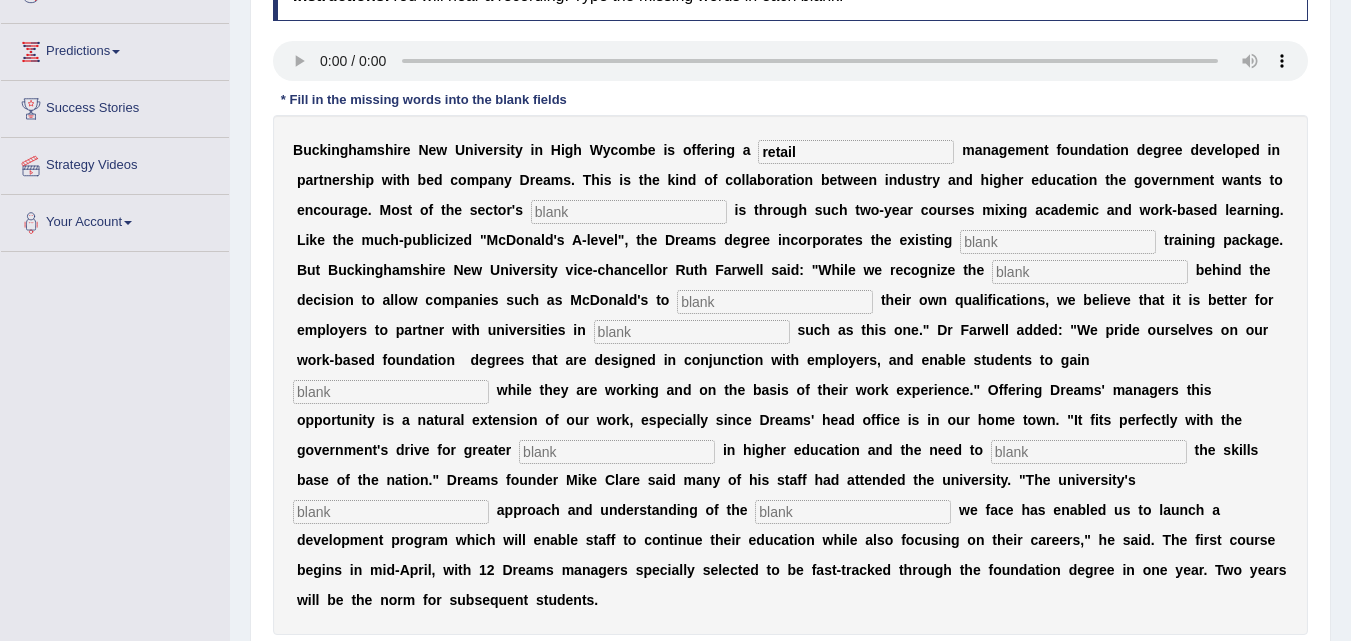 type on "retail" 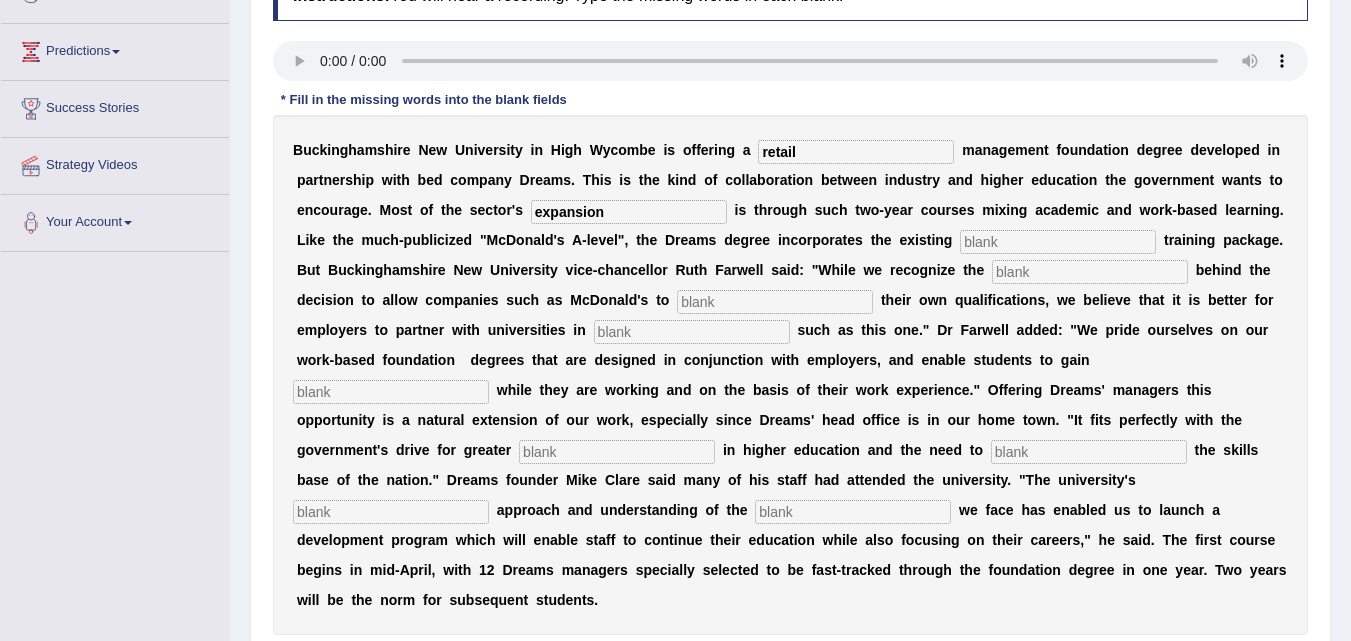 type on "expansion" 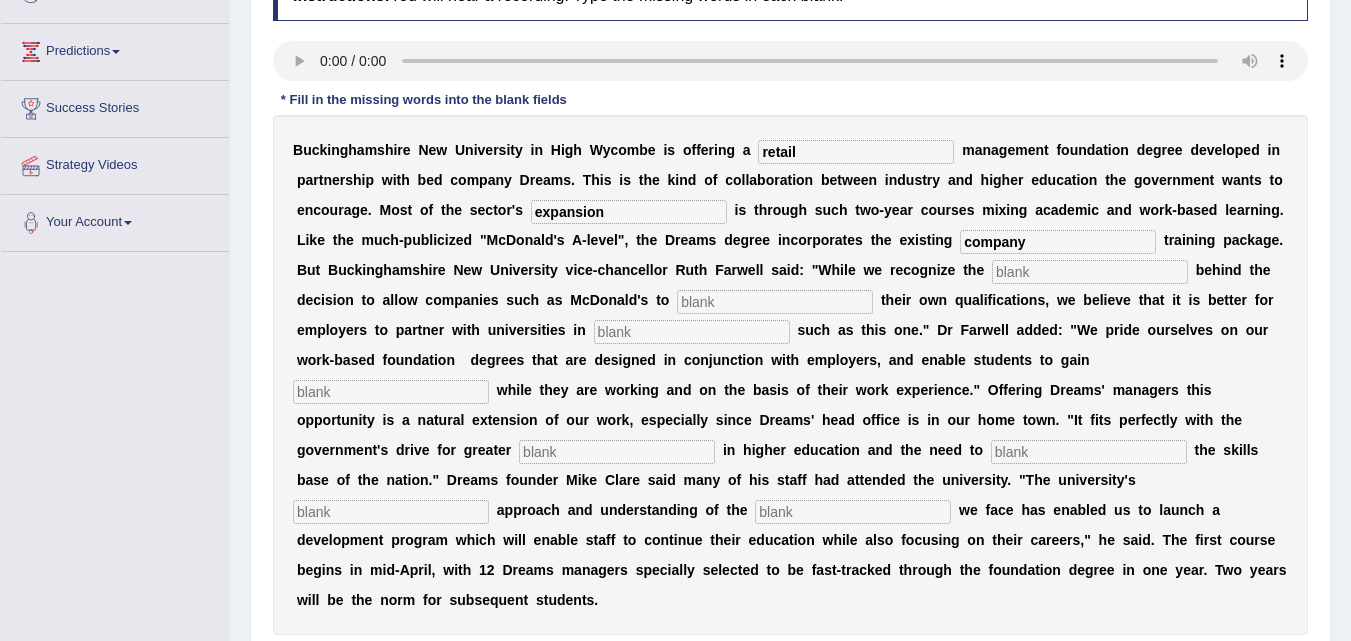 type on "company" 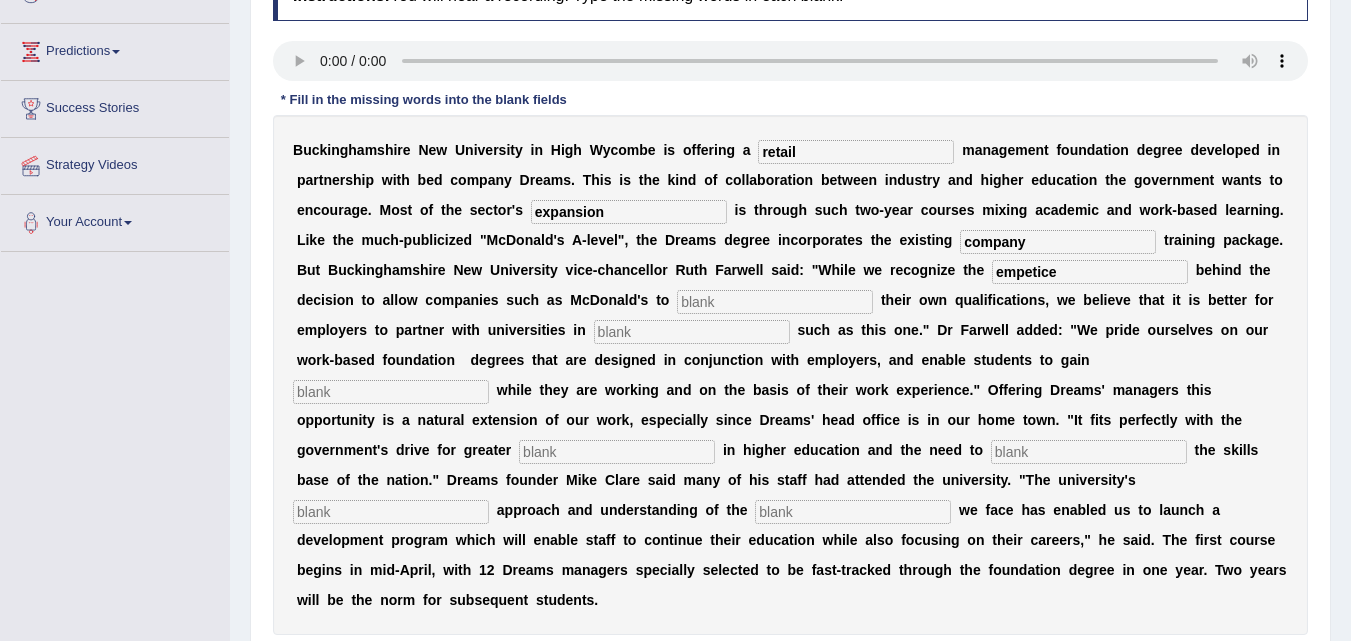 type on "empetice" 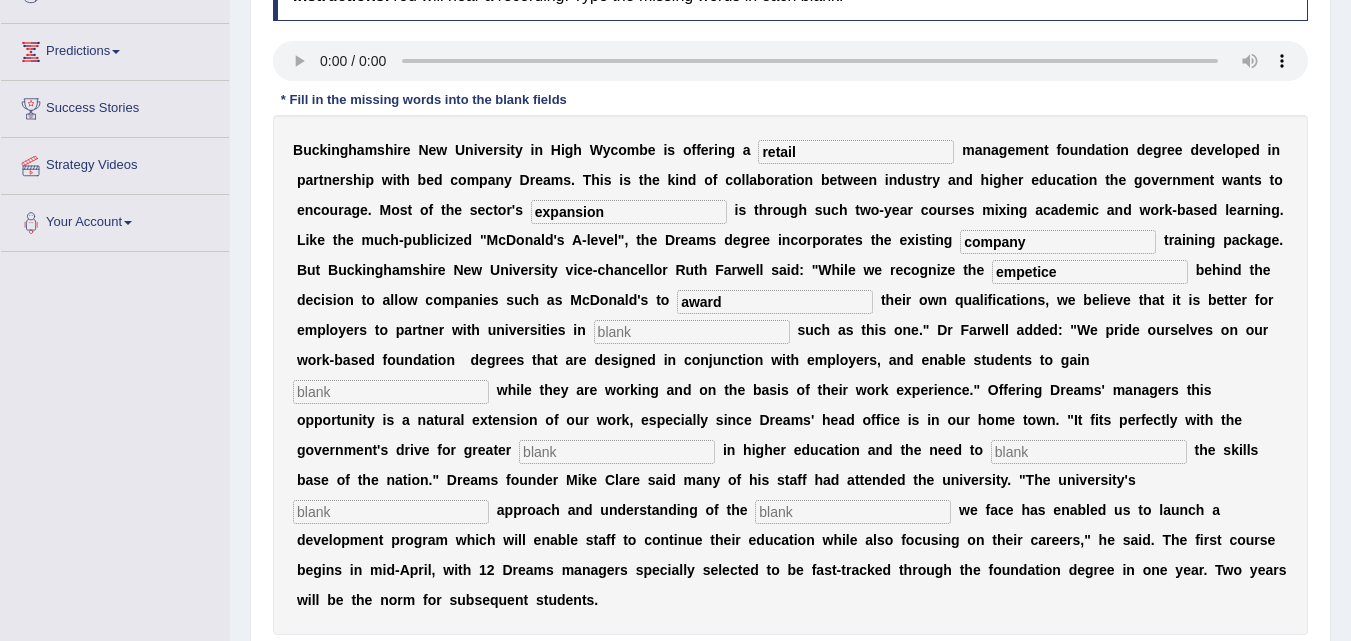 type on "award" 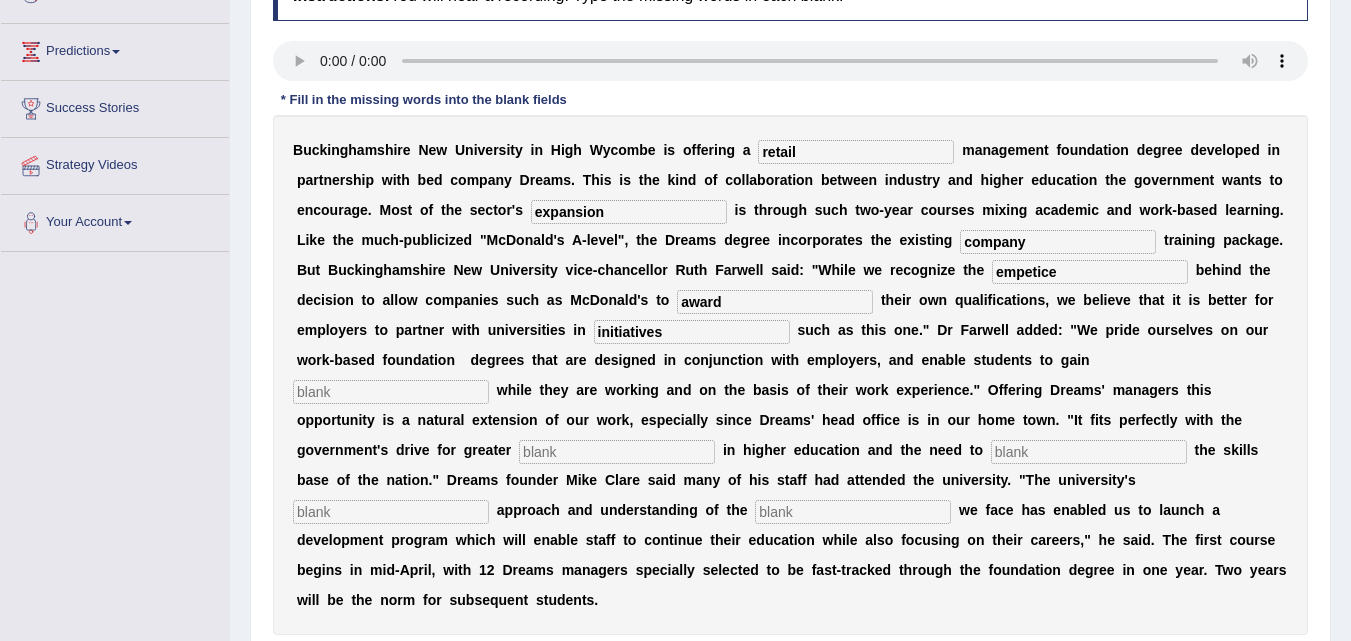 type on "initiatives" 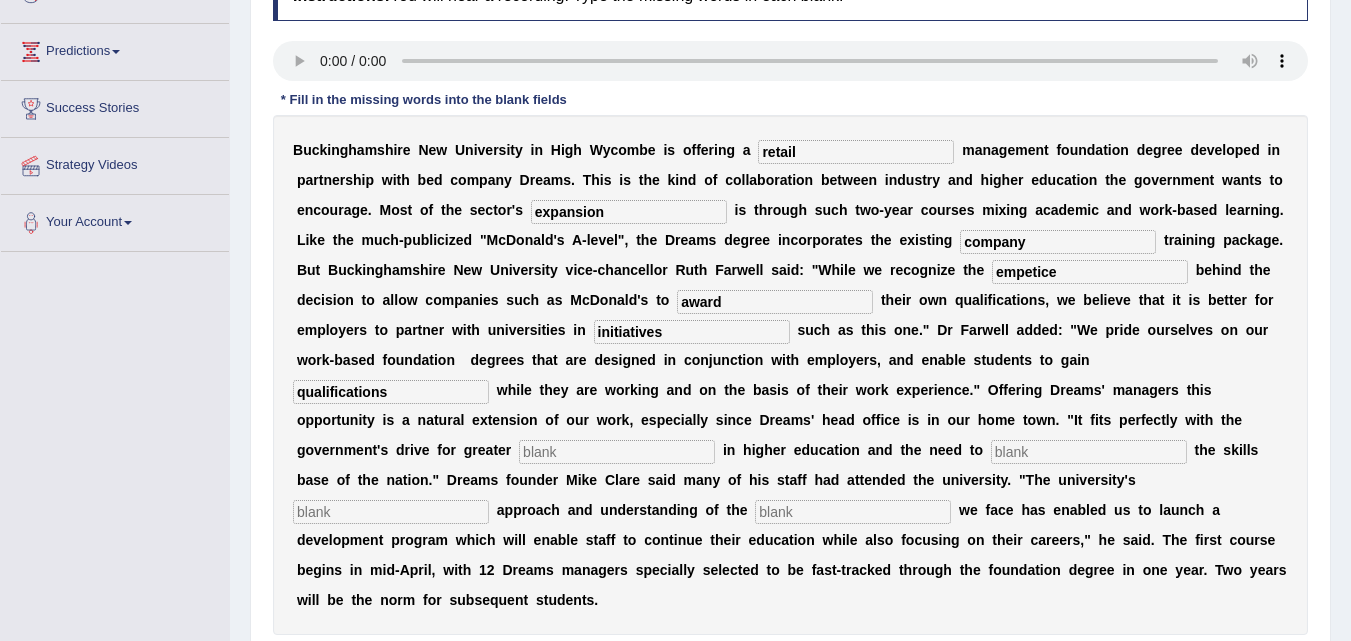 type on "qualifications" 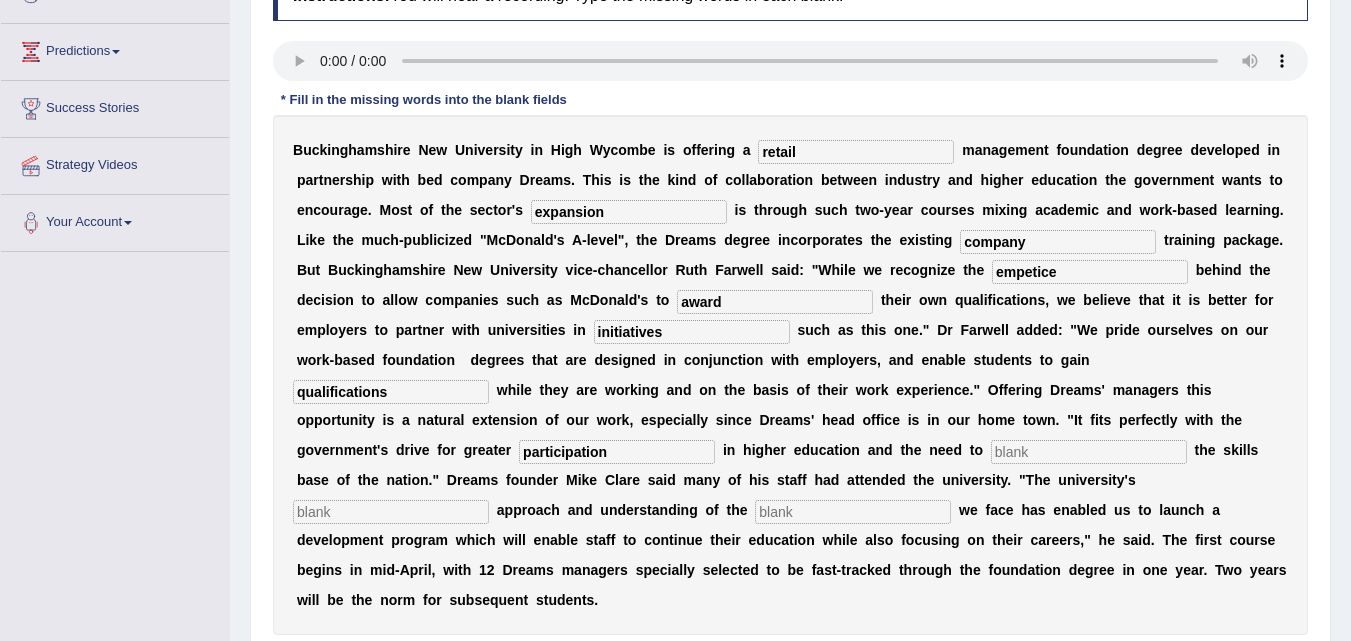 type on "participation" 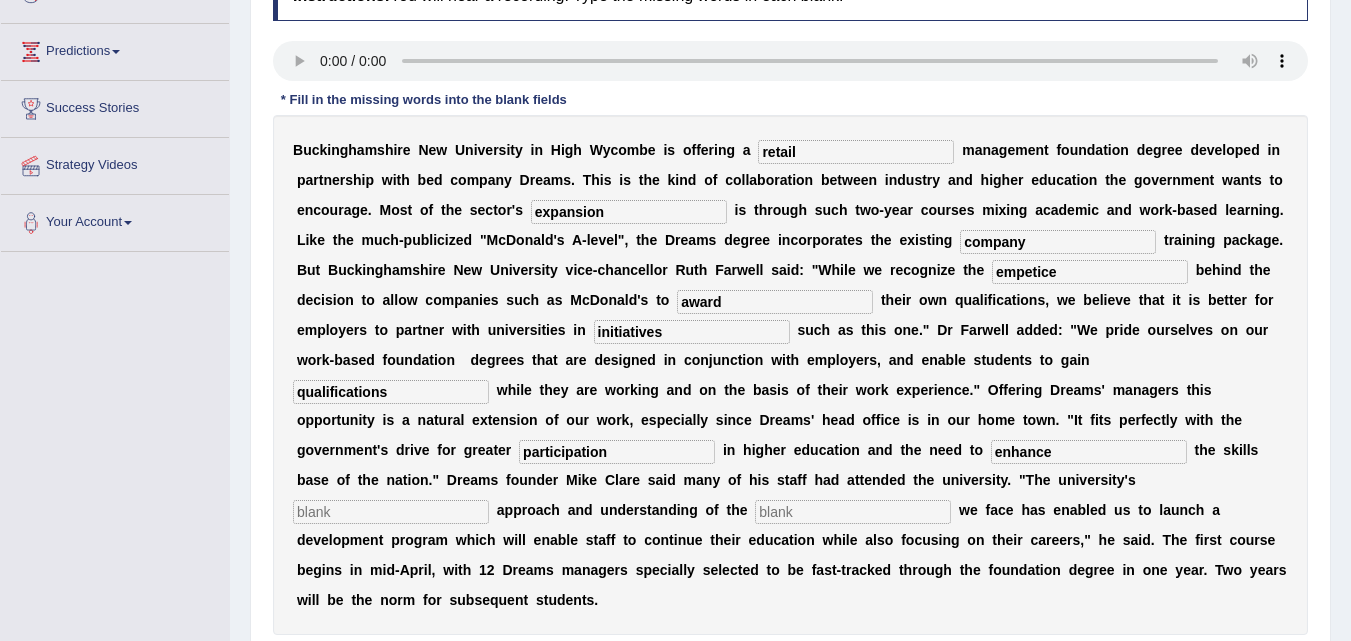 type on "enhance" 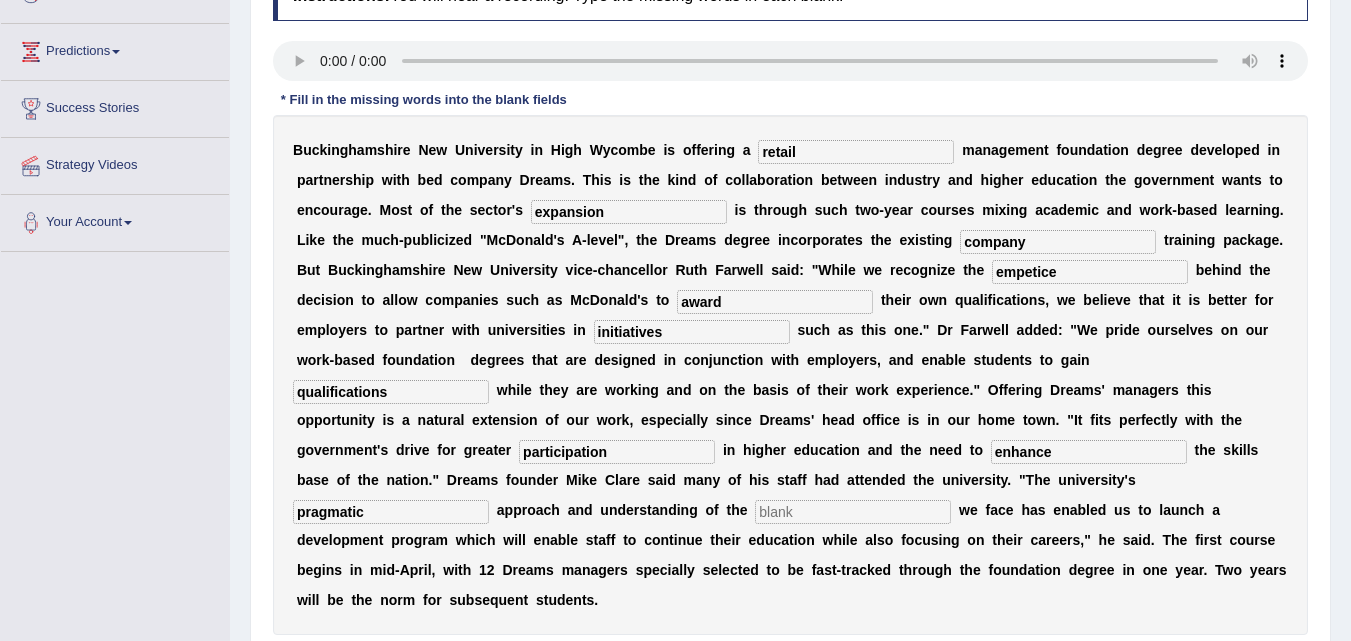 type on "pragmatic" 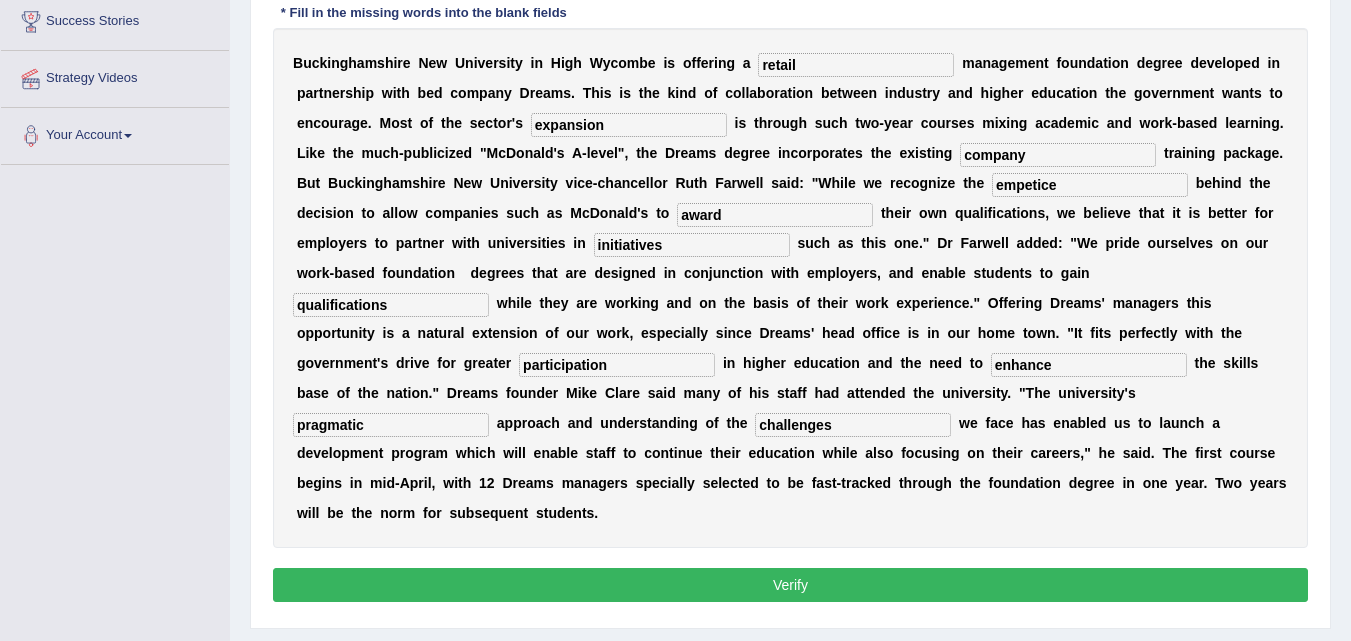 scroll, scrollTop: 391, scrollLeft: 0, axis: vertical 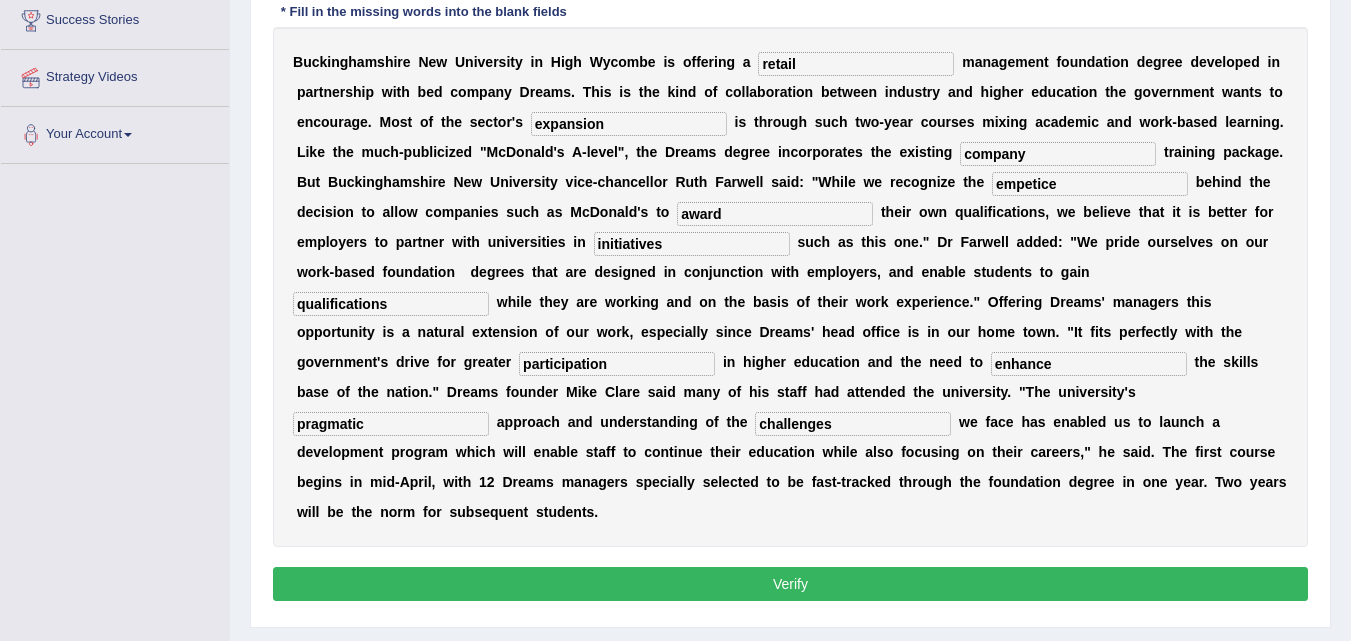 type on "challenges" 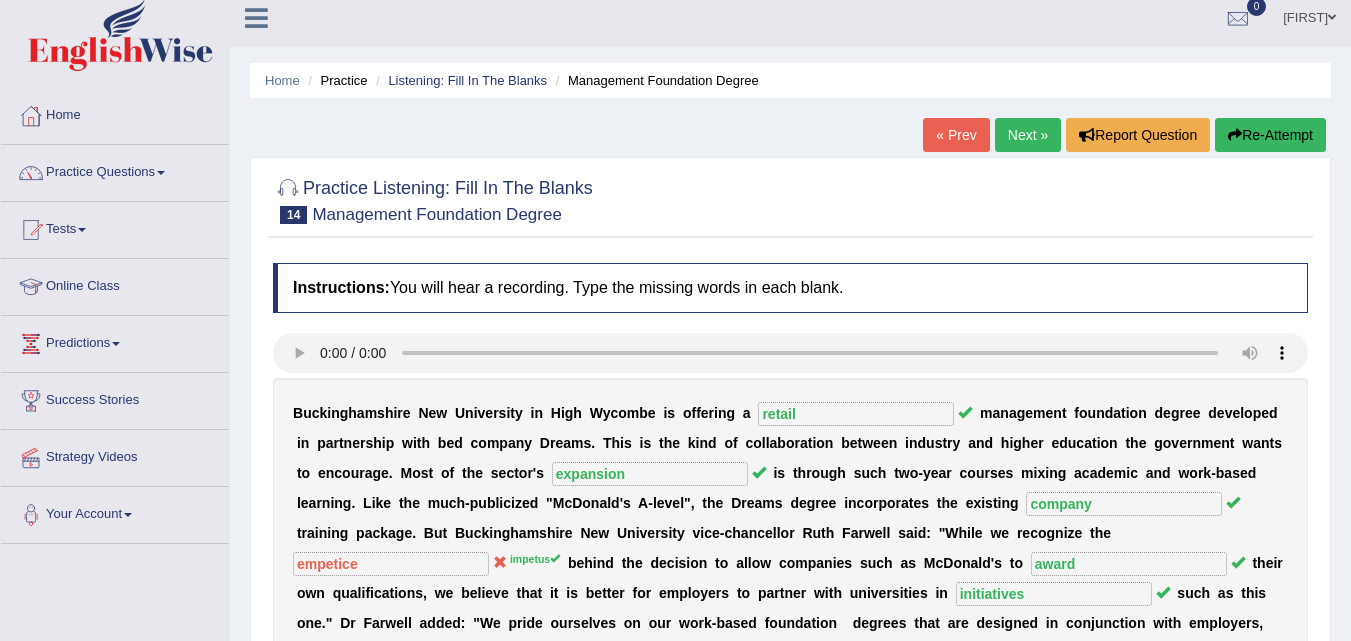 scroll, scrollTop: 0, scrollLeft: 0, axis: both 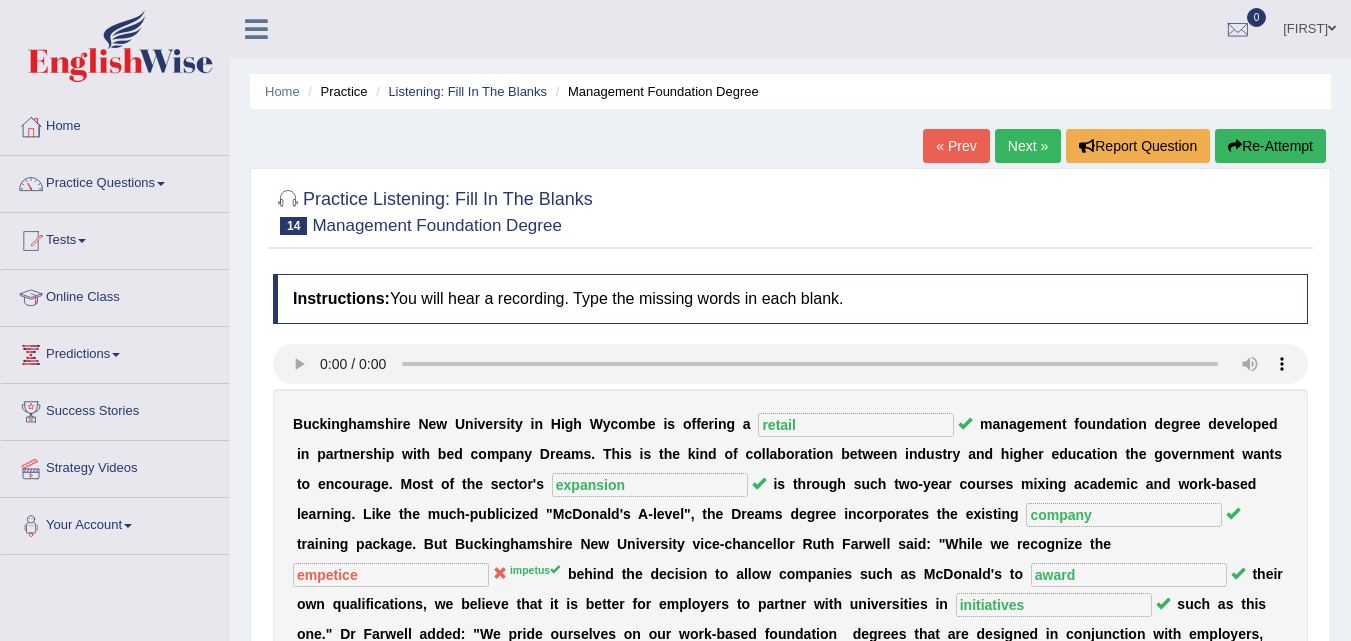 click on "Next »" at bounding box center (1028, 146) 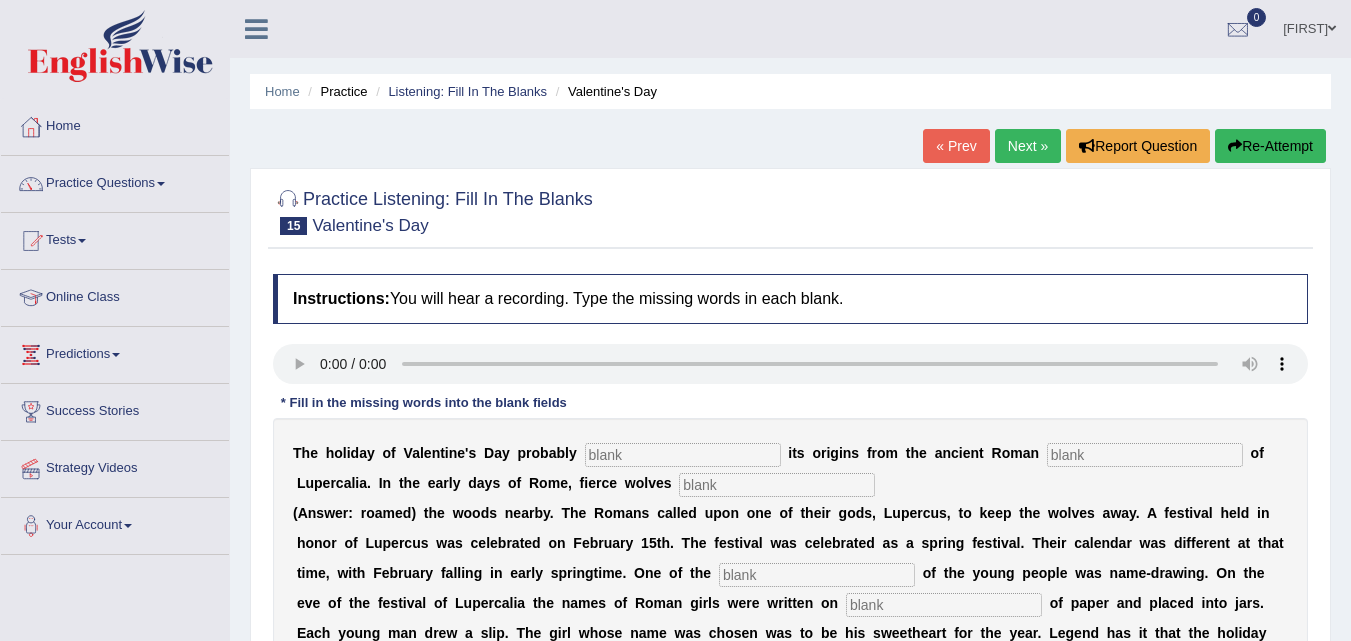 scroll, scrollTop: 0, scrollLeft: 0, axis: both 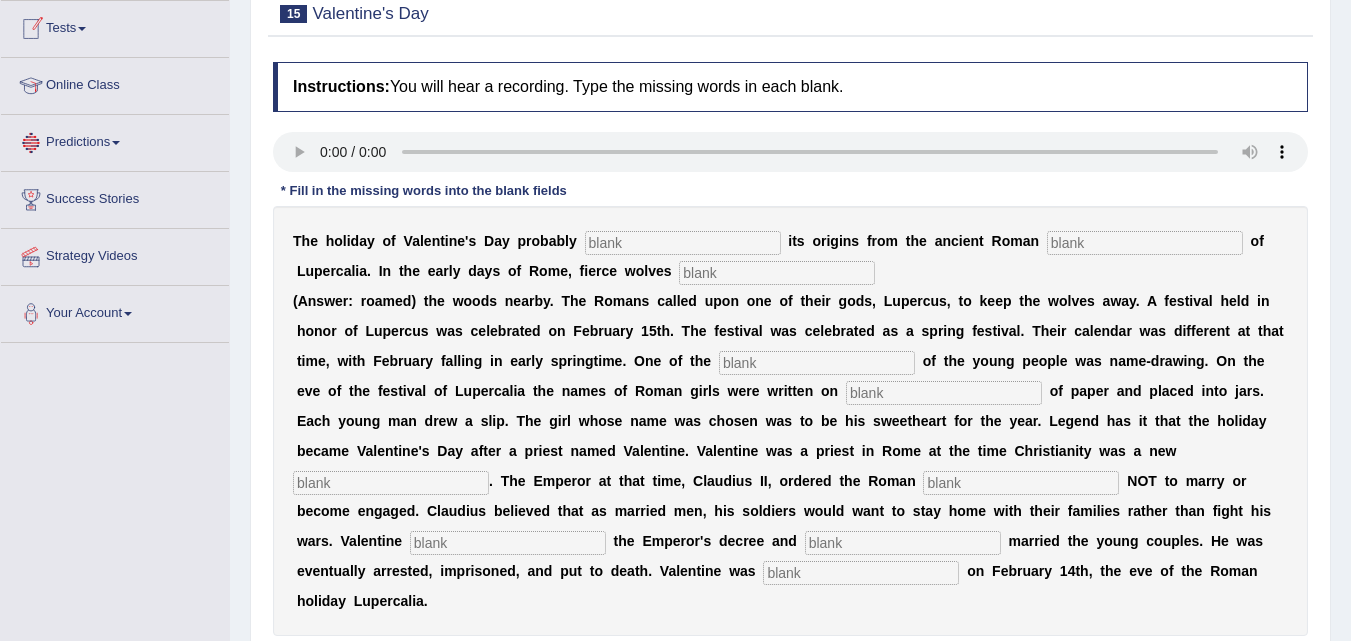 click at bounding box center [683, 243] 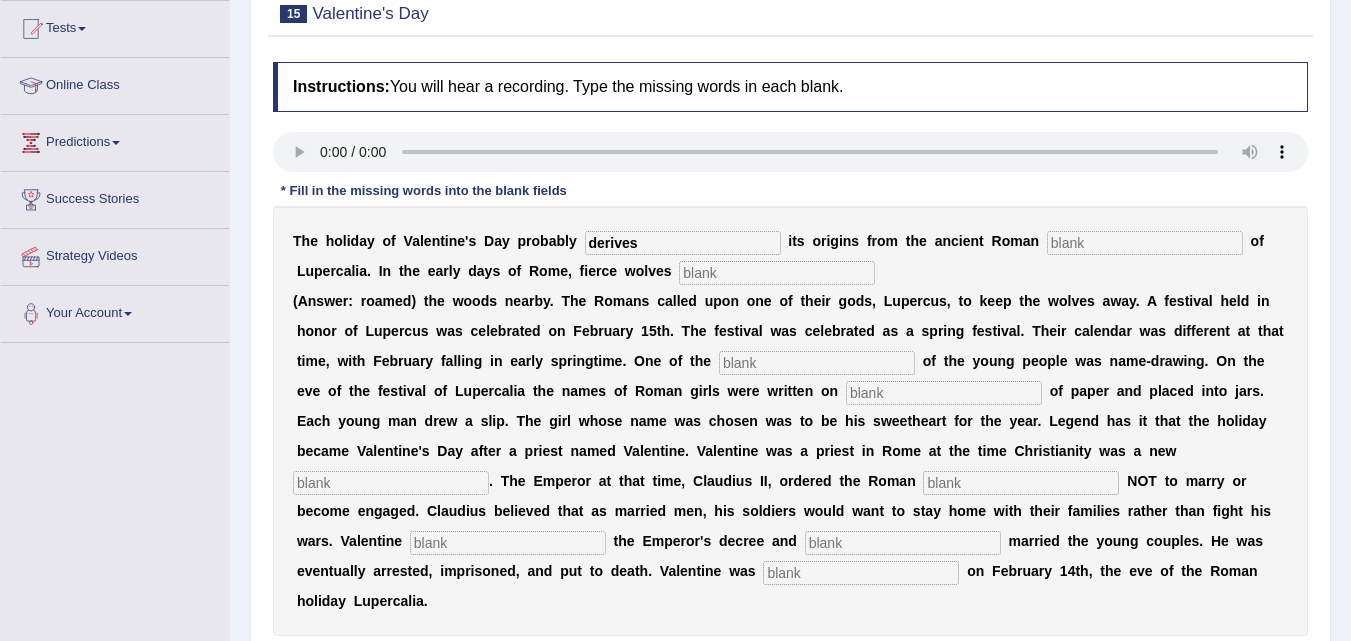 click at bounding box center [1145, 243] 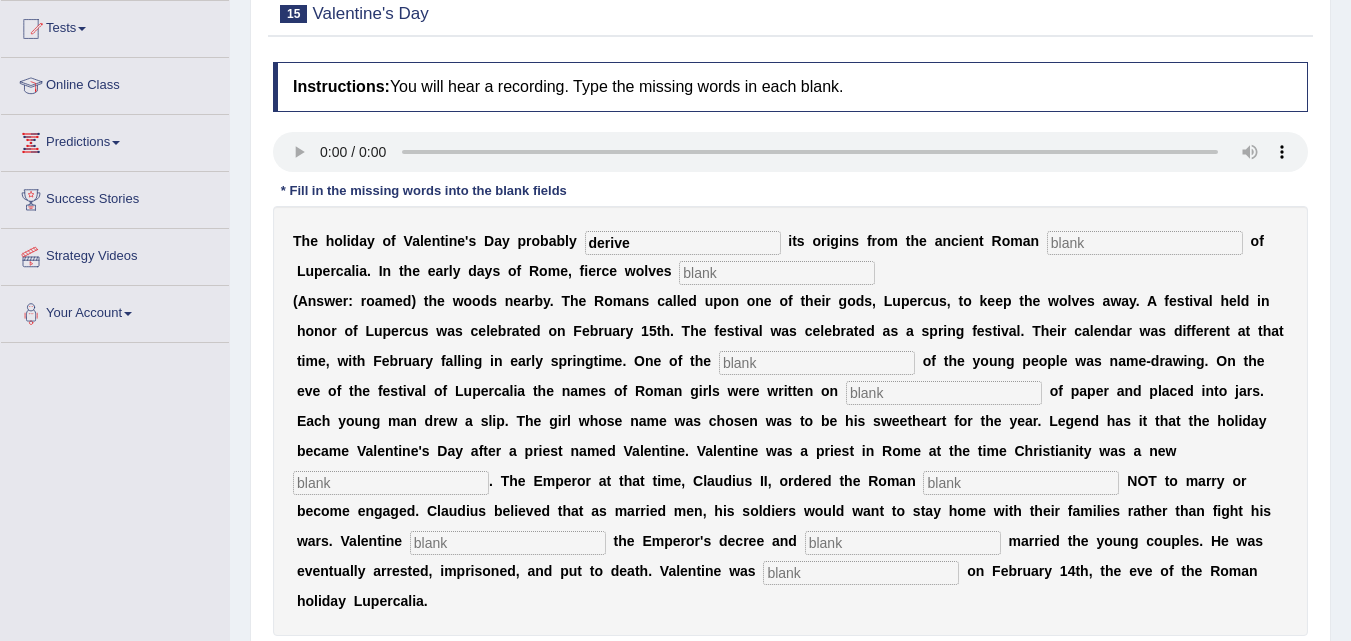 type on "derive" 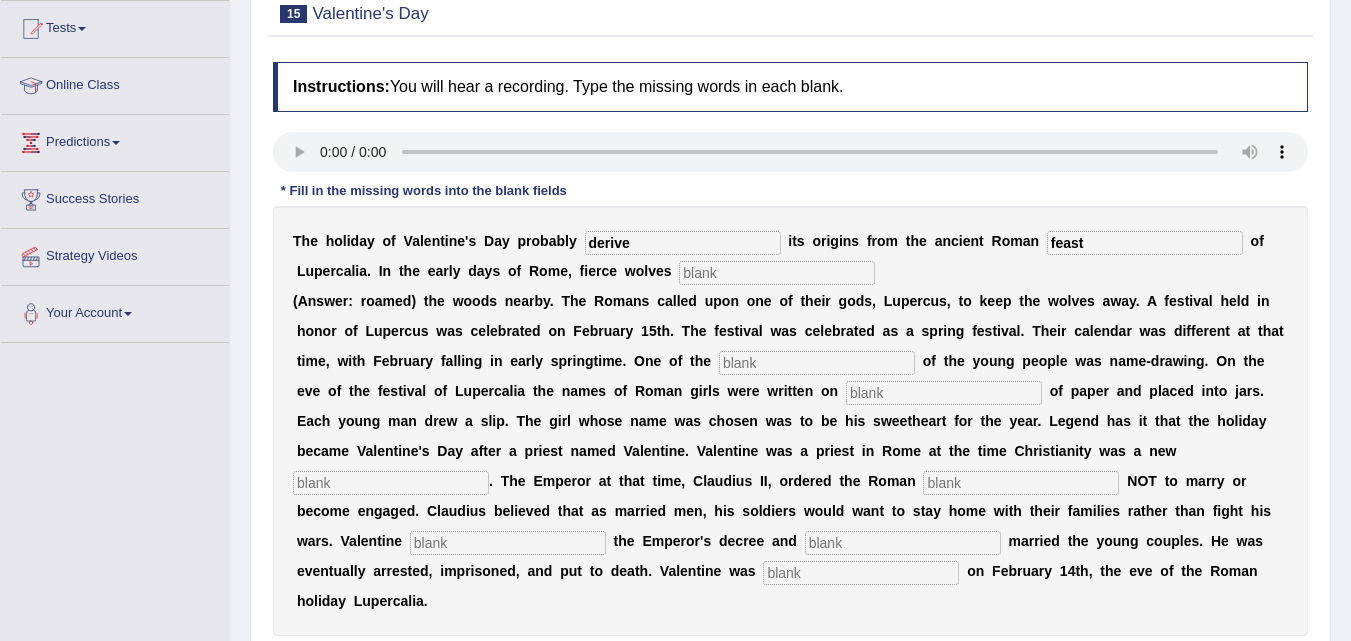 type on "feast" 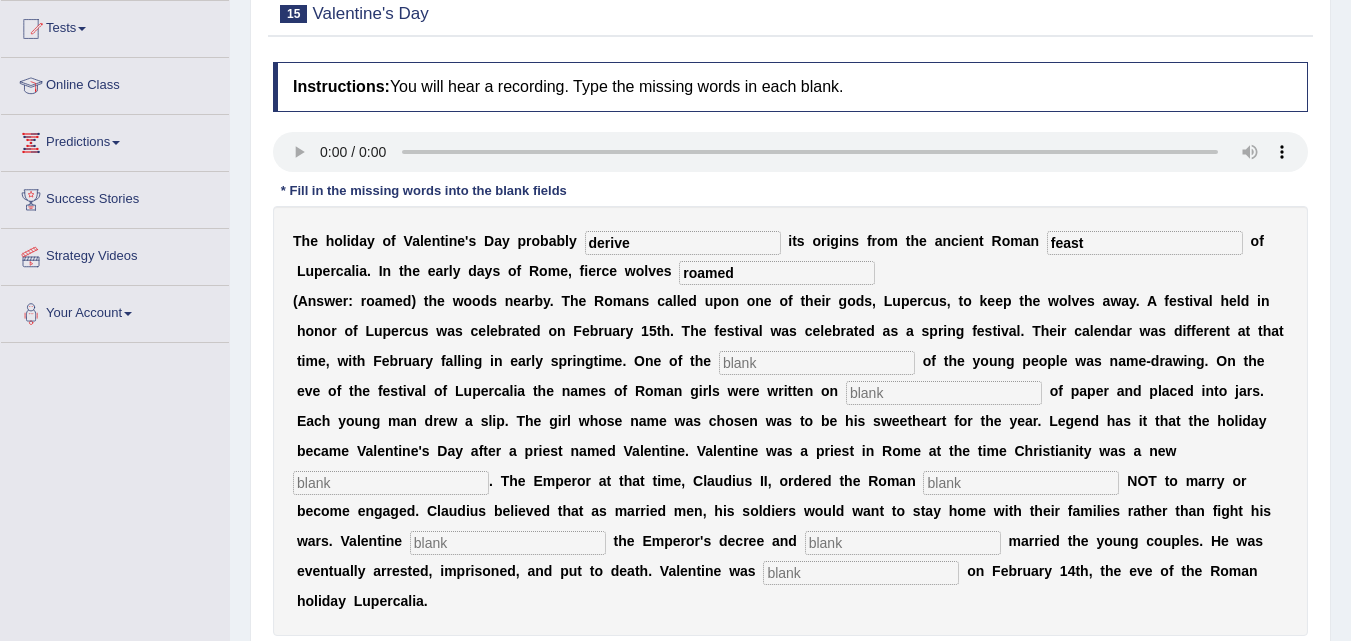 type on "roamed" 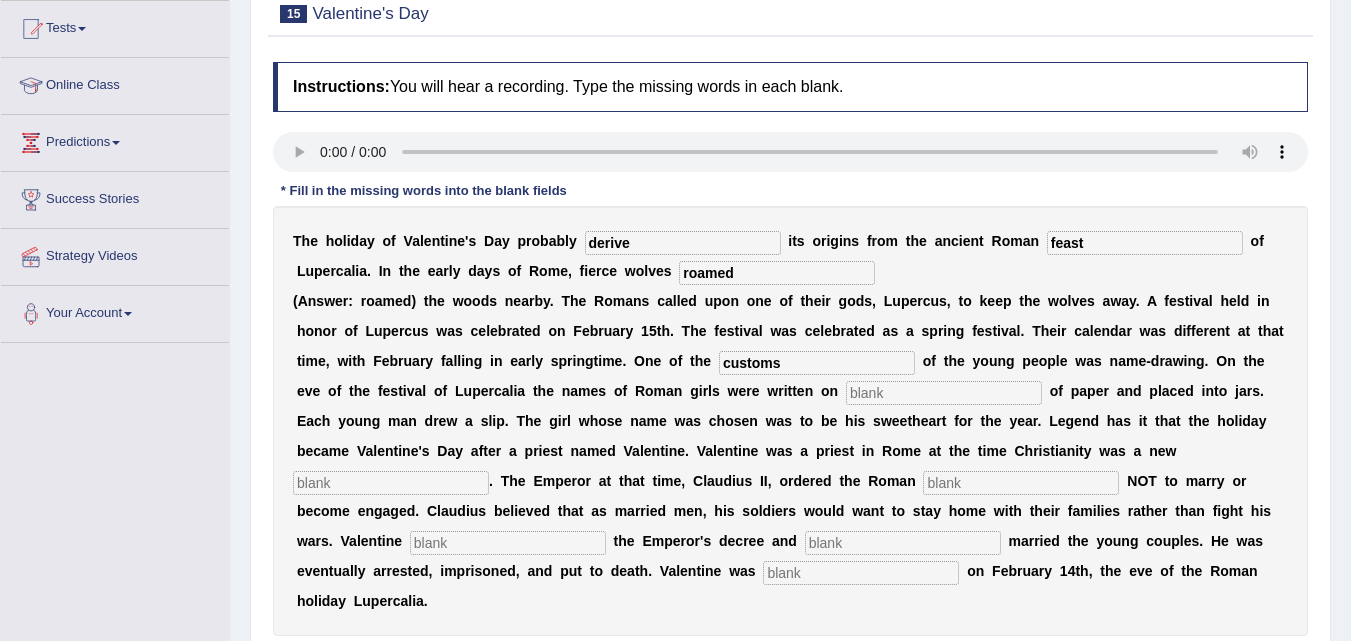 type on "customs" 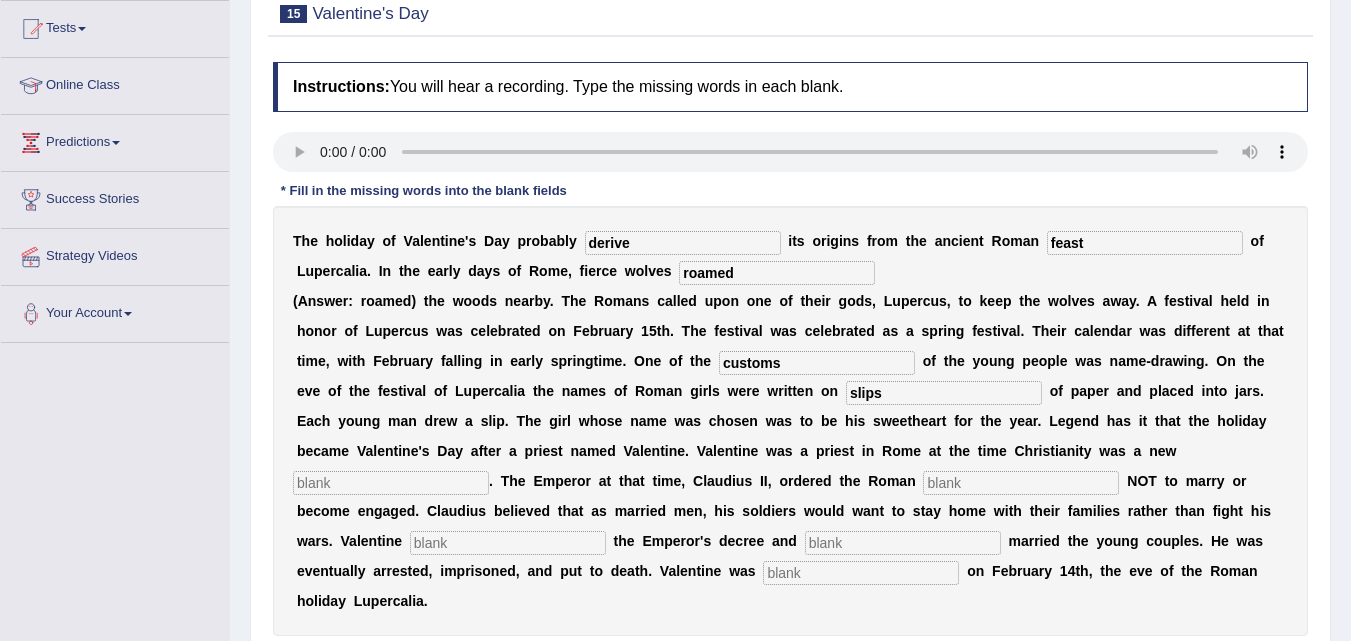type on "slips" 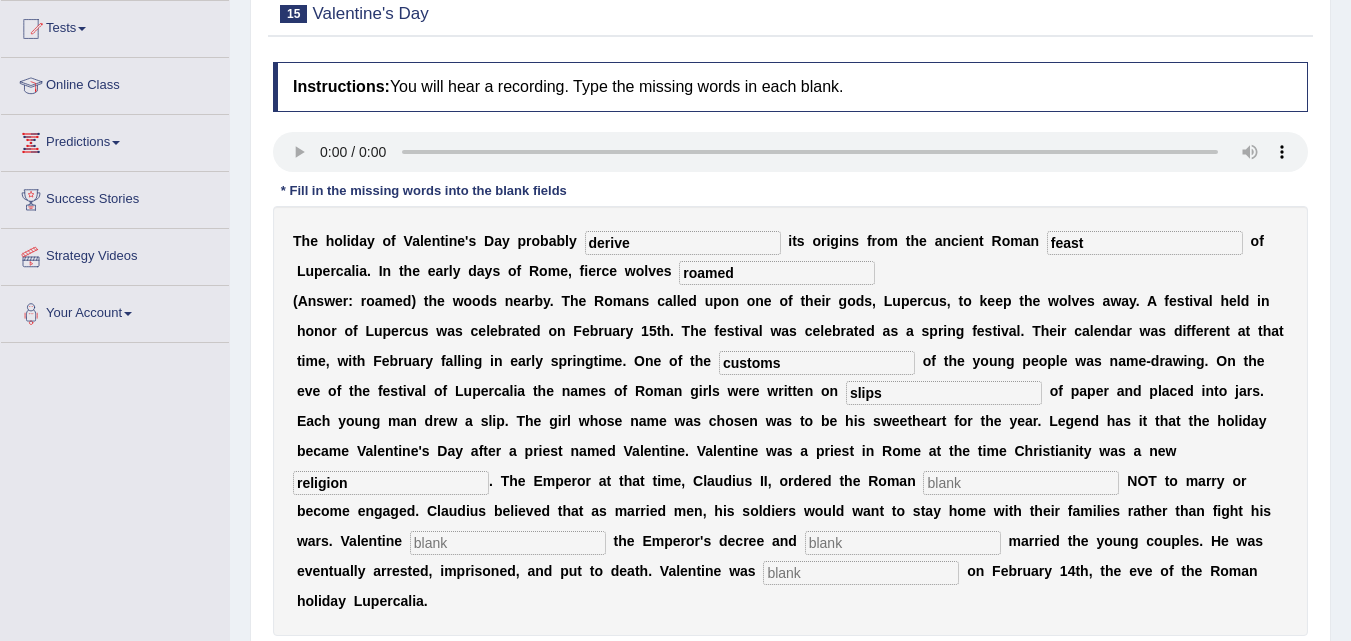 type on "religion" 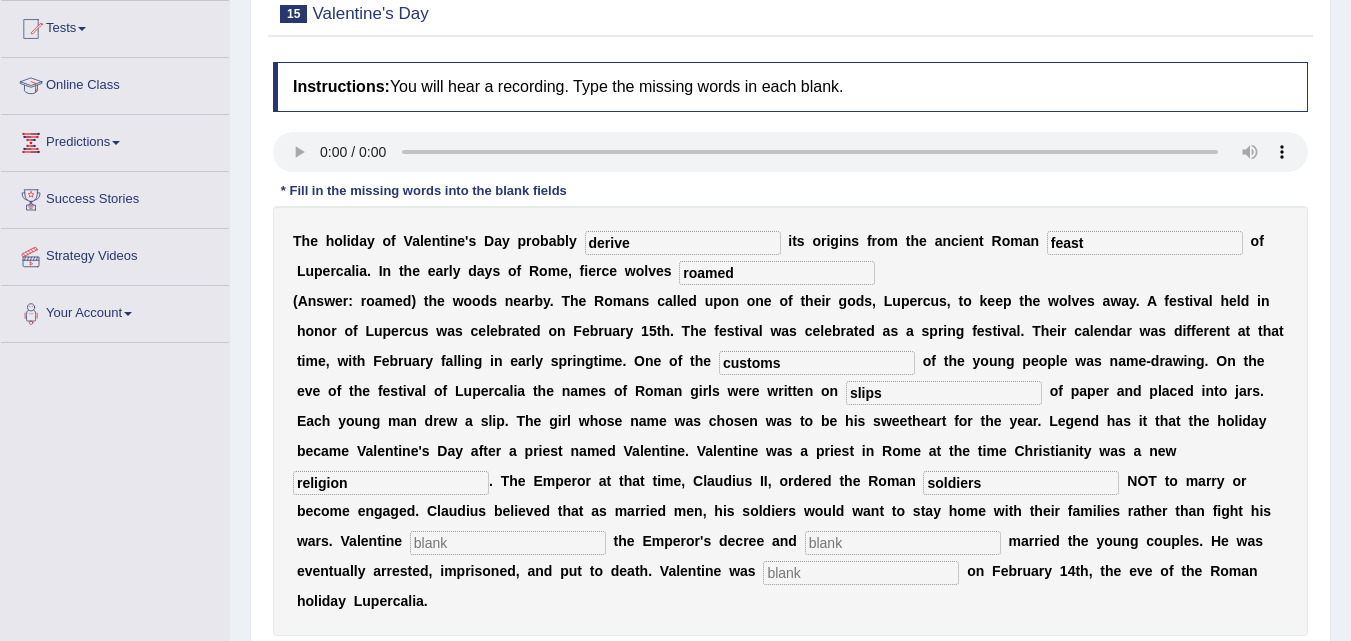type on "soldiers" 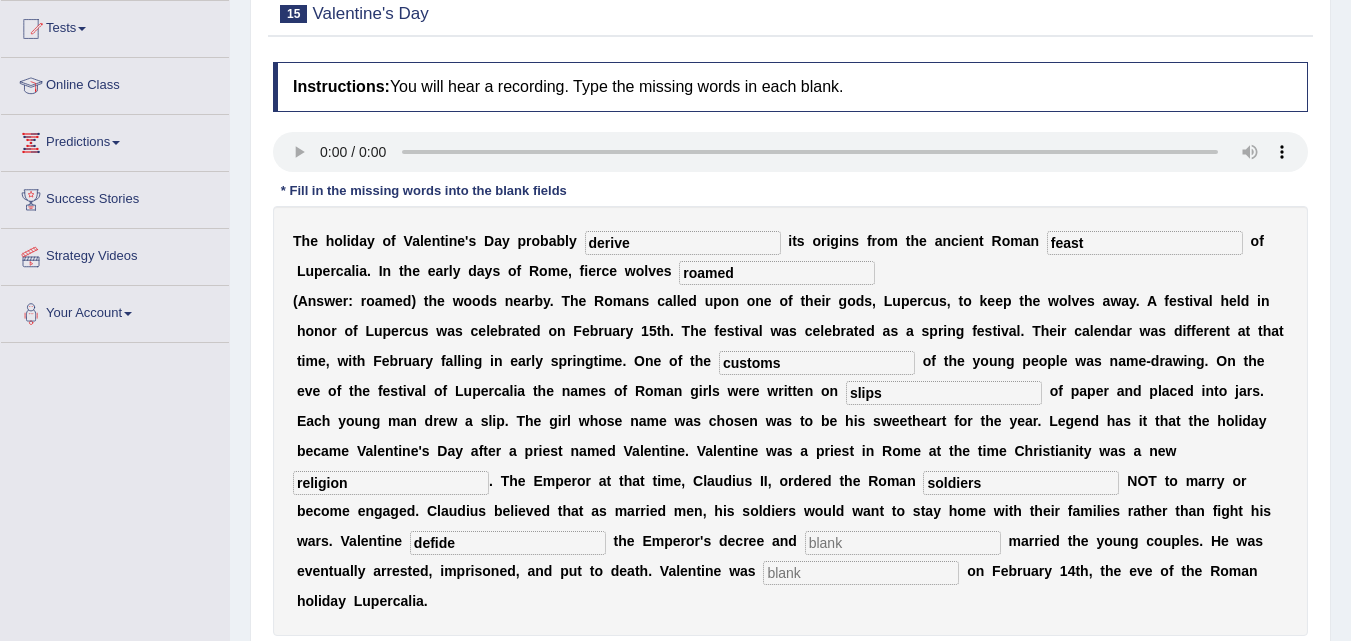 type on "defide" 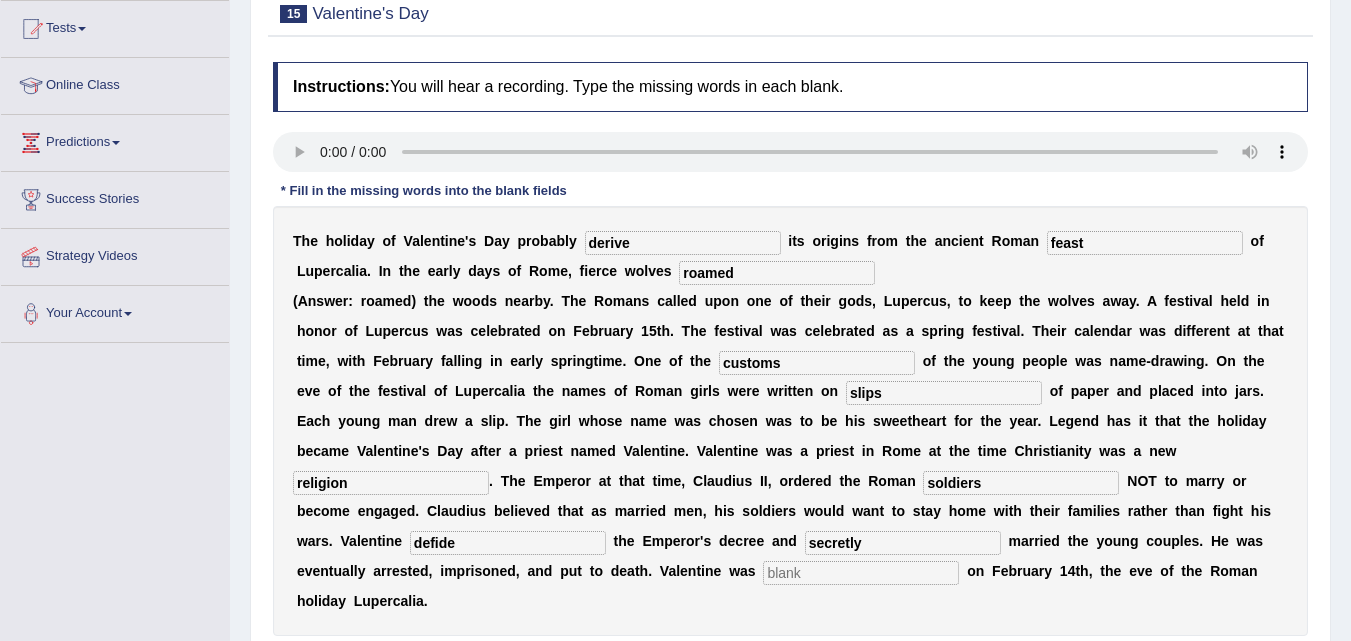 type on "secretly" 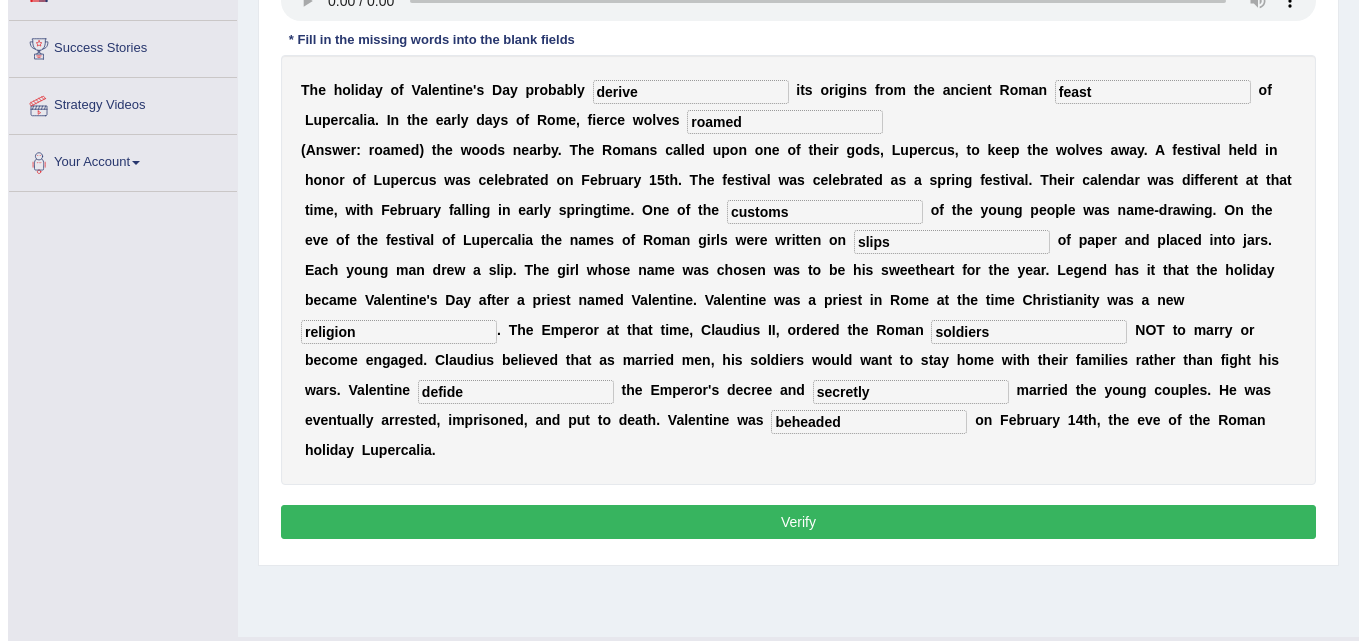 scroll, scrollTop: 366, scrollLeft: 0, axis: vertical 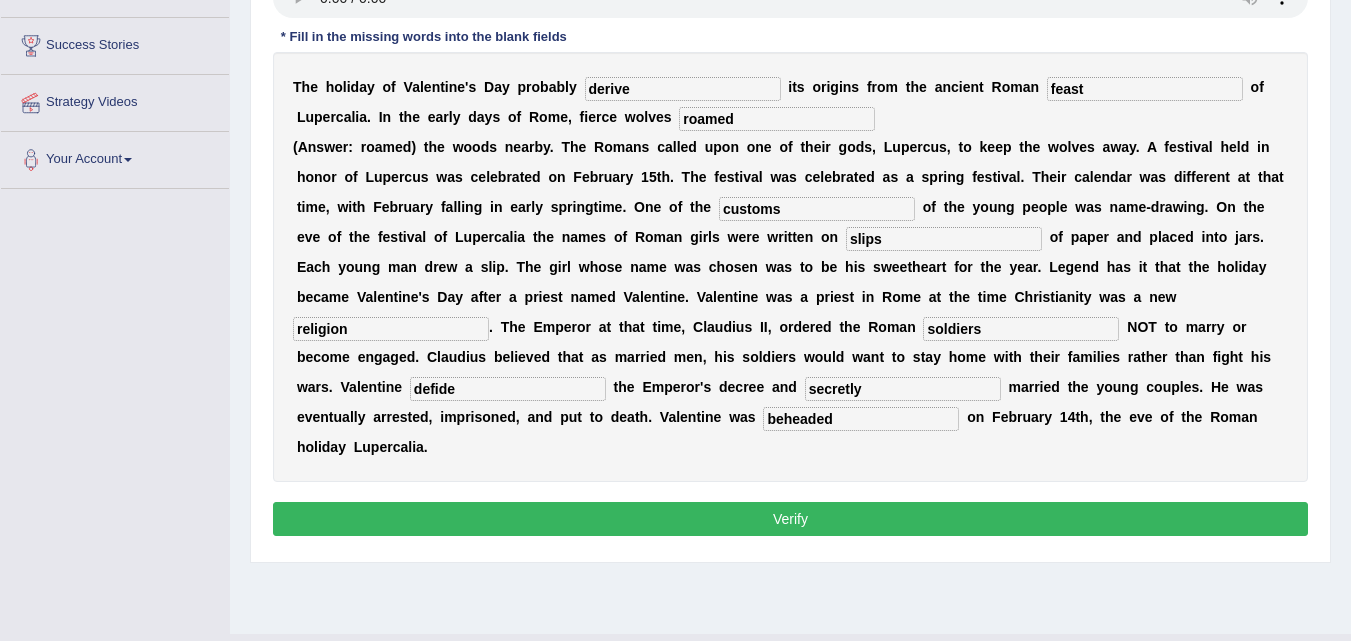 type on "beheaded" 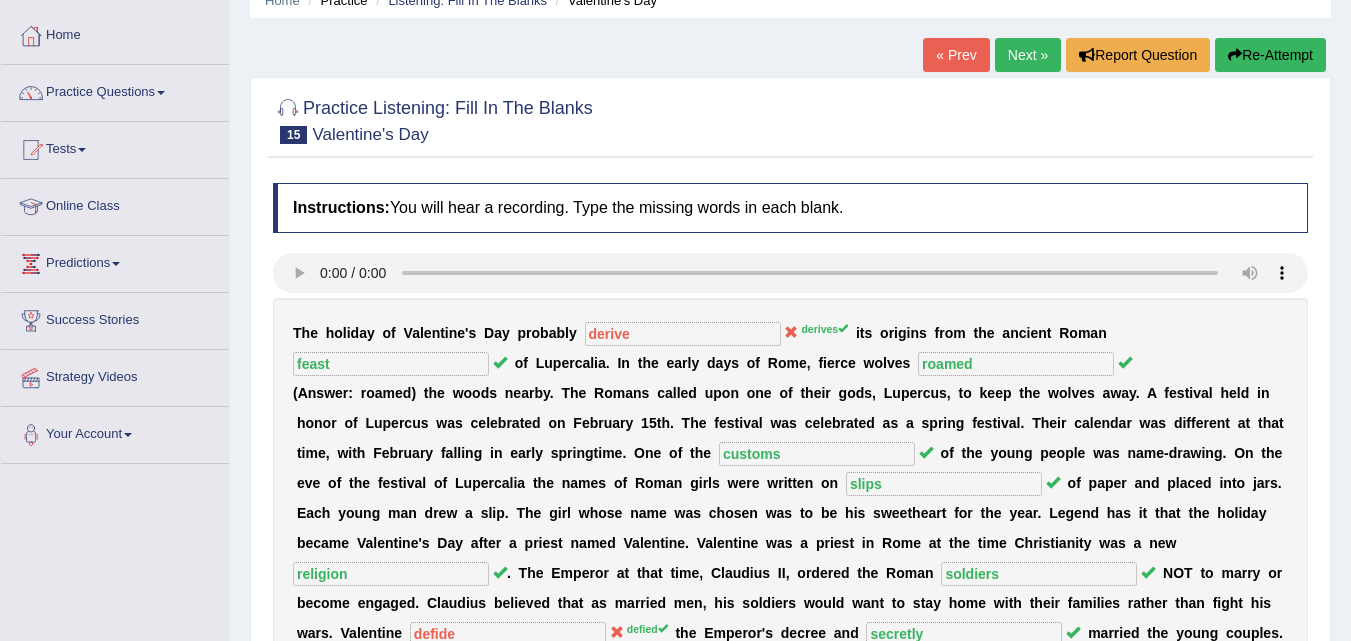 scroll, scrollTop: 0, scrollLeft: 0, axis: both 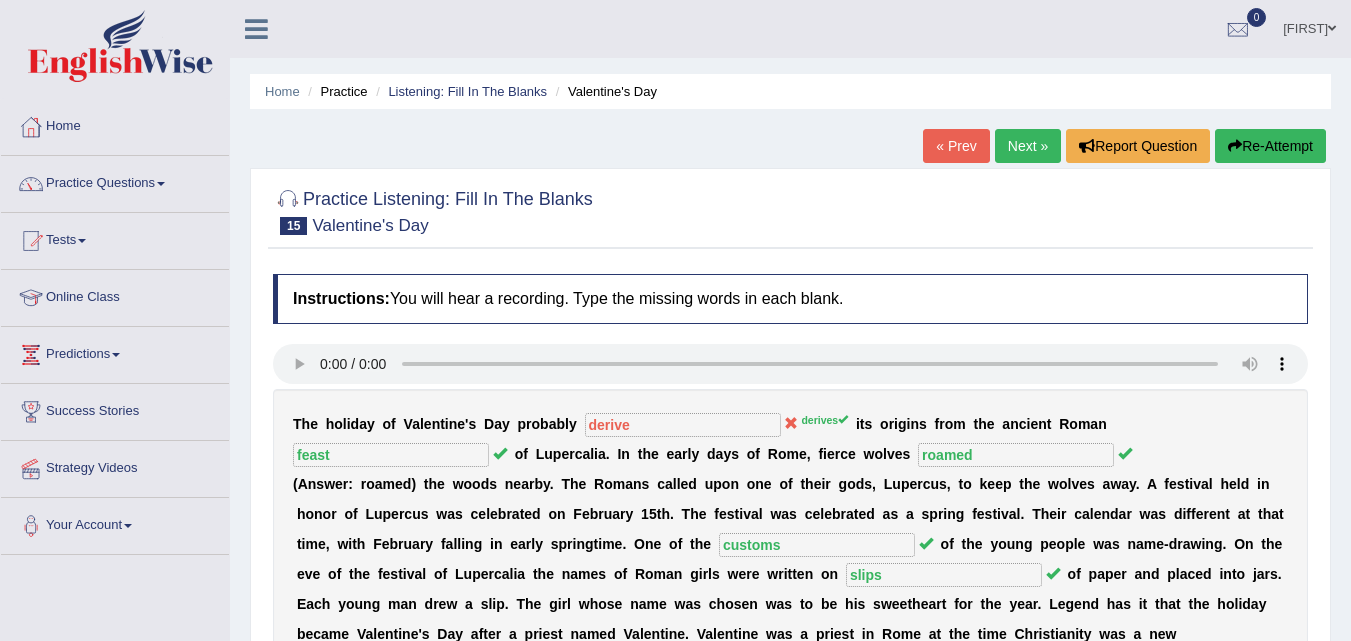 click on "Next »" at bounding box center (1028, 146) 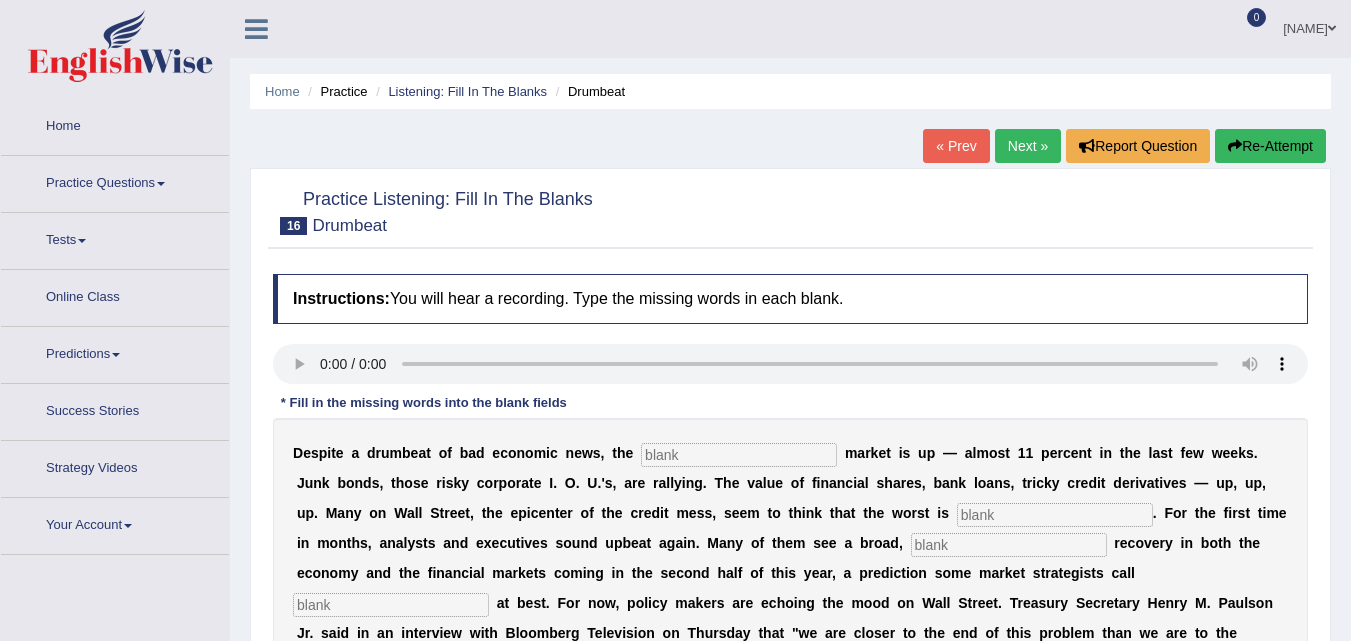 scroll, scrollTop: 0, scrollLeft: 0, axis: both 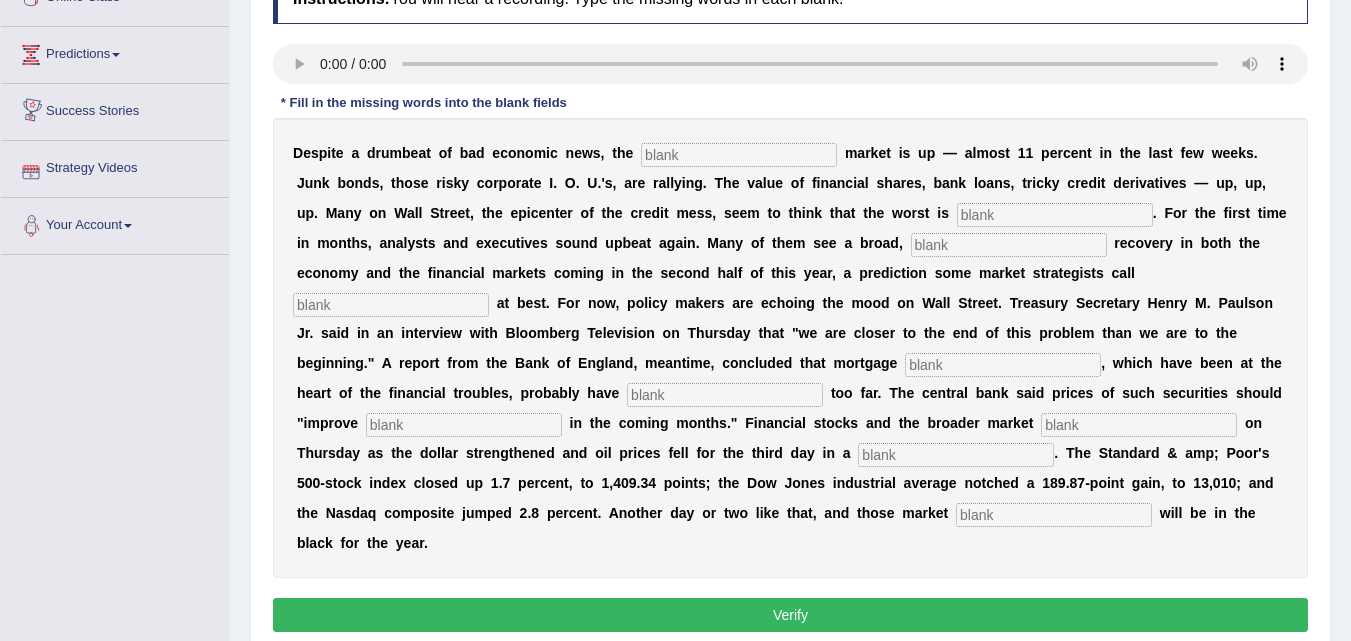 click at bounding box center (739, 155) 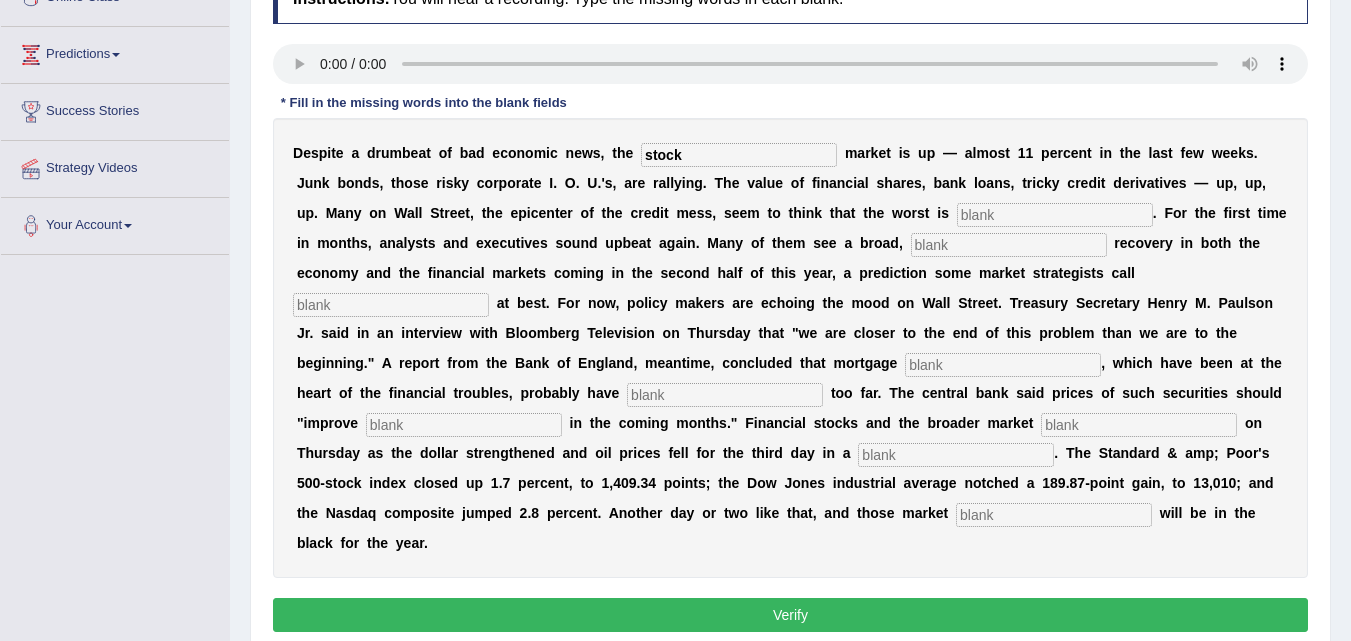 type on "stock" 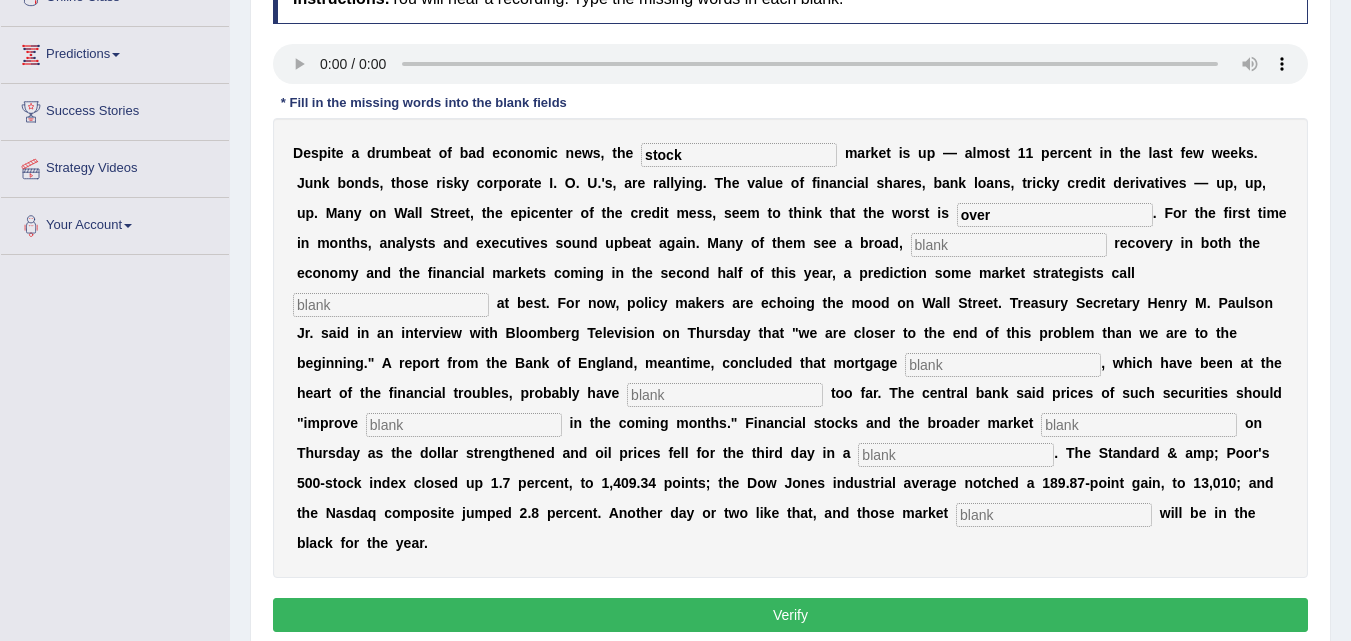 type on "over" 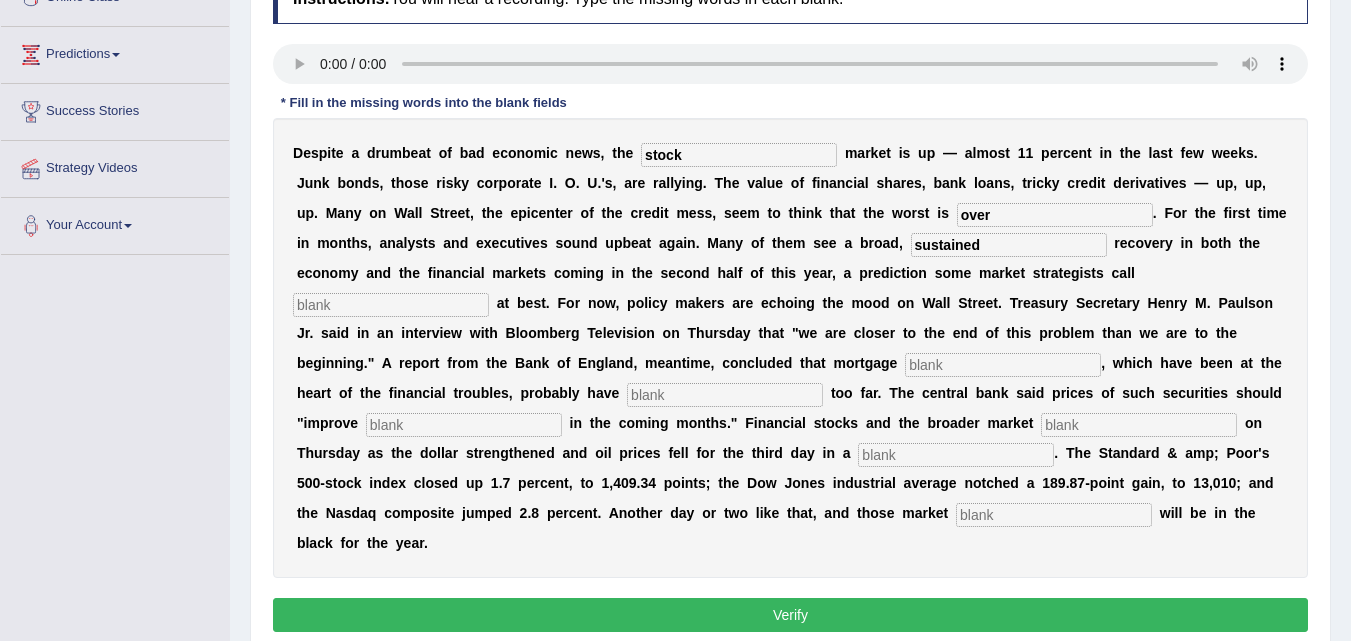 type on "sustained" 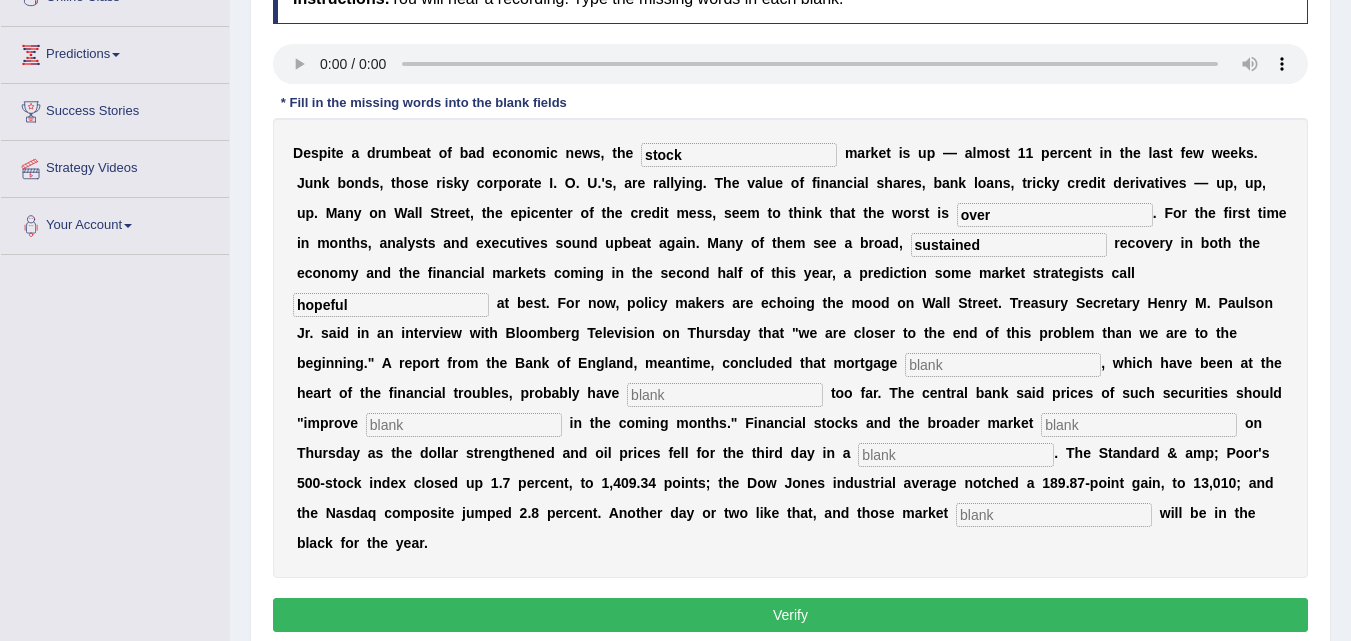 type on "hopeful" 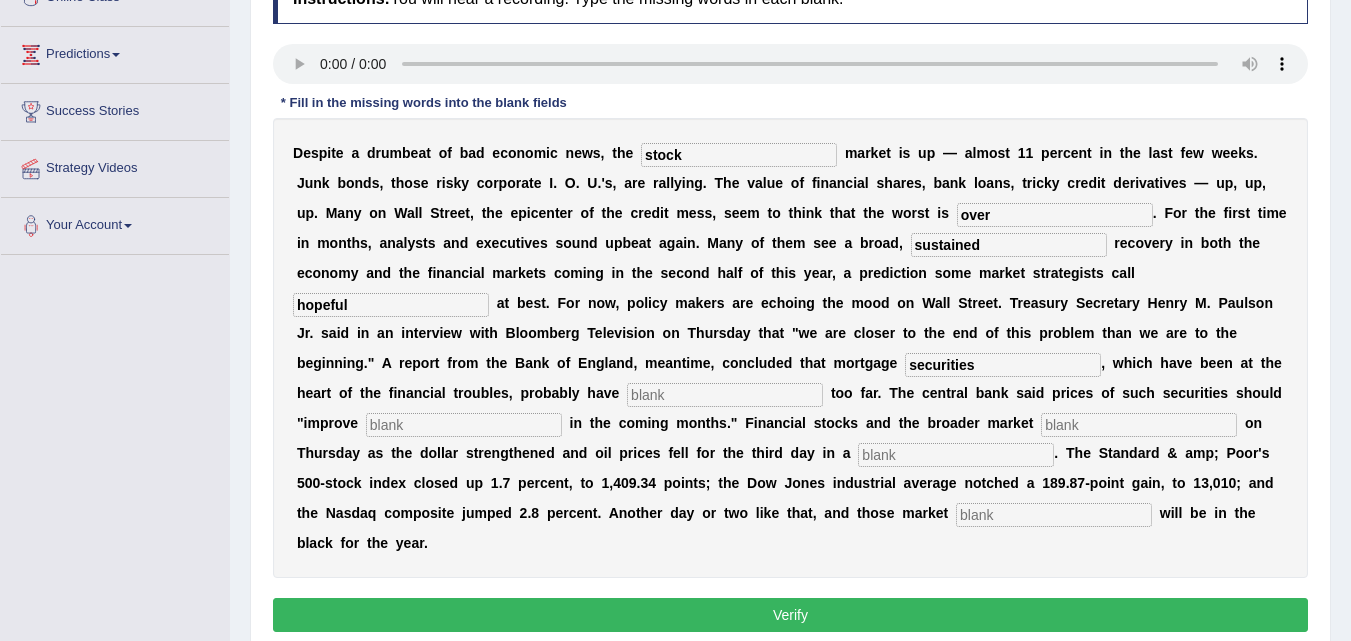 type on "securities" 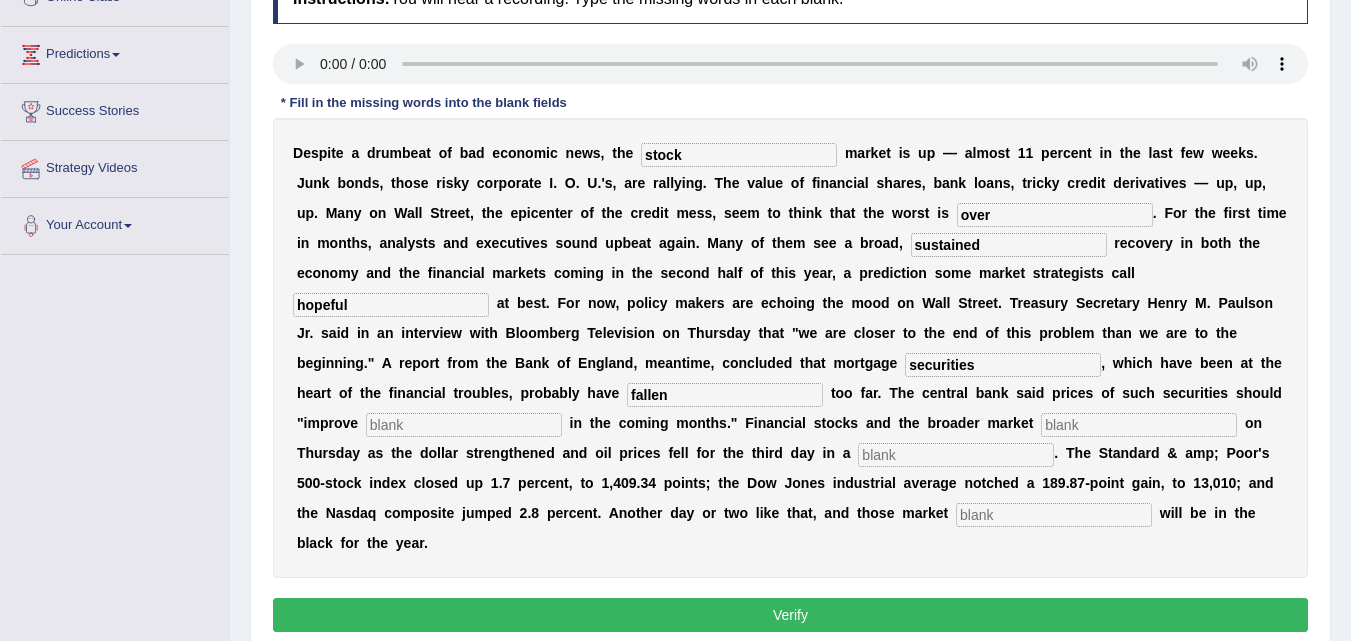 type on "fallen" 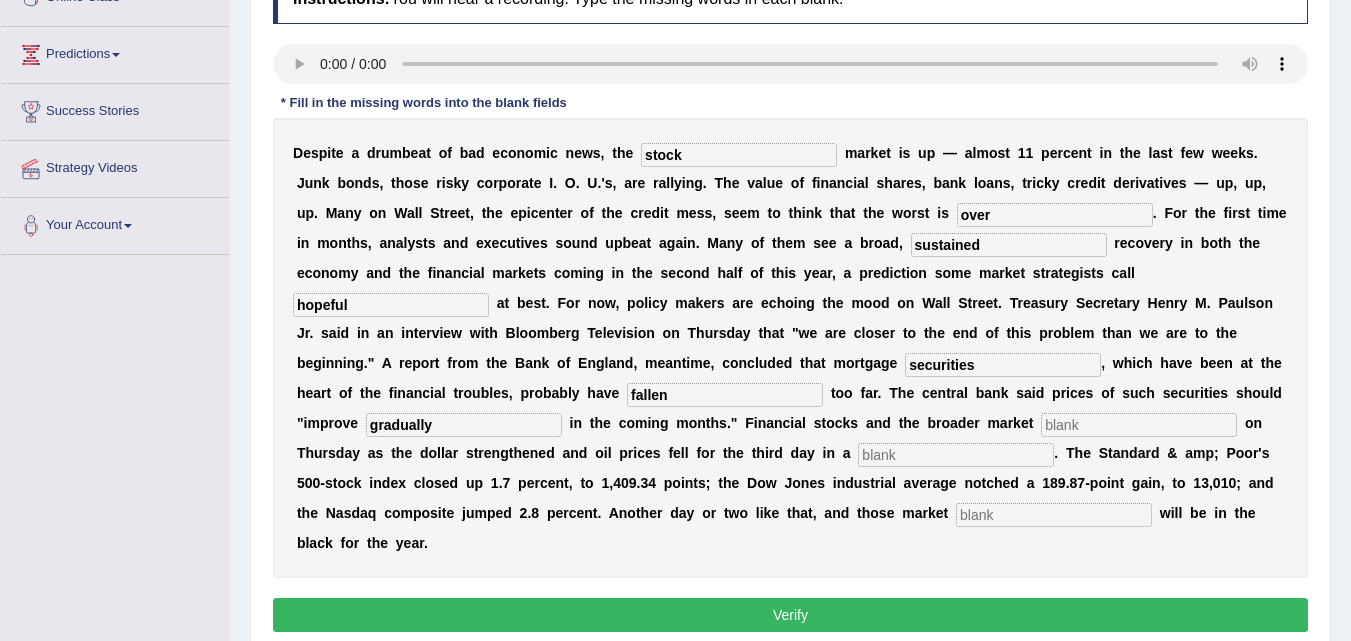 type on "gradually" 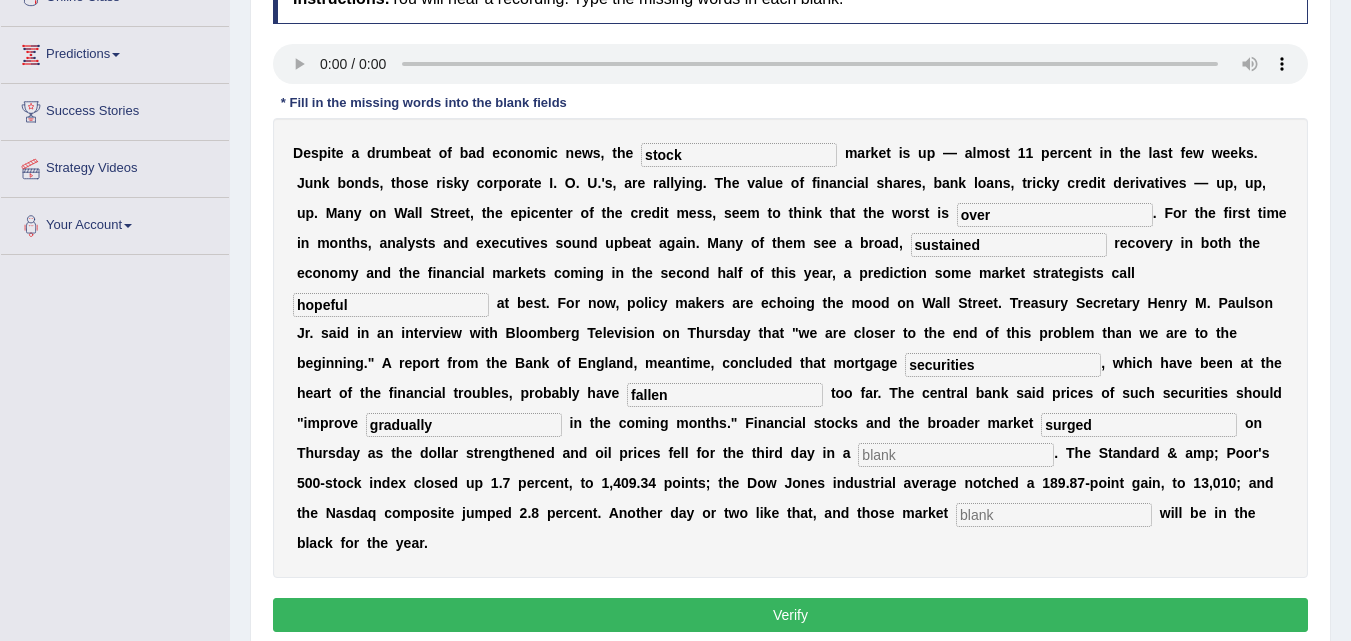type on "surged" 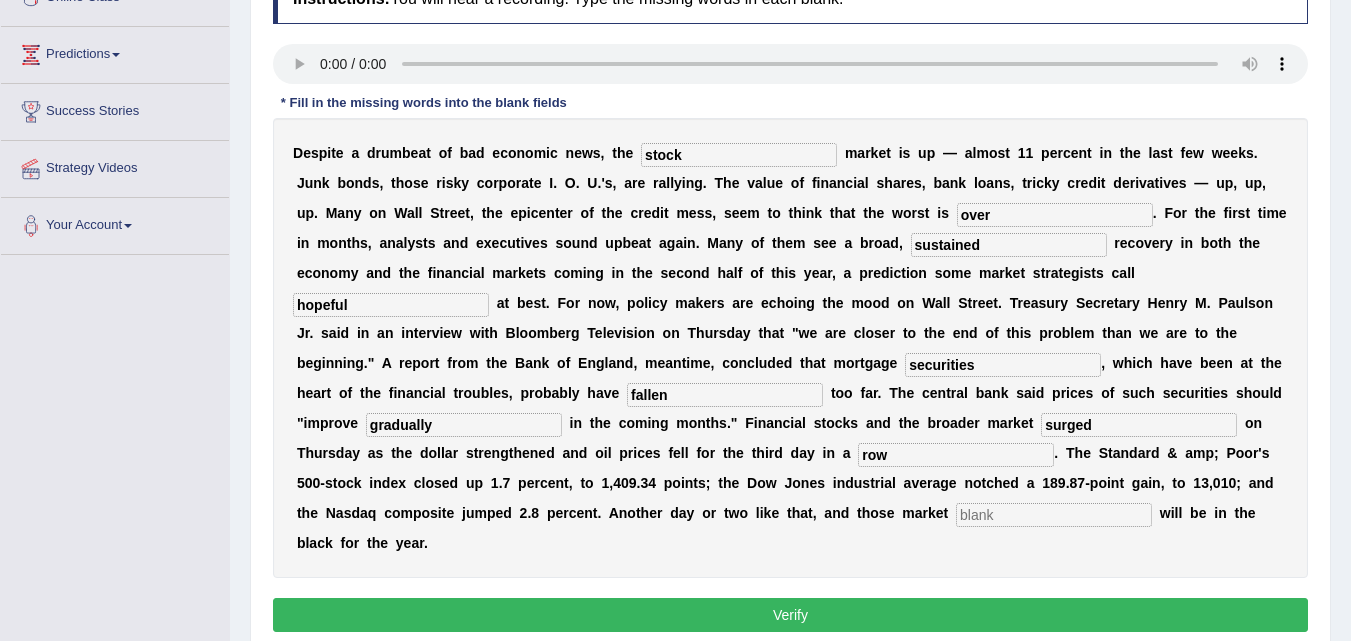 type on "row" 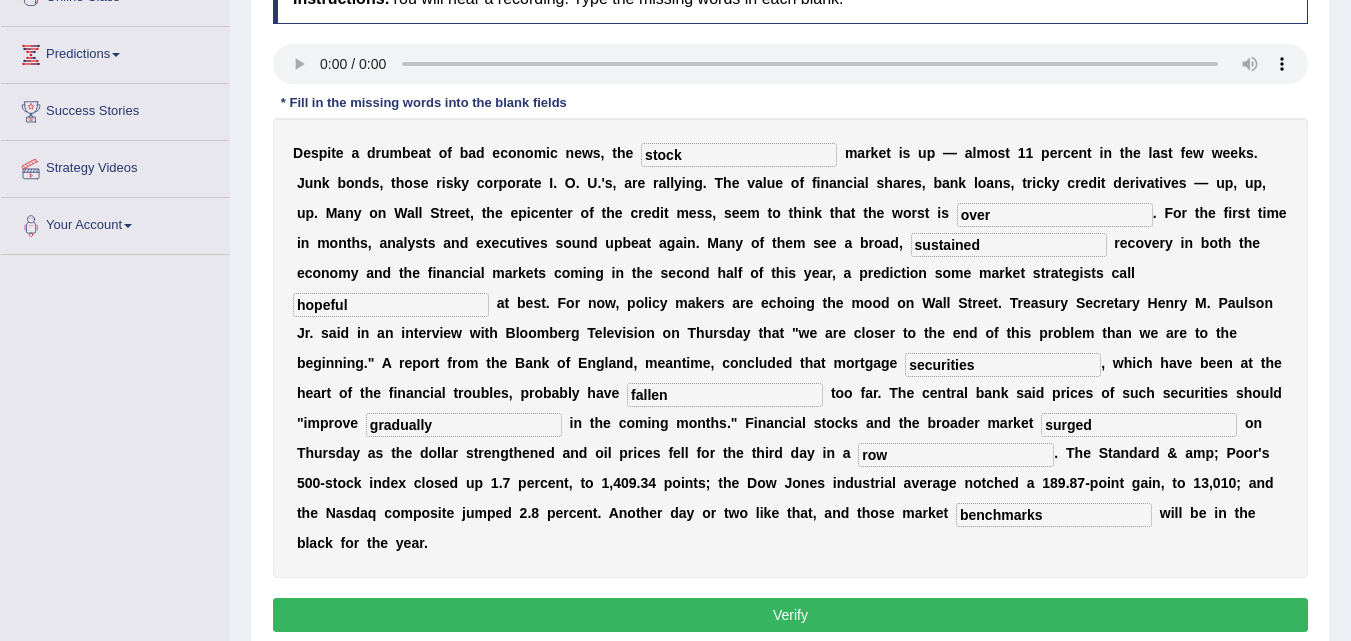 scroll, scrollTop: 352, scrollLeft: 0, axis: vertical 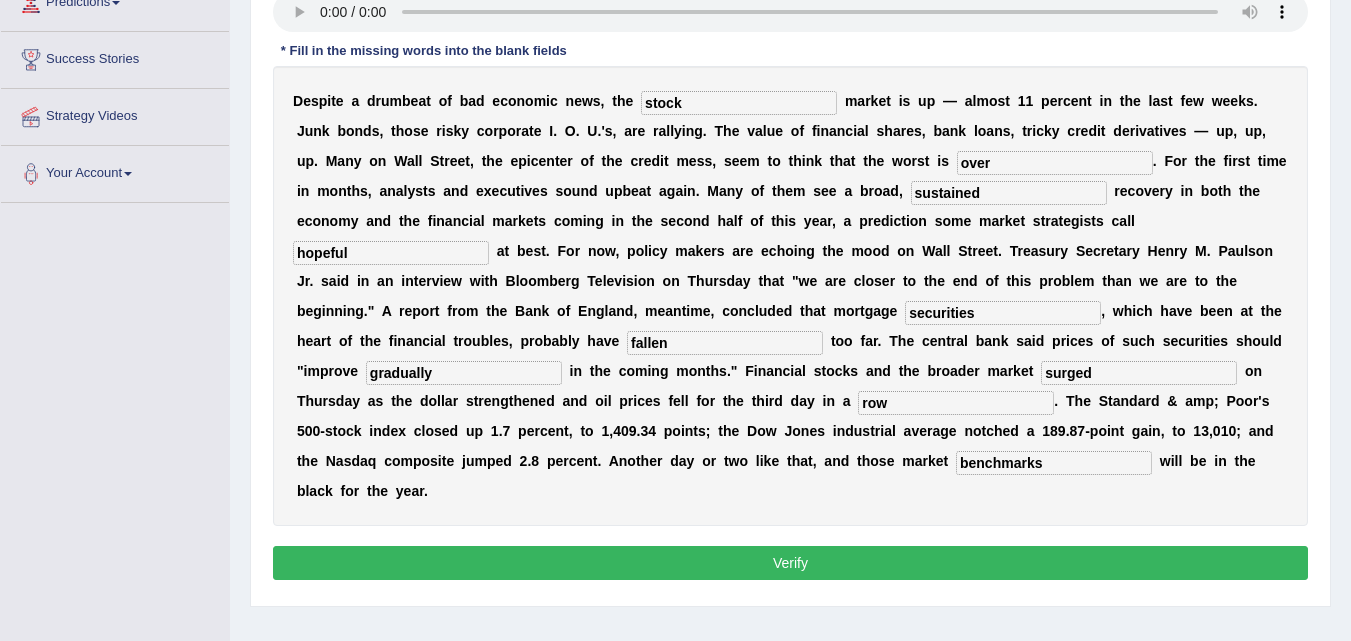 type on "benchmarks" 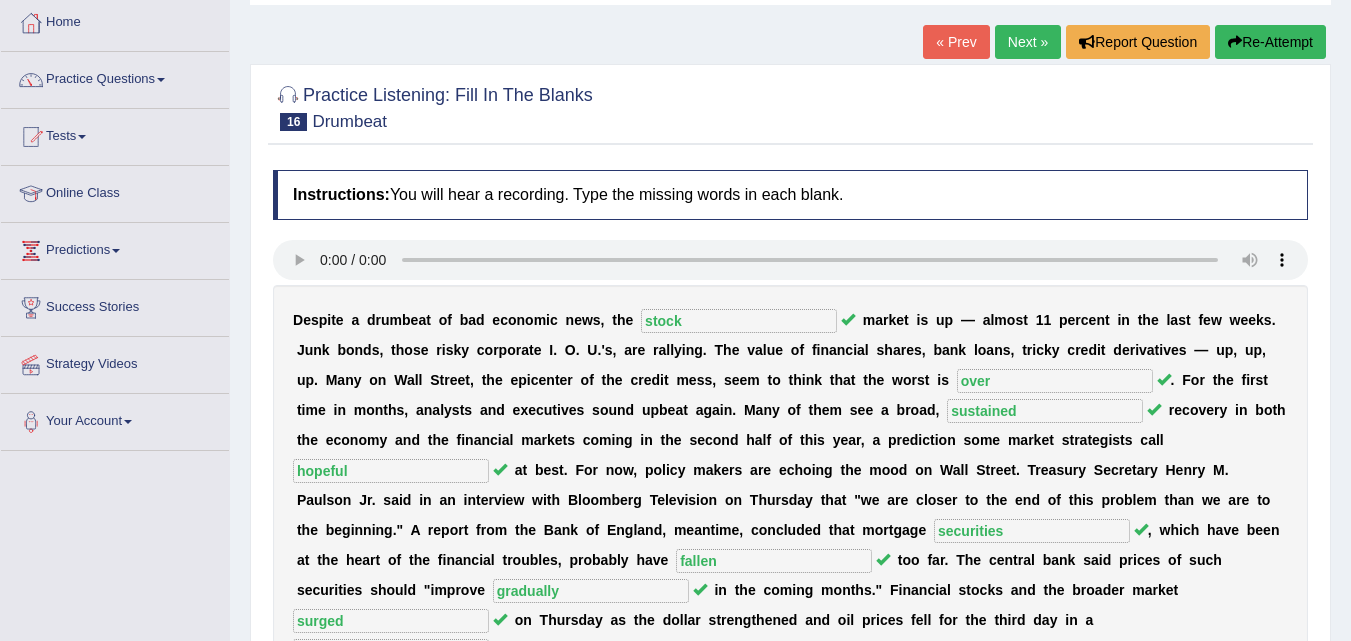 scroll, scrollTop: 102, scrollLeft: 0, axis: vertical 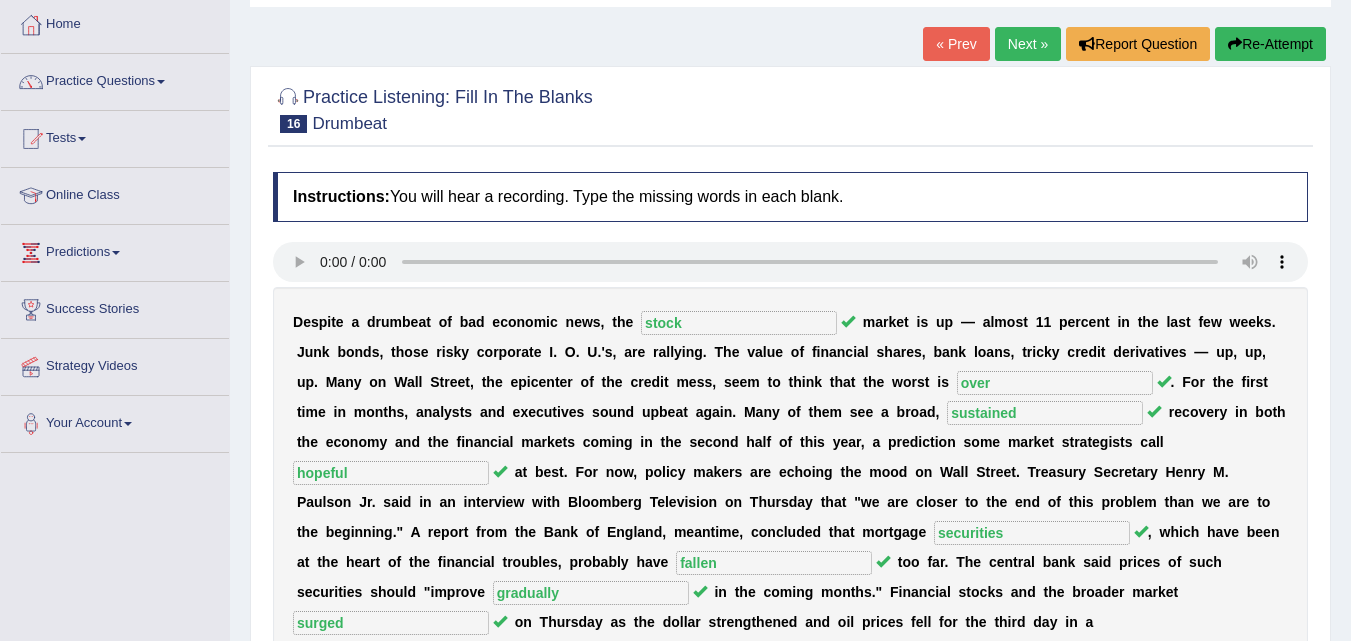 click on "Next »" at bounding box center [1028, 44] 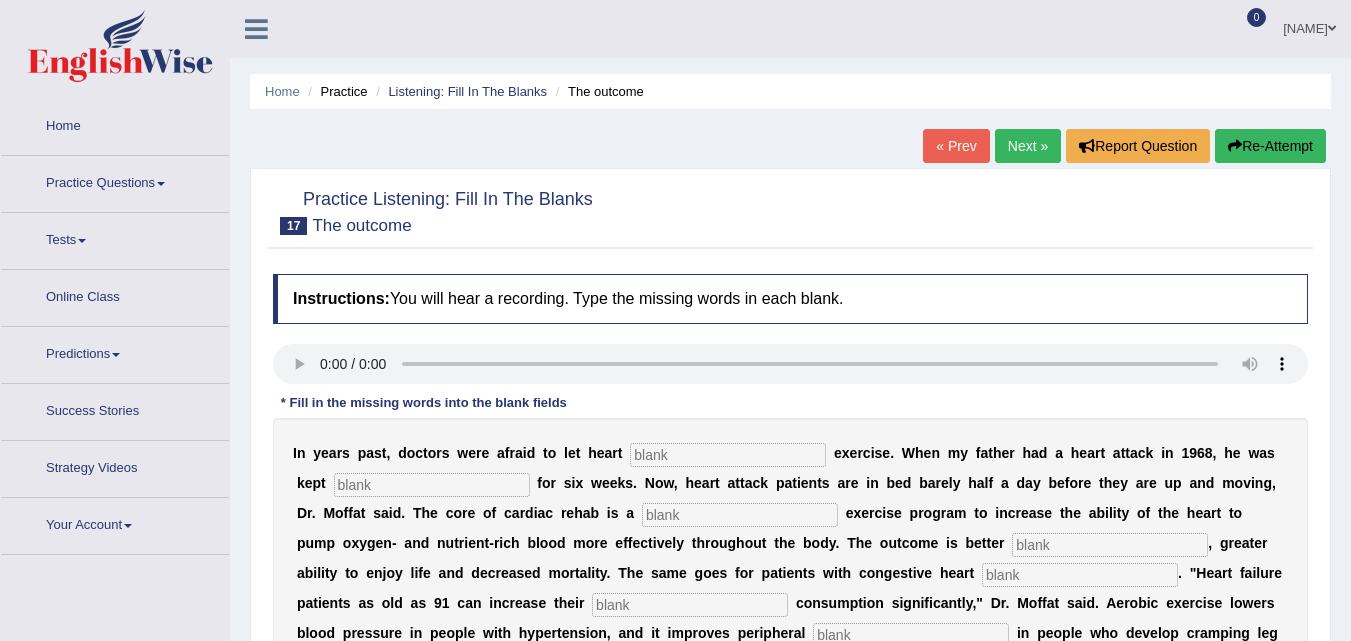 scroll, scrollTop: 0, scrollLeft: 0, axis: both 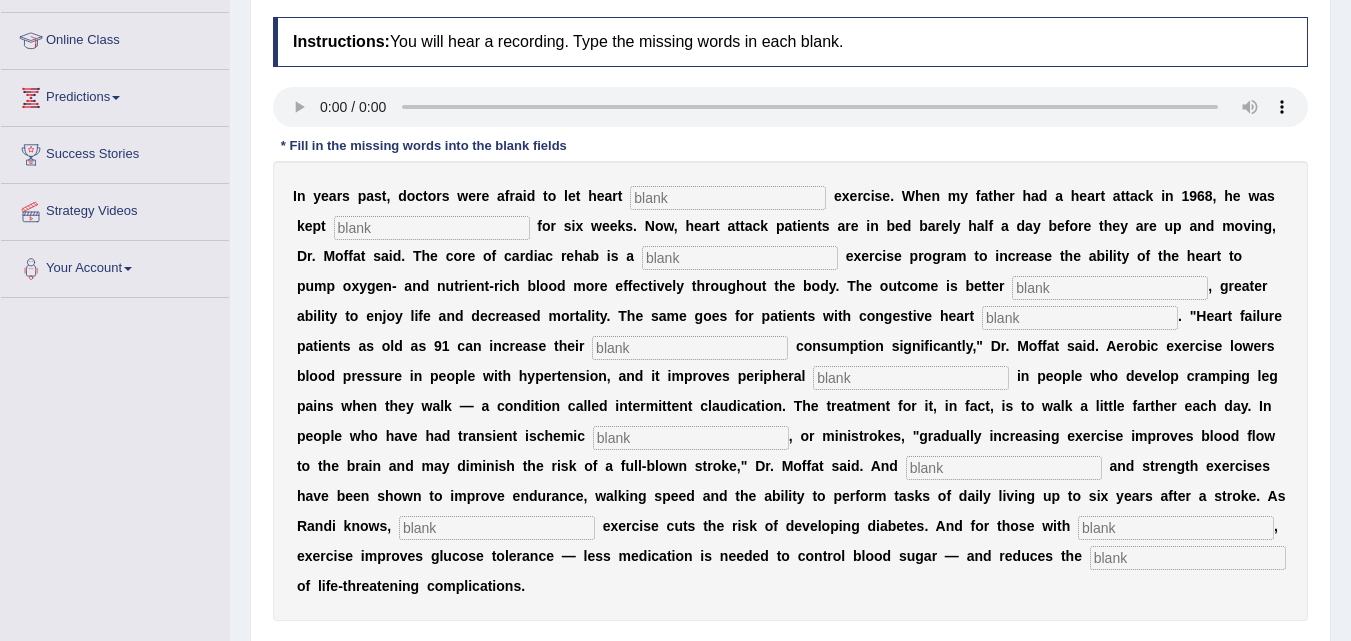 click at bounding box center (728, 198) 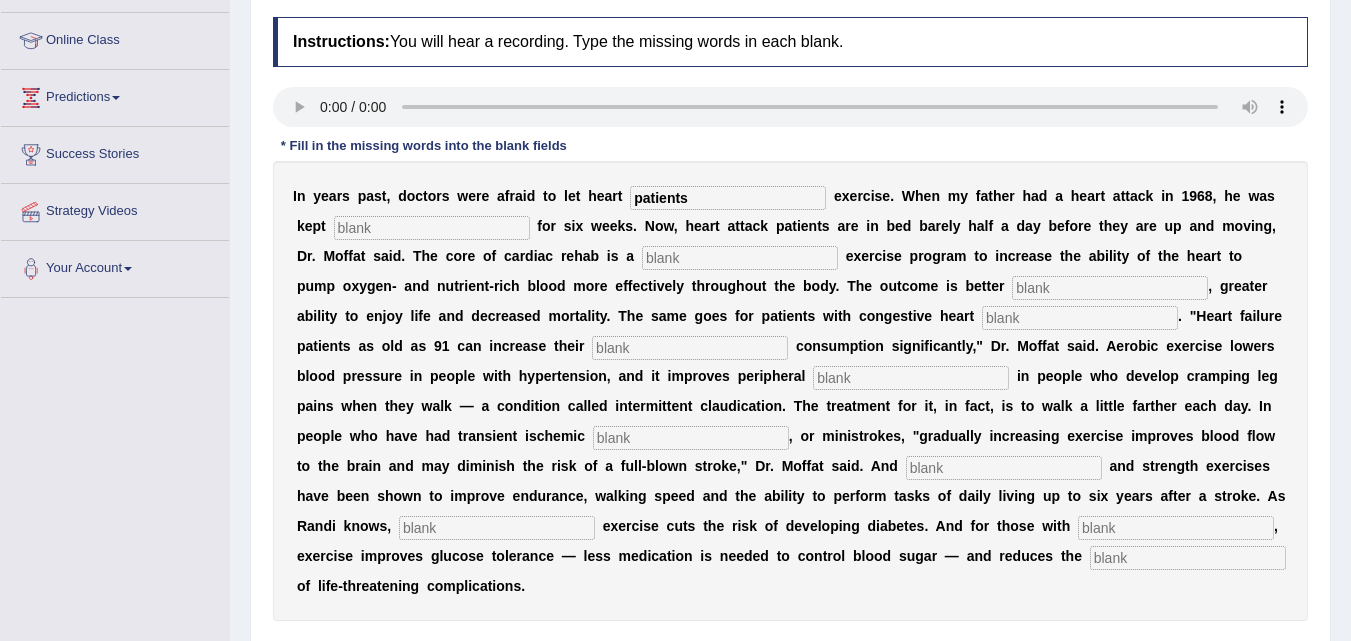 type on "patients" 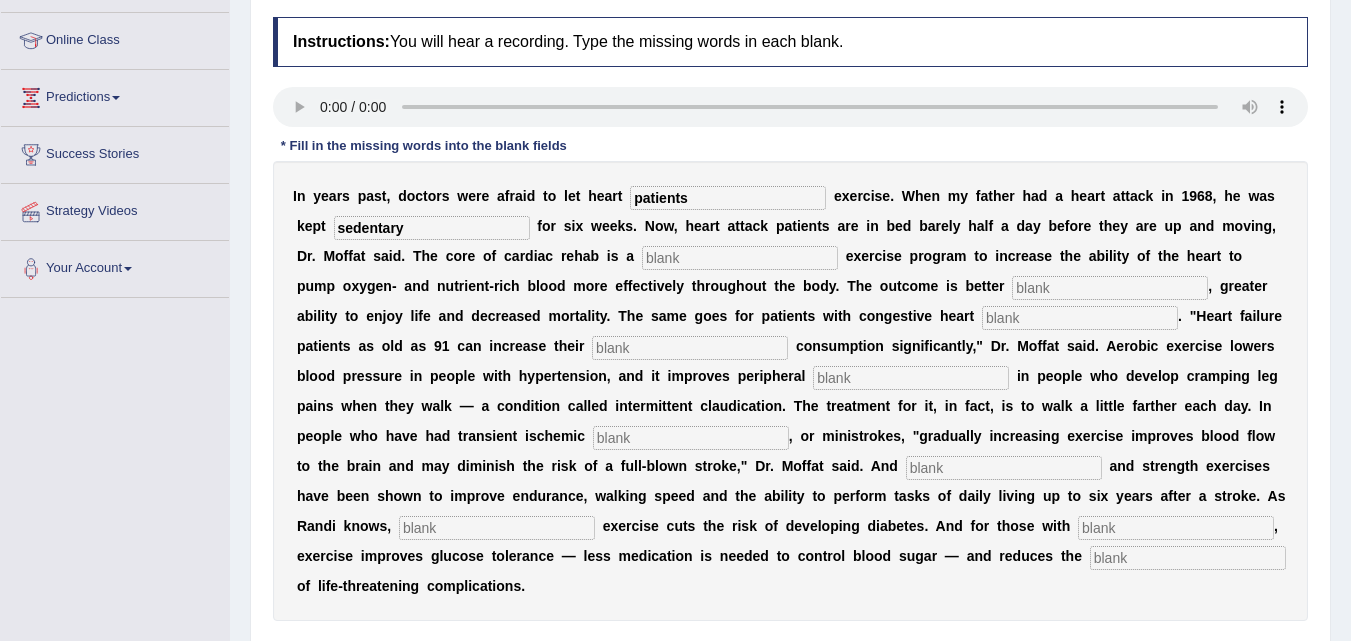 type on "sedentary" 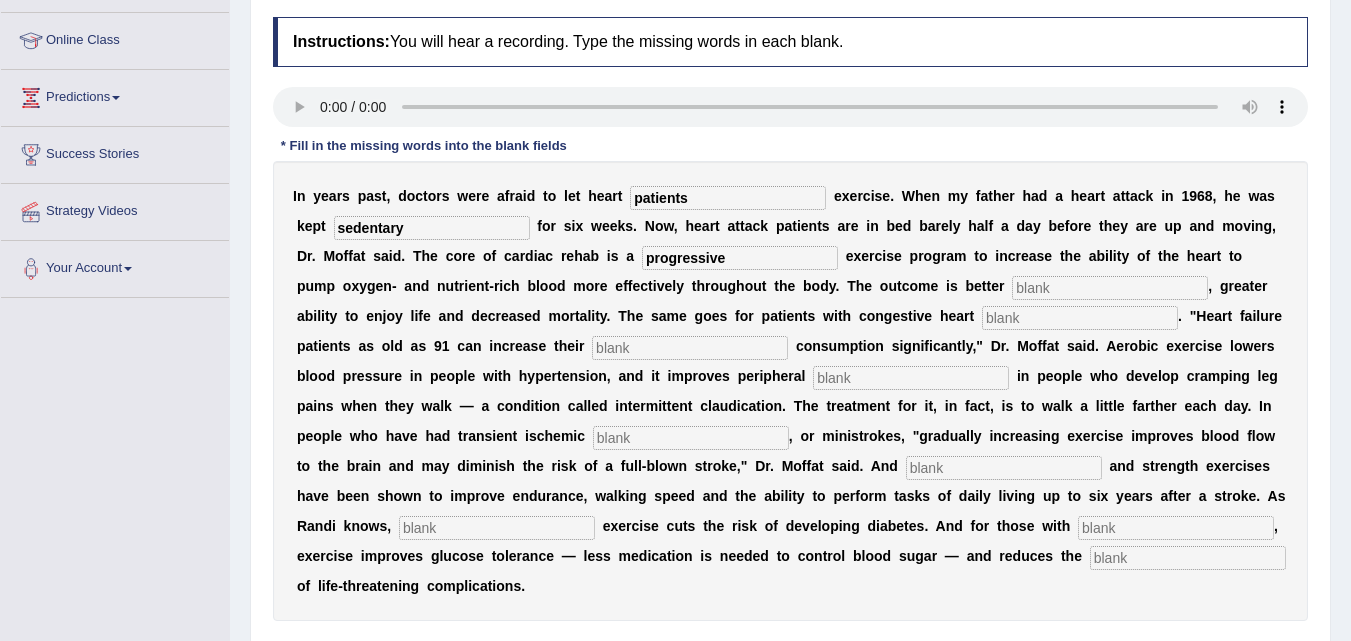 type on "progressive" 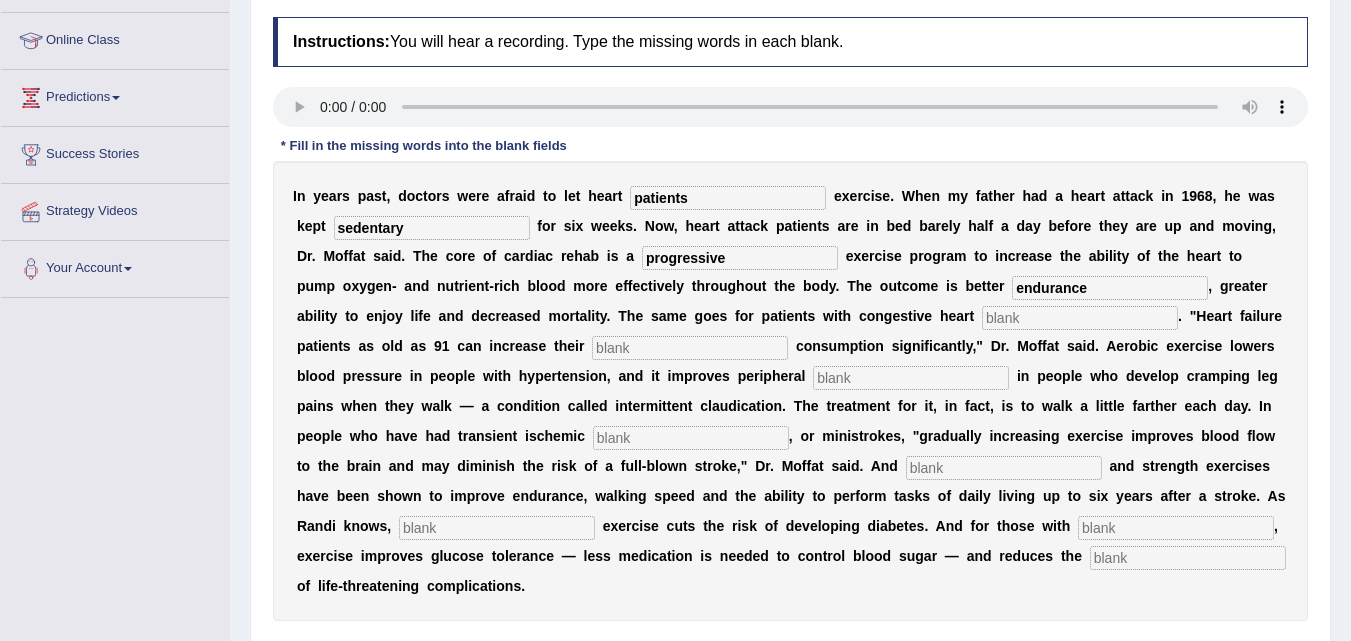 type on "endurance" 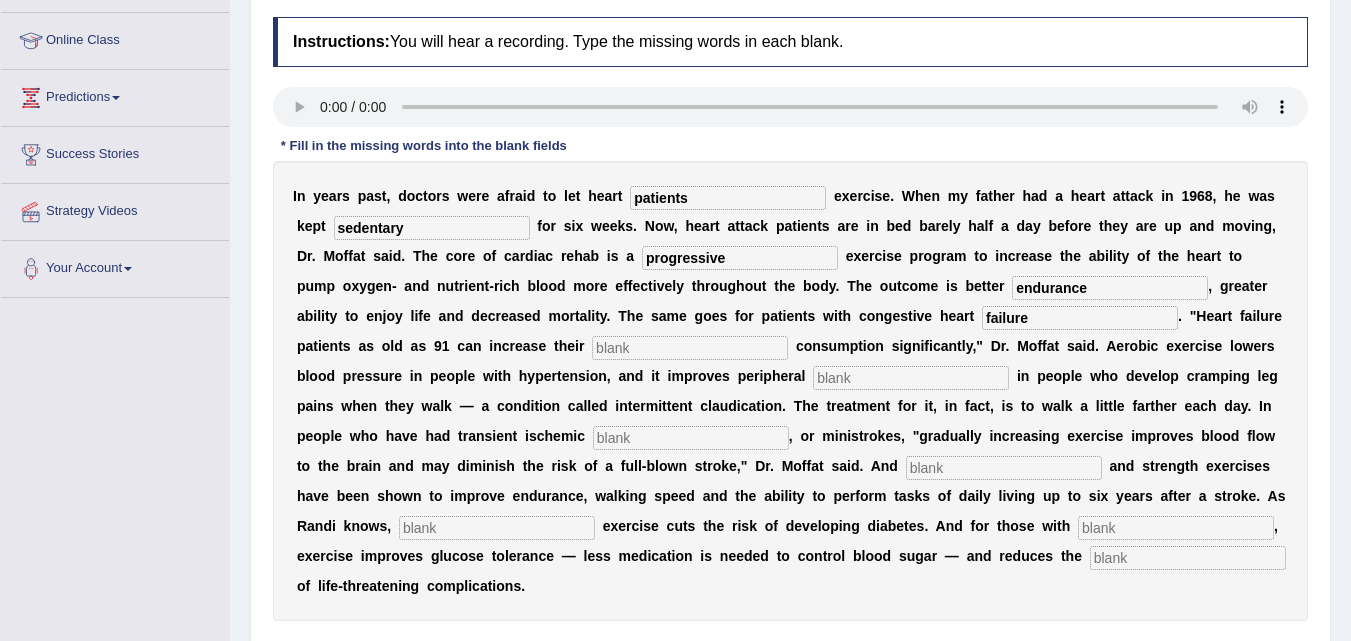 type on "failure" 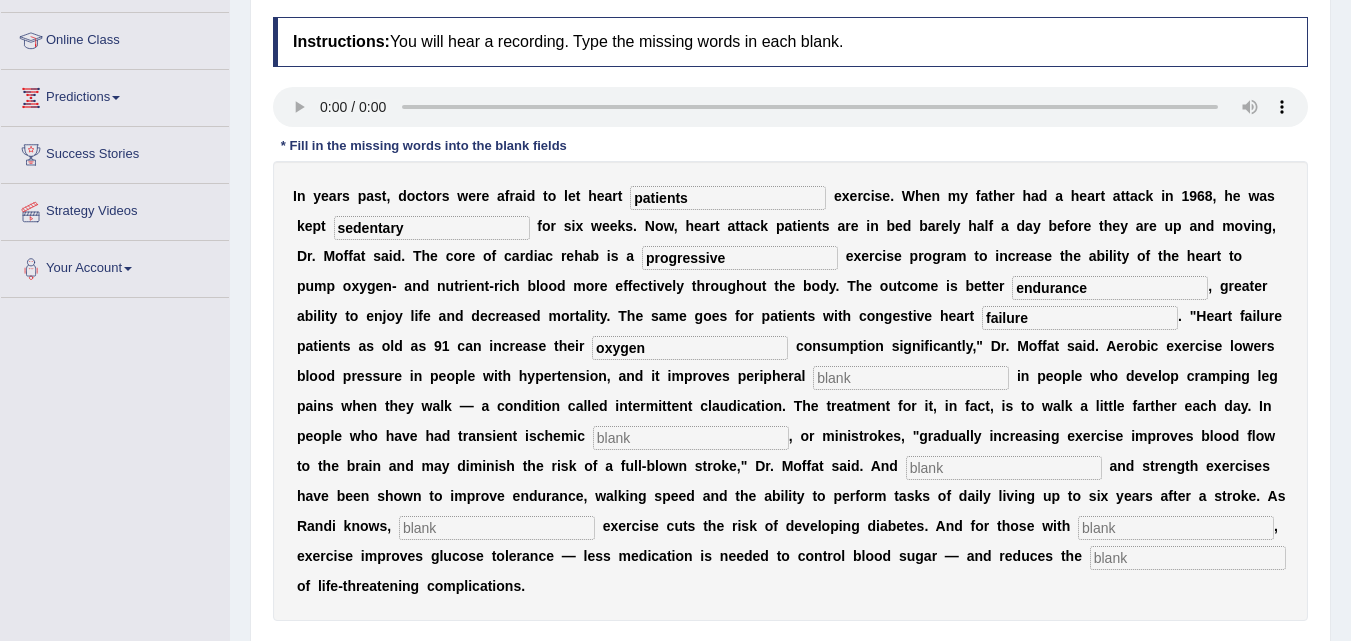 type on "oxygen" 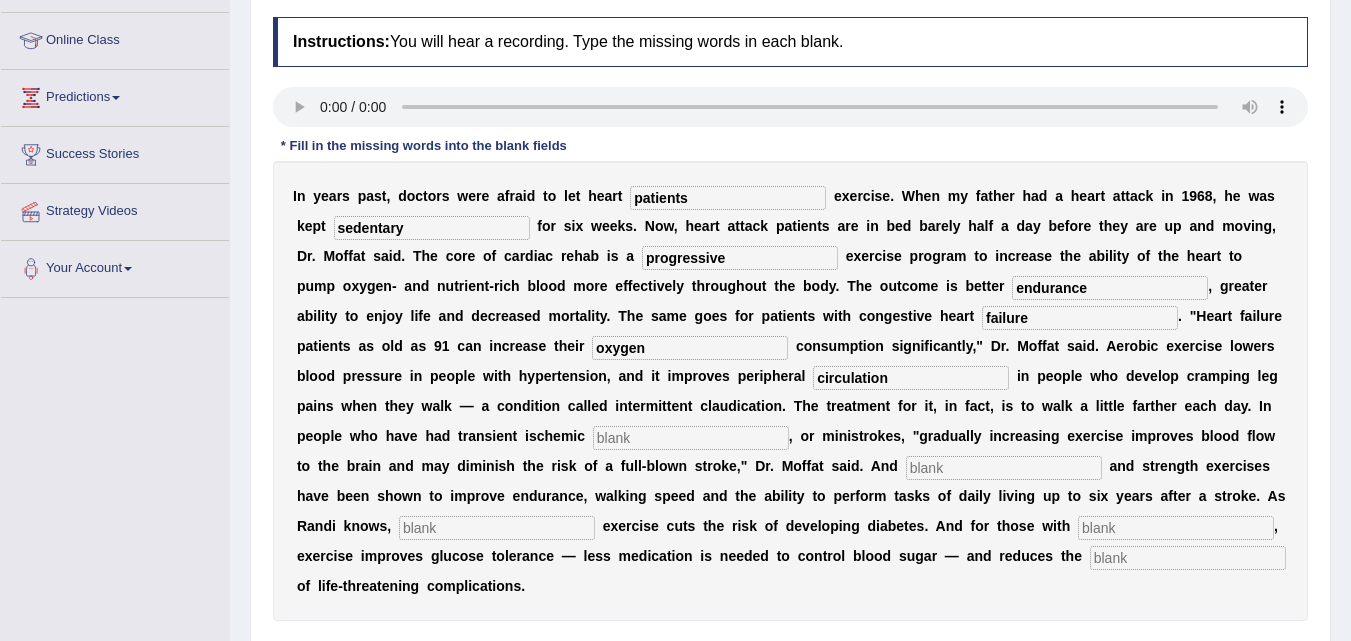 type on "circulation" 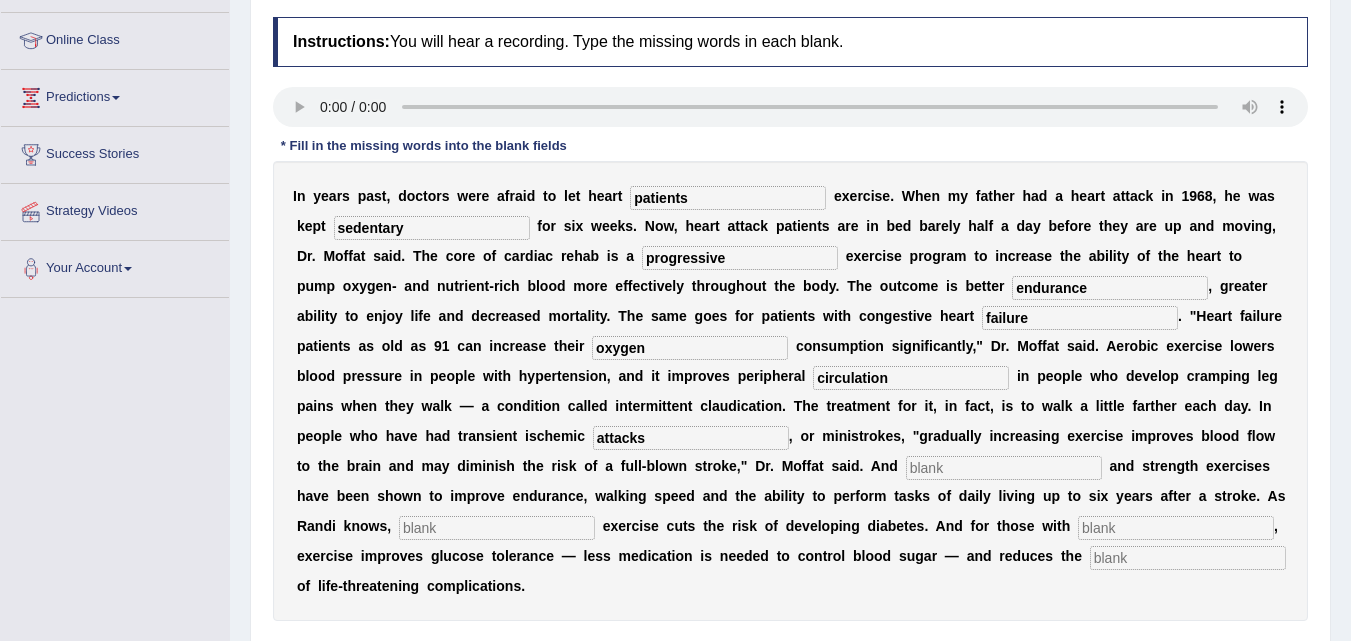 type on "attacks" 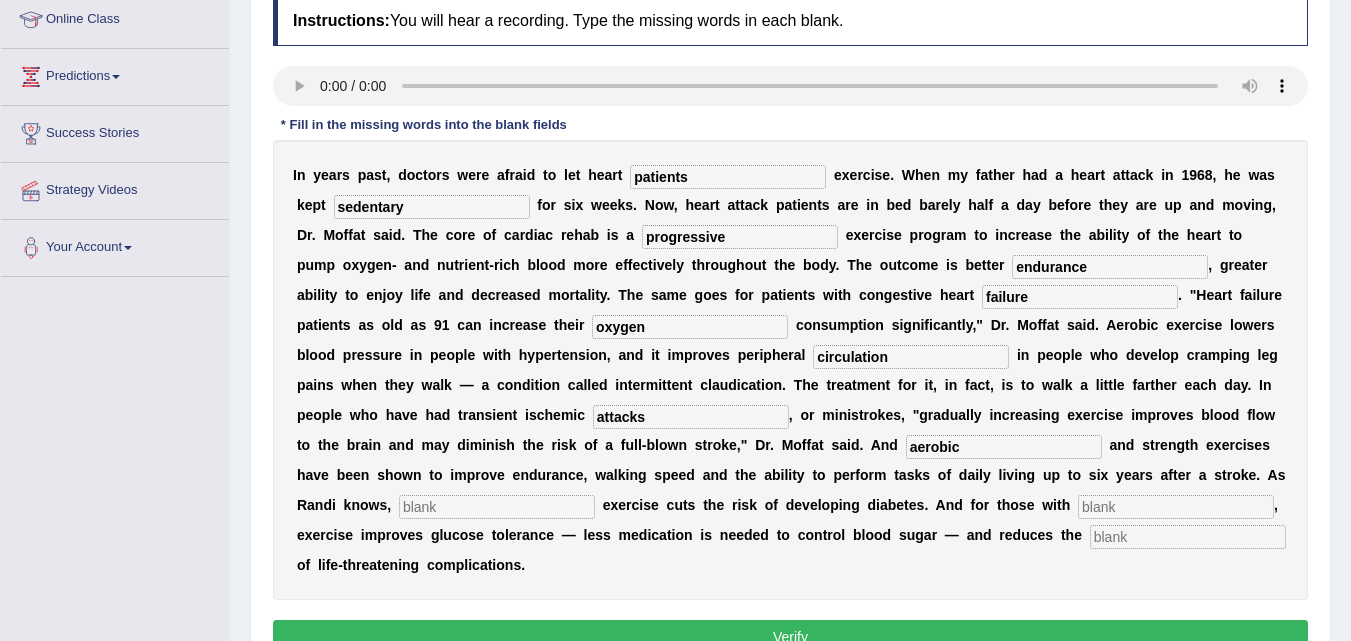 scroll, scrollTop: 279, scrollLeft: 0, axis: vertical 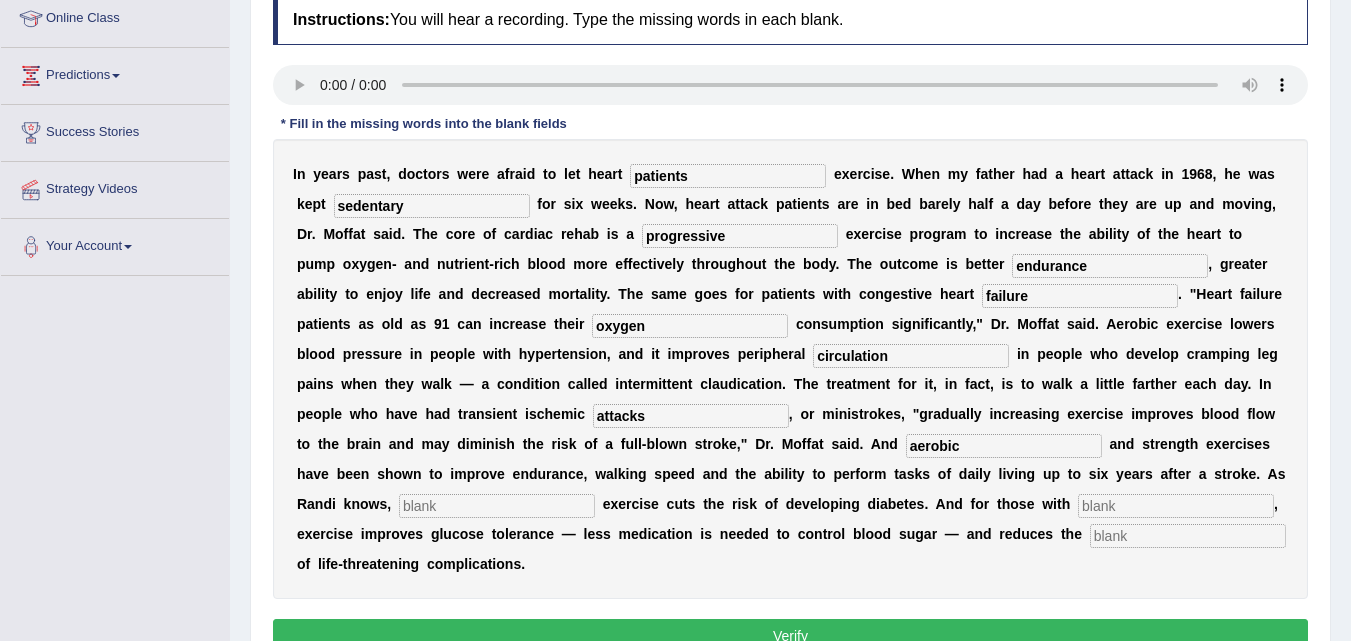 type on "aerobic" 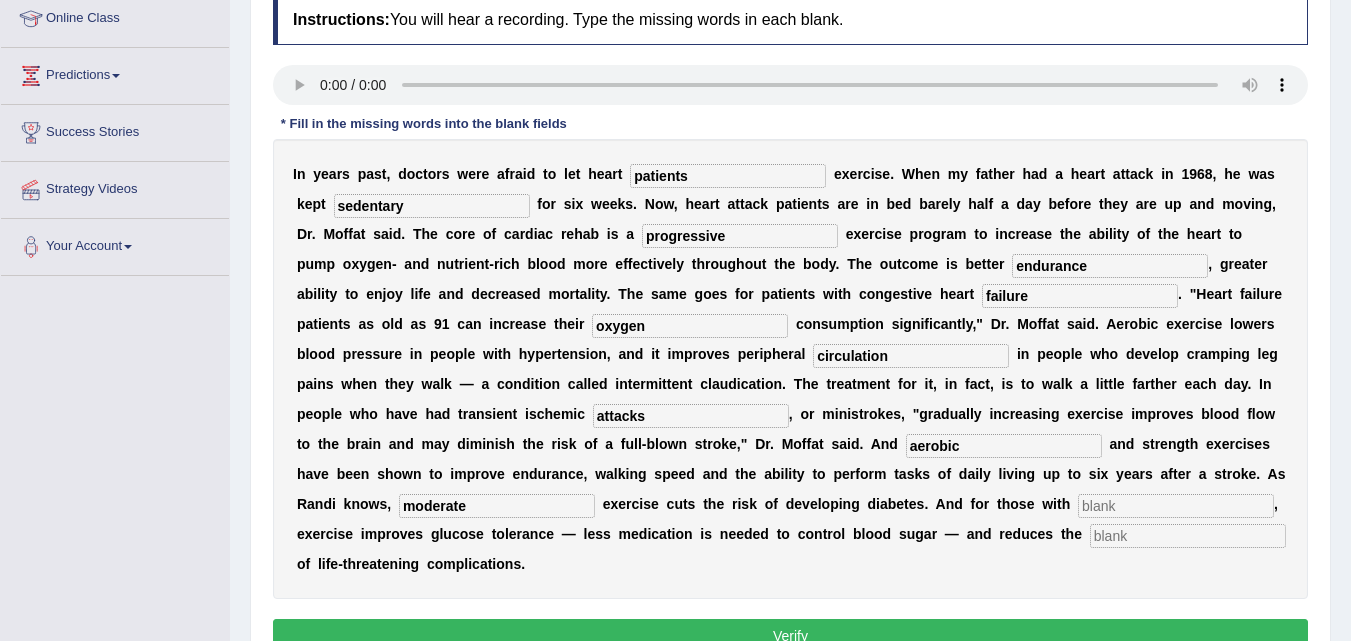 type on "moderate" 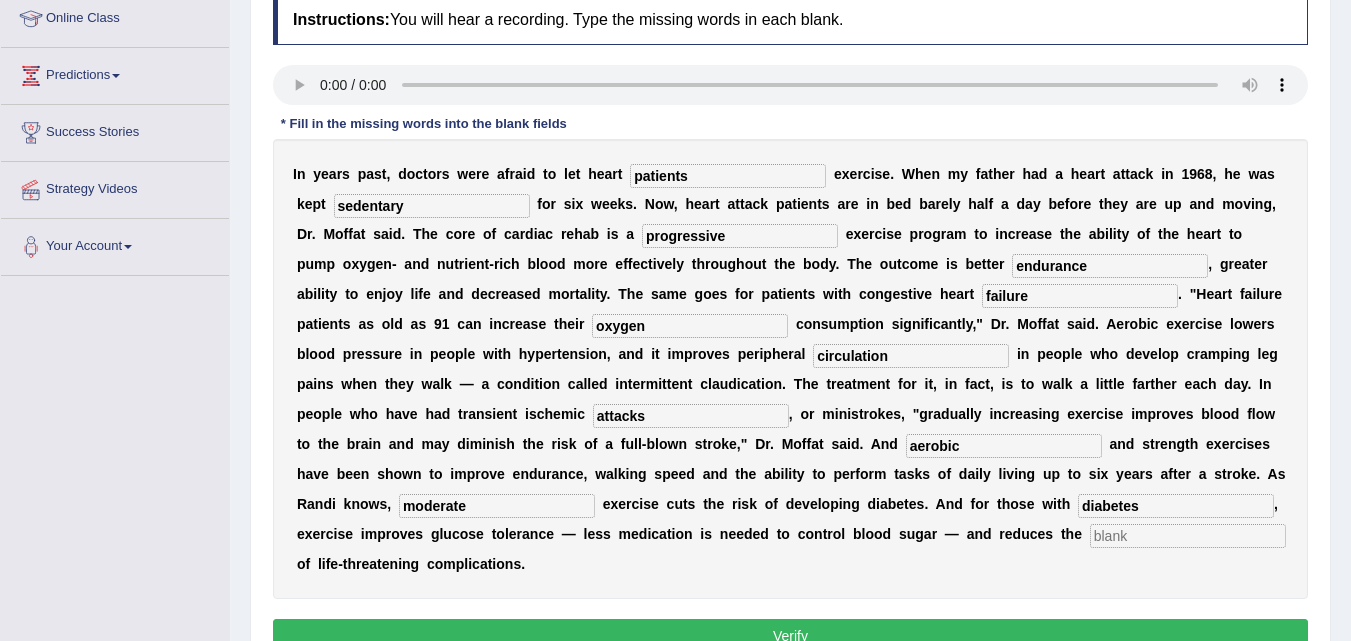type on "diabetes" 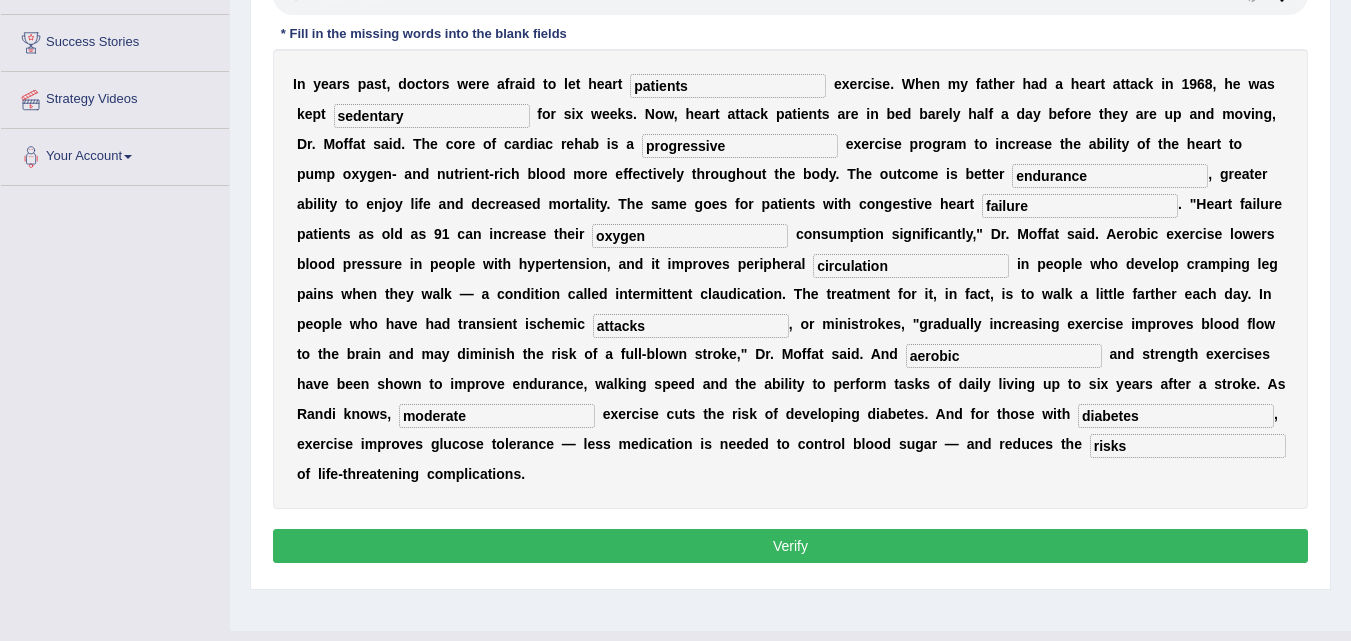 scroll, scrollTop: 370, scrollLeft: 0, axis: vertical 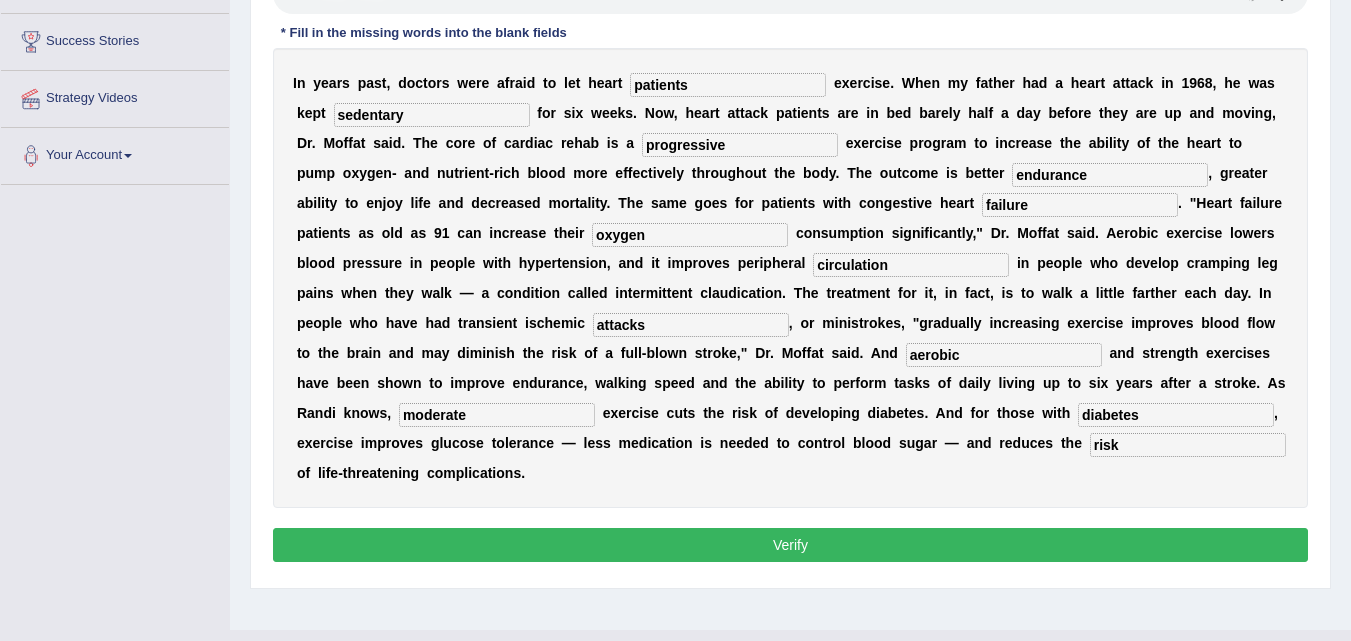 type on "risk" 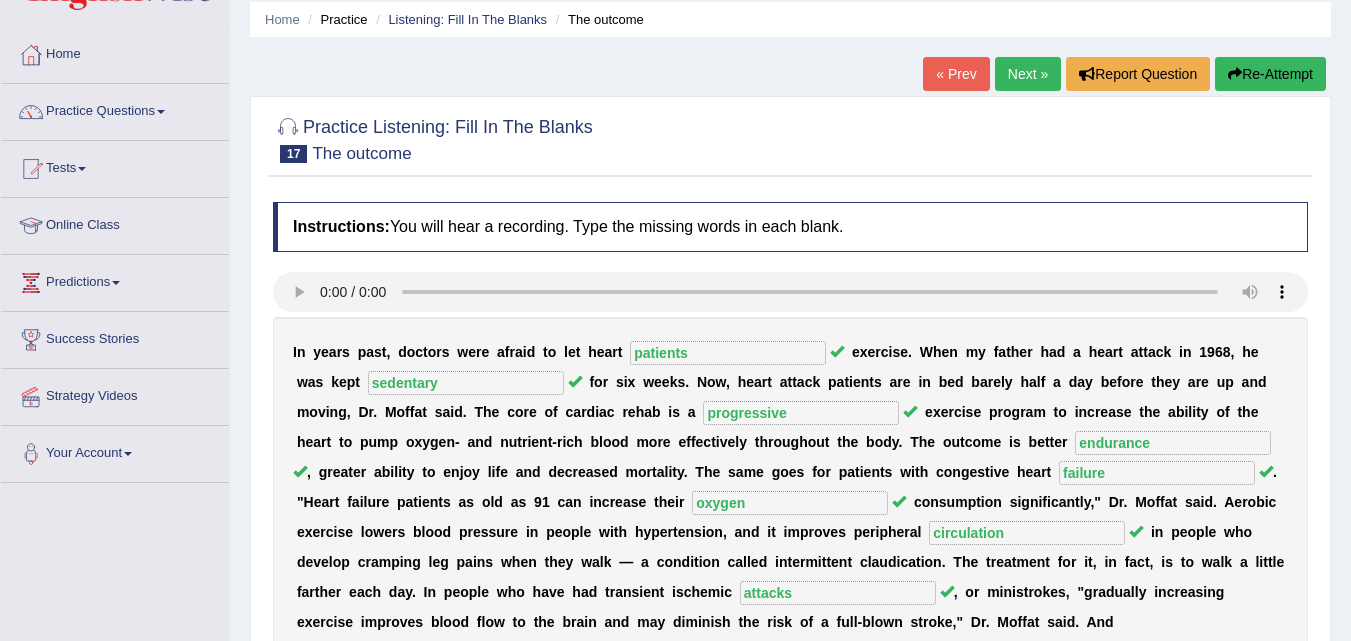 scroll, scrollTop: 0, scrollLeft: 0, axis: both 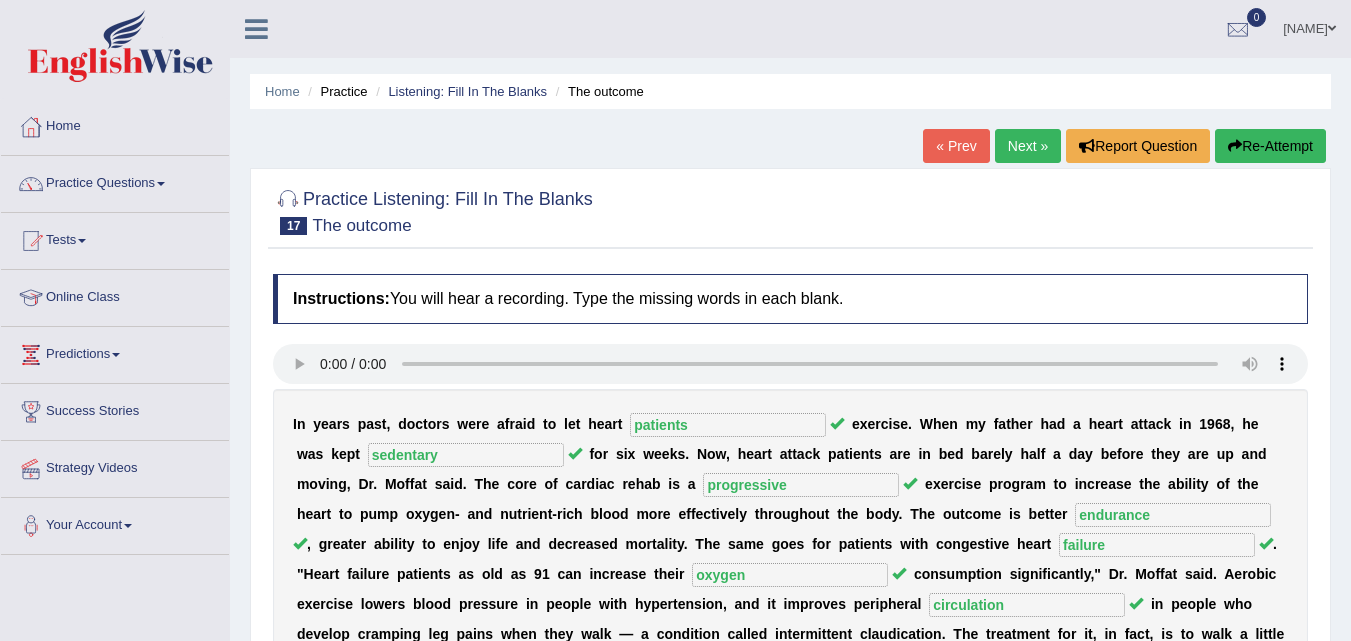 click on "Next »" at bounding box center (1028, 146) 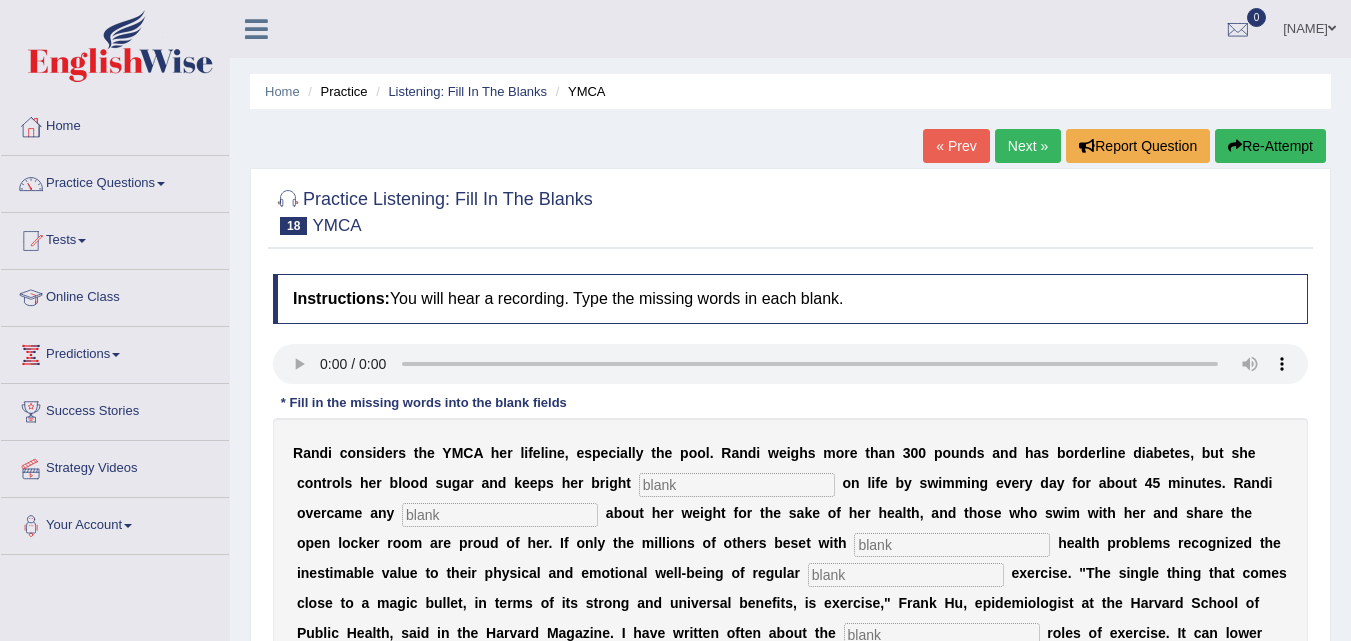 scroll, scrollTop: 0, scrollLeft: 0, axis: both 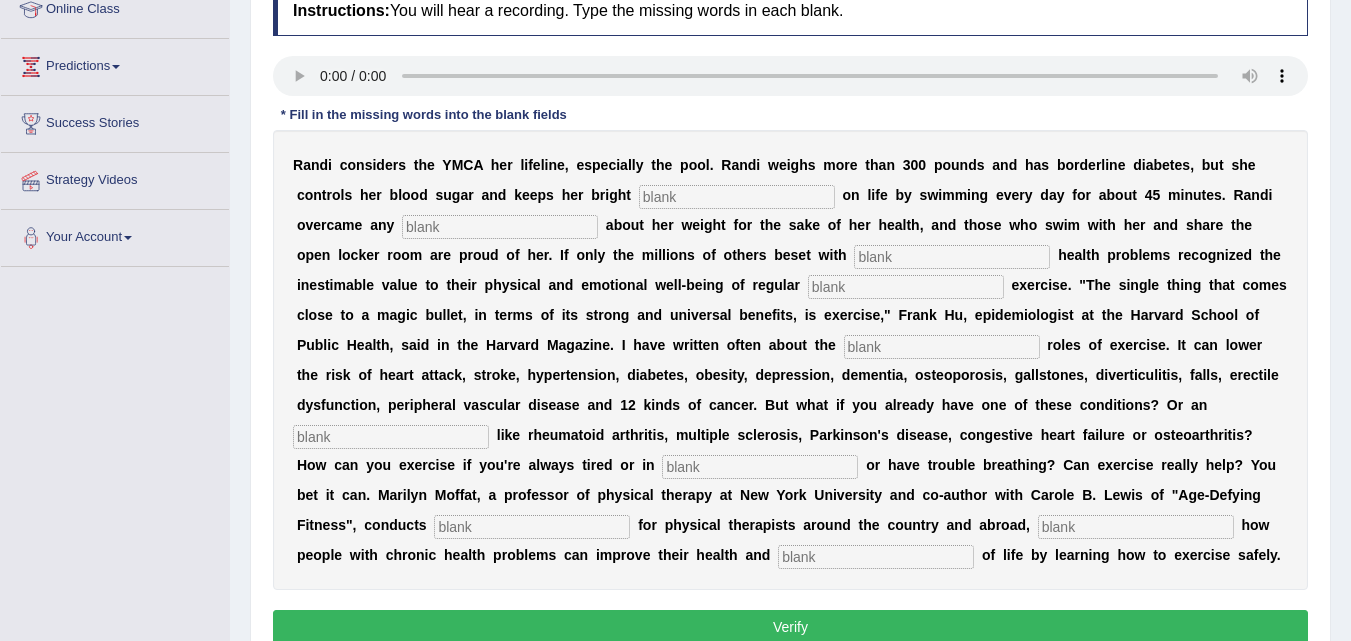 click at bounding box center (737, 197) 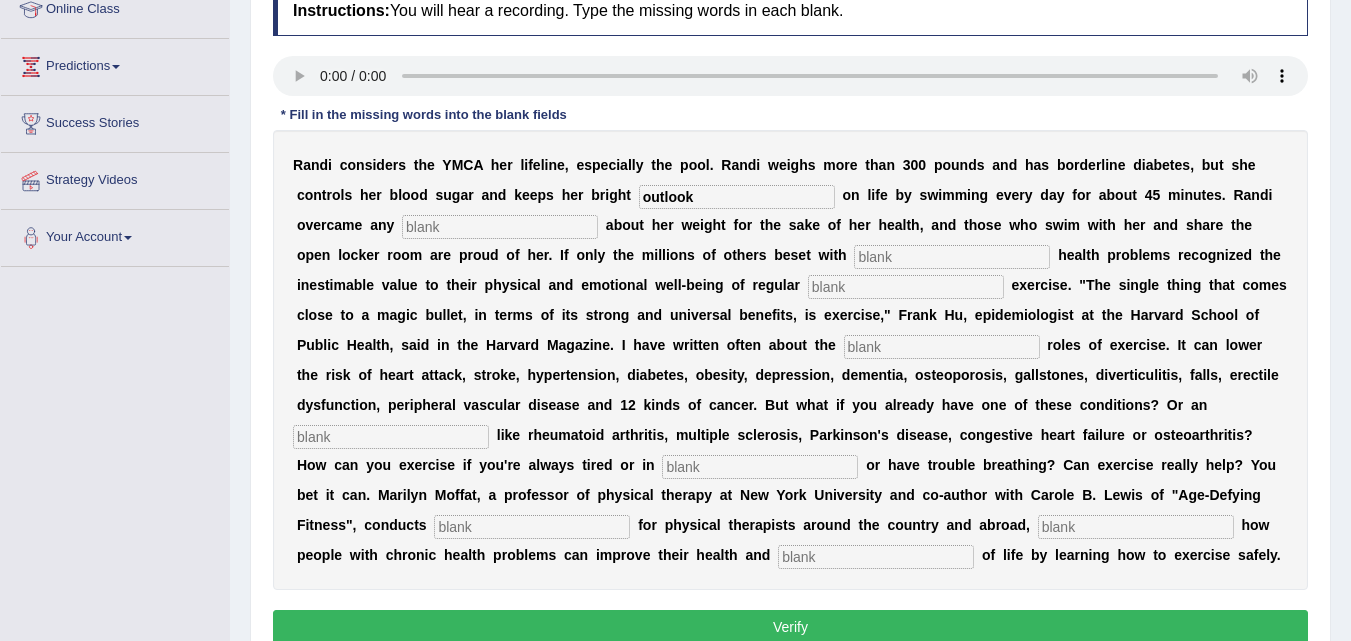 type on "outlook" 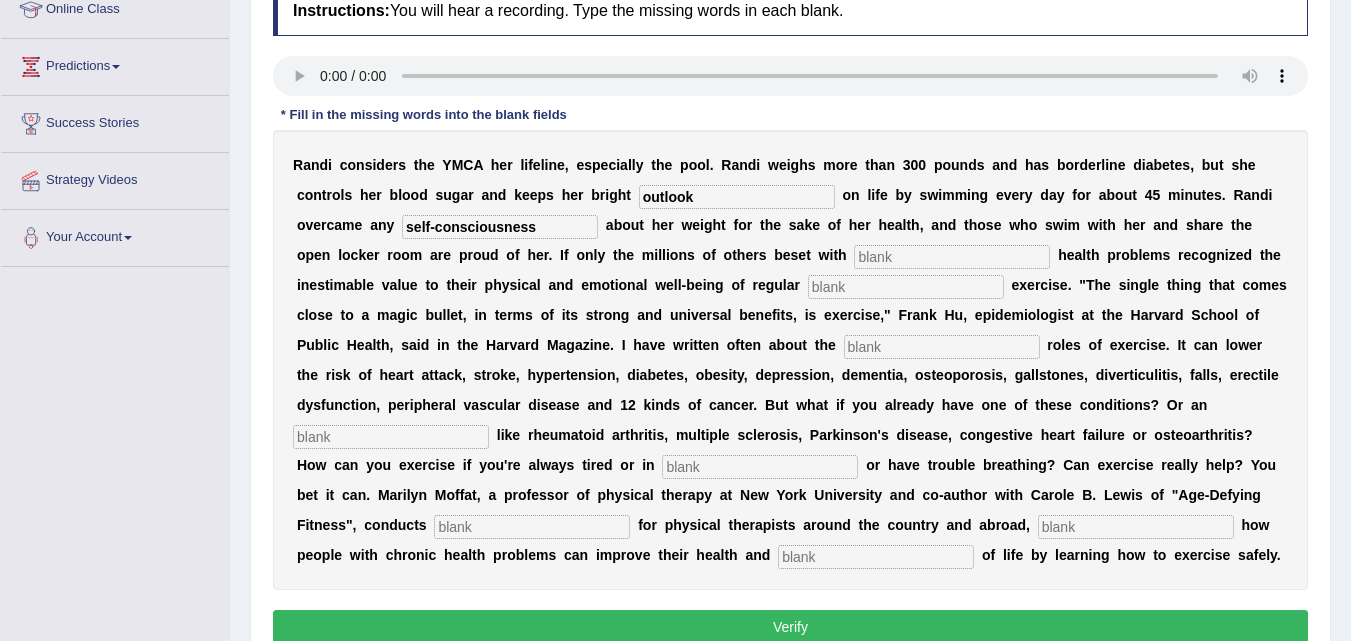 type on "self-consciousness" 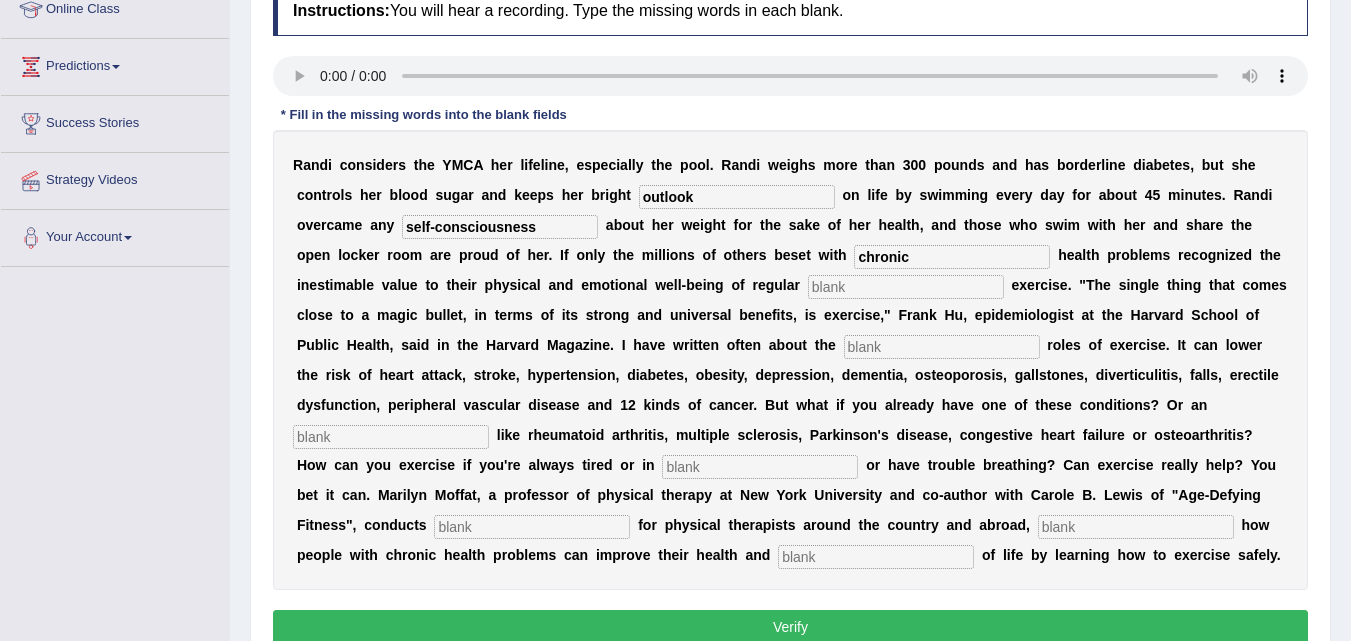 type on "chronic" 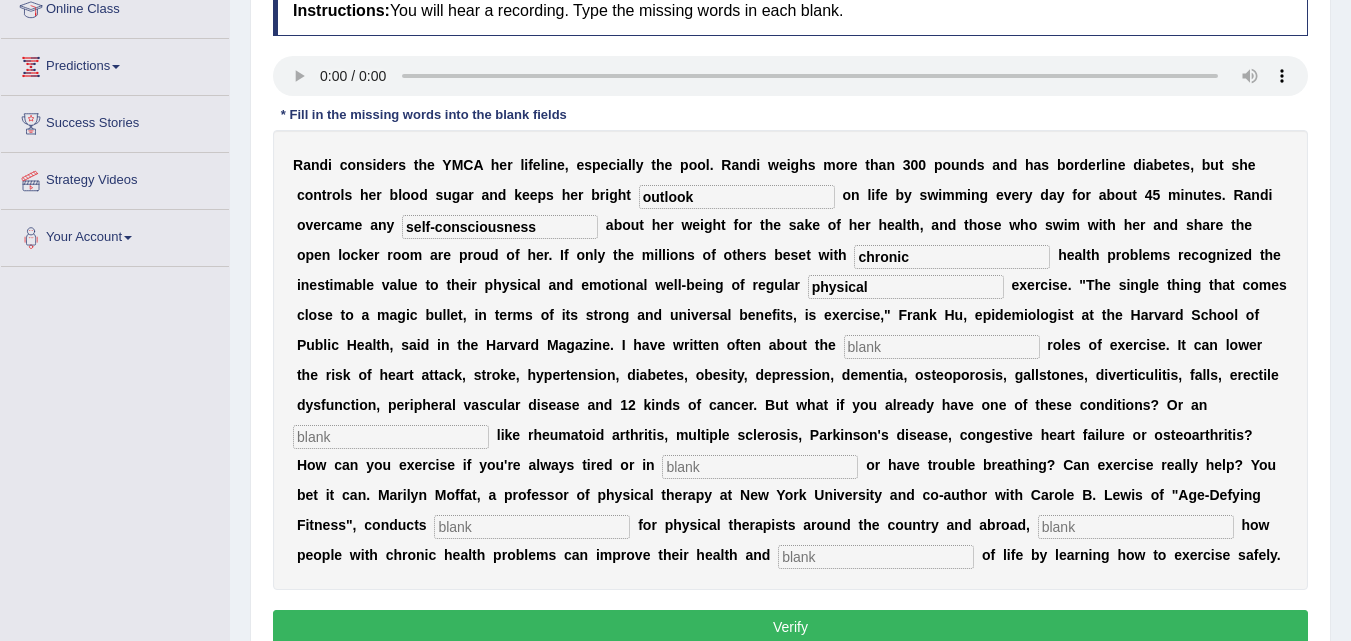 type on "physical" 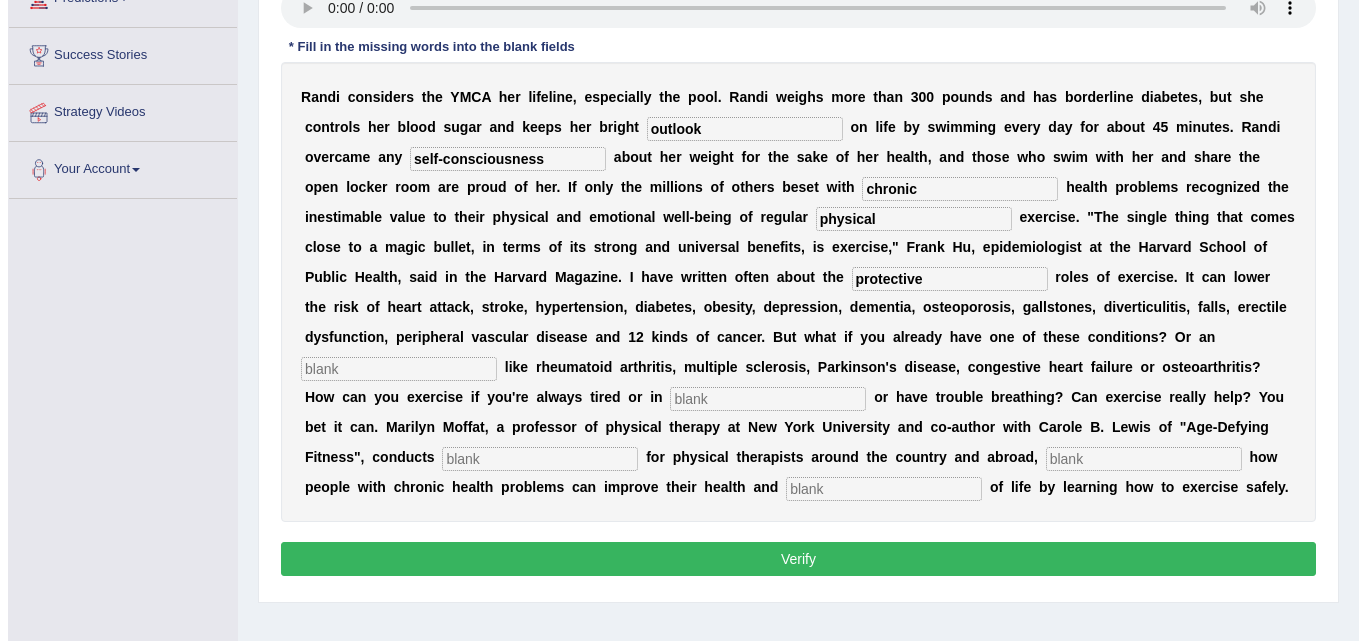 scroll, scrollTop: 358, scrollLeft: 0, axis: vertical 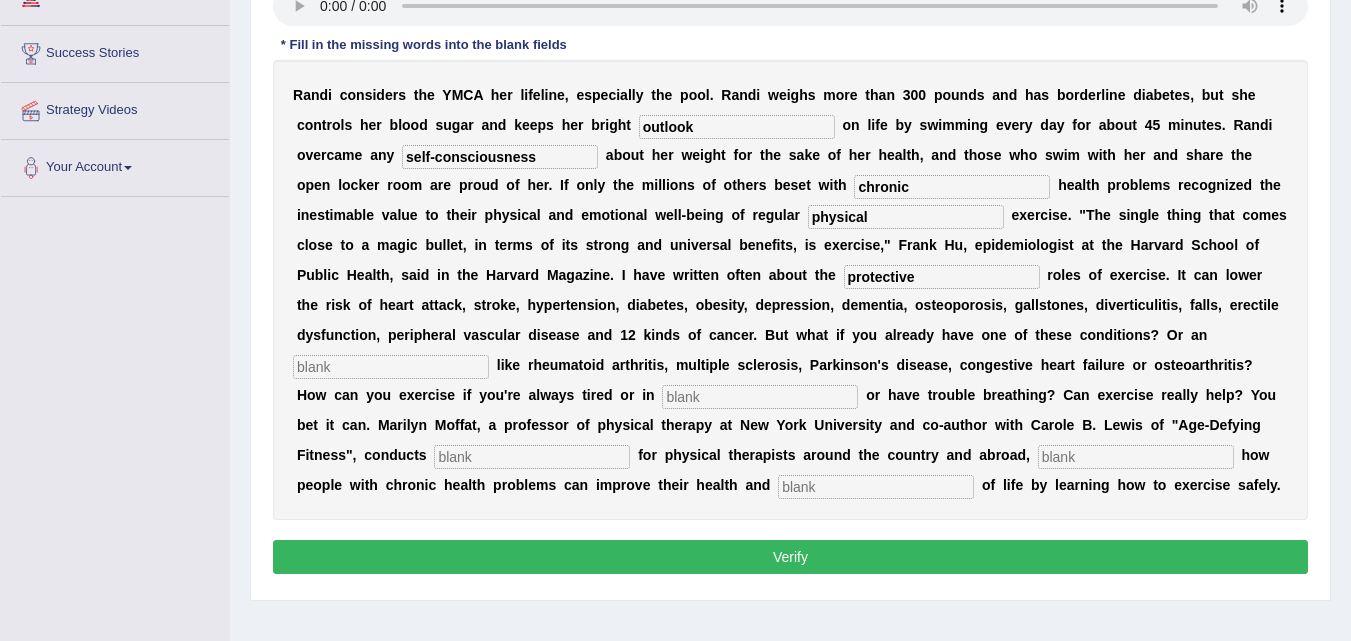 type on "protective" 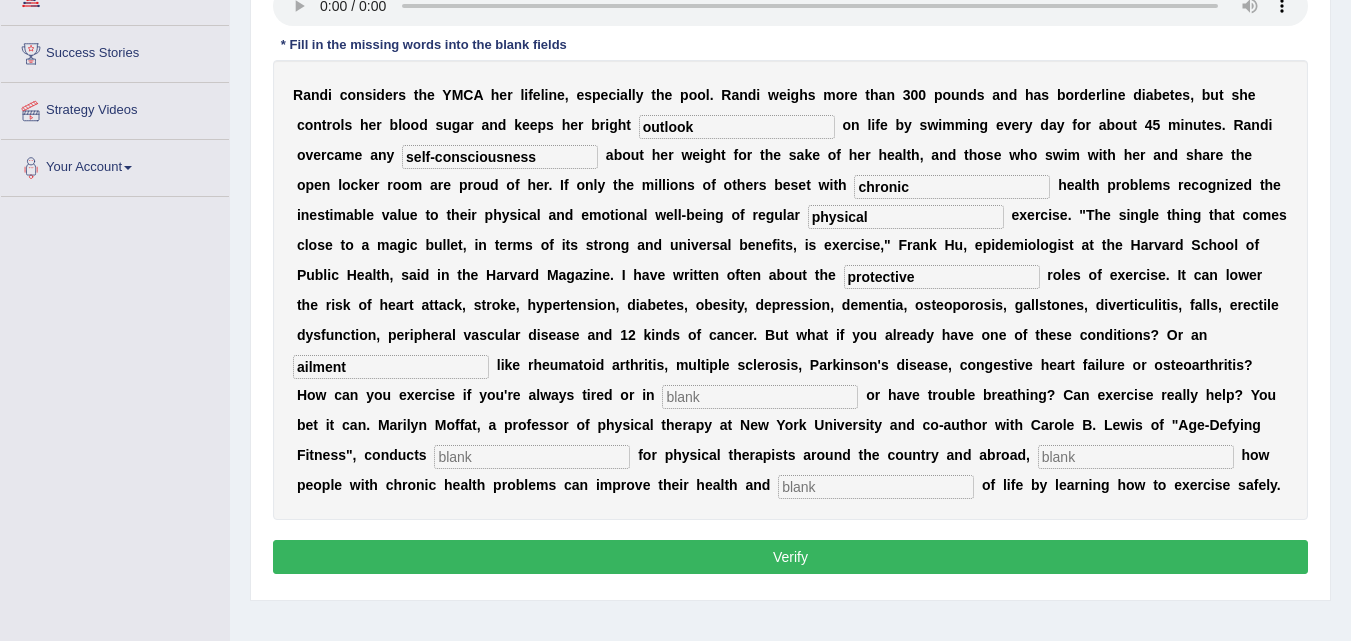 type on "ailment" 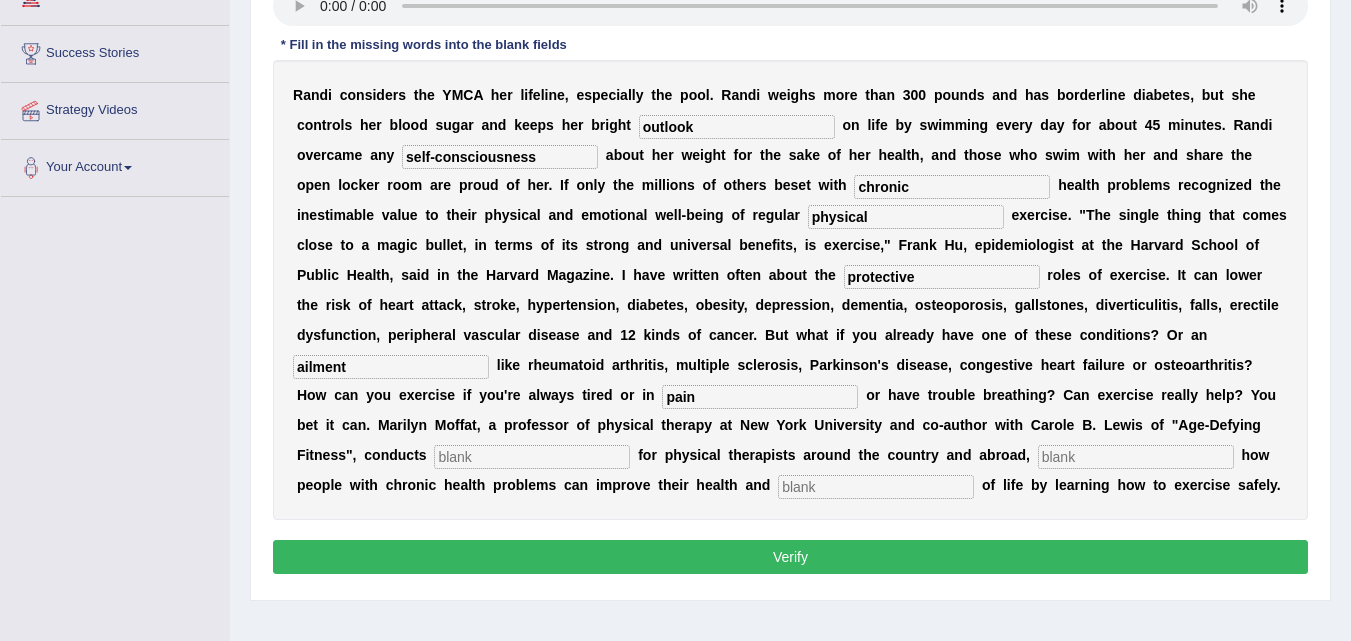 type on "pain" 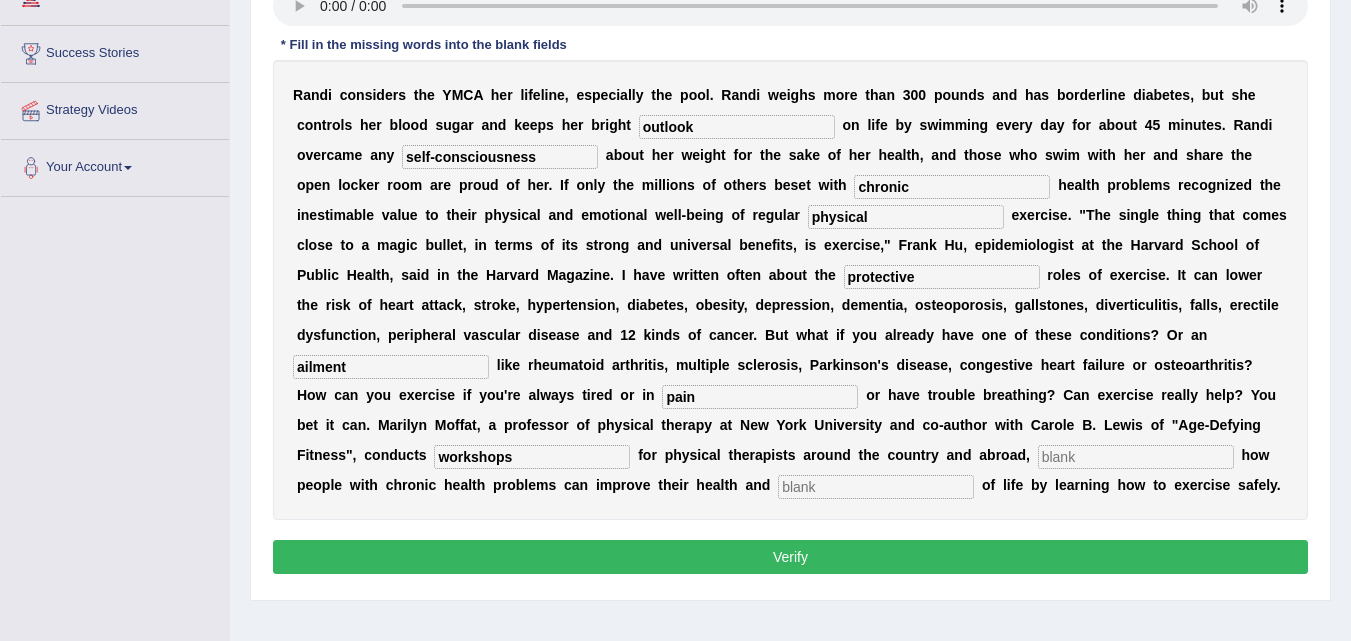 type on "workshops" 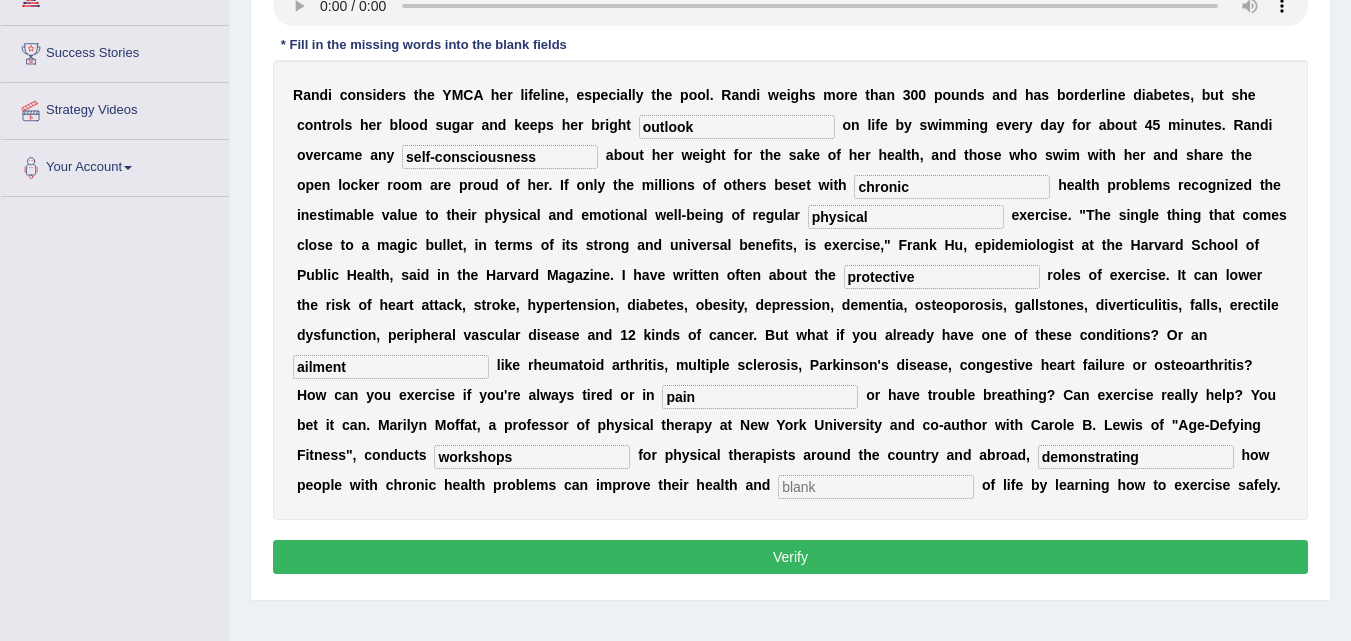 type on "demonstrating" 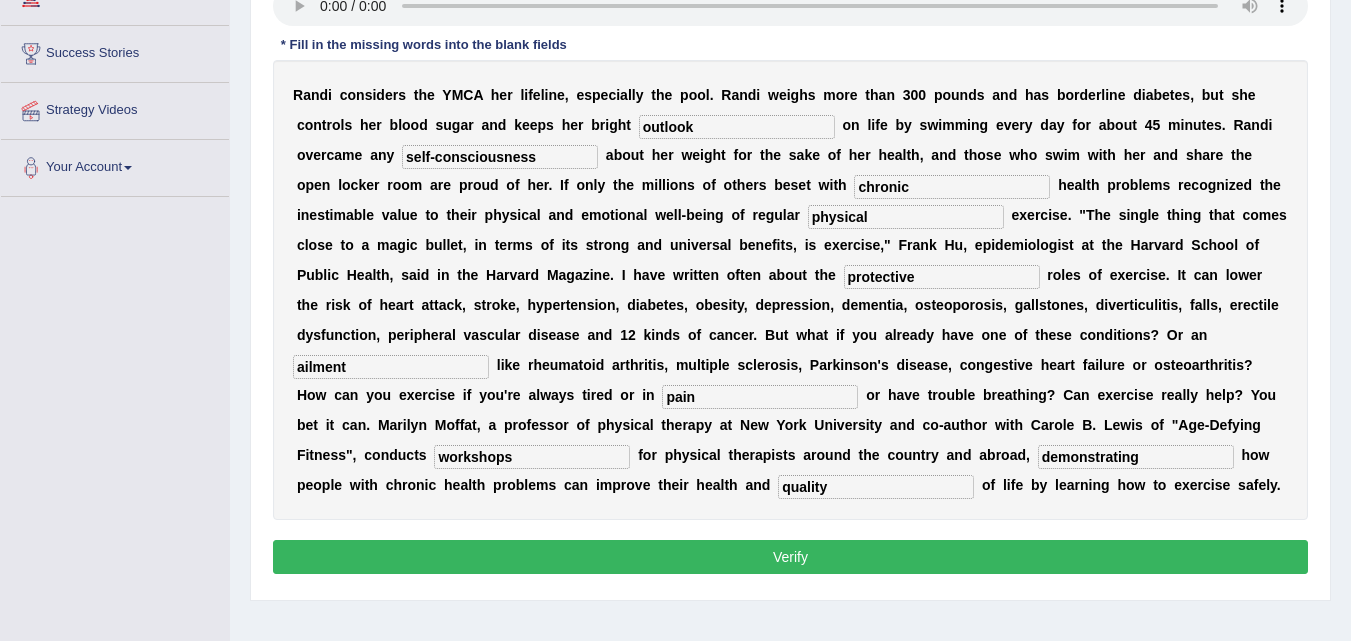 type on "quality" 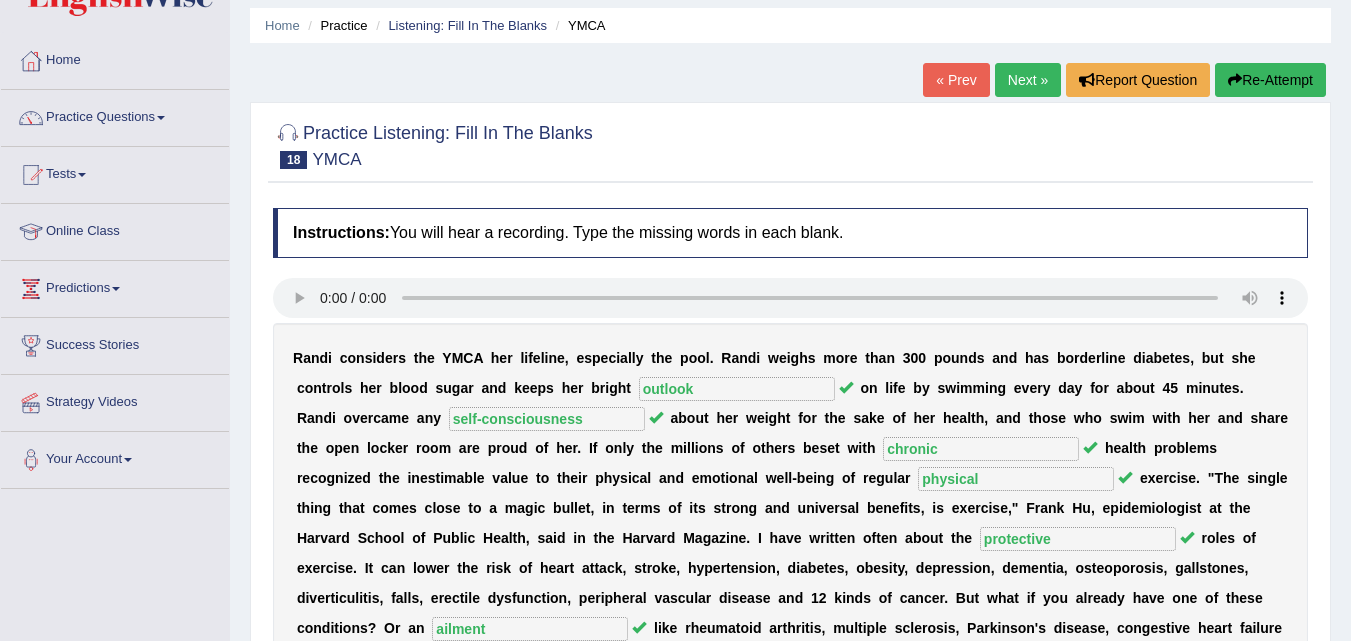 scroll, scrollTop: 63, scrollLeft: 0, axis: vertical 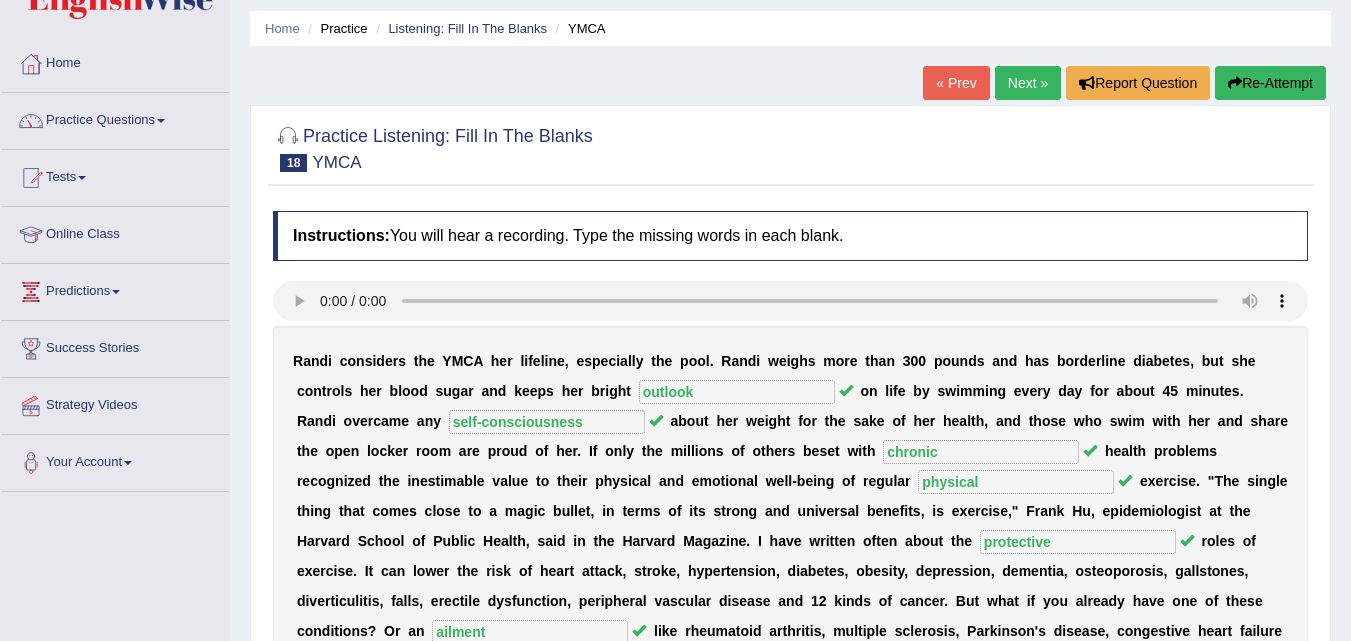 click on "Next »" at bounding box center (1028, 83) 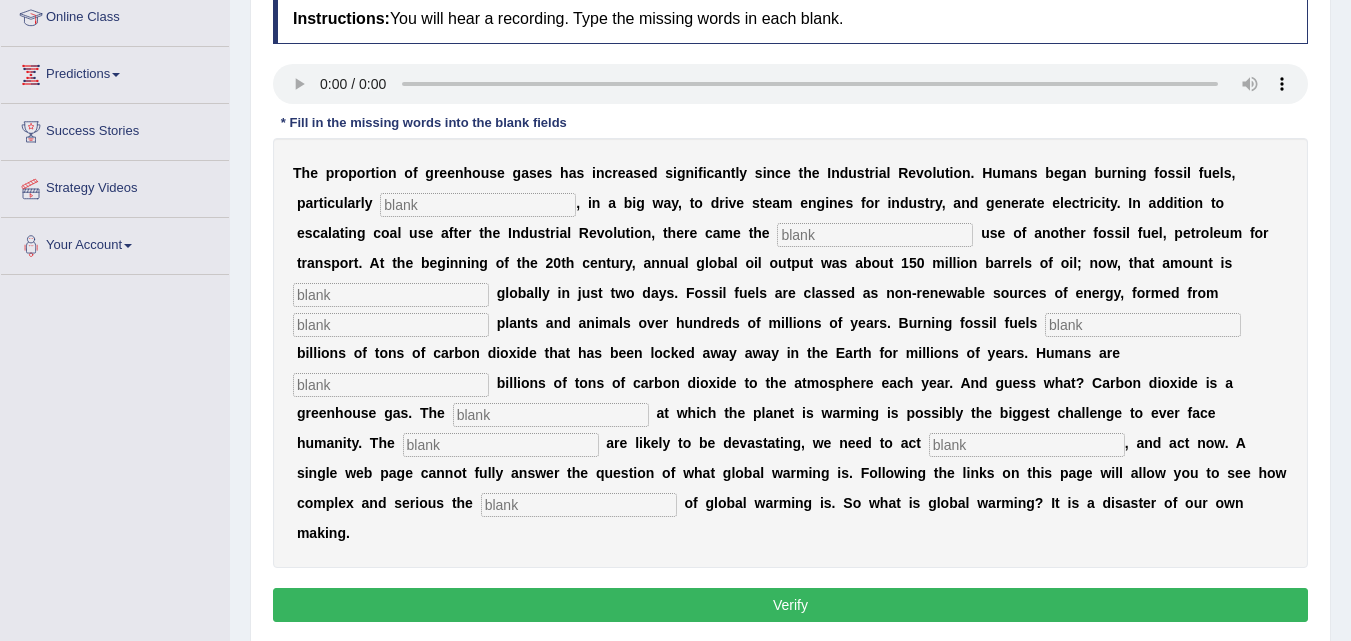 scroll, scrollTop: 281, scrollLeft: 0, axis: vertical 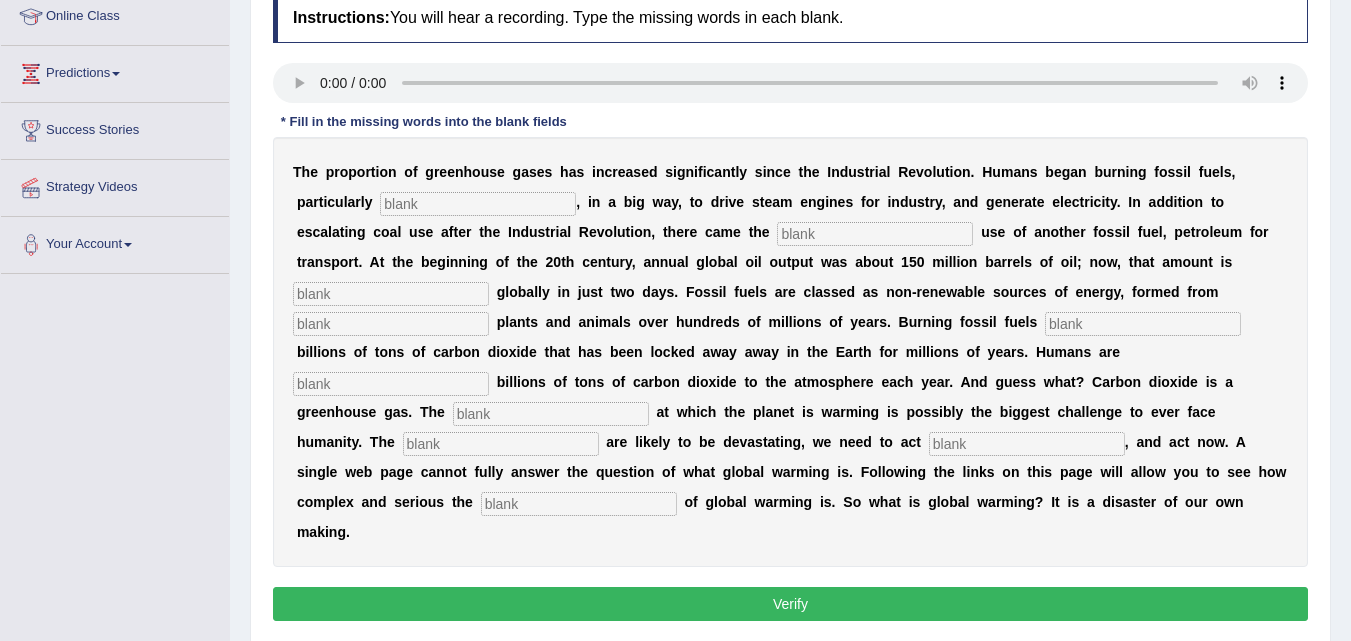 click at bounding box center (478, 204) 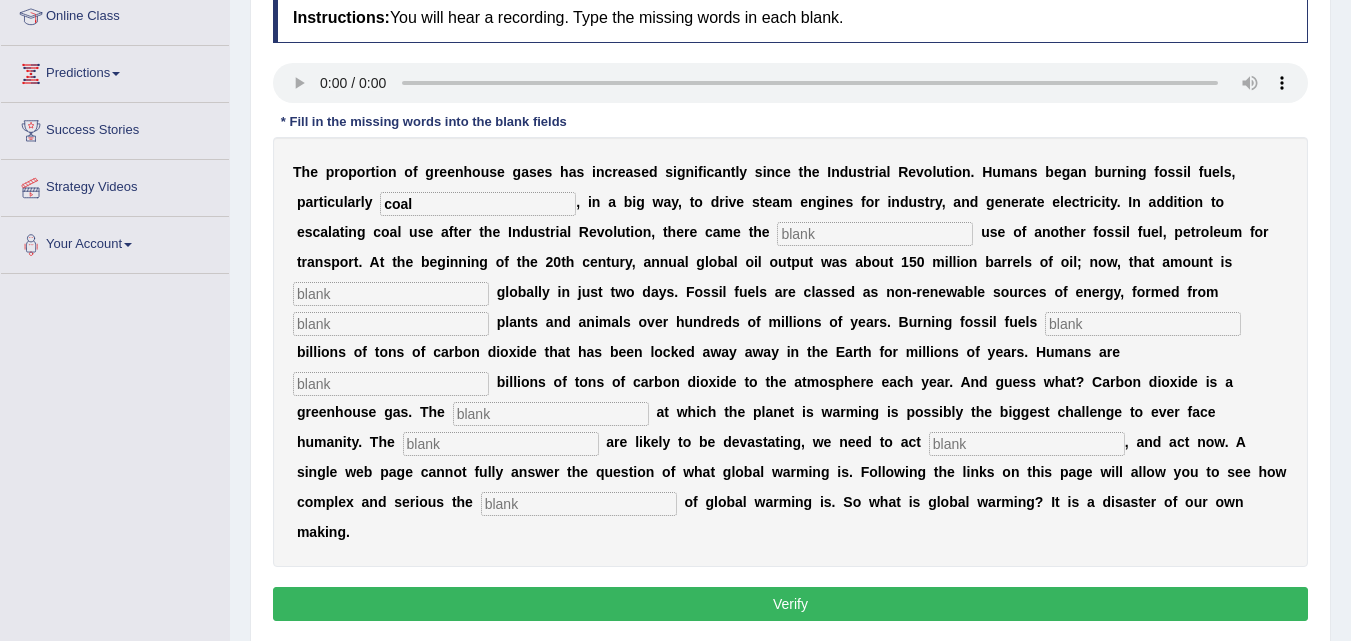 type on "coal" 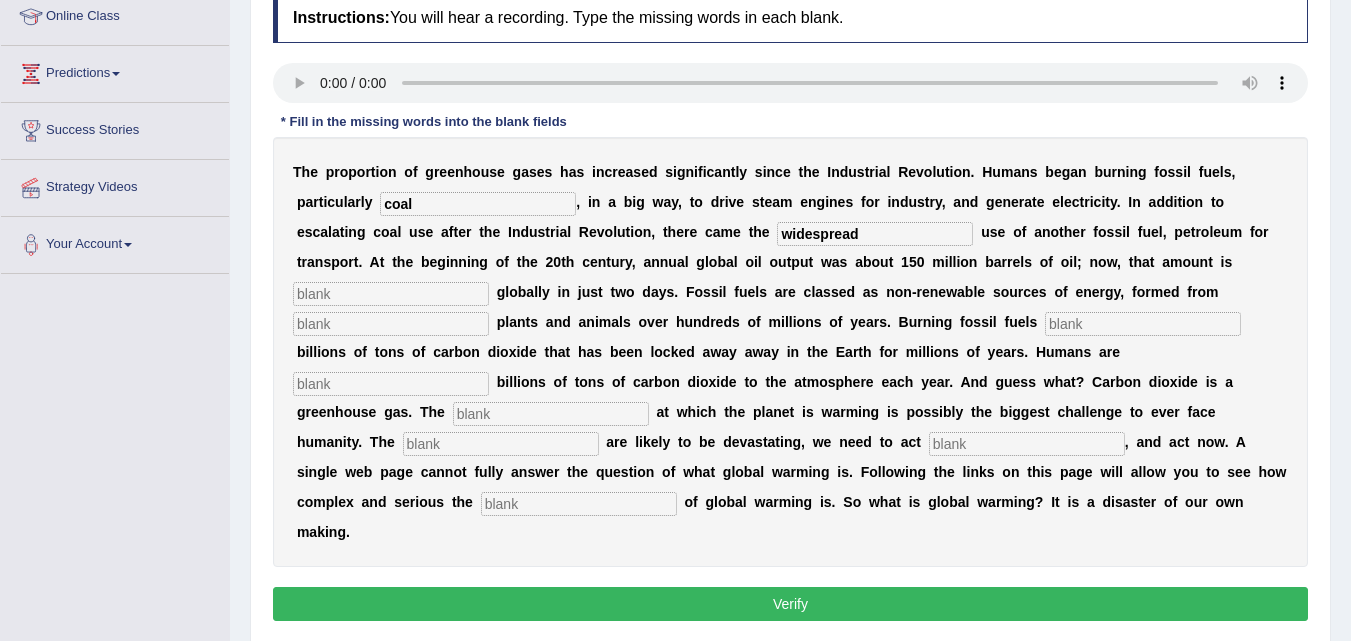 type on "widespread" 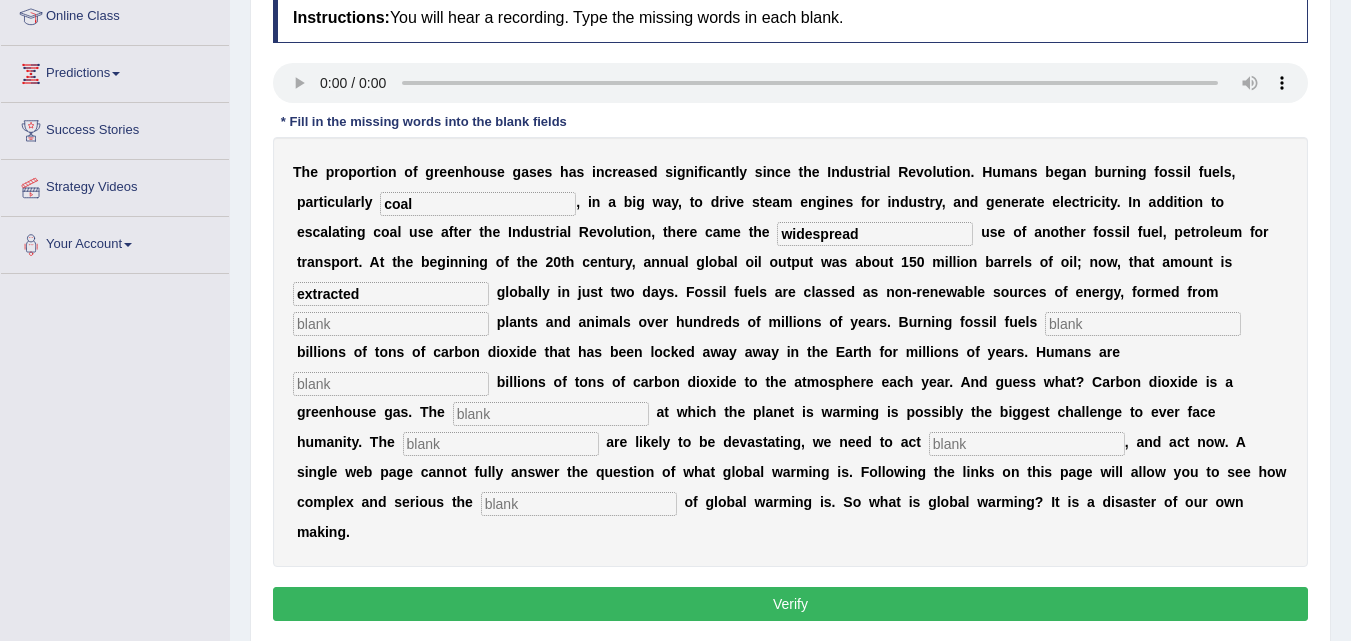 type on "extracted" 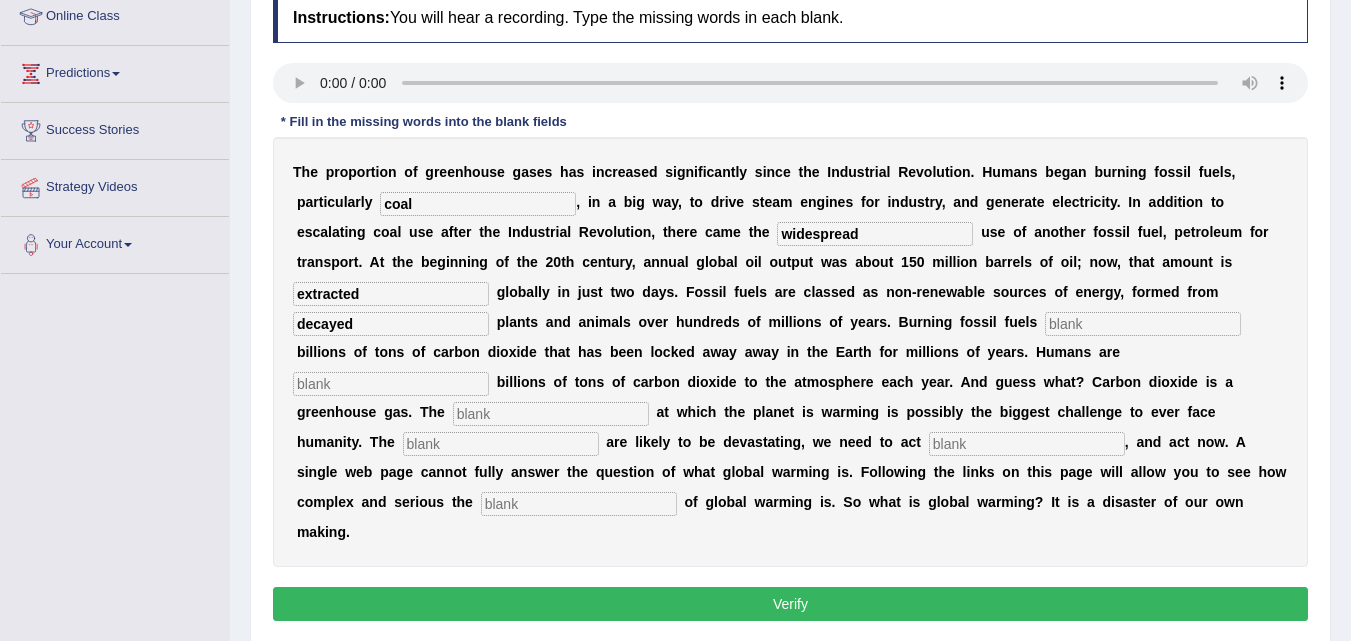 type on "decayed" 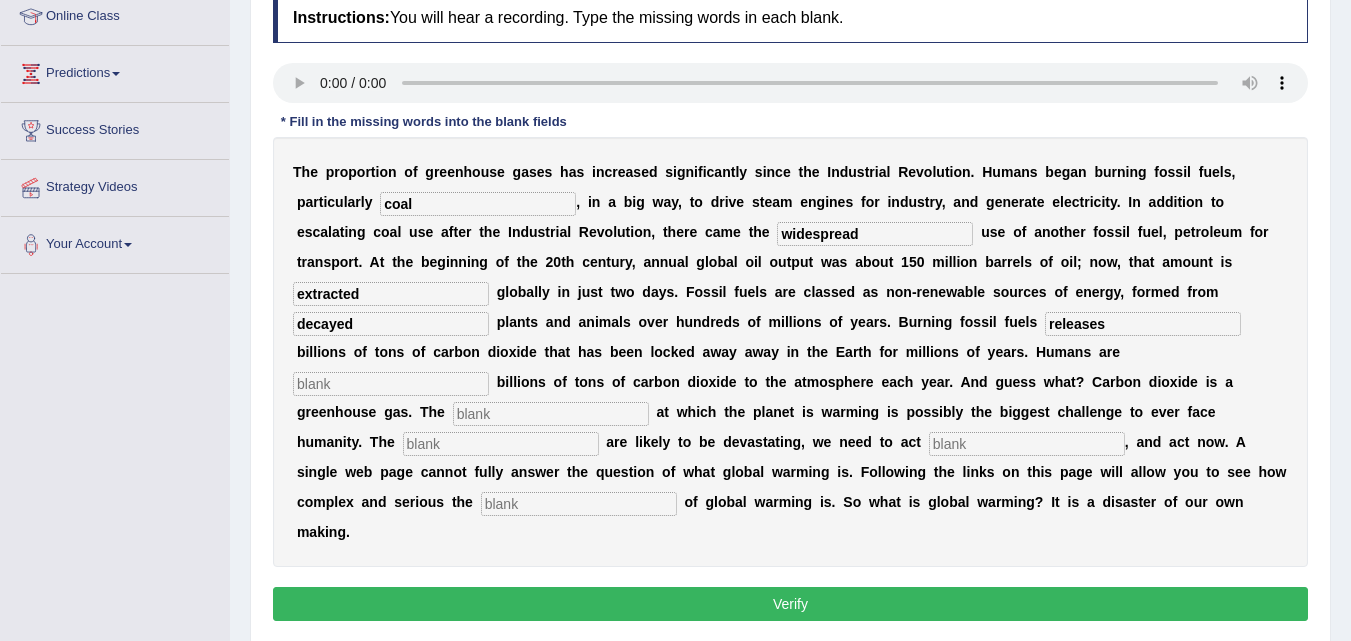 type on "releases" 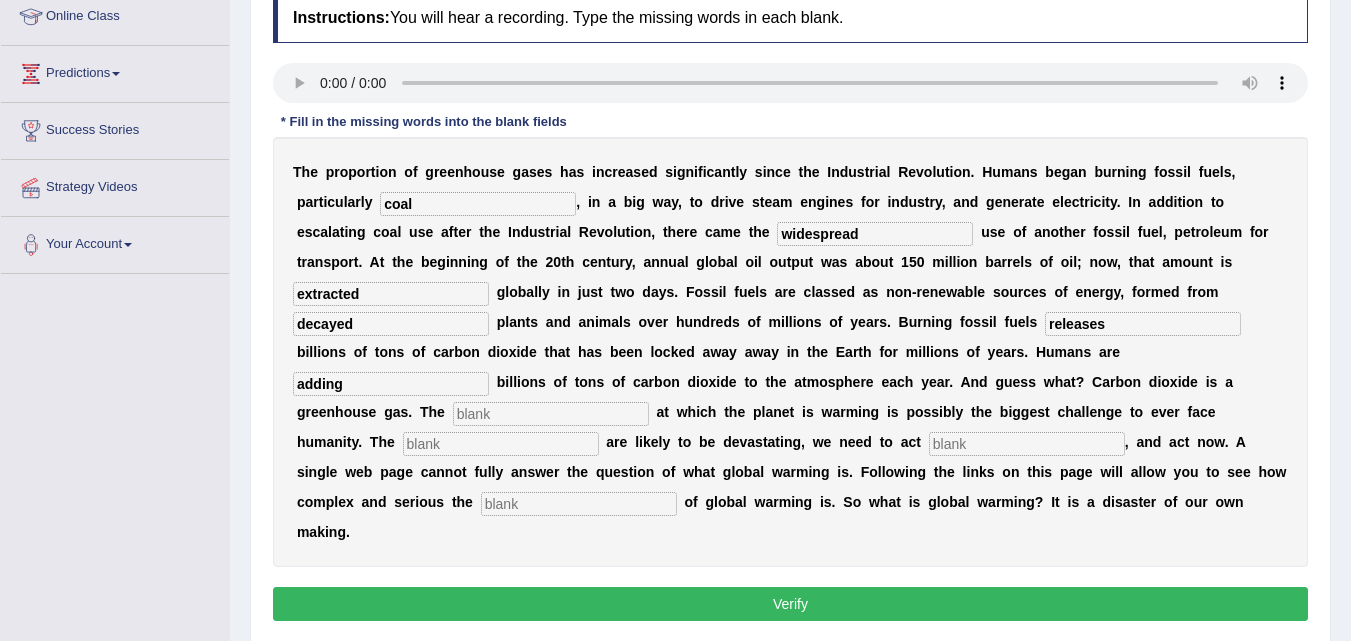 type on "adding" 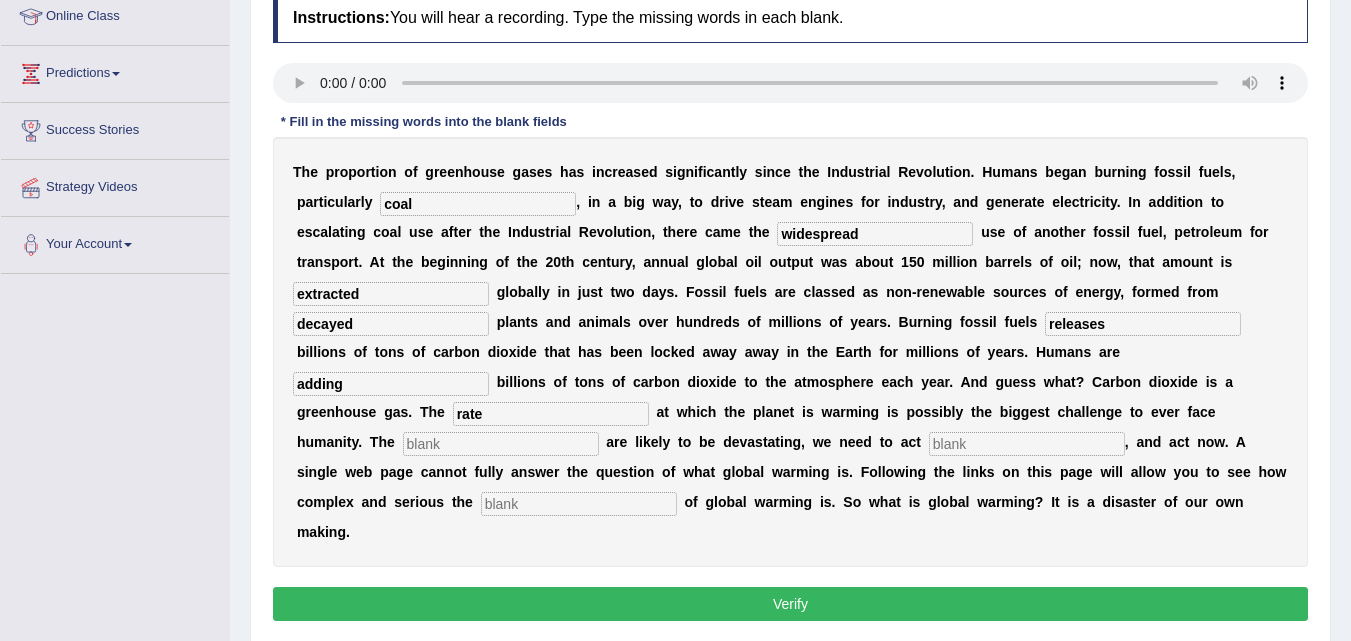 type on "rate" 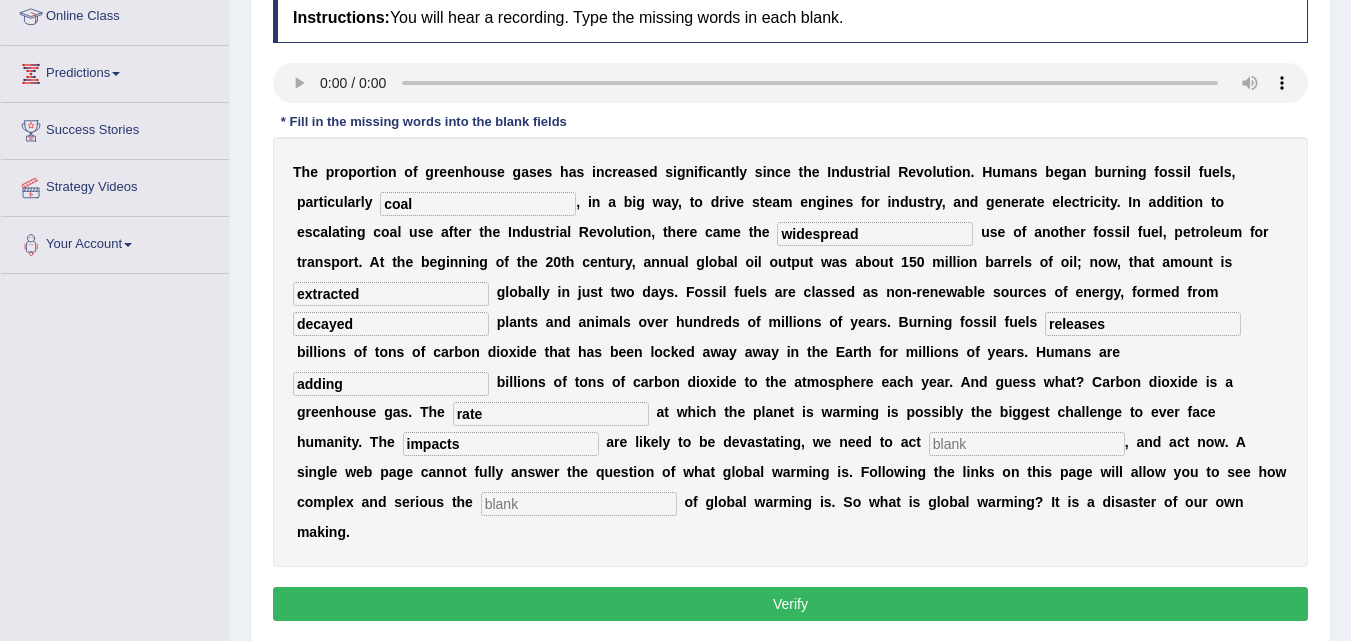 type on "impacts" 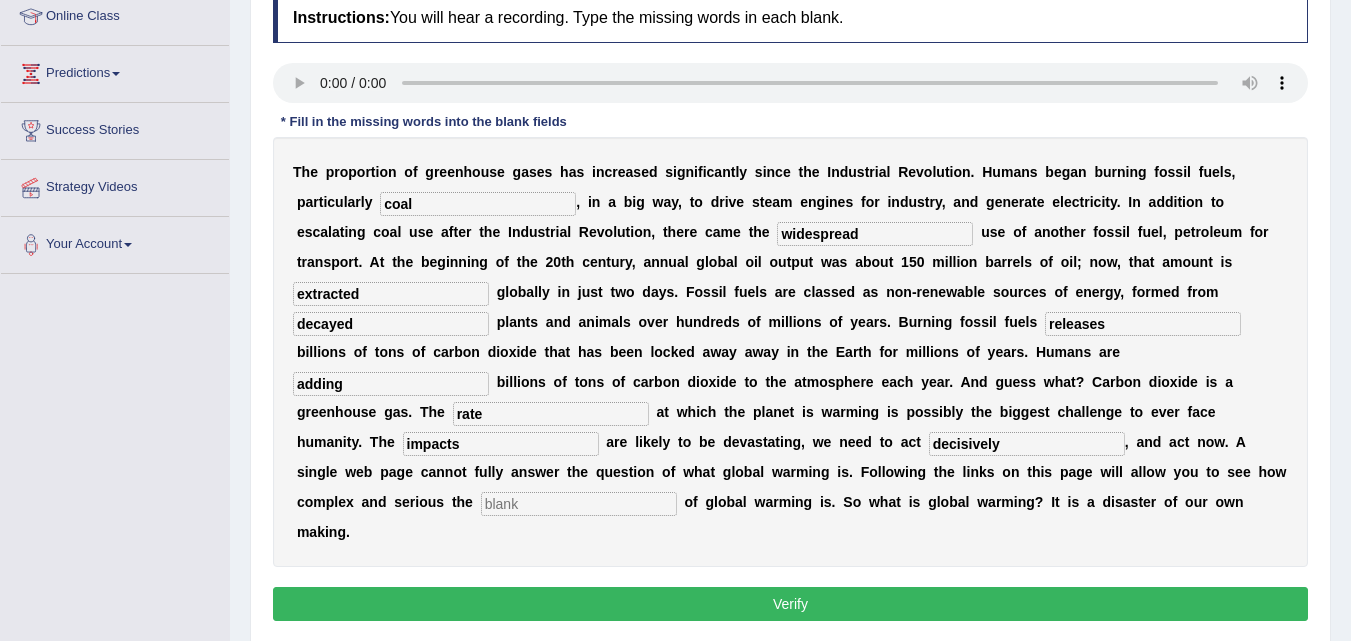 type on "decisively" 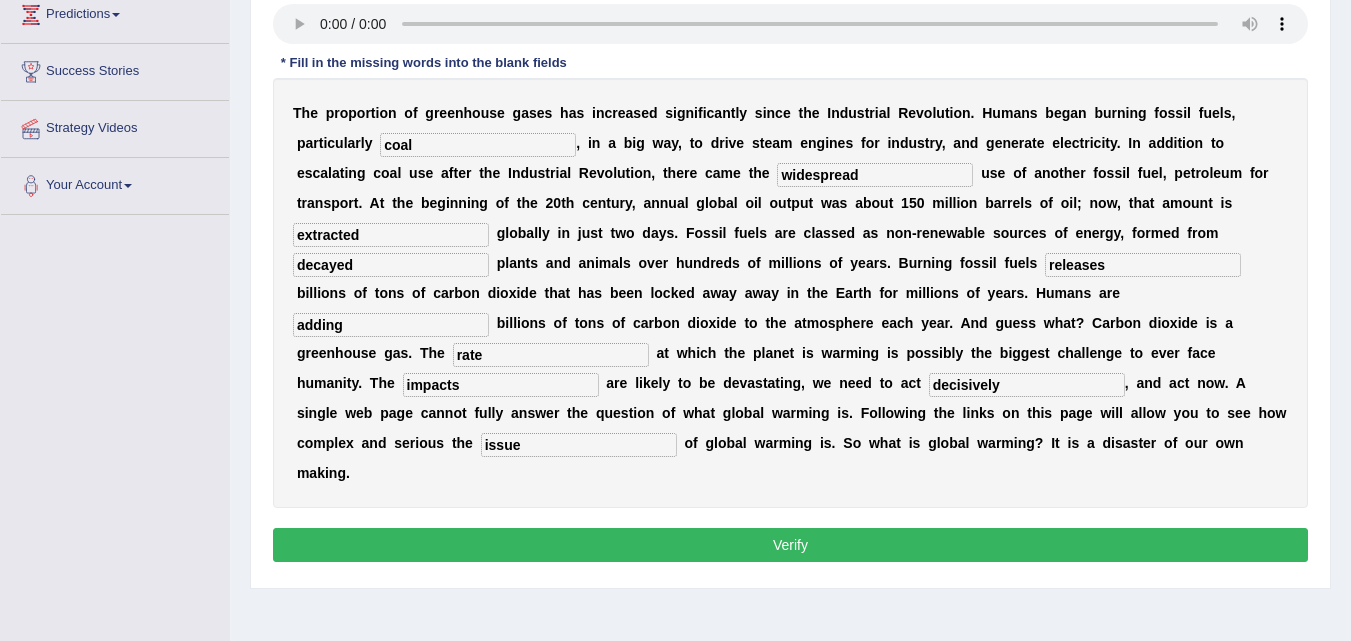 scroll, scrollTop: 343, scrollLeft: 0, axis: vertical 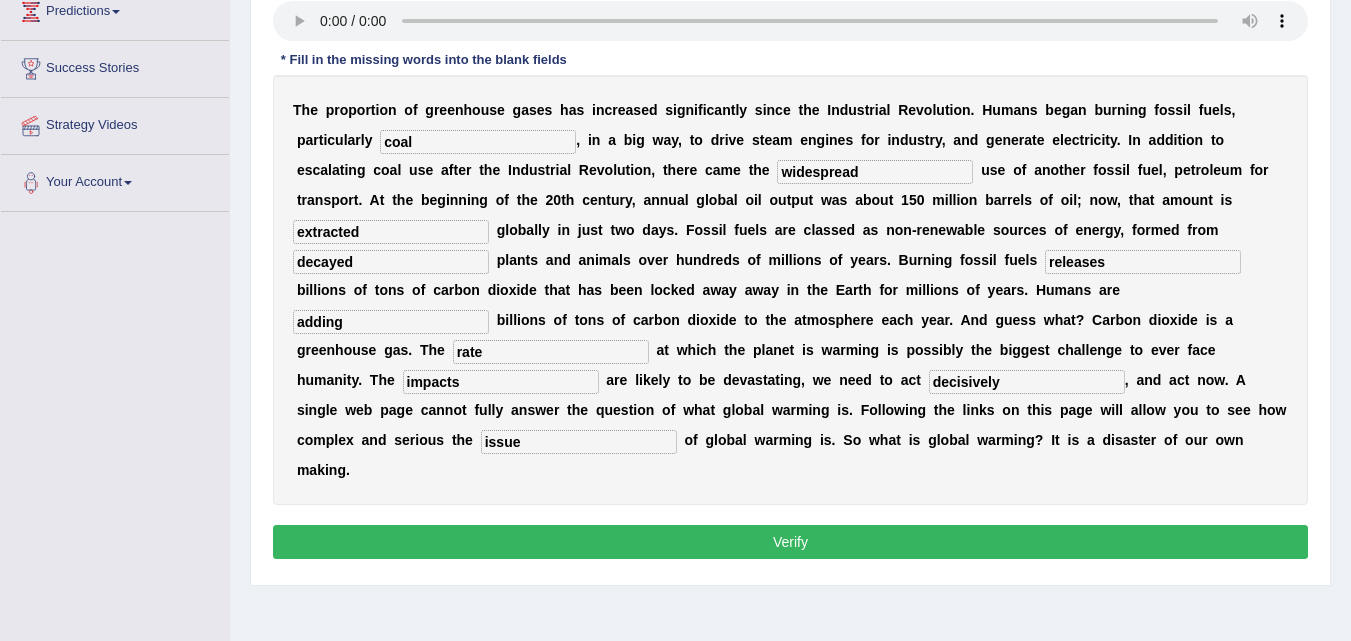 type on "issue" 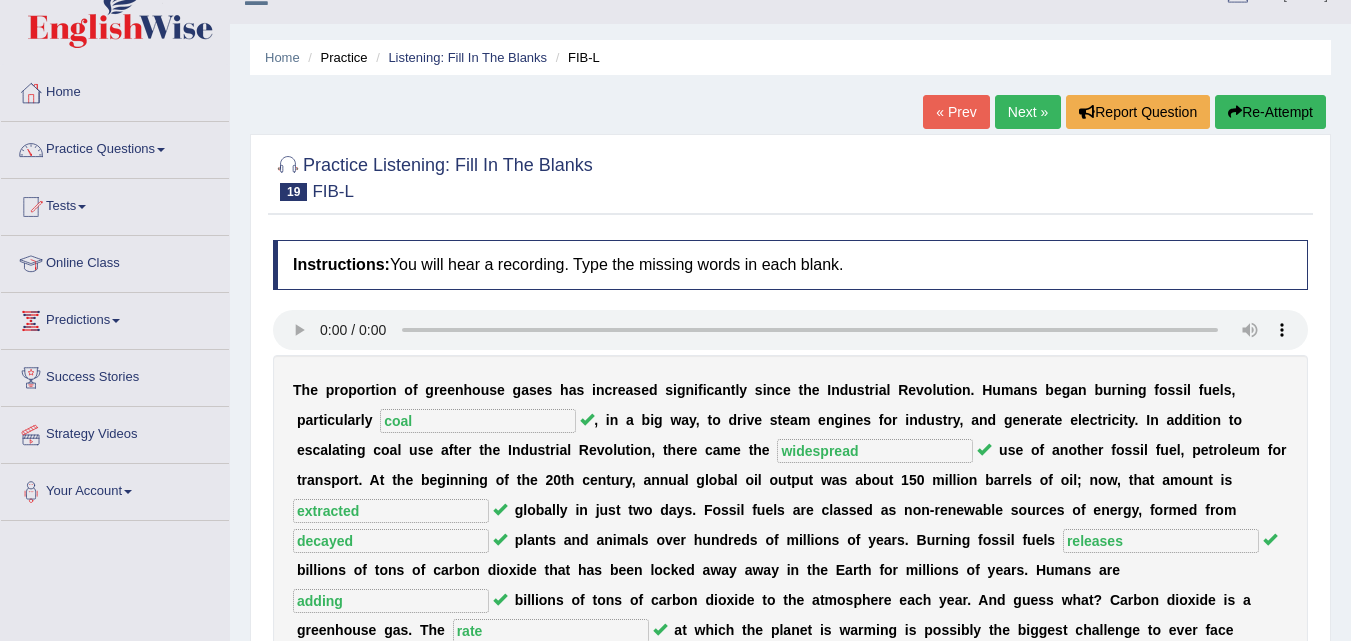 scroll, scrollTop: 33, scrollLeft: 0, axis: vertical 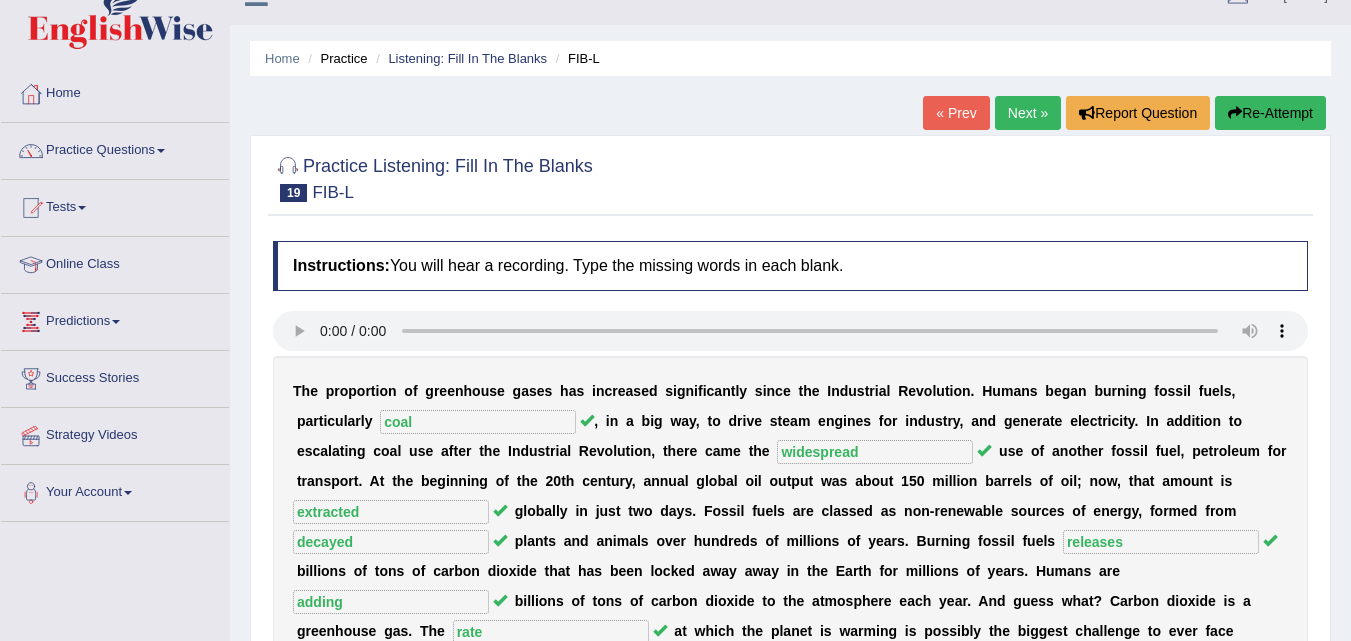 click on "Next »" at bounding box center (1028, 113) 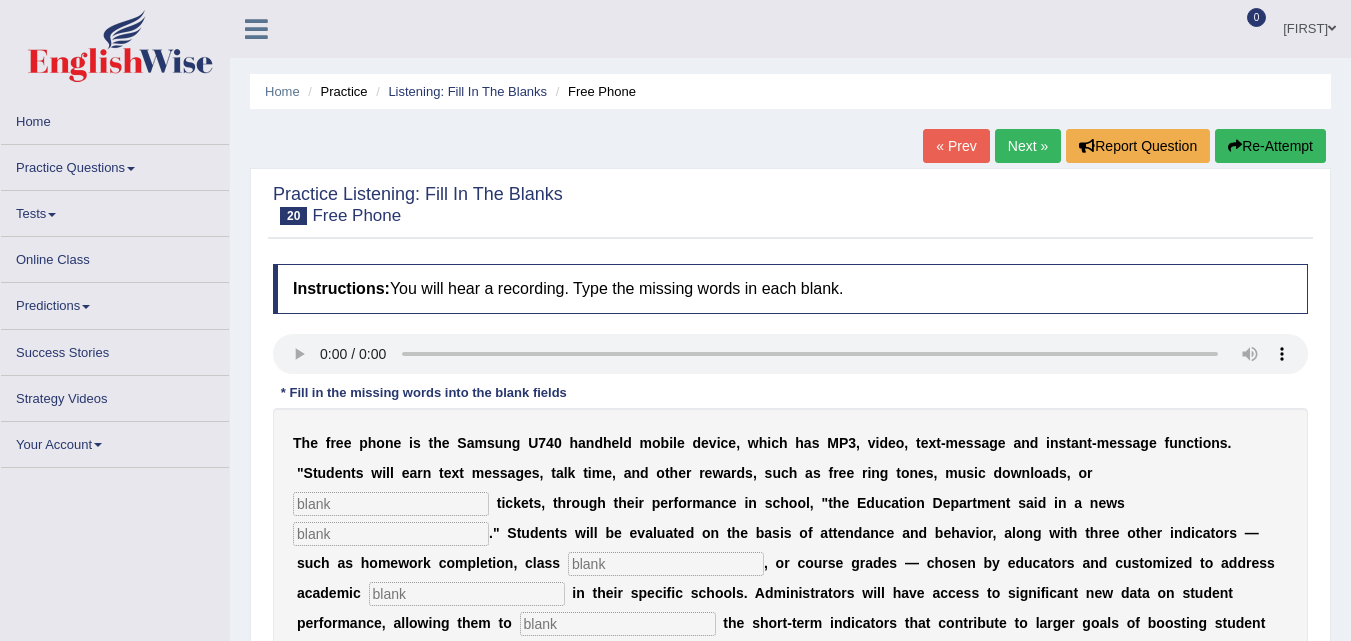 scroll, scrollTop: 192, scrollLeft: 0, axis: vertical 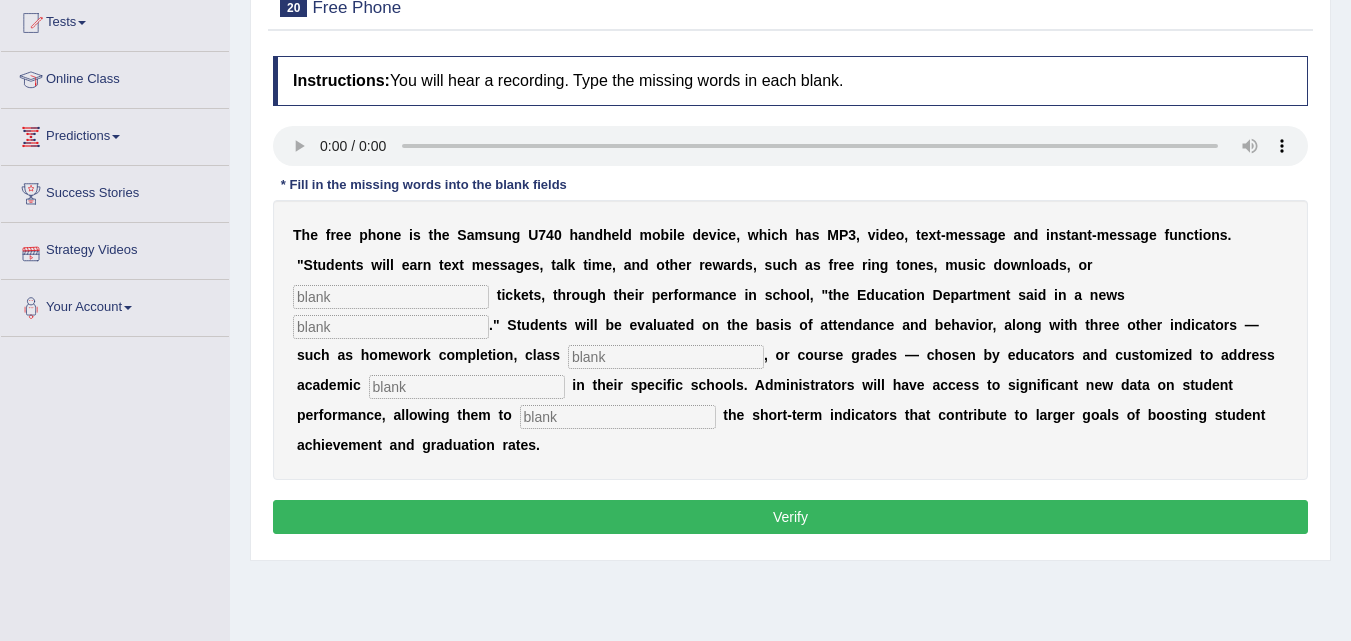 click at bounding box center (391, 297) 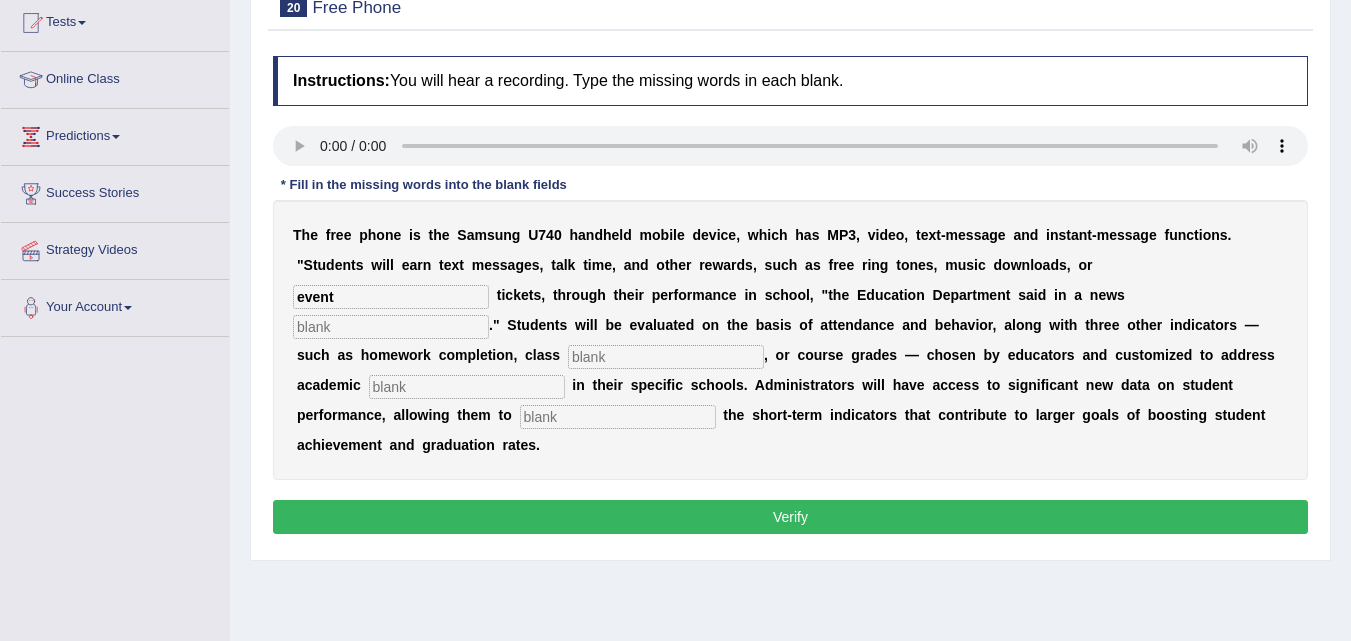 type on "event" 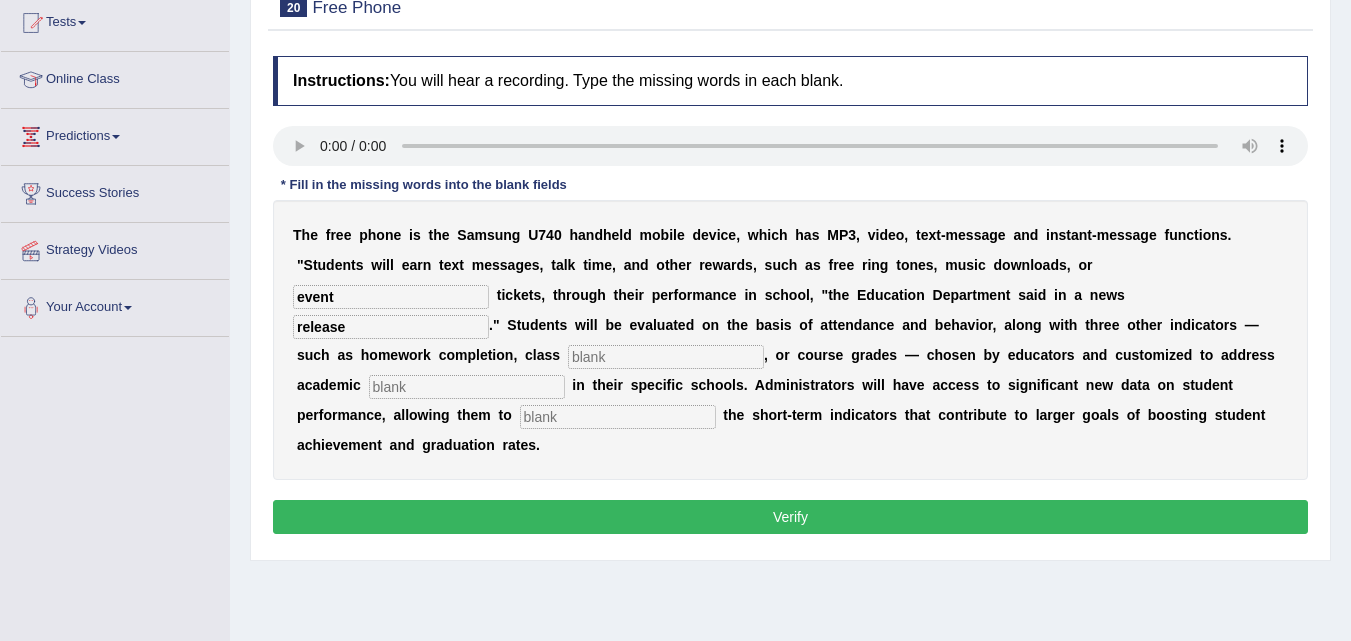 type on "release" 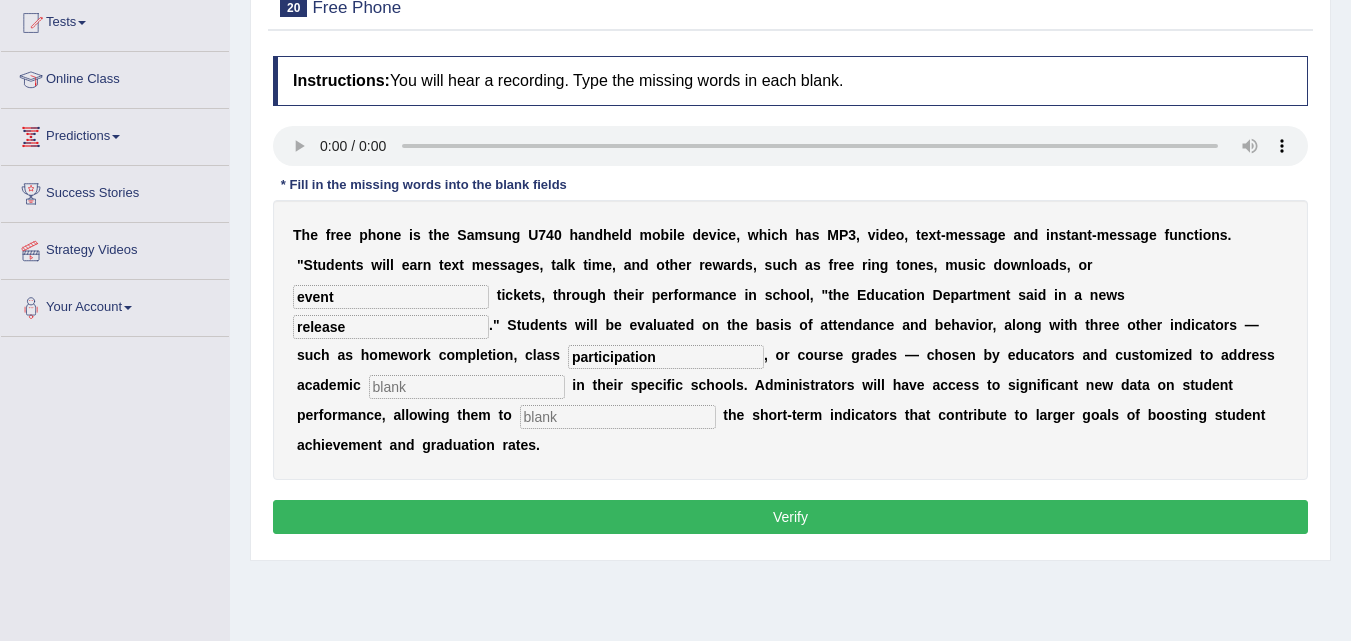 type on "participation" 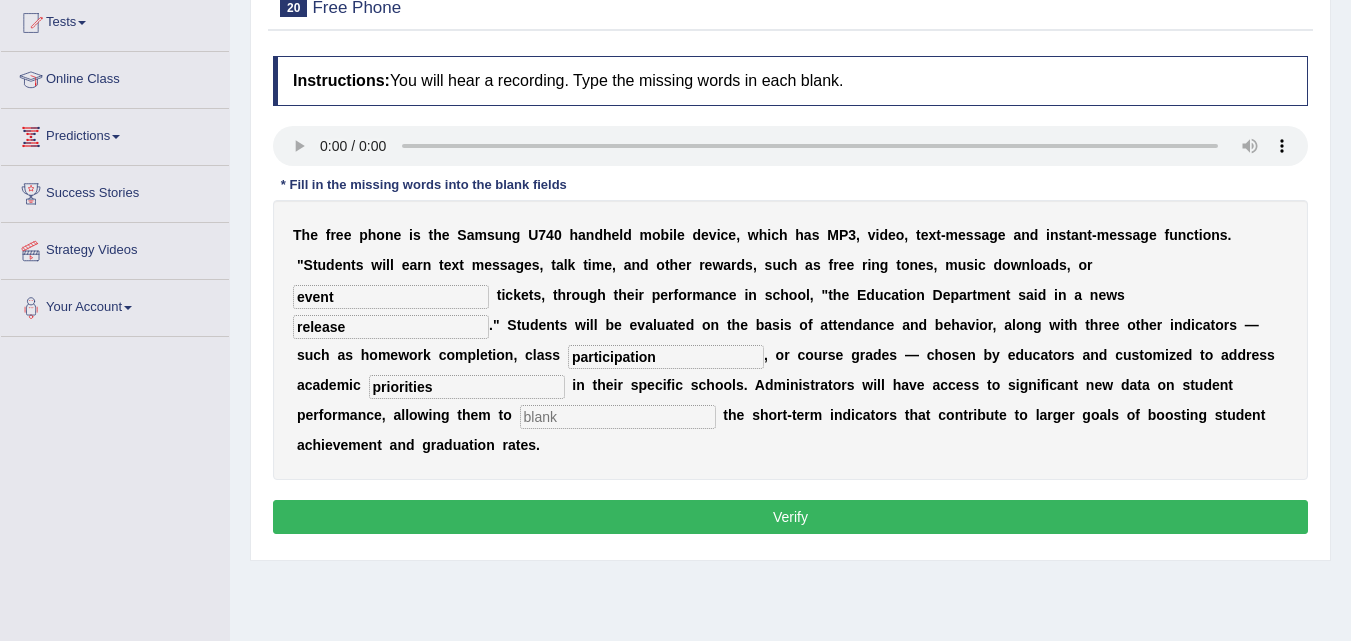 type on "priorities" 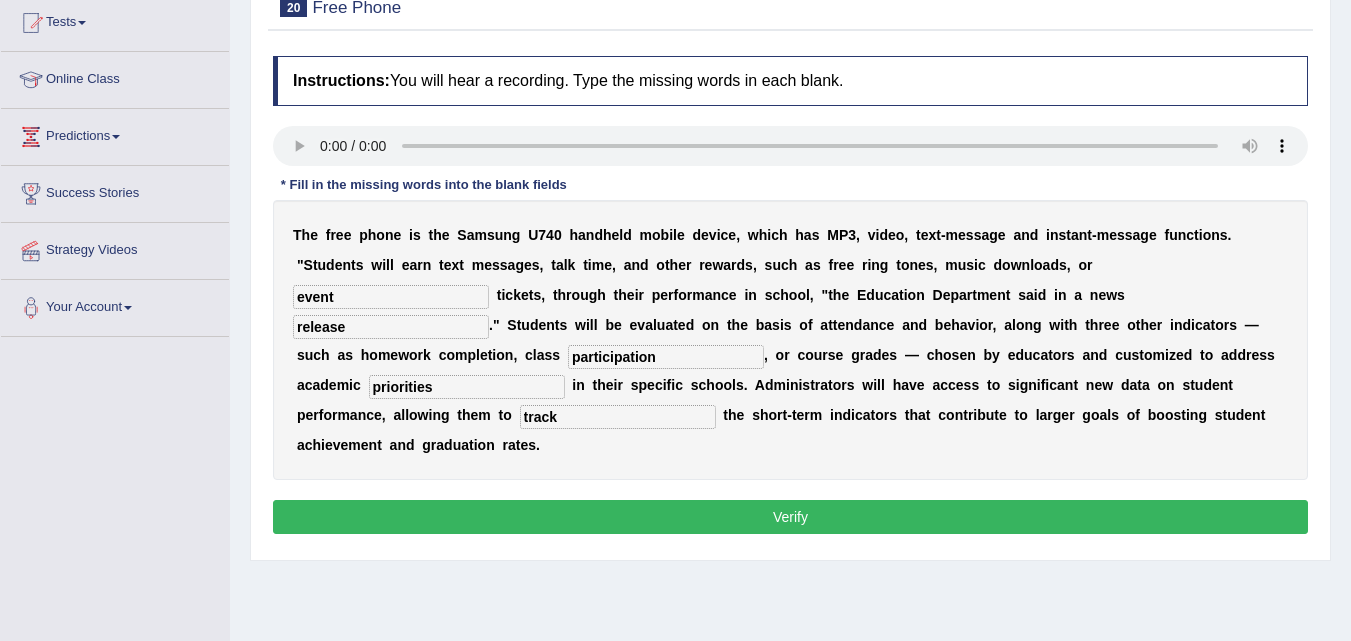 type on "track" 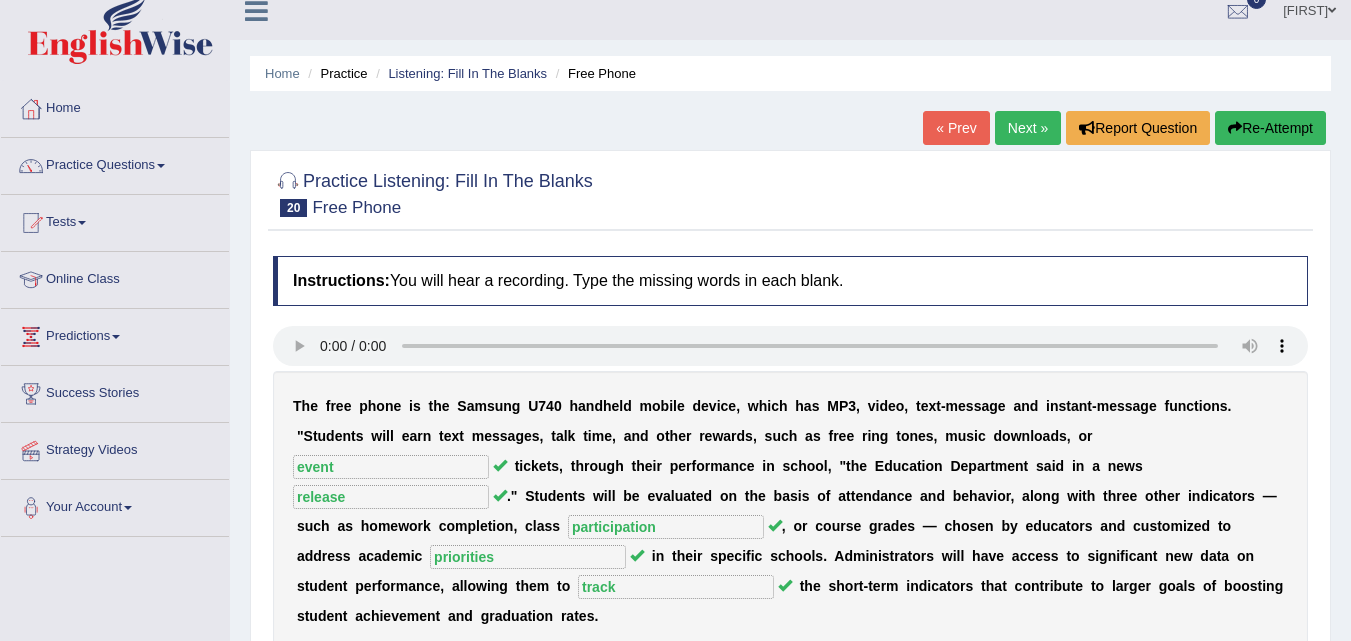 scroll, scrollTop: 16, scrollLeft: 0, axis: vertical 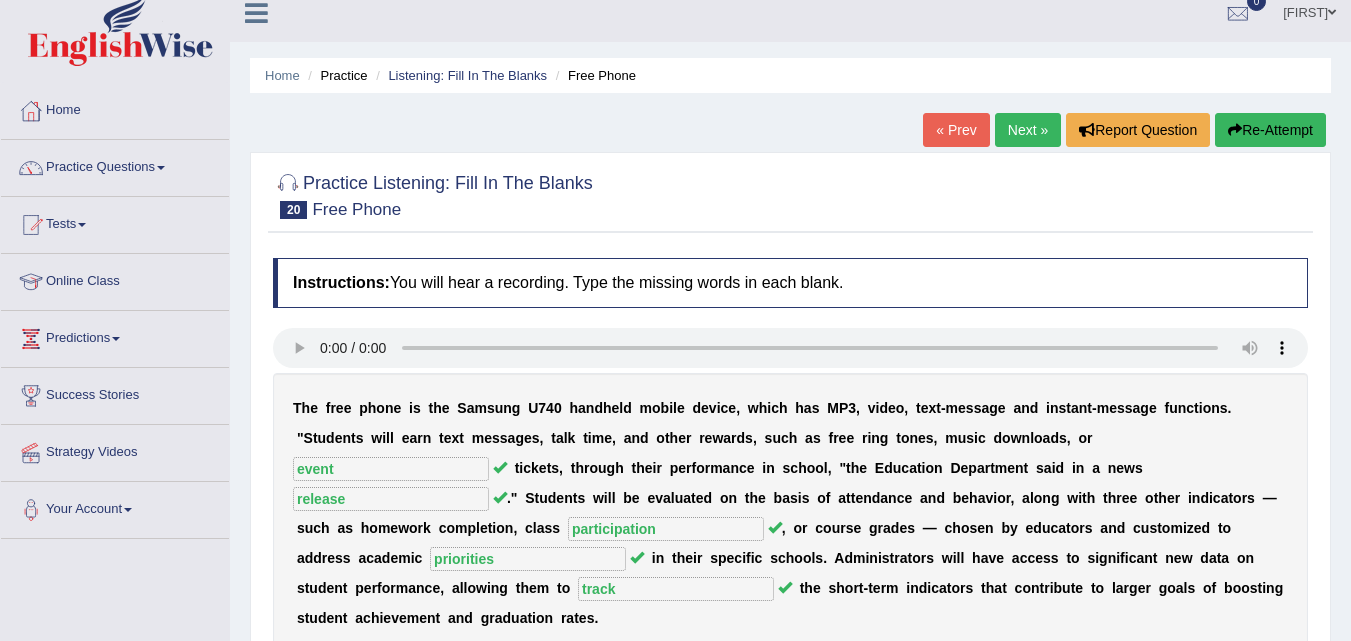 click on "Next »" at bounding box center (1028, 130) 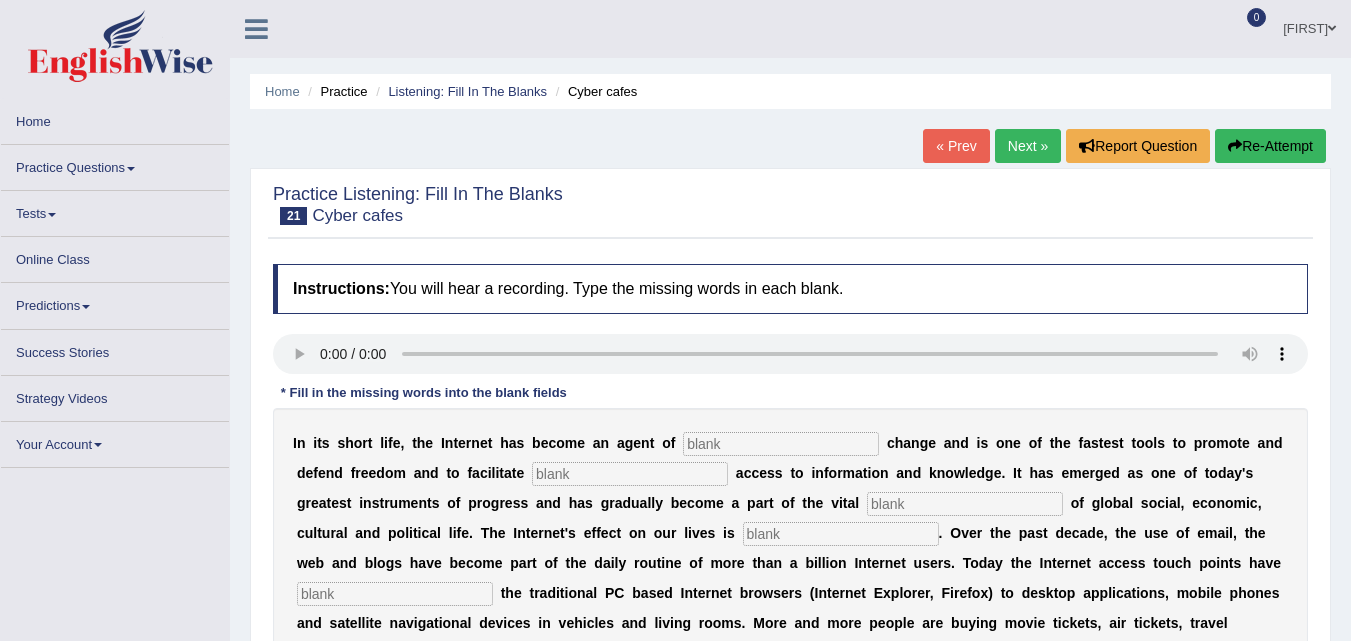 scroll, scrollTop: 188, scrollLeft: 0, axis: vertical 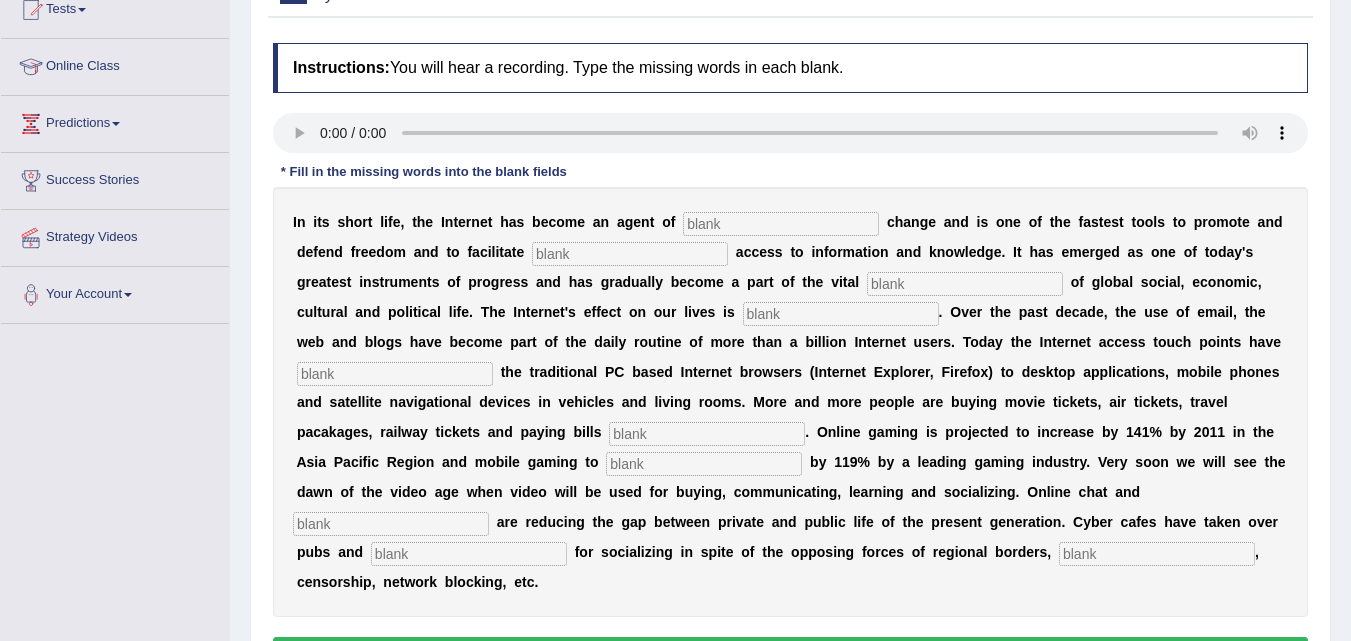 click at bounding box center (781, 224) 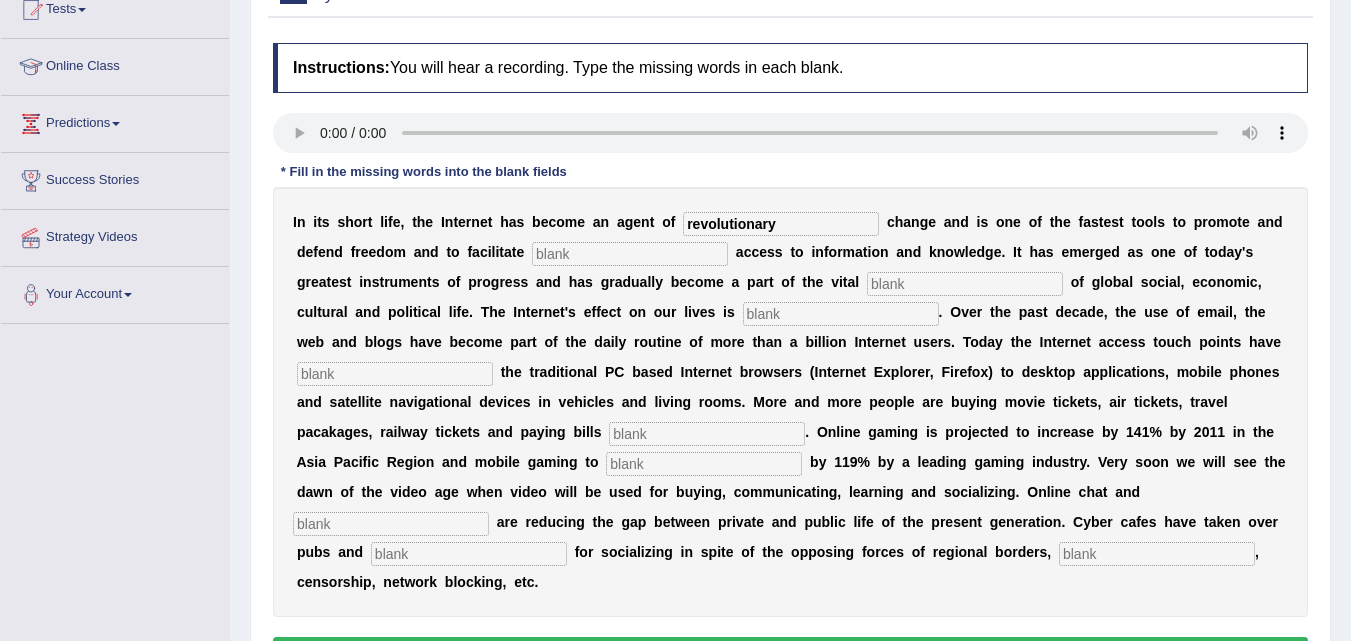type on "revolutionary" 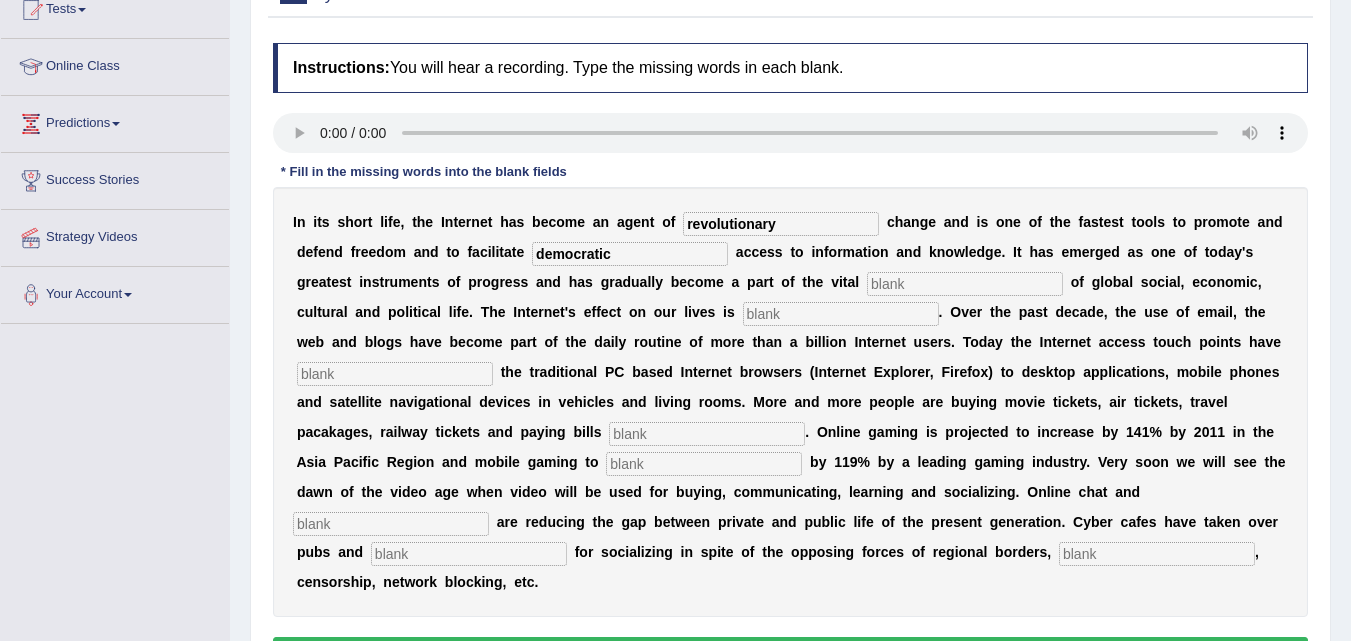 type on "democratic" 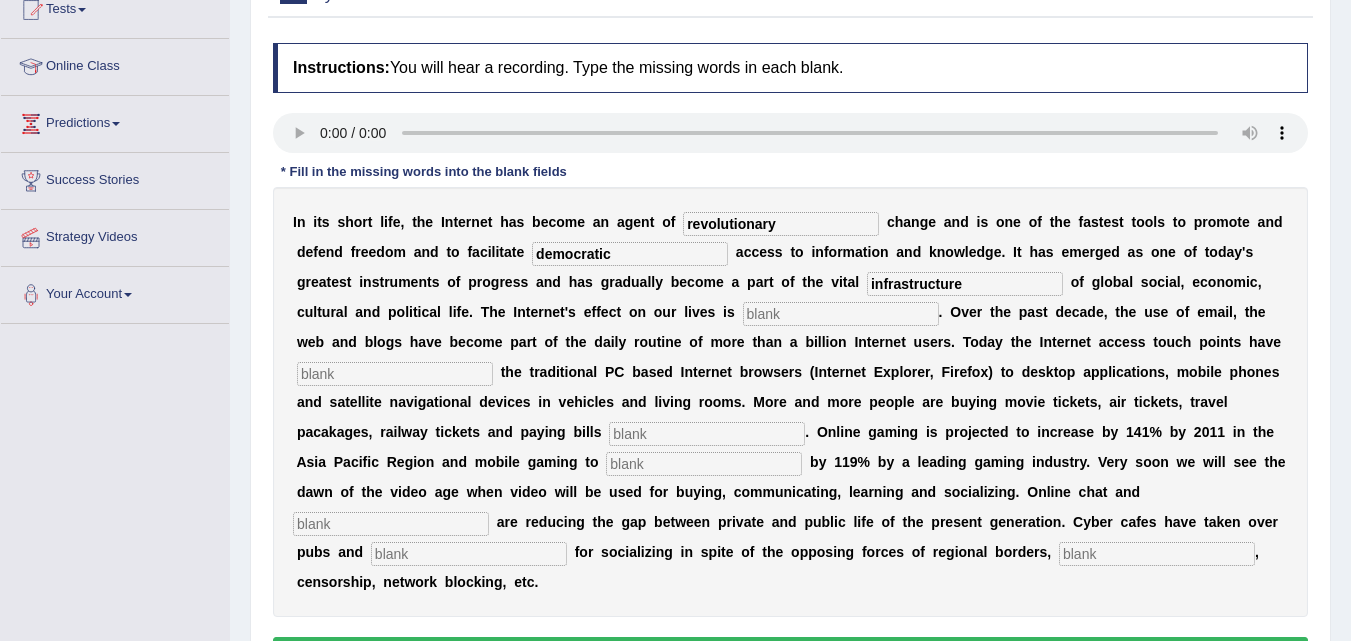 type on "infrastructure" 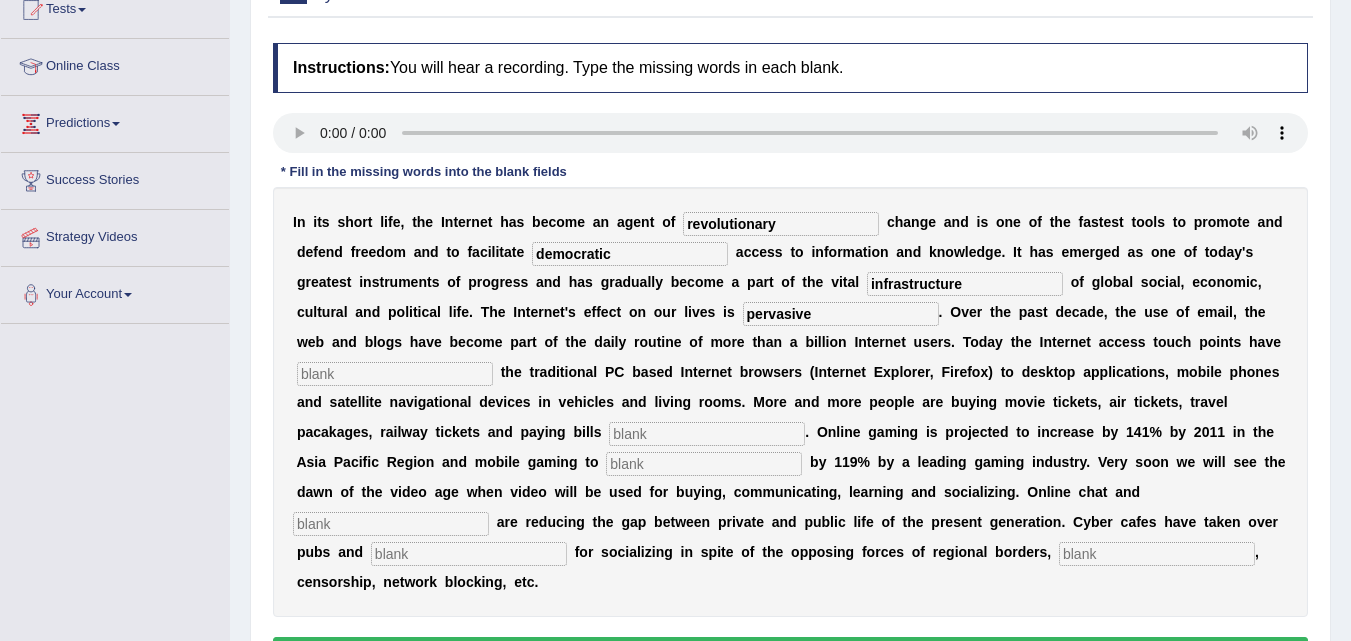 type on "pervasive" 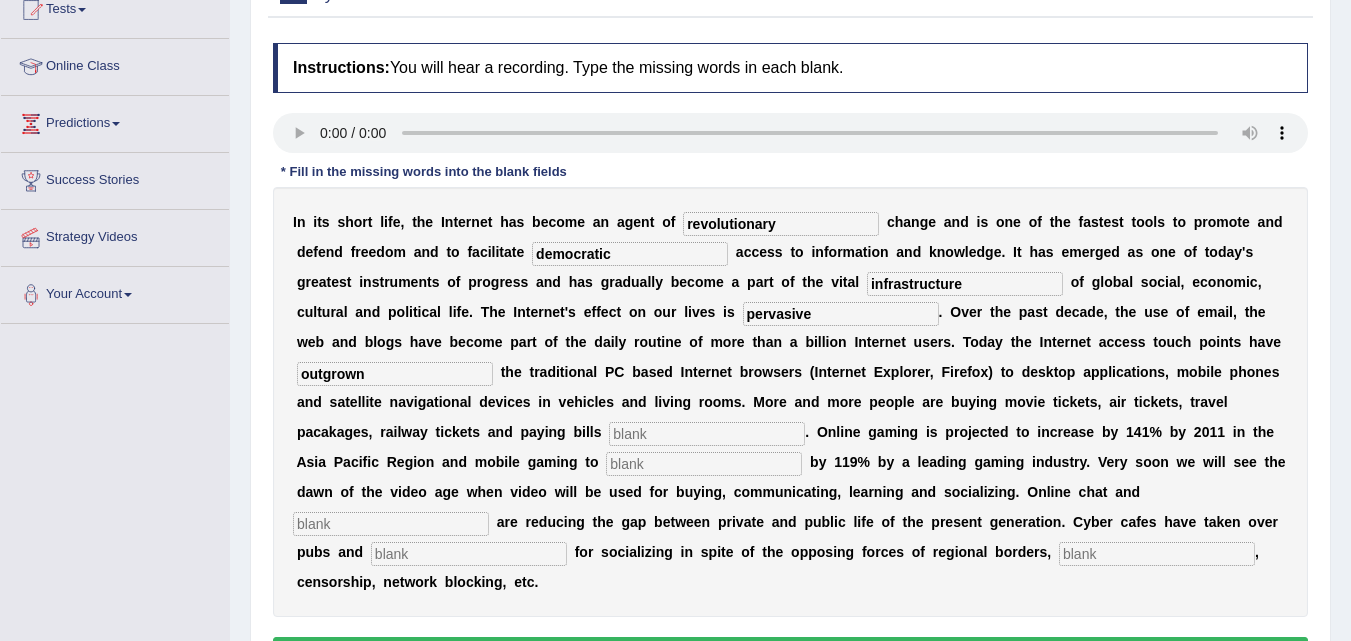 type on "outgrown" 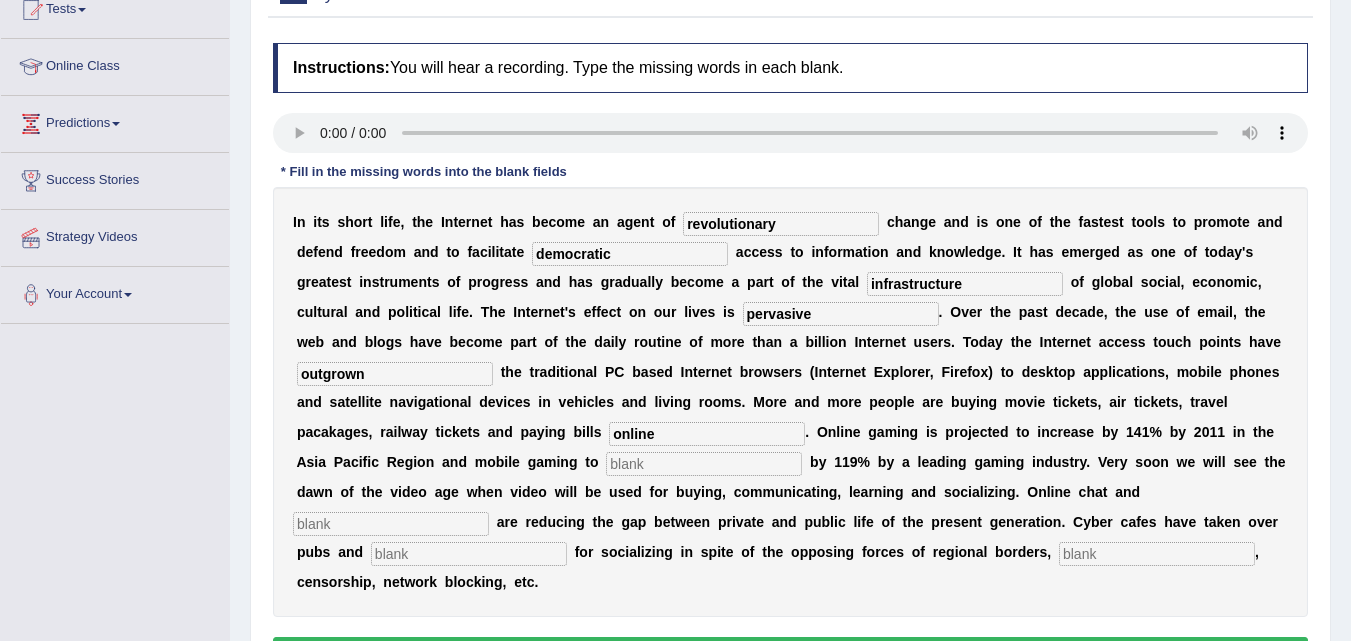 type on "online" 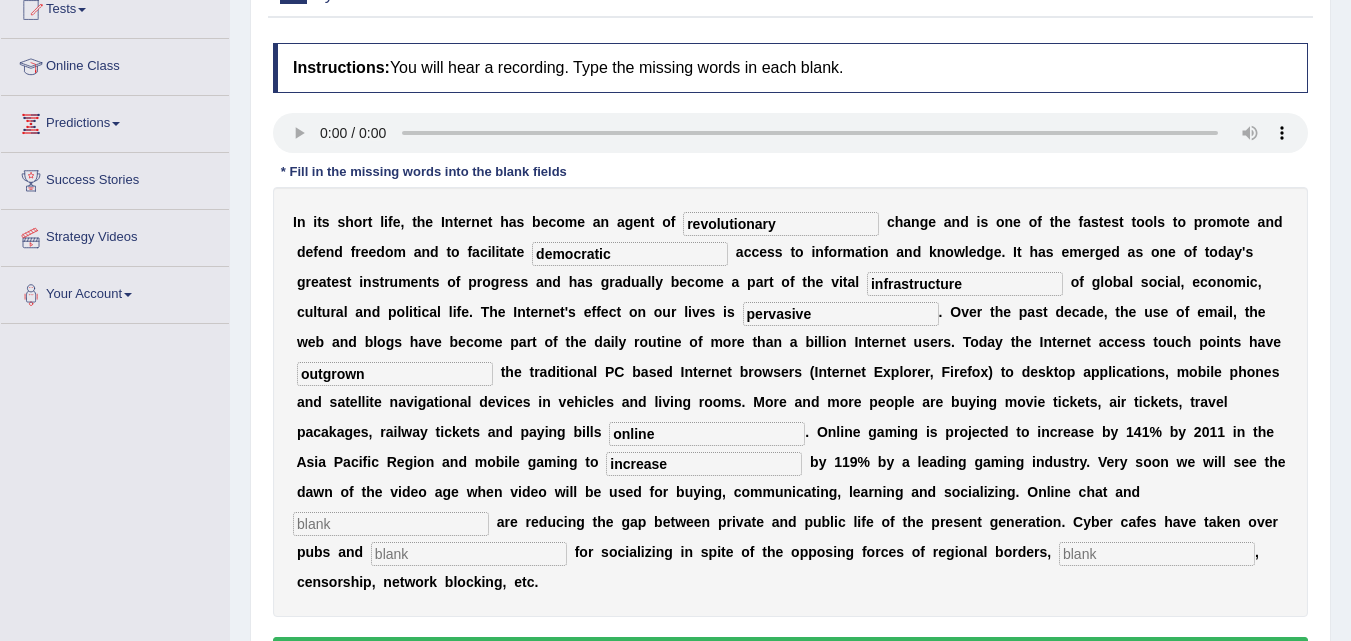 type on "increase" 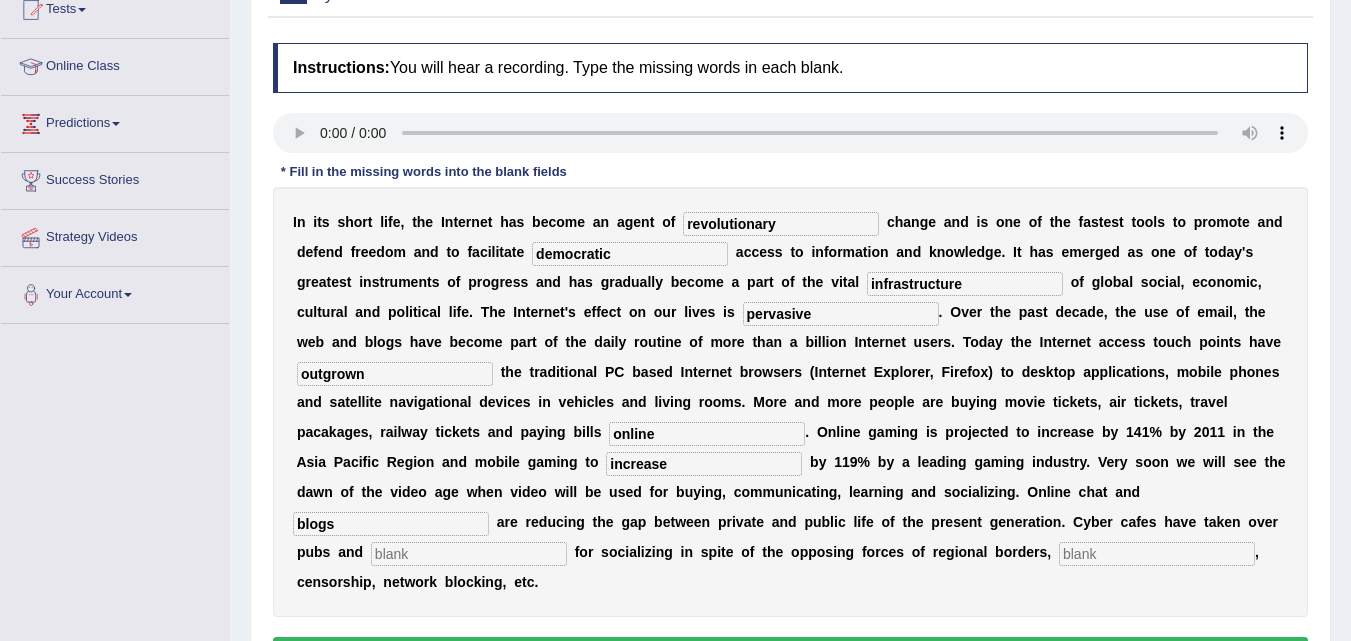 type on "blogs" 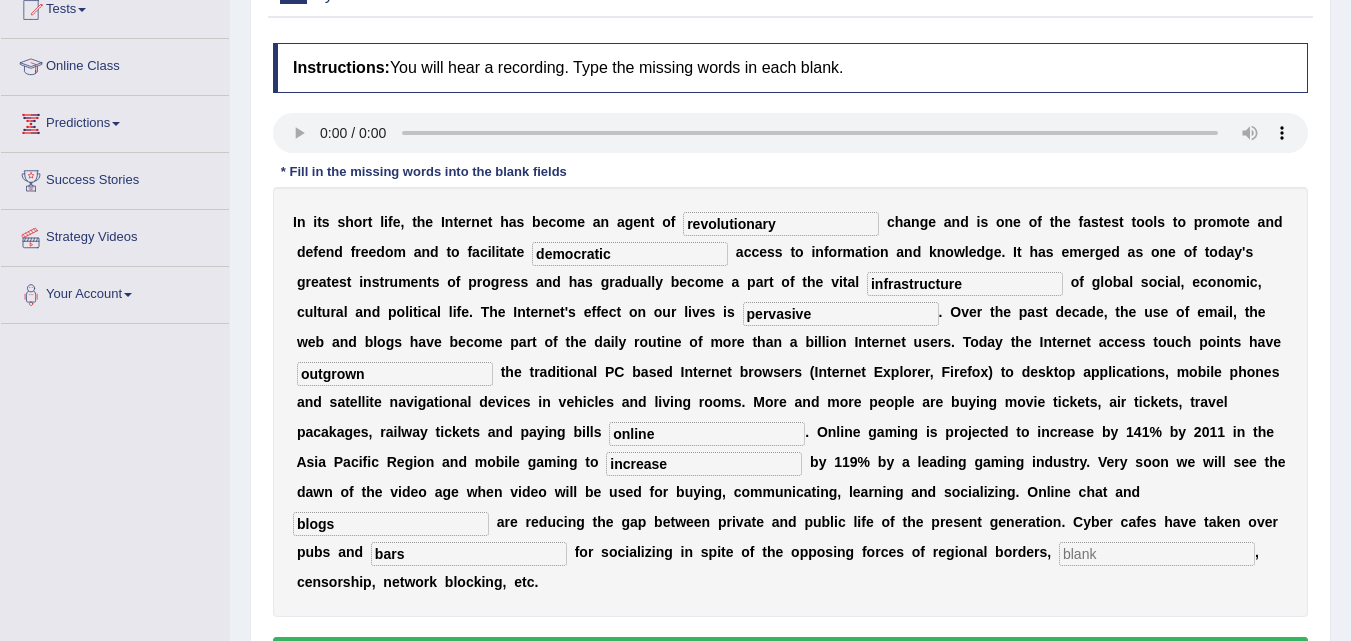 type on "bars" 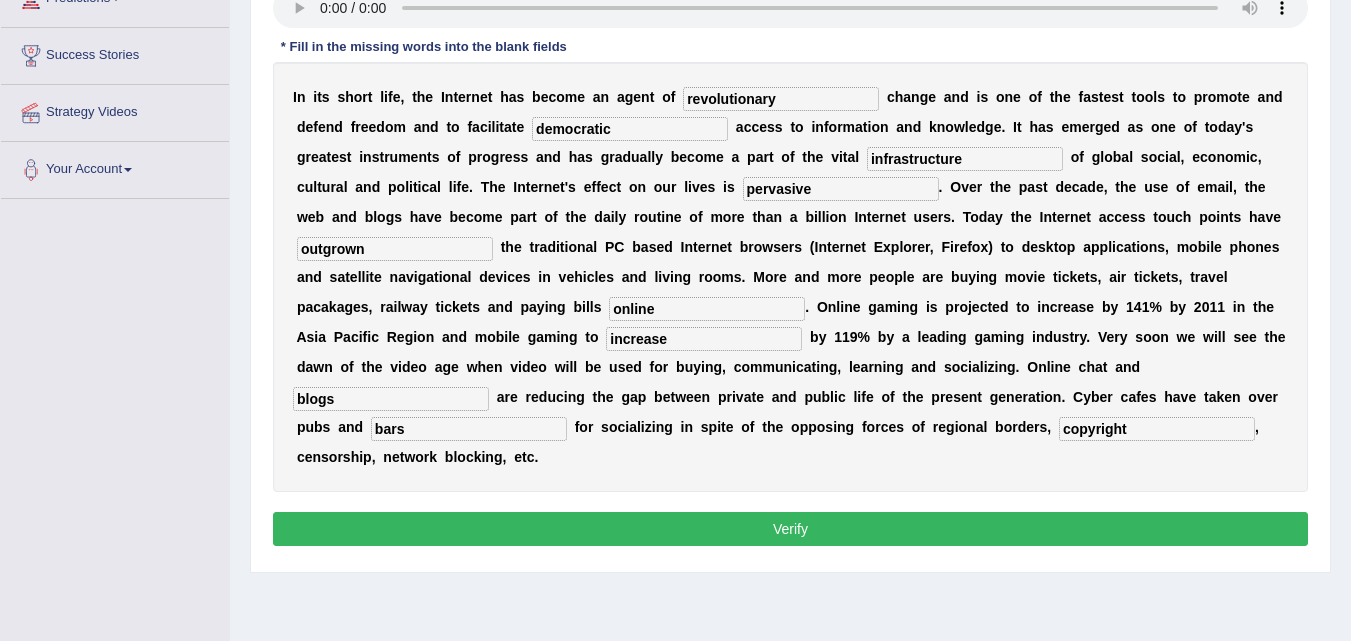 scroll, scrollTop: 357, scrollLeft: 0, axis: vertical 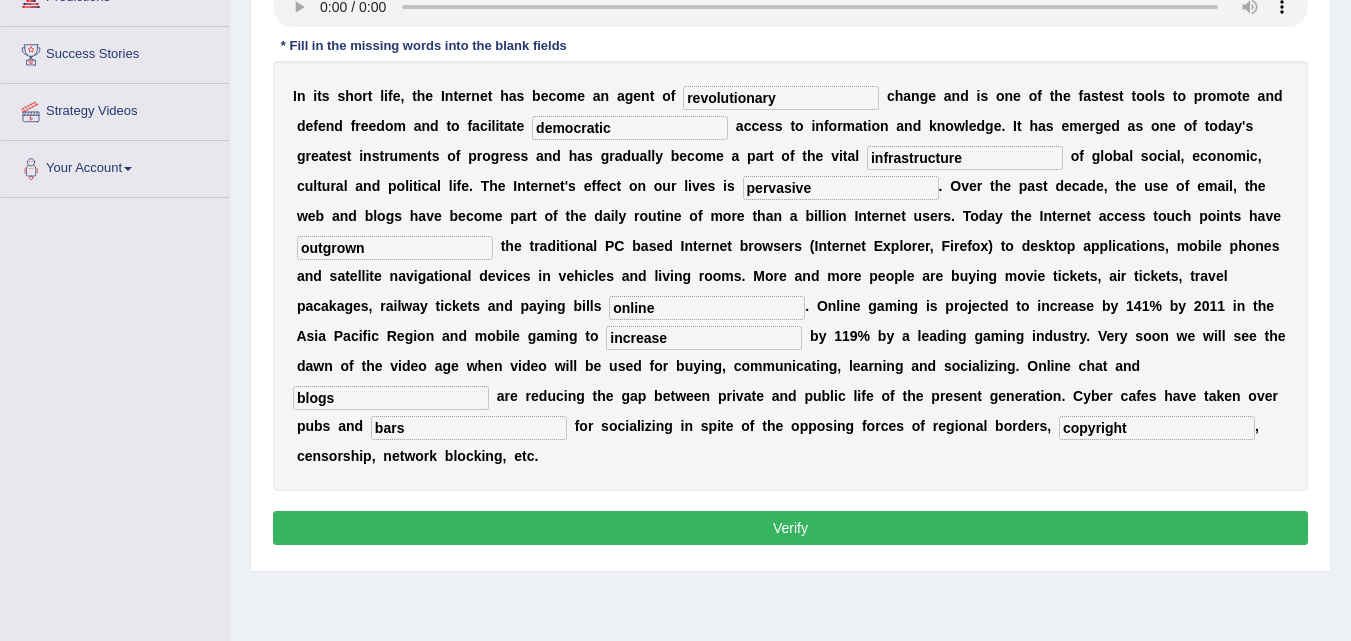 type on "copyright" 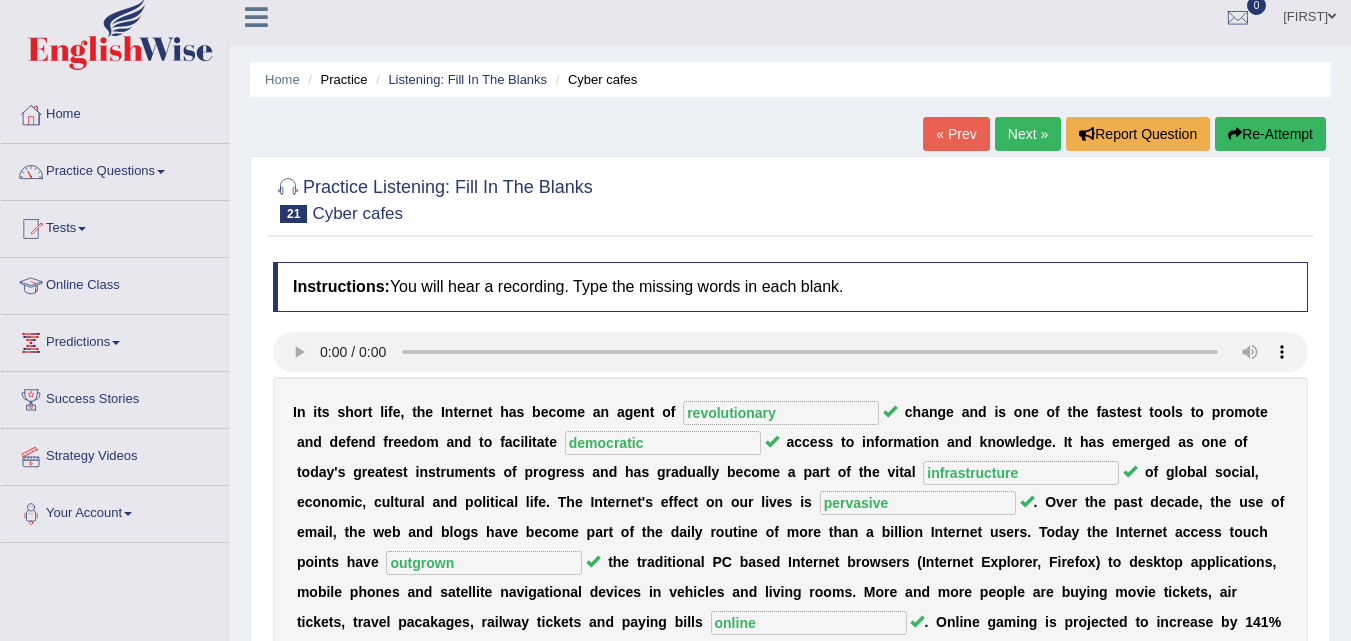 scroll, scrollTop: 0, scrollLeft: 0, axis: both 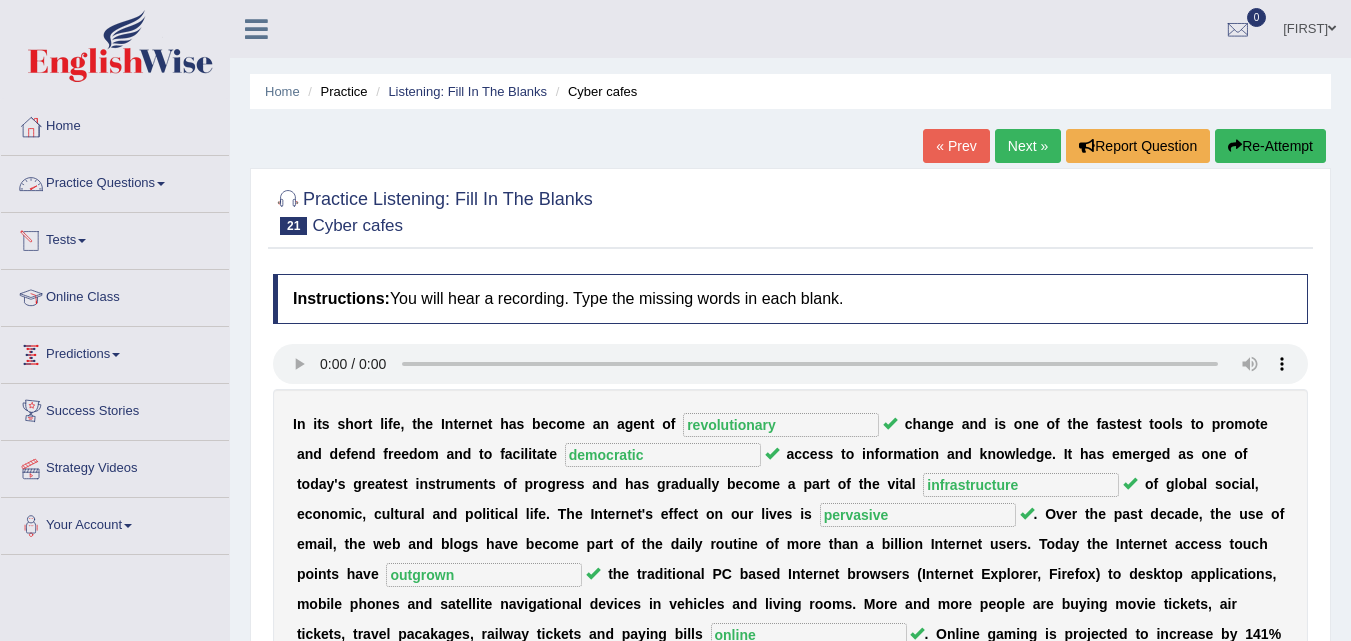 click on "Practice Questions" at bounding box center (115, 181) 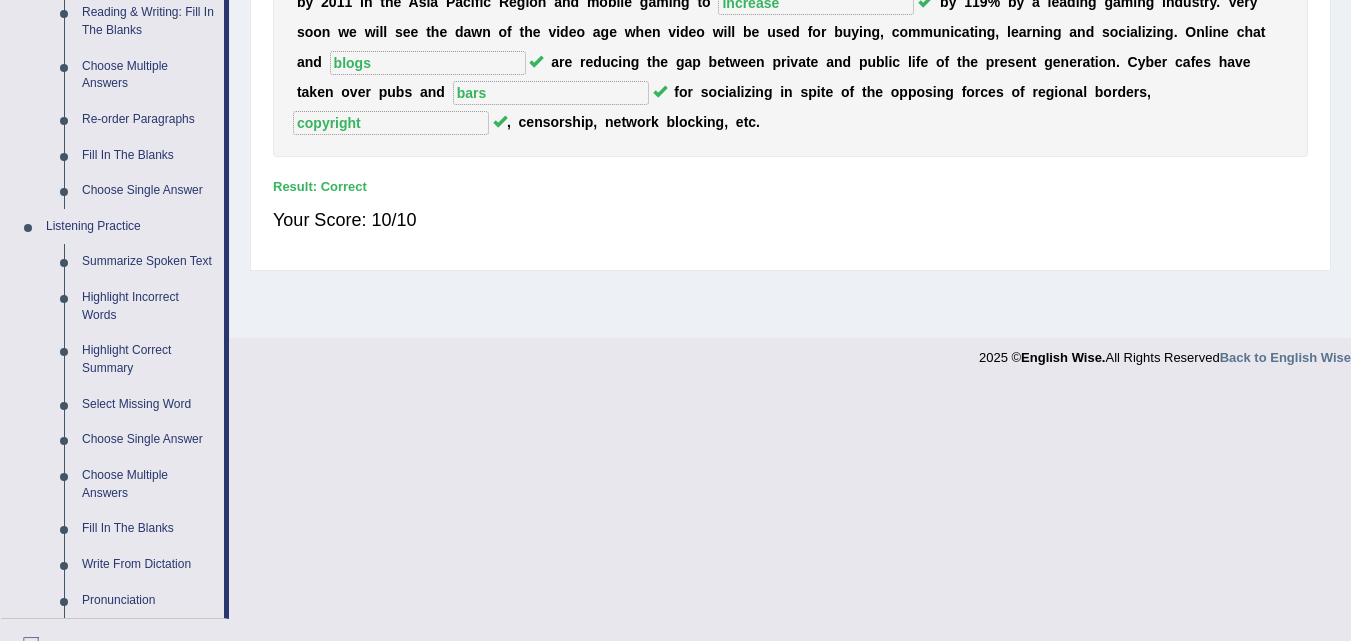 scroll, scrollTop: 715, scrollLeft: 0, axis: vertical 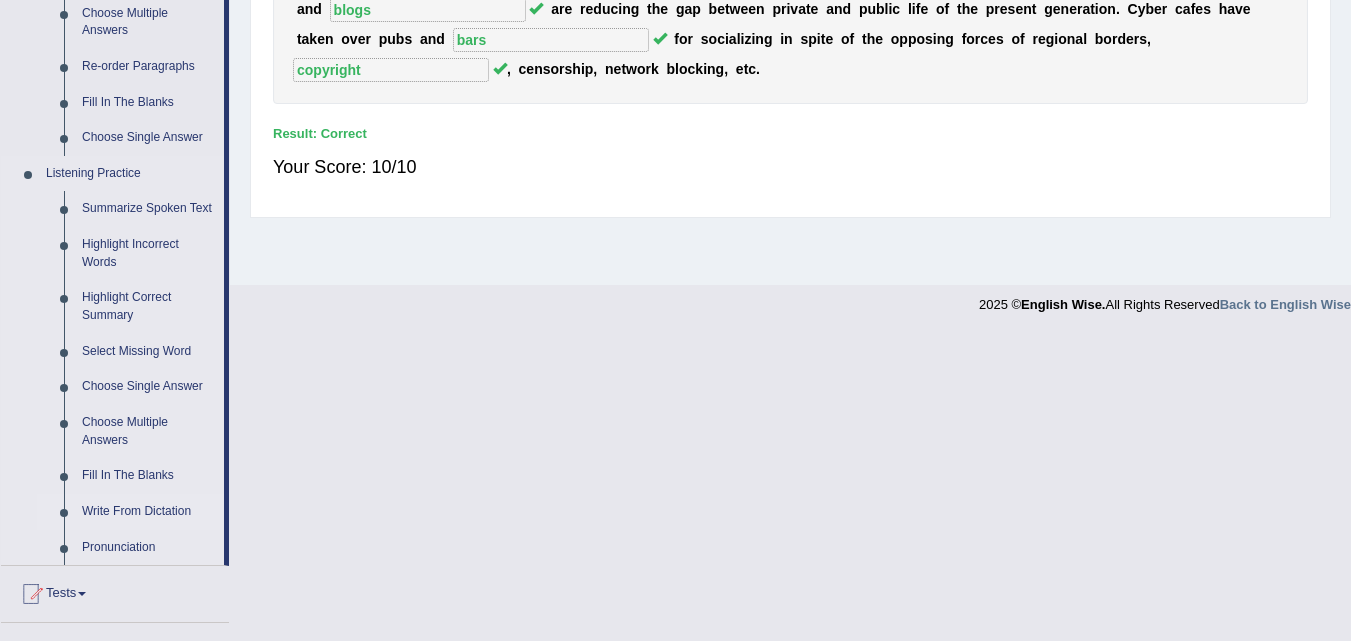 click on "Write From Dictation" at bounding box center (148, 512) 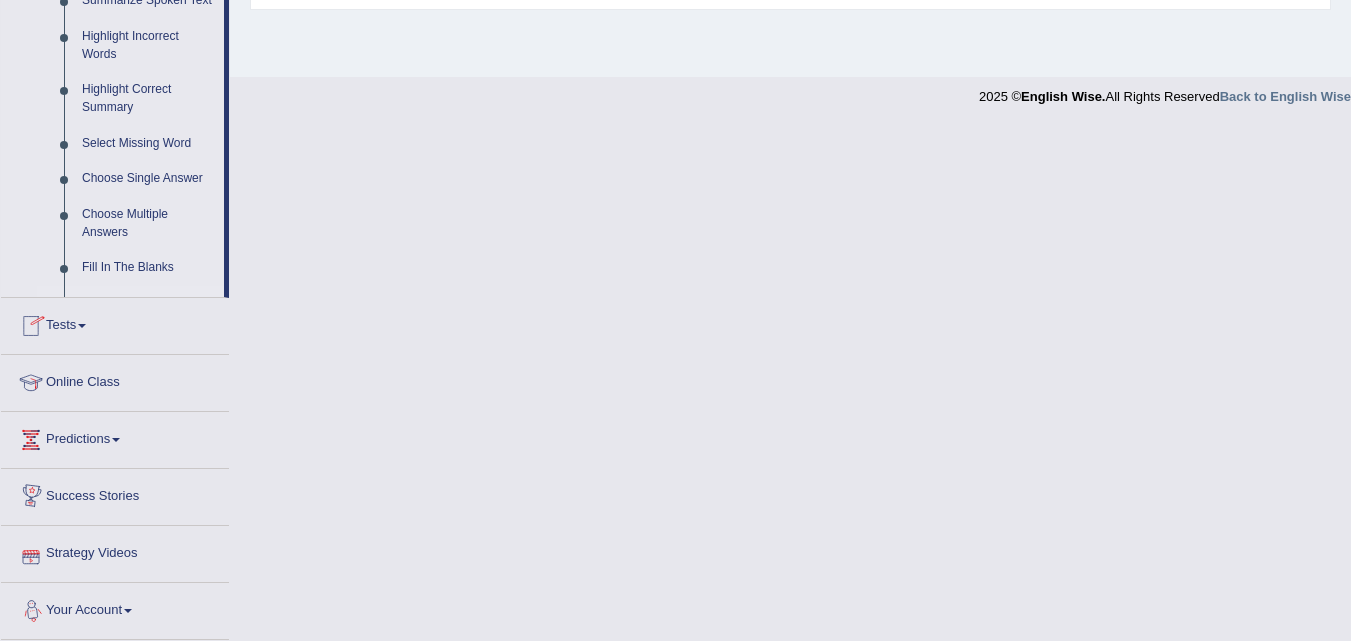 scroll, scrollTop: 983, scrollLeft: 0, axis: vertical 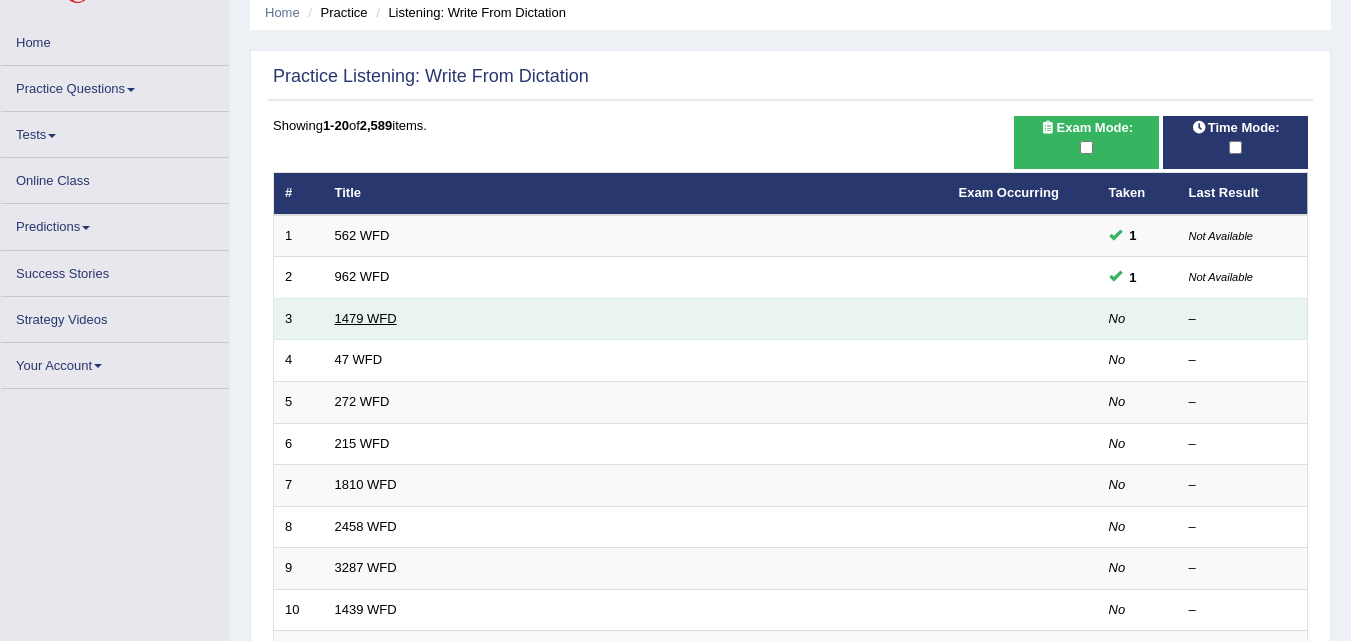 click on "1479 WFD" at bounding box center [366, 318] 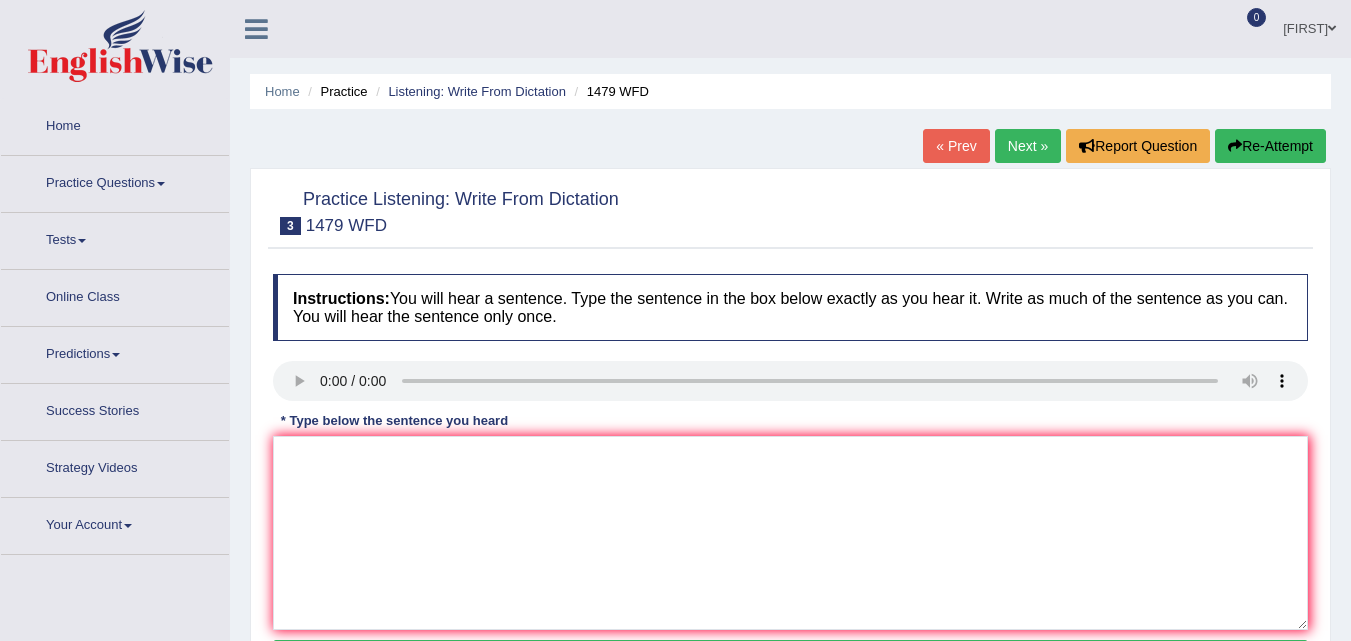 scroll, scrollTop: 0, scrollLeft: 0, axis: both 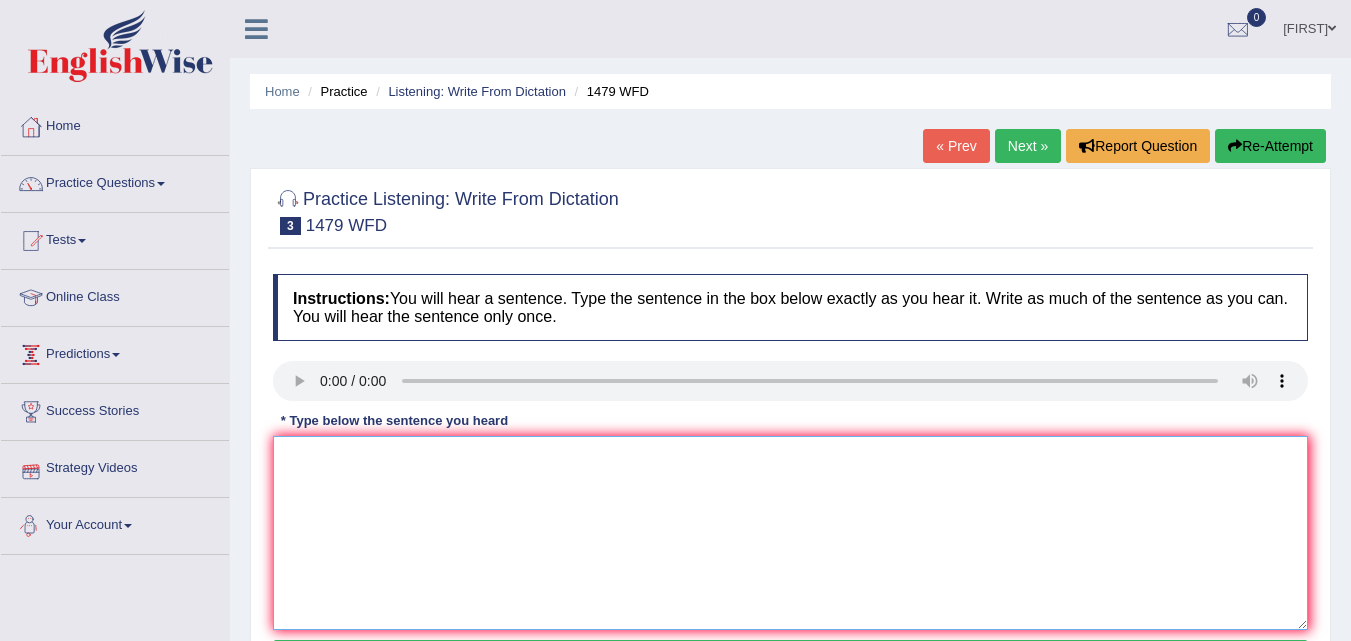 click at bounding box center [790, 533] 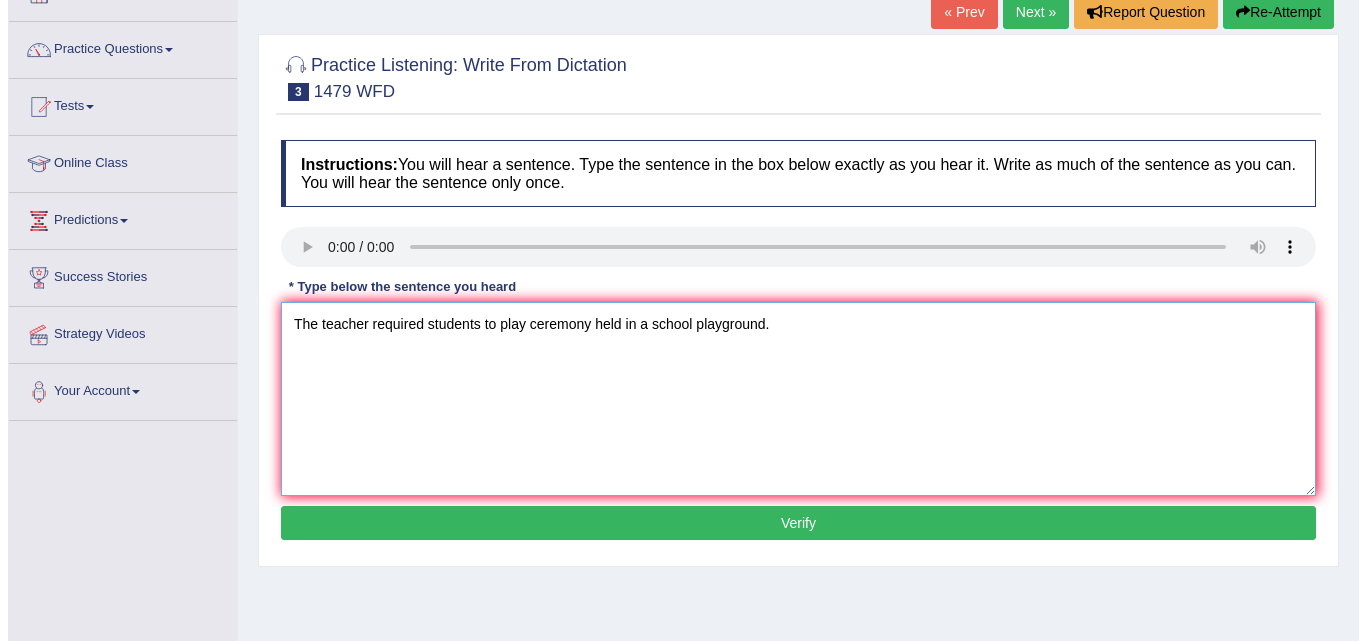 scroll, scrollTop: 133, scrollLeft: 0, axis: vertical 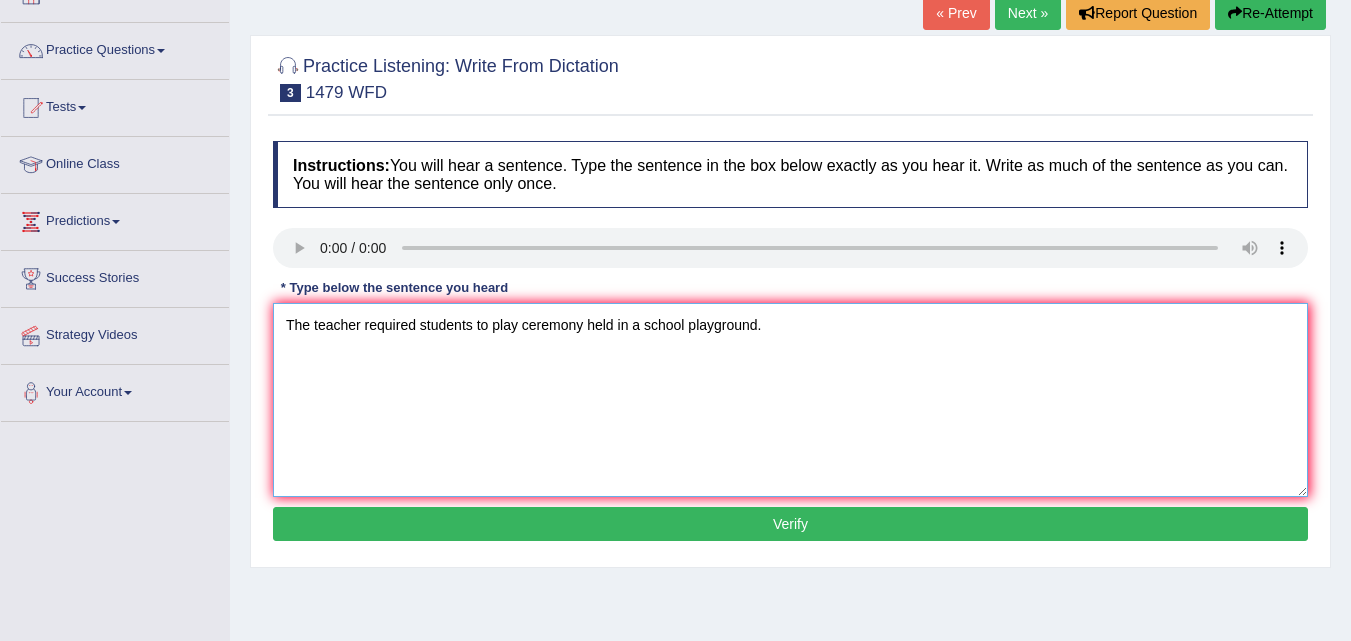 type on "The teacher required students to play ceremony held in a school playground." 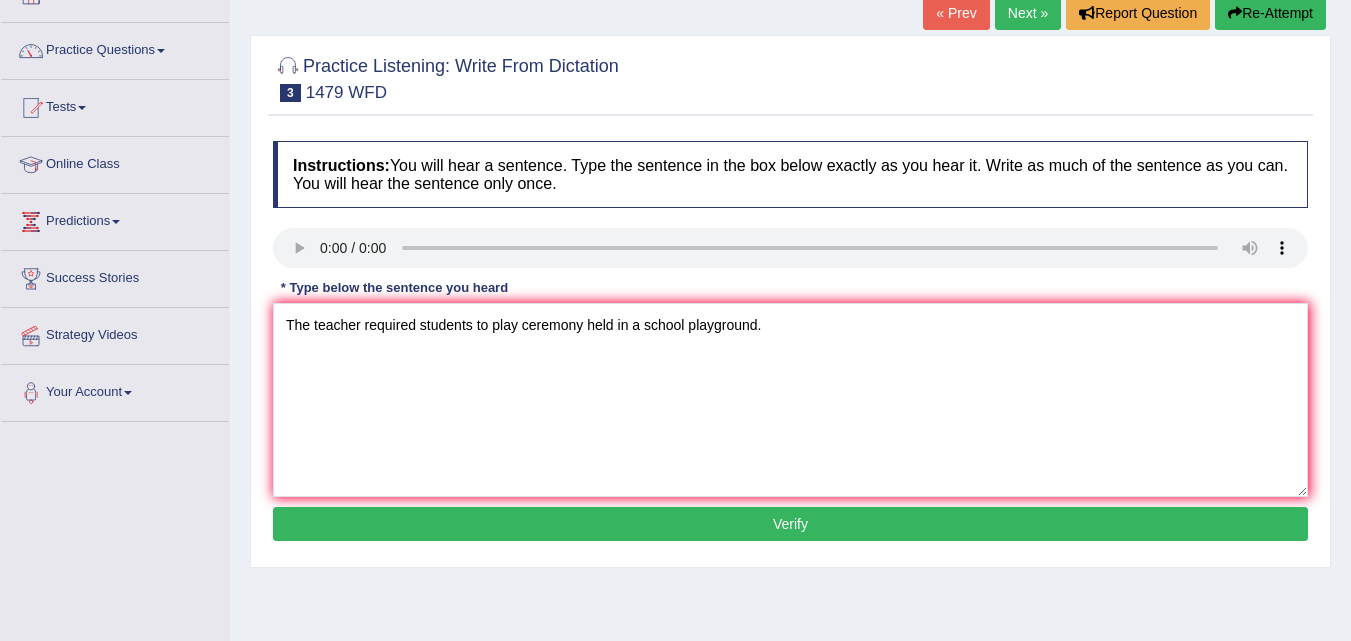 click on "Verify" at bounding box center [790, 524] 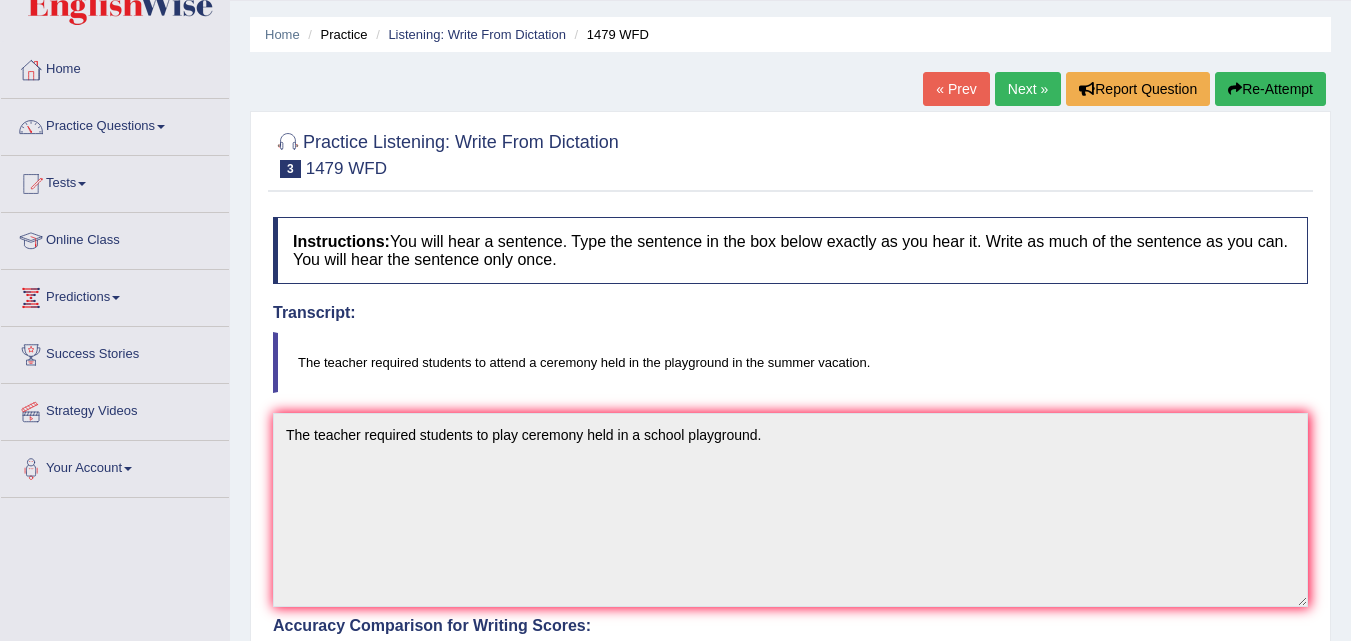 scroll, scrollTop: 50, scrollLeft: 0, axis: vertical 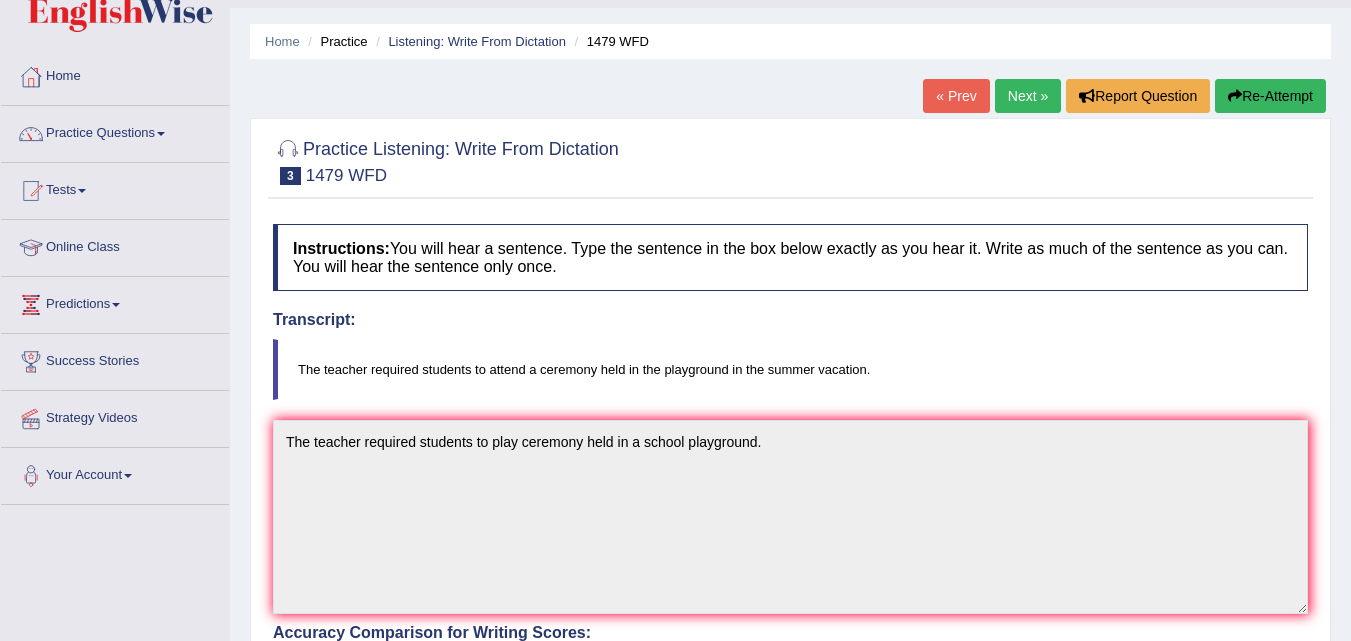 click on "Next »" at bounding box center [1028, 96] 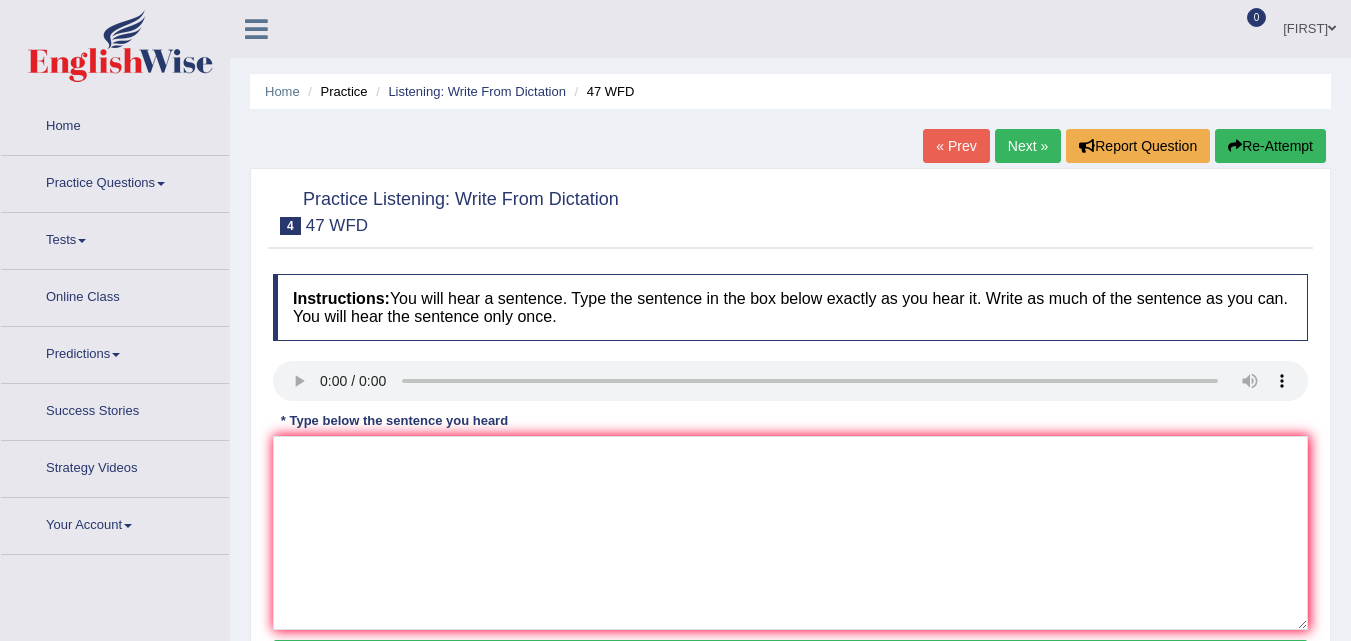 scroll, scrollTop: 0, scrollLeft: 0, axis: both 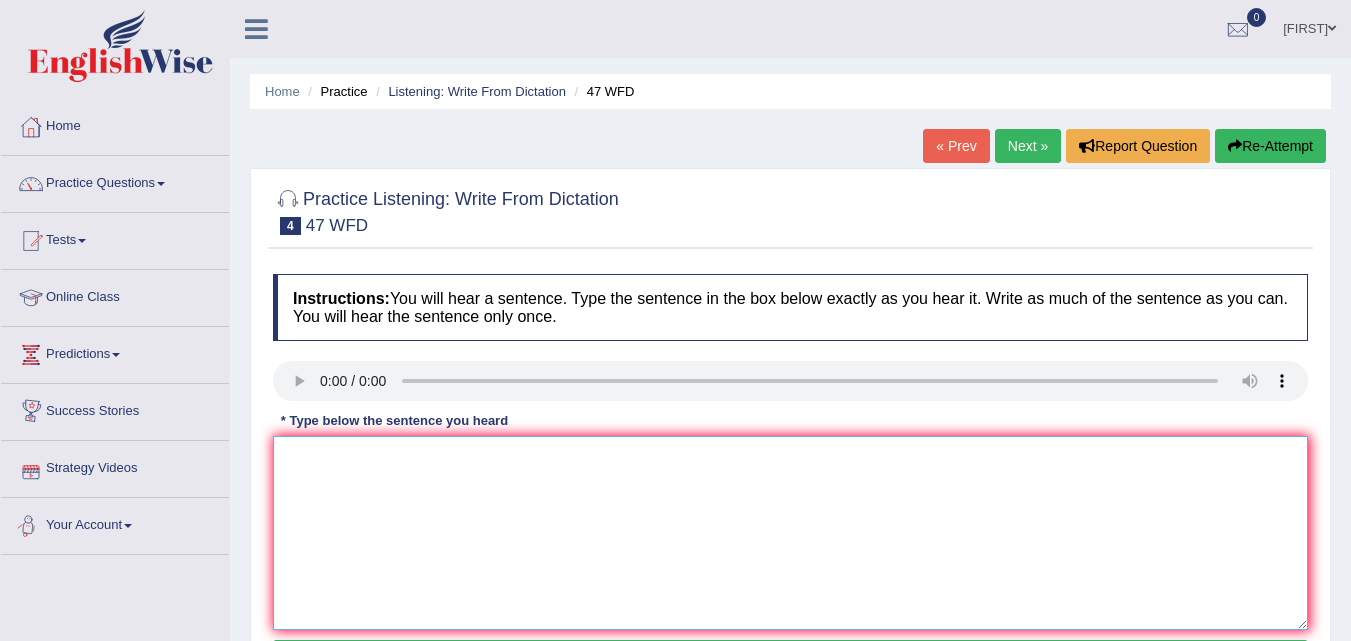 click at bounding box center [790, 533] 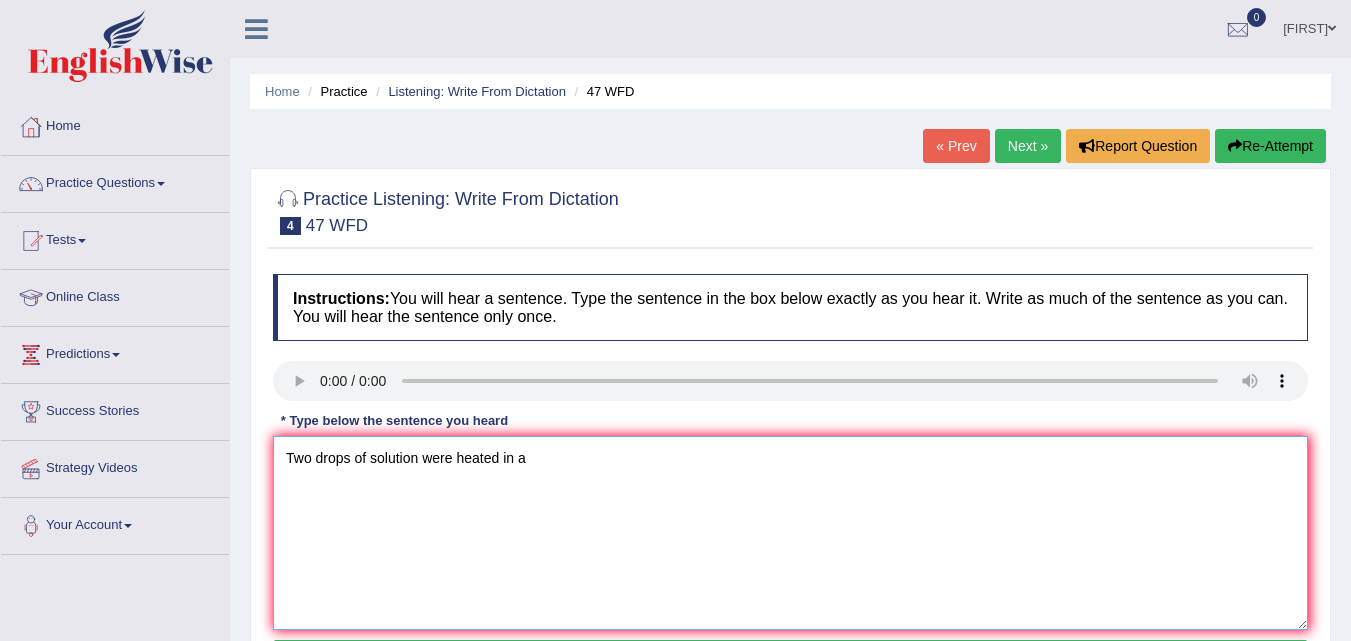click on "Two drops of solution were heated in a" at bounding box center (790, 533) 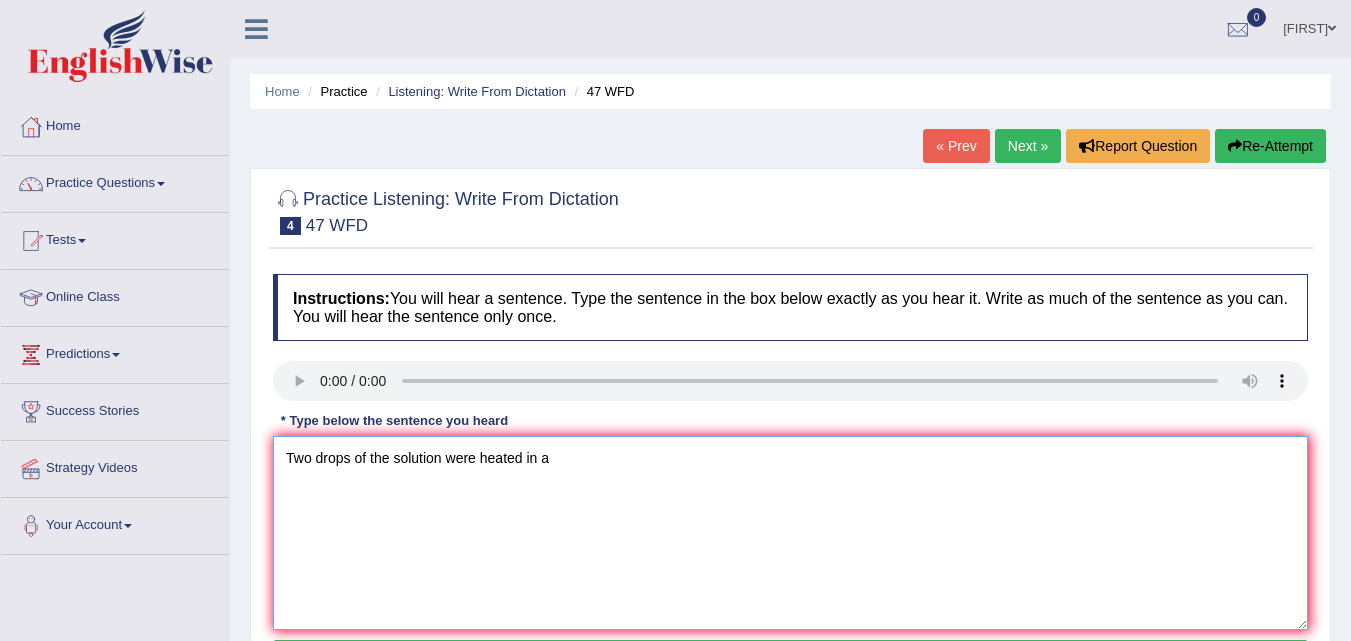 click on "Two drops of the solution were heated in a" at bounding box center (790, 533) 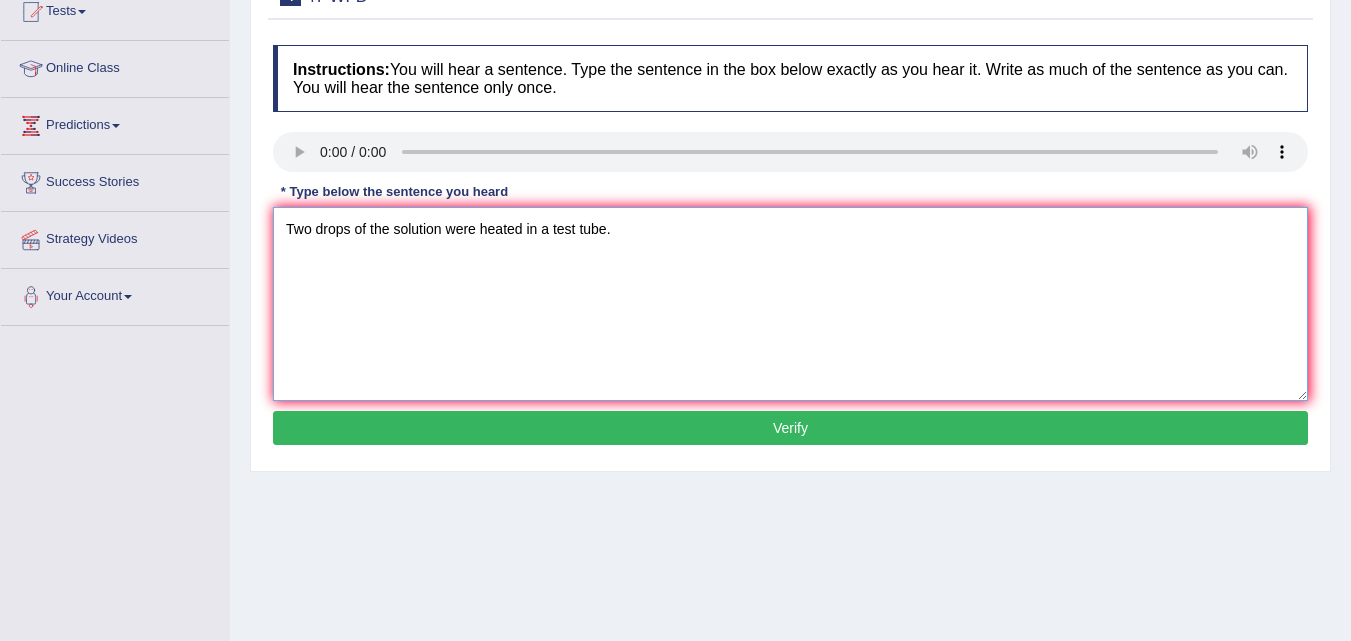 scroll, scrollTop: 238, scrollLeft: 0, axis: vertical 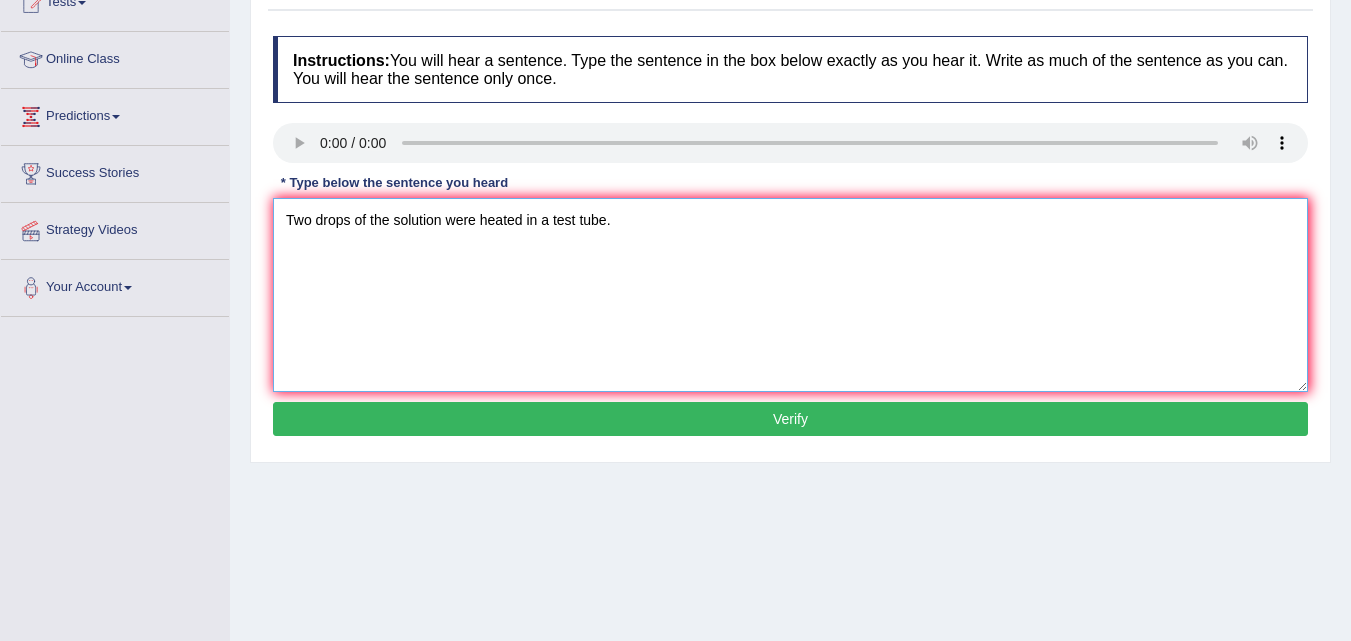 type on "Two drops of the solution were heated in a test tube." 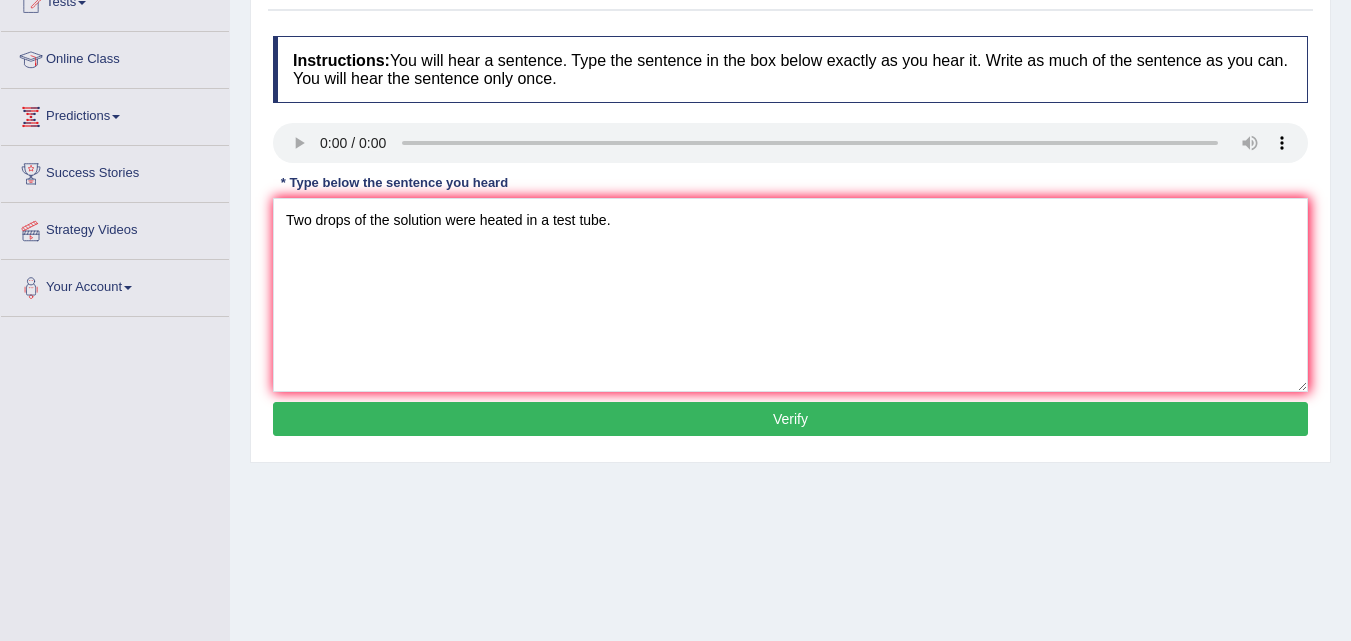 click on "Verify" at bounding box center (790, 419) 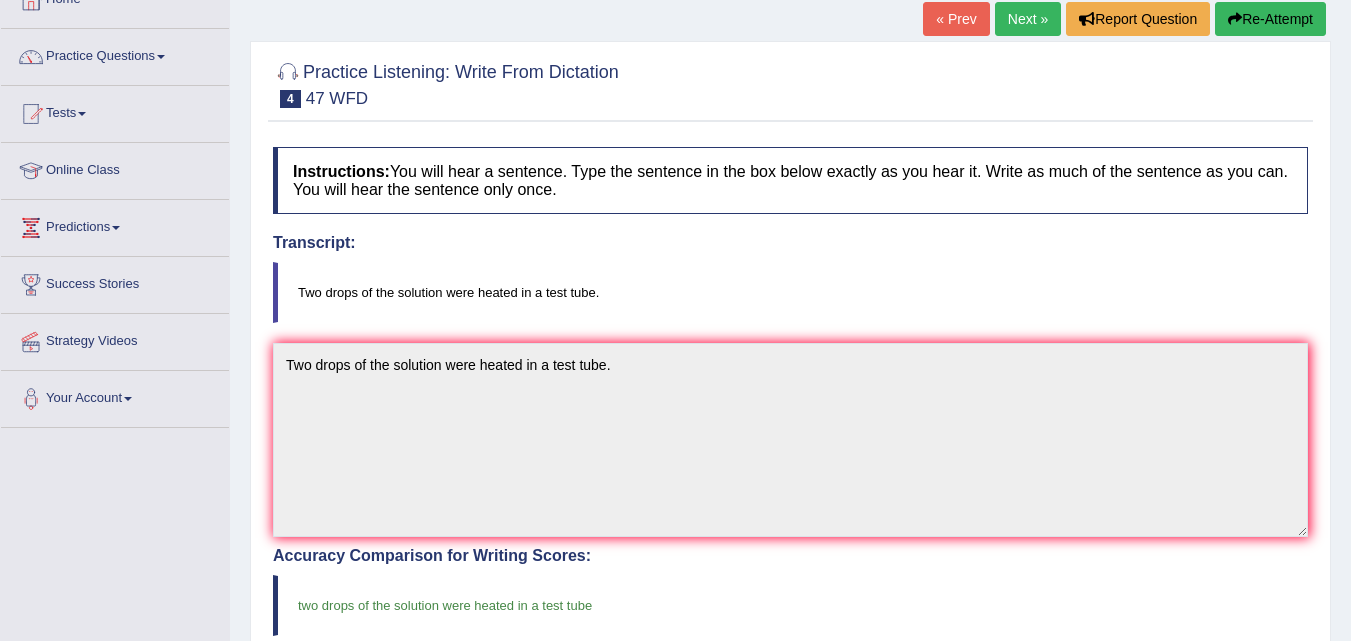 scroll, scrollTop: 0, scrollLeft: 0, axis: both 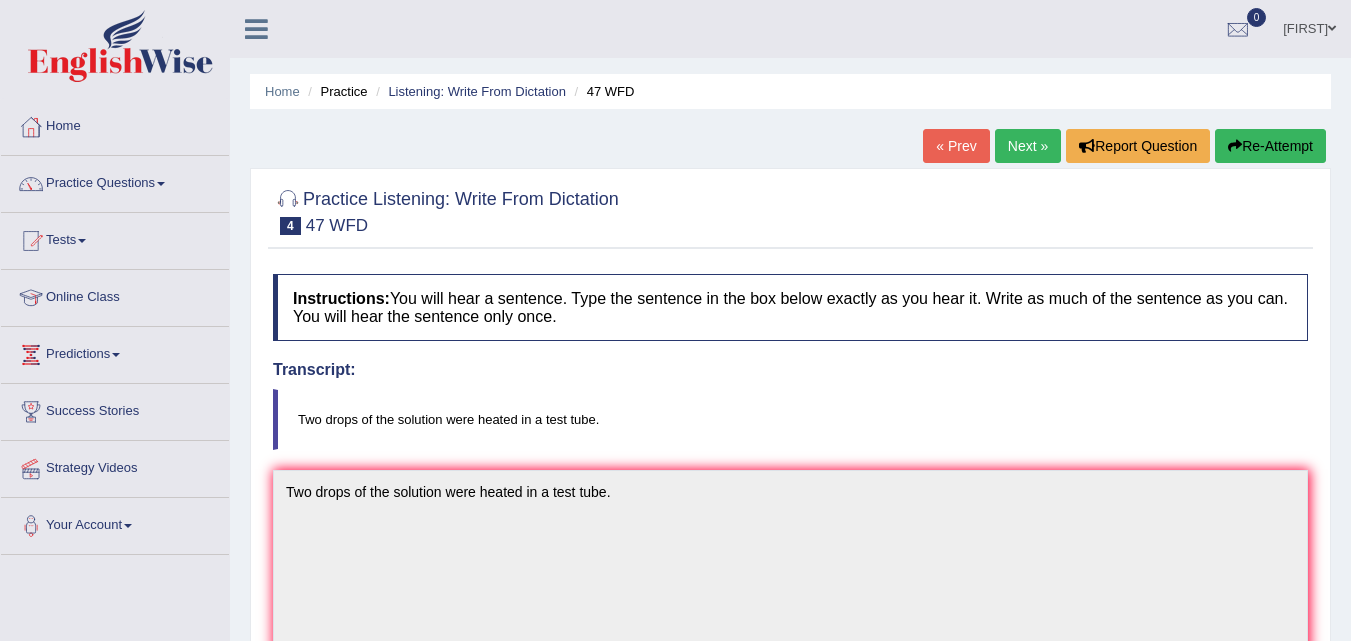 click on "Next »" at bounding box center (1028, 146) 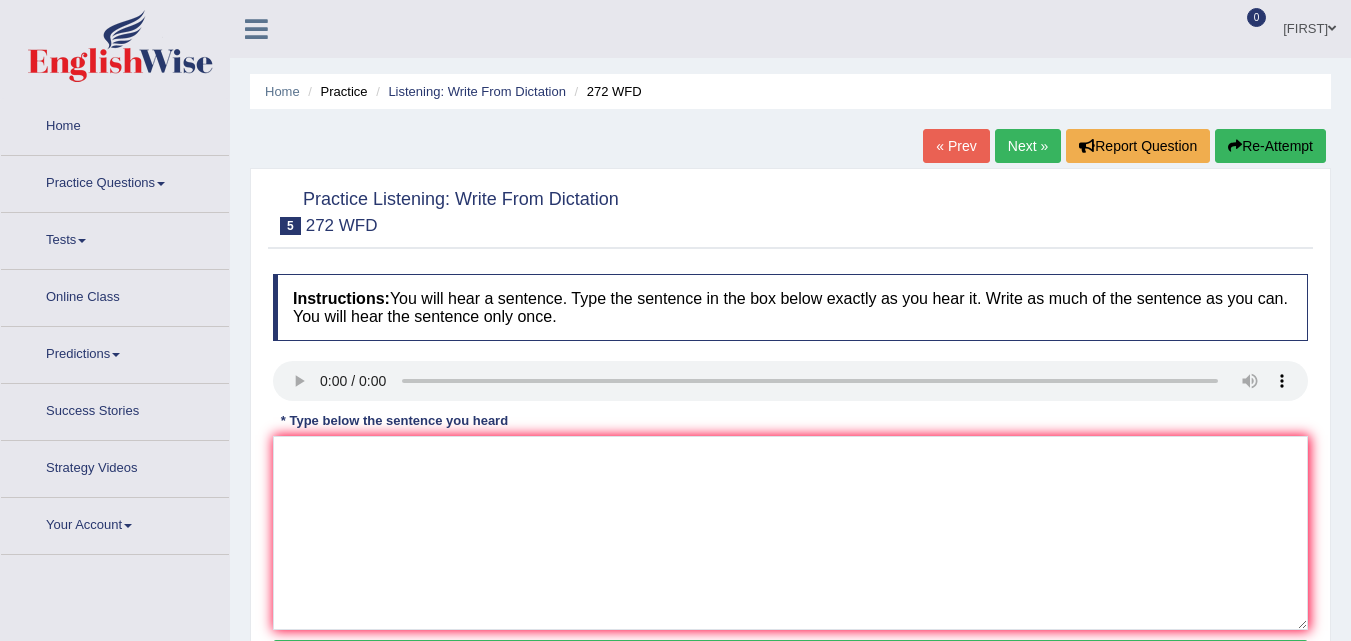scroll, scrollTop: 0, scrollLeft: 0, axis: both 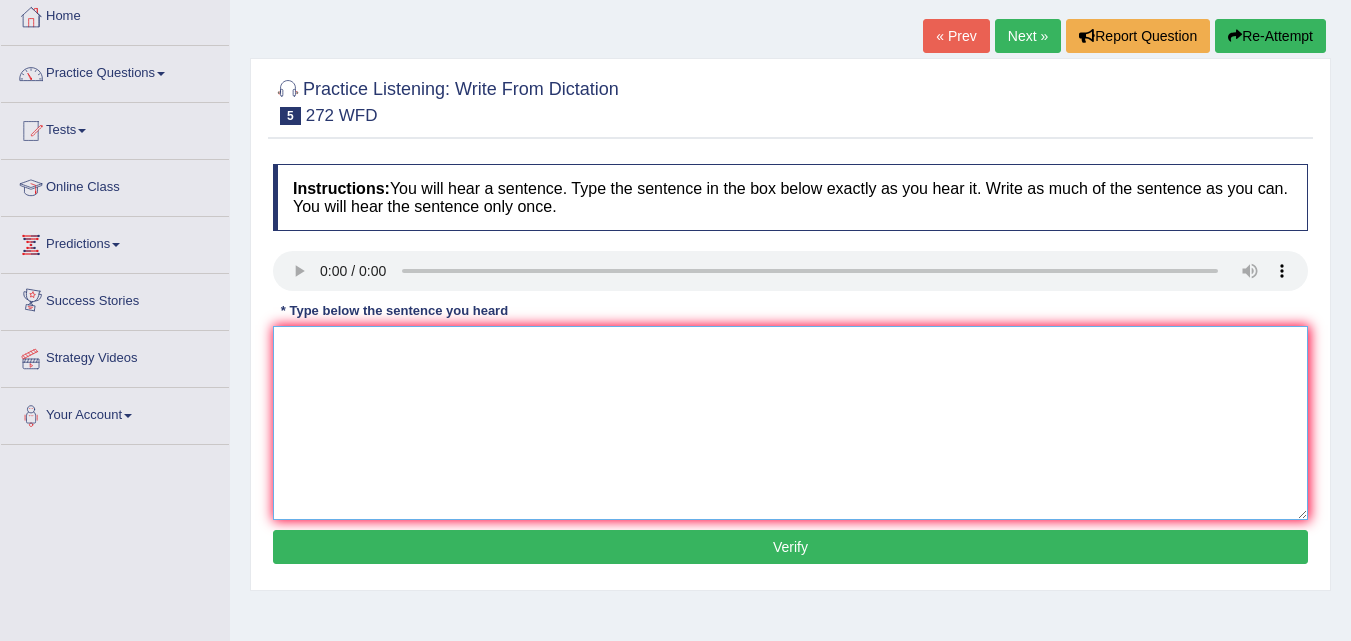 click at bounding box center [790, 423] 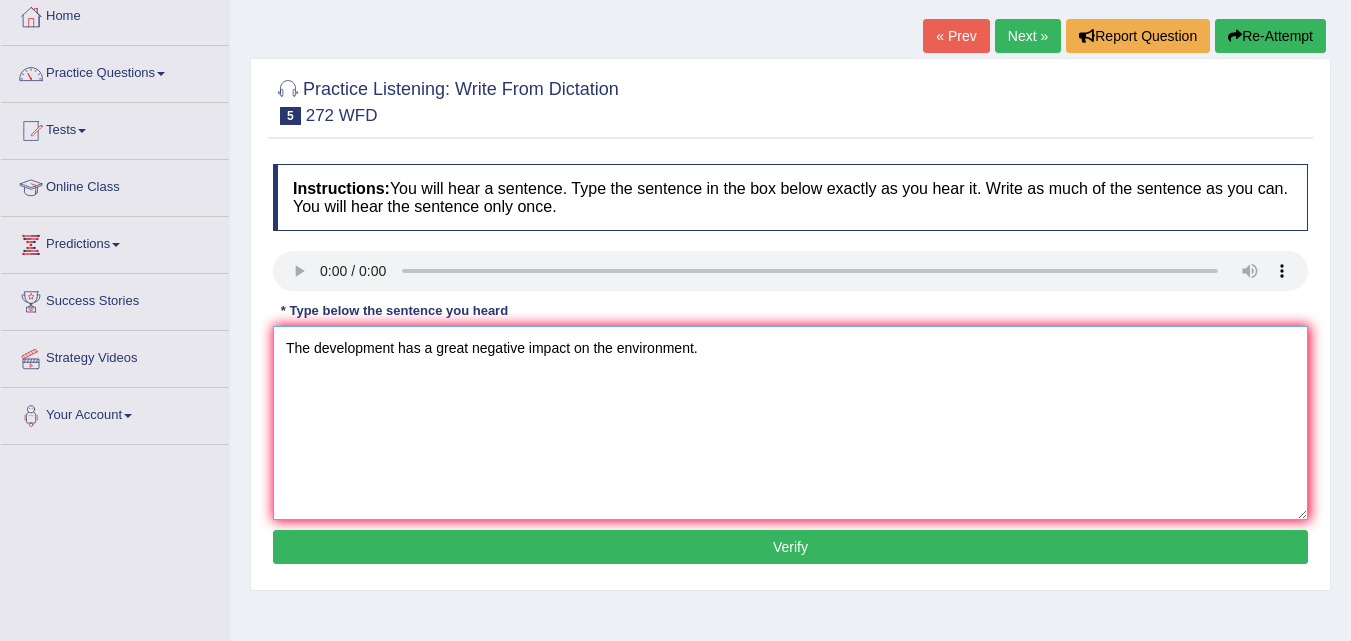 type on "The development has a great negative impact on the environment." 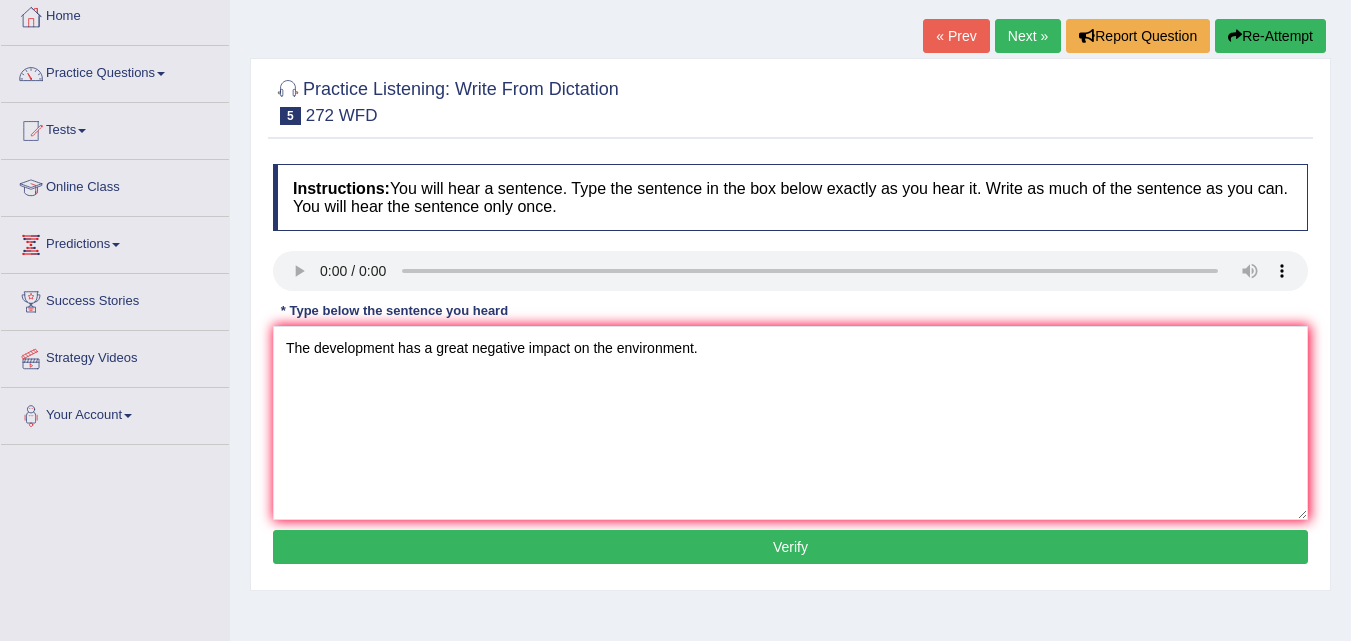 click on "Verify" at bounding box center [790, 547] 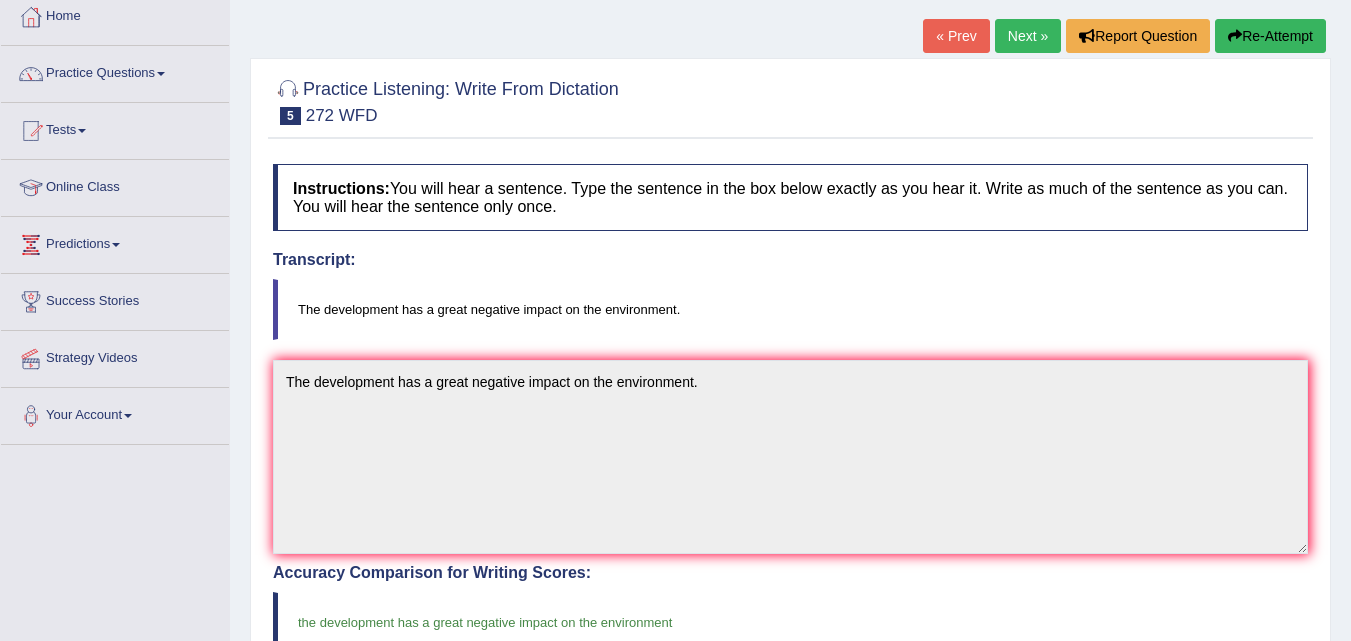 scroll, scrollTop: 0, scrollLeft: 0, axis: both 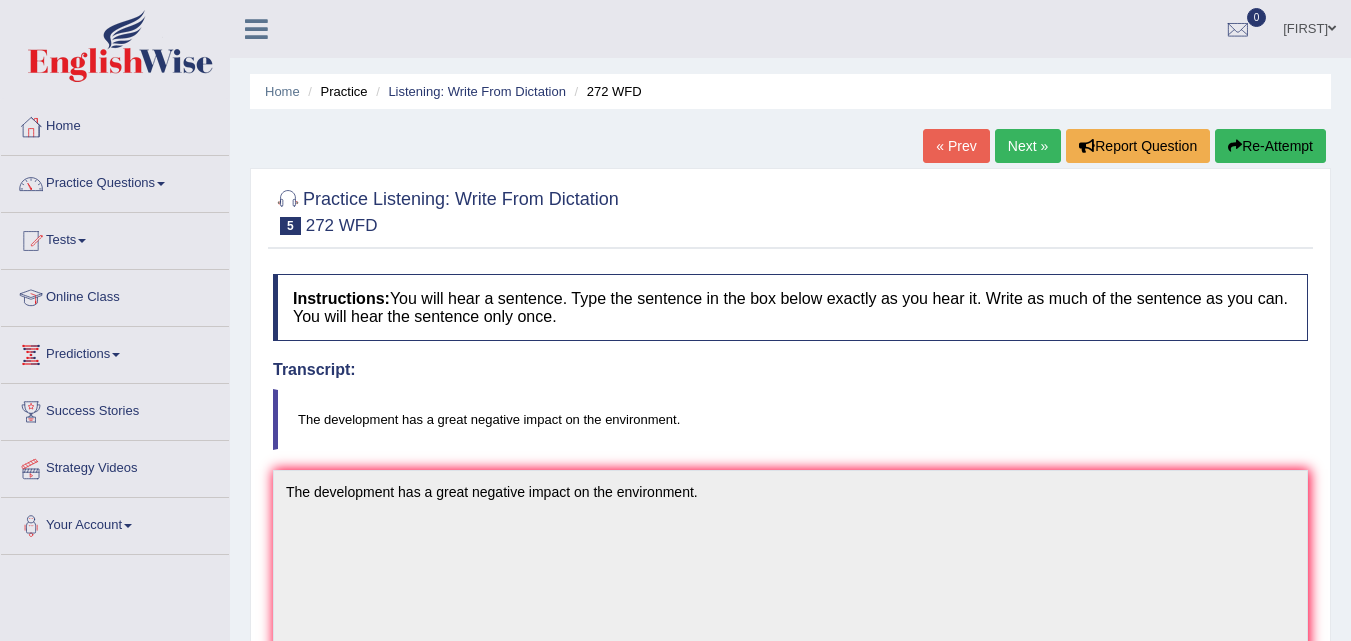 click on "Next »" at bounding box center [1028, 146] 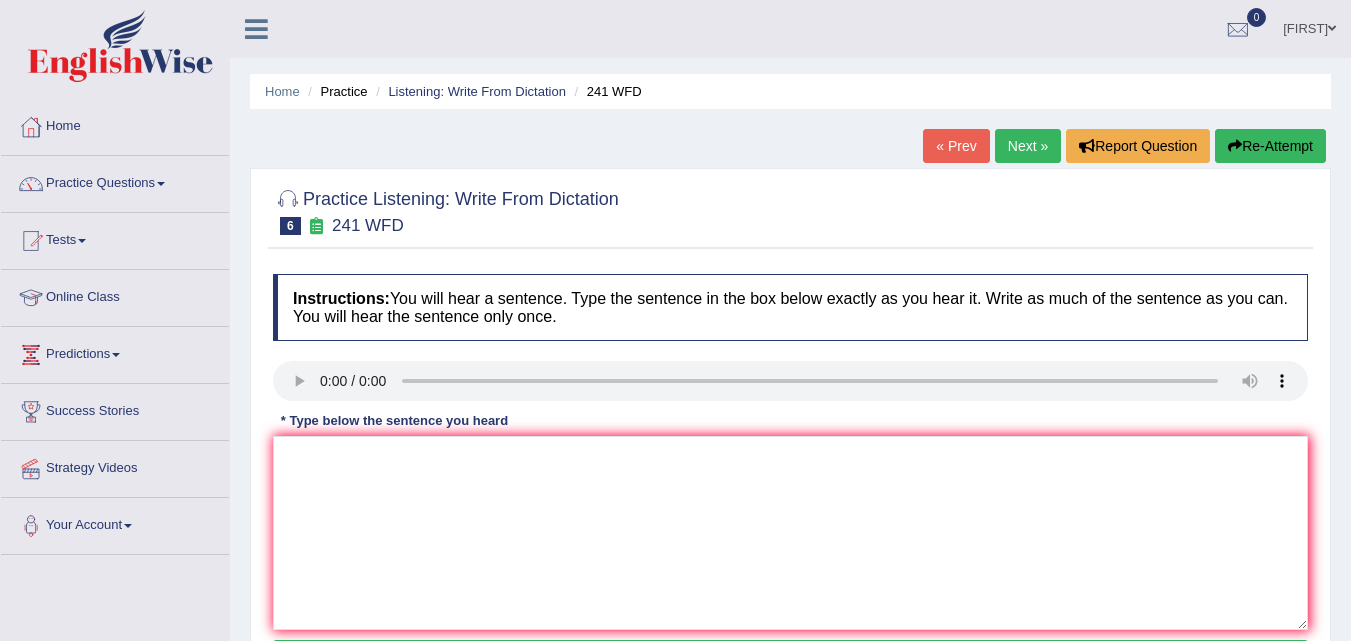 scroll, scrollTop: 0, scrollLeft: 0, axis: both 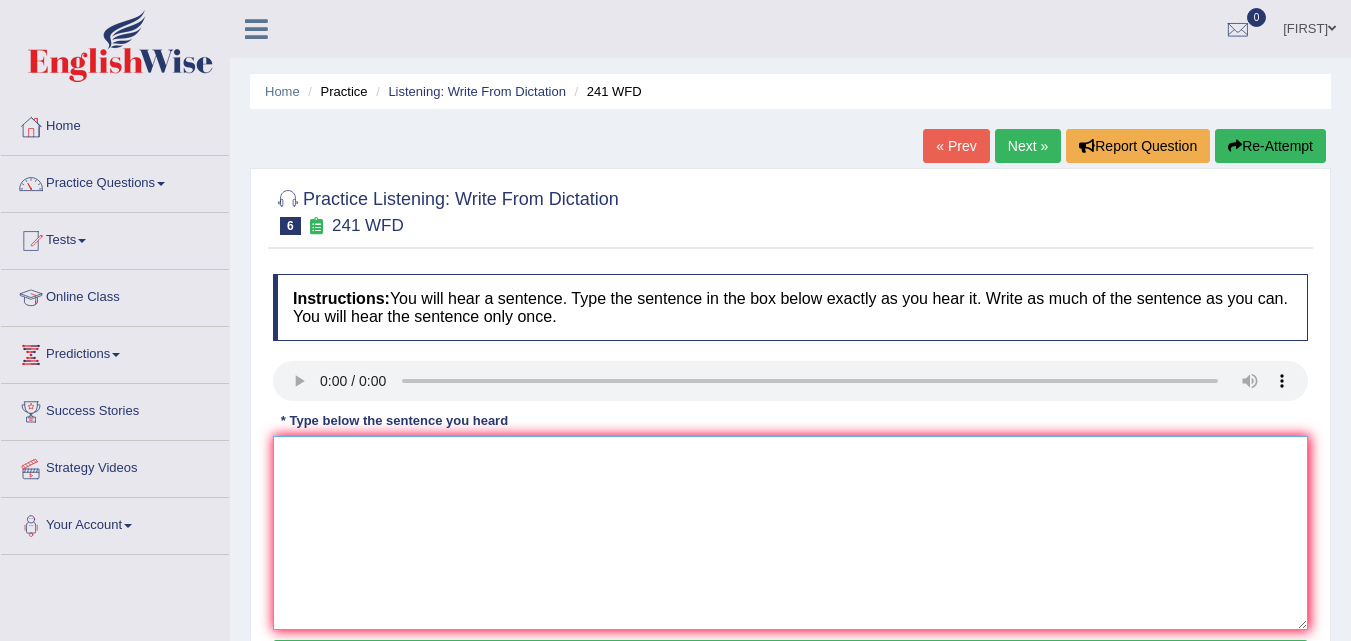 click at bounding box center (790, 533) 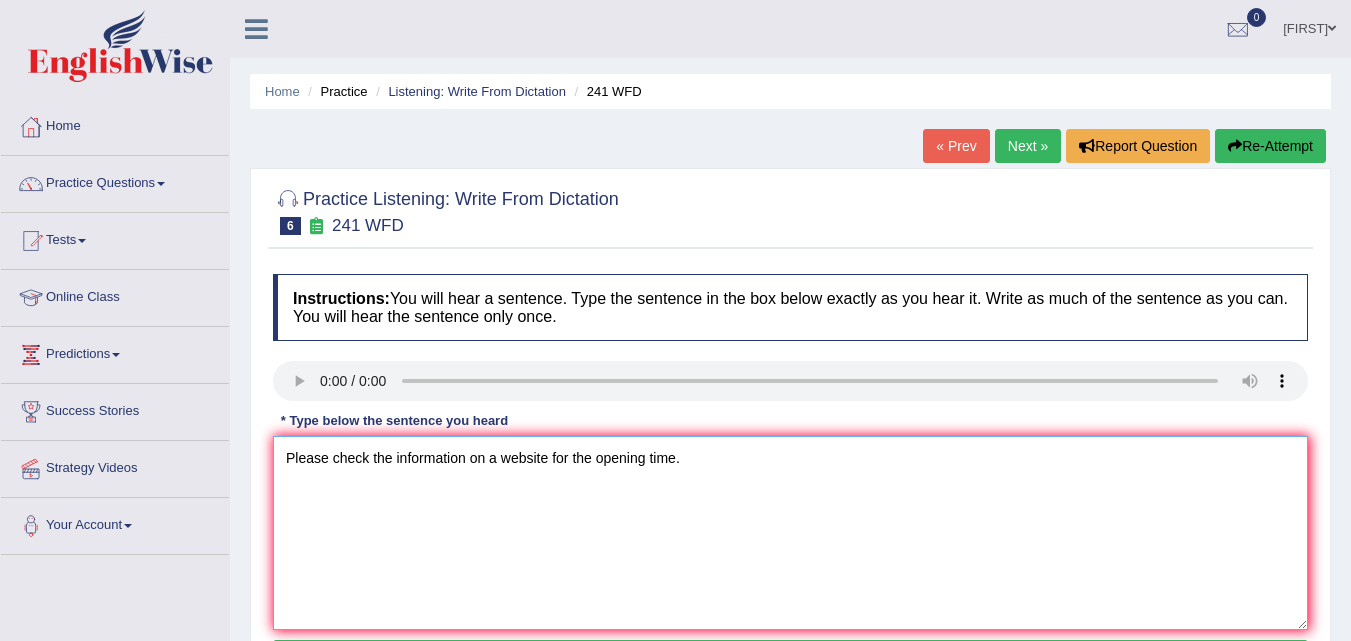 scroll, scrollTop: 164, scrollLeft: 0, axis: vertical 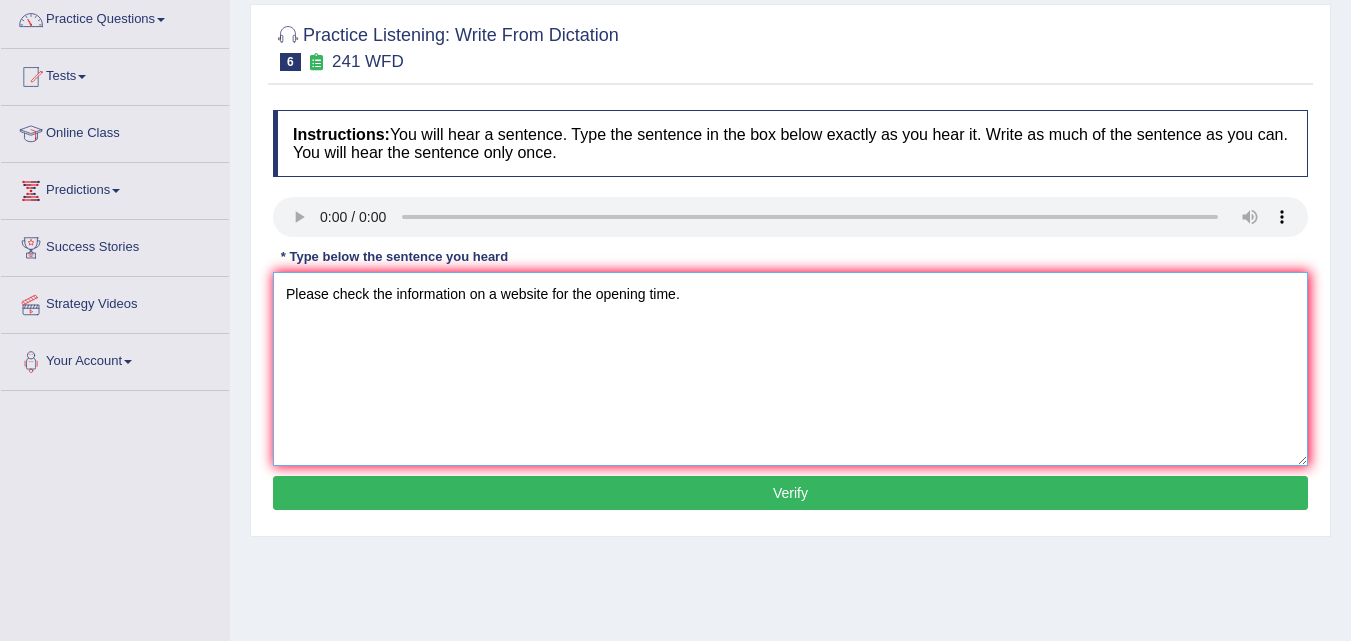 type on "Please check the information on a website for the opening time." 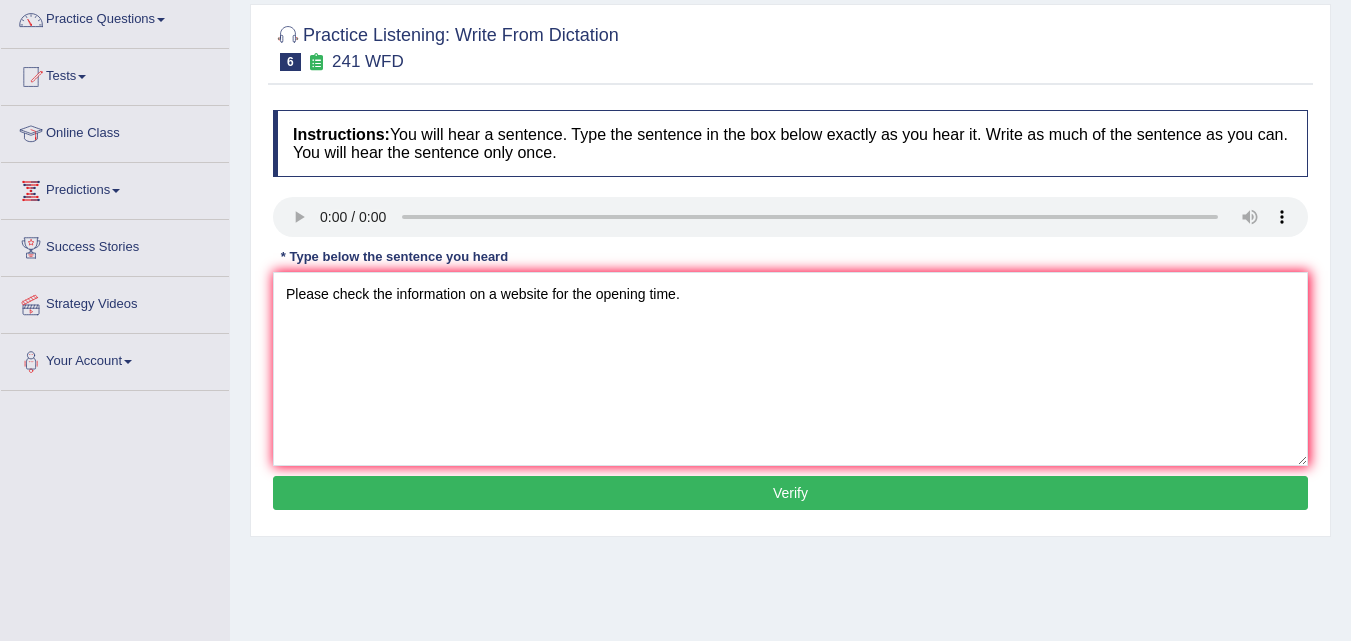 click on "Verify" at bounding box center [790, 493] 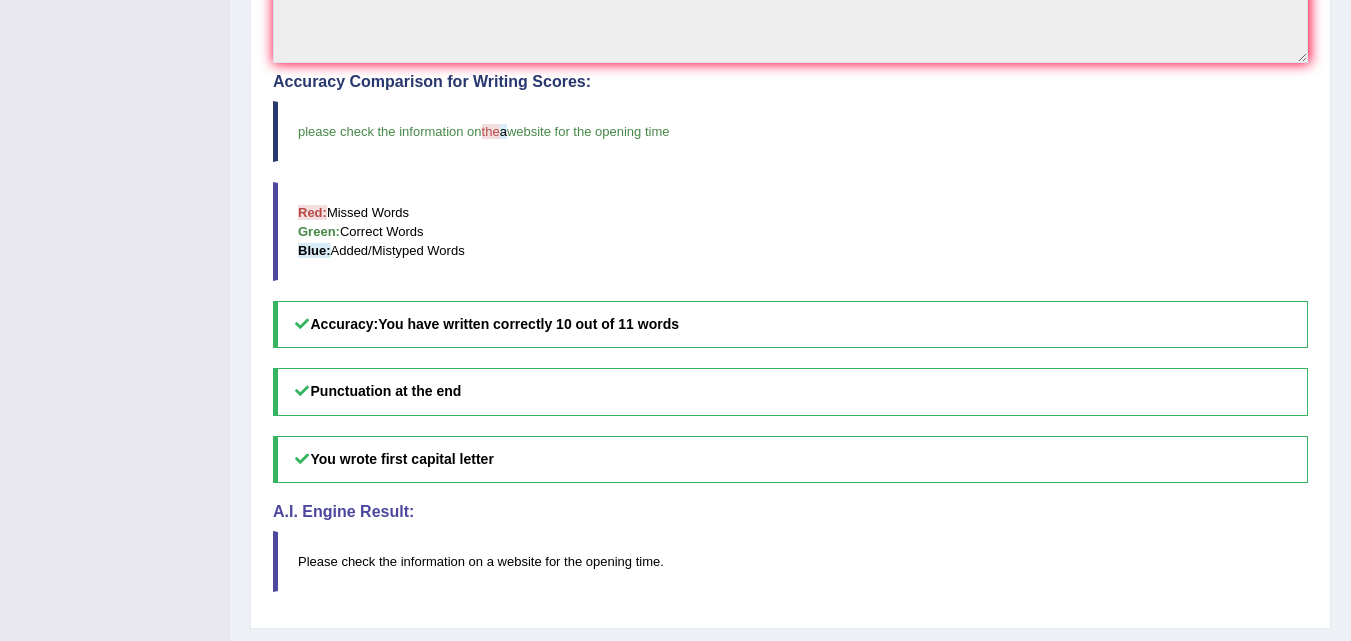 scroll, scrollTop: 0, scrollLeft: 0, axis: both 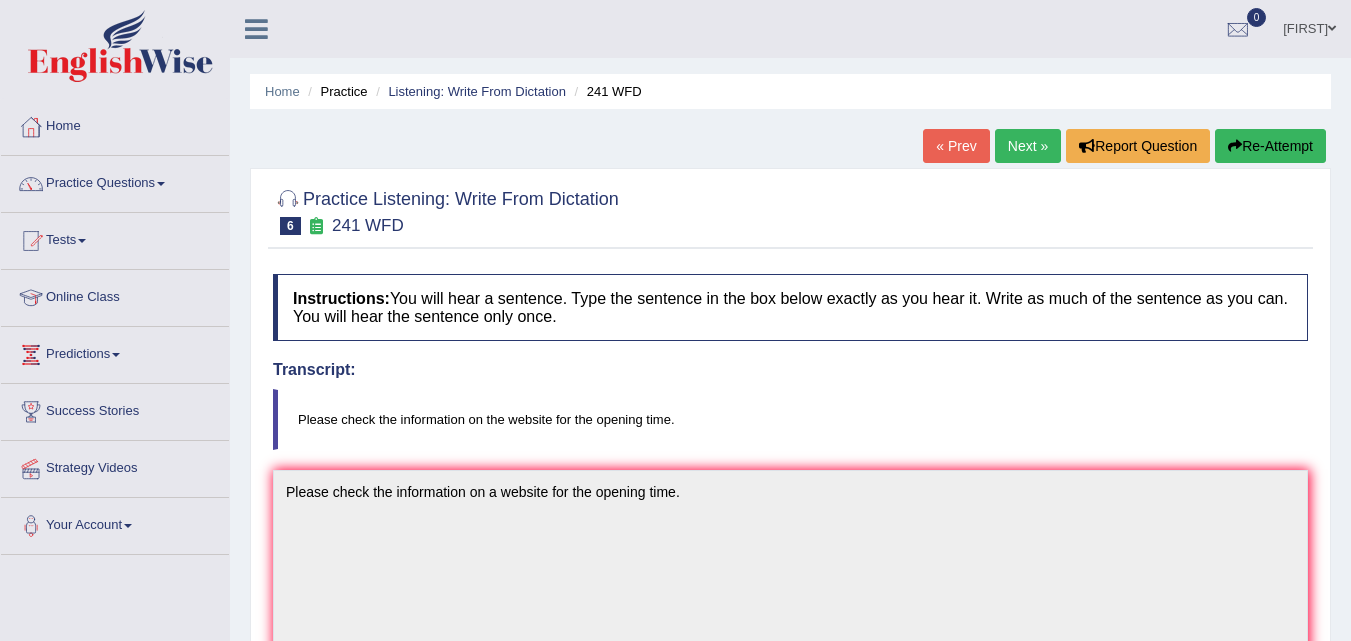 click on "Next »" at bounding box center [1028, 146] 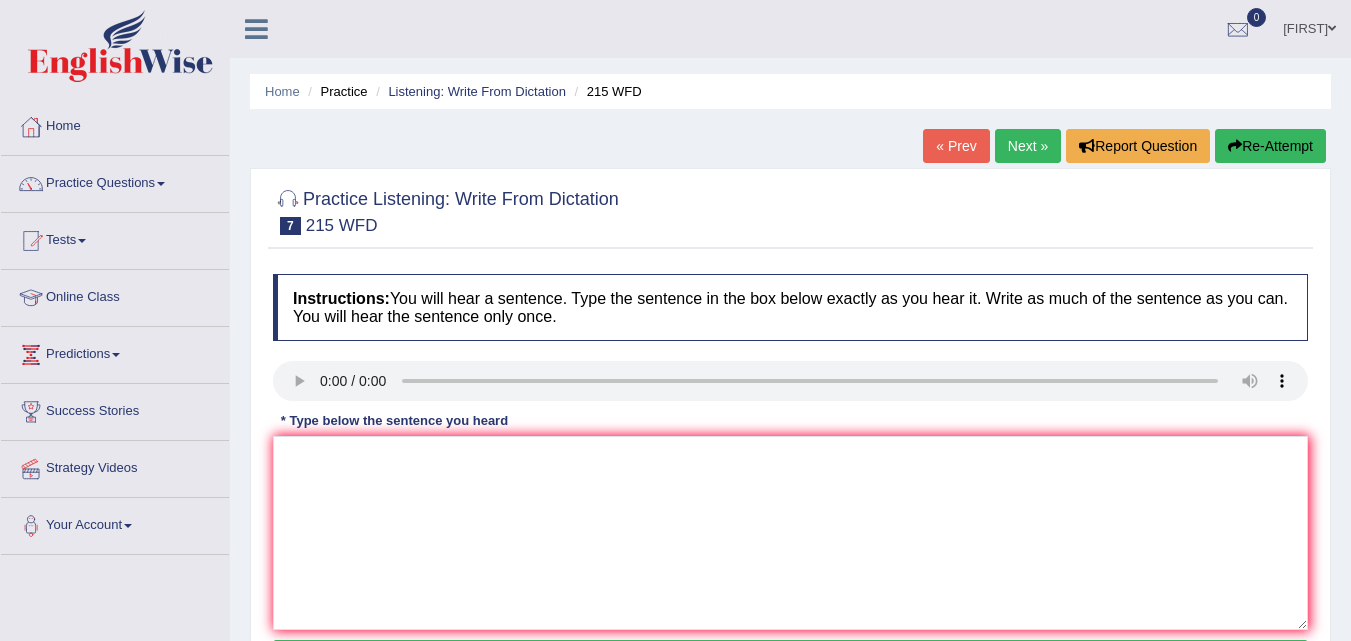 scroll, scrollTop: 0, scrollLeft: 0, axis: both 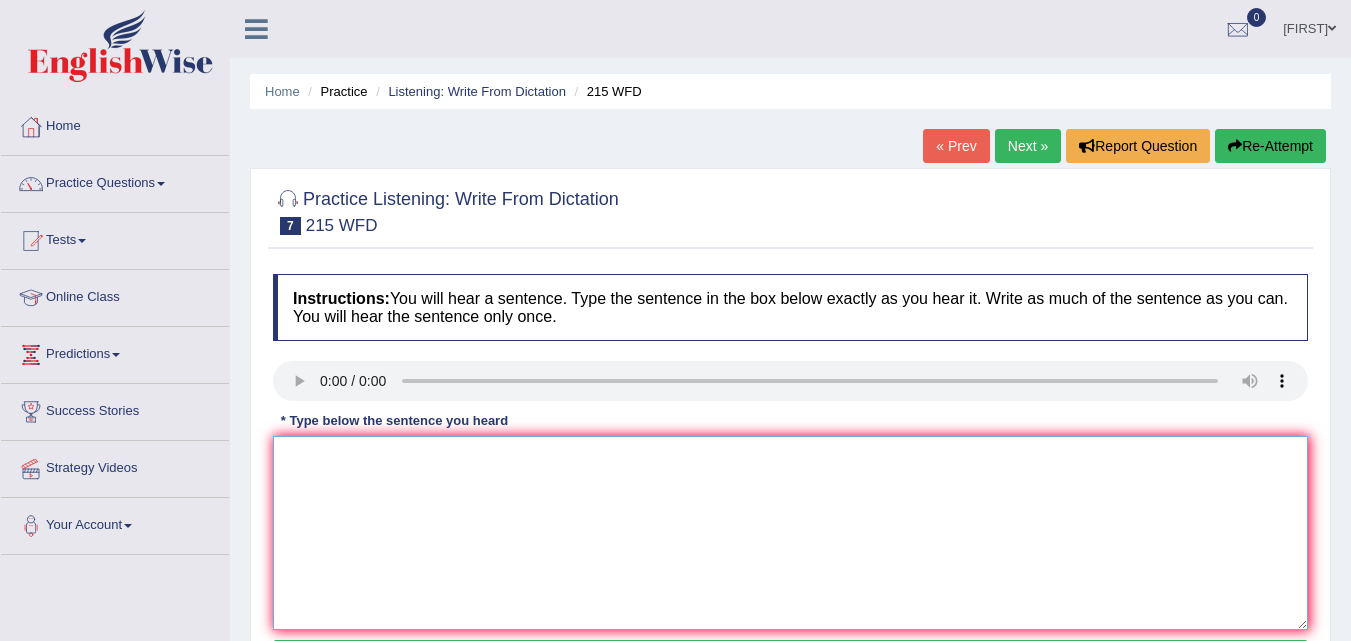 click at bounding box center (790, 533) 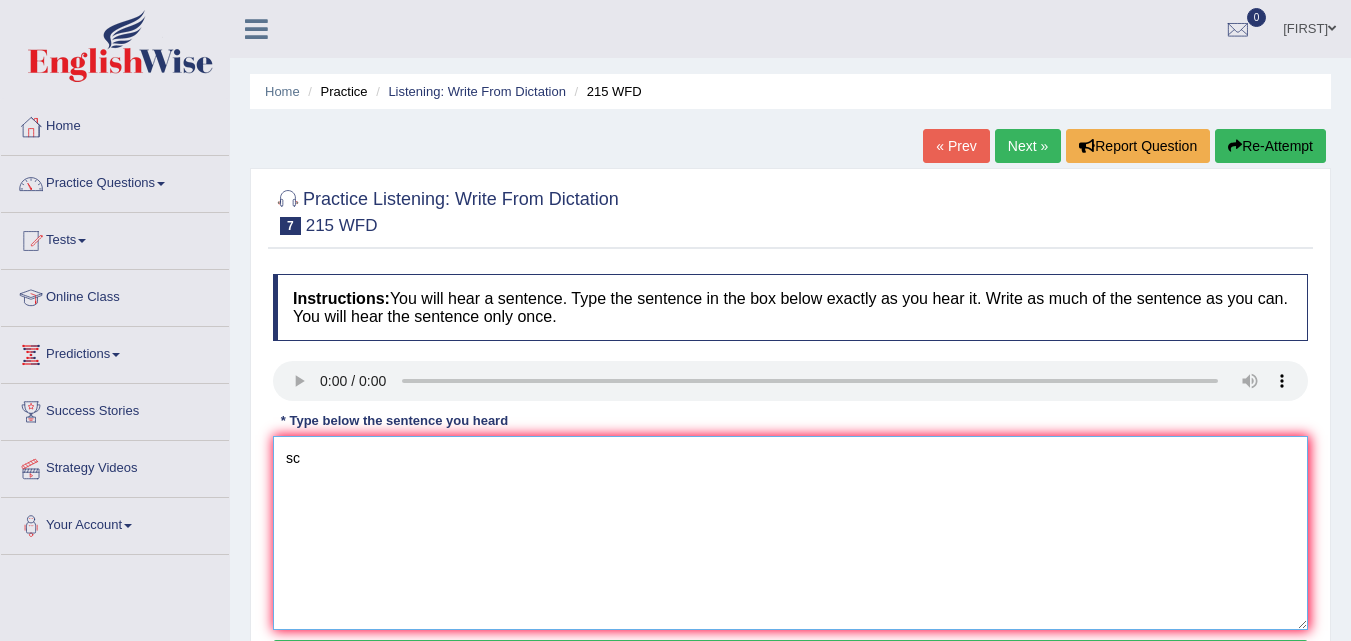 type on "s" 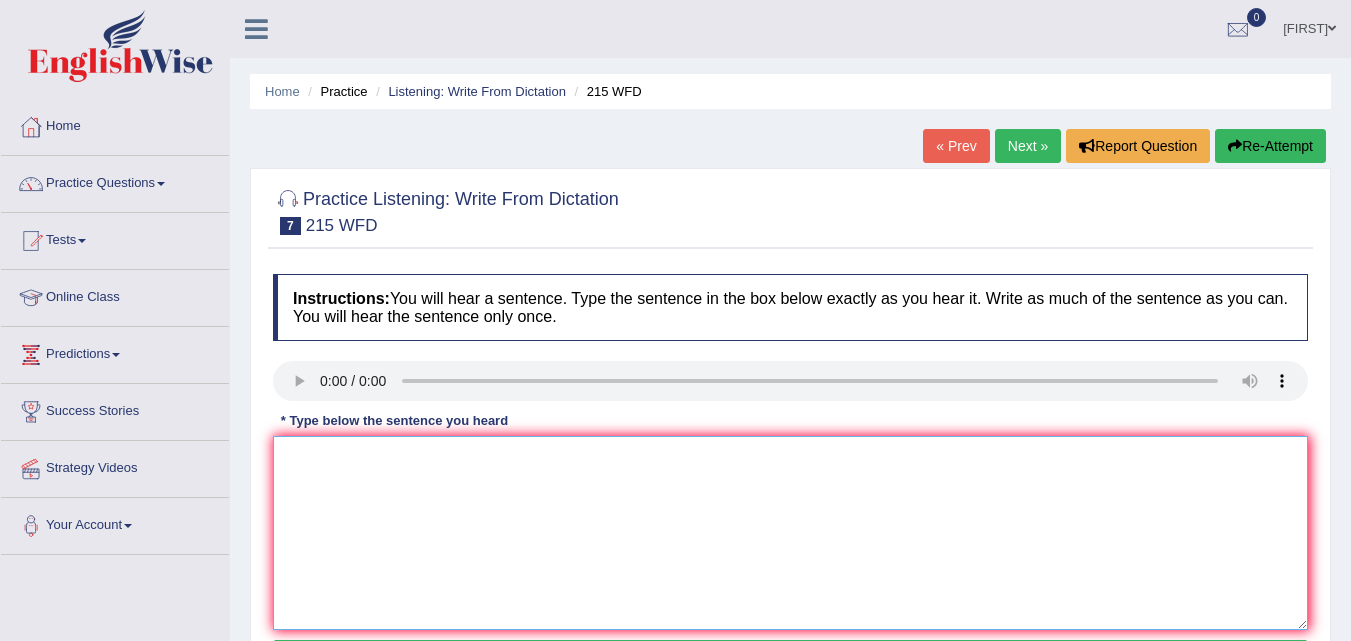 type on "s" 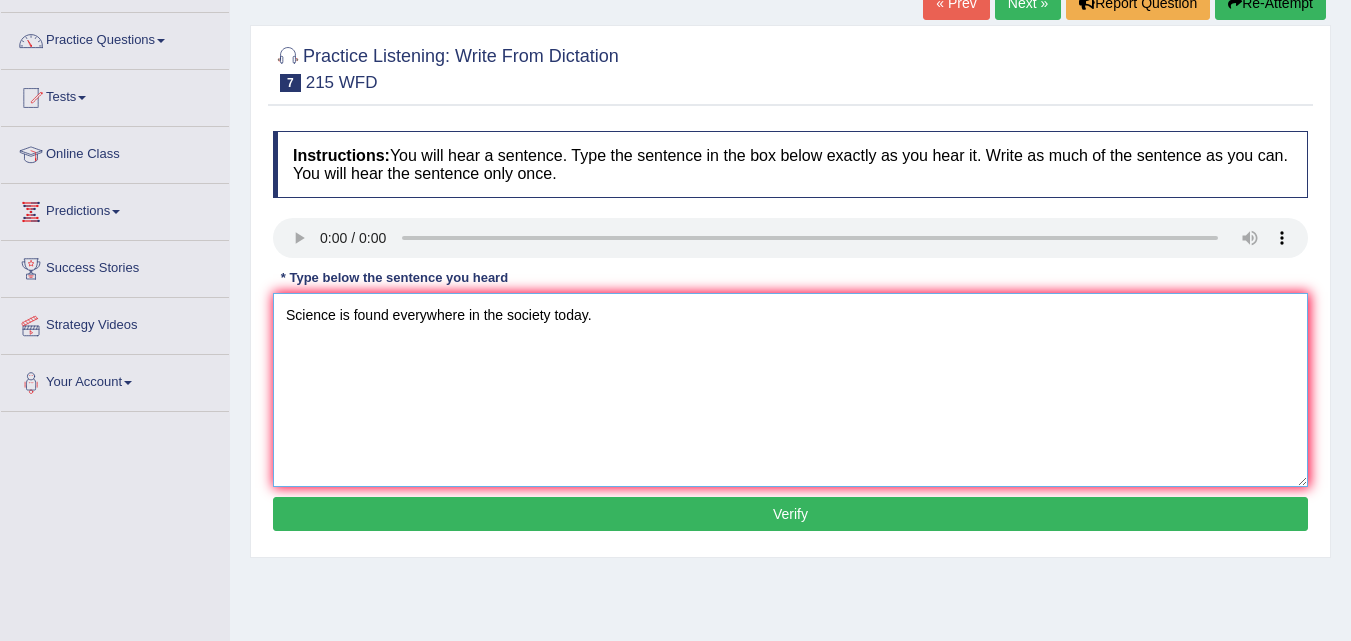 scroll, scrollTop: 146, scrollLeft: 0, axis: vertical 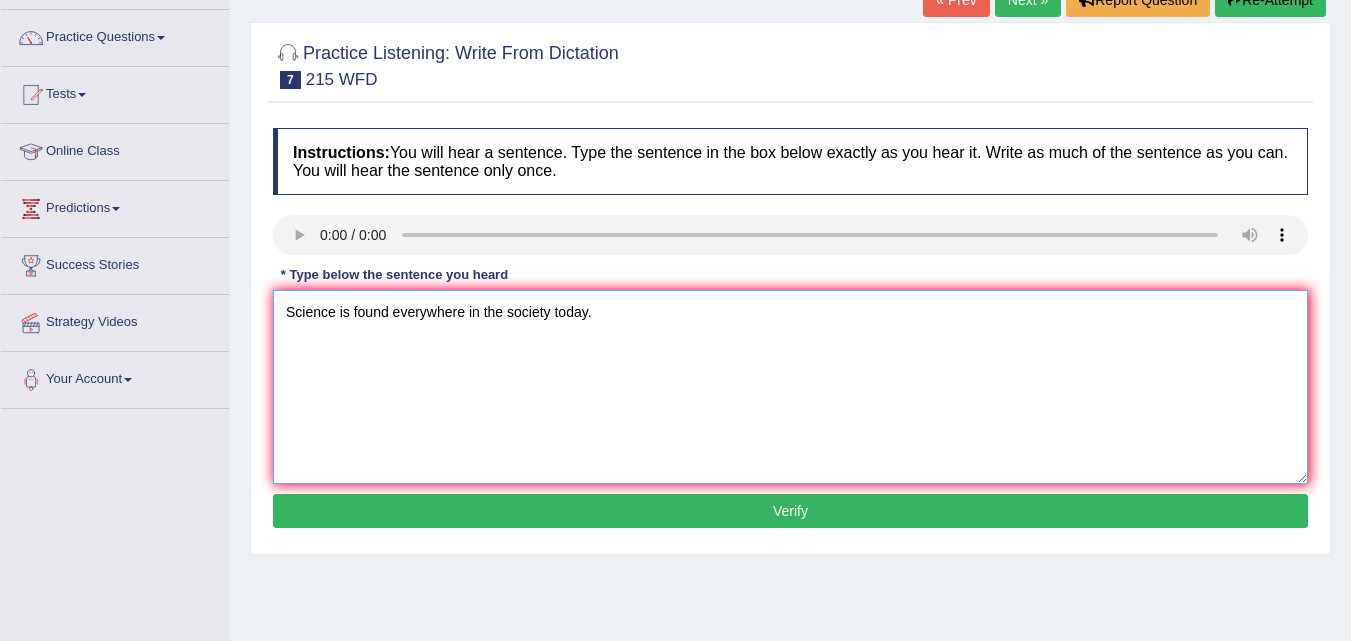 type on "Science is found everywhere in the society today." 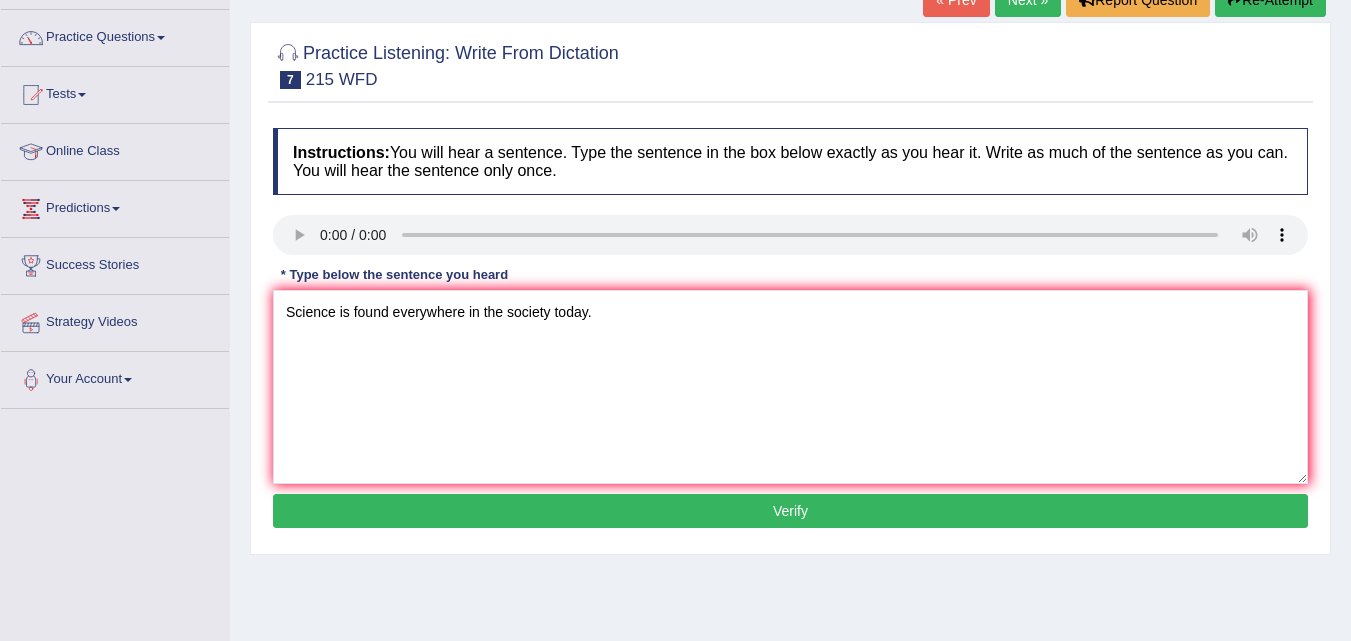 click on "Verify" at bounding box center [790, 511] 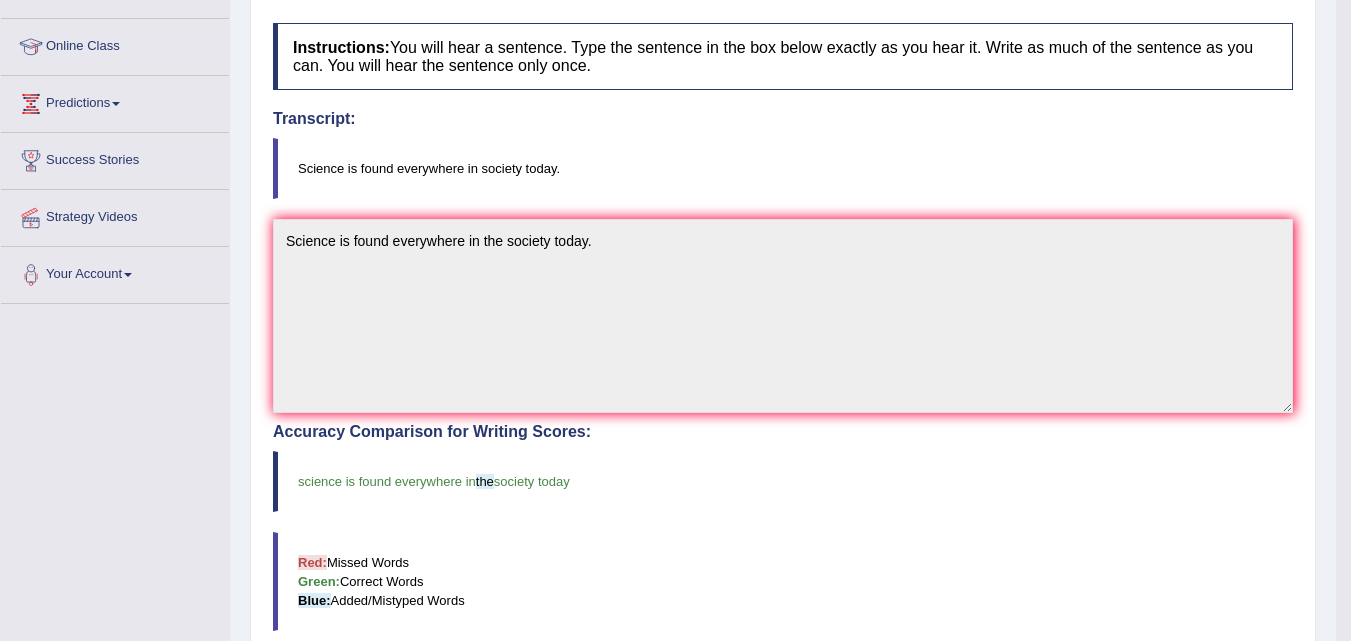 scroll, scrollTop: 231, scrollLeft: 0, axis: vertical 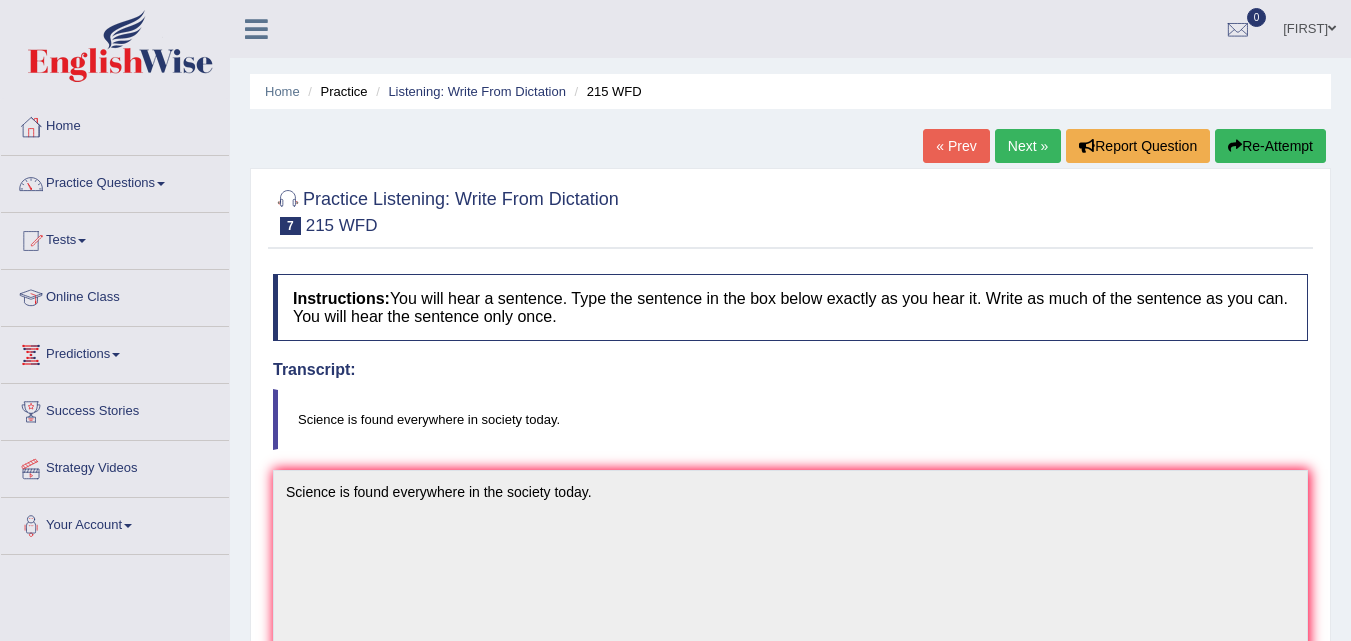 click on "Next »" at bounding box center [1028, 146] 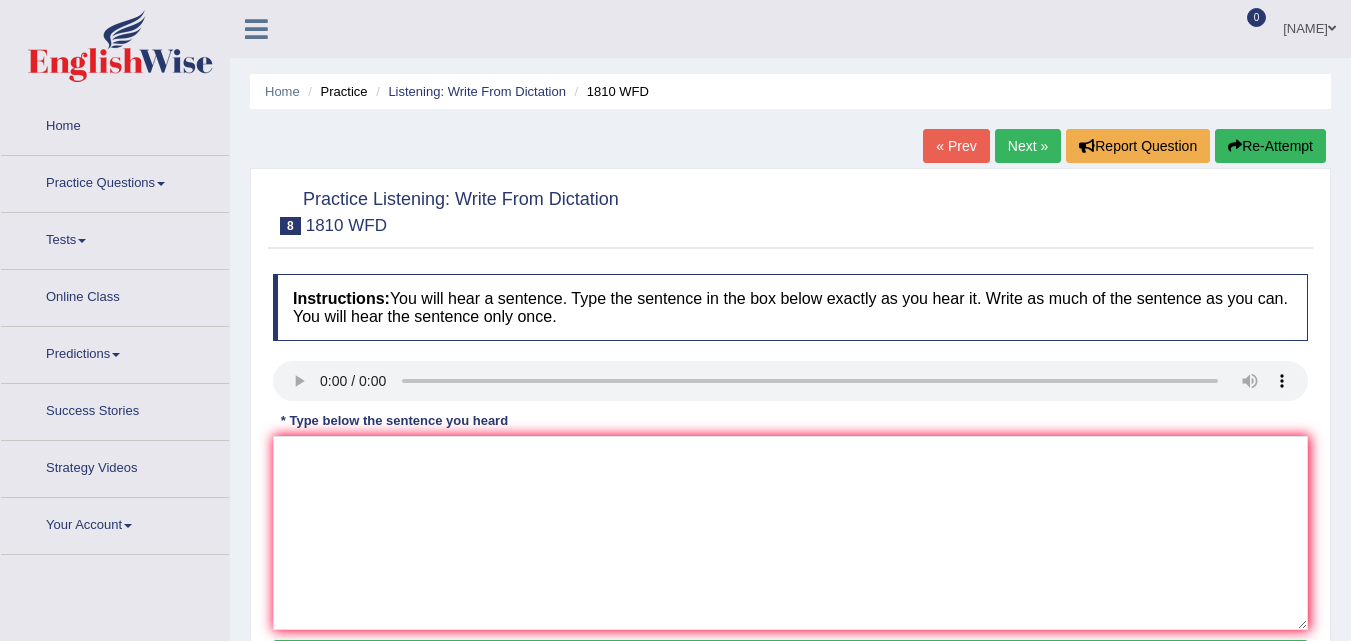 scroll, scrollTop: 0, scrollLeft: 0, axis: both 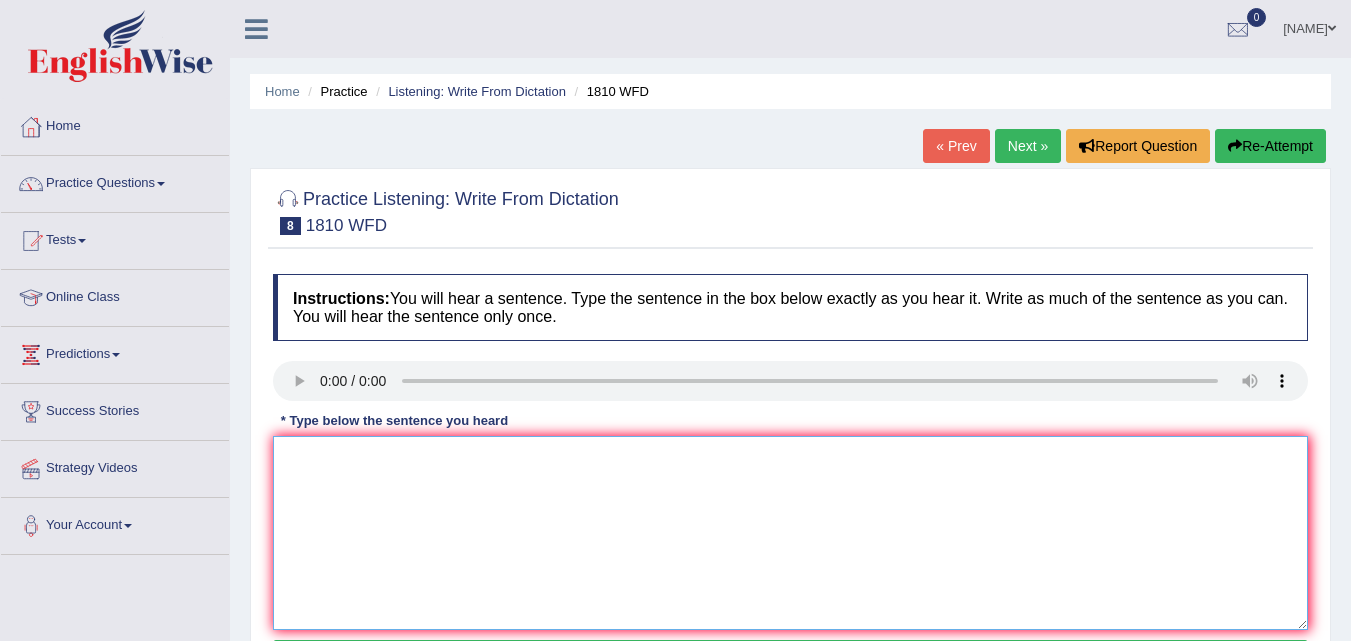 click at bounding box center (790, 533) 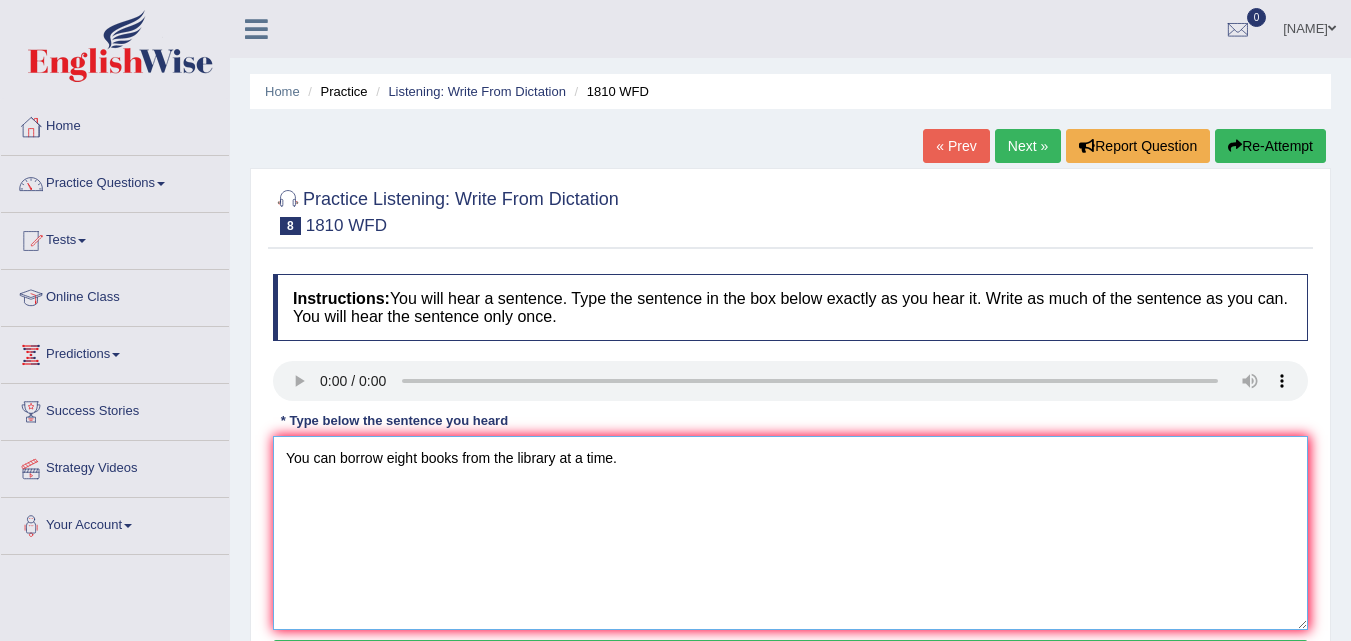scroll, scrollTop: 107, scrollLeft: 0, axis: vertical 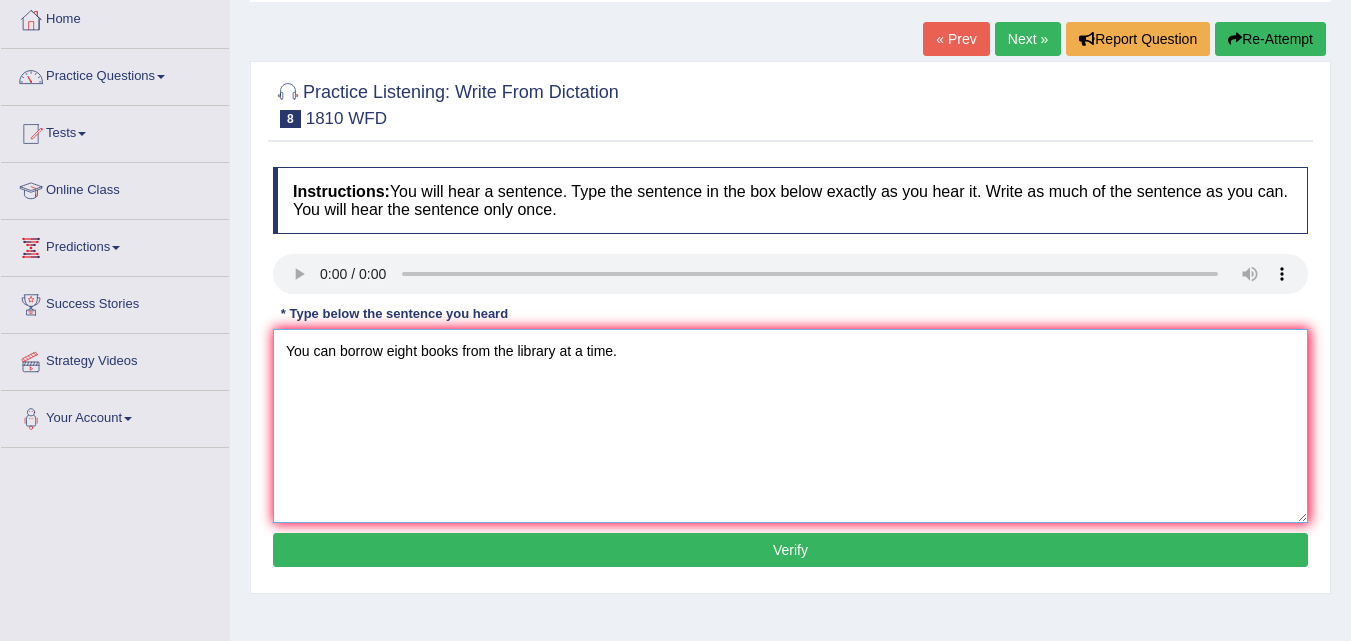 type on "You can borrow eight books from the library at a time." 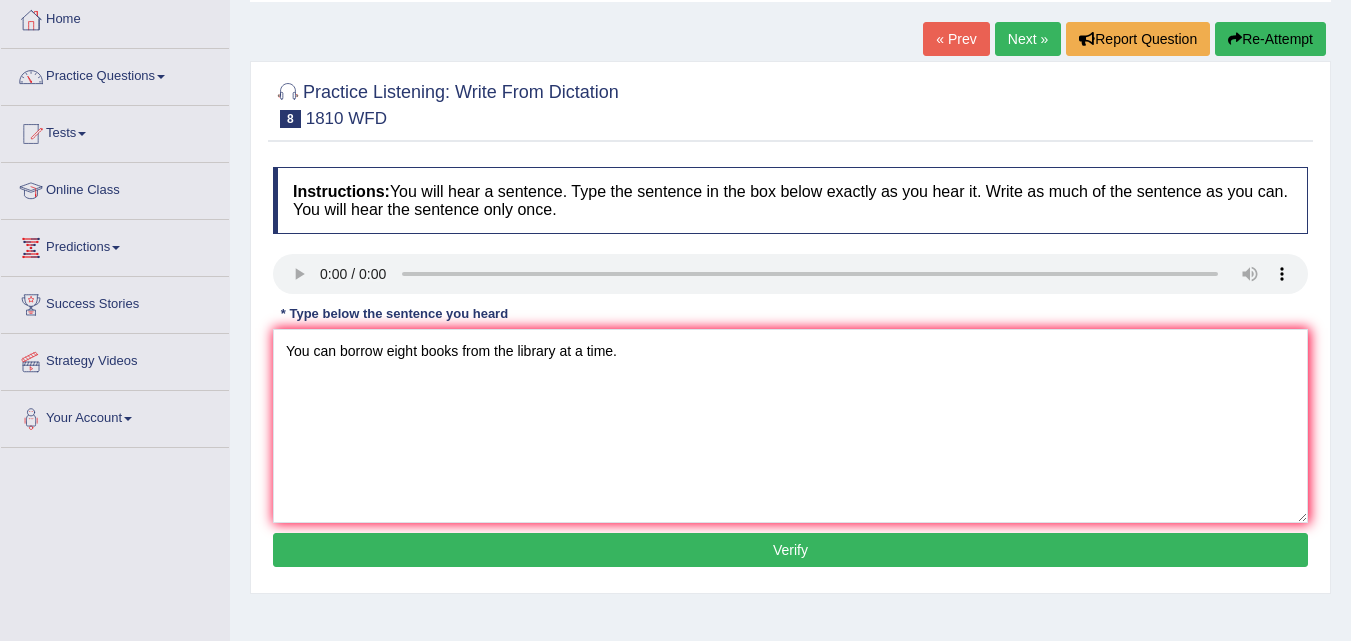 click on "Verify" at bounding box center (790, 550) 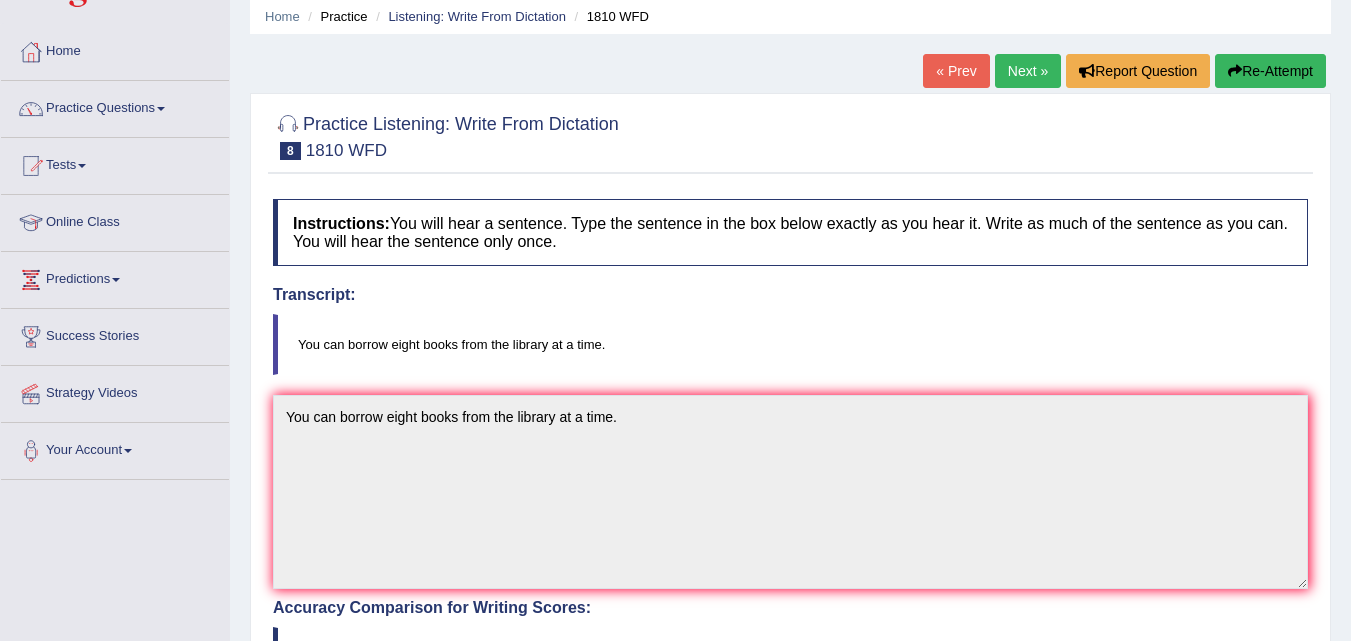 scroll, scrollTop: 0, scrollLeft: 0, axis: both 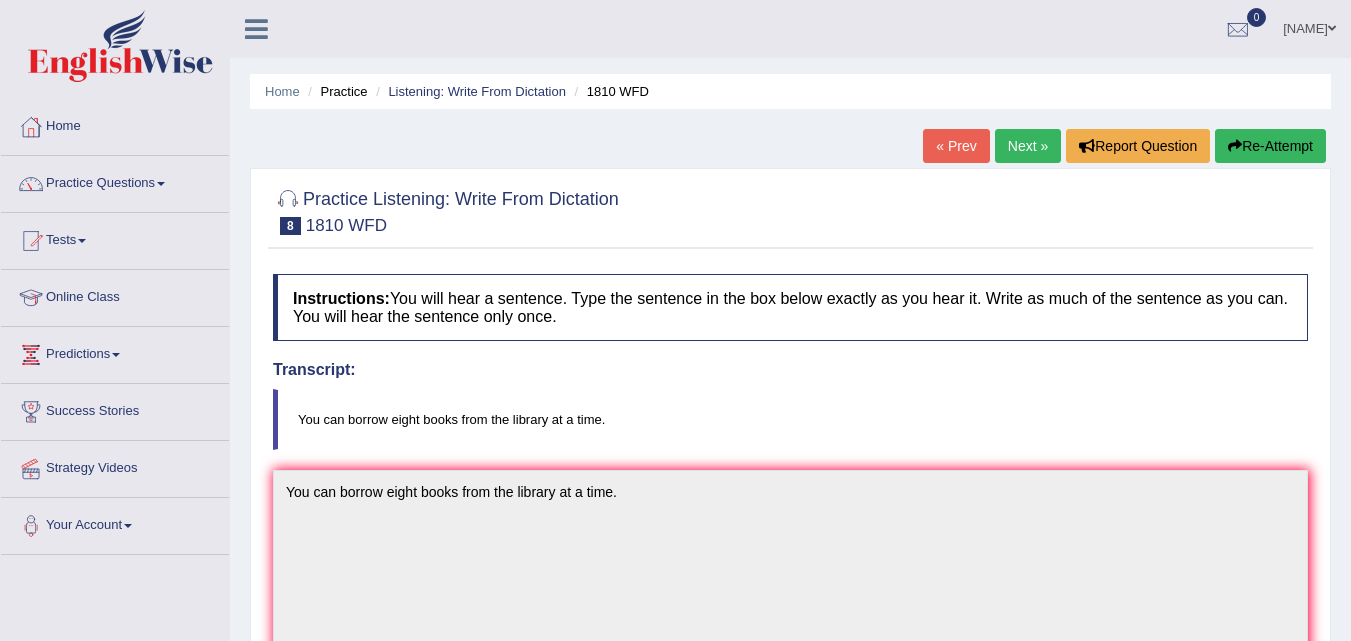 click on "Next »" at bounding box center (1028, 146) 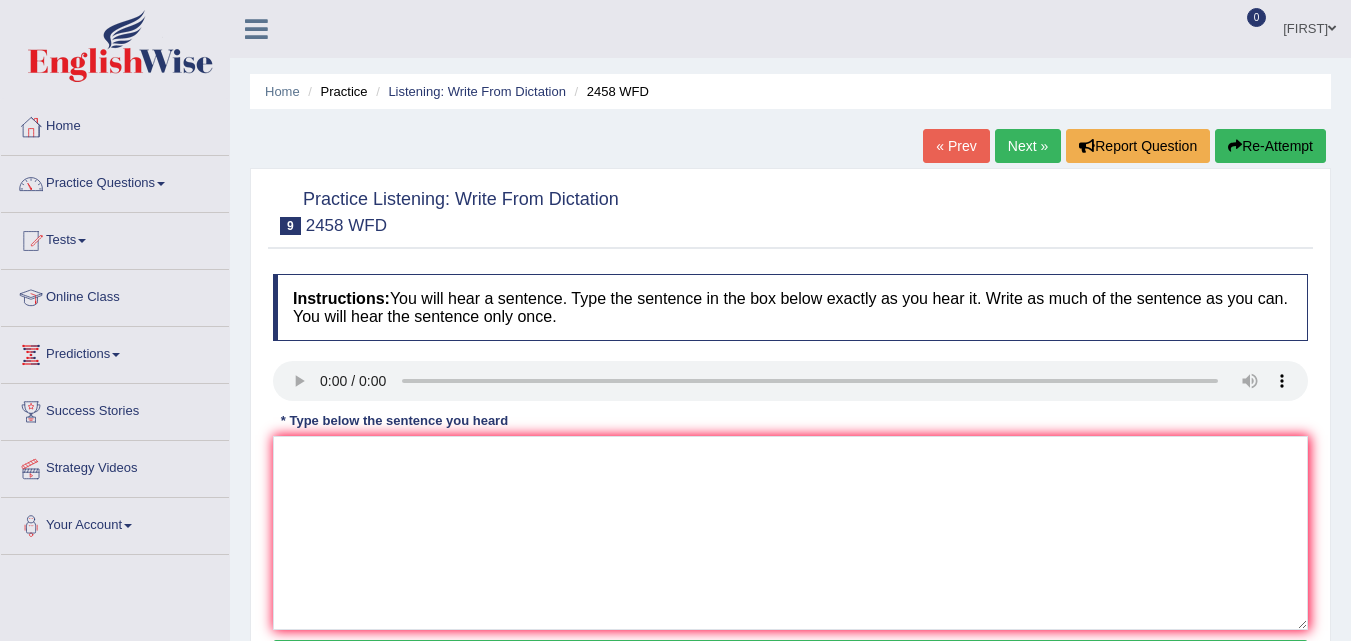 scroll, scrollTop: 0, scrollLeft: 0, axis: both 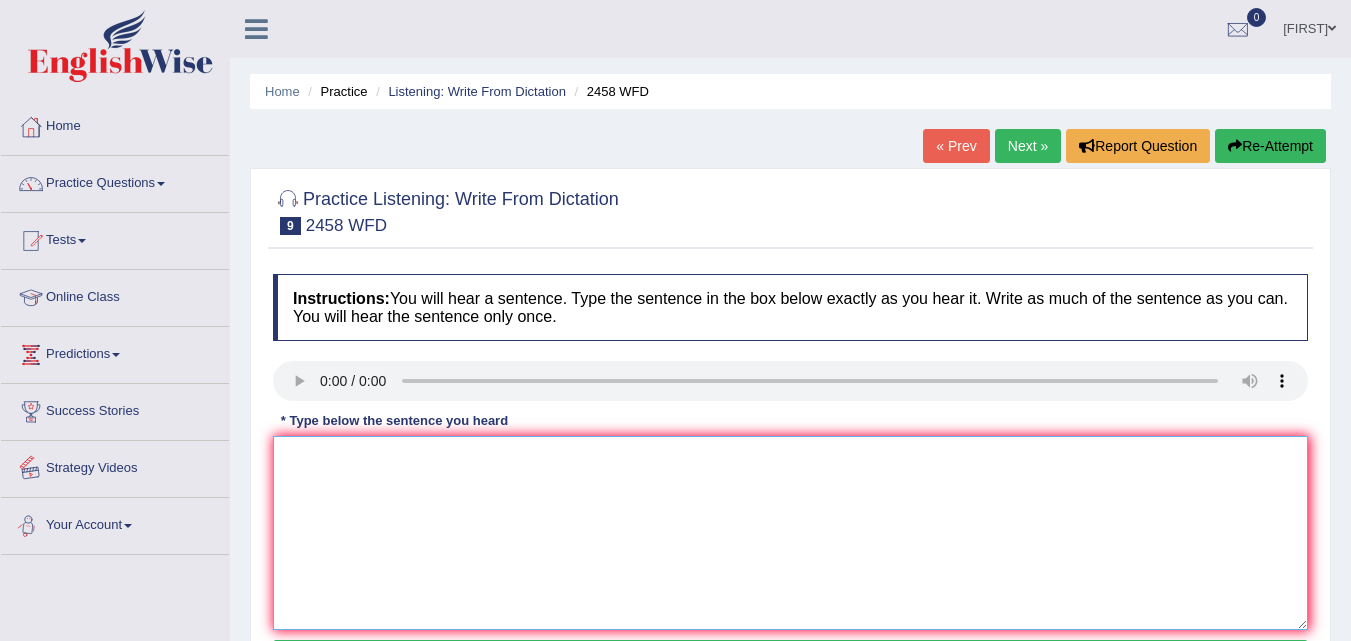 click at bounding box center [790, 533] 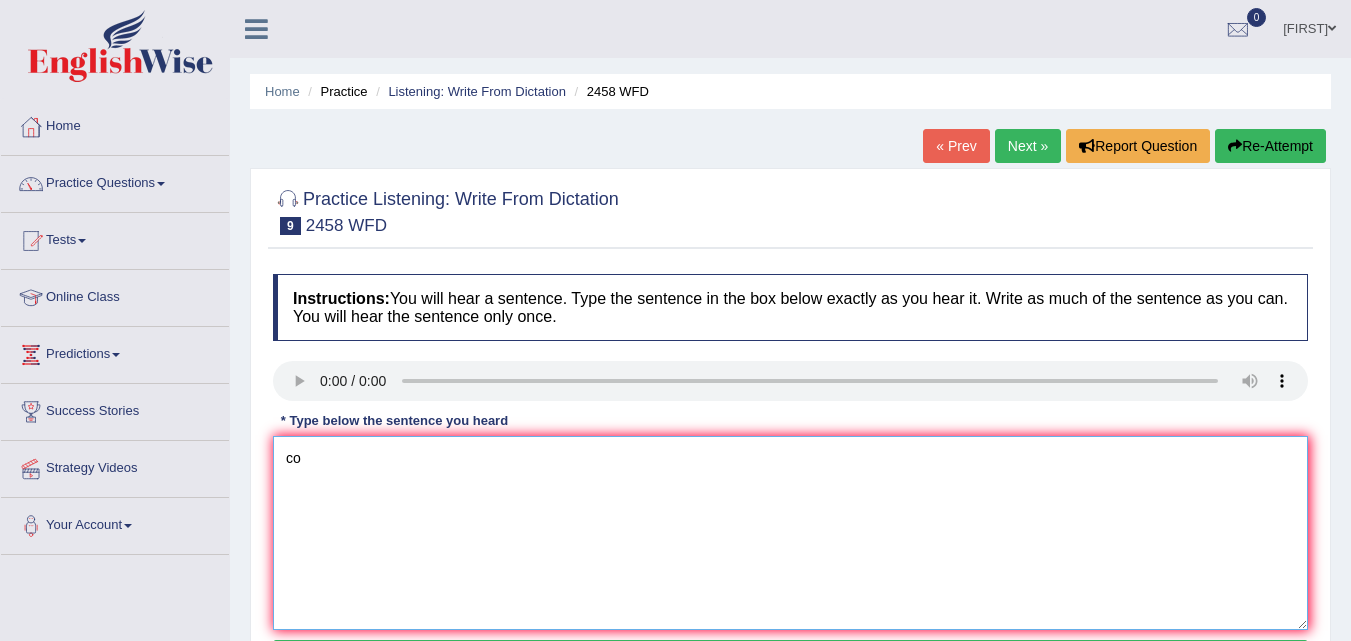 type on "c" 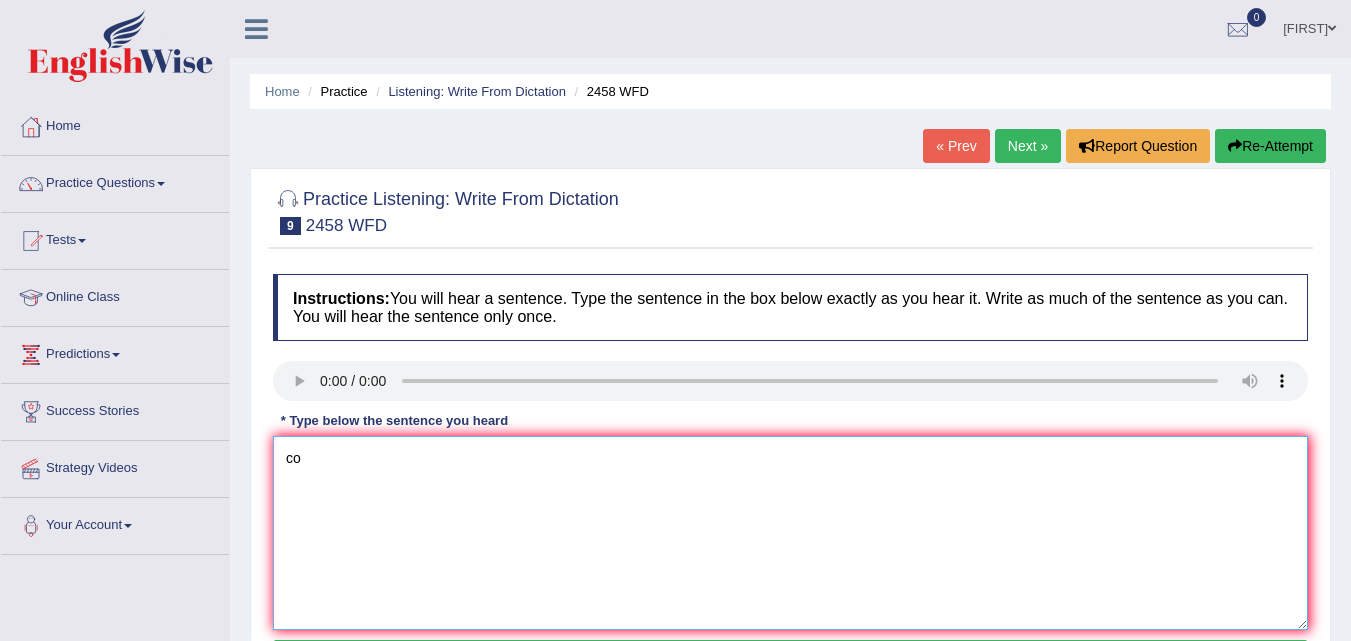 type on "c" 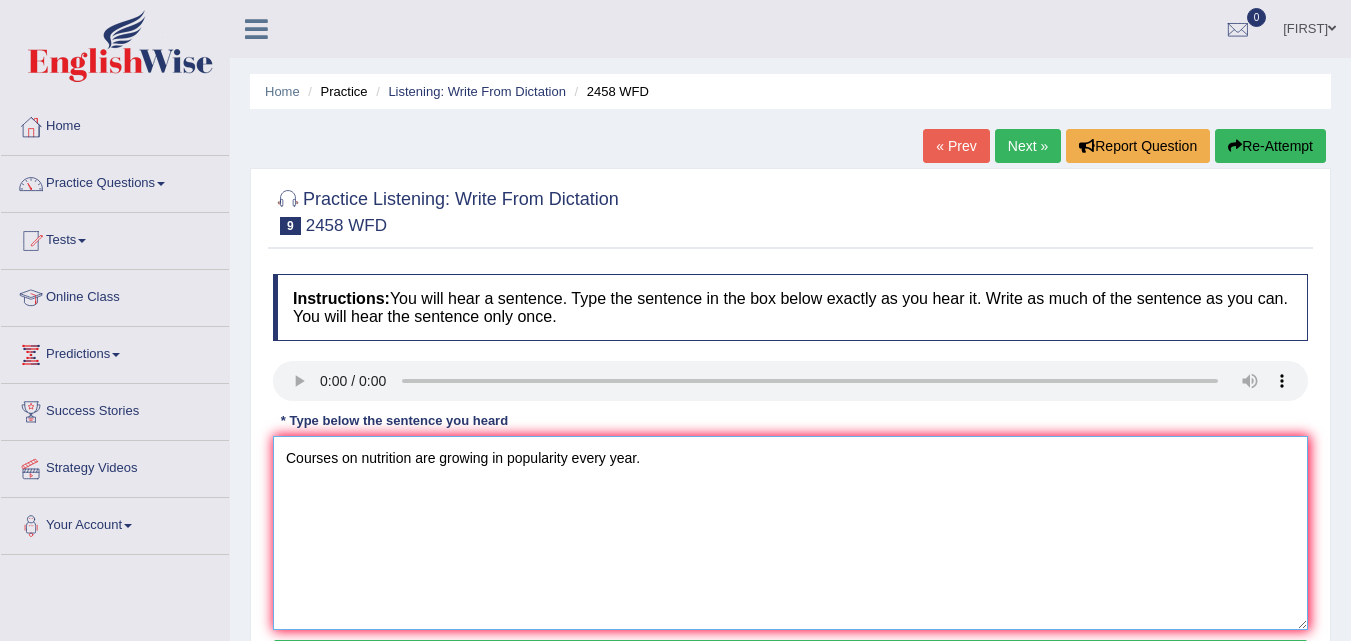 scroll, scrollTop: 164, scrollLeft: 0, axis: vertical 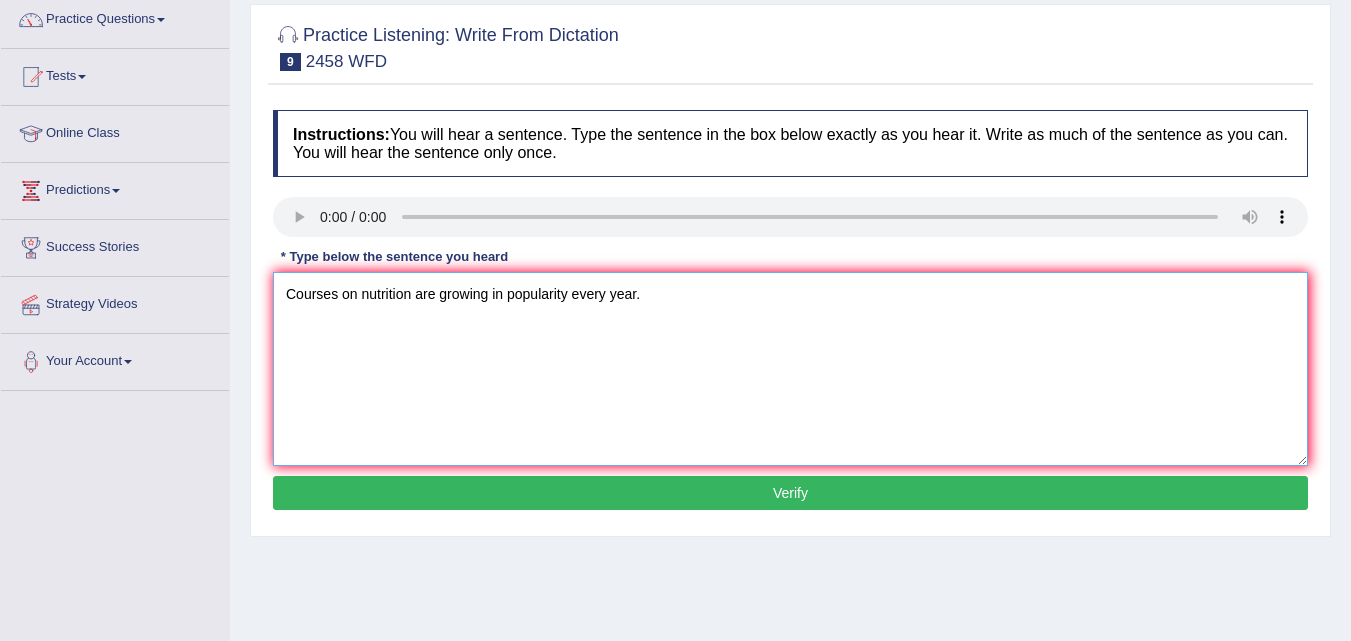 type on "Courses on nutrition are growing in popularity every year." 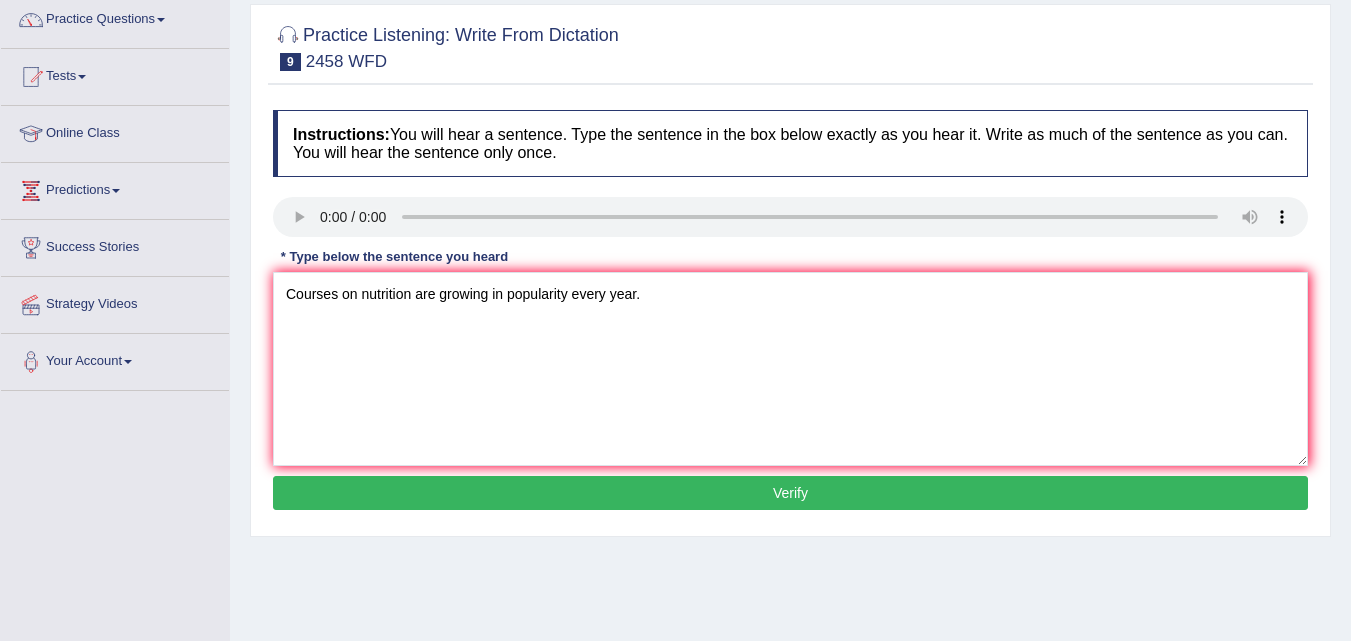 click on "Verify" at bounding box center [790, 493] 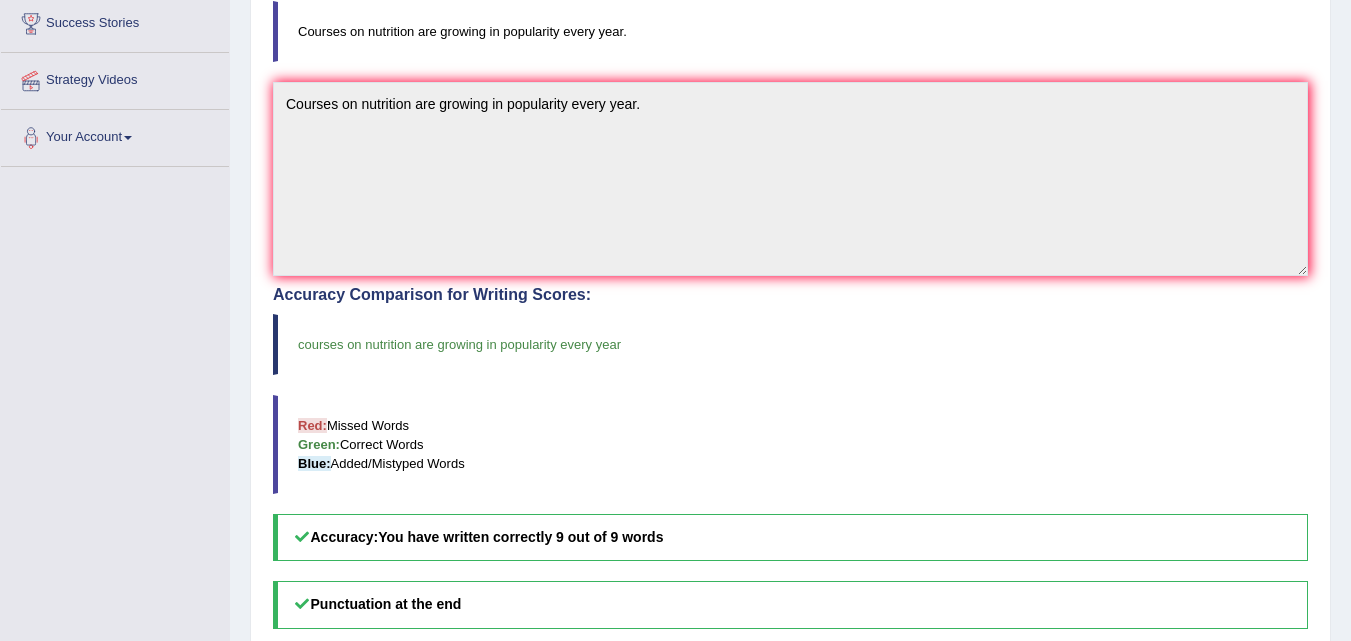 scroll, scrollTop: 0, scrollLeft: 0, axis: both 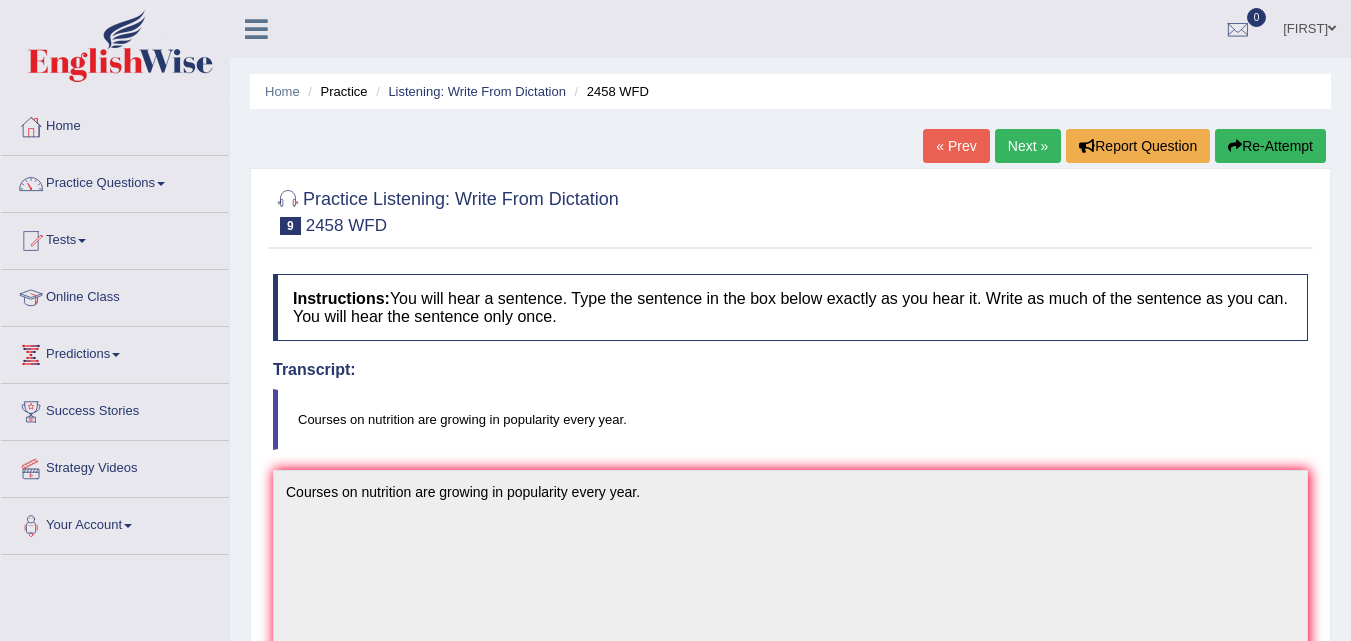 click on "Next »" at bounding box center [1028, 146] 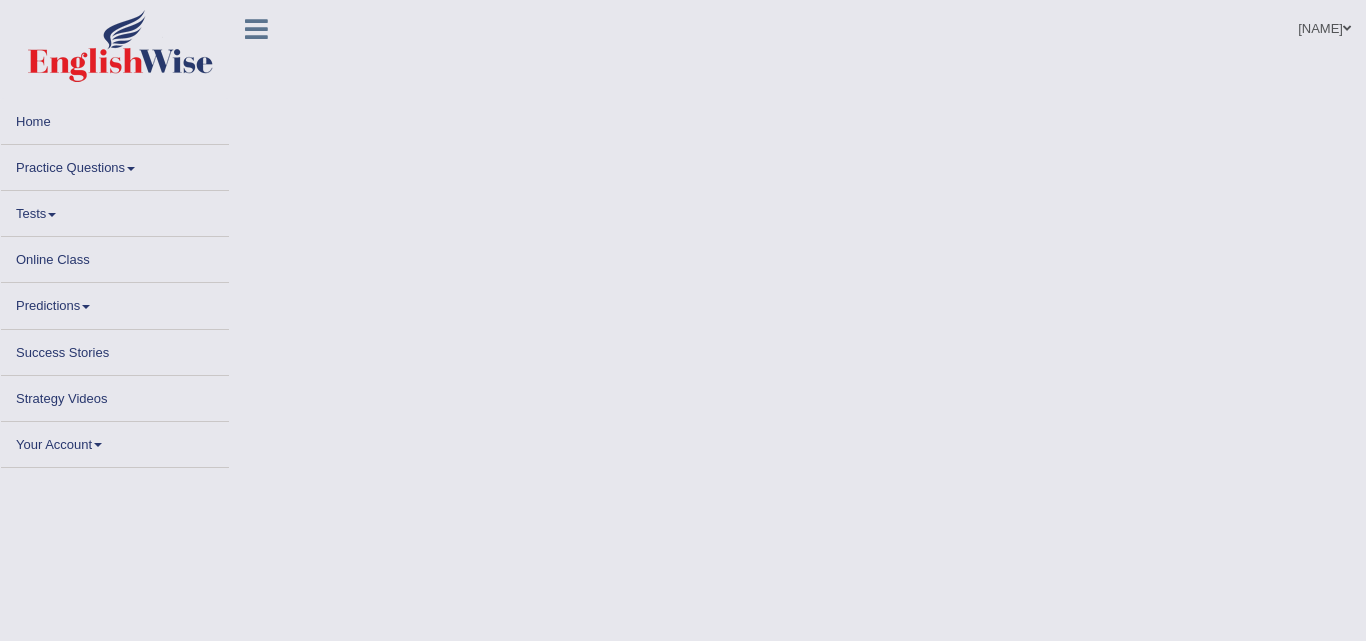 scroll, scrollTop: 0, scrollLeft: 0, axis: both 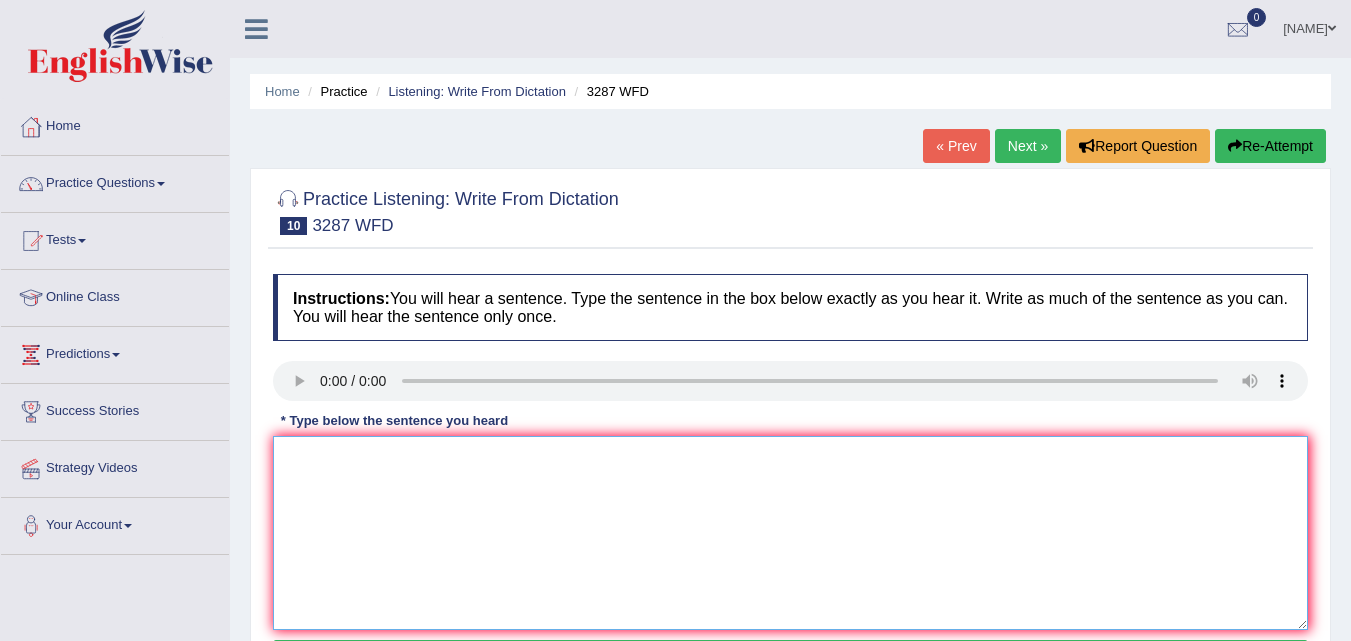click at bounding box center [790, 533] 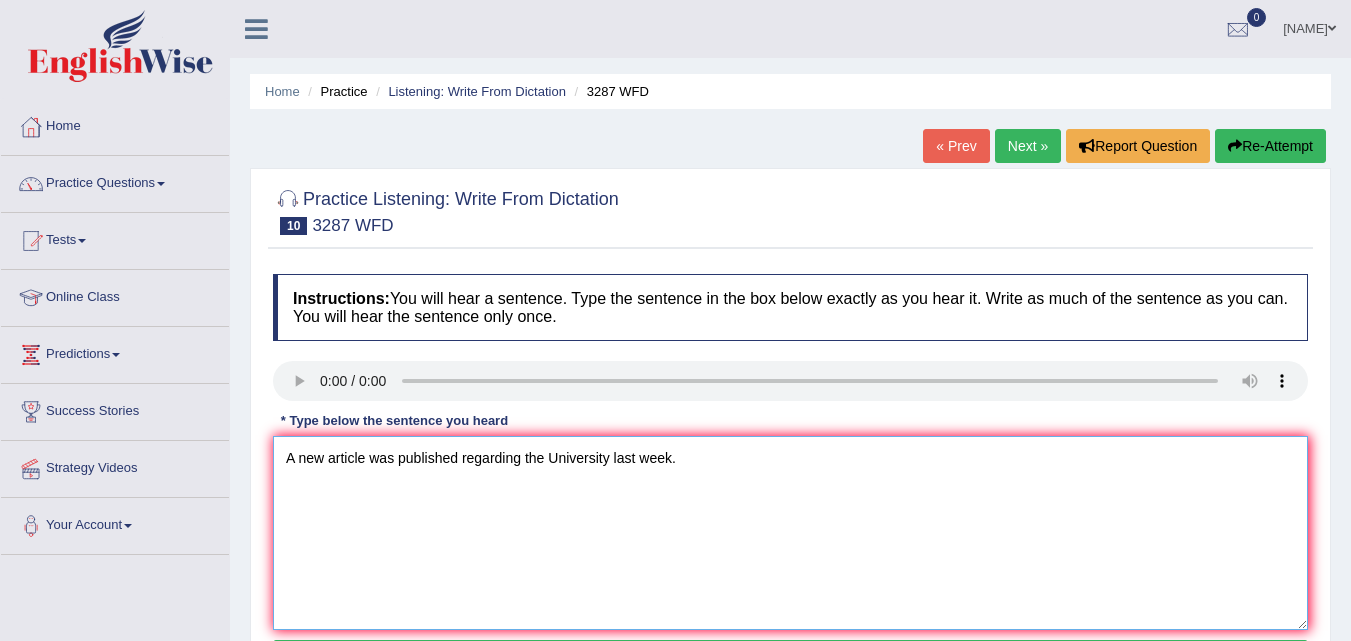 click on "A new article was published regarding the University last week." at bounding box center [790, 533] 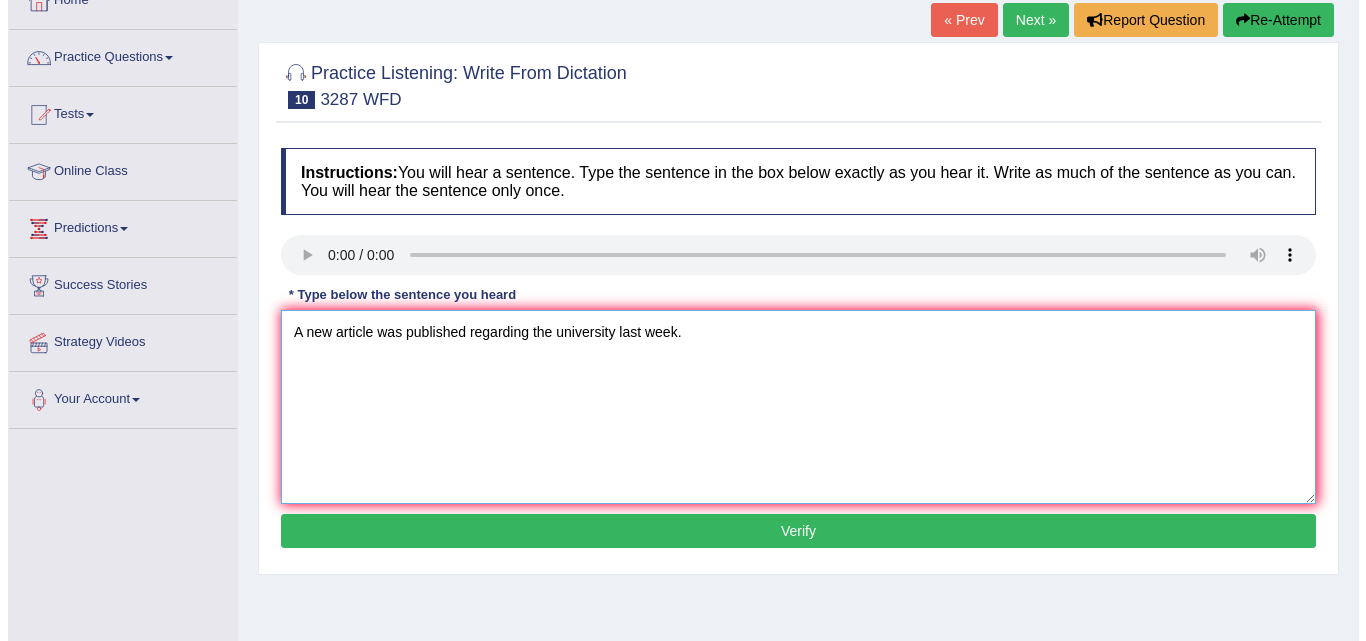 scroll, scrollTop: 127, scrollLeft: 0, axis: vertical 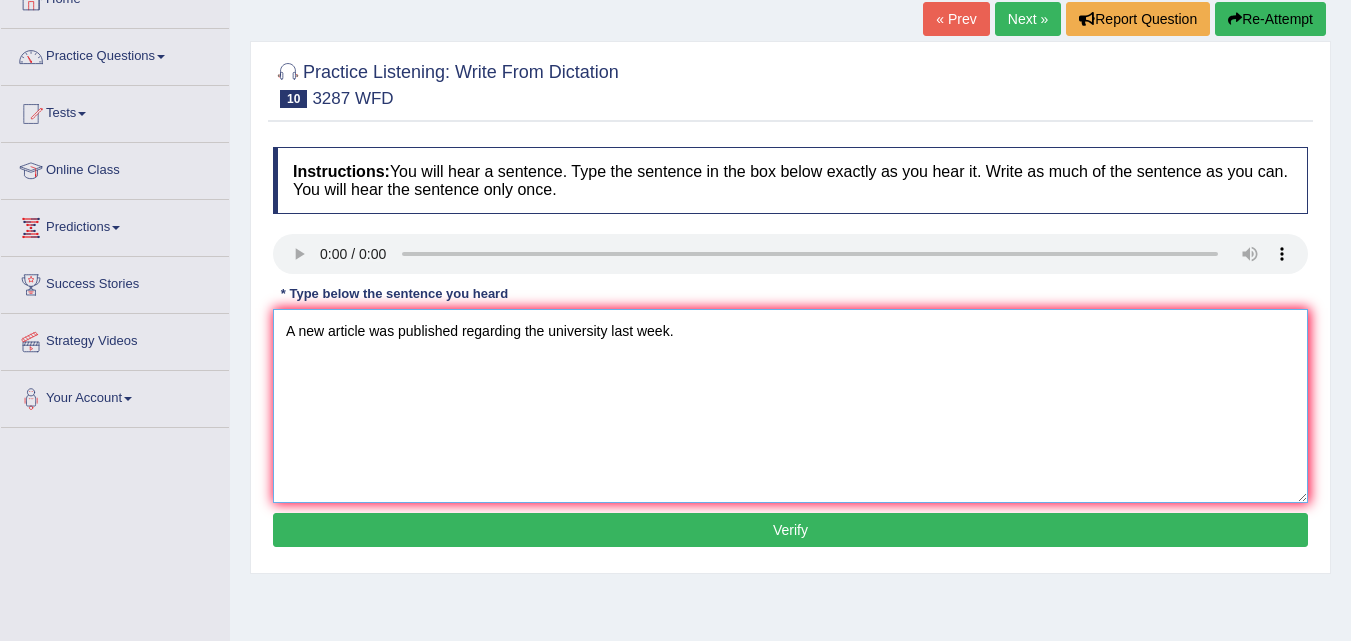 type on "A new article was published regarding the university last week." 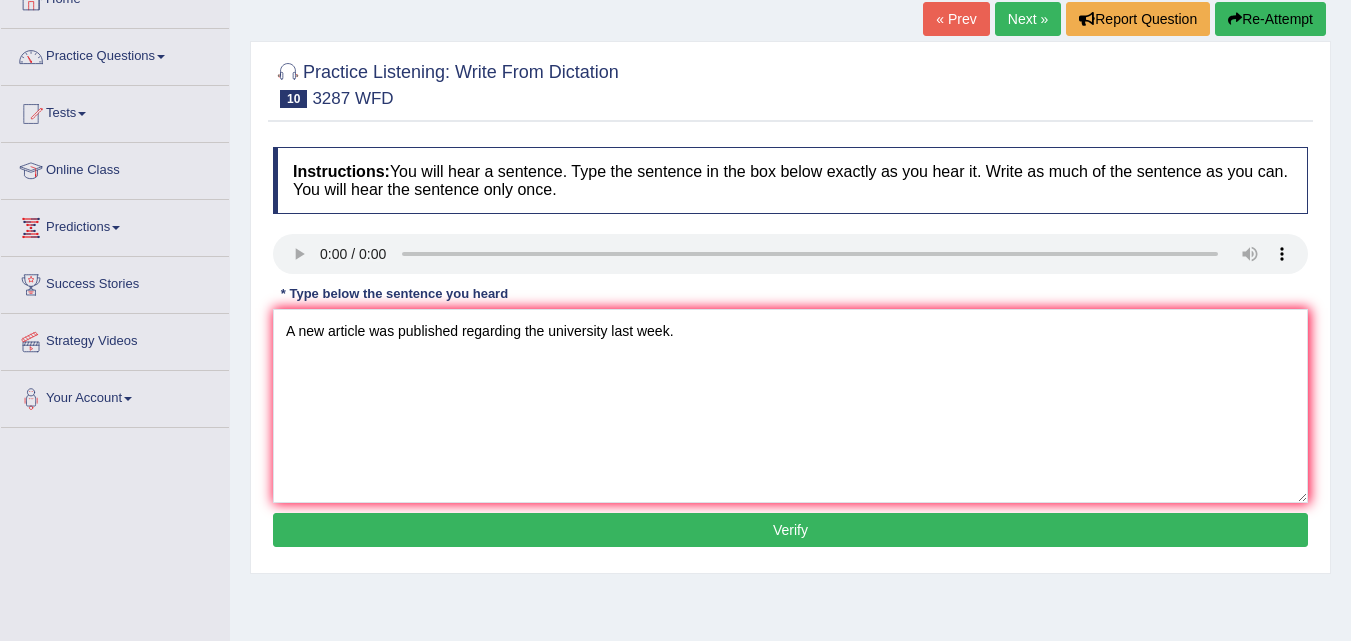 click on "Verify" at bounding box center (790, 530) 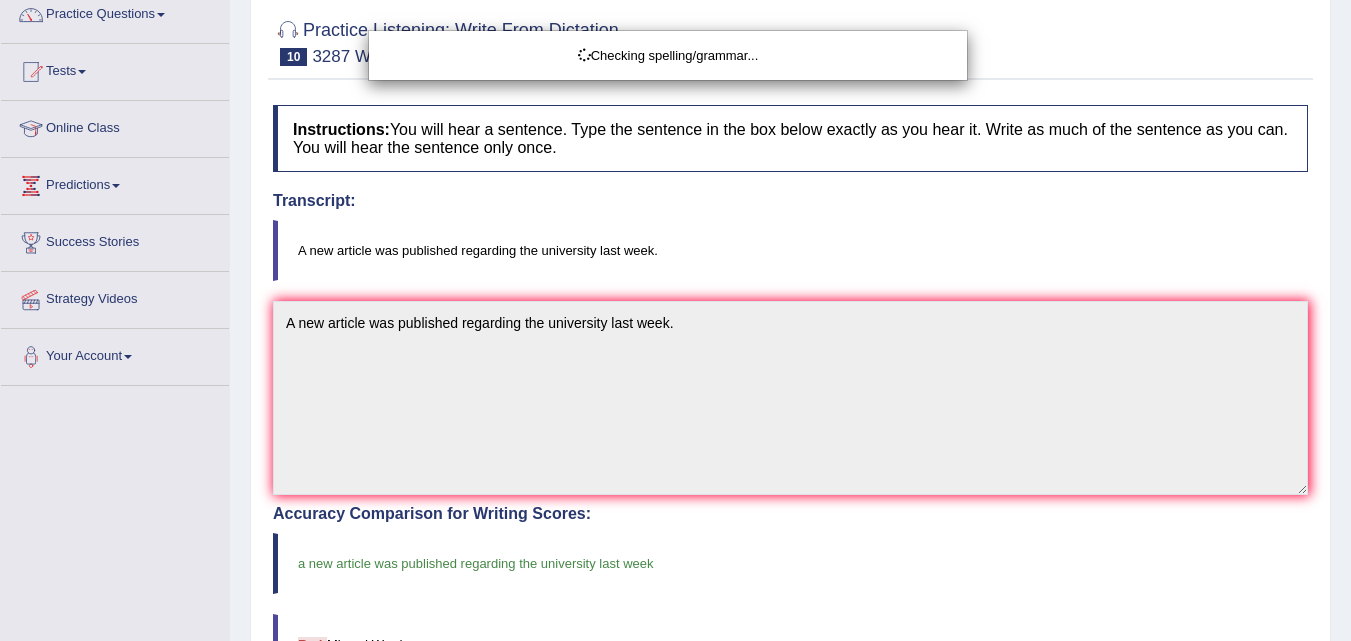 scroll, scrollTop: 168, scrollLeft: 0, axis: vertical 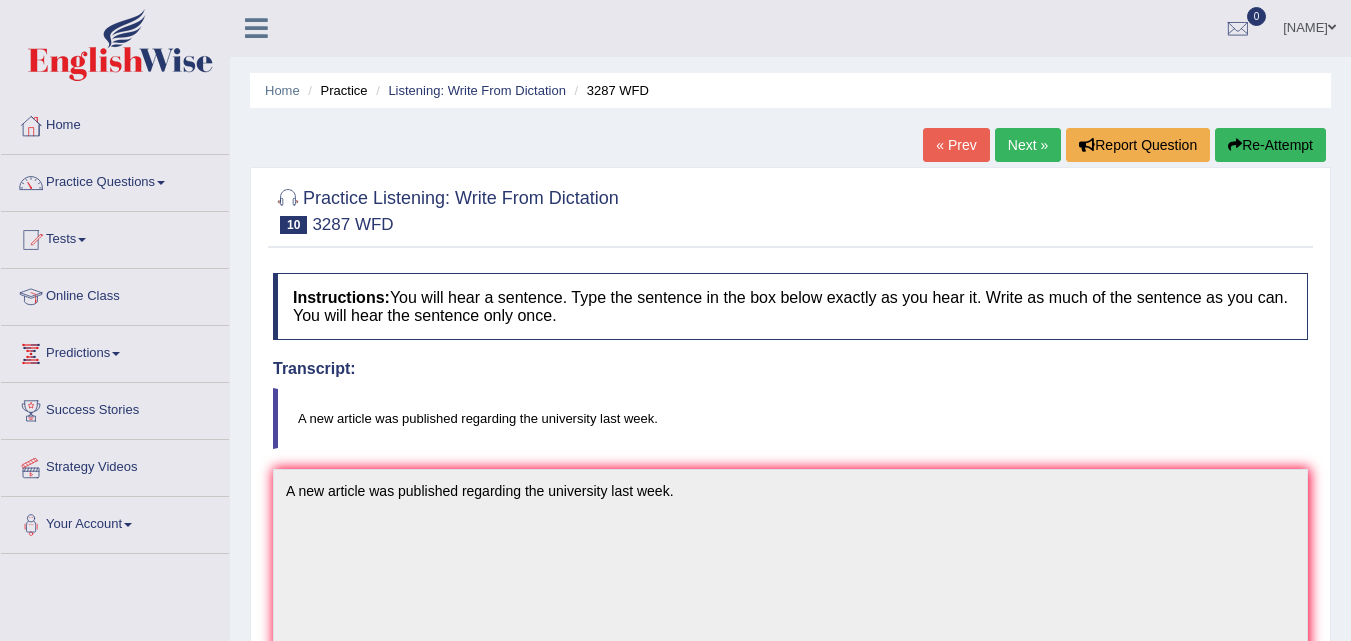 click on "Next »" at bounding box center [1028, 145] 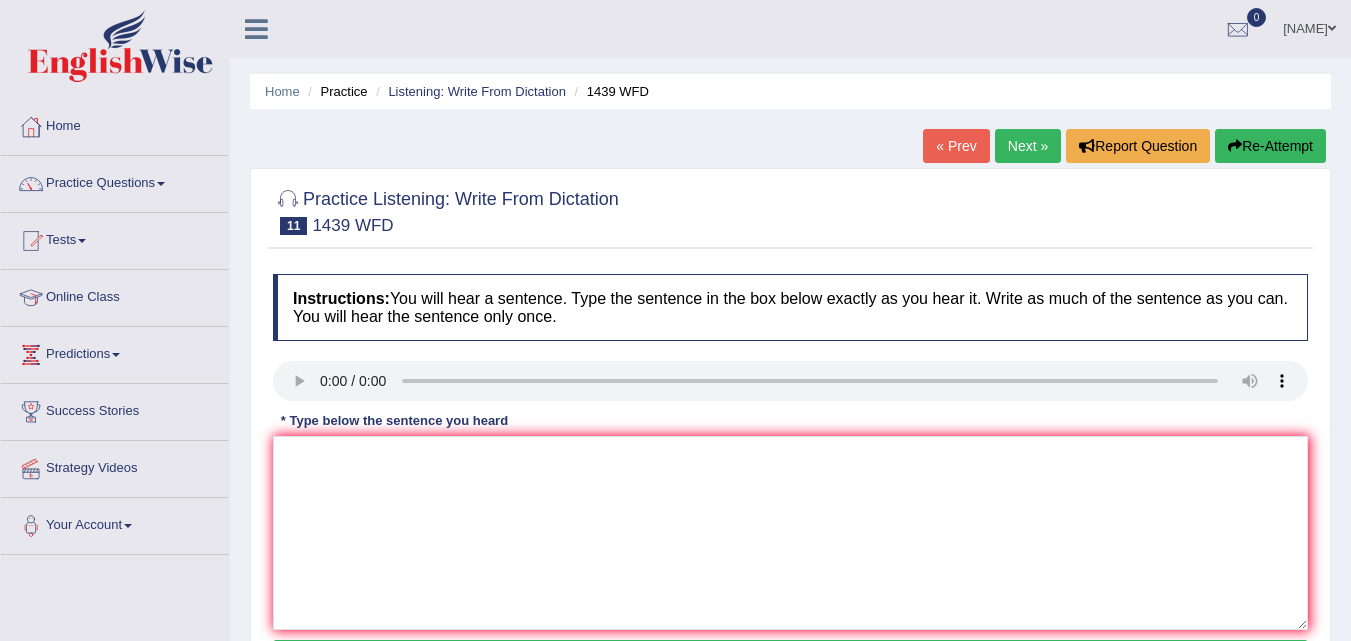 scroll, scrollTop: 0, scrollLeft: 0, axis: both 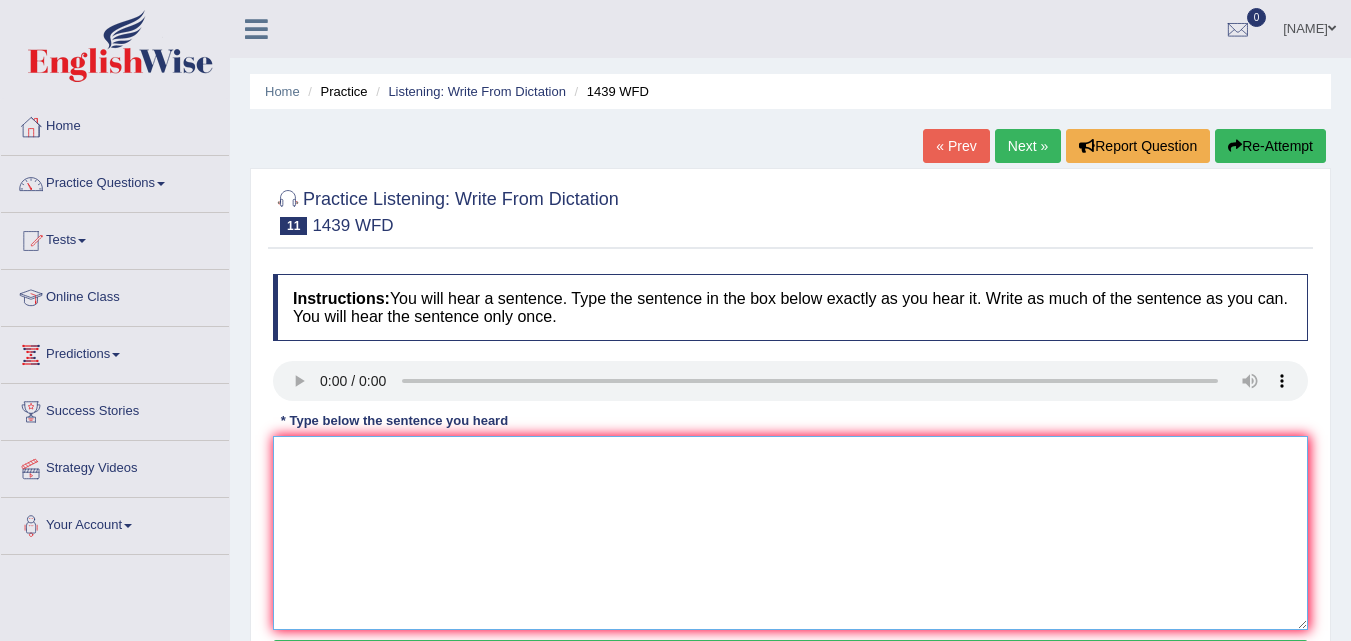 click at bounding box center [790, 533] 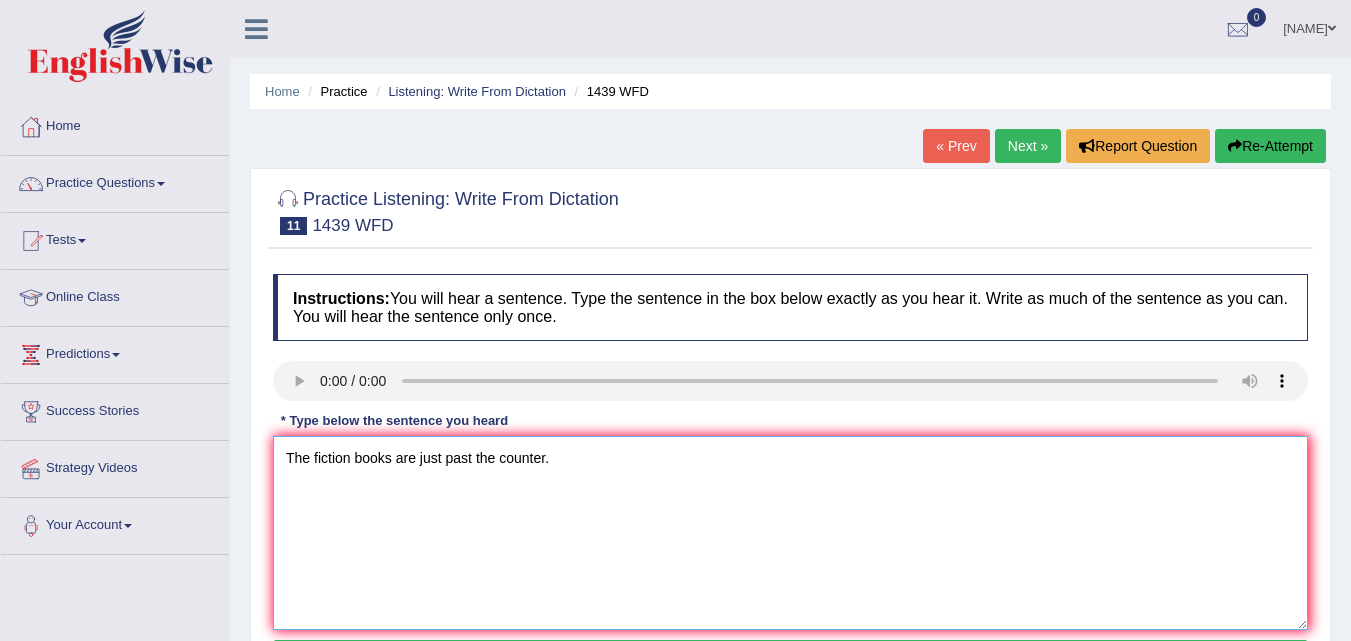 scroll, scrollTop: 127, scrollLeft: 0, axis: vertical 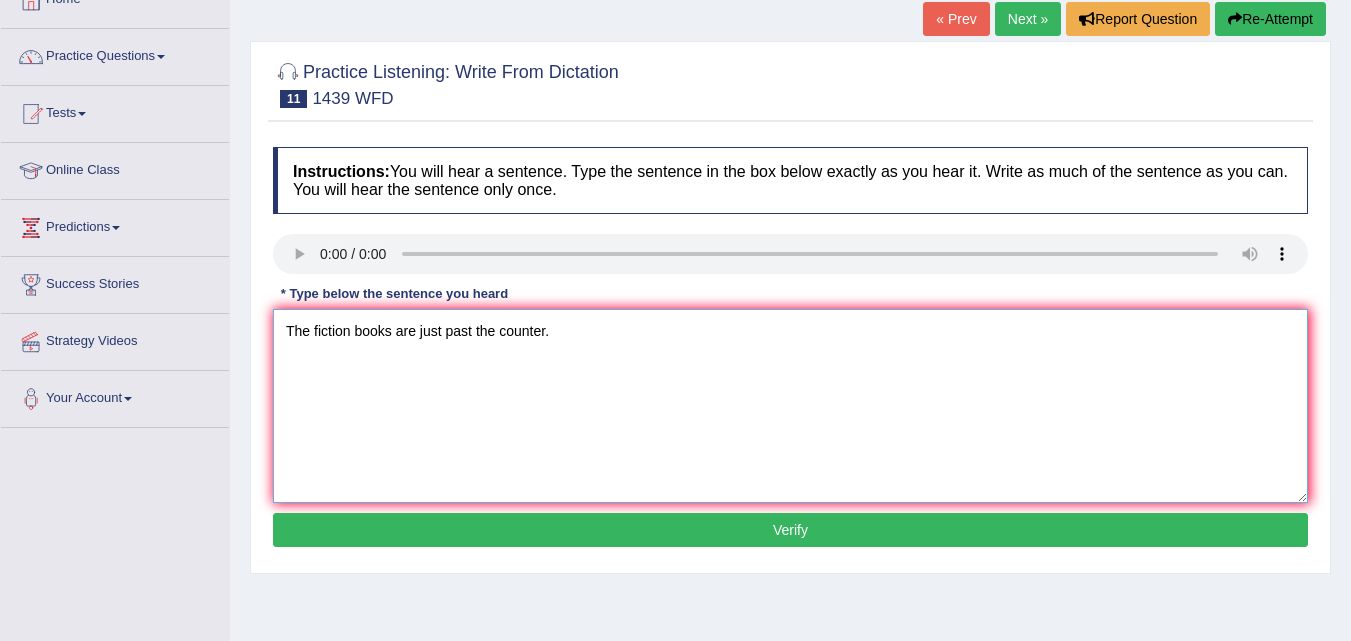 type on "The fiction books are just past the counter." 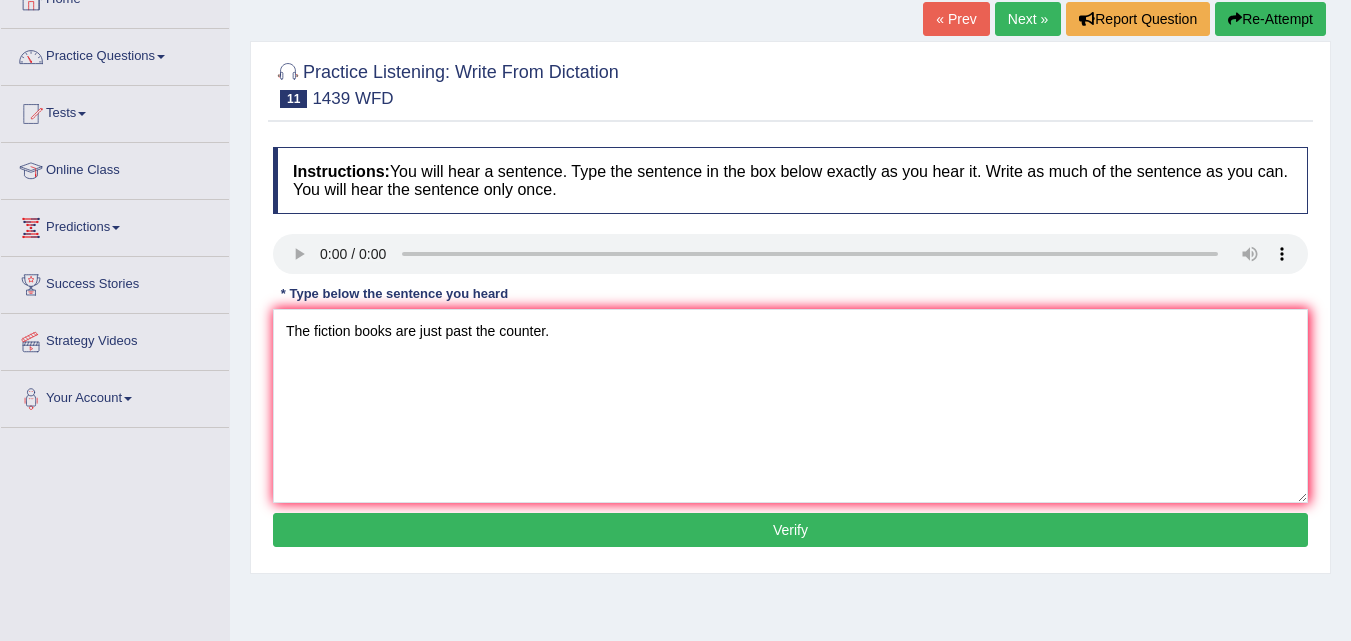 click on "Verify" at bounding box center [790, 530] 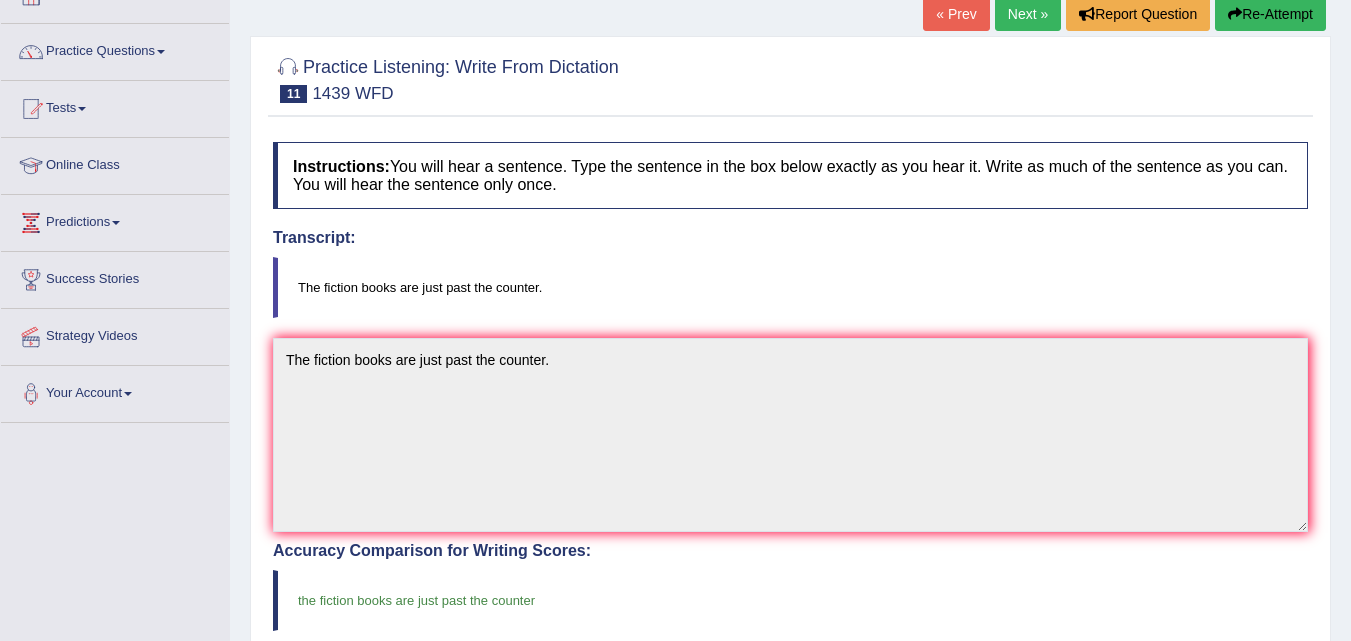 scroll, scrollTop: 121, scrollLeft: 0, axis: vertical 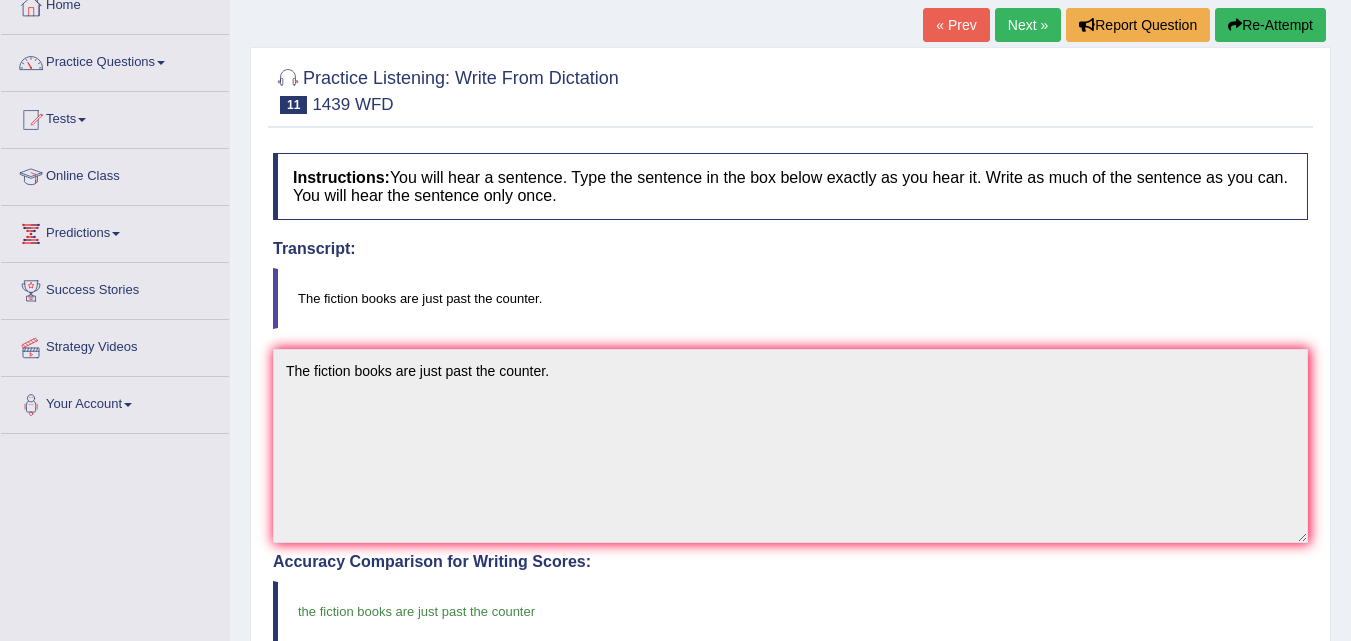 click on "Next »" at bounding box center [1028, 25] 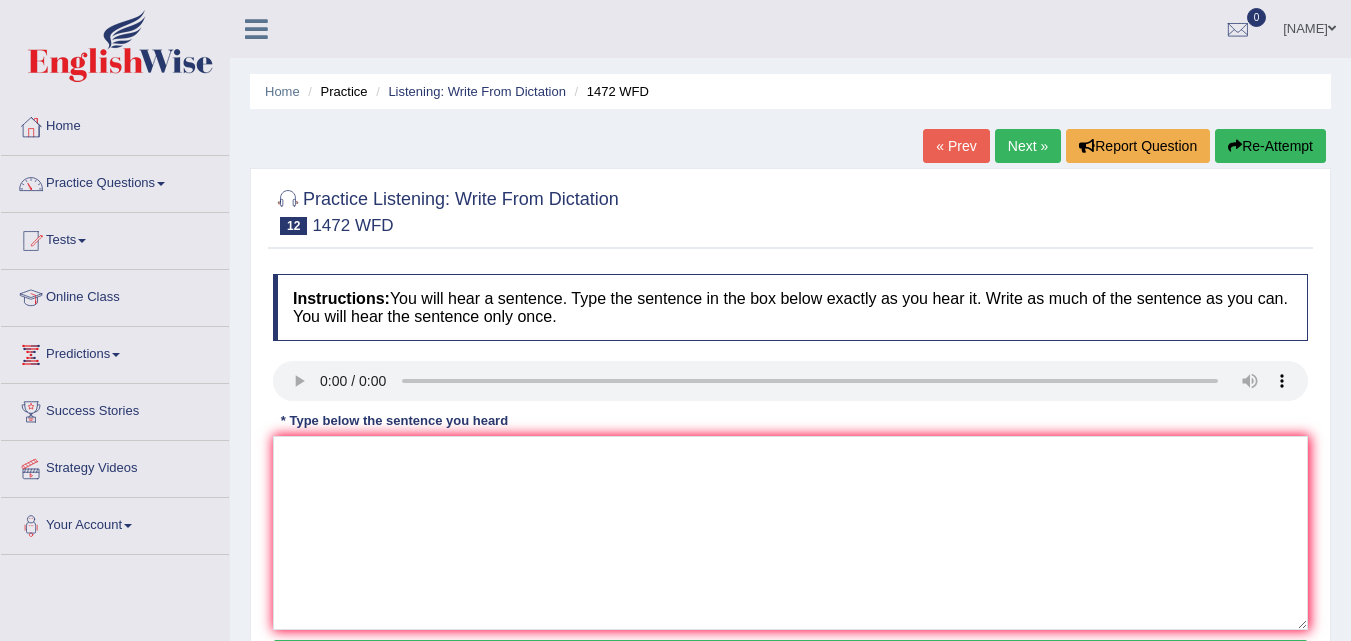 scroll, scrollTop: 0, scrollLeft: 0, axis: both 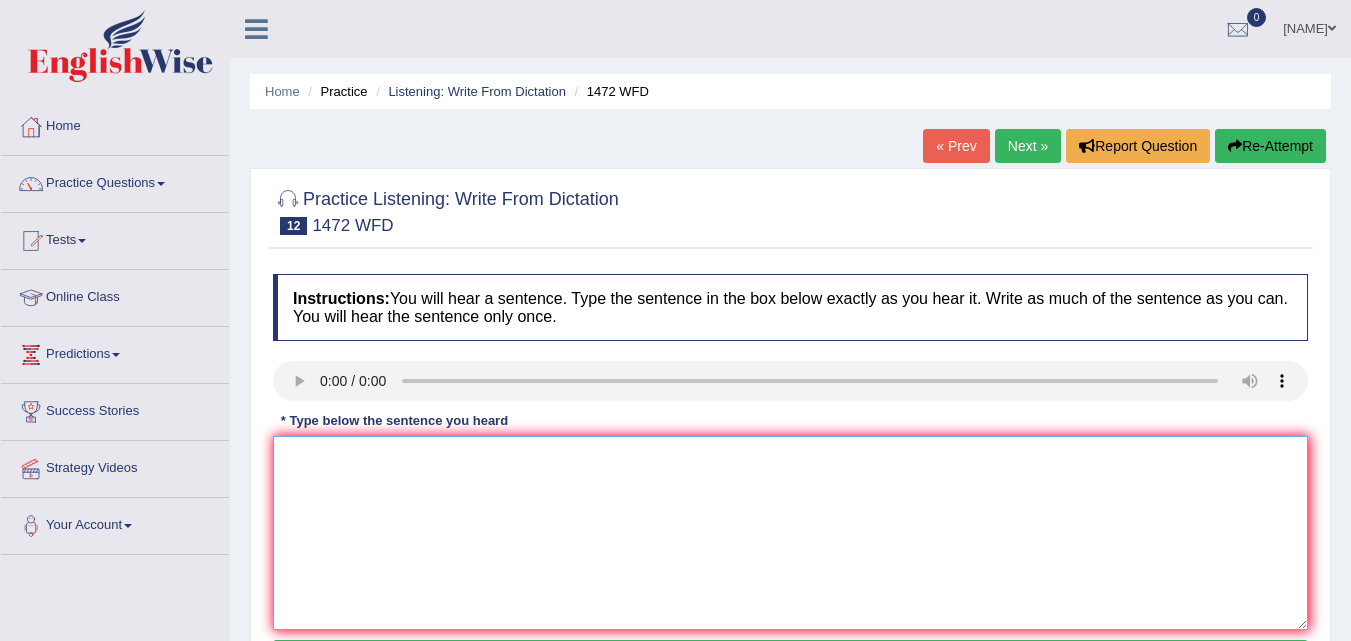 click at bounding box center [790, 533] 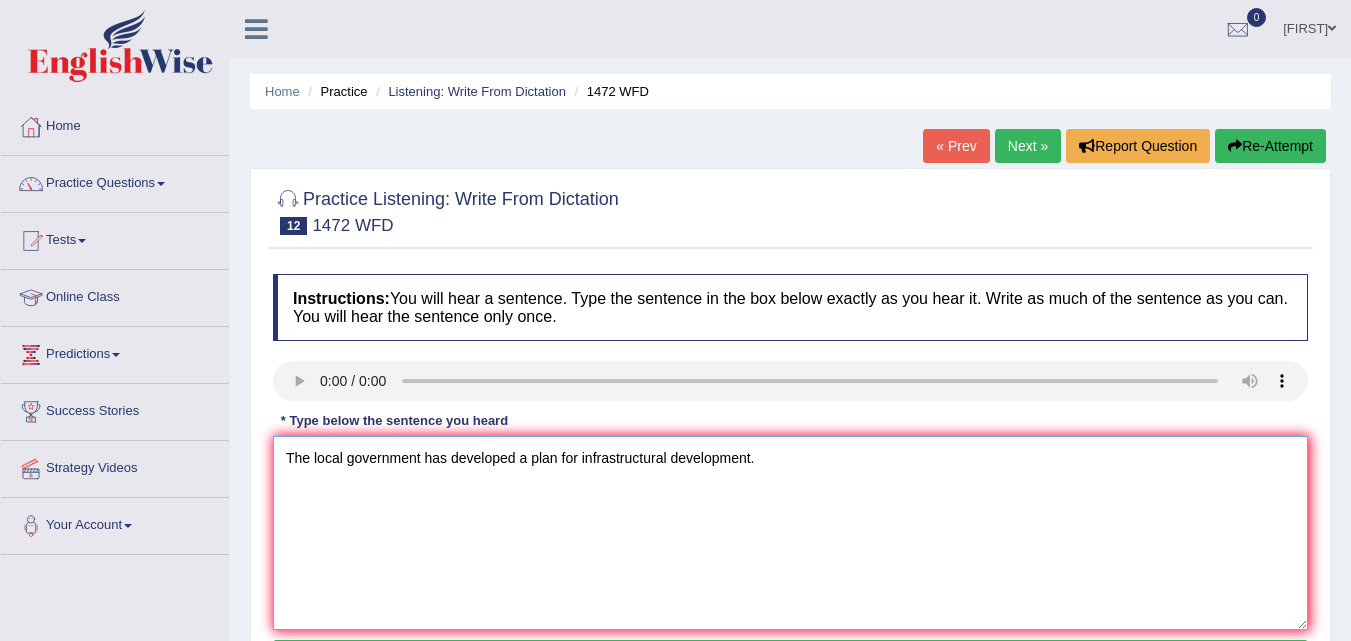 click on "The local government has developed a plan for infrastructural development." 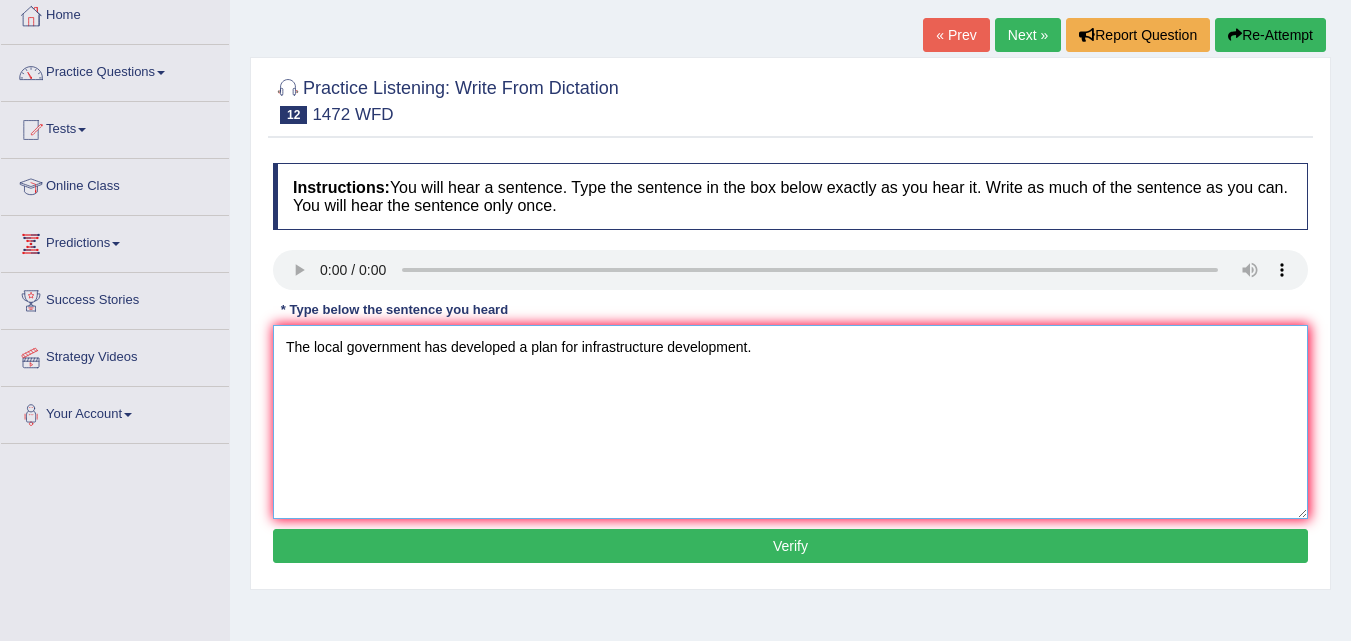 scroll, scrollTop: 121, scrollLeft: 0, axis: vertical 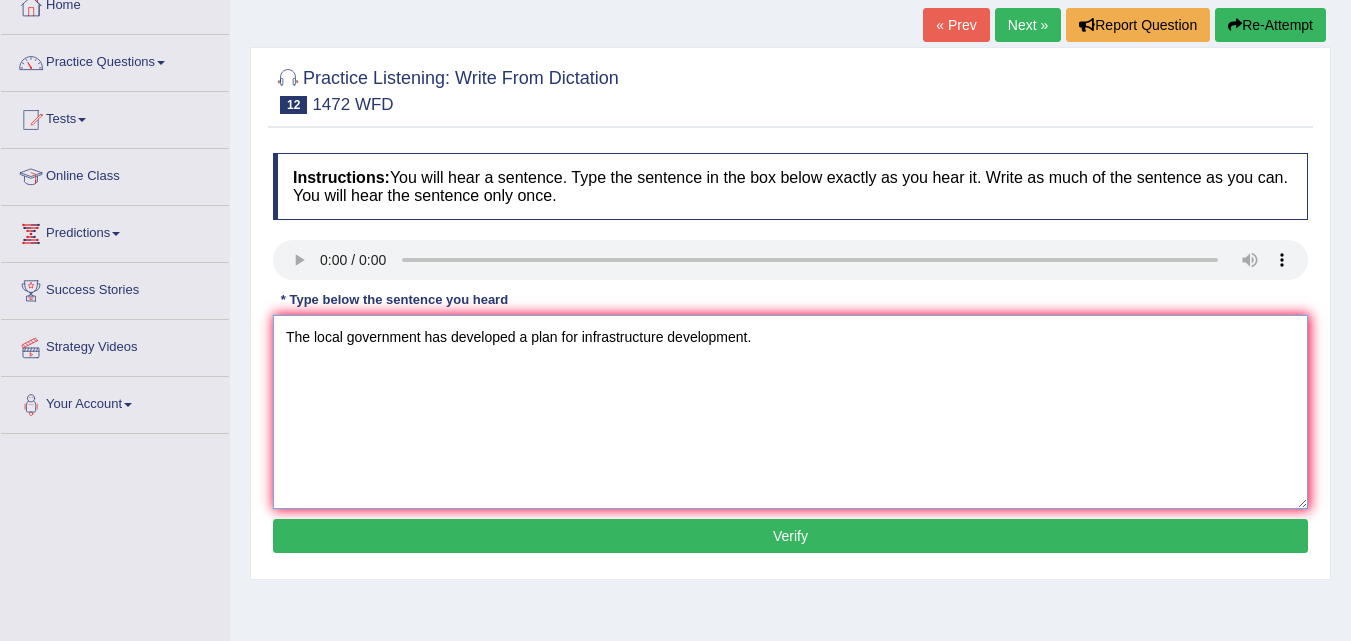type on "The local government has developed a plan for infrastructure development." 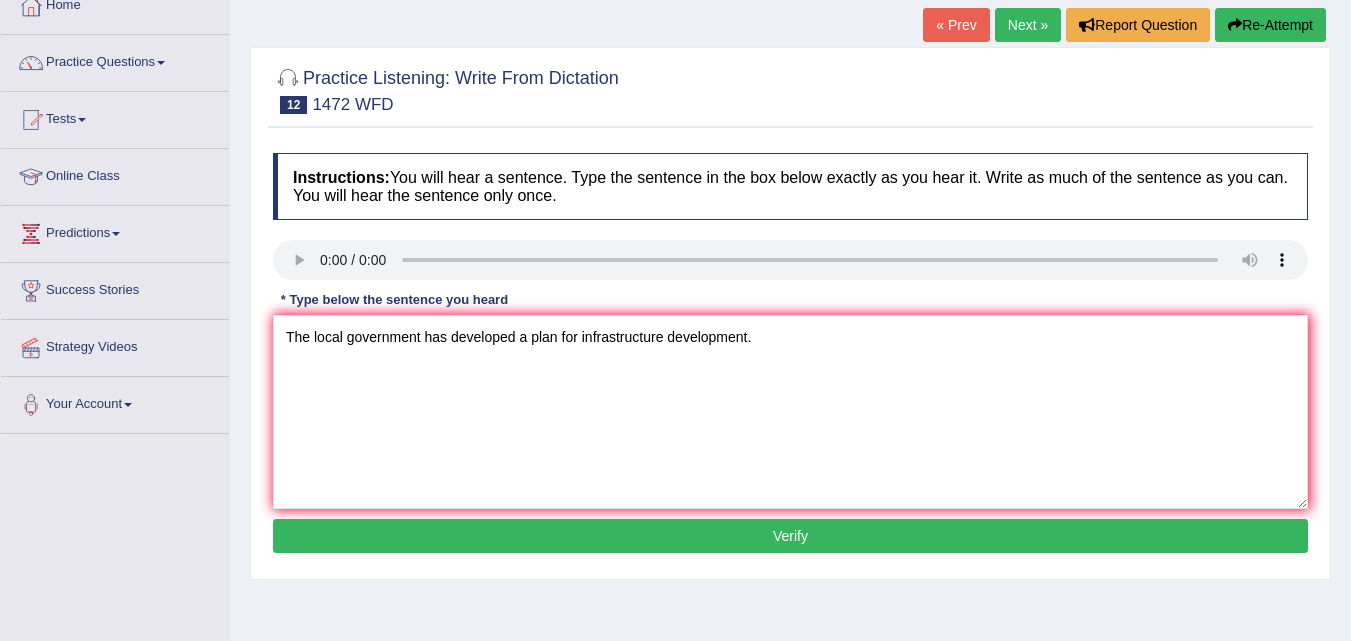 click on "Verify" 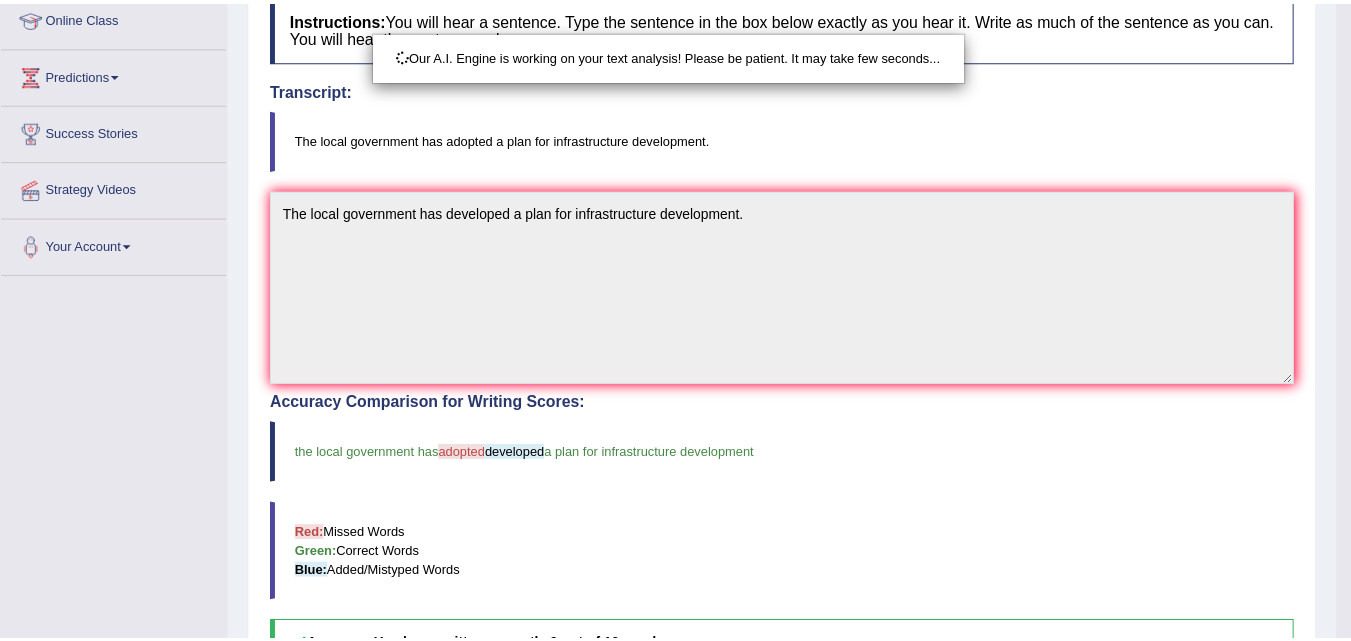 scroll, scrollTop: 329, scrollLeft: 0, axis: vertical 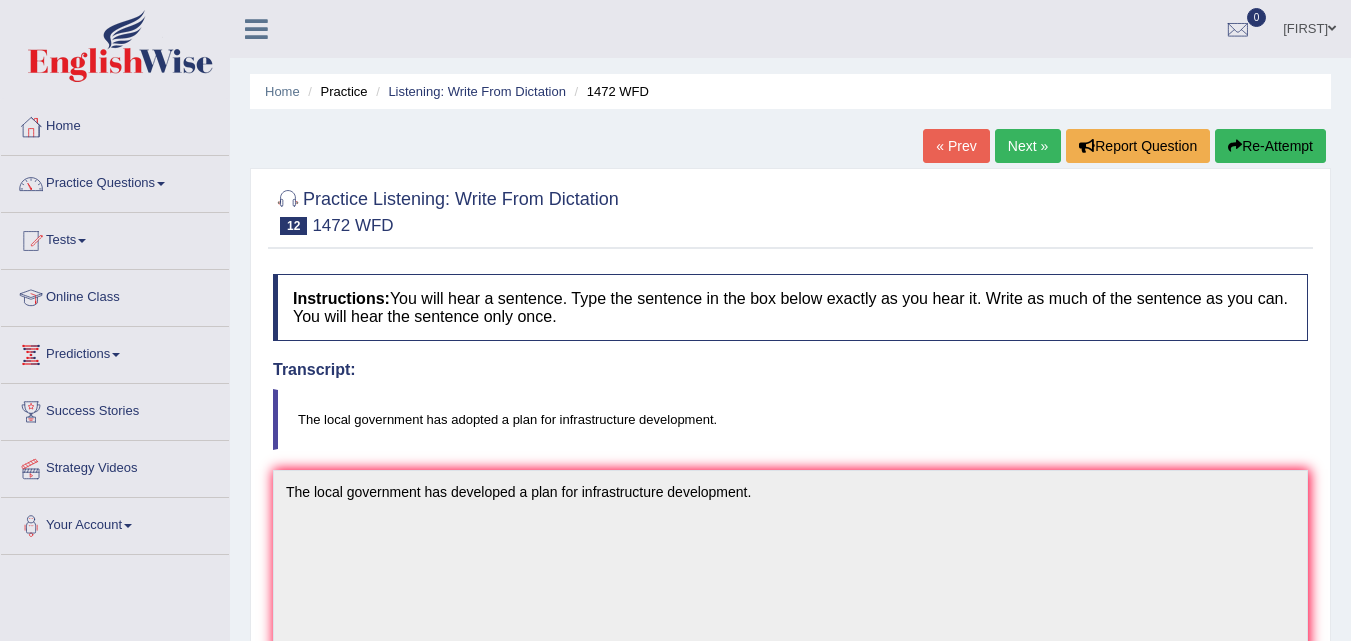 click on "Next »" 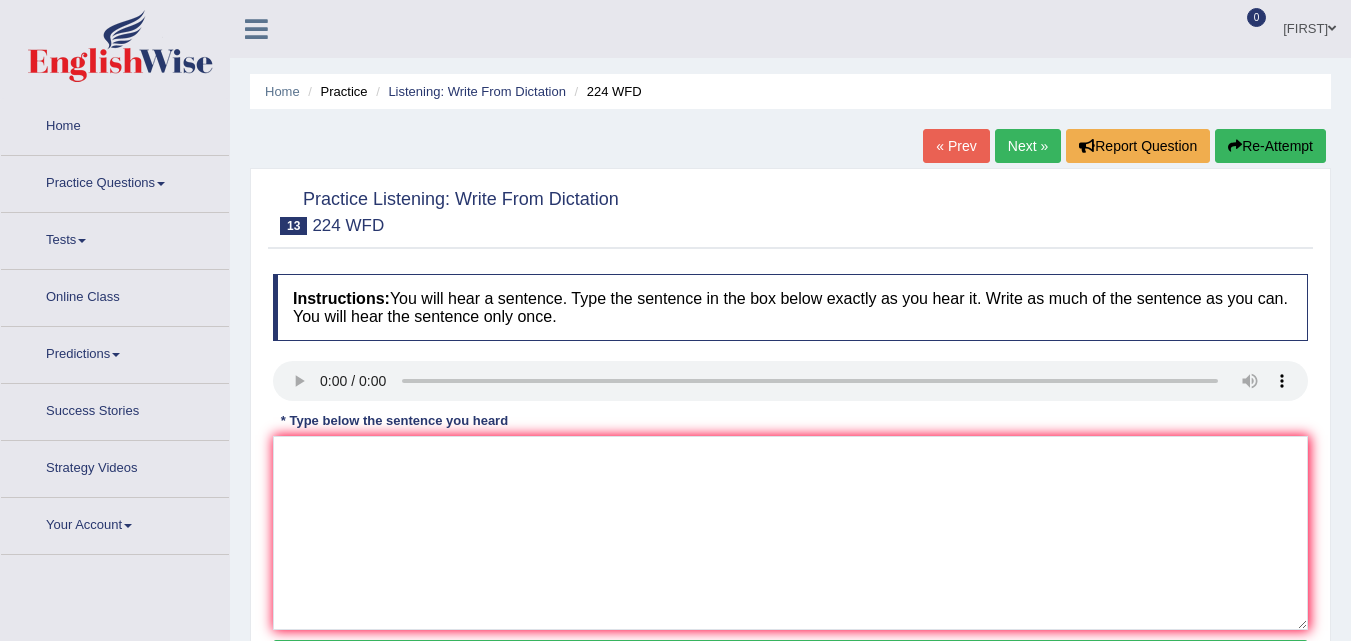 scroll, scrollTop: 0, scrollLeft: 0, axis: both 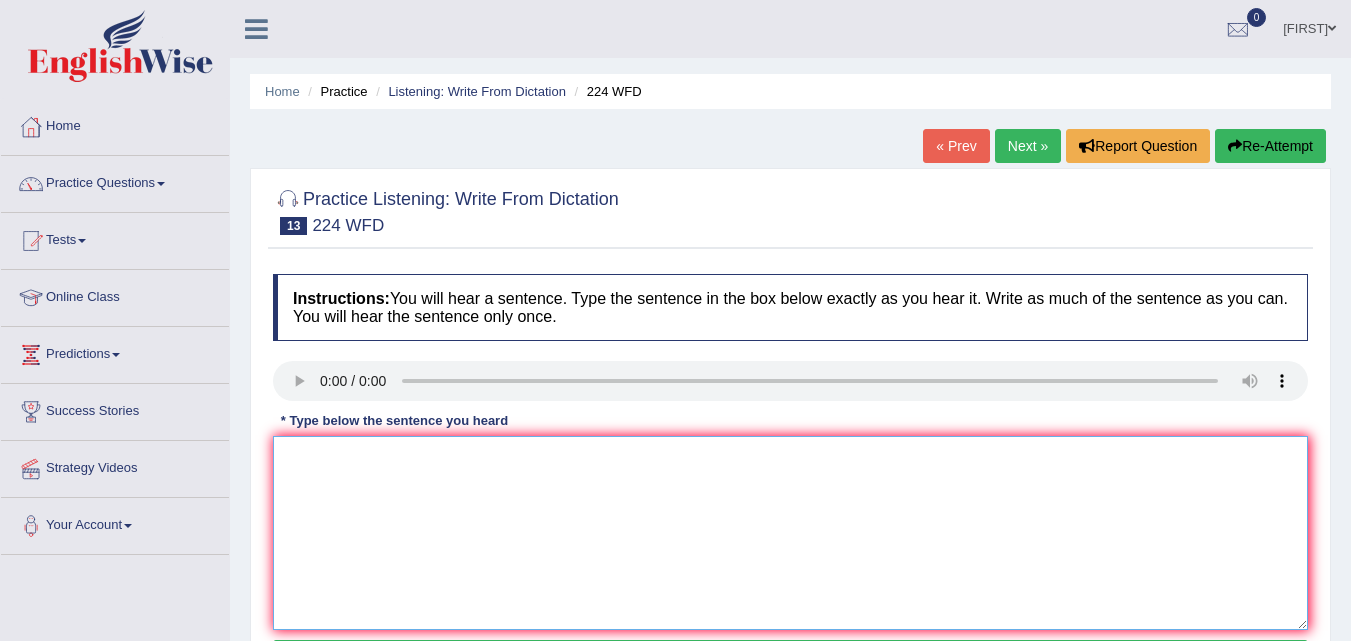 click at bounding box center [790, 533] 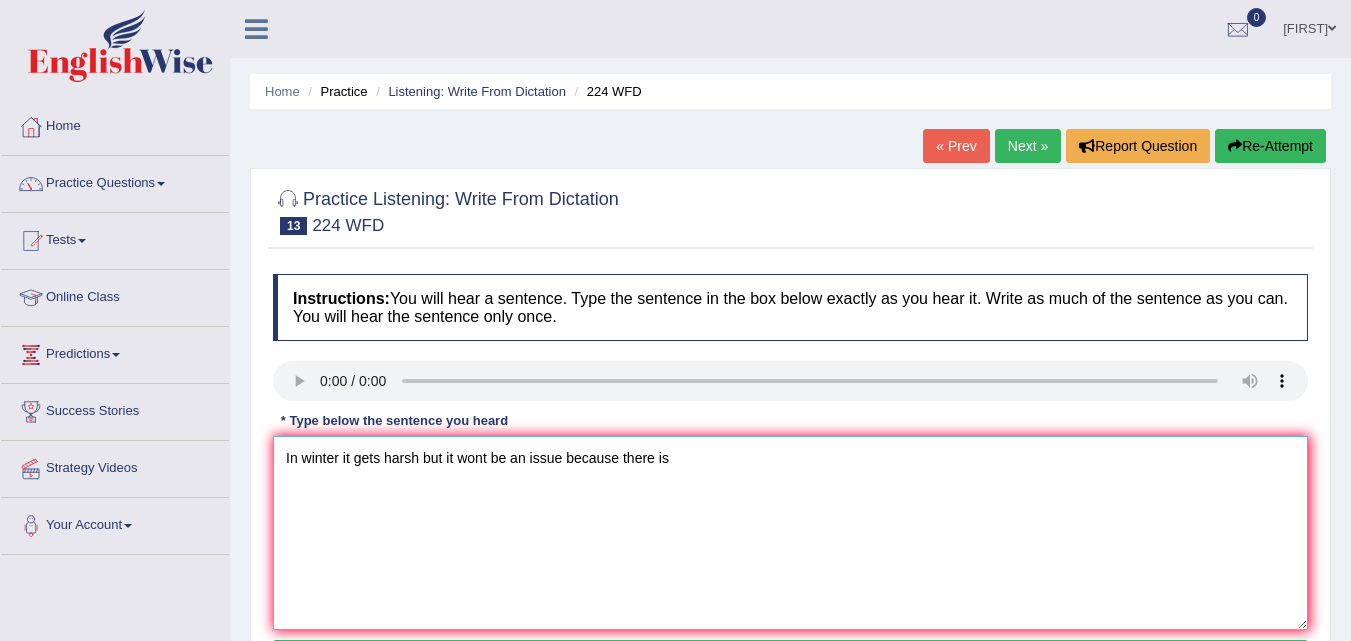 click on "In winter it gets harsh but it wont be an issue because there is" at bounding box center [790, 533] 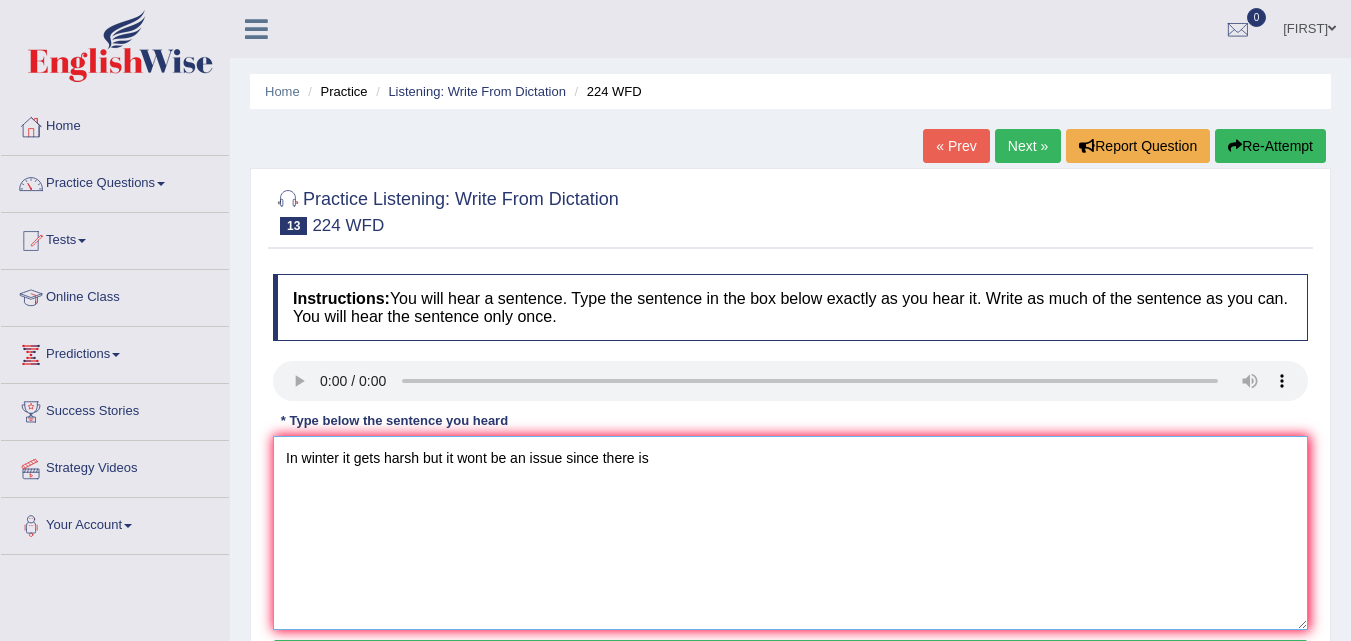 click on "In winter it gets harsh but it wont be an issue since there is" at bounding box center (790, 533) 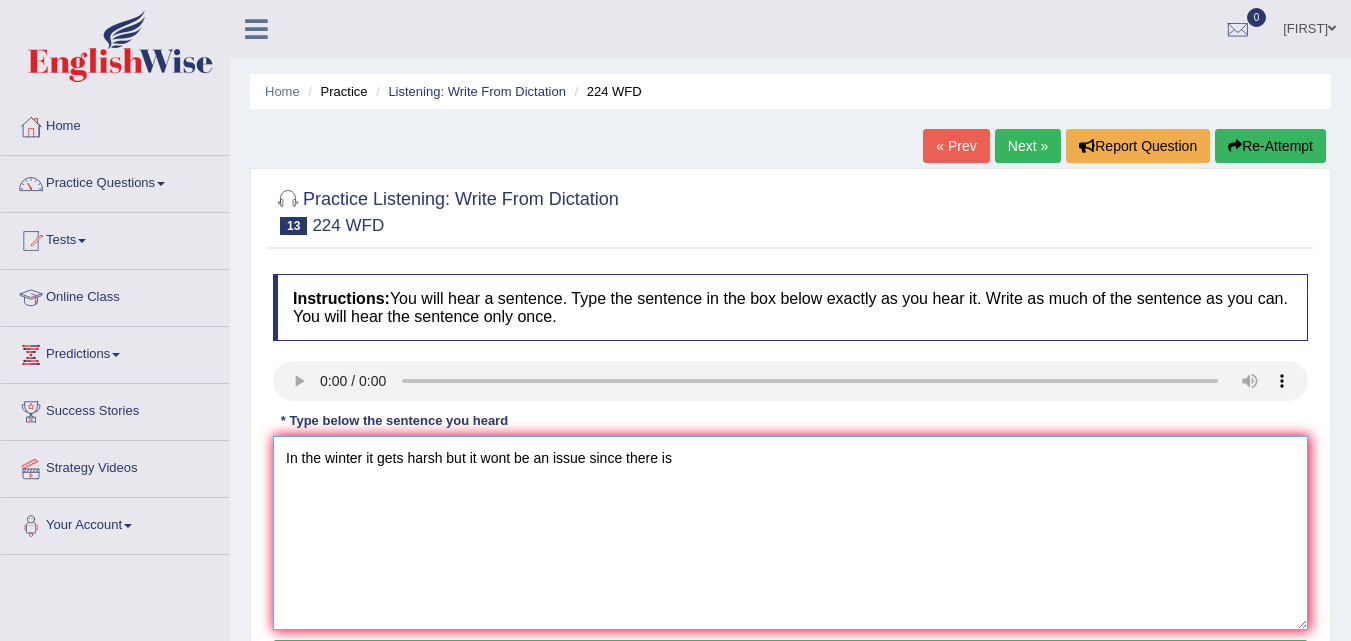 click on "In the winter it gets harsh but it wont be an issue since there is" at bounding box center [790, 533] 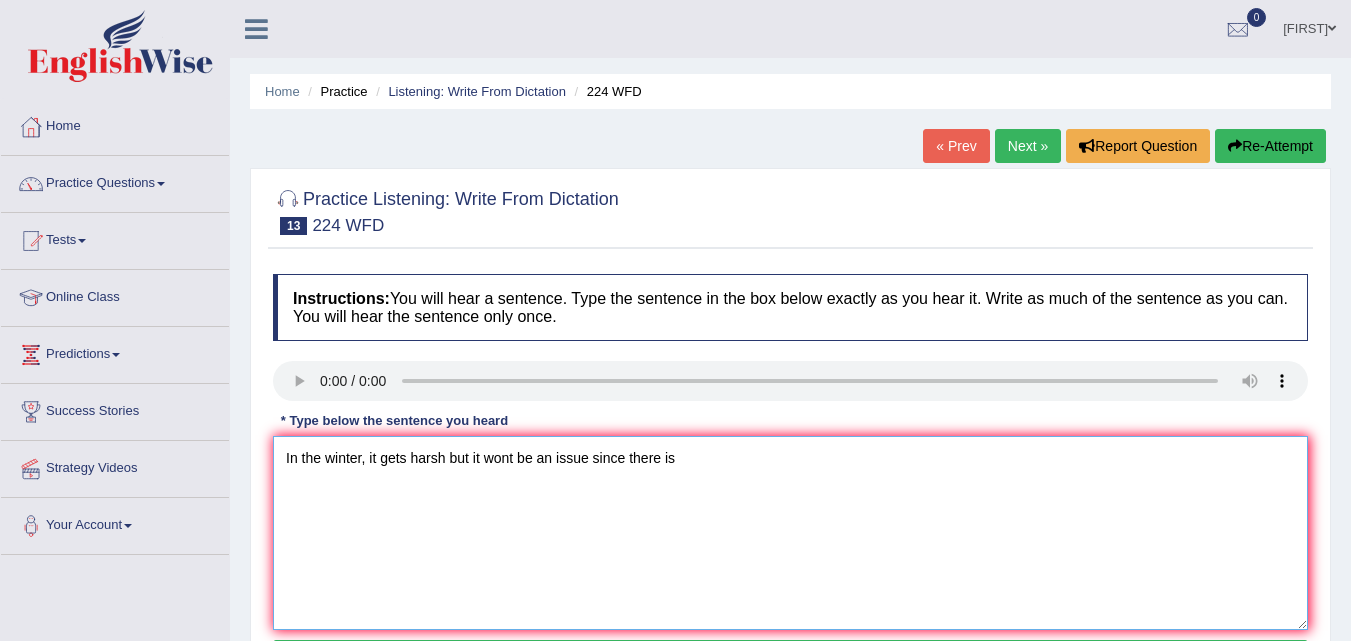 click on "In the winter, it gets harsh but it wont be an issue since there is" at bounding box center [790, 533] 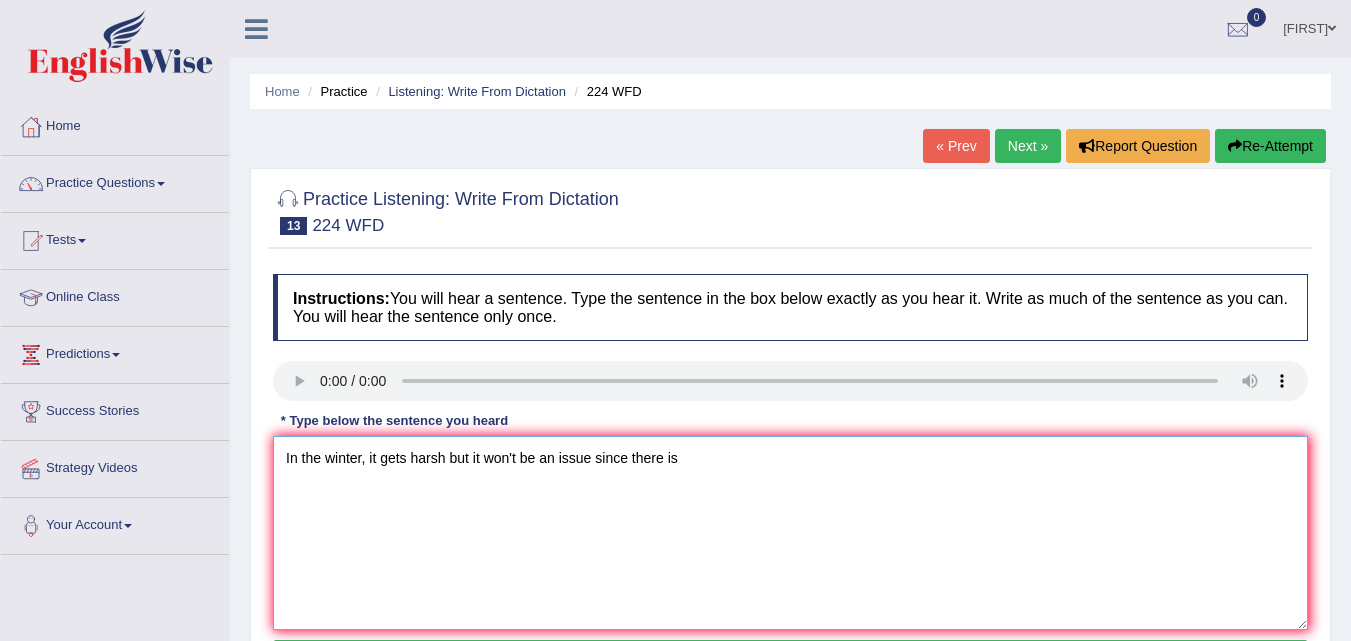 click on "In the winter, it gets harsh but it won't be an issue since there is" at bounding box center [790, 533] 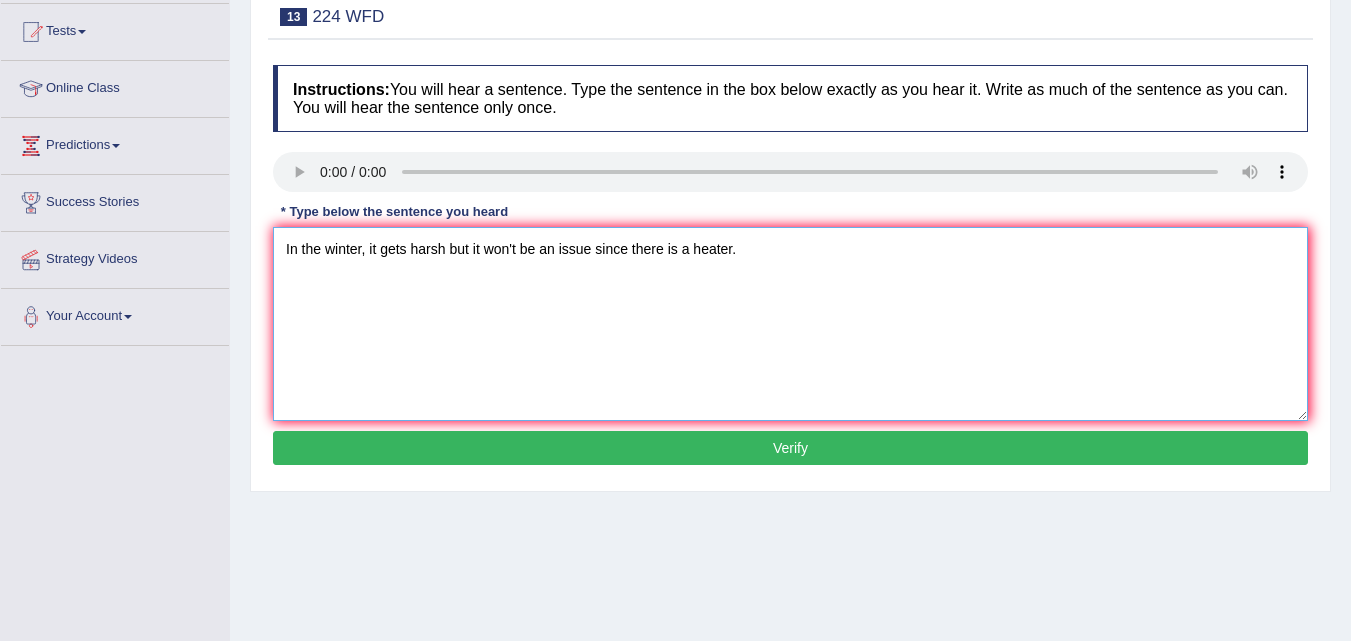 scroll, scrollTop: 210, scrollLeft: 0, axis: vertical 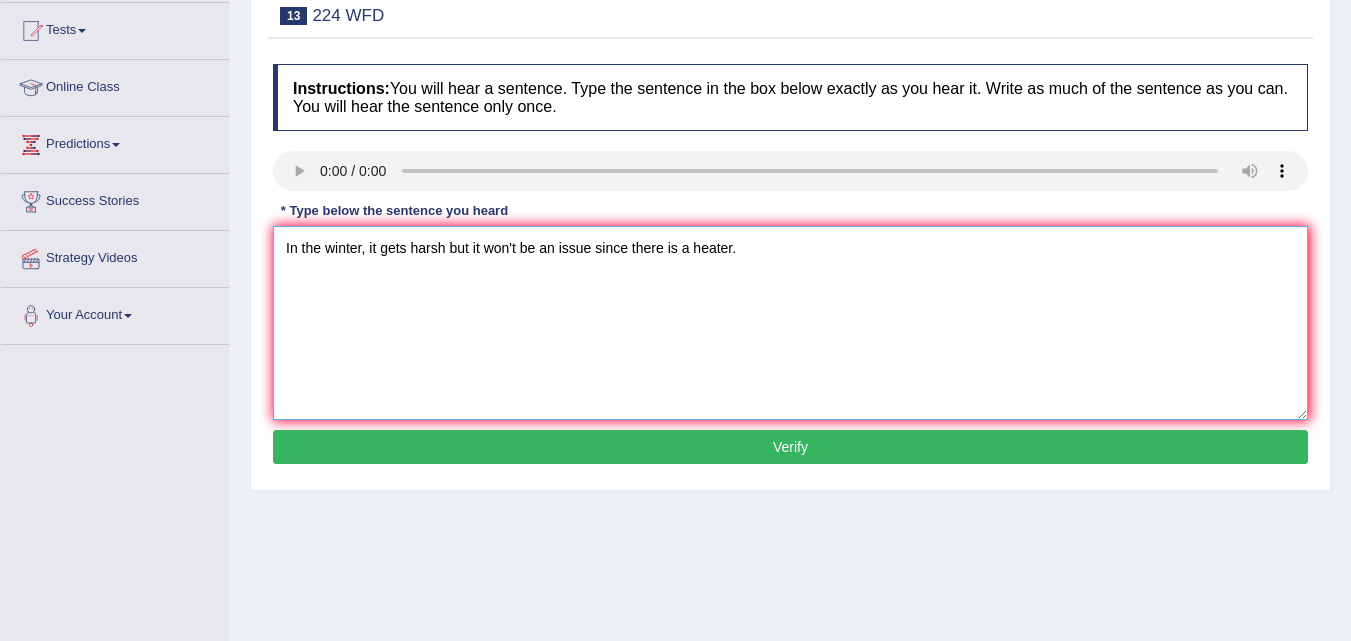type on "In the winter, it gets harsh but it won't be an issue since there is a heater." 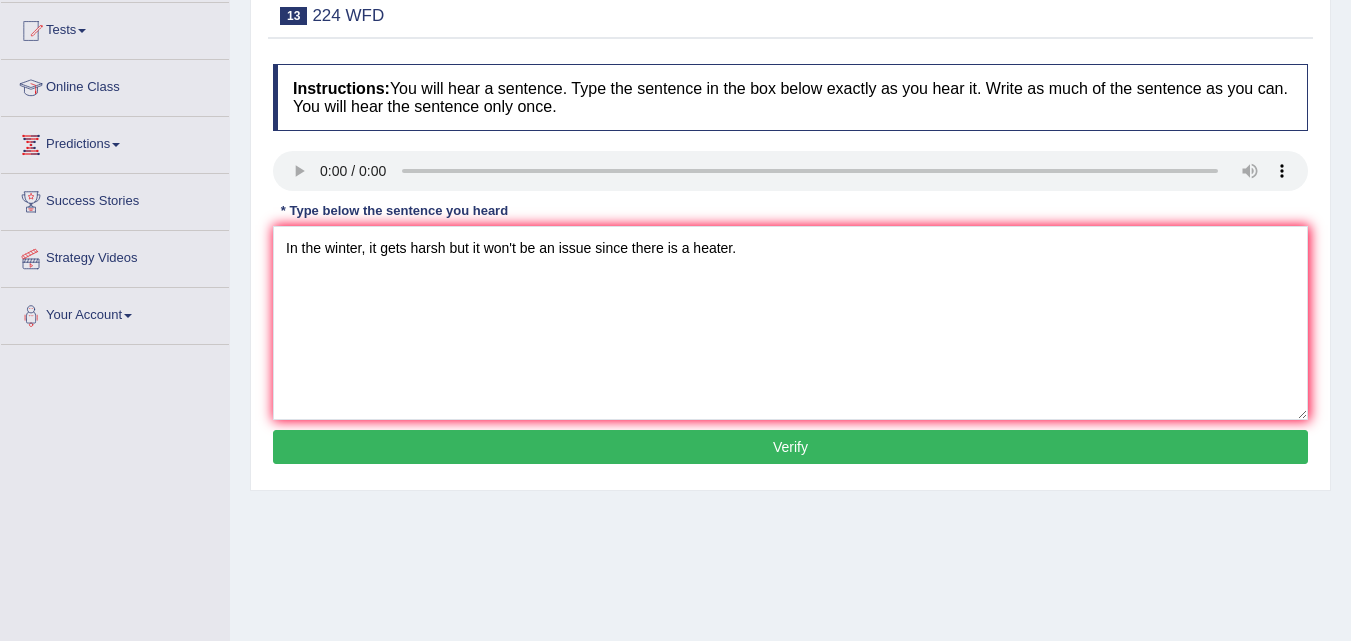 click on "Verify" at bounding box center [790, 447] 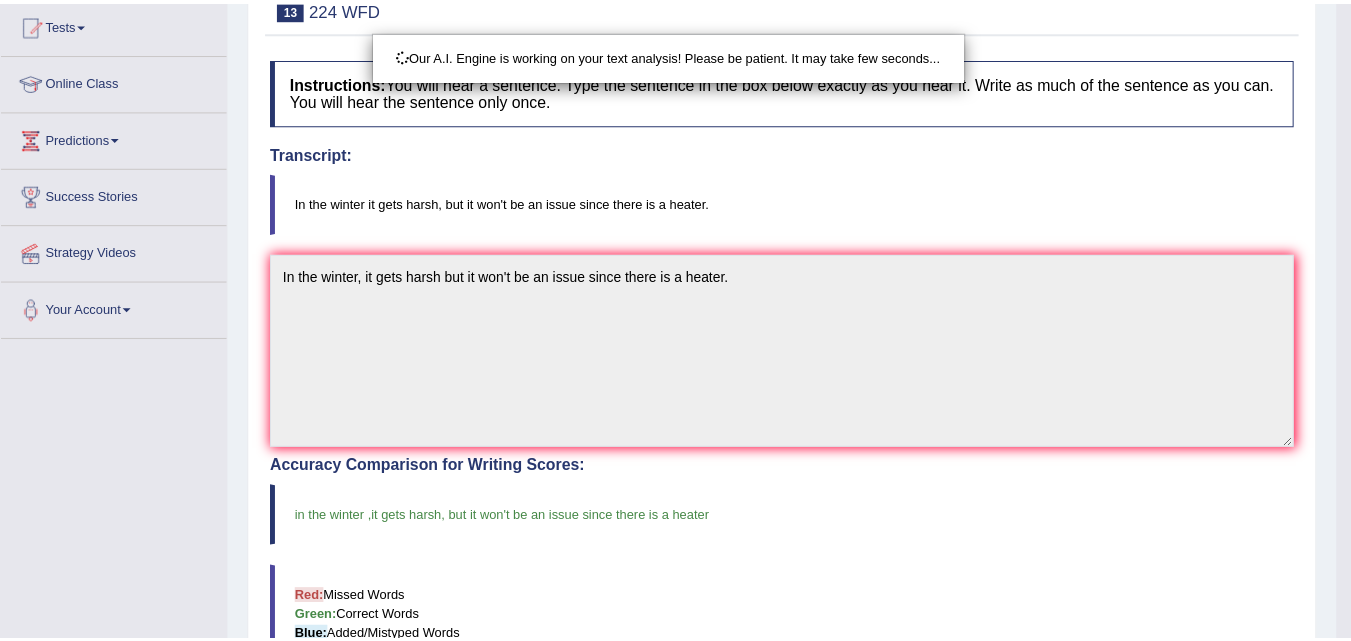 scroll, scrollTop: 217, scrollLeft: 0, axis: vertical 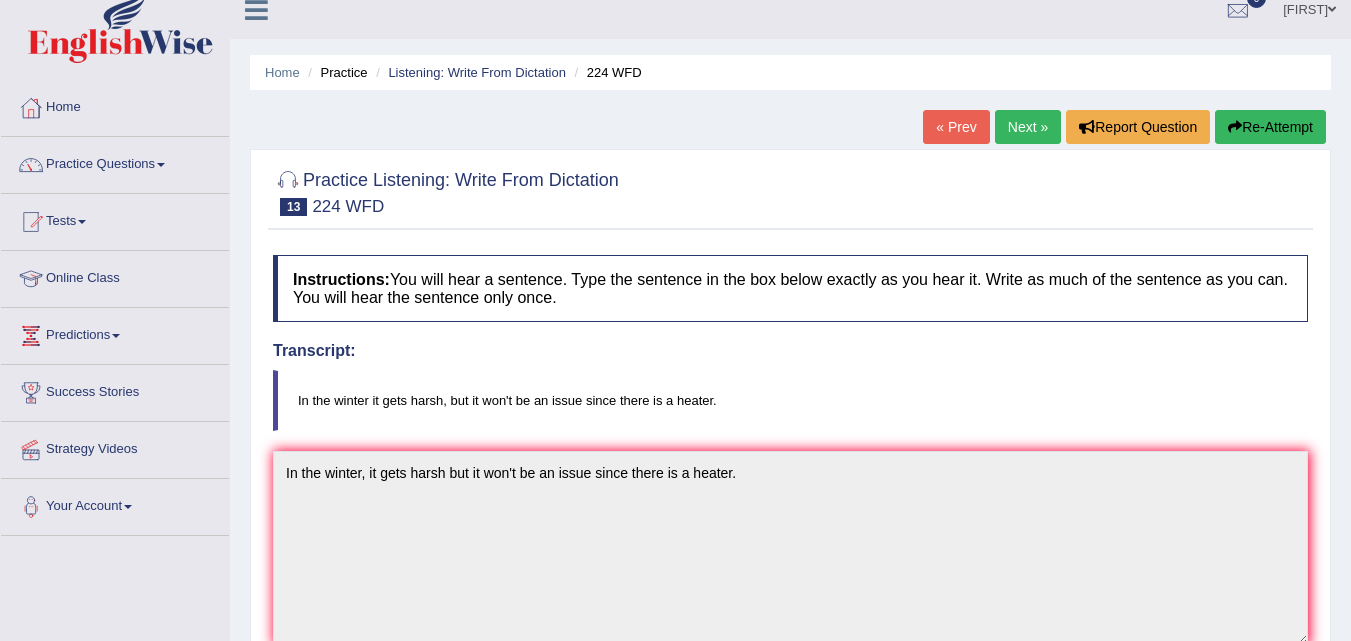 click on "Next »" at bounding box center (1028, 127) 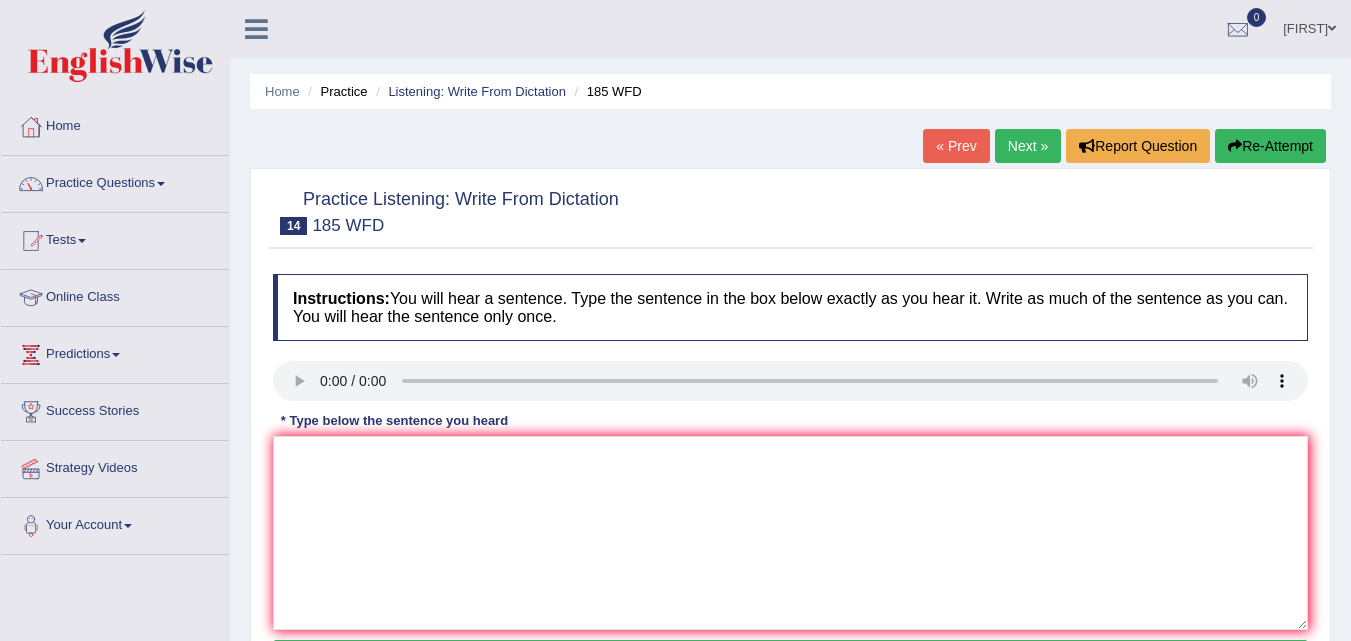 scroll, scrollTop: 0, scrollLeft: 0, axis: both 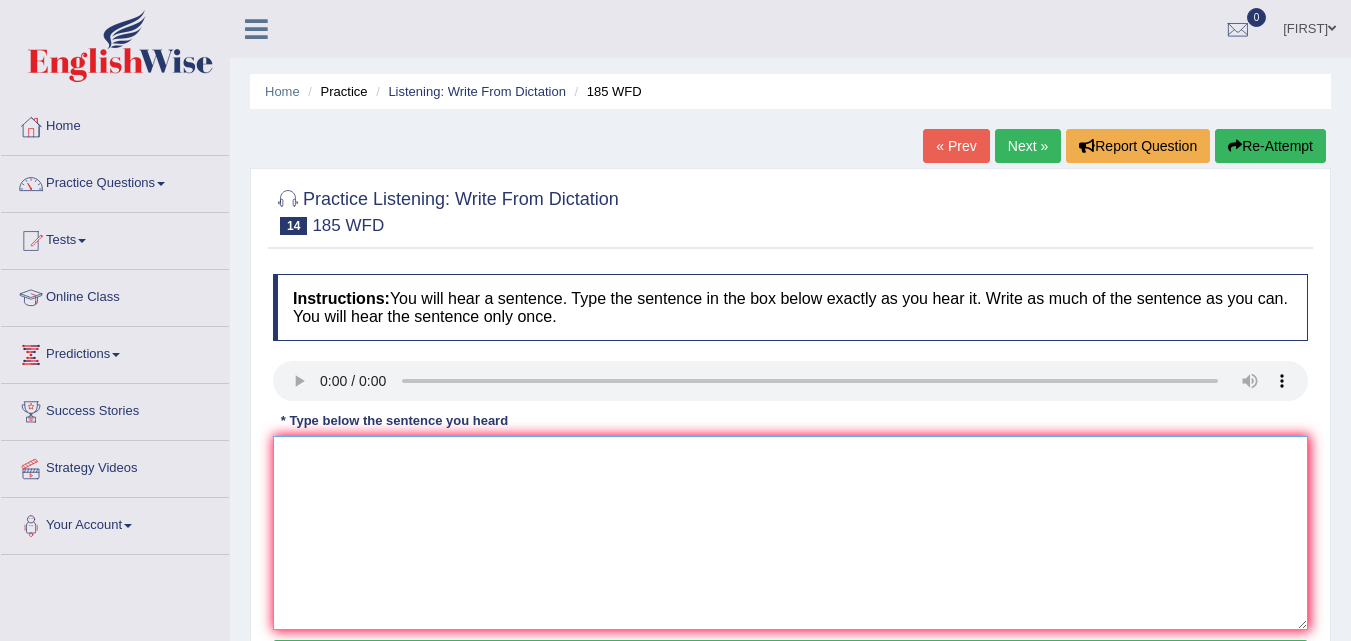 click at bounding box center (790, 533) 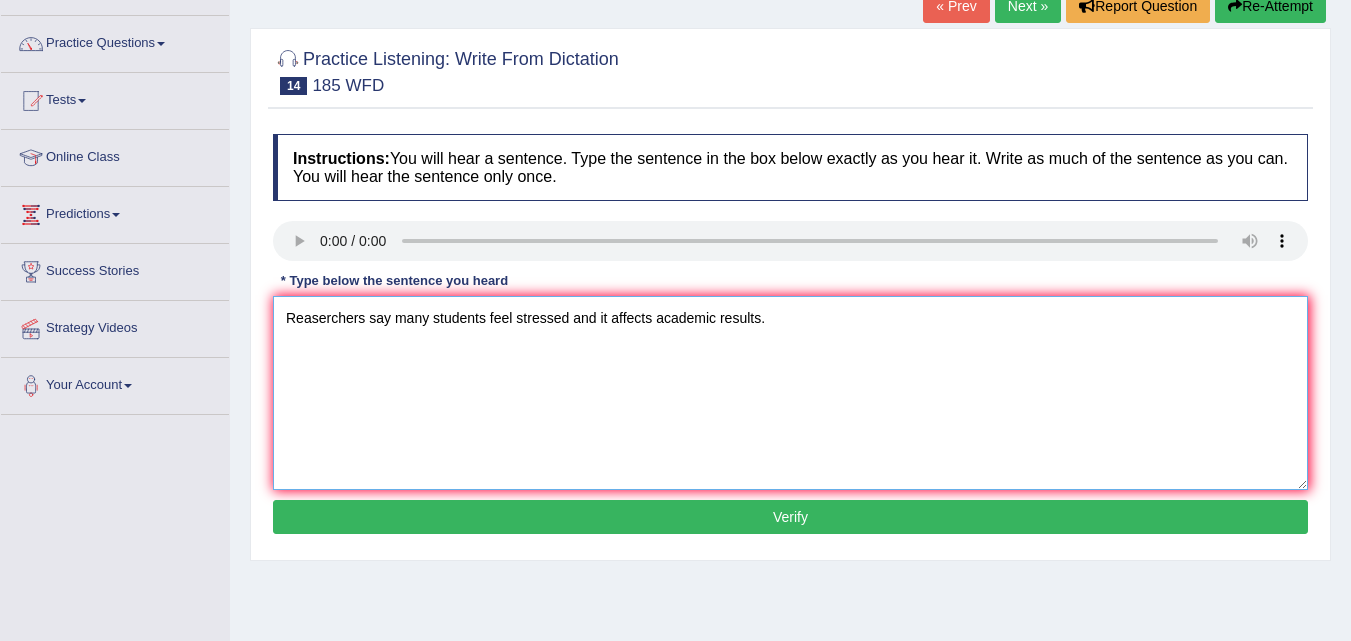 scroll, scrollTop: 153, scrollLeft: 0, axis: vertical 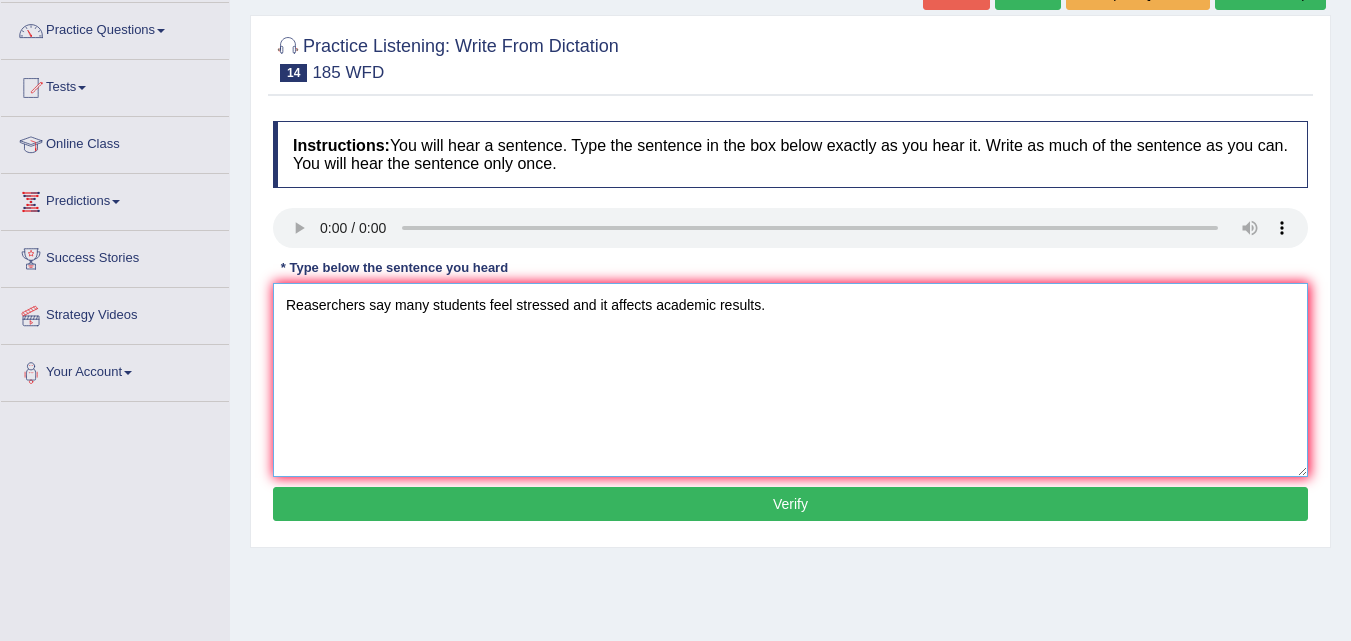 type on "Reaserchers say many students feel stressed and it affects academic results." 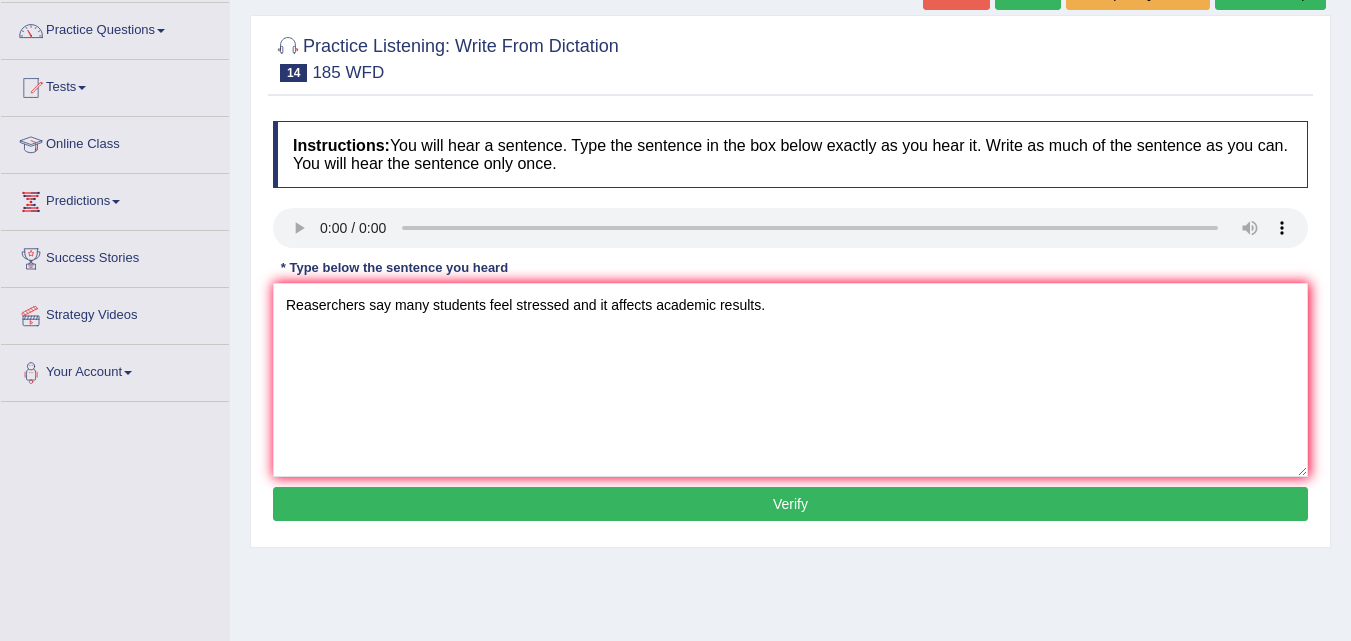 click on "Verify" at bounding box center (790, 504) 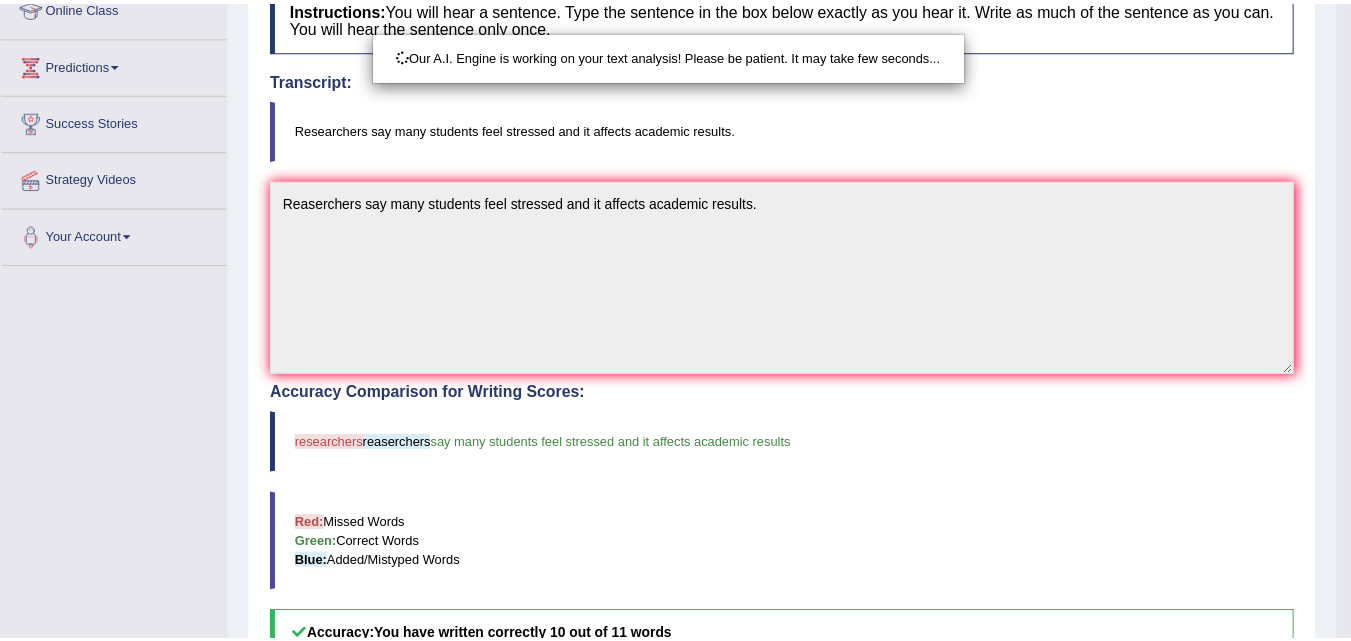 scroll, scrollTop: 291, scrollLeft: 0, axis: vertical 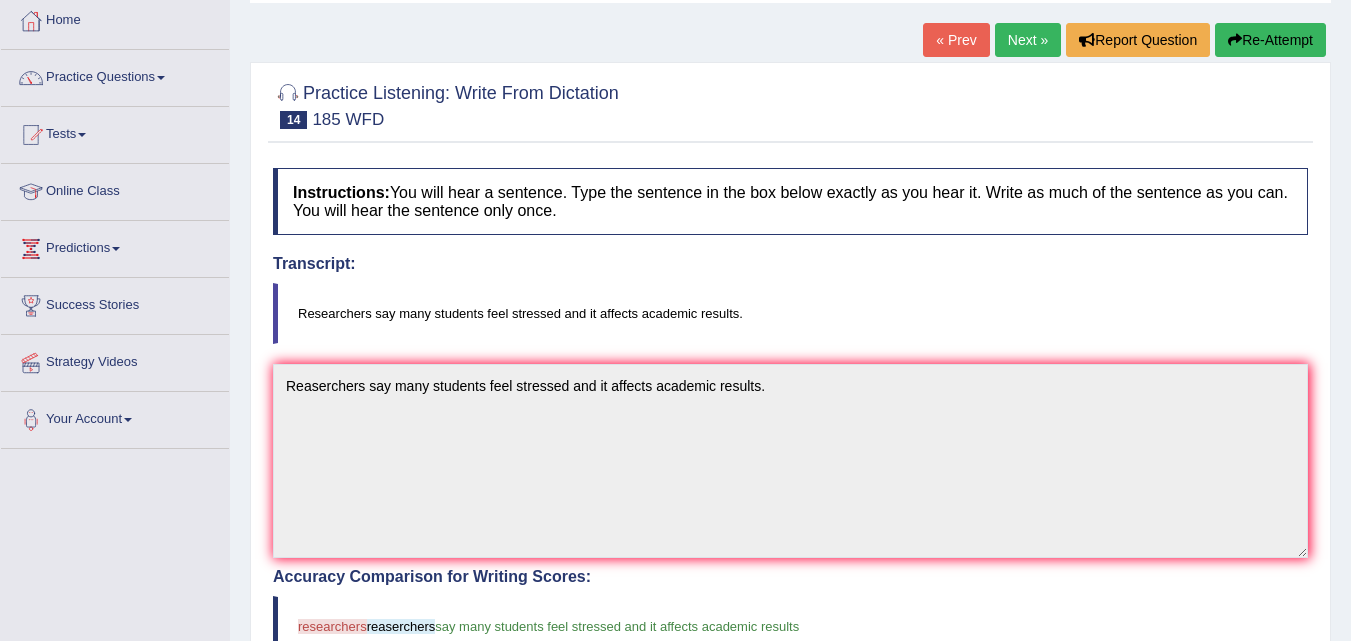 click on "Next »" at bounding box center [1028, 40] 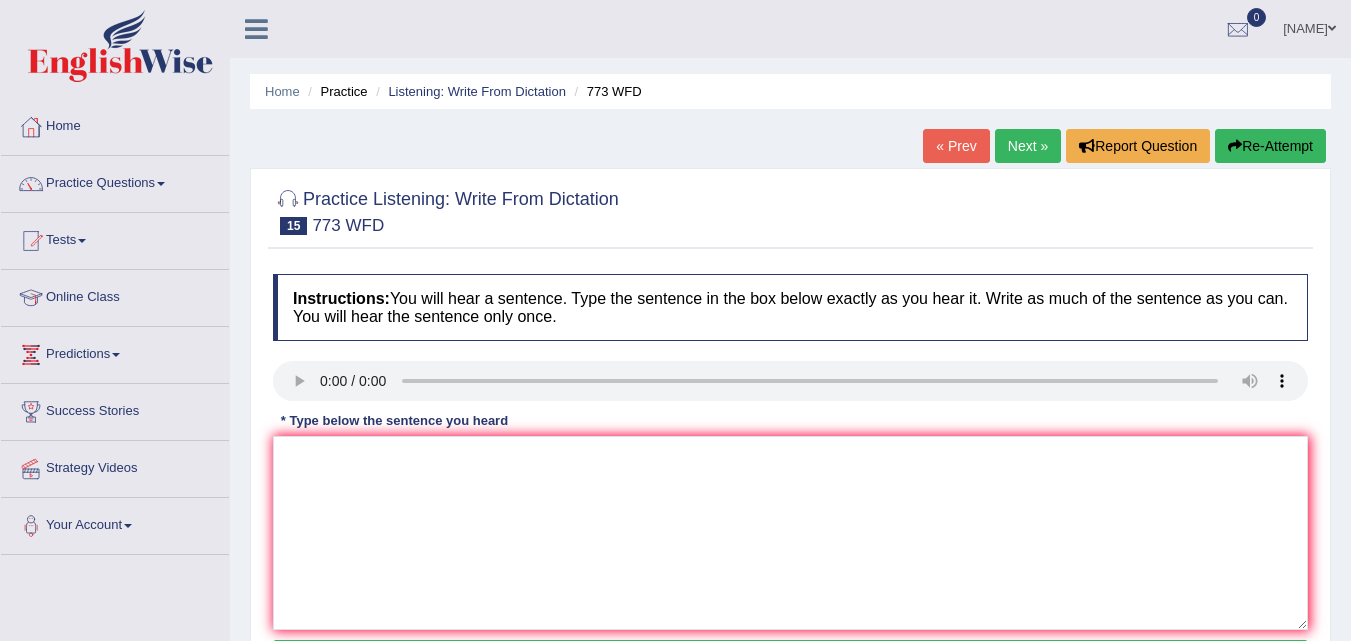 scroll, scrollTop: 0, scrollLeft: 0, axis: both 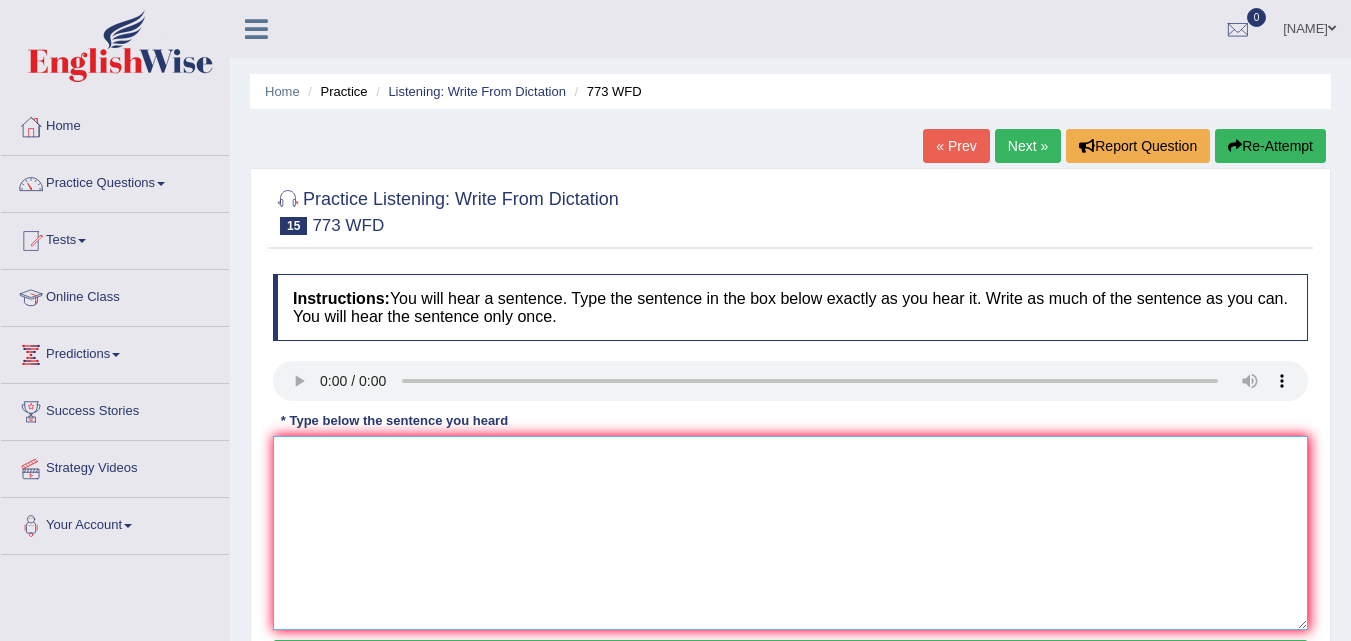 click at bounding box center (790, 533) 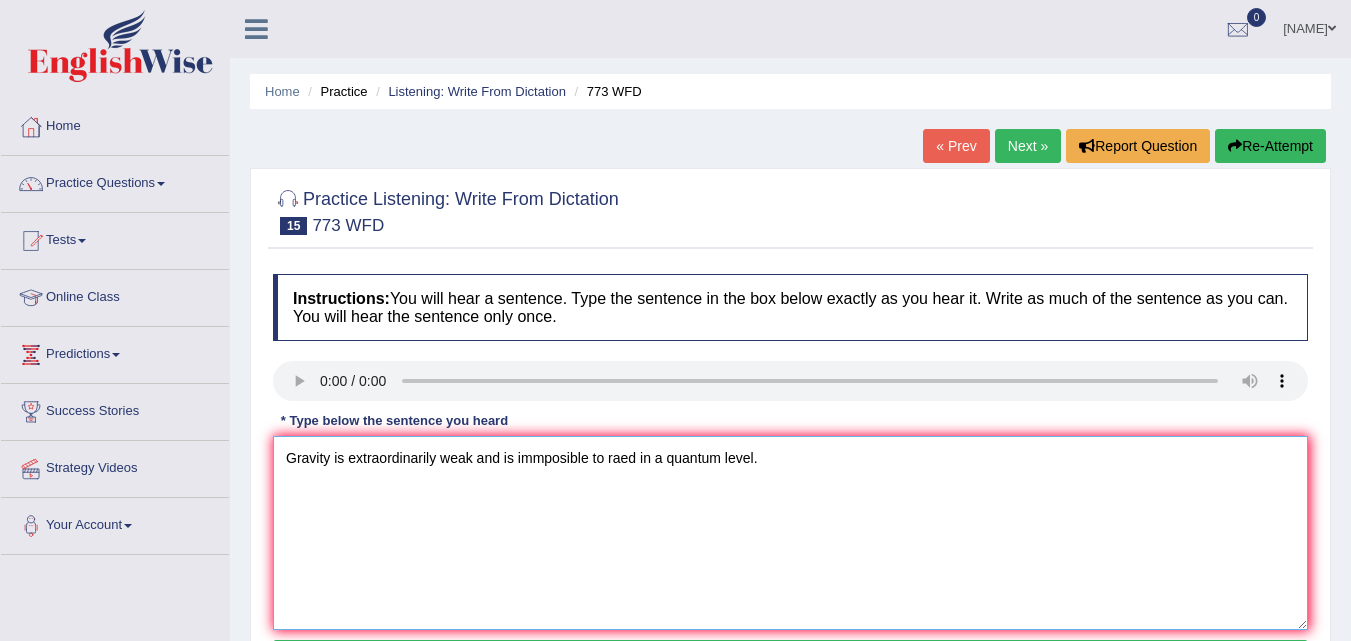 click on "Gravity is extraordinarily weak and is immposible to raed in a quantum level." at bounding box center [790, 533] 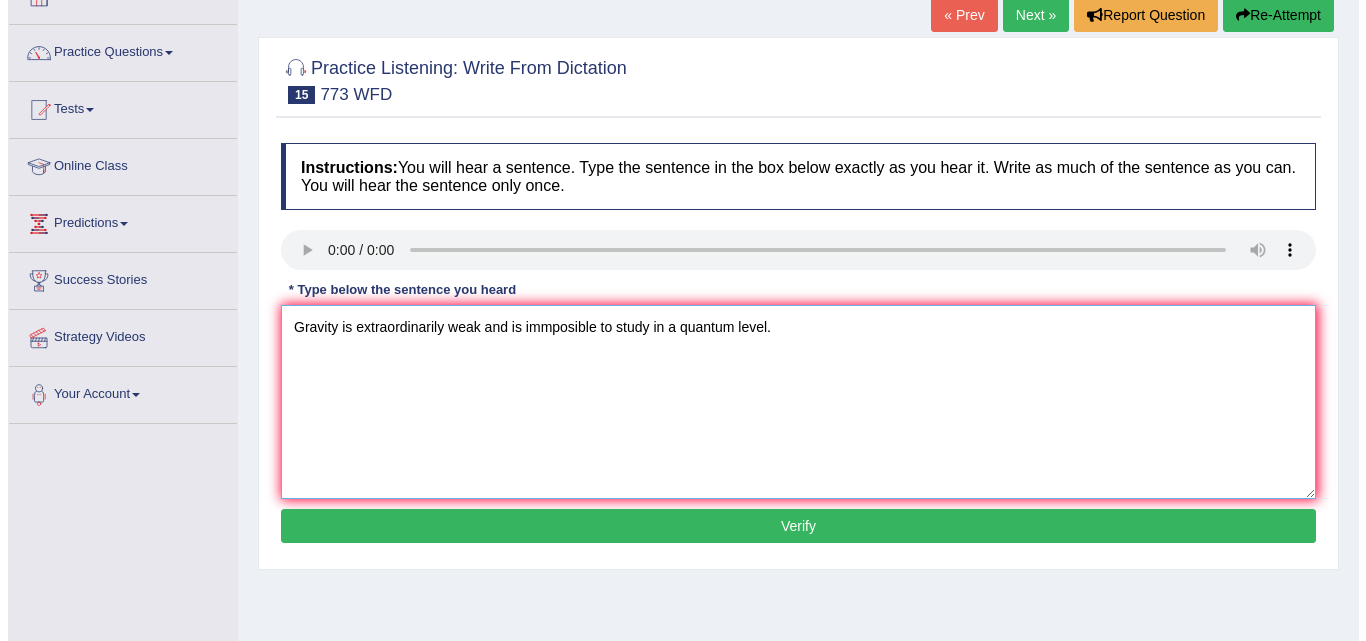 scroll, scrollTop: 143, scrollLeft: 0, axis: vertical 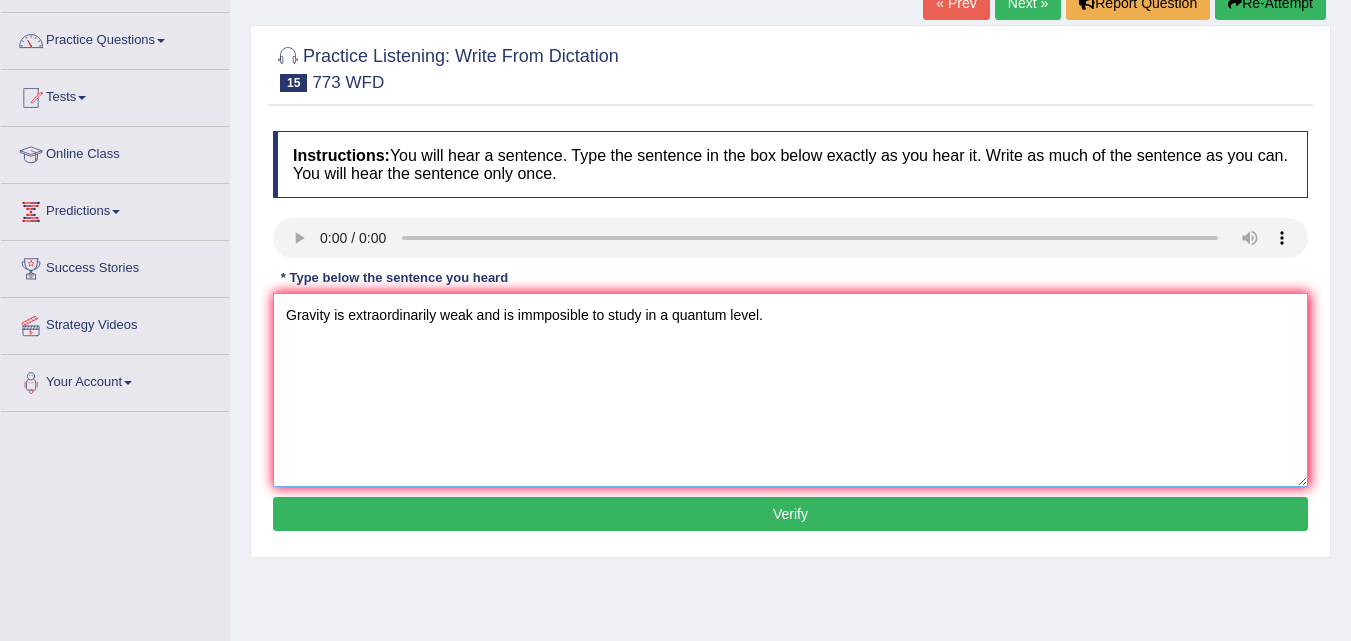 type on "Gravity is extraordinarily weak and is immposible to study in a quantum level." 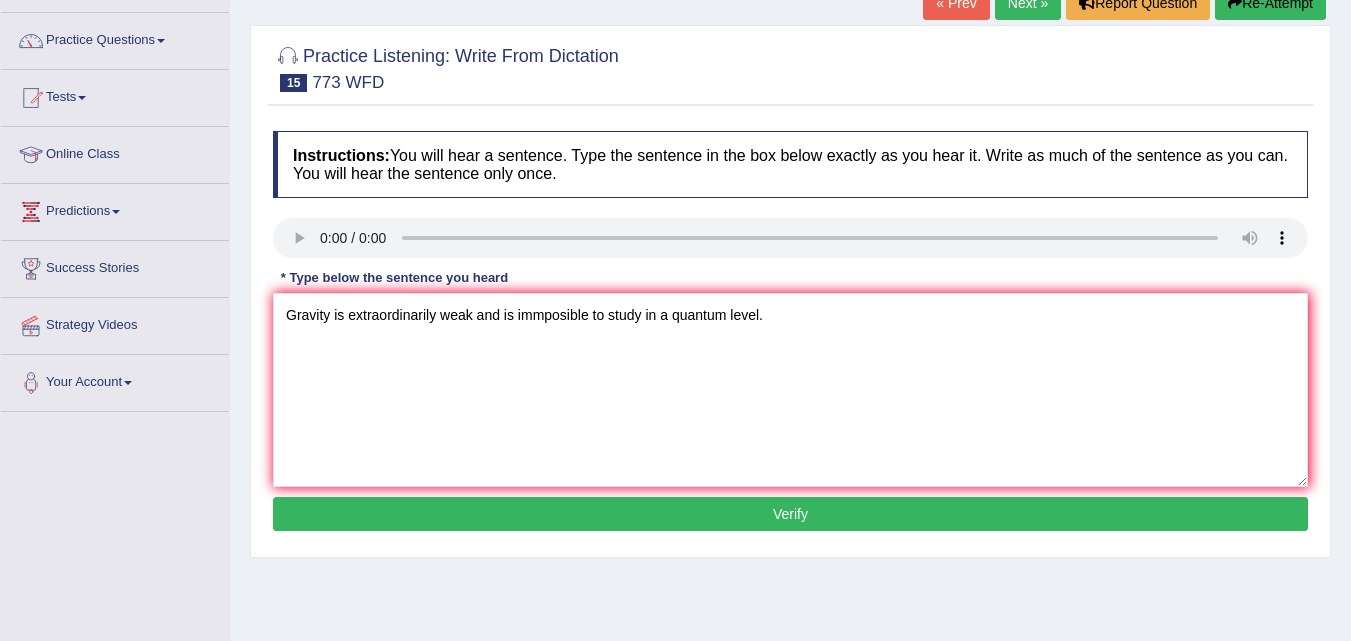 click on "Verify" at bounding box center [790, 514] 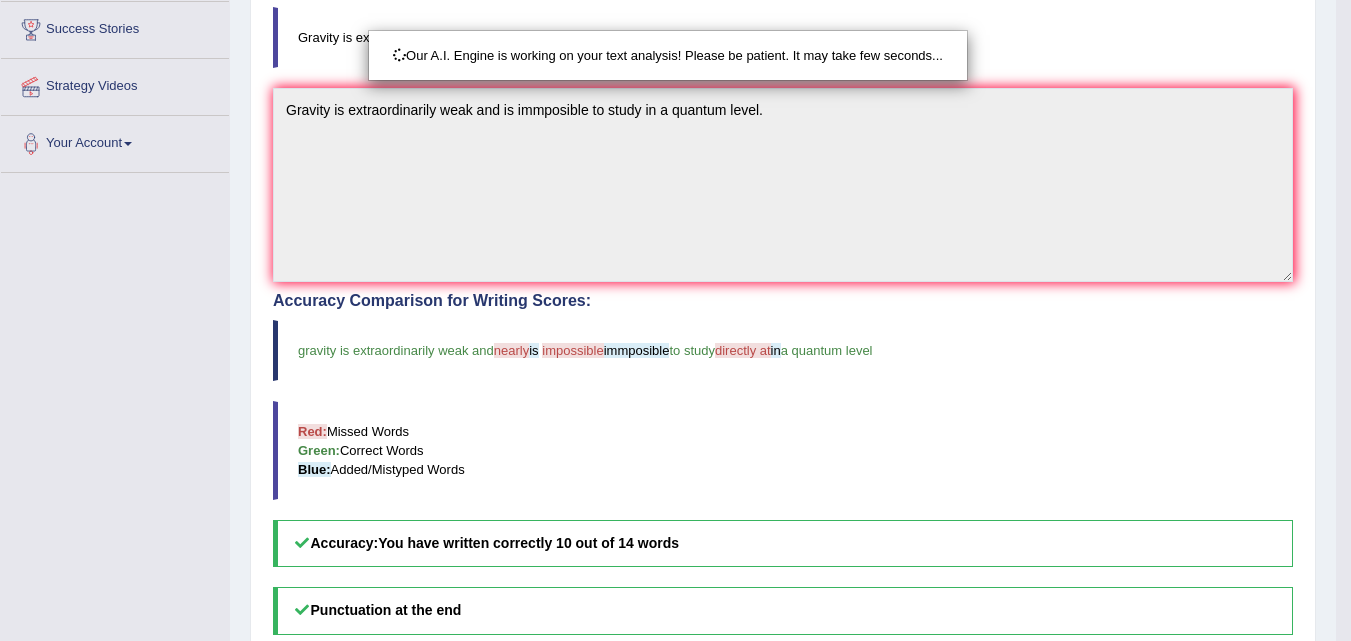 scroll, scrollTop: 383, scrollLeft: 0, axis: vertical 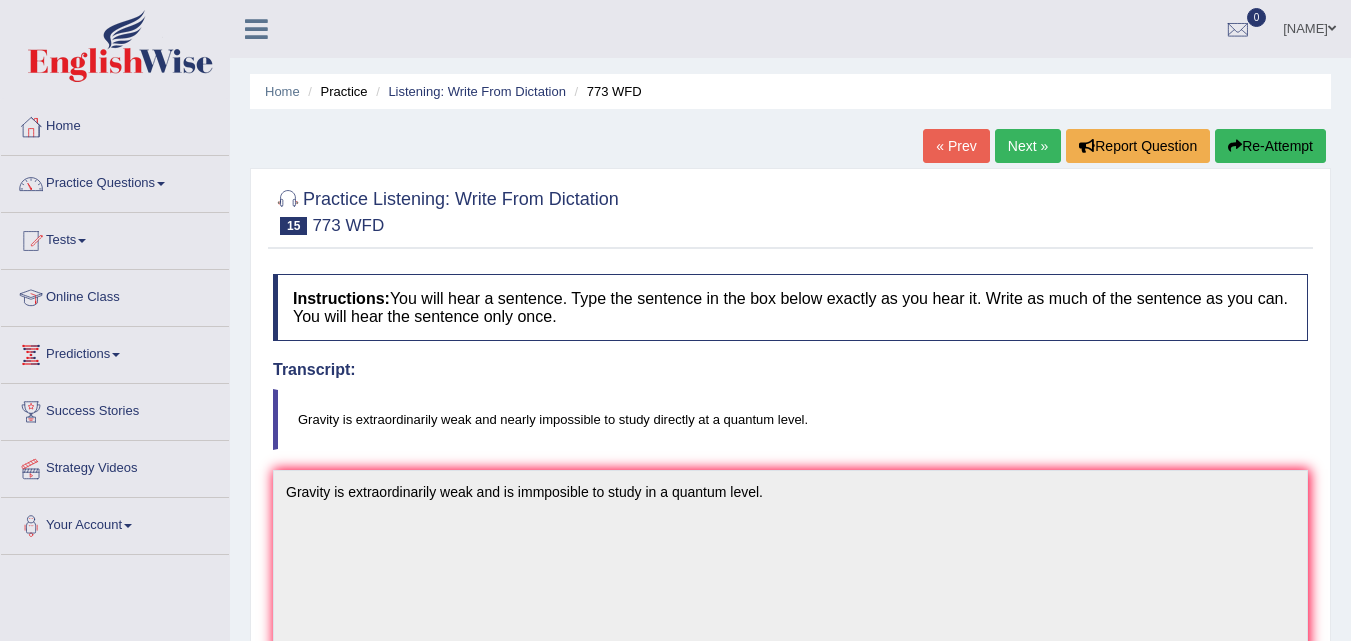 click on "Next »" at bounding box center (1028, 146) 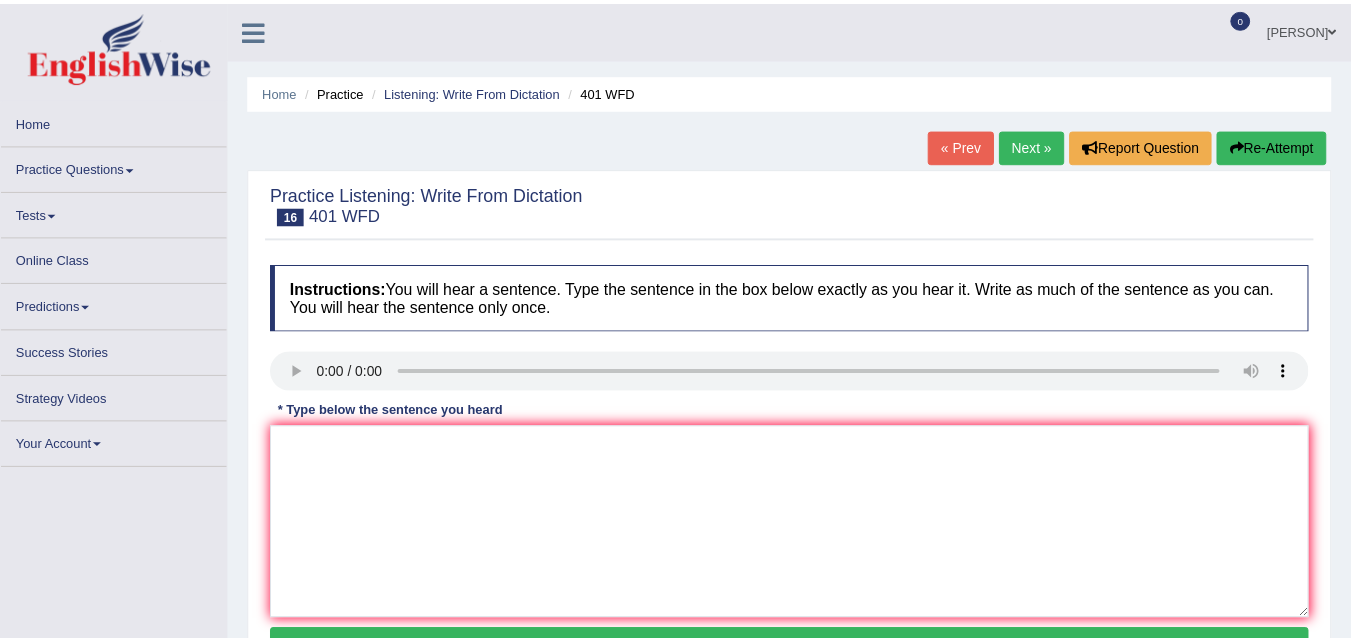 scroll, scrollTop: 0, scrollLeft: 0, axis: both 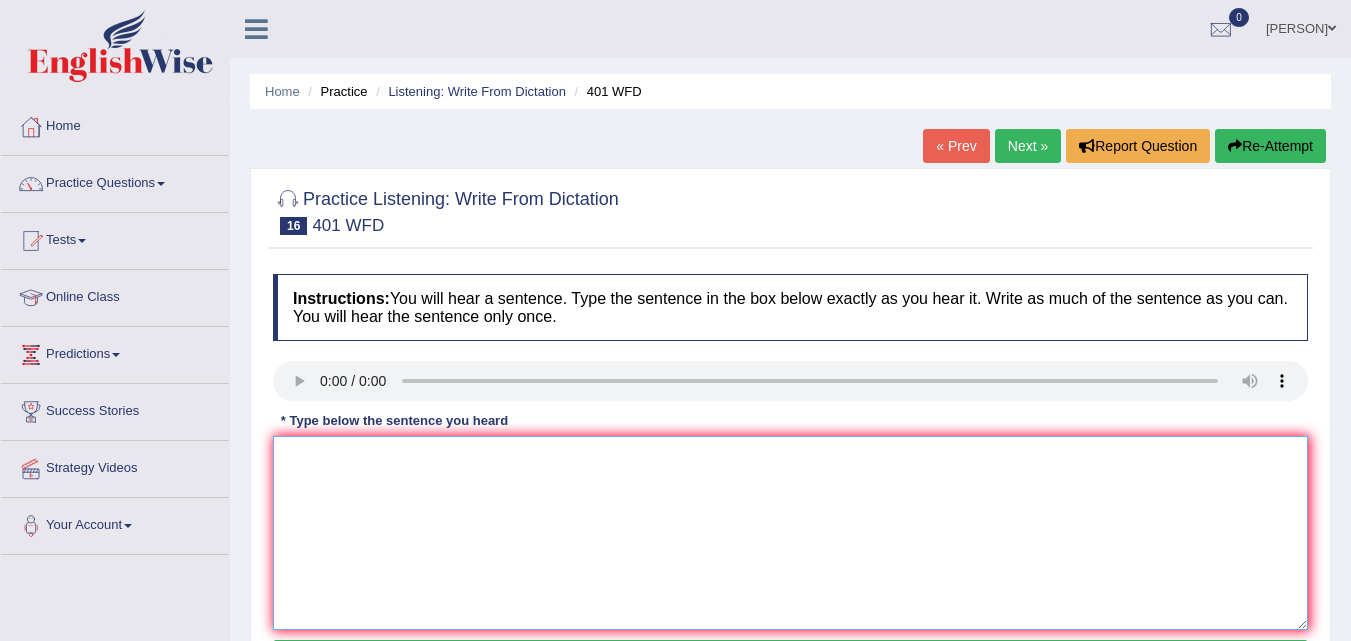 click at bounding box center (790, 533) 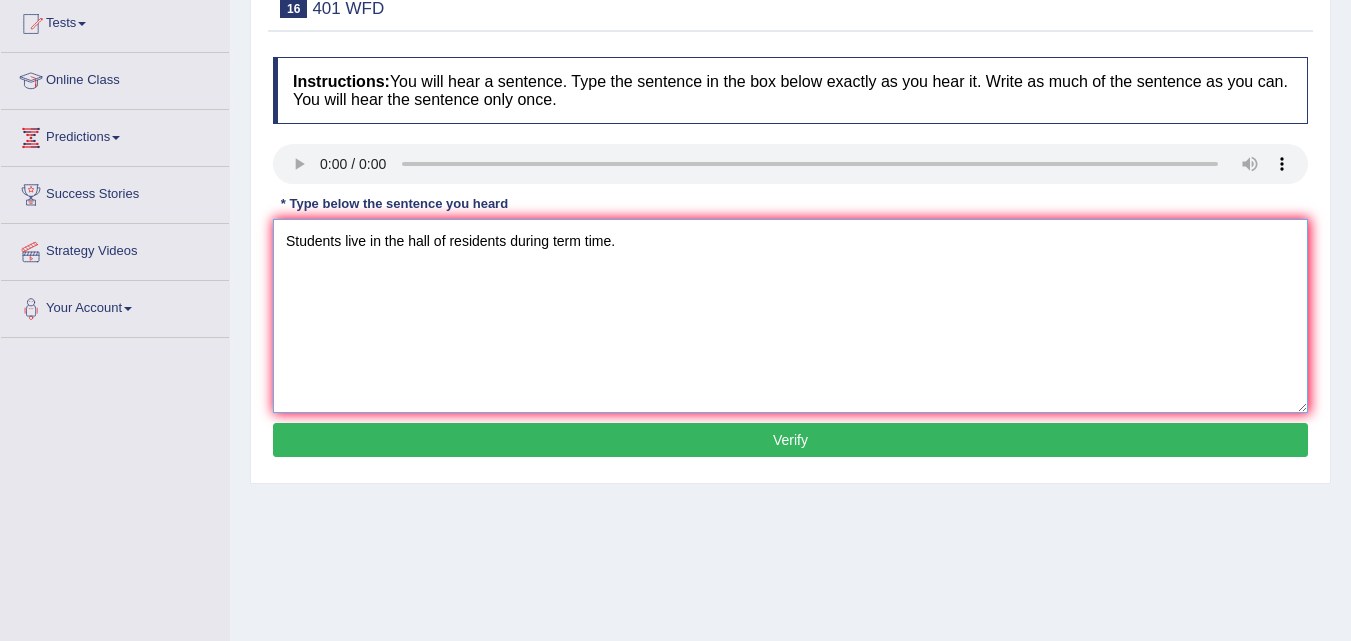scroll, scrollTop: 224, scrollLeft: 0, axis: vertical 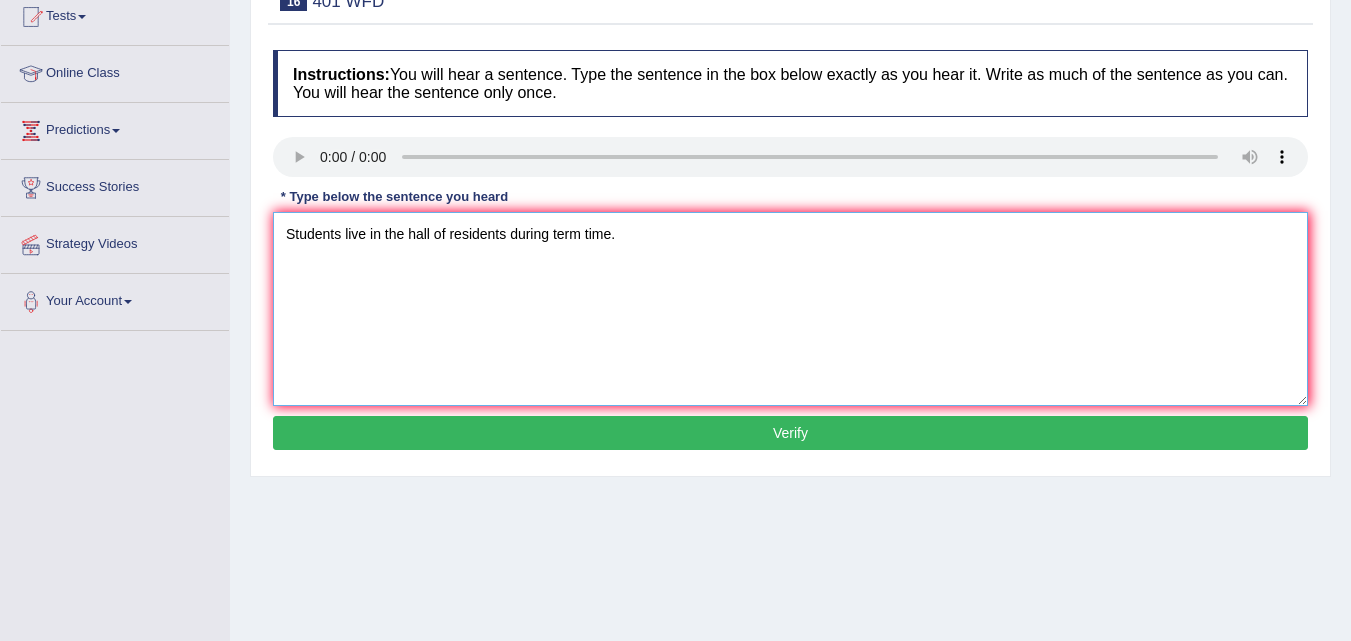 type on "Students live in the hall of residents during term time." 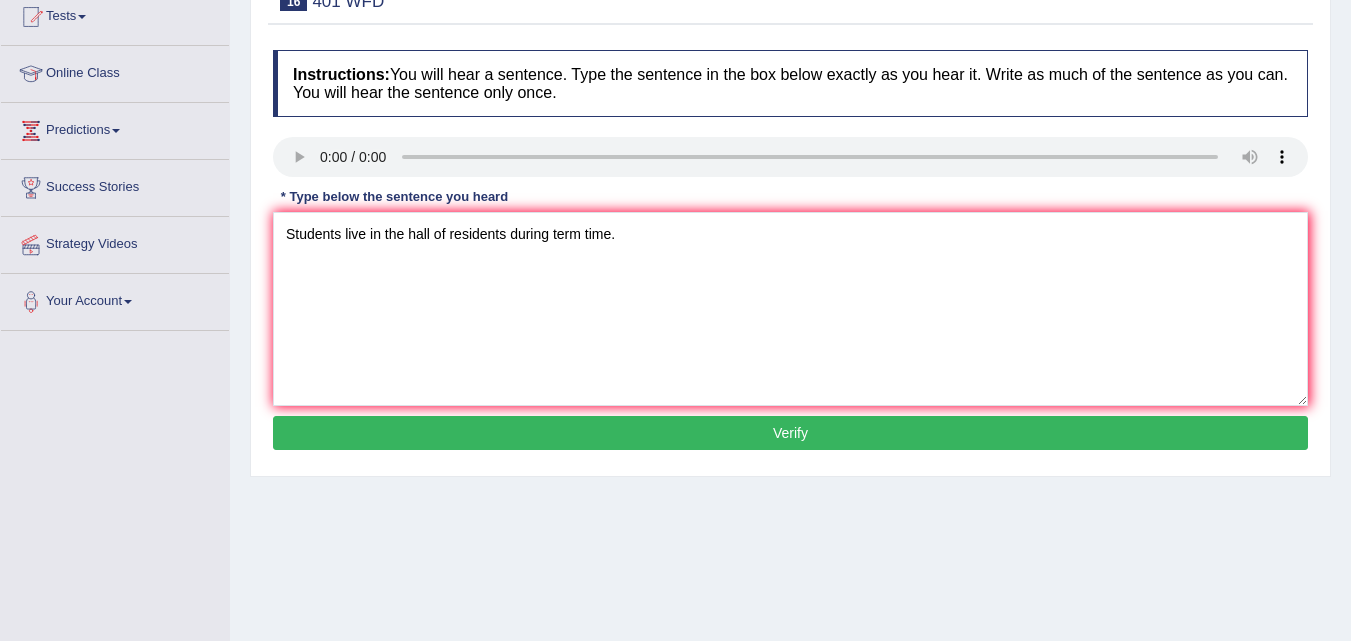 click on "Verify" at bounding box center (790, 433) 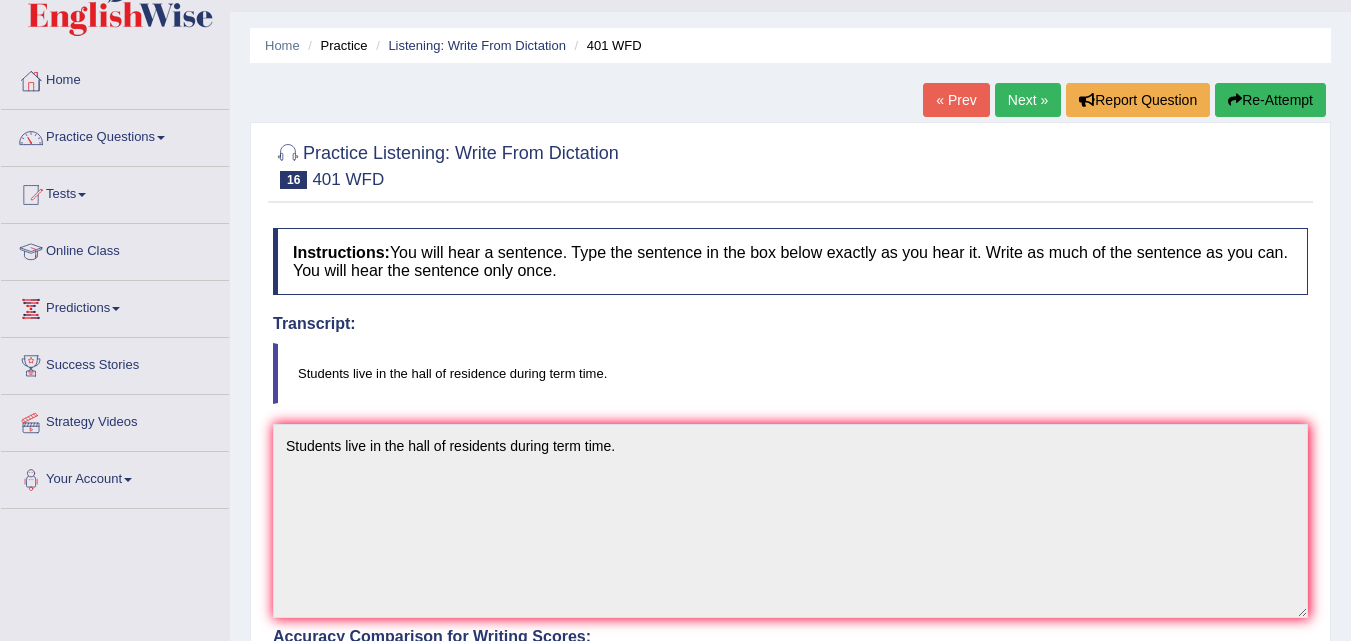 scroll, scrollTop: 47, scrollLeft: 0, axis: vertical 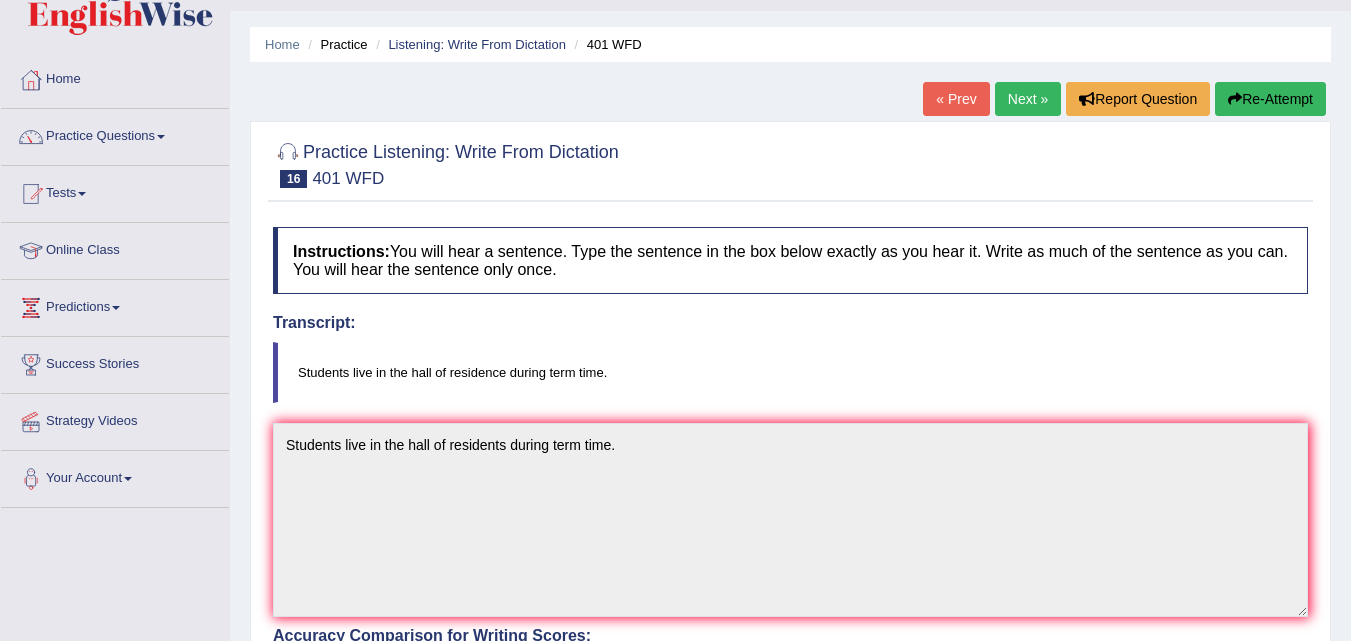 click on "Next »" at bounding box center [1028, 99] 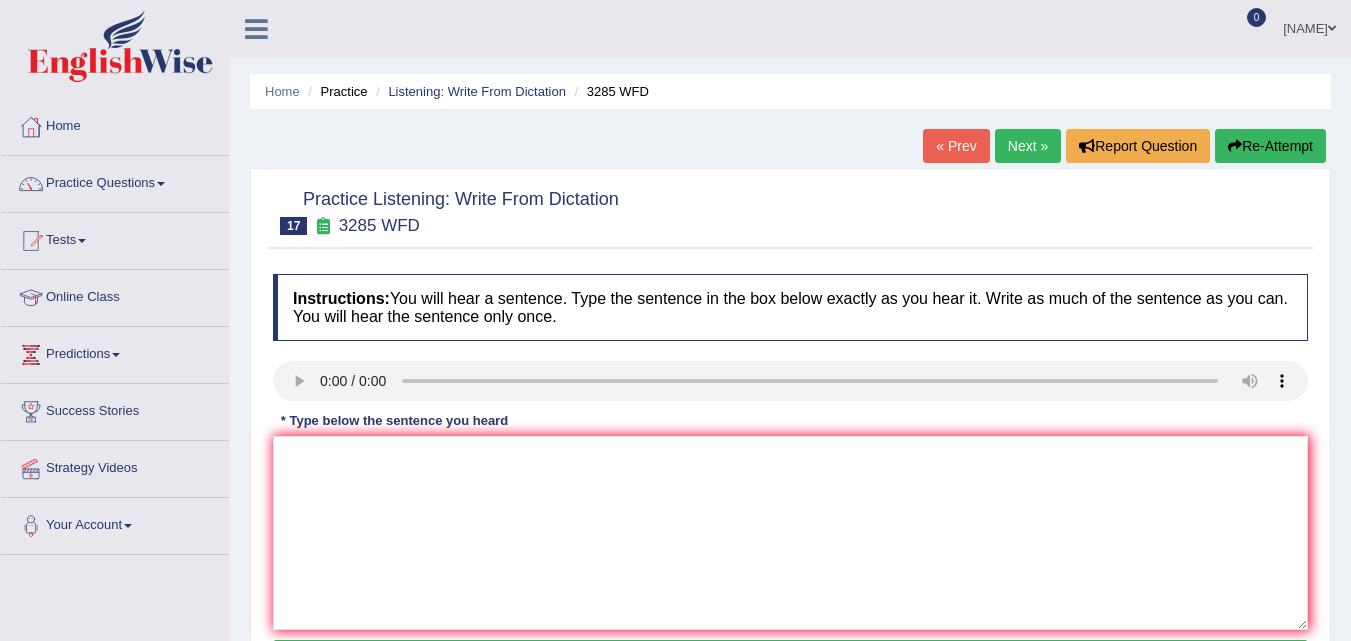 scroll, scrollTop: 0, scrollLeft: 0, axis: both 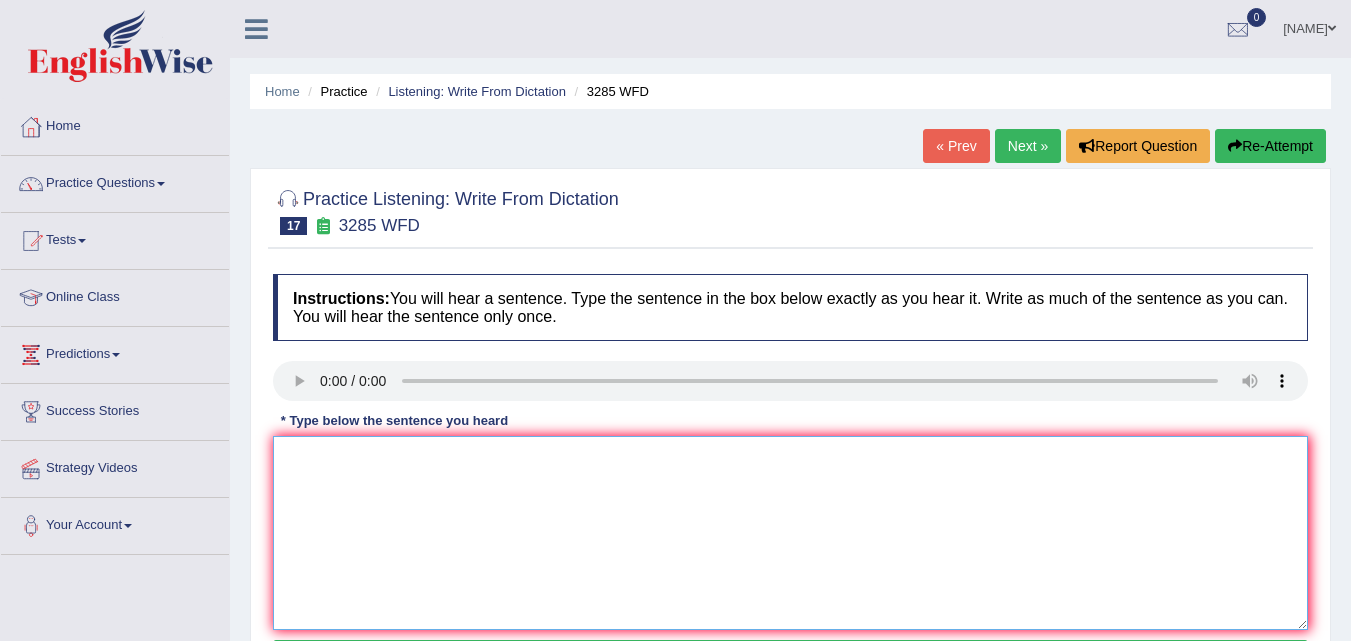click at bounding box center (790, 533) 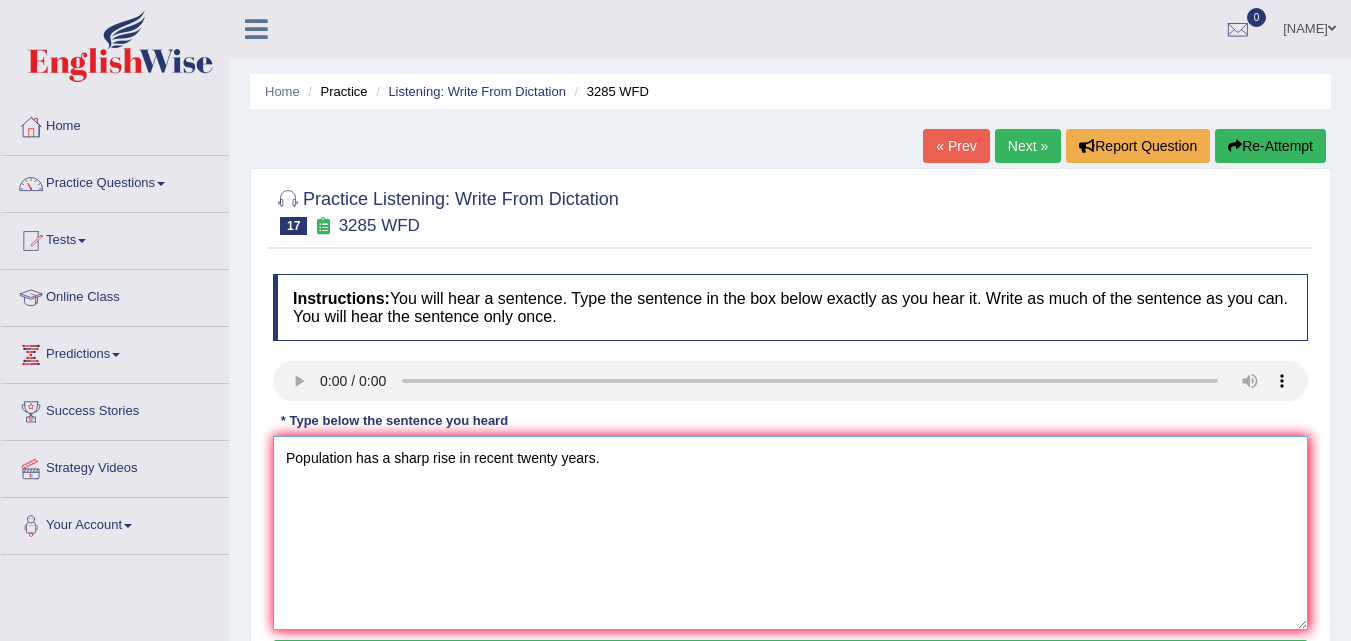 click on "Population has a sharp rise in recent twenty years." at bounding box center (790, 533) 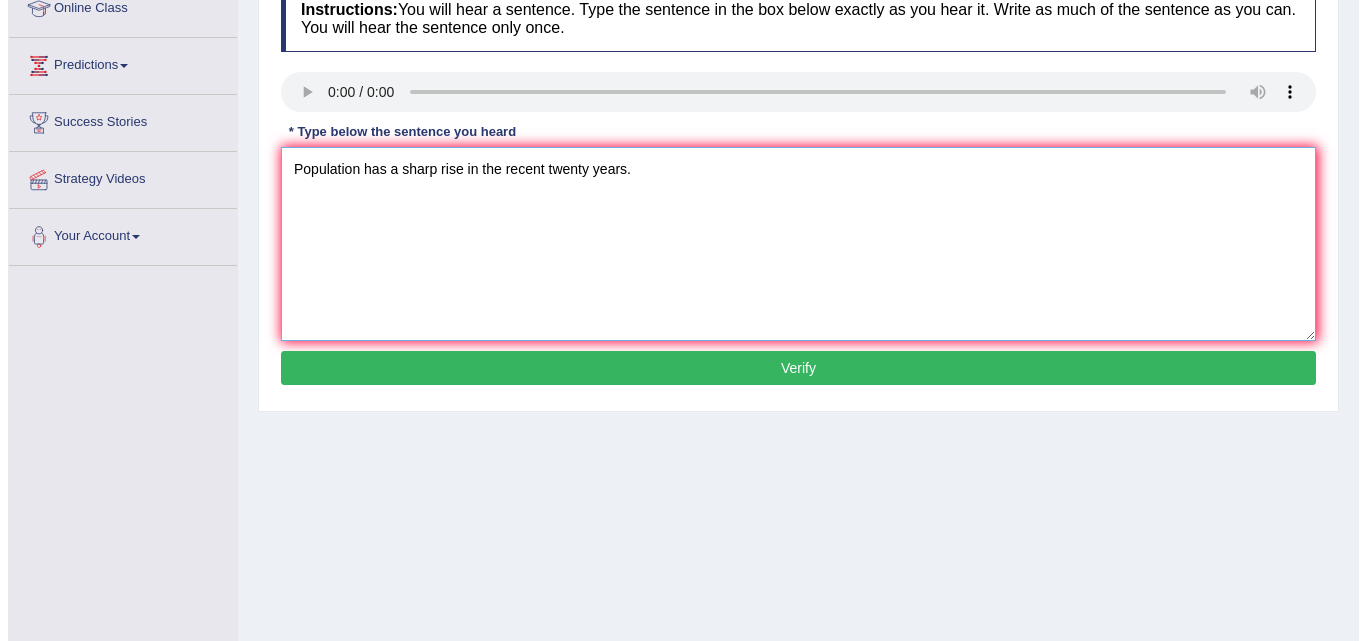scroll, scrollTop: 290, scrollLeft: 0, axis: vertical 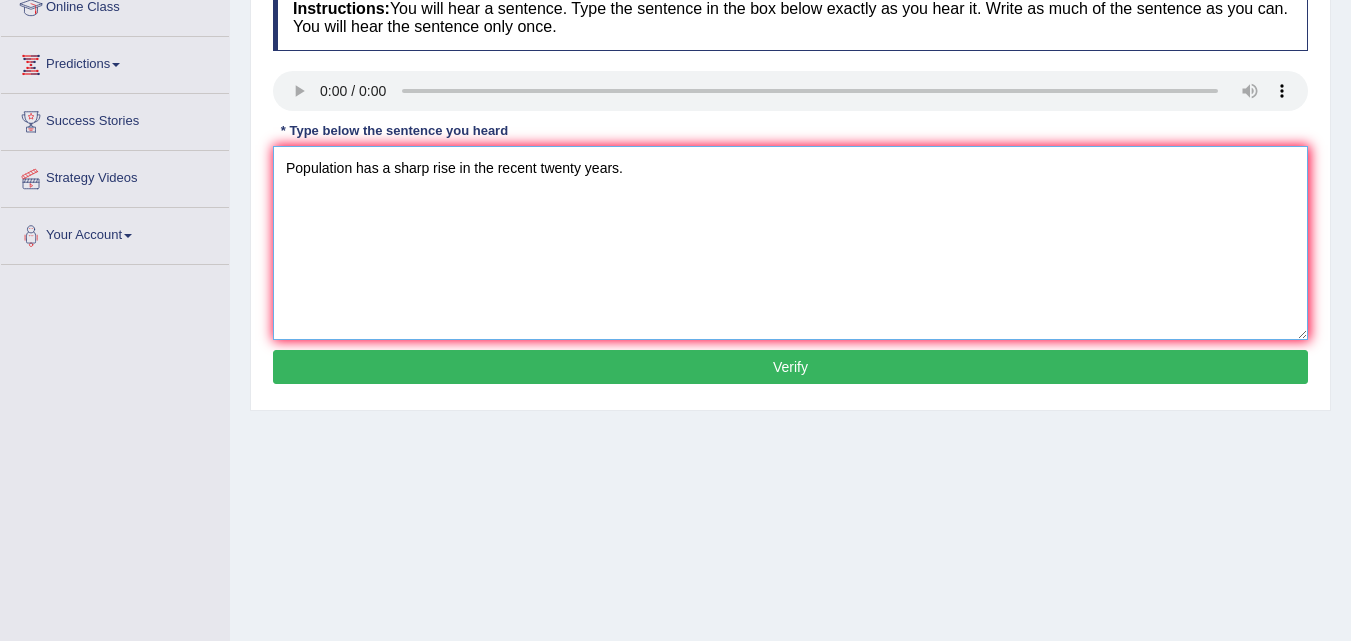 type on "Population has a sharp rise in the recent twenty years." 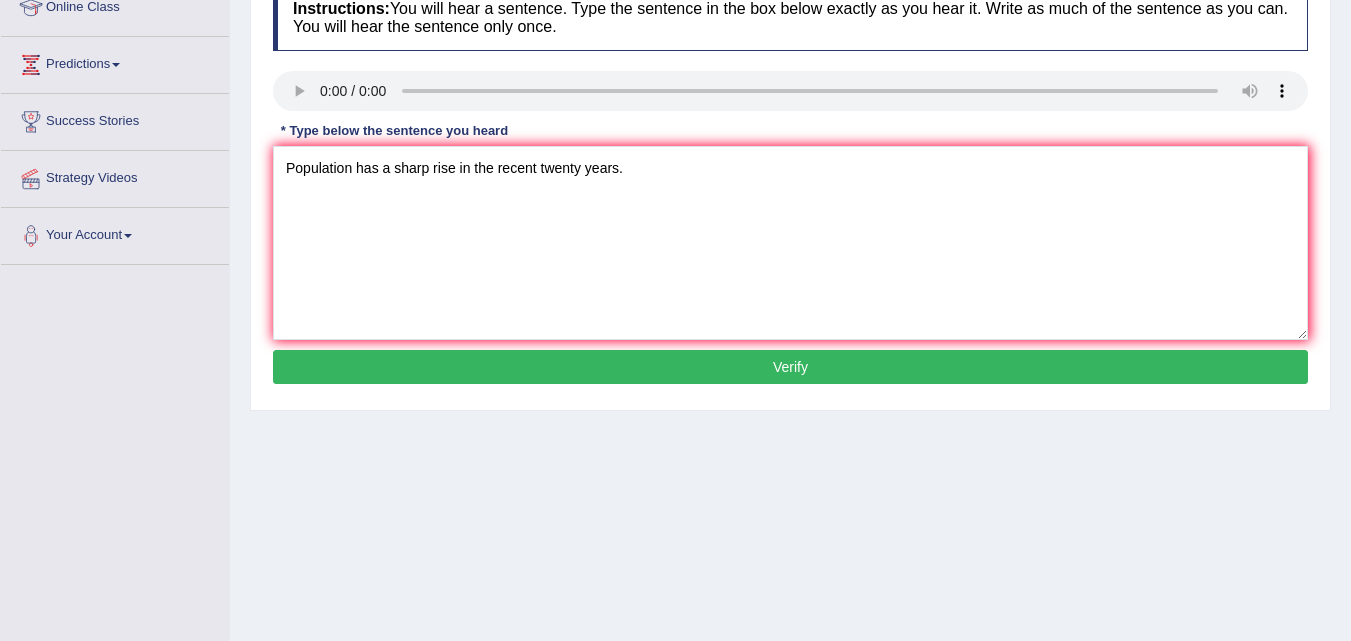 click on "Verify" at bounding box center [790, 367] 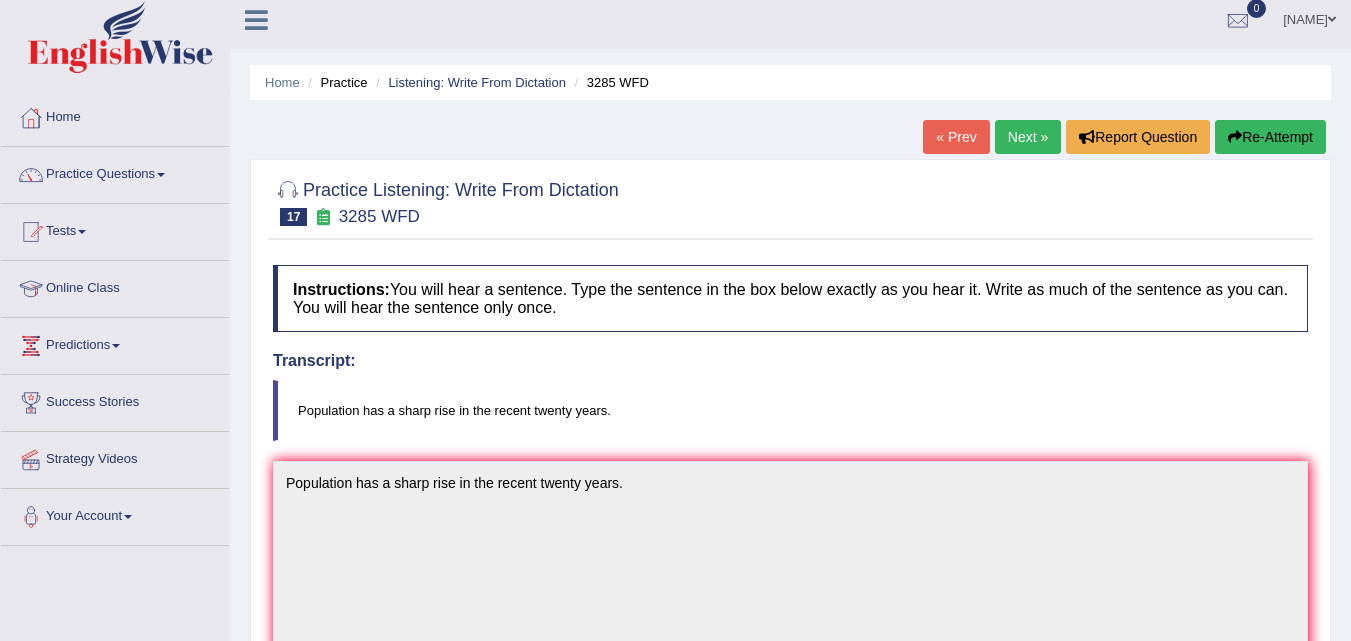 scroll, scrollTop: 0, scrollLeft: 0, axis: both 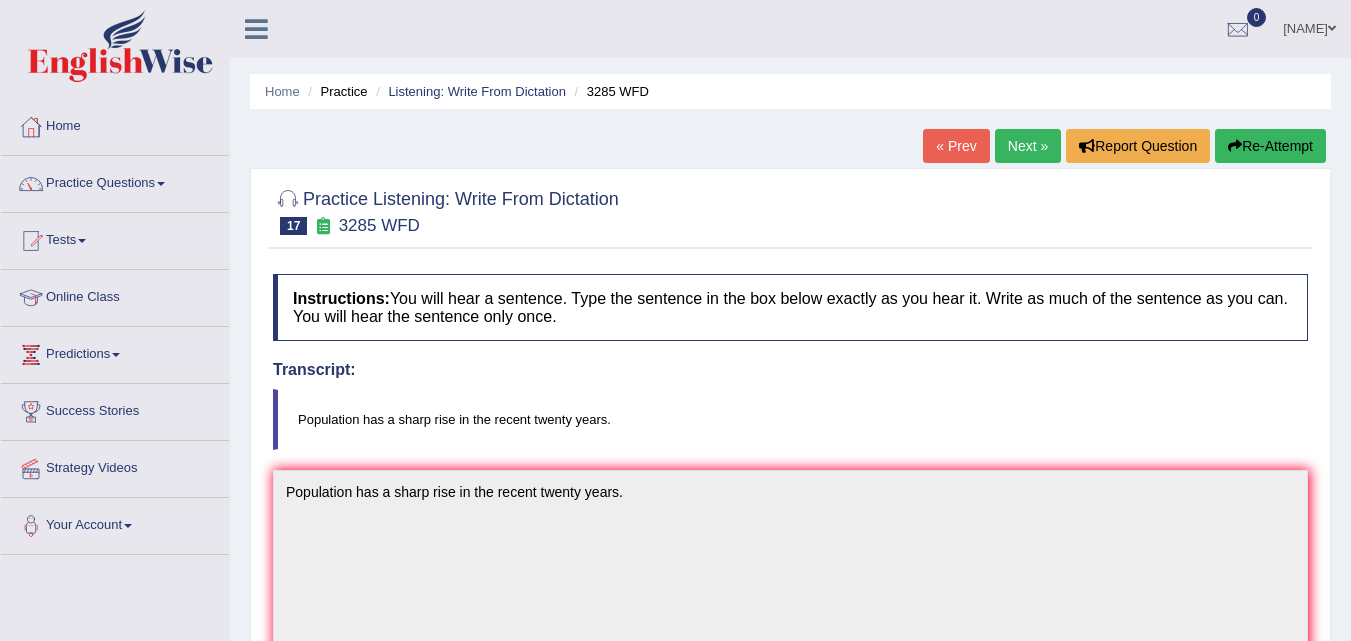 click on "Next »" at bounding box center [1028, 146] 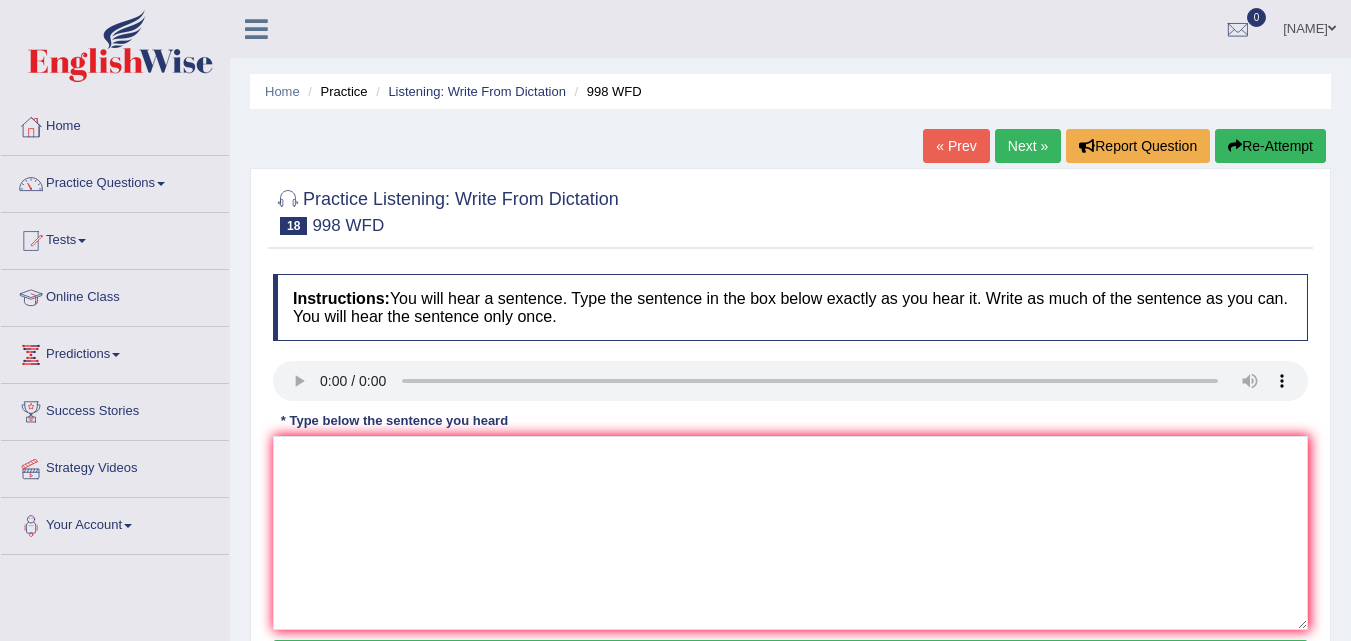 scroll, scrollTop: 0, scrollLeft: 0, axis: both 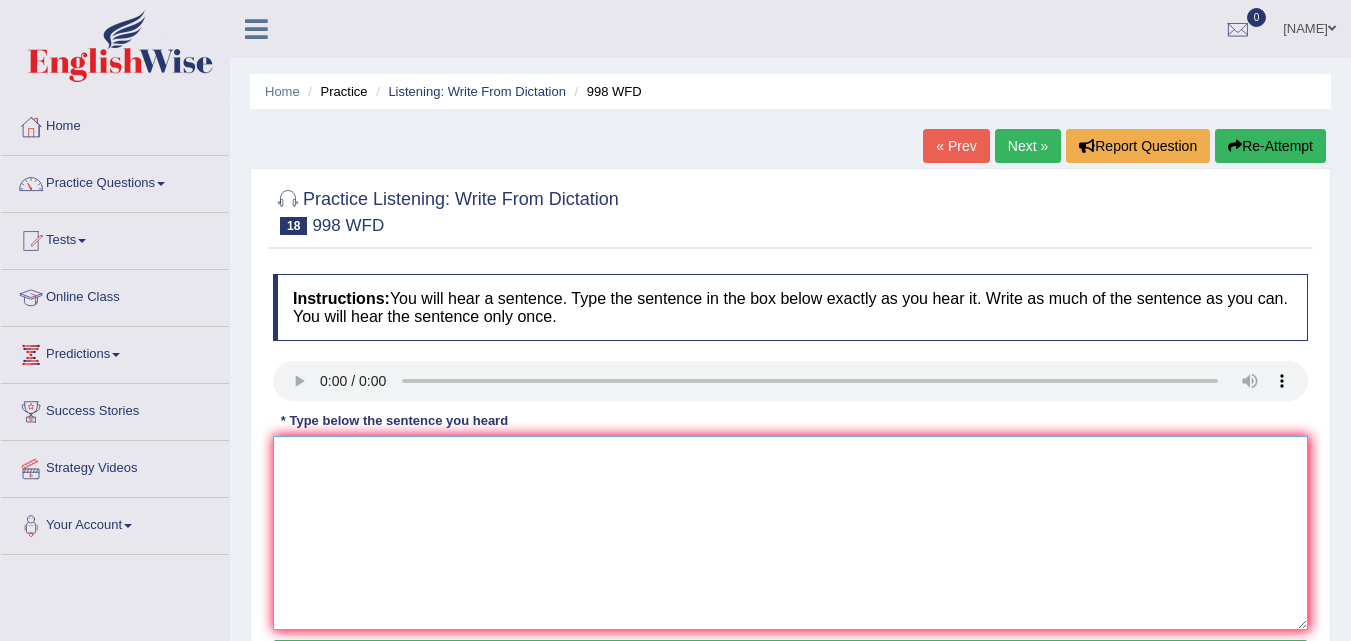 click at bounding box center (790, 533) 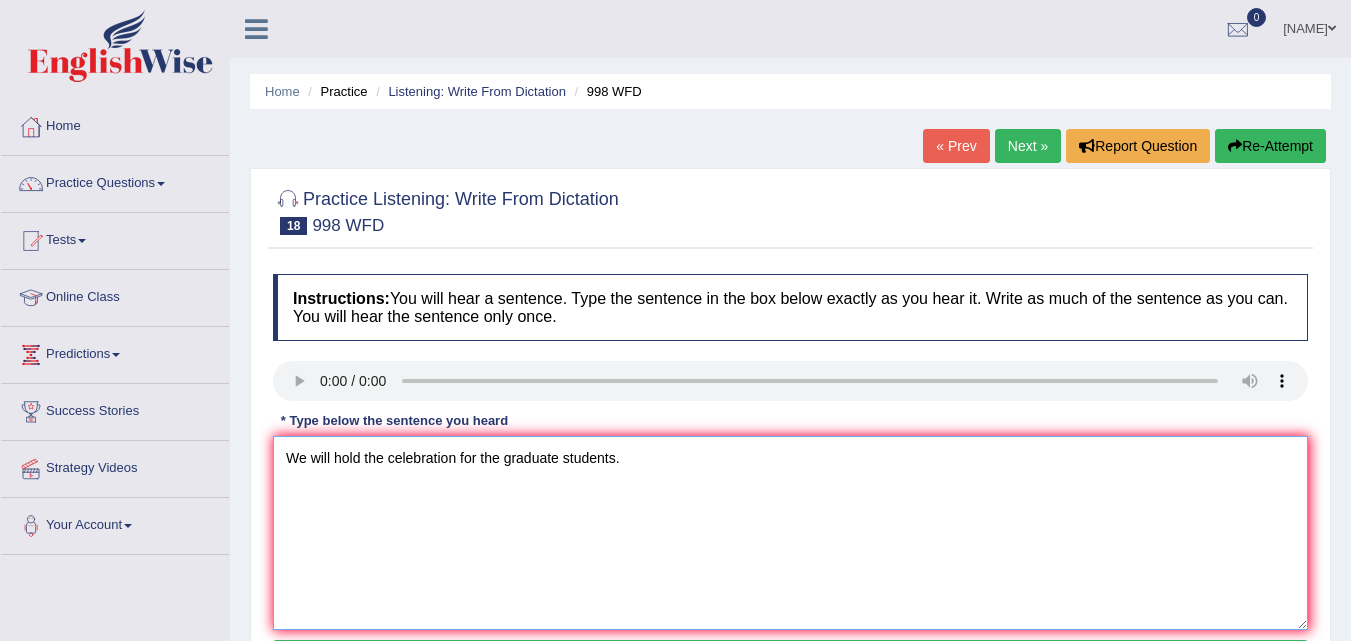 click on "We will hold the celebration for the graduate students." at bounding box center (790, 533) 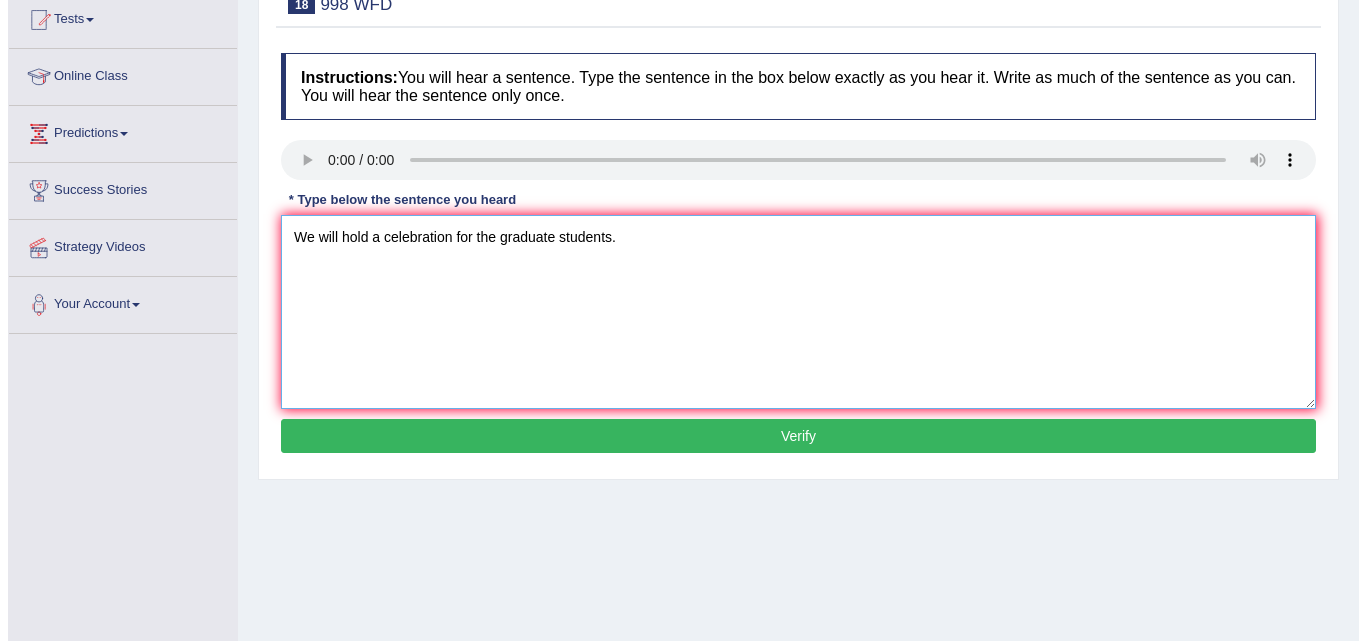 scroll, scrollTop: 237, scrollLeft: 0, axis: vertical 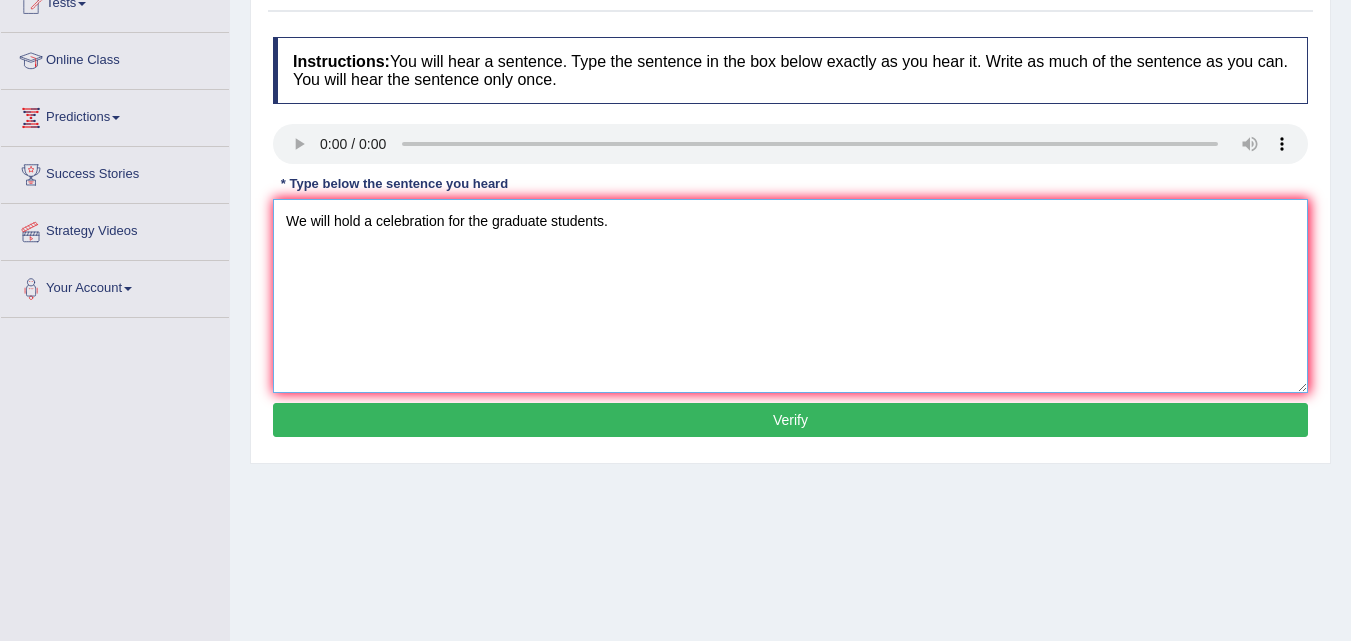 type on "We will hold a celebration for the graduate students." 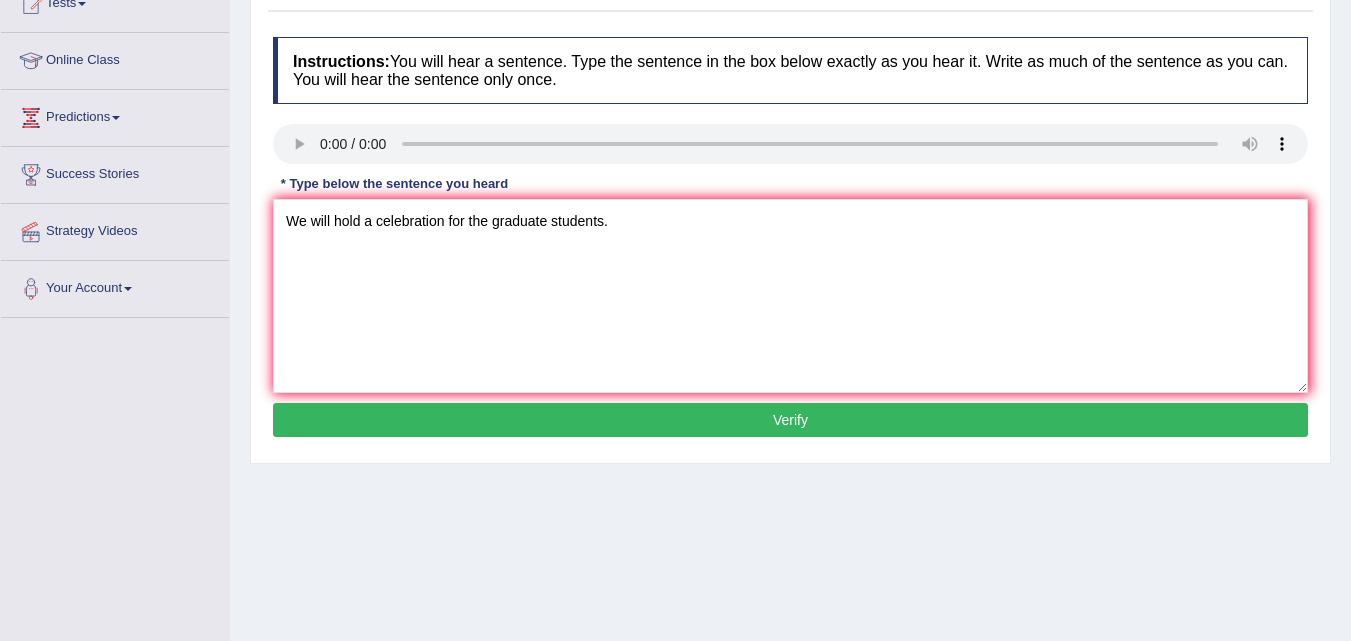 click on "Verify" at bounding box center [790, 420] 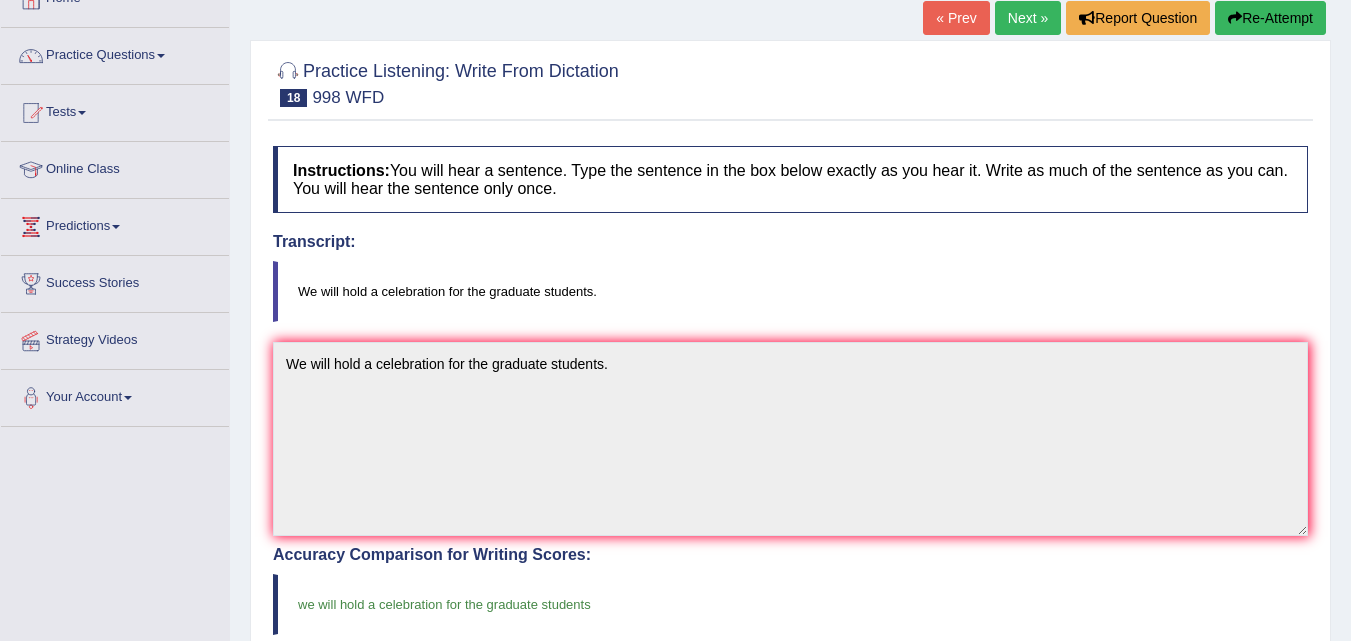 scroll, scrollTop: 0, scrollLeft: 0, axis: both 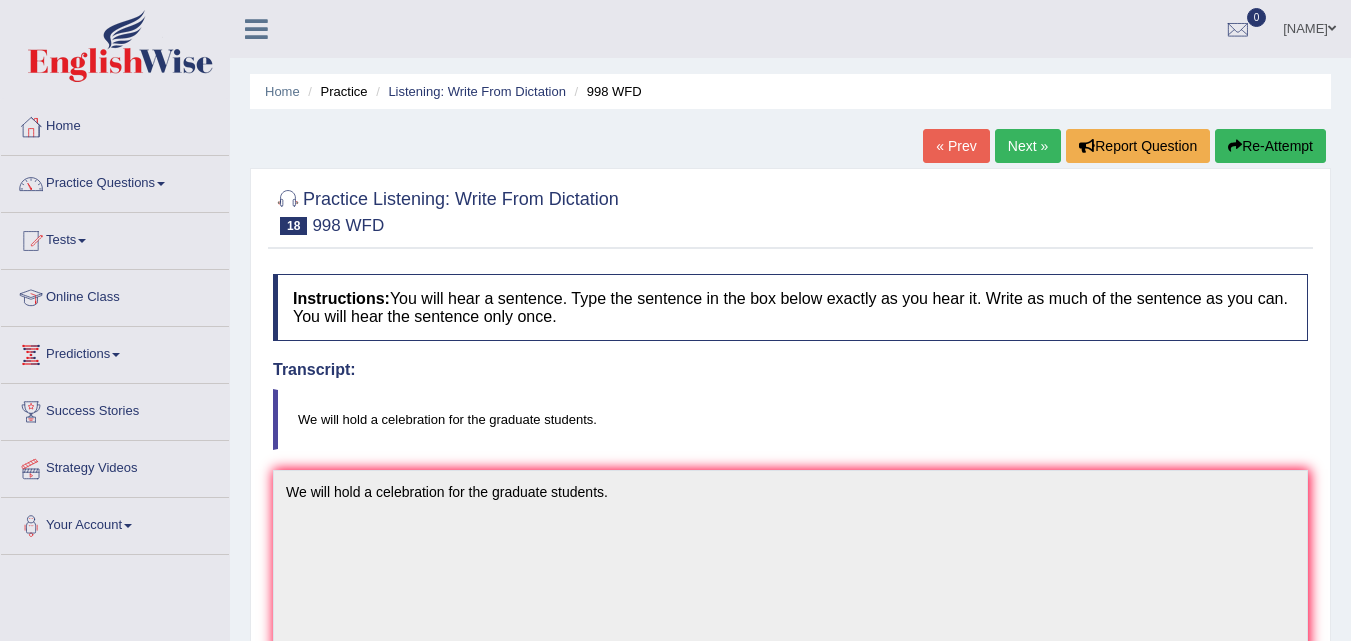 click on "Next »" at bounding box center (1028, 146) 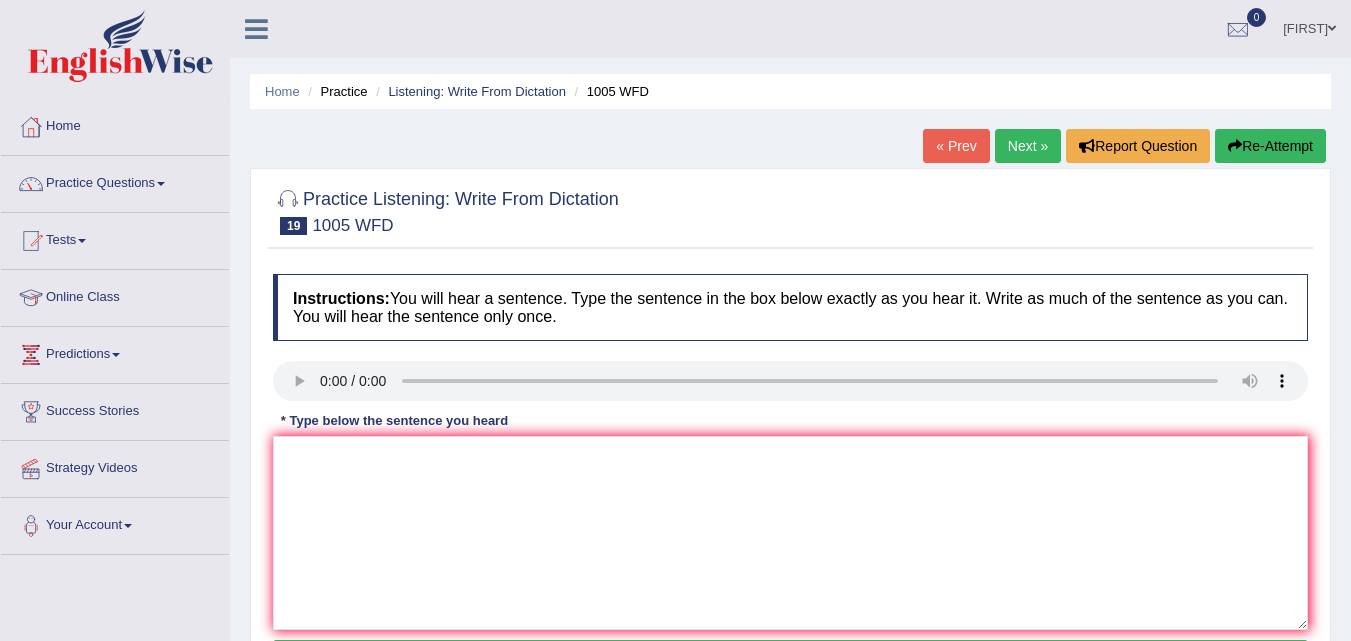 scroll, scrollTop: 0, scrollLeft: 0, axis: both 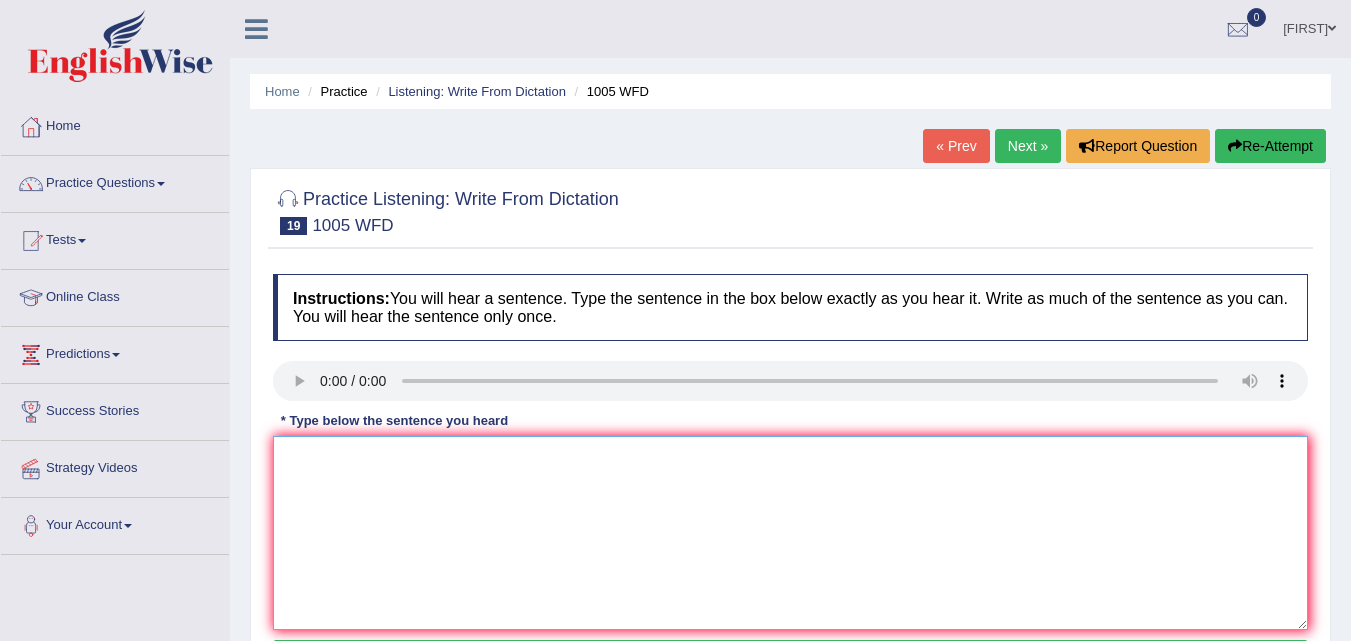 click at bounding box center (790, 533) 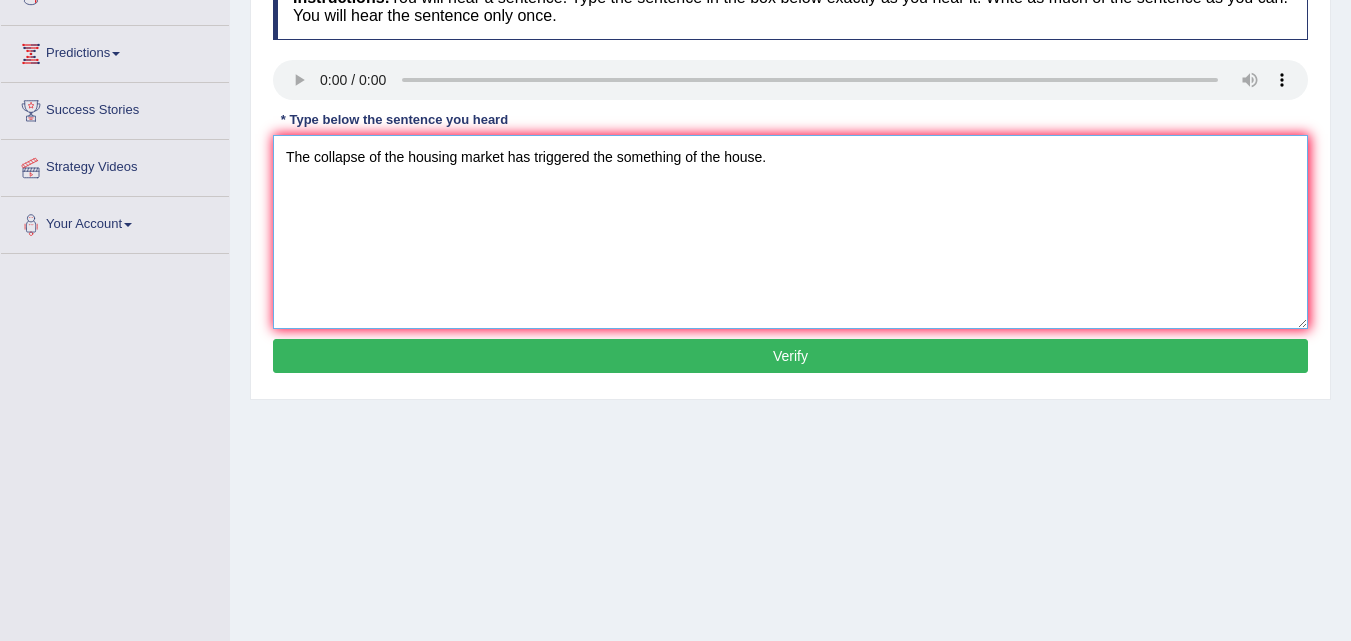 scroll, scrollTop: 308, scrollLeft: 0, axis: vertical 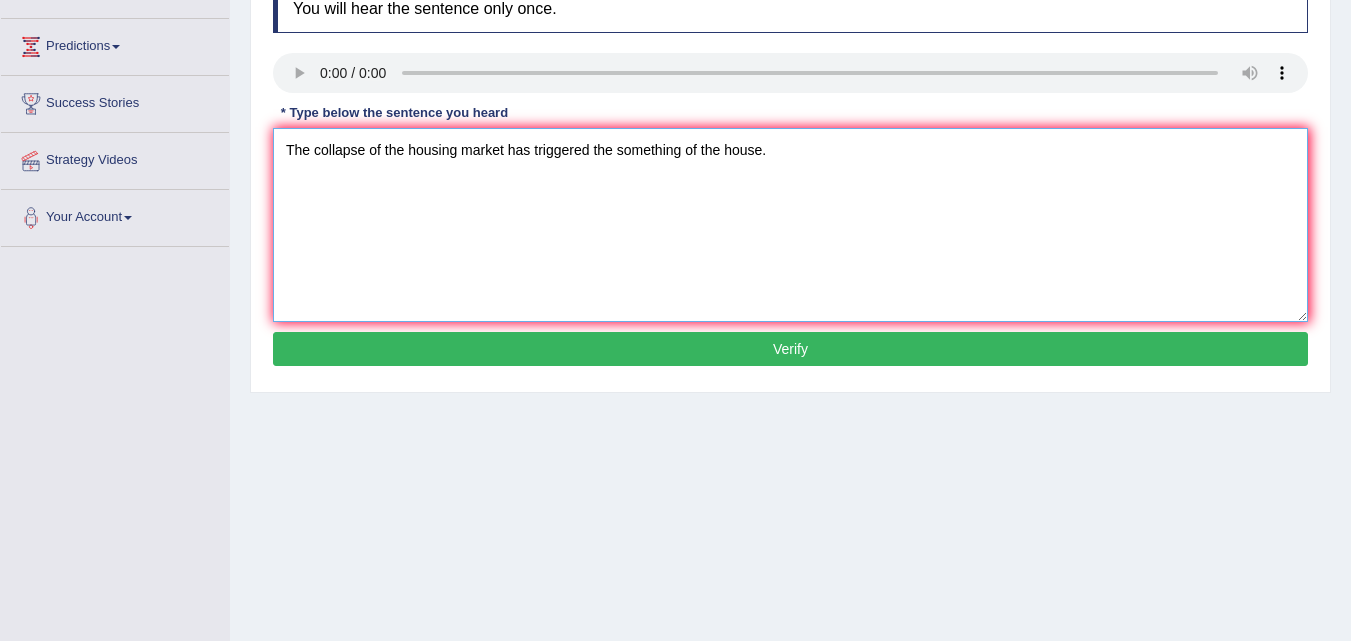 type on "The collapse of the housing market has triggered the something of the house." 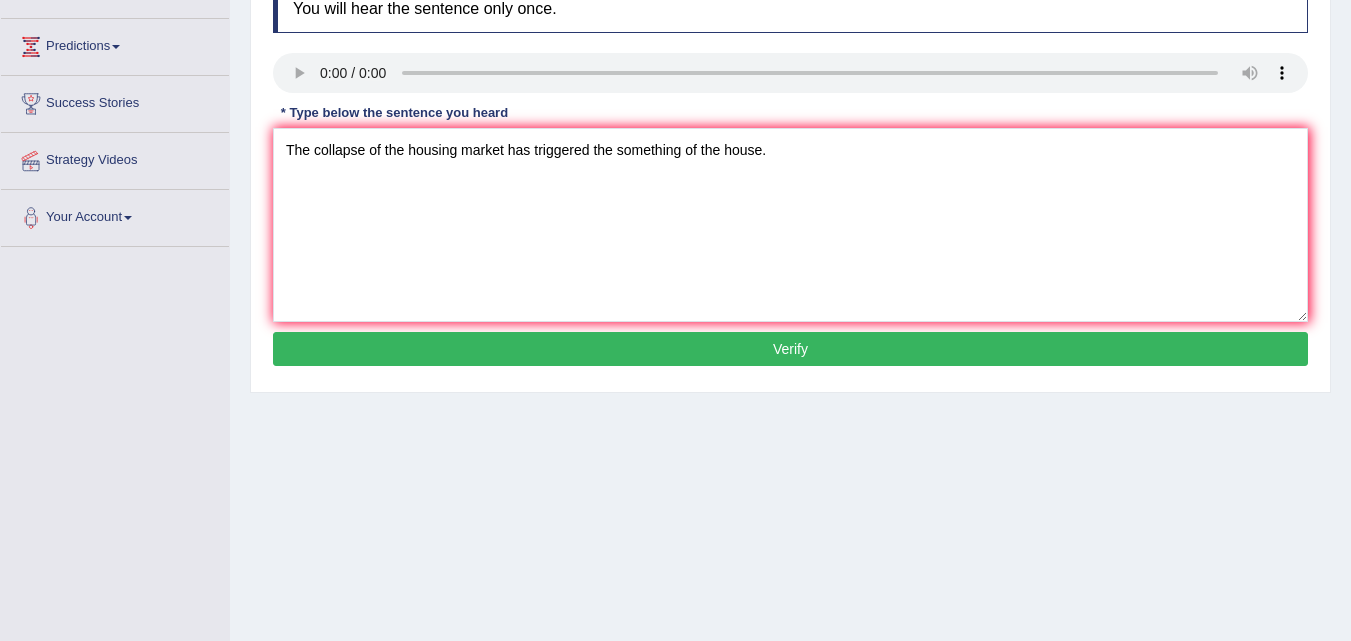 click on "Verify" at bounding box center (790, 349) 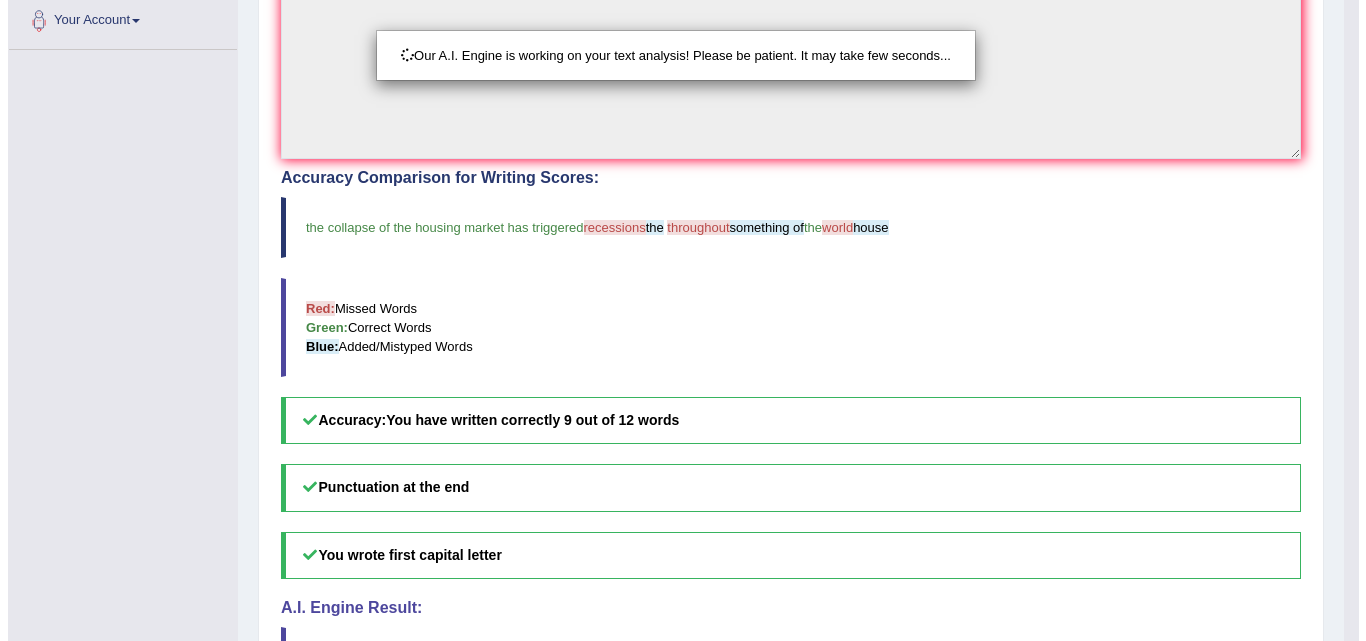 scroll, scrollTop: 624, scrollLeft: 0, axis: vertical 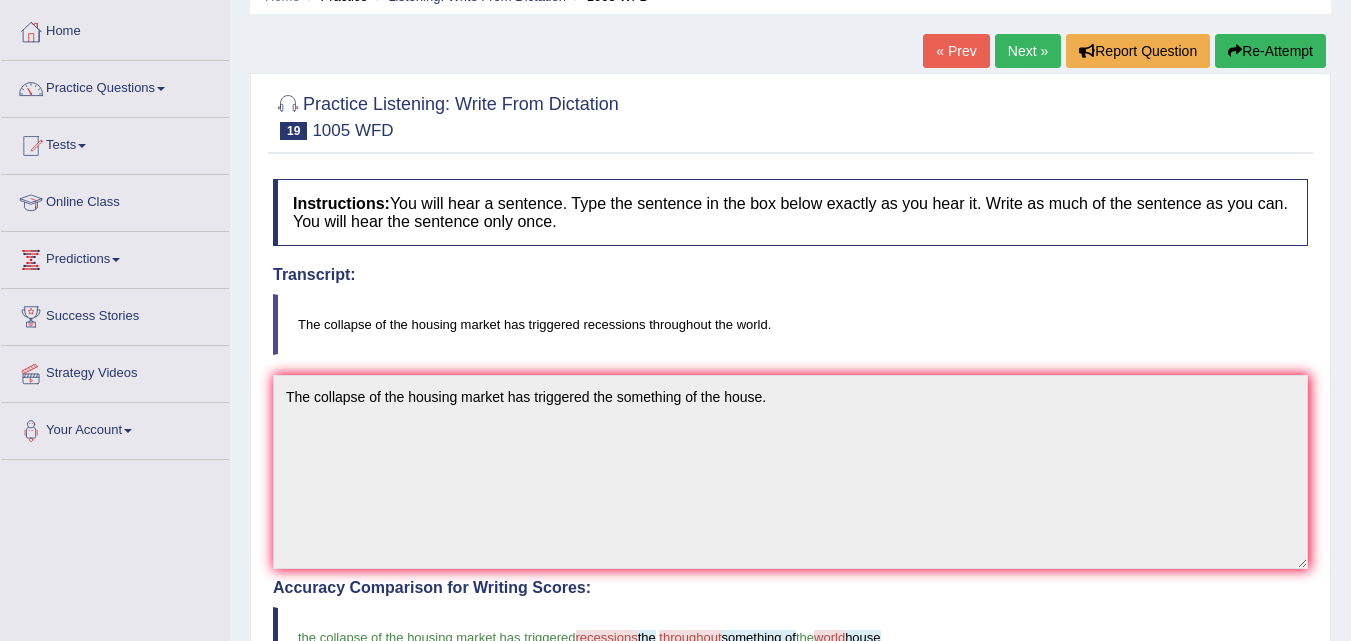click on "Next »" at bounding box center (1028, 51) 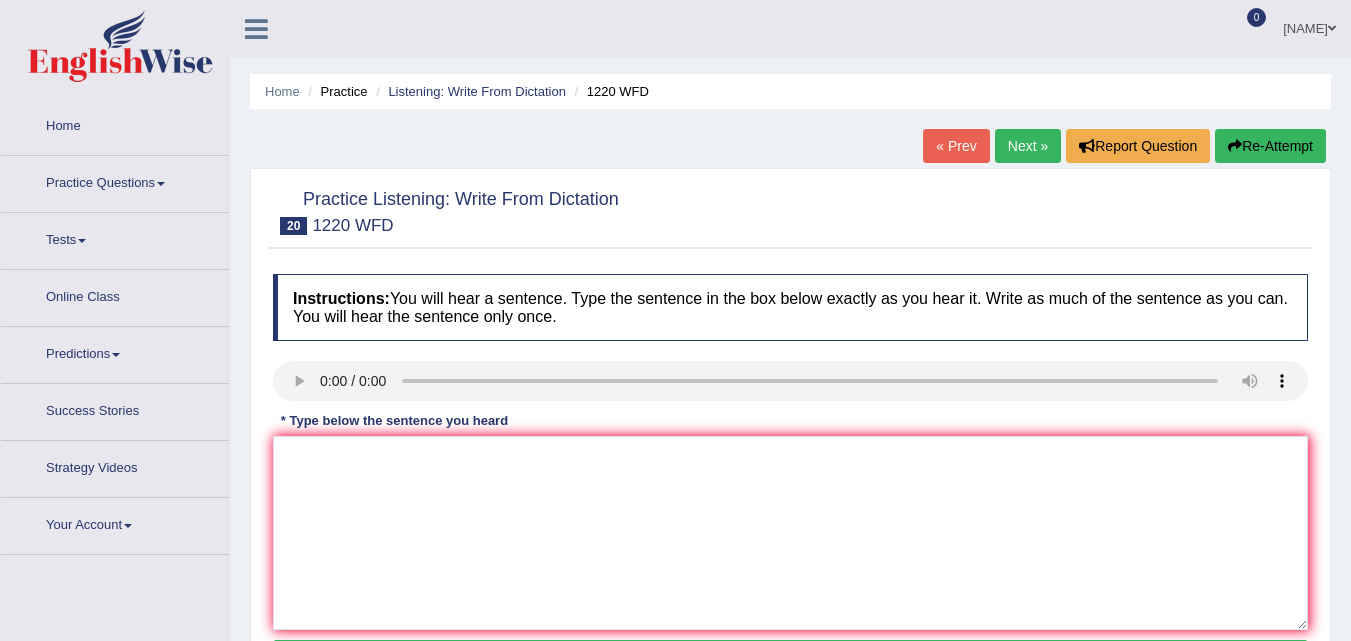 scroll, scrollTop: 0, scrollLeft: 0, axis: both 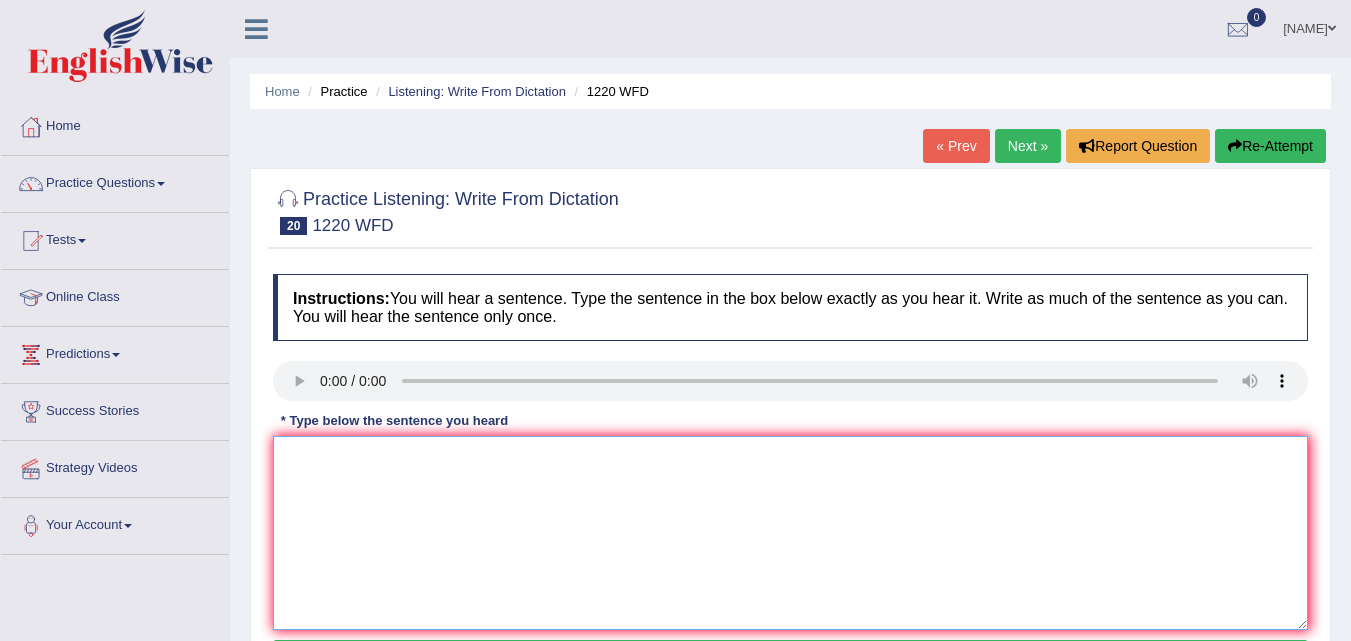 click at bounding box center [790, 533] 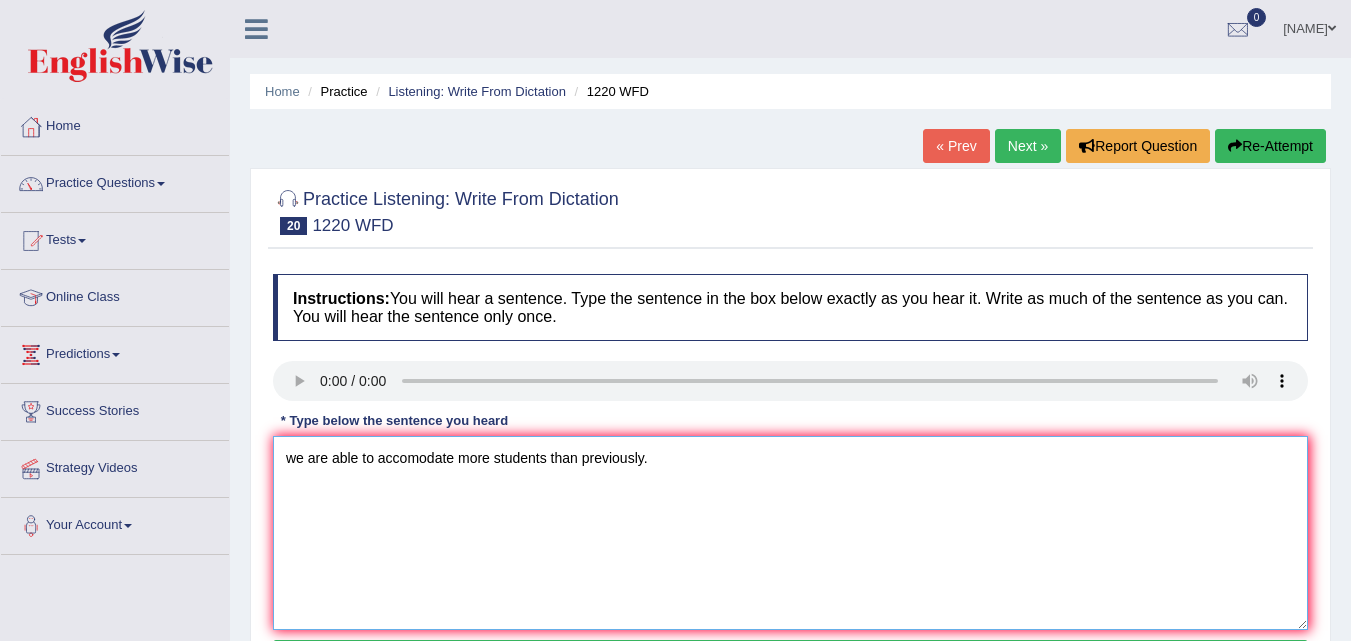 click on "we are able to accomodate more students than previously." at bounding box center (790, 533) 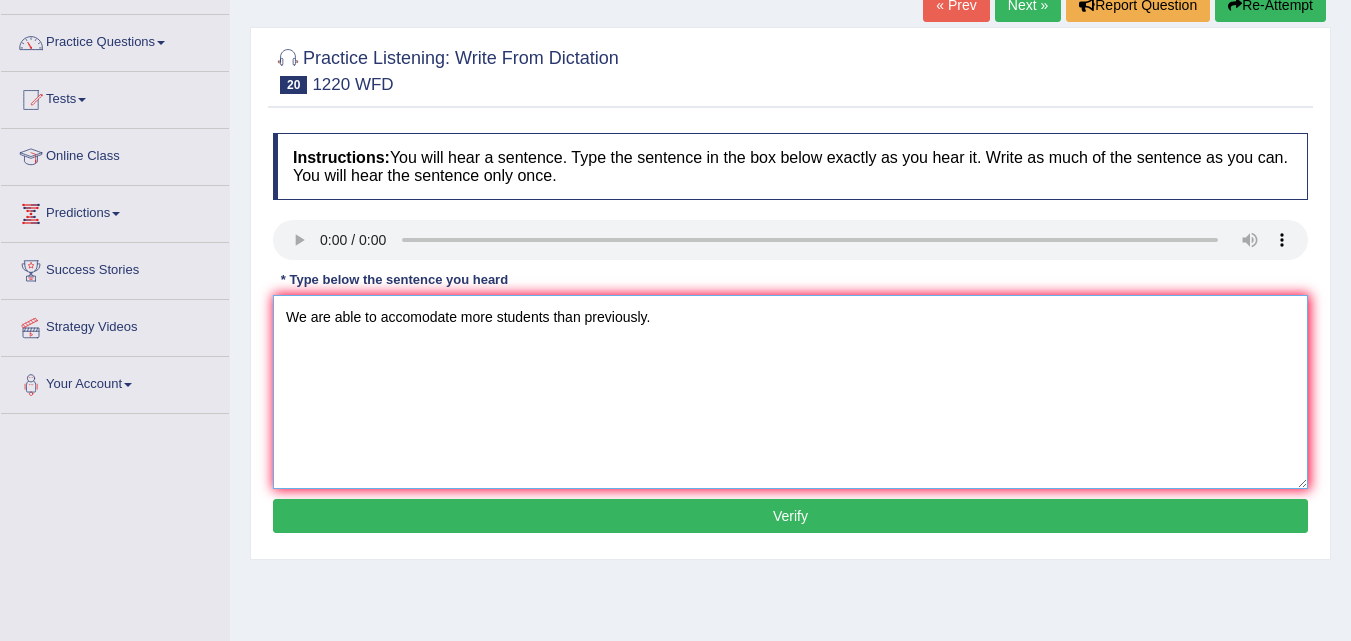 scroll, scrollTop: 163, scrollLeft: 0, axis: vertical 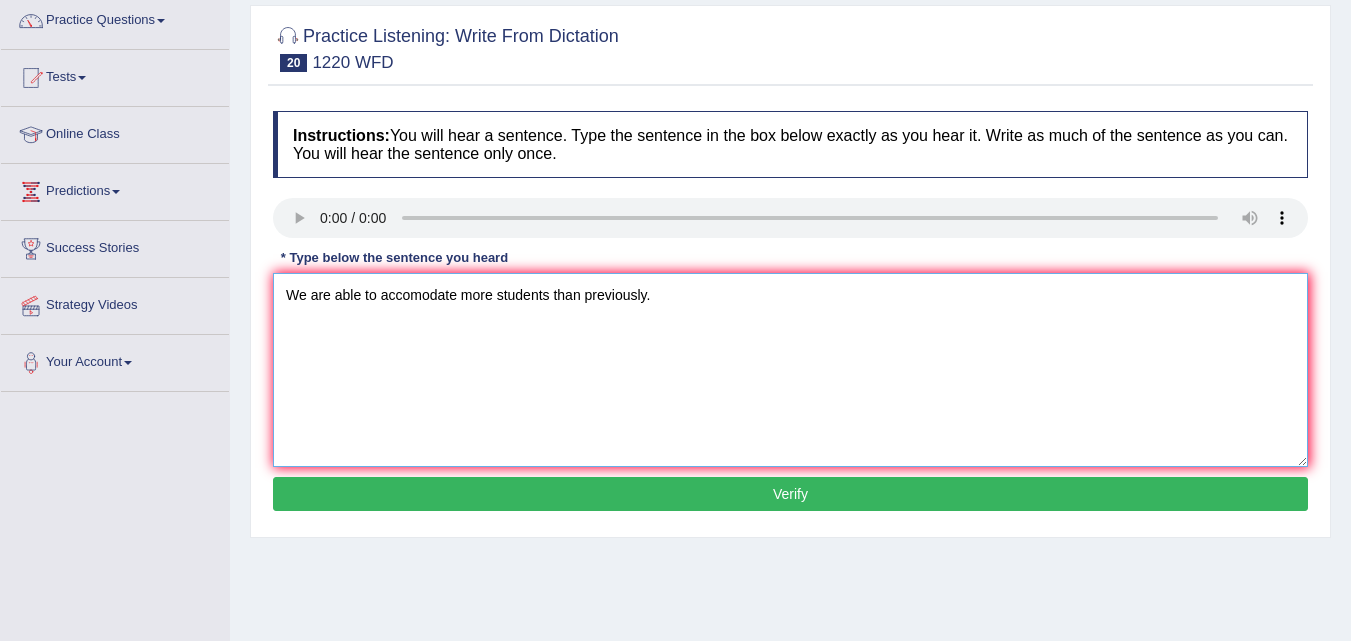 type on "We are able to accomodate more students than previously." 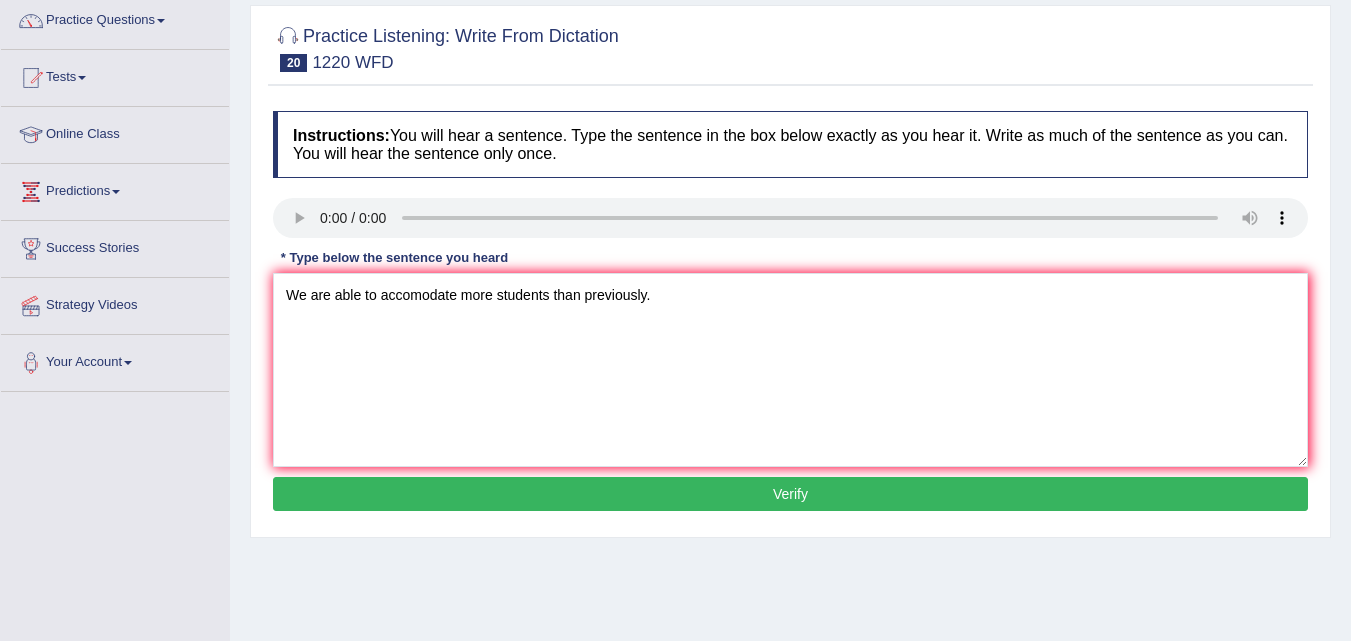 click on "Verify" at bounding box center [790, 494] 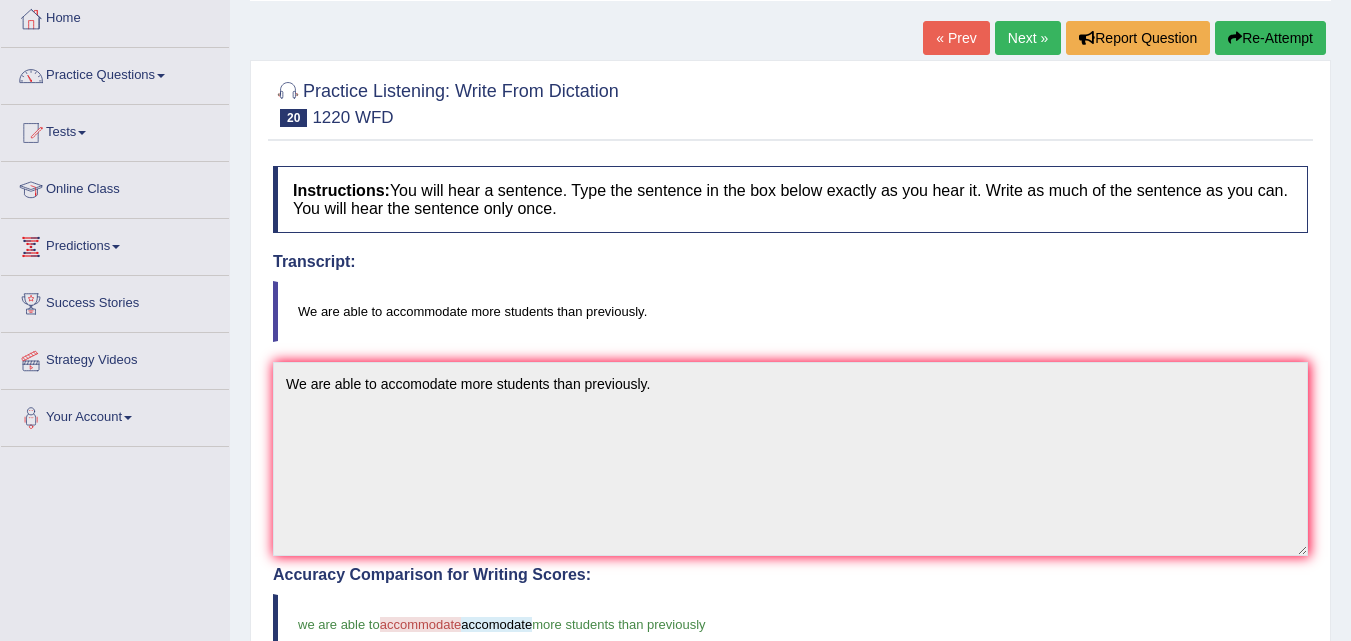 scroll, scrollTop: 0, scrollLeft: 0, axis: both 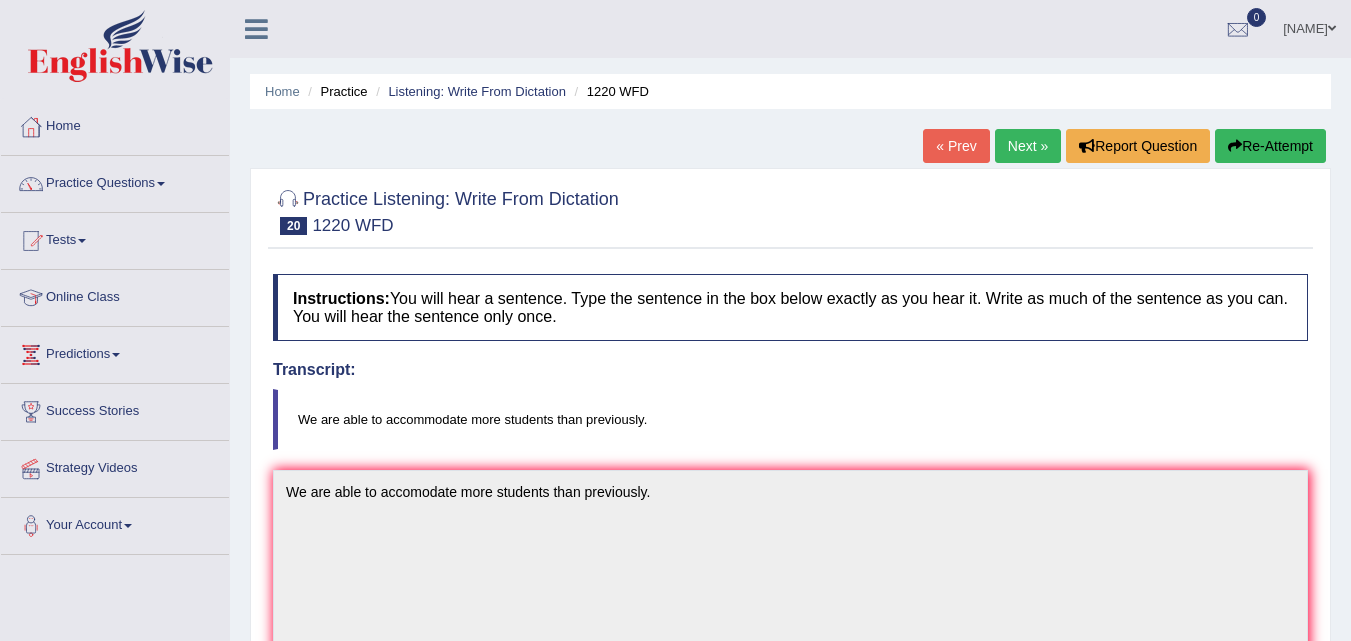 click on "Next »" at bounding box center (1028, 146) 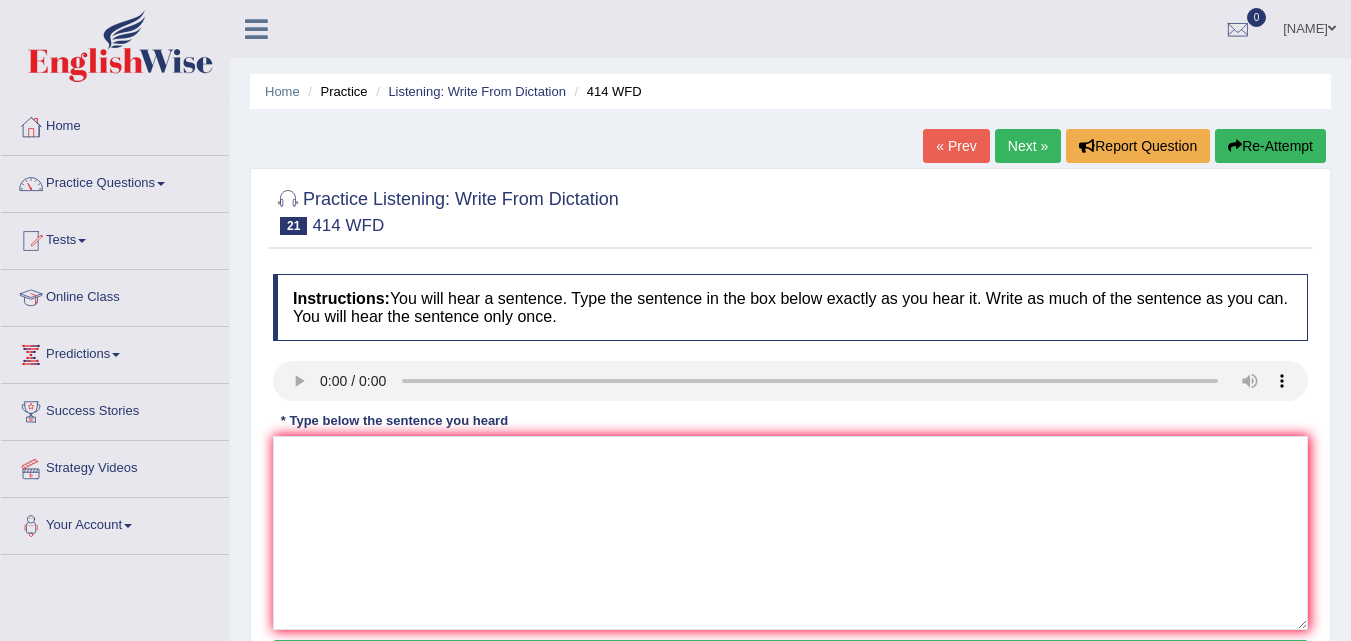 scroll, scrollTop: 0, scrollLeft: 0, axis: both 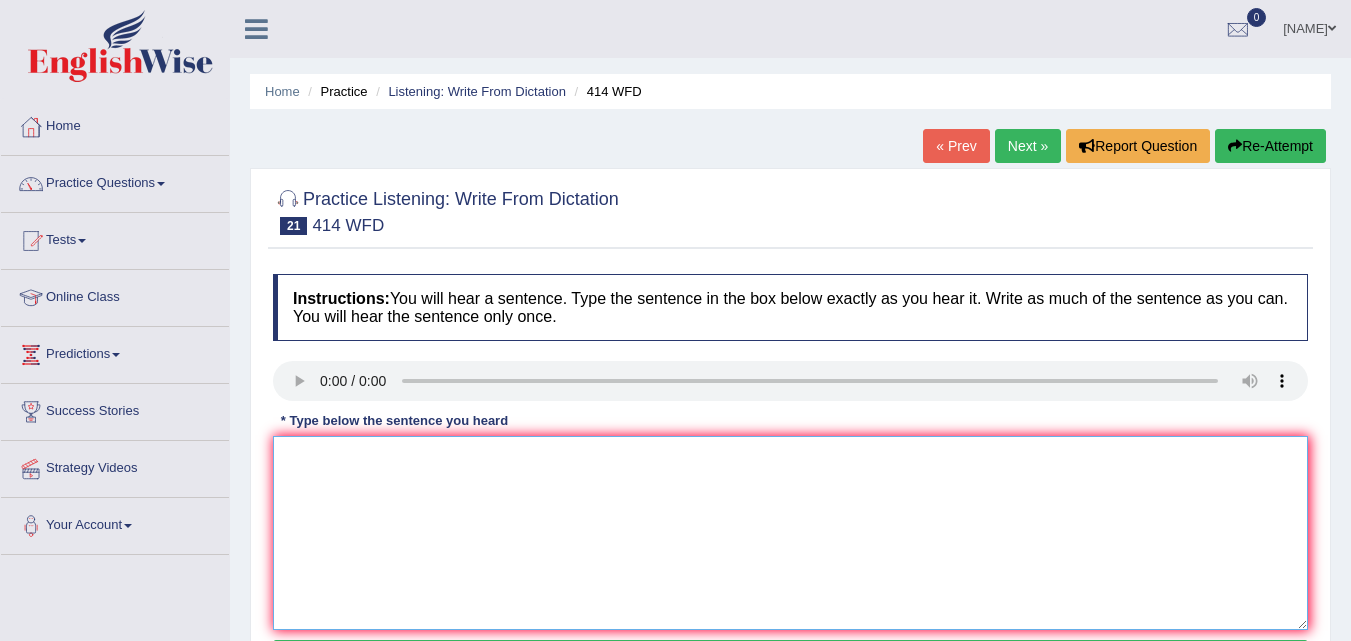 click at bounding box center (790, 533) 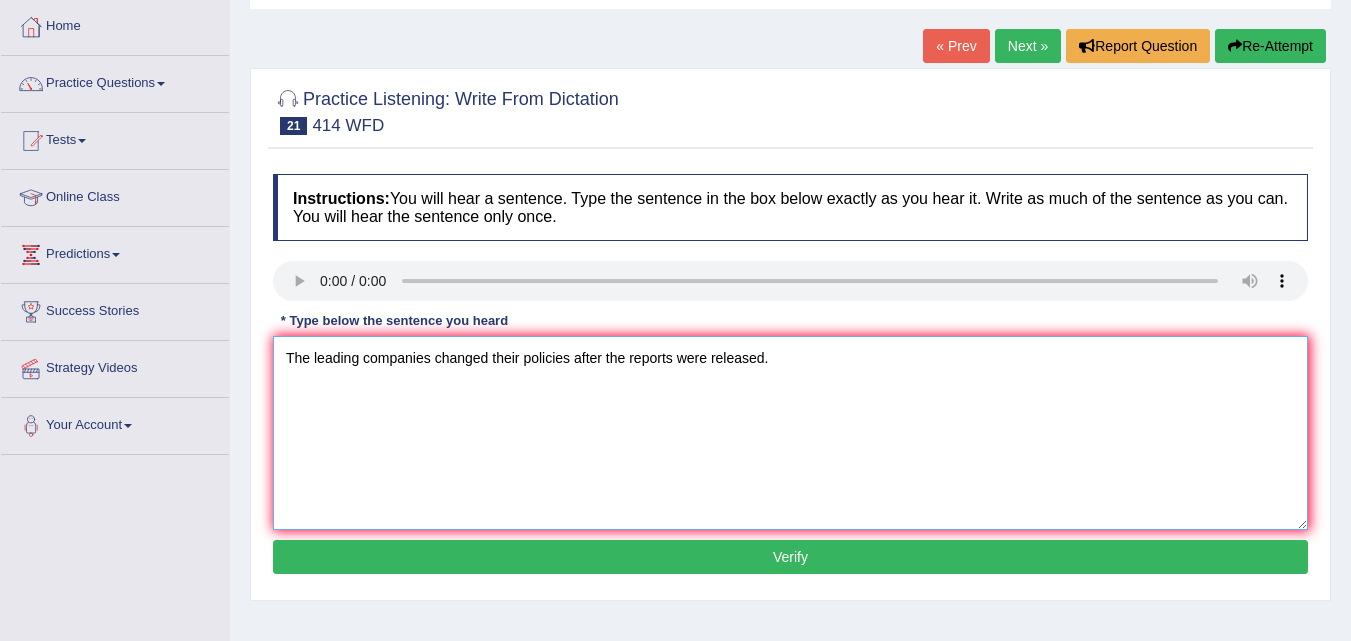 scroll, scrollTop: 101, scrollLeft: 0, axis: vertical 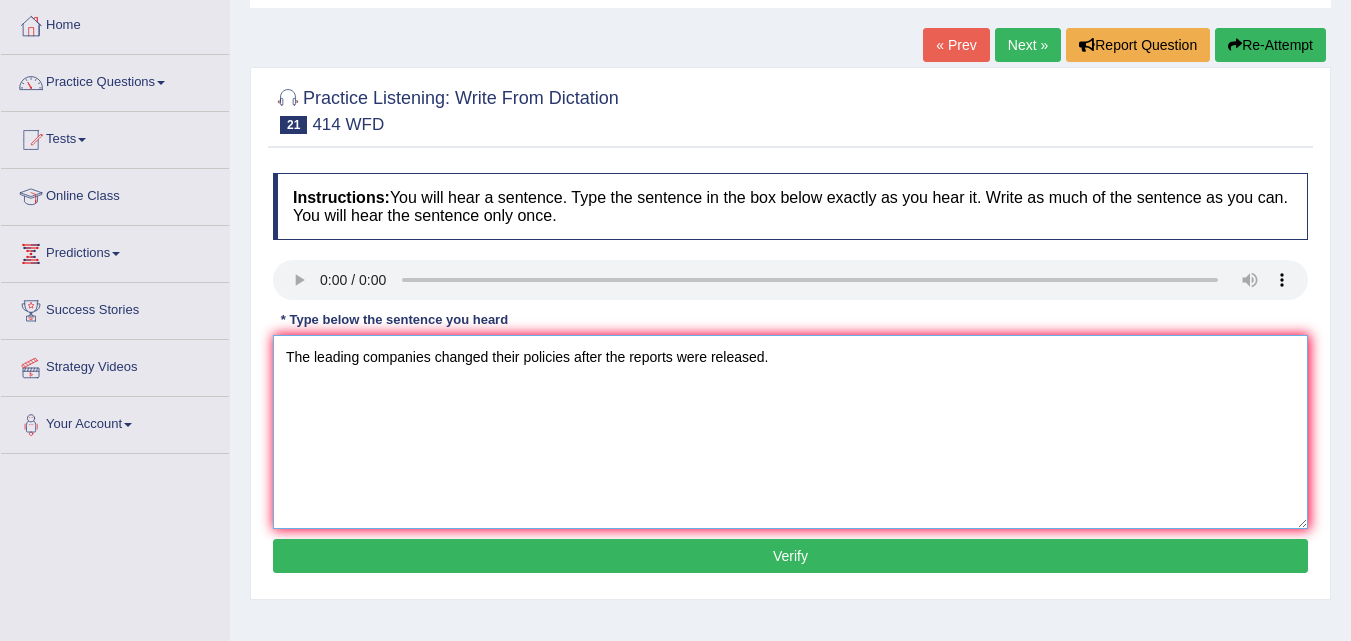 click on "The leading companies changed their policies after the reports were released." at bounding box center [790, 432] 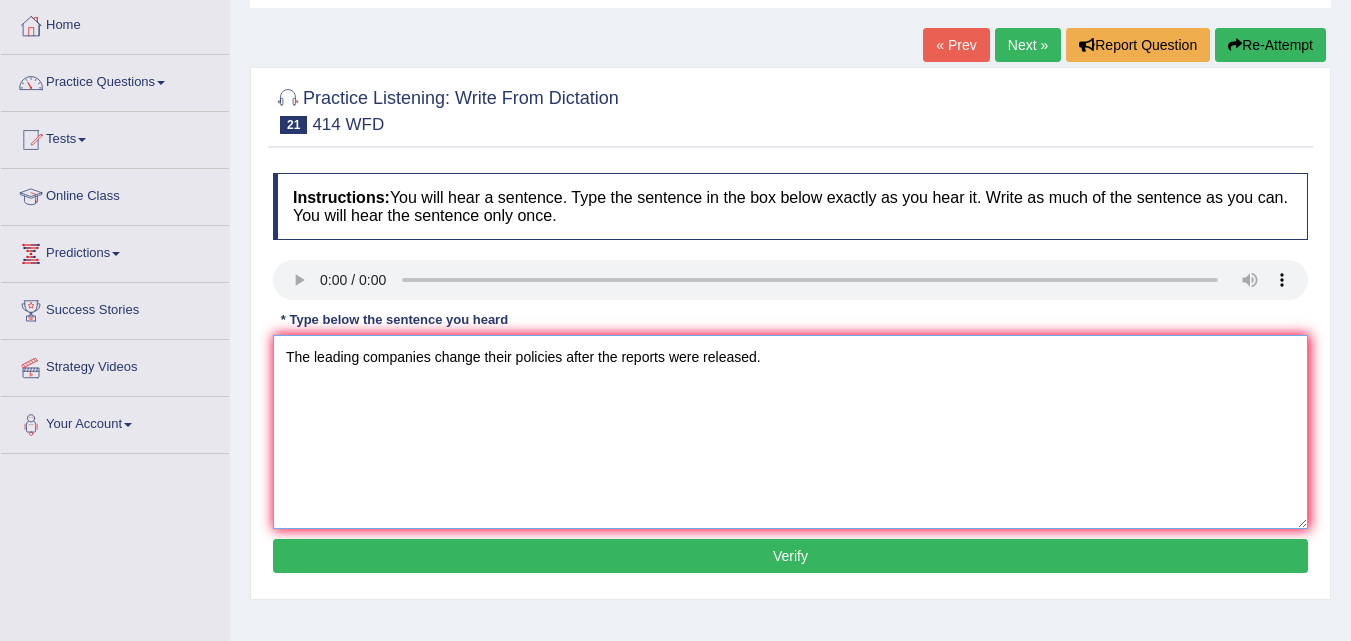 type on "The leading companies change their policies after the reports were released." 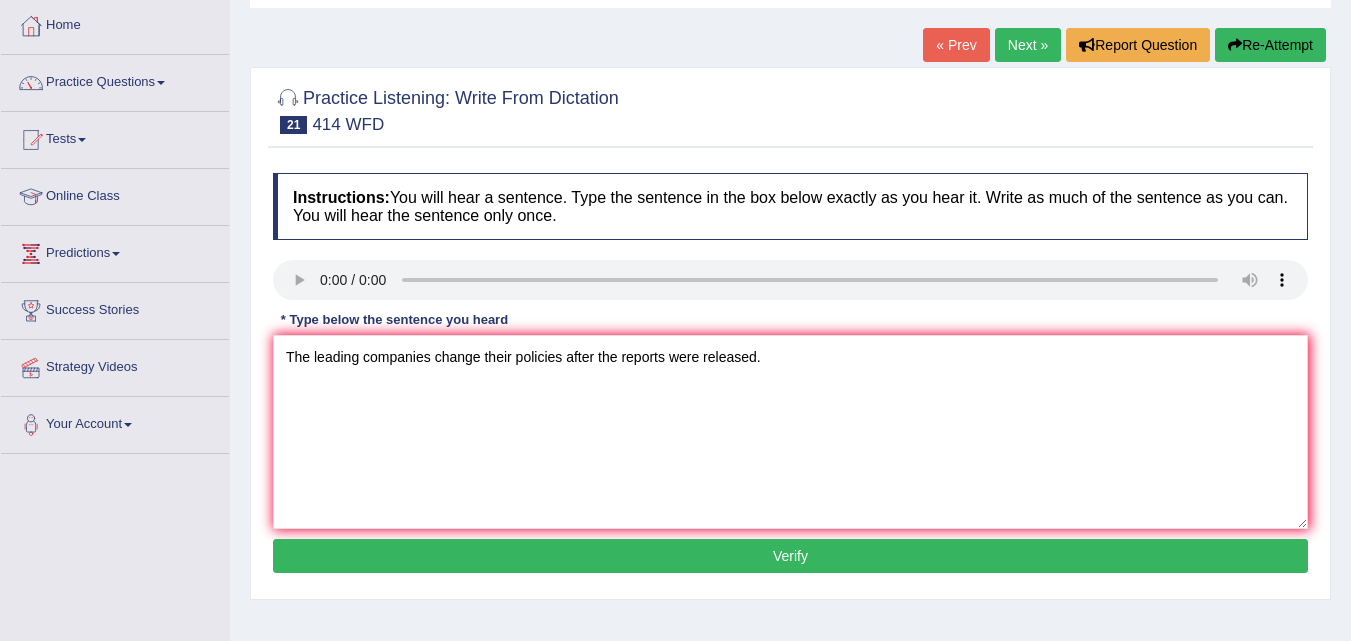 click on "Verify" at bounding box center (790, 556) 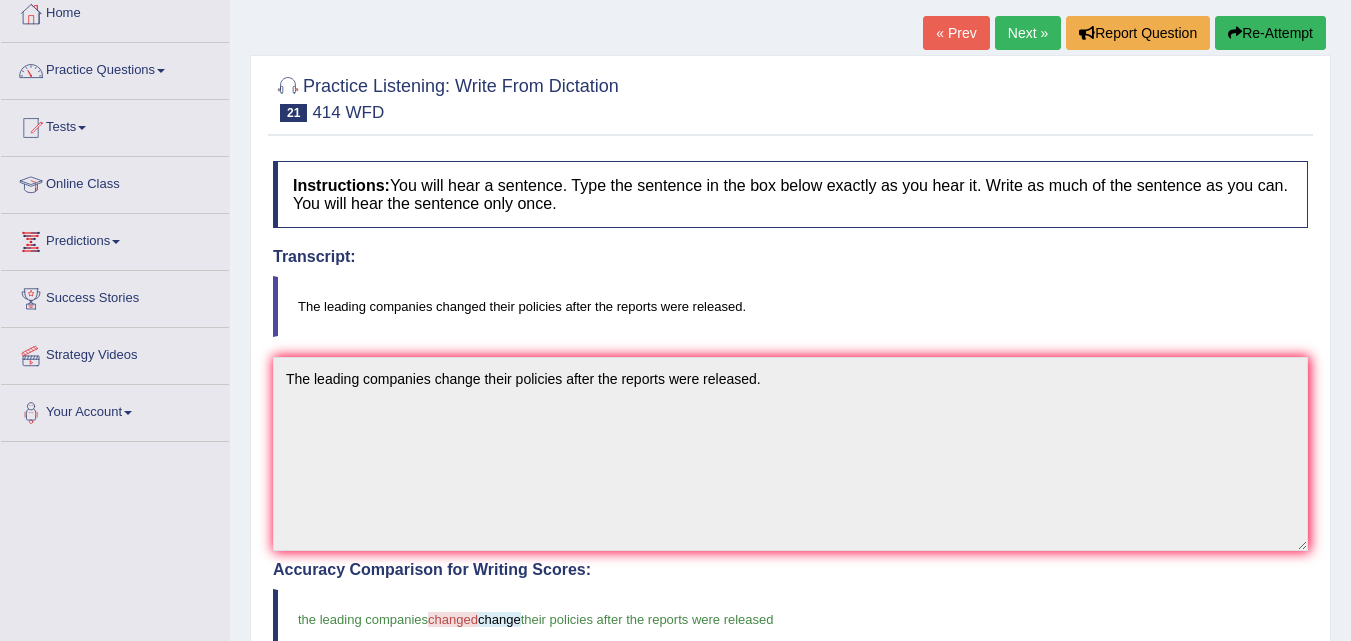 scroll, scrollTop: 106, scrollLeft: 0, axis: vertical 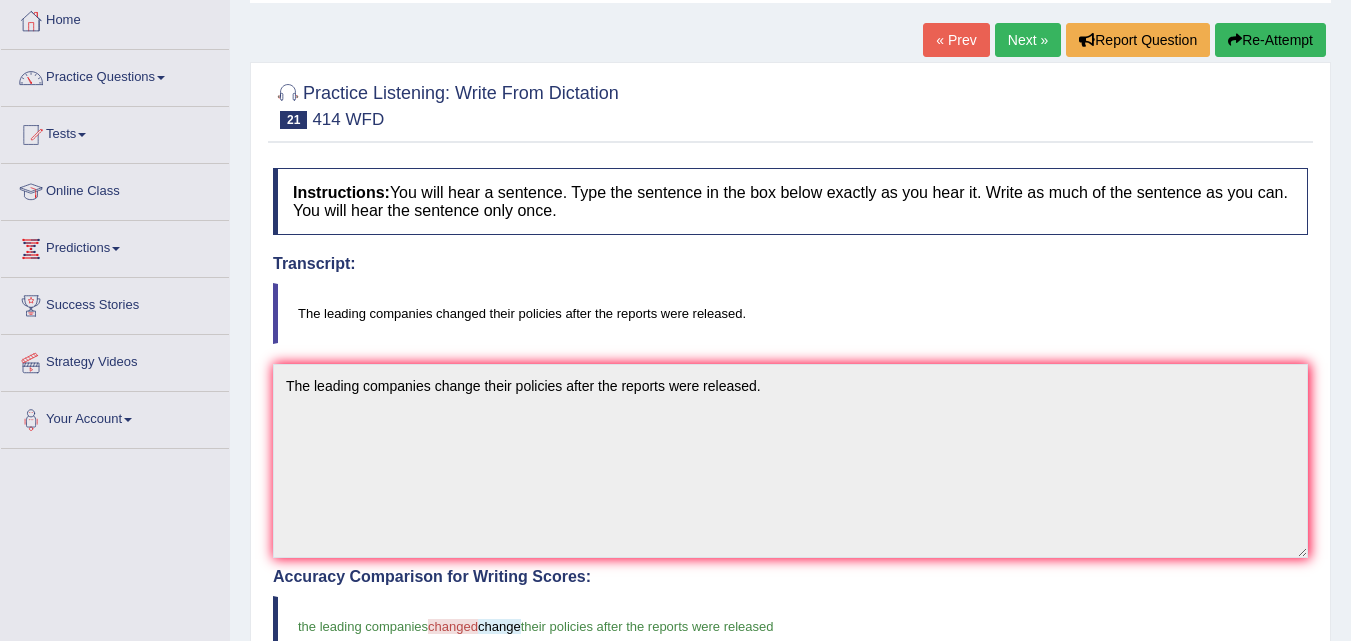 click on "Next »" at bounding box center (1028, 40) 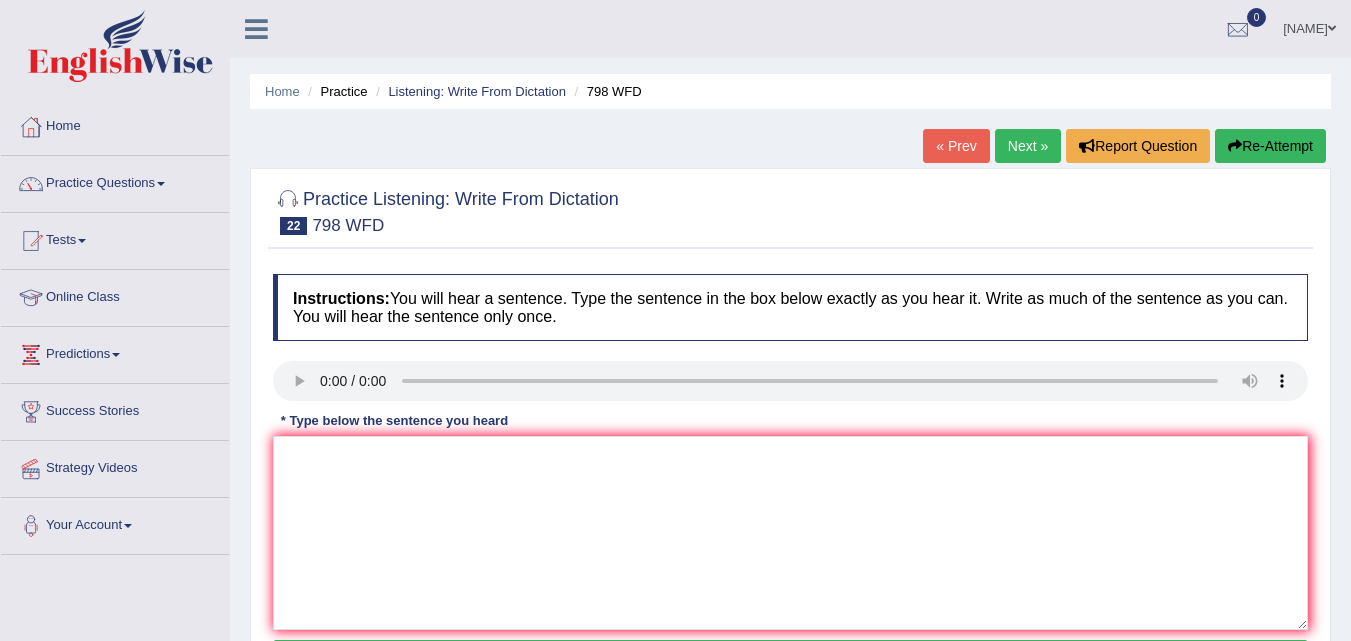 scroll, scrollTop: 0, scrollLeft: 0, axis: both 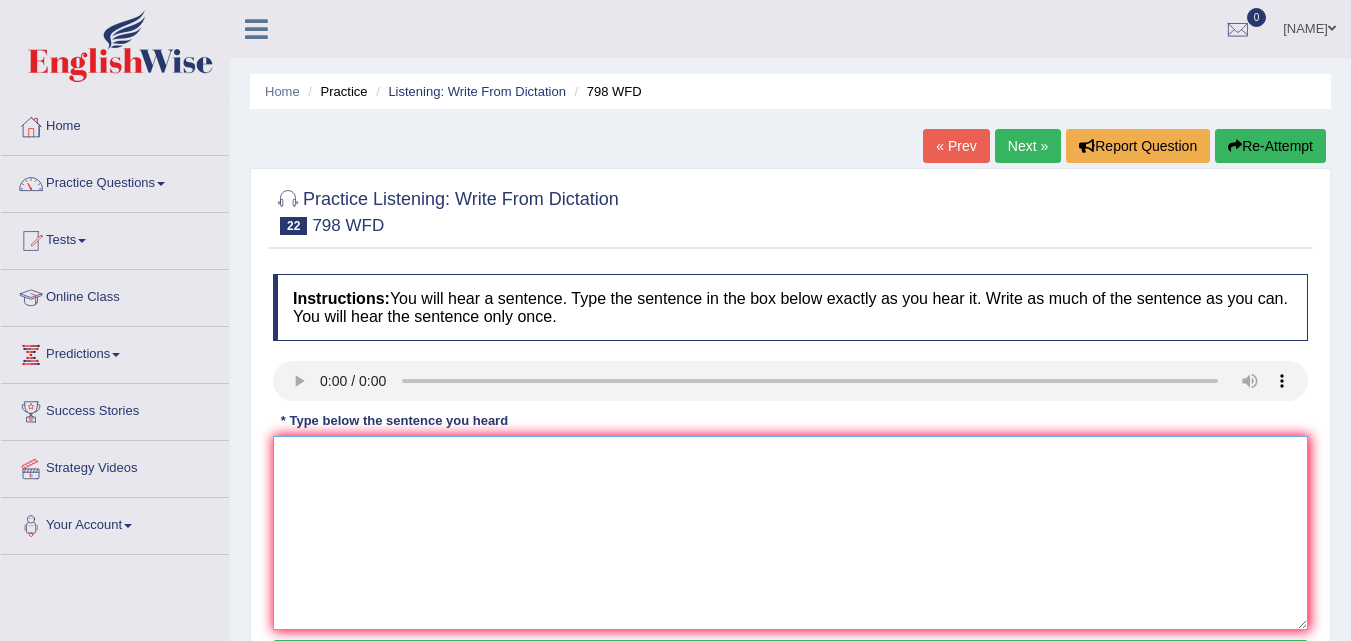 click at bounding box center [790, 533] 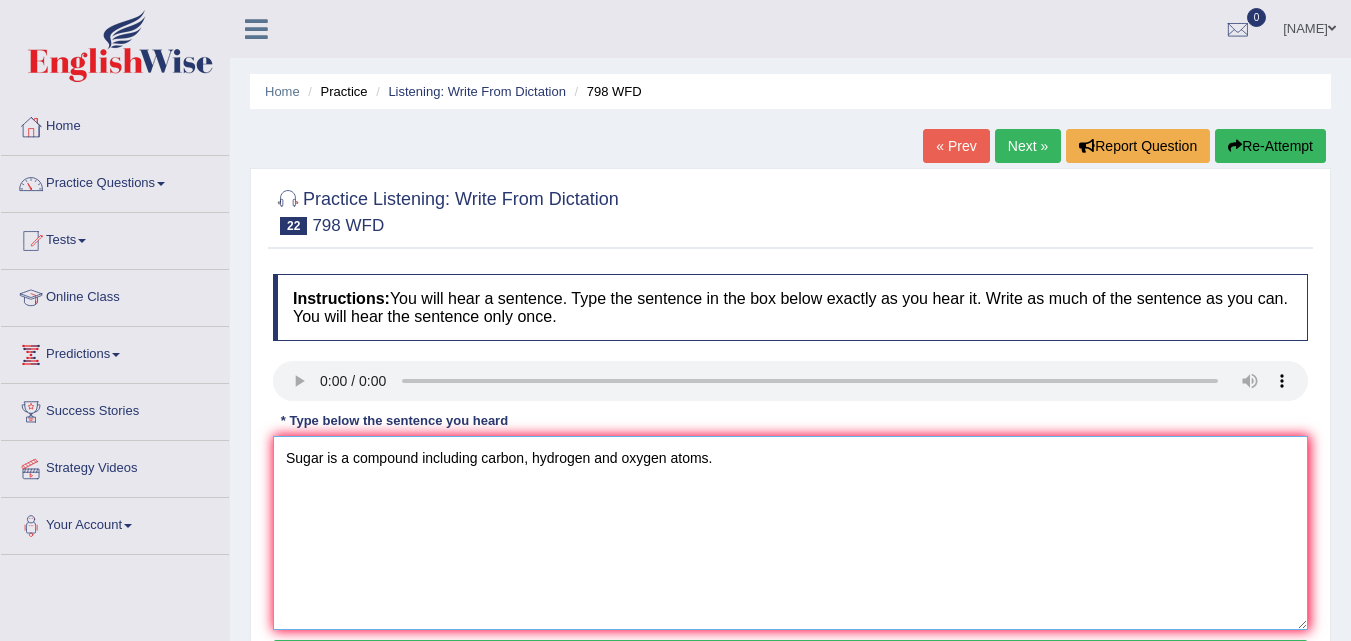 scroll, scrollTop: 120, scrollLeft: 0, axis: vertical 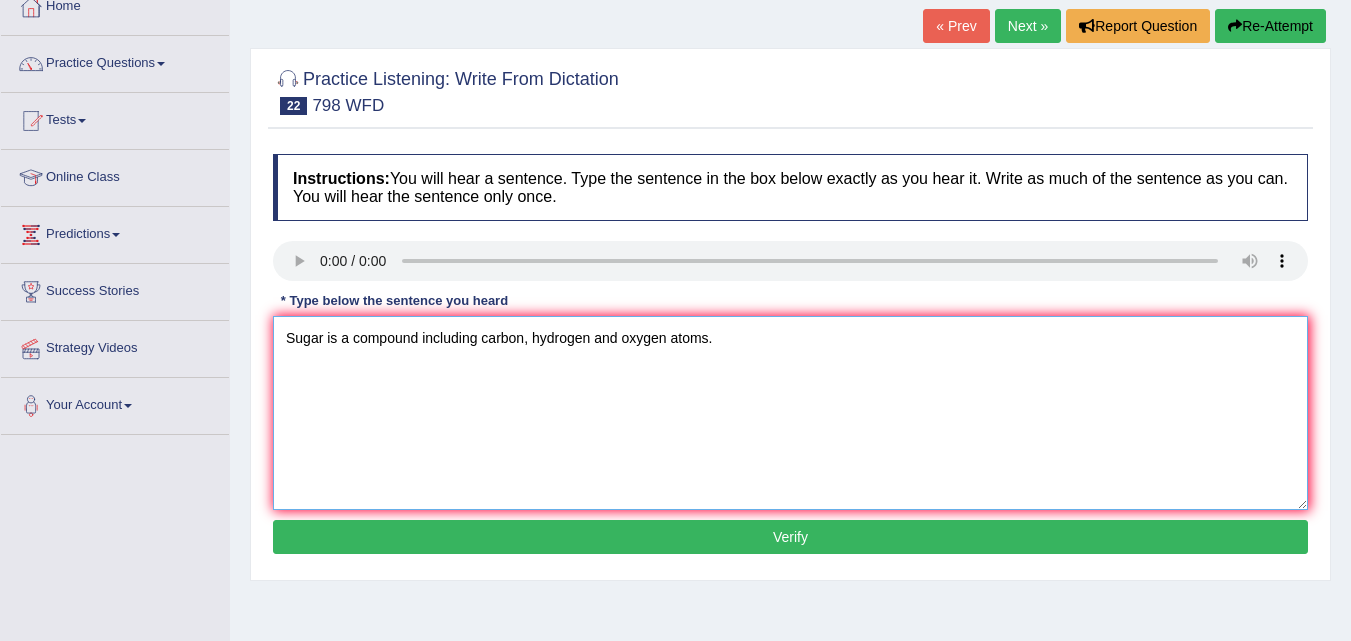 type on "Sugar is a compound including carbon, hydrogen and oxygen atoms." 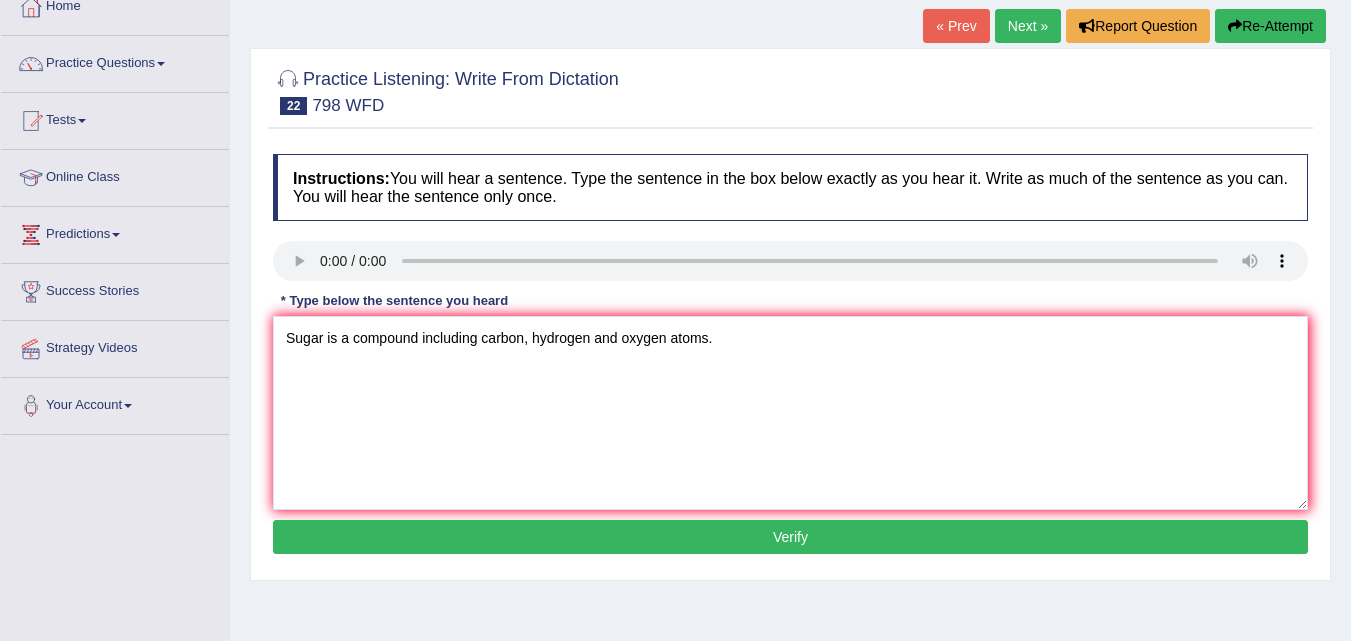 click on "Verify" at bounding box center (790, 537) 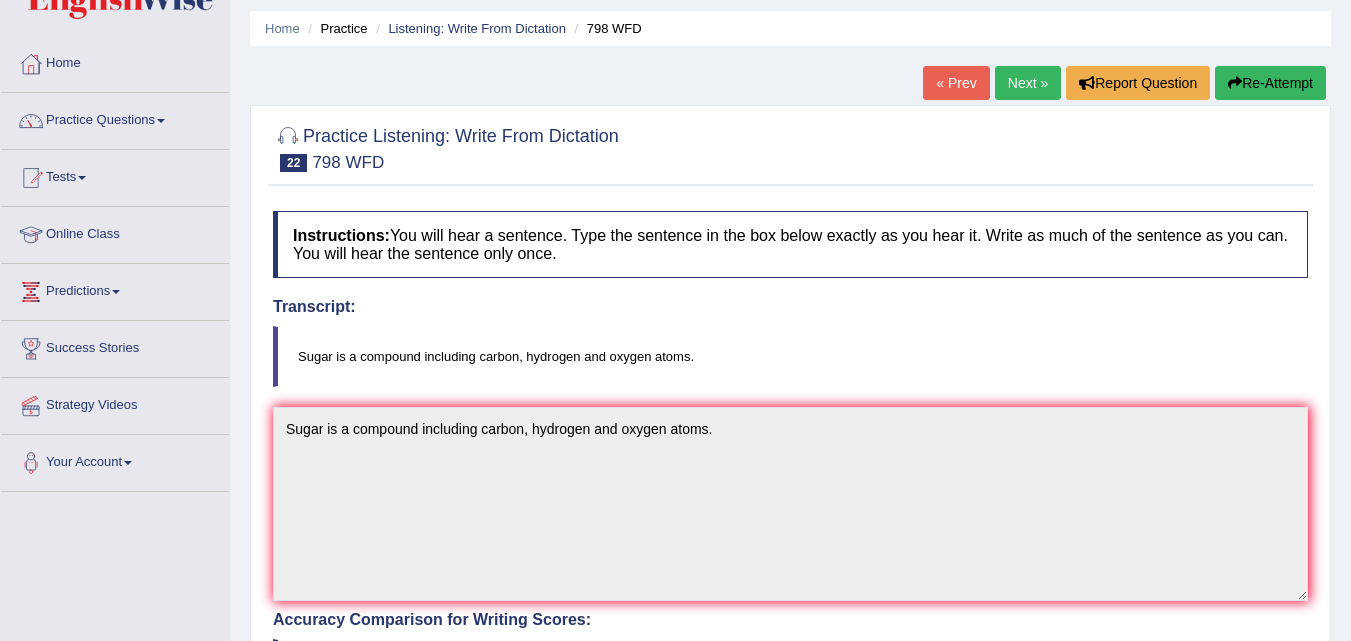 scroll, scrollTop: 12, scrollLeft: 0, axis: vertical 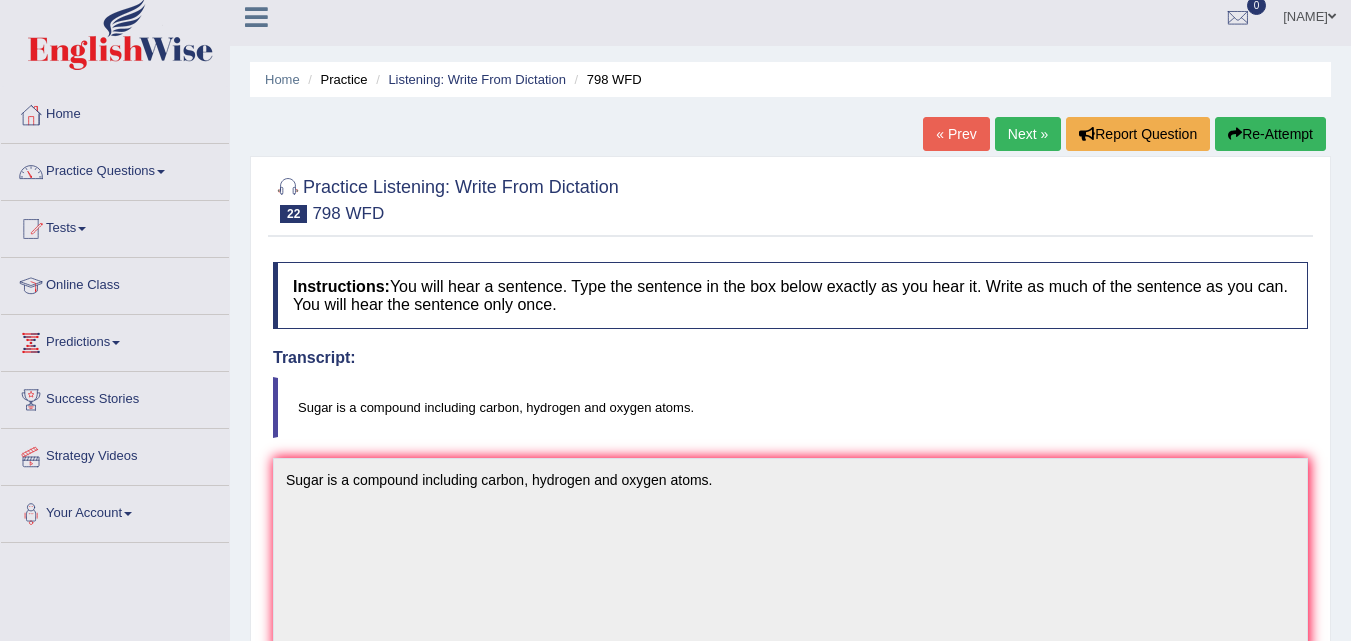 click on "Next »" at bounding box center (1028, 134) 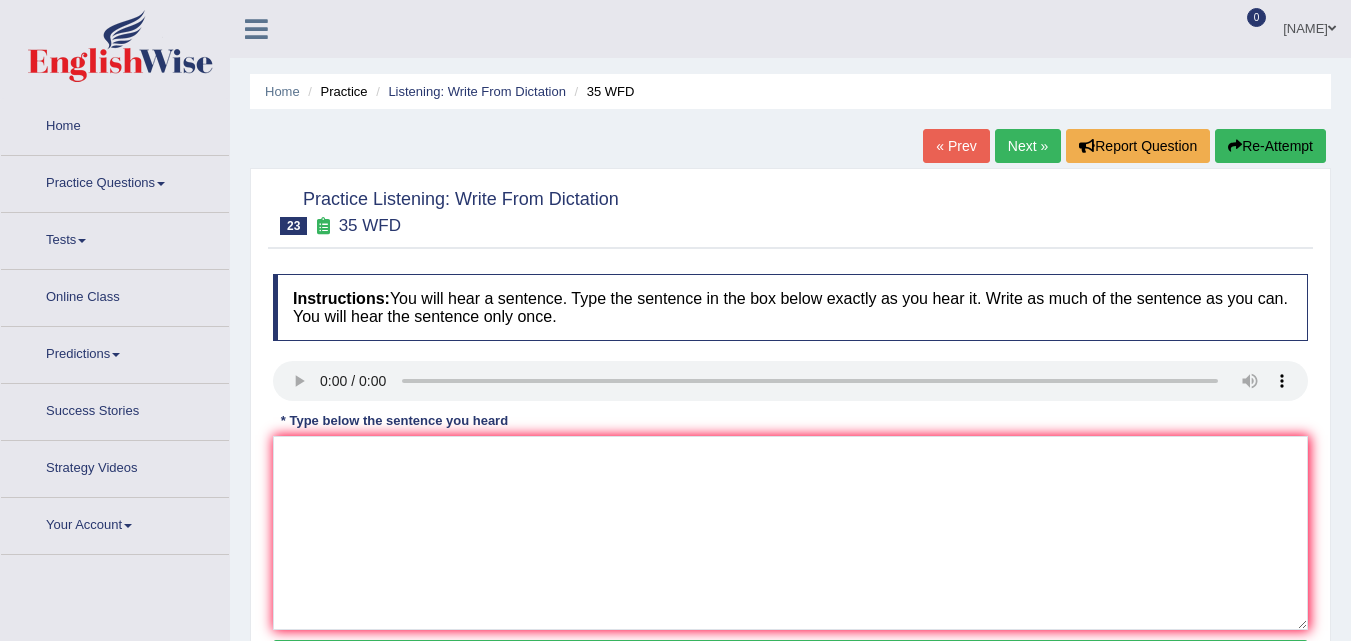 click at bounding box center [790, 533] 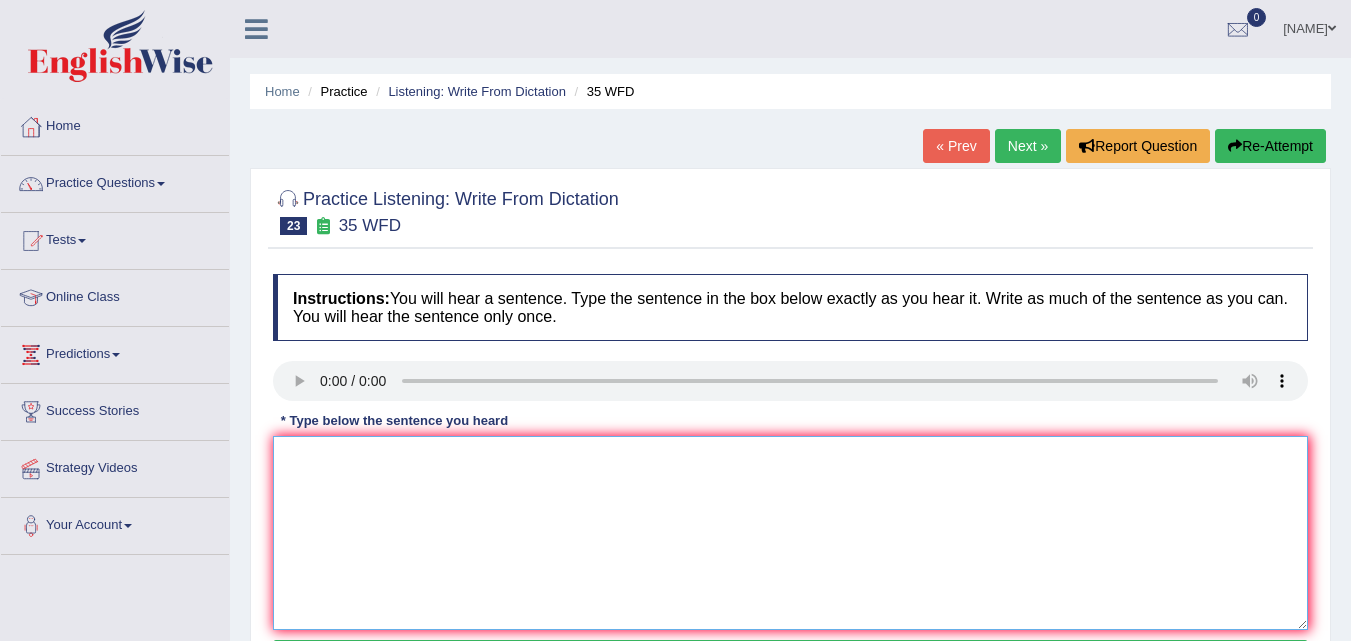 click at bounding box center [790, 533] 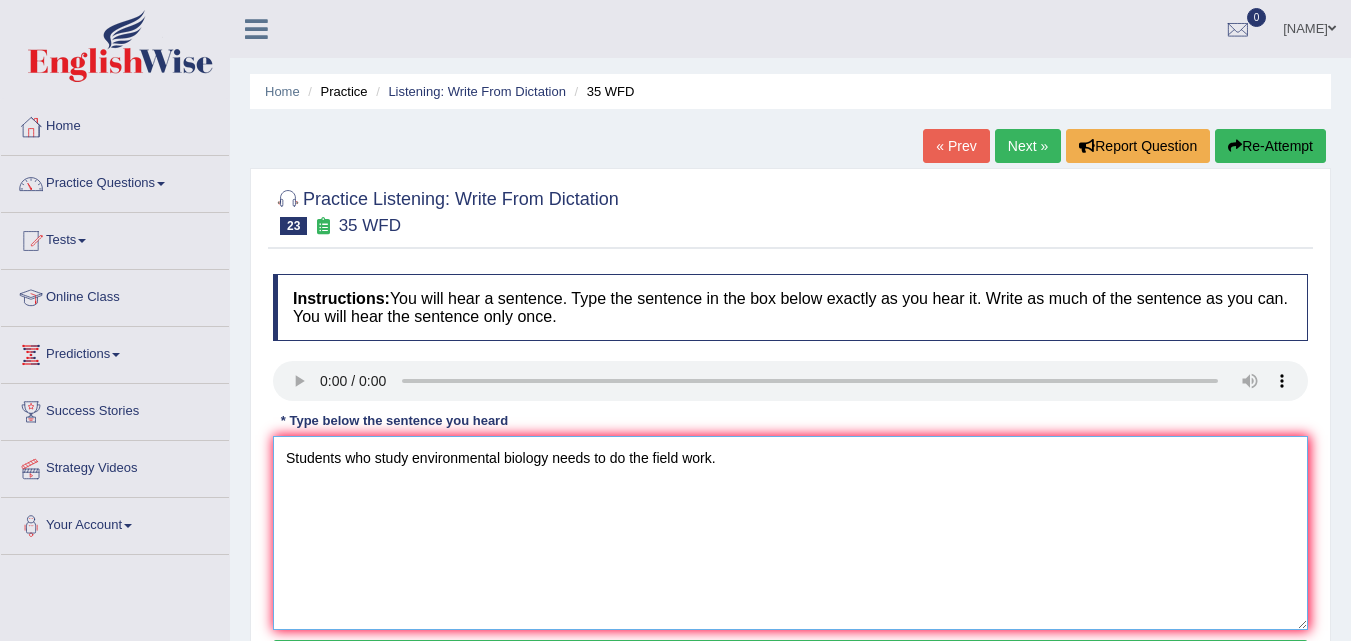 click on "Students who study environmental biology needs to do the field work." at bounding box center (790, 533) 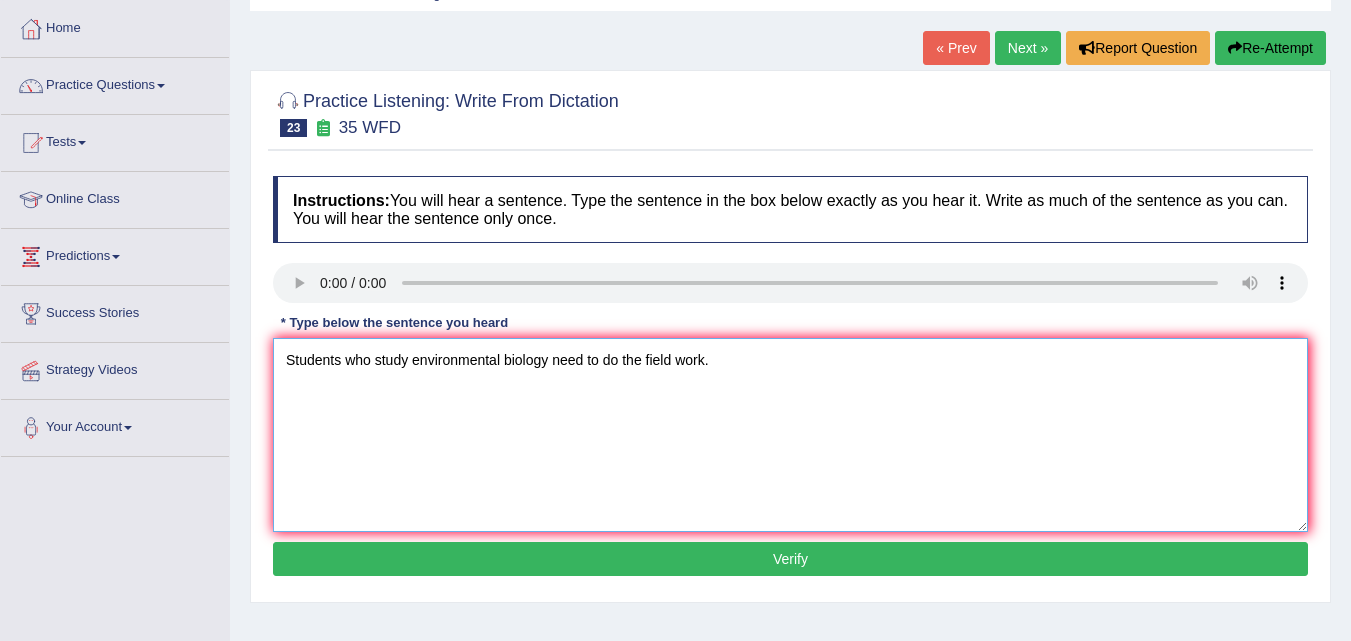 scroll, scrollTop: 99, scrollLeft: 0, axis: vertical 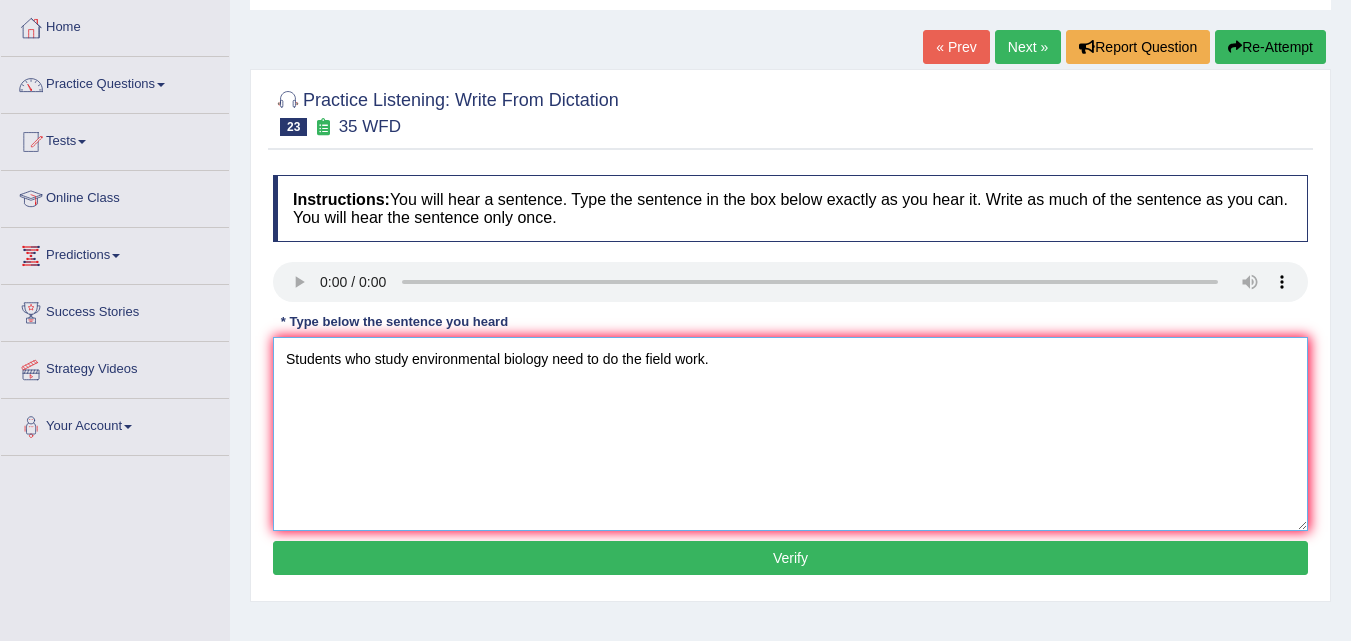 type on "Students who study environmental biology need to do the field work." 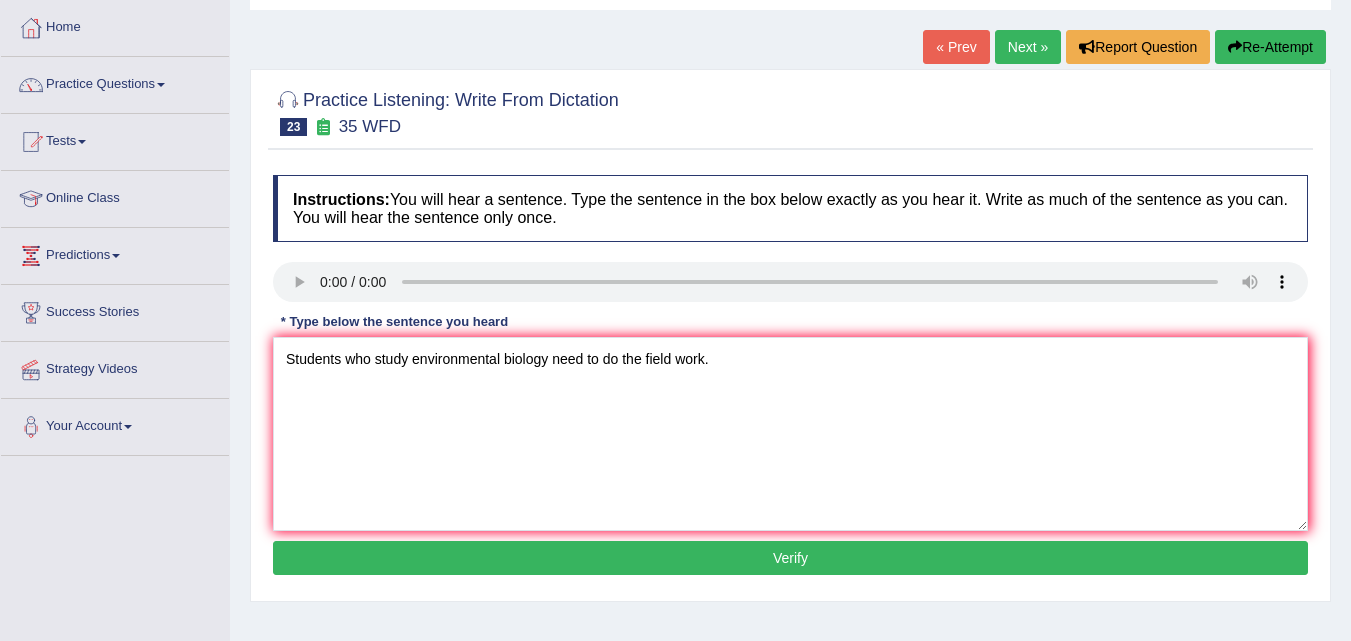 click on "Verify" at bounding box center [790, 558] 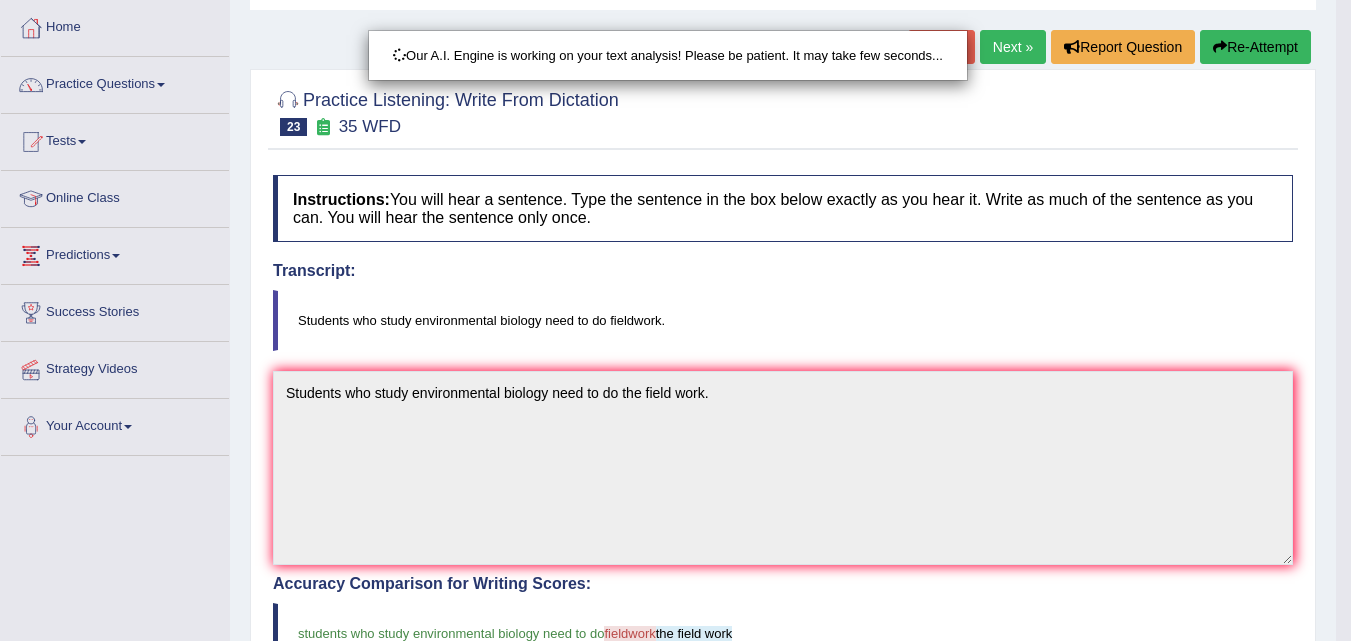 scroll, scrollTop: 129, scrollLeft: 0, axis: vertical 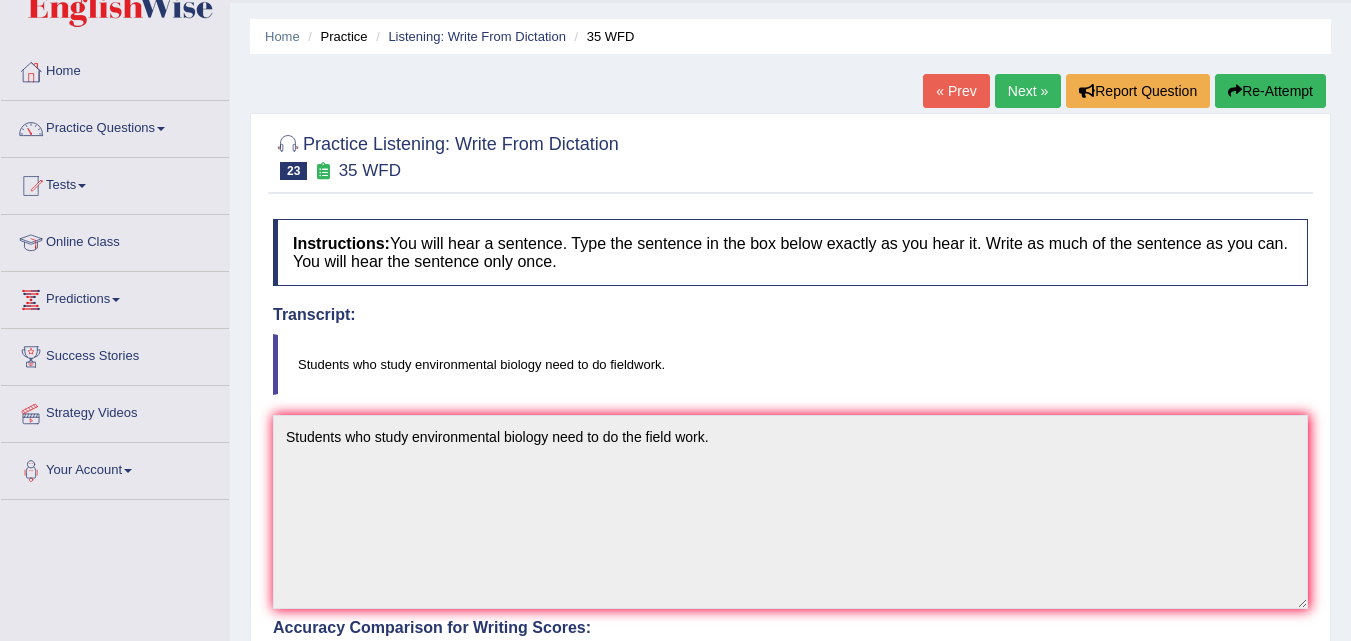 click on "Next »" at bounding box center (1028, 91) 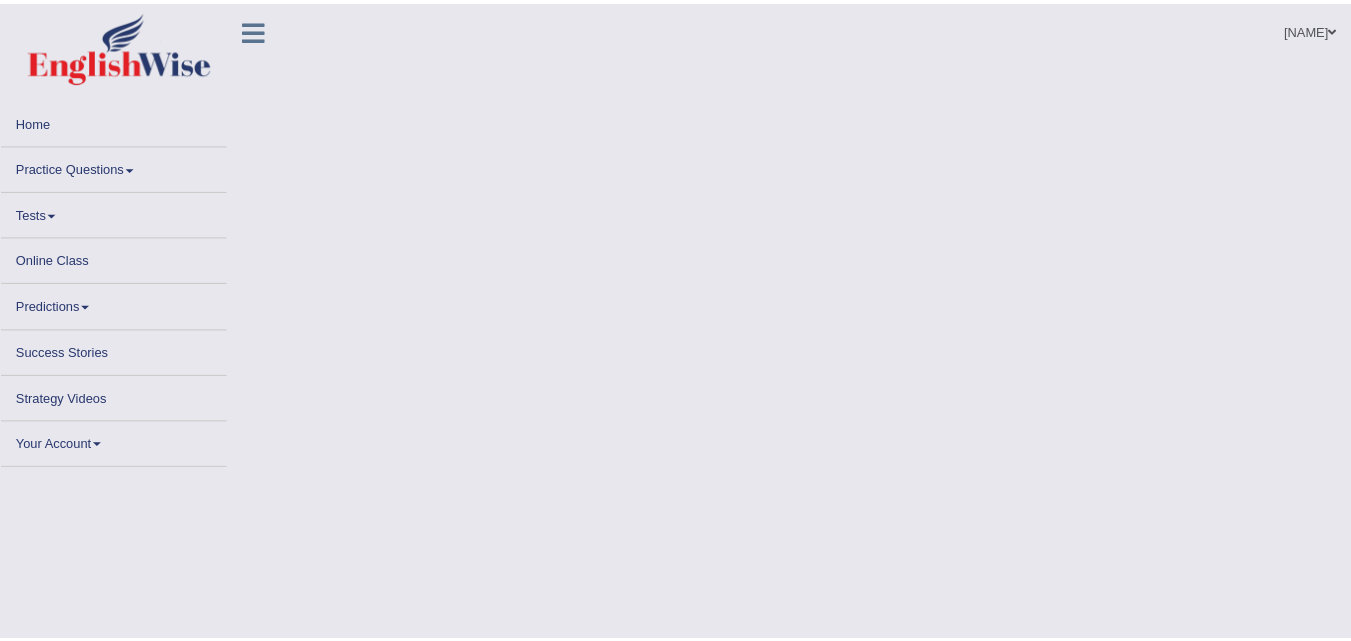 scroll, scrollTop: 0, scrollLeft: 0, axis: both 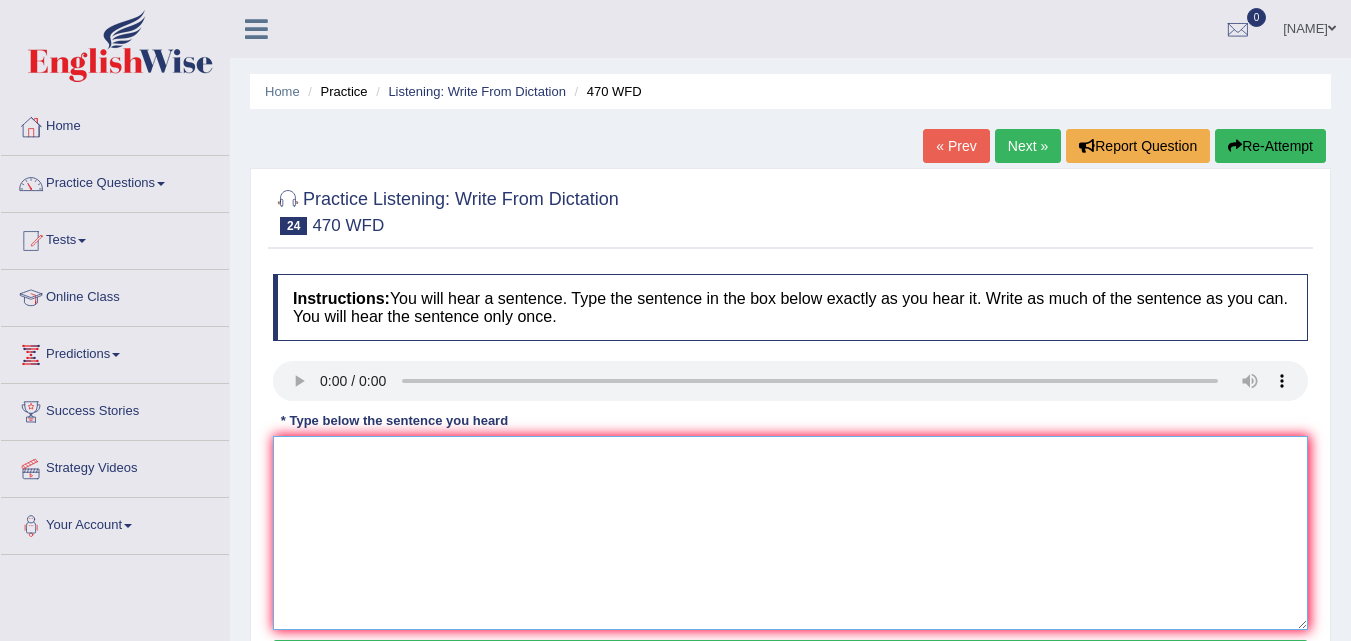 click at bounding box center [790, 533] 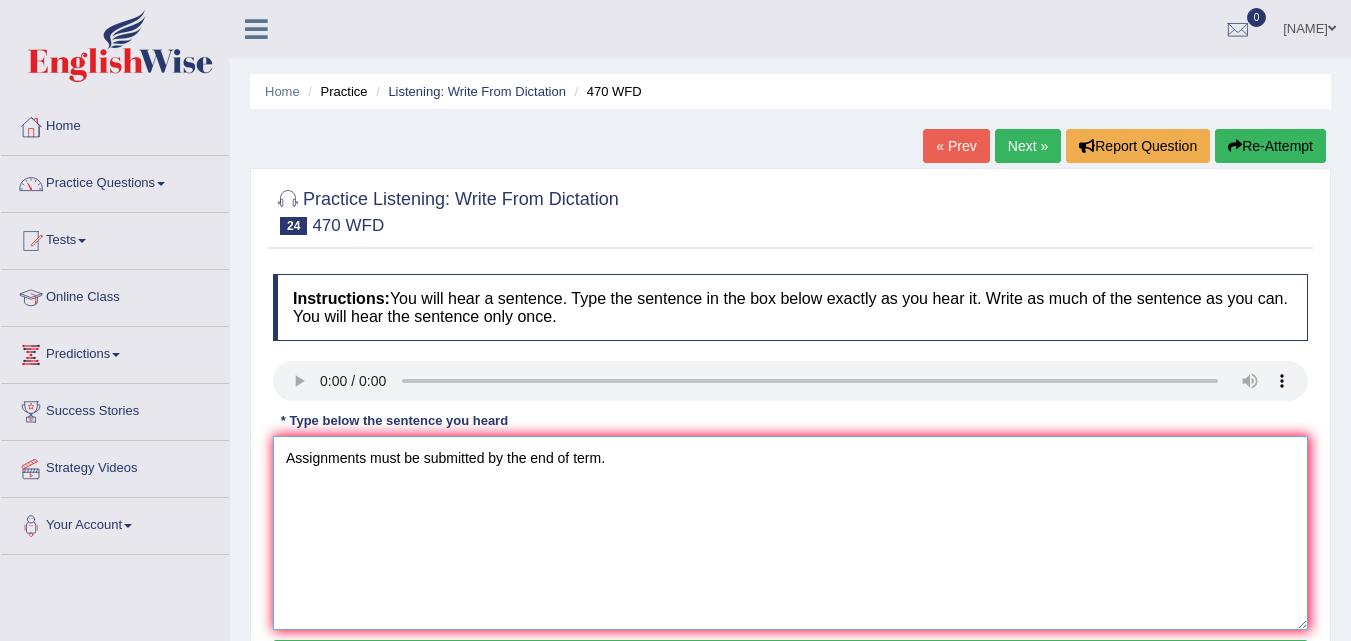 click on "Assignments must be submitted by the end of term." at bounding box center (790, 533) 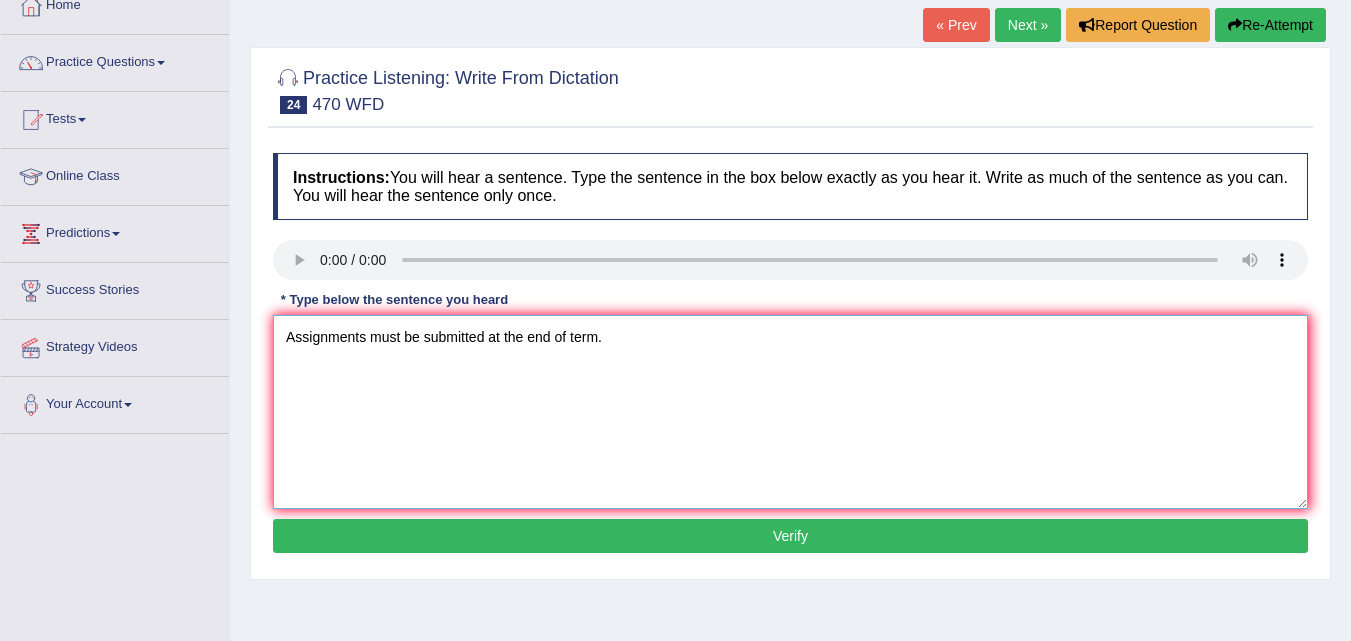 scroll, scrollTop: 125, scrollLeft: 0, axis: vertical 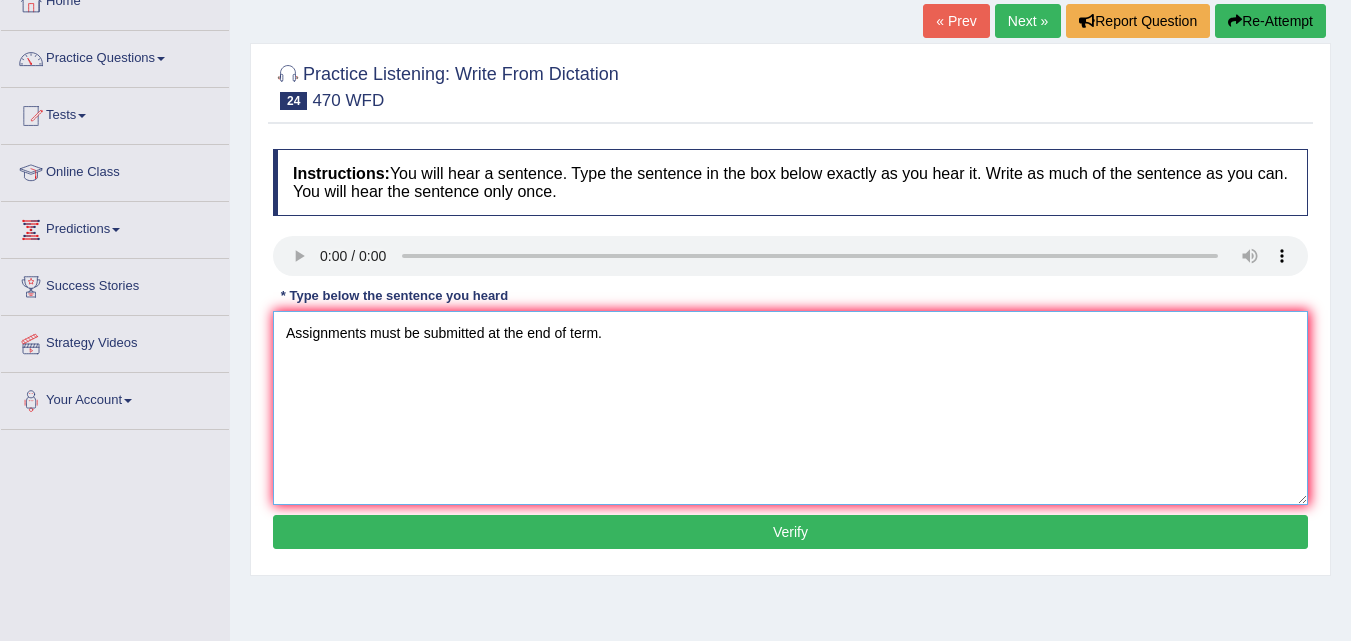 click on "Assignments must be submitted at the end of term." at bounding box center [790, 408] 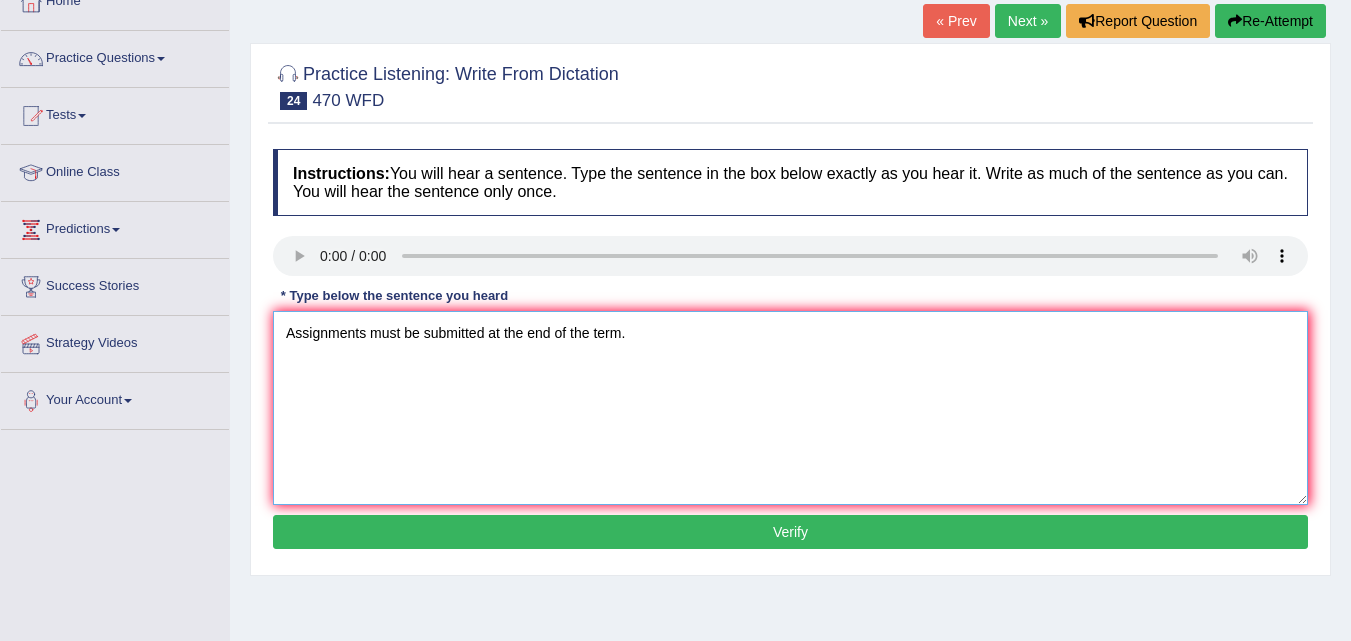 type on "Assignments must be submitted at the end of the term." 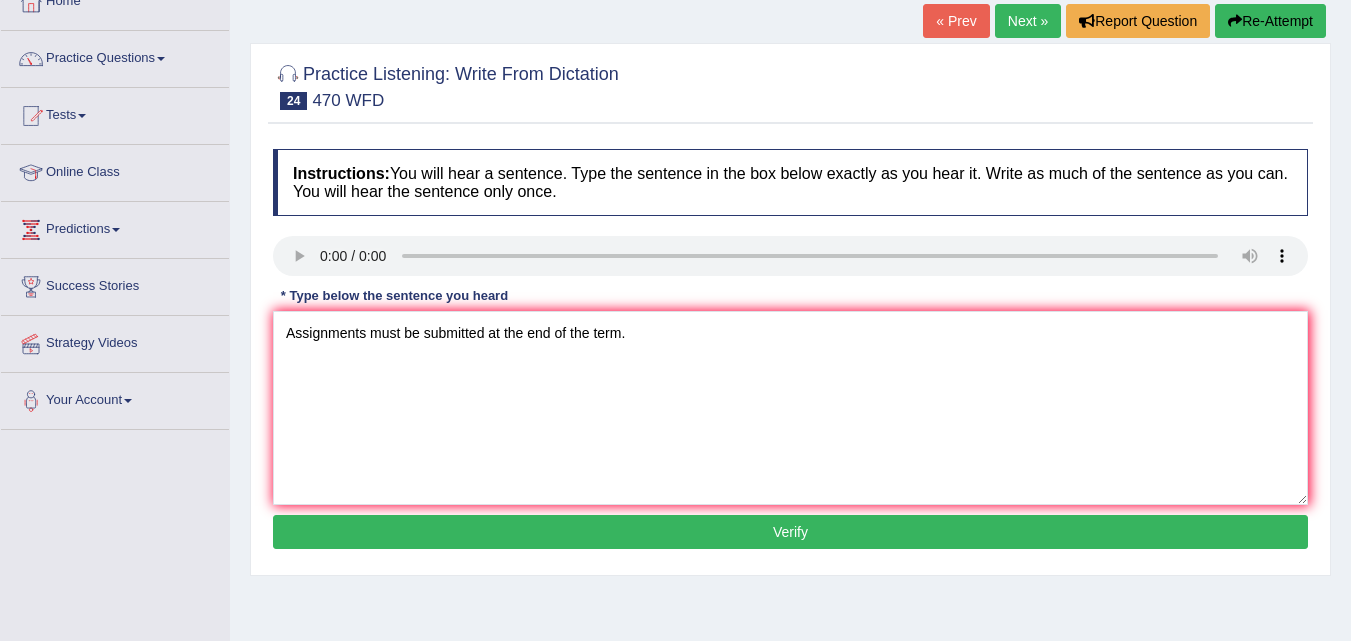 click on "Verify" at bounding box center [790, 532] 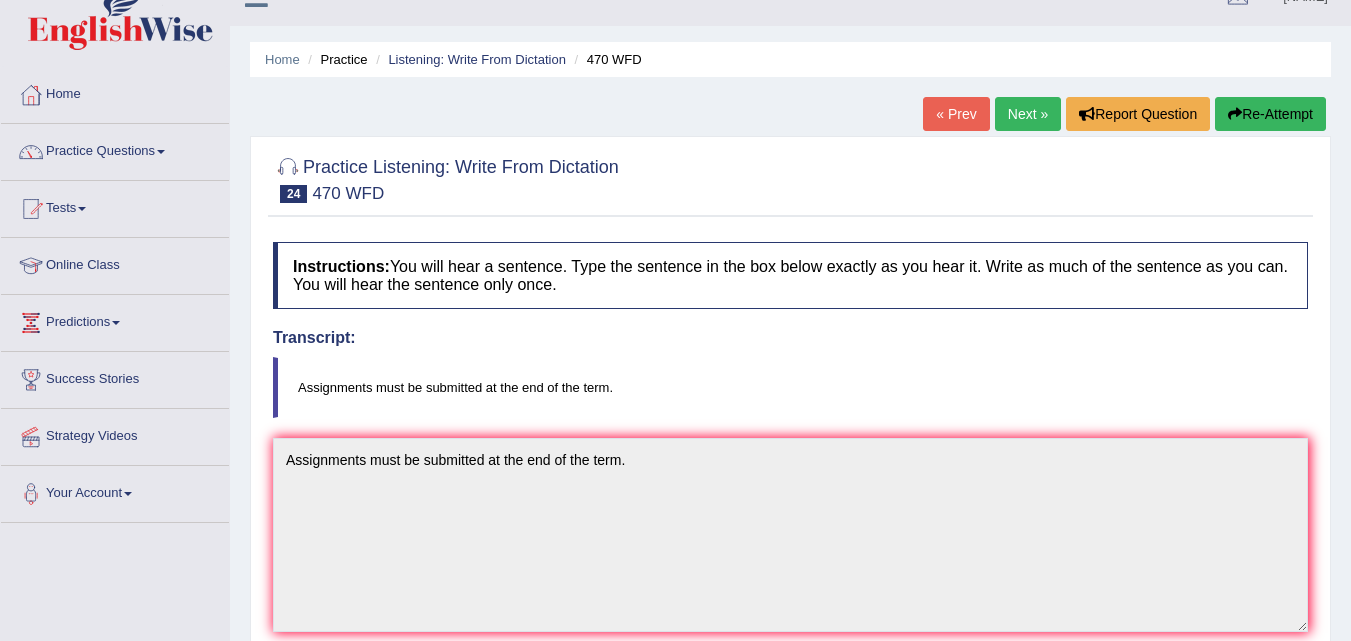 scroll, scrollTop: 0, scrollLeft: 0, axis: both 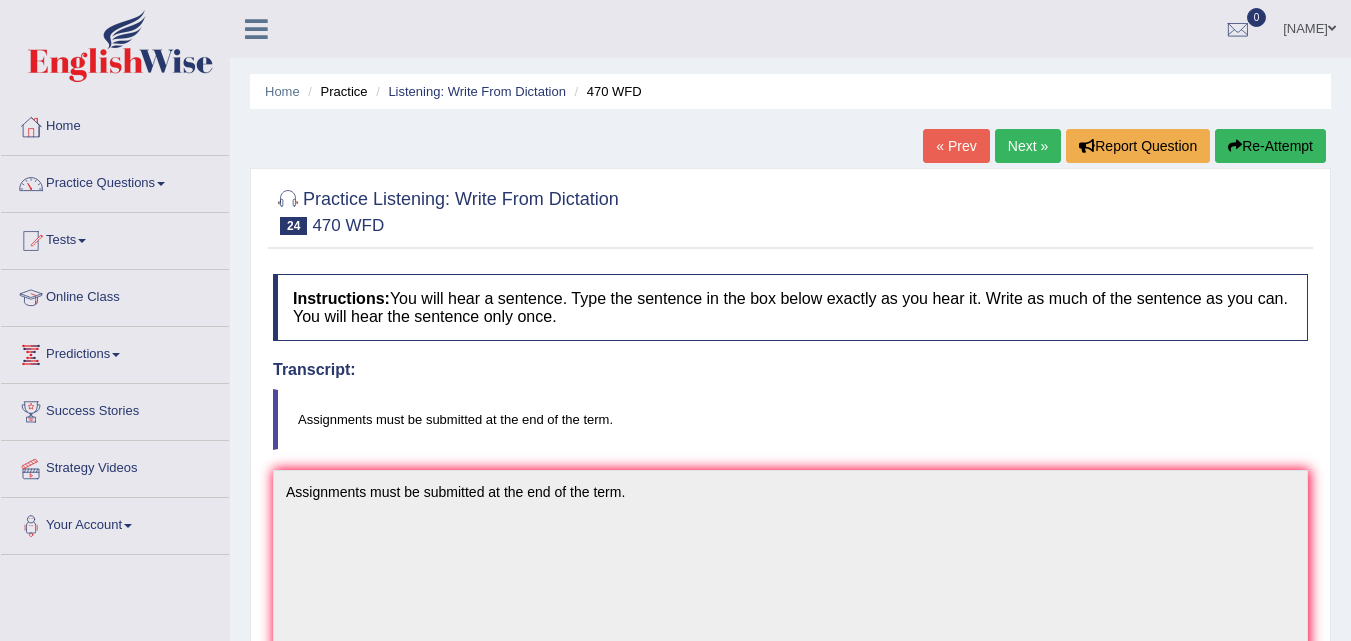 click on "Next »" at bounding box center (1028, 146) 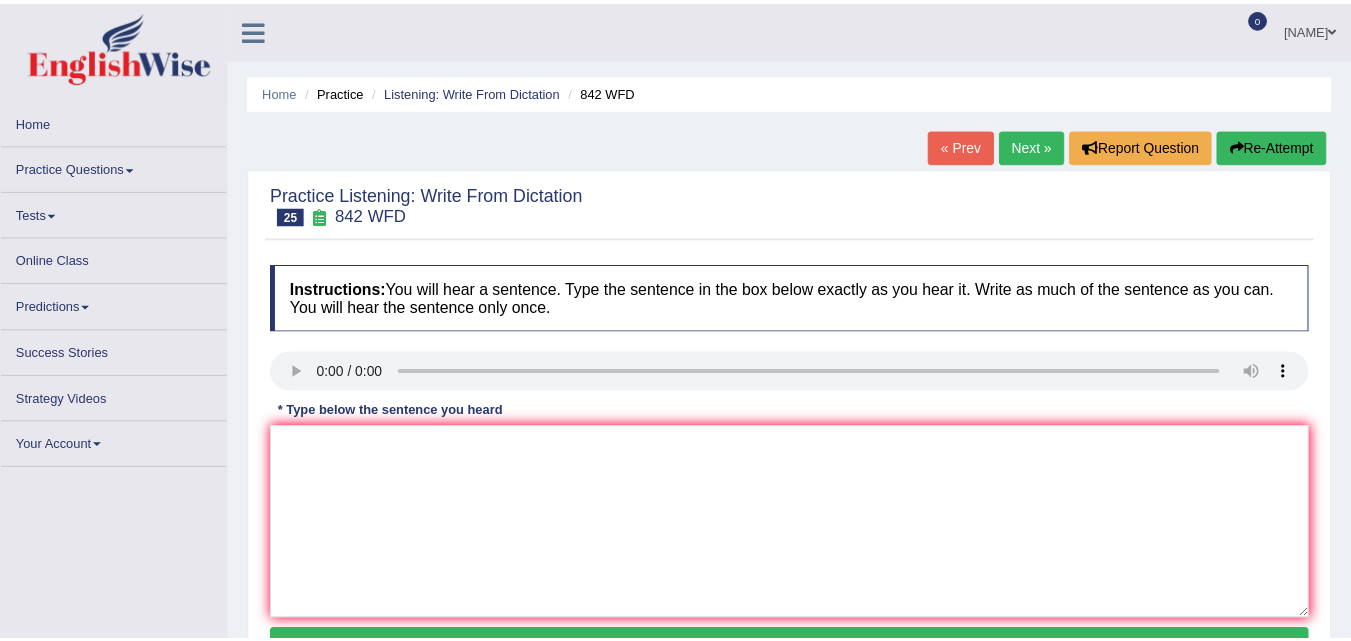 scroll, scrollTop: 0, scrollLeft: 0, axis: both 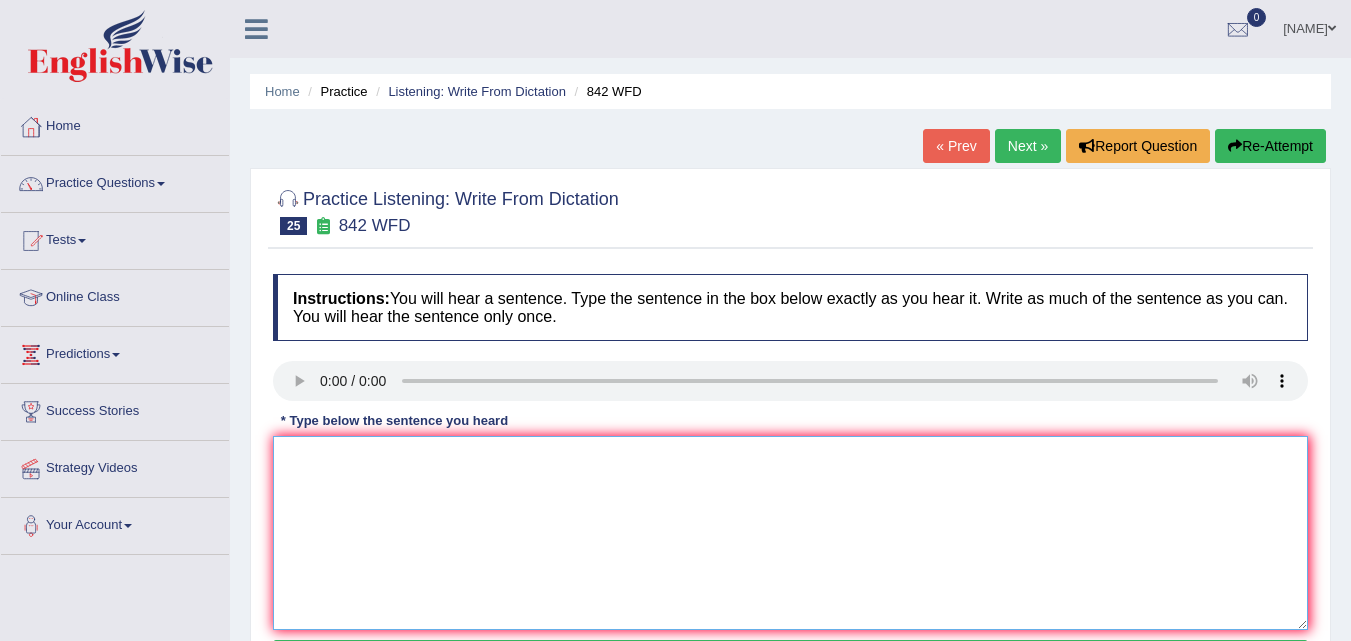 click at bounding box center (790, 533) 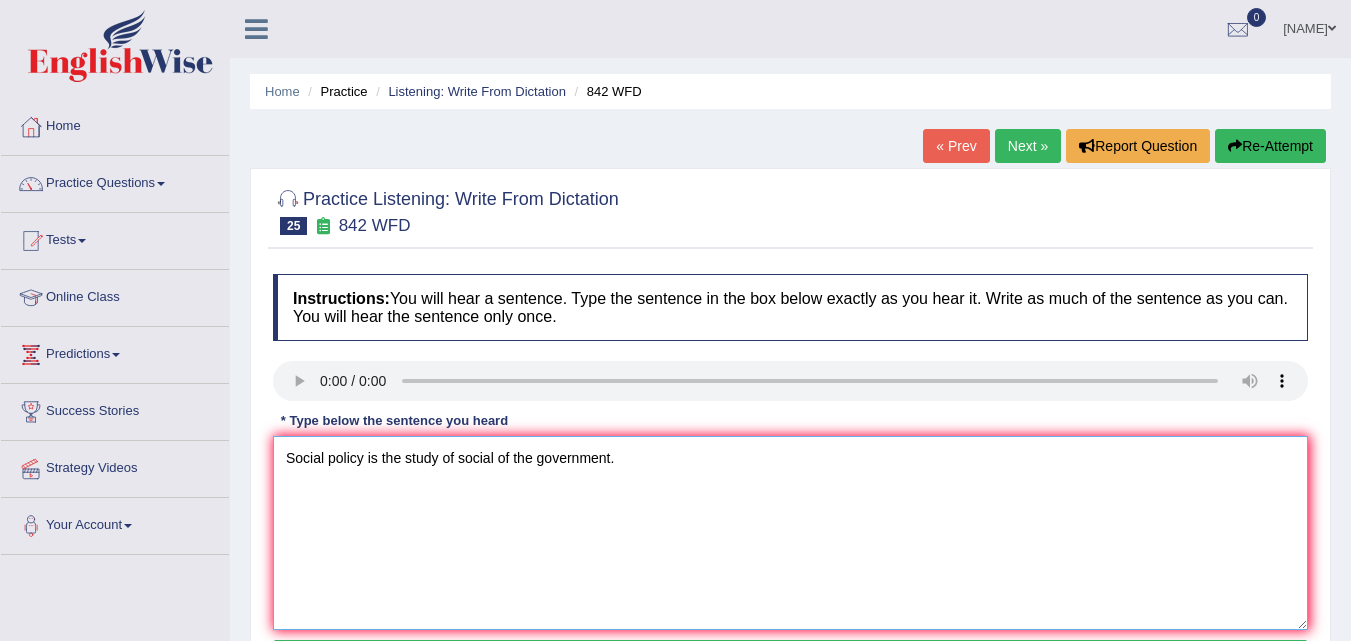 click on "Social policy is the study of social of the government." at bounding box center [790, 533] 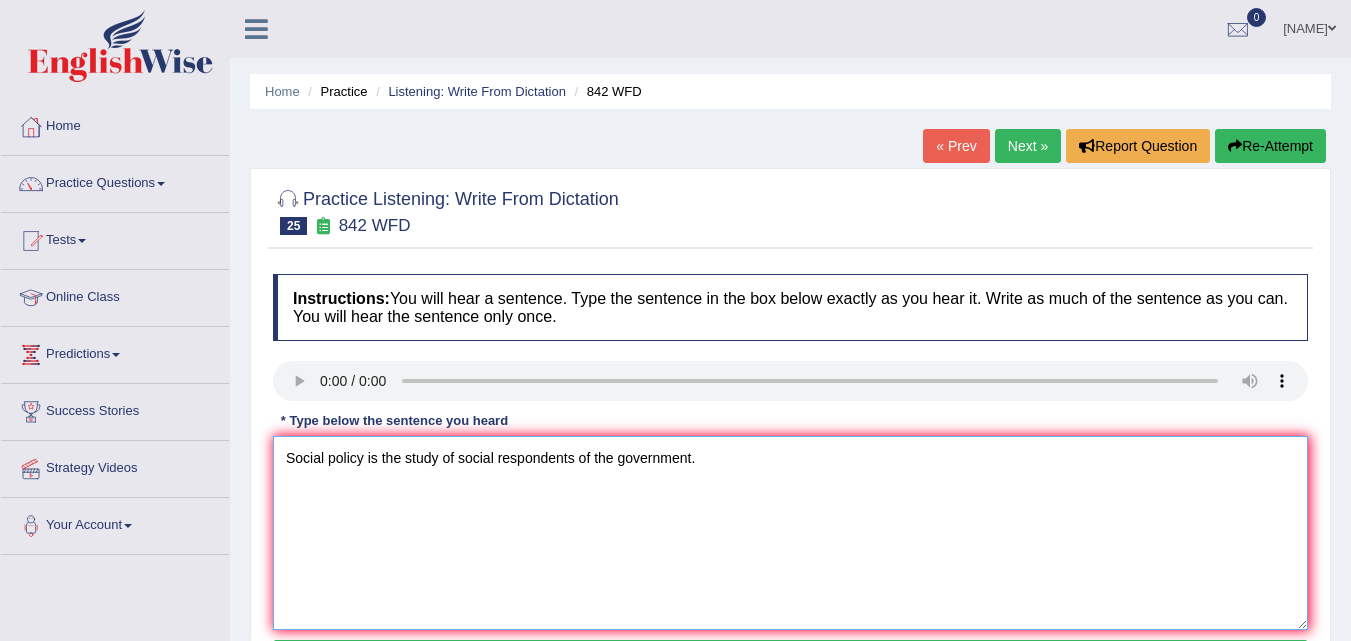 click on "Social policy is the study of social respondents of the government." at bounding box center [790, 533] 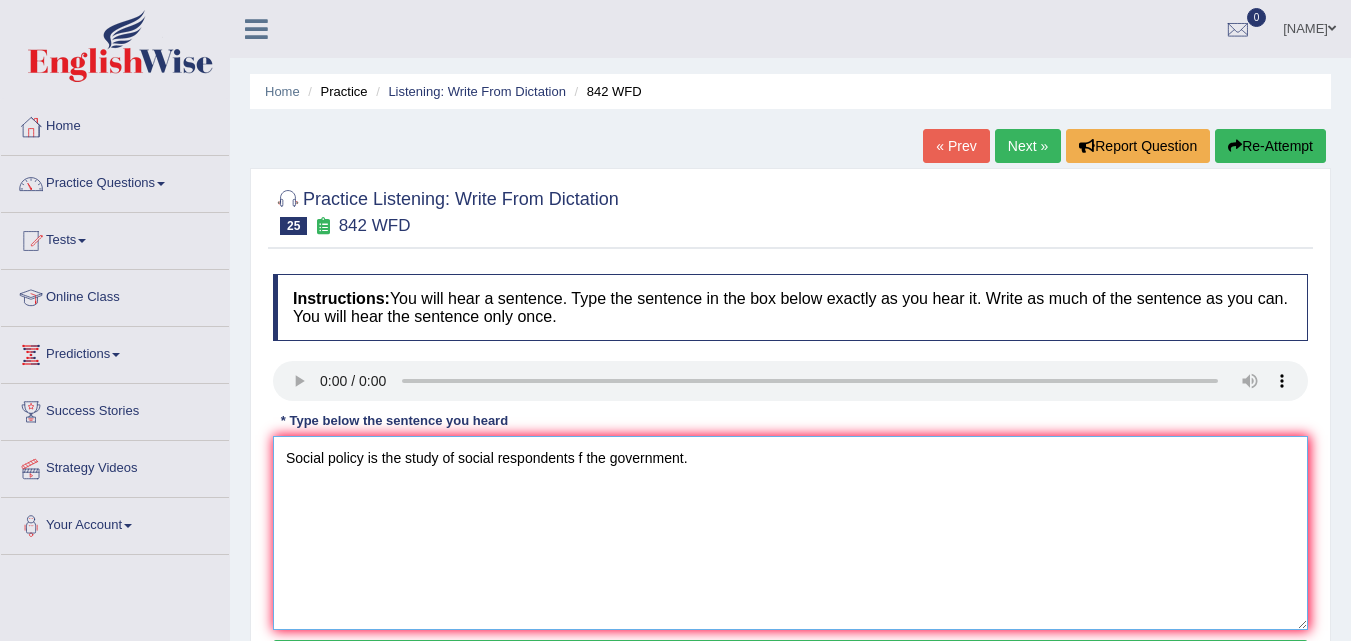 click on "Social policy is the study of social respondents f the government." at bounding box center [790, 533] 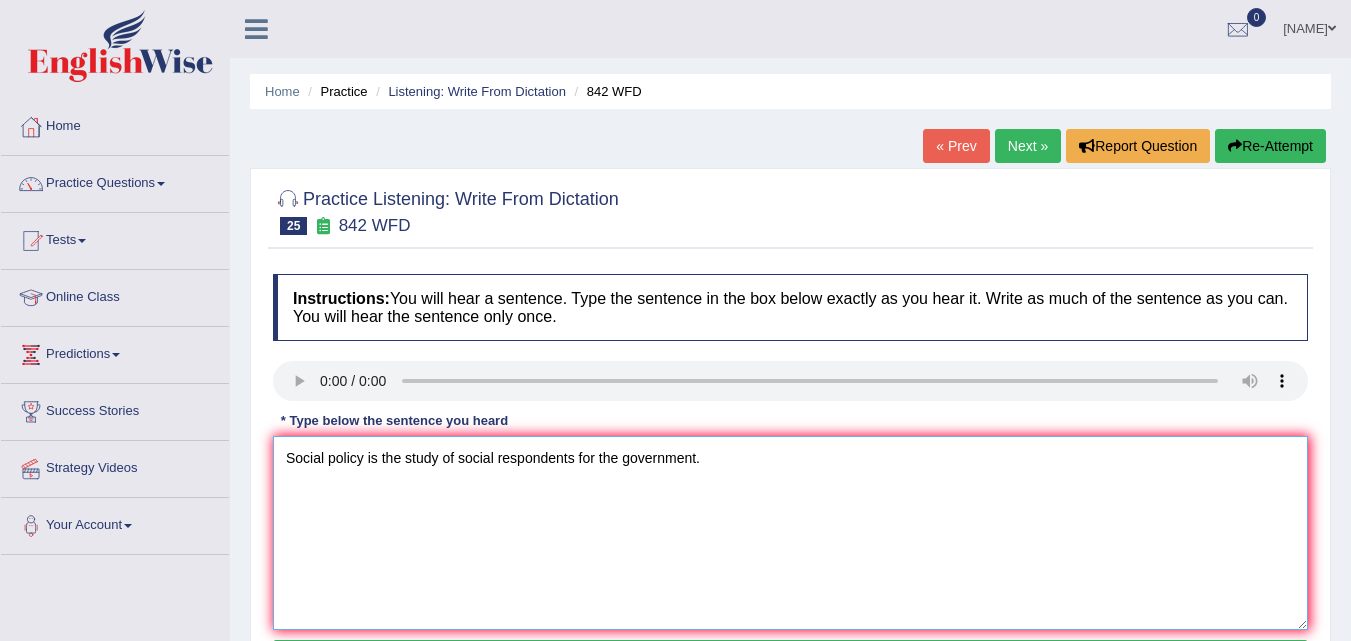 click on "Social policy is the study of social respondents for the government." at bounding box center [790, 533] 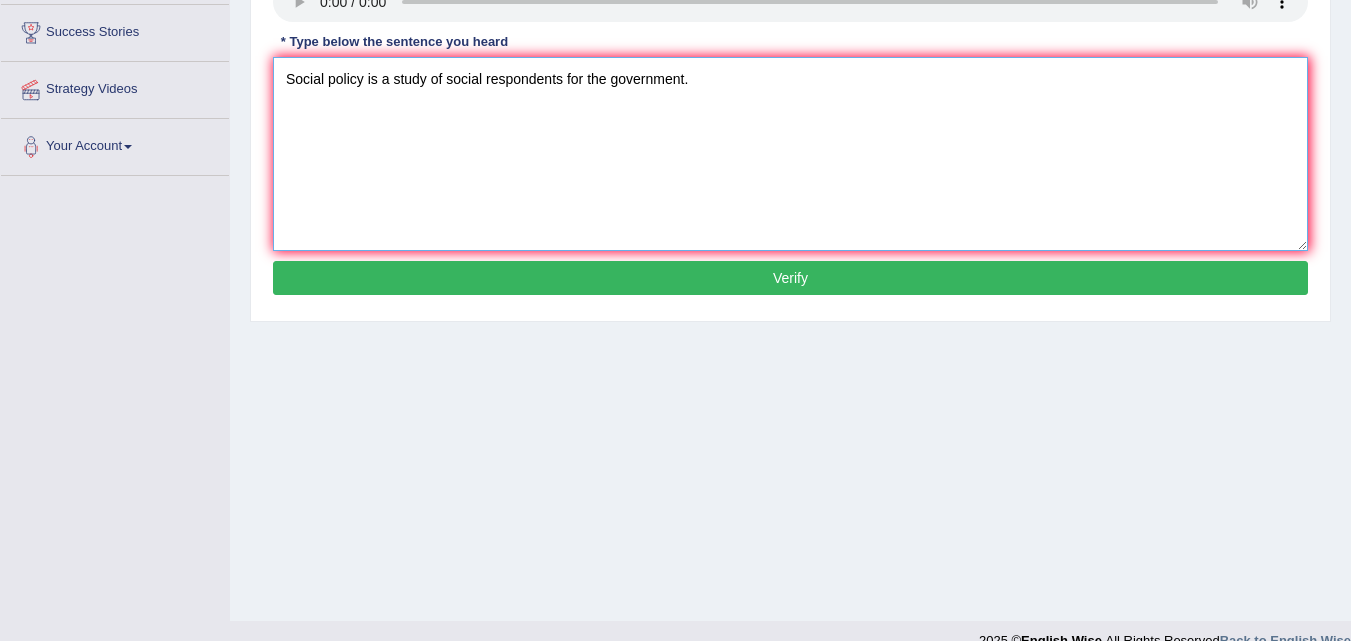 scroll, scrollTop: 409, scrollLeft: 0, axis: vertical 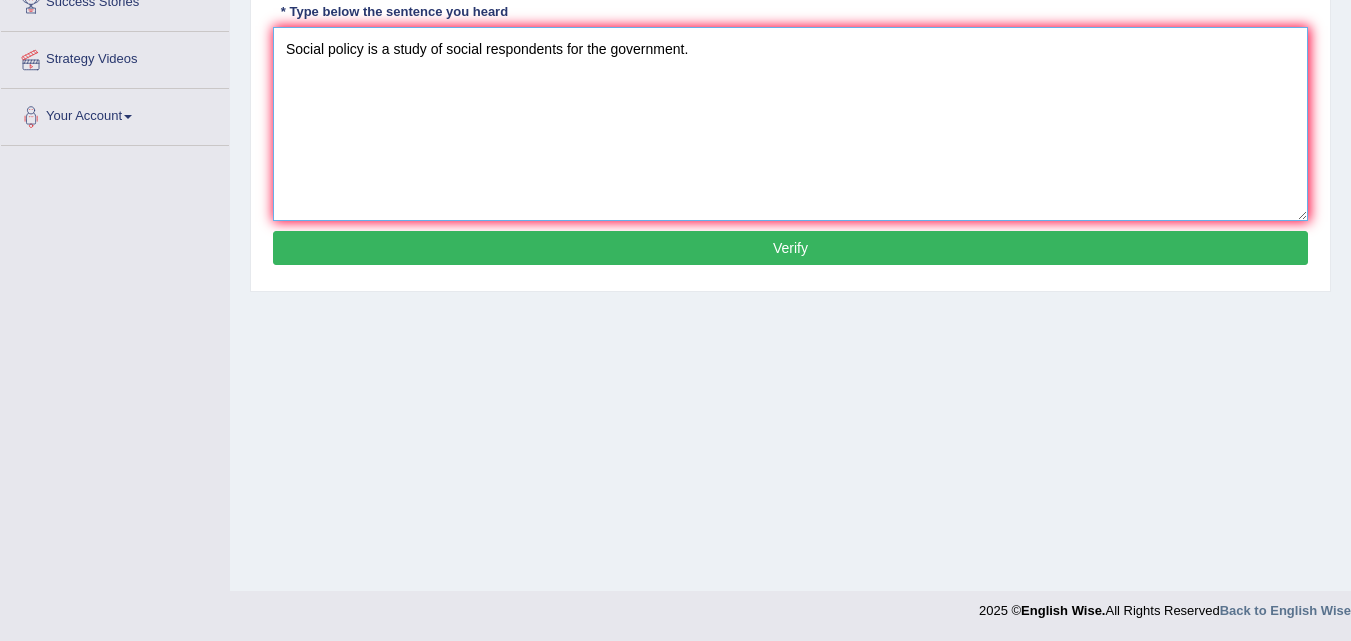 type on "Social policy is a study of social respondents for the government." 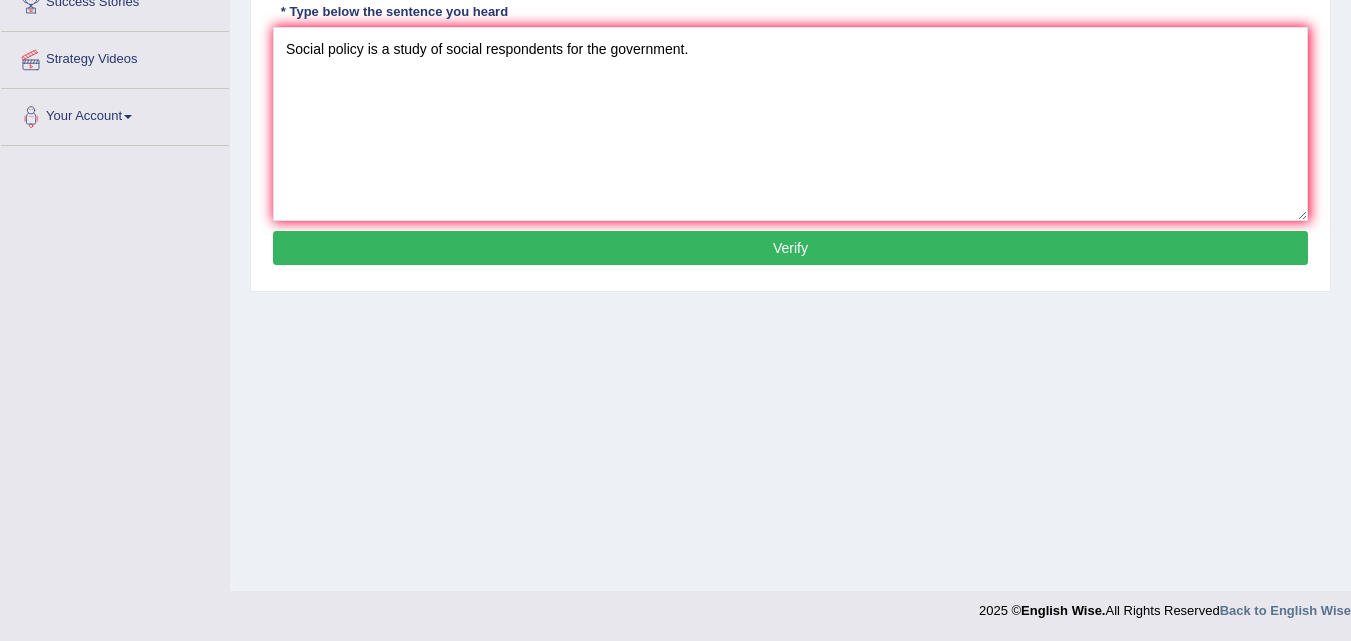click on "Verify" at bounding box center [790, 248] 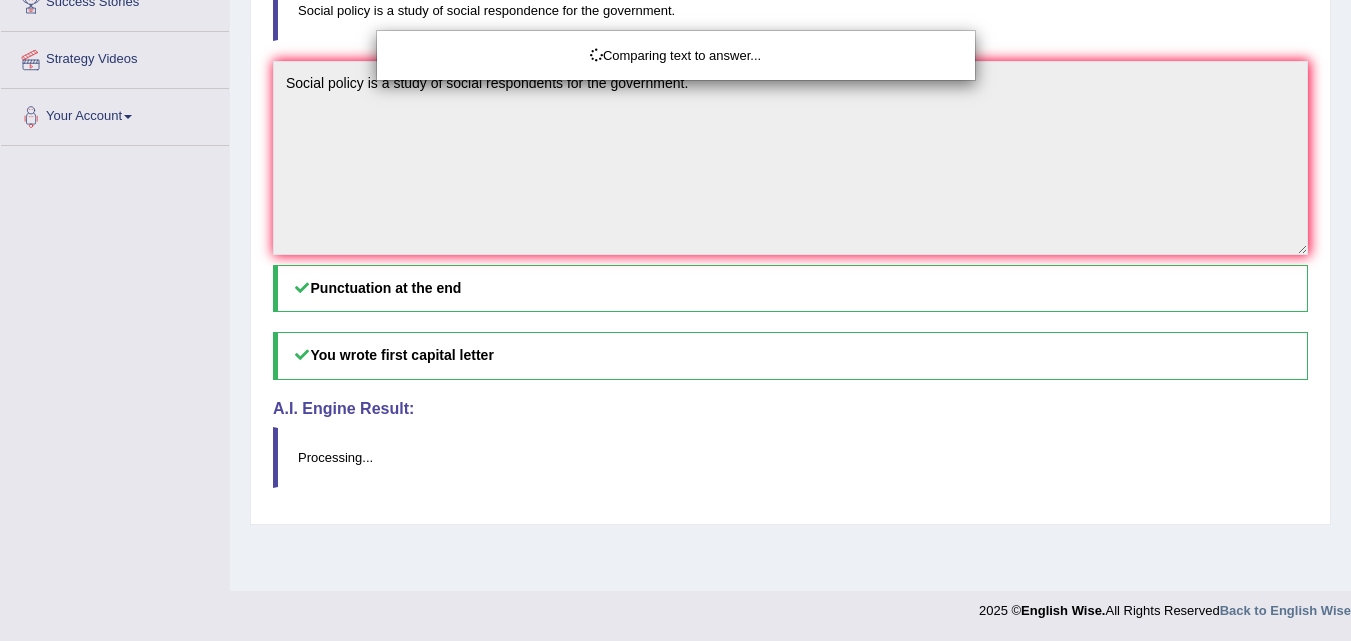 scroll, scrollTop: 332, scrollLeft: 0, axis: vertical 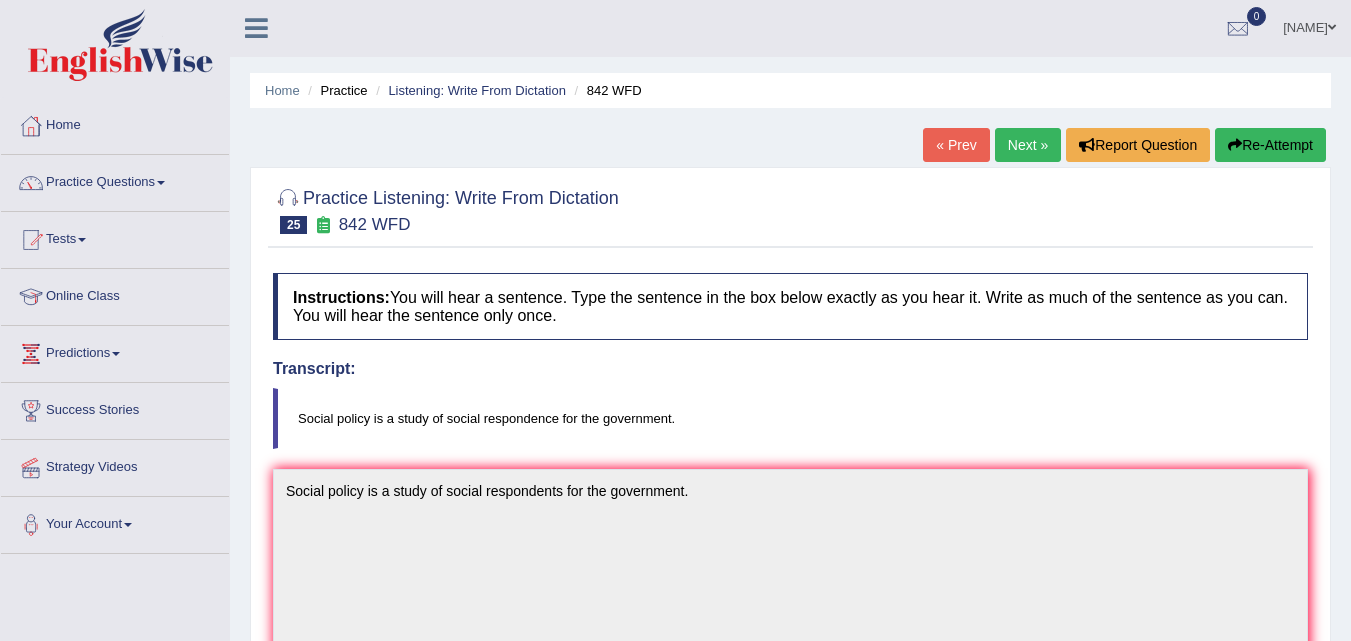 click on "Next »" at bounding box center (1028, 145) 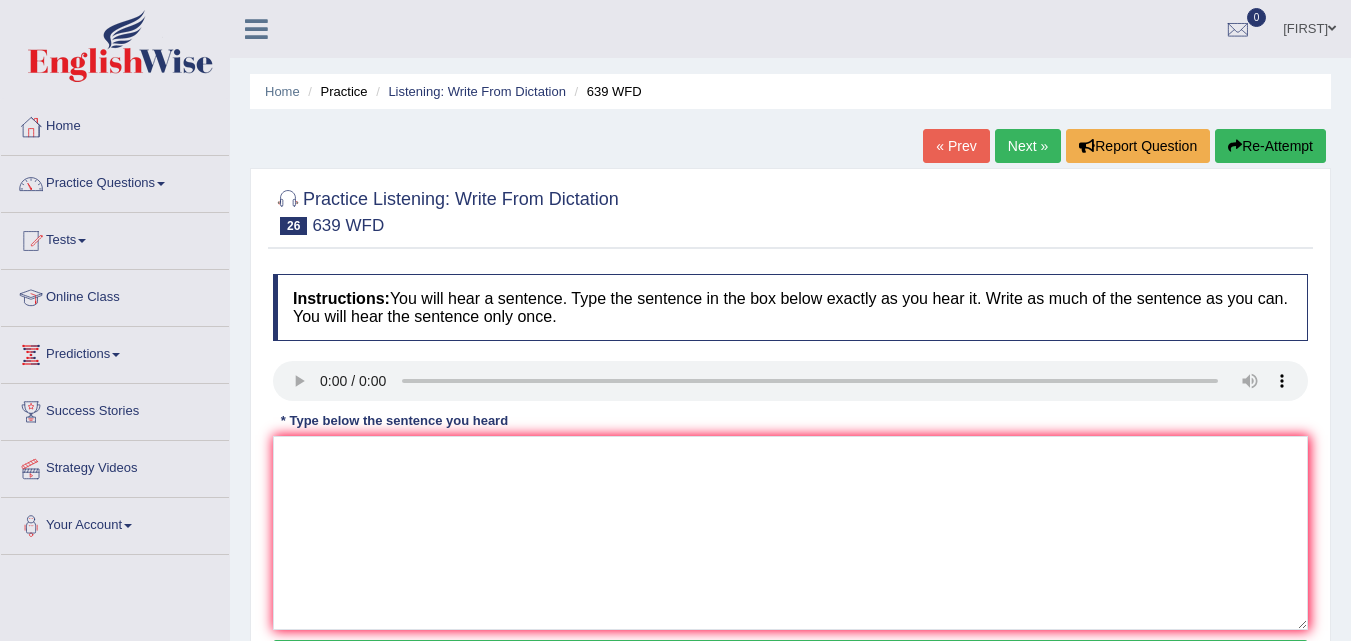 scroll, scrollTop: 0, scrollLeft: 0, axis: both 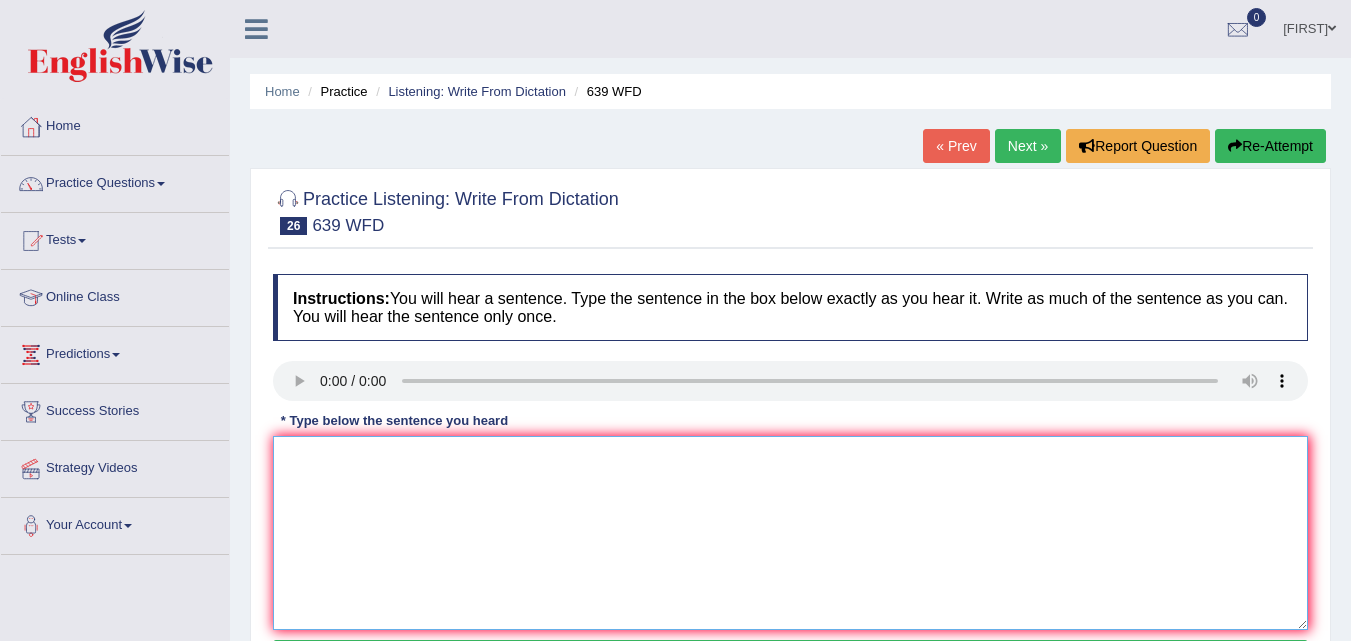 click at bounding box center [790, 533] 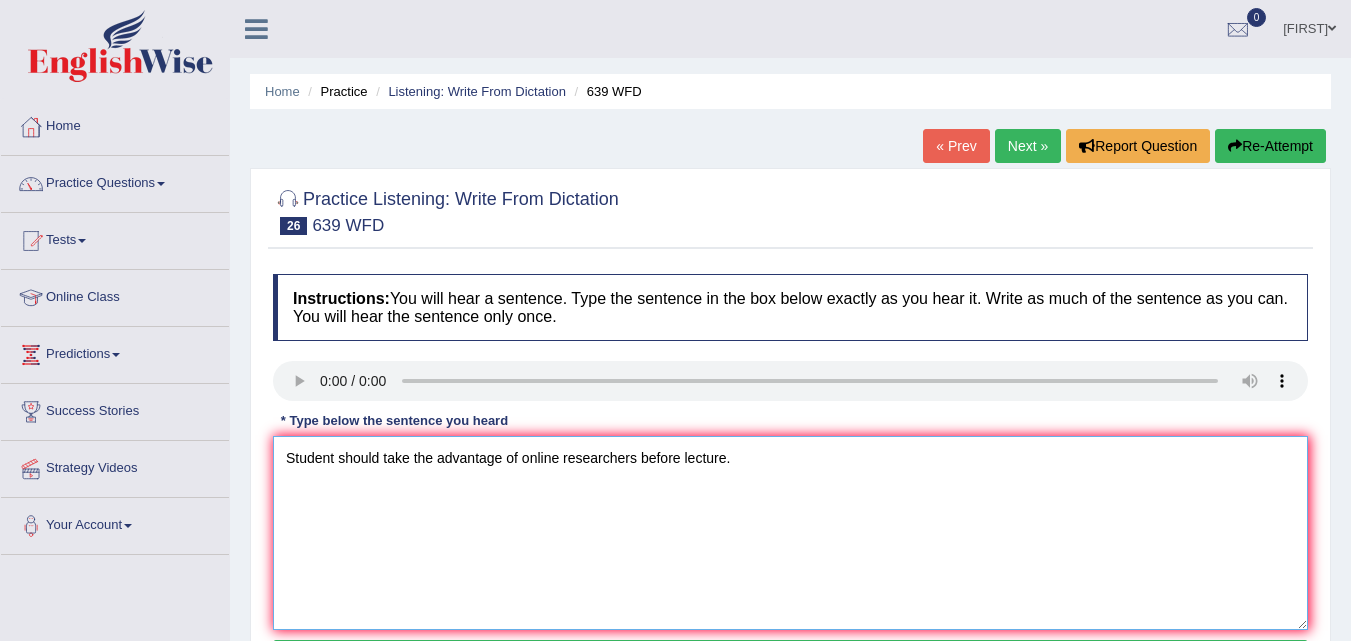 click on "Student should take the advantage of online researchers before lecture." at bounding box center [790, 533] 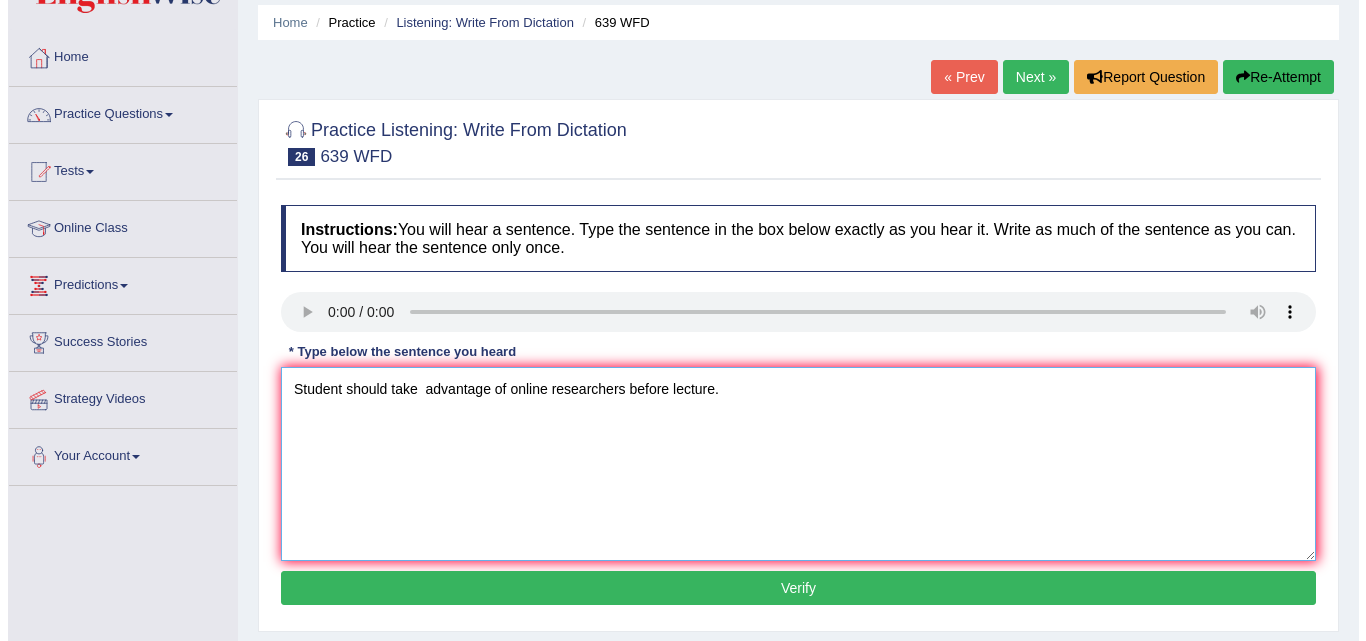 scroll, scrollTop: 74, scrollLeft: 0, axis: vertical 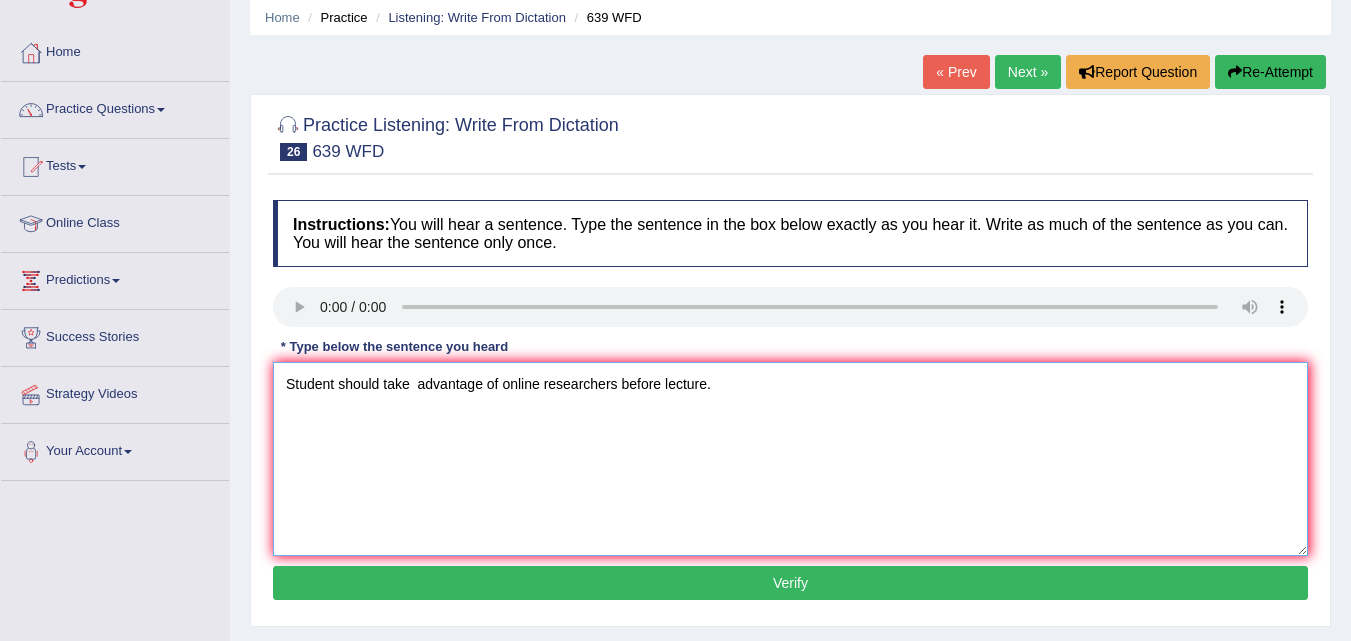 type on "Student should take  advantage of online researchers before lecture." 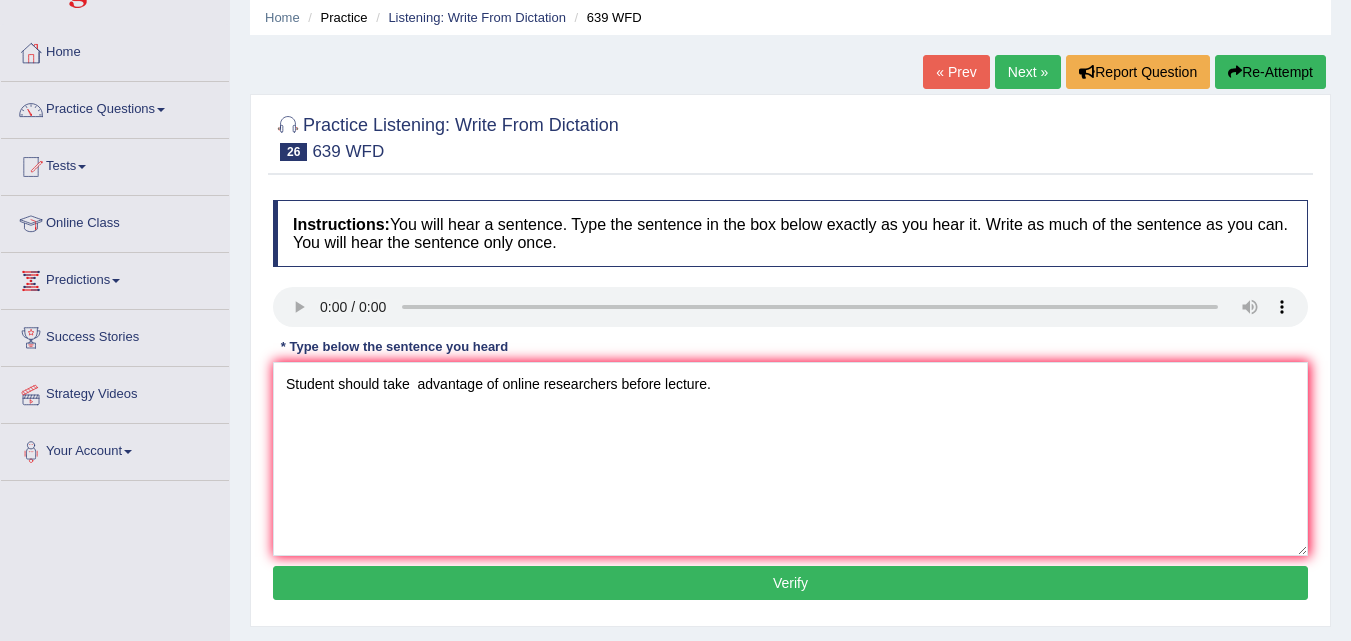 click on "Verify" at bounding box center (790, 583) 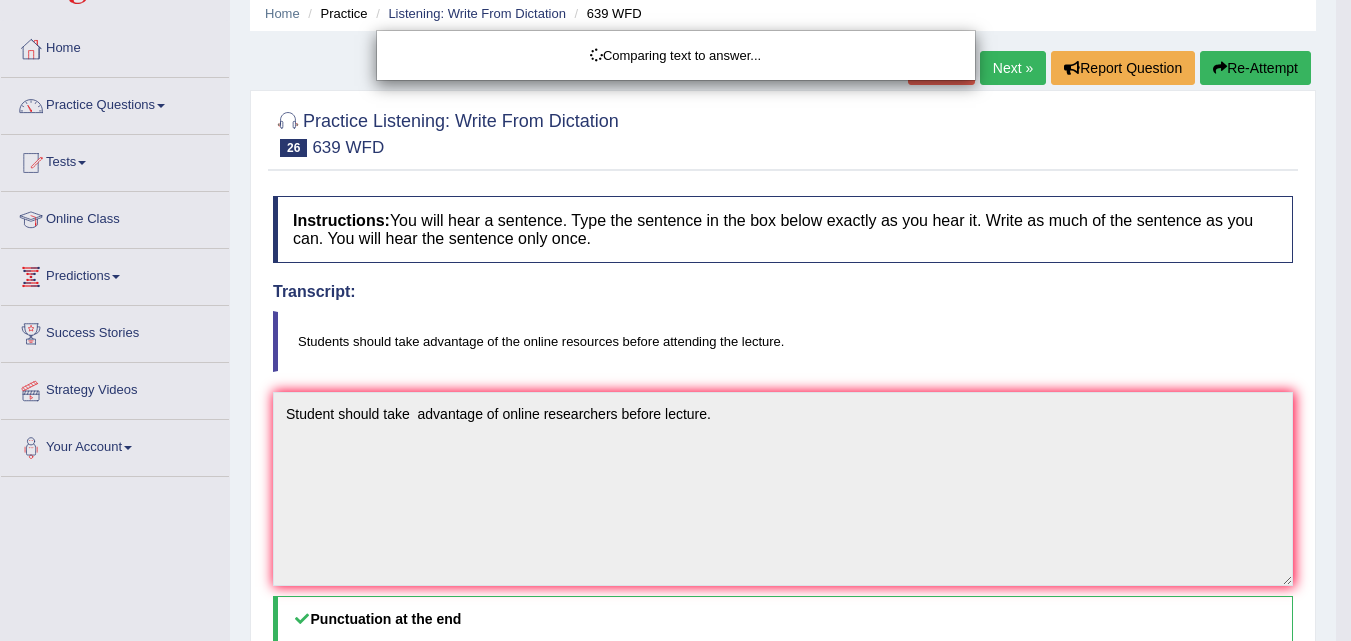scroll, scrollTop: 80, scrollLeft: 0, axis: vertical 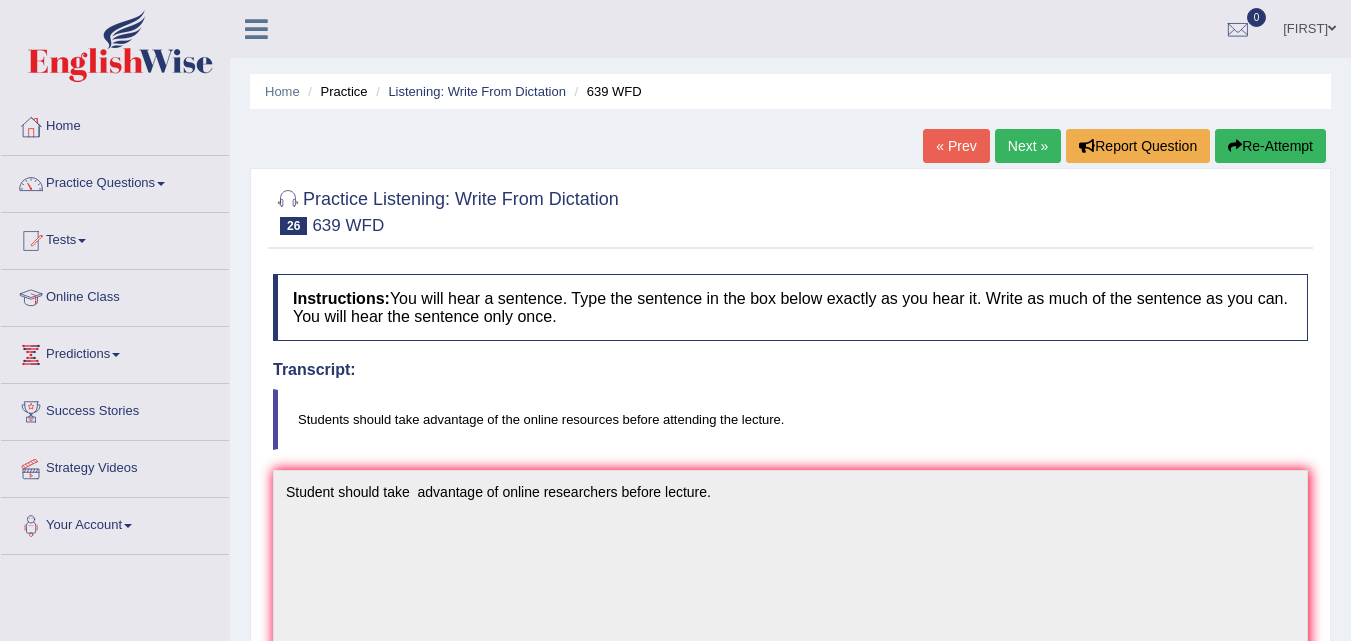 click on "Next »" at bounding box center (1028, 146) 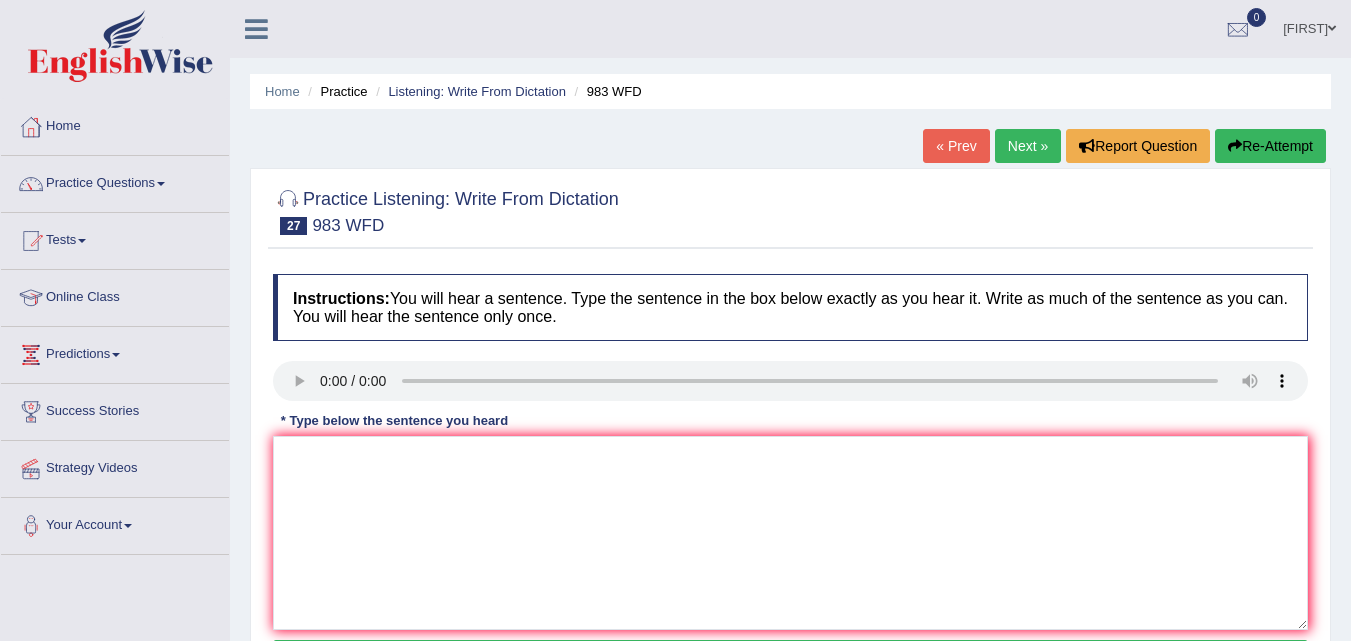 scroll, scrollTop: 0, scrollLeft: 0, axis: both 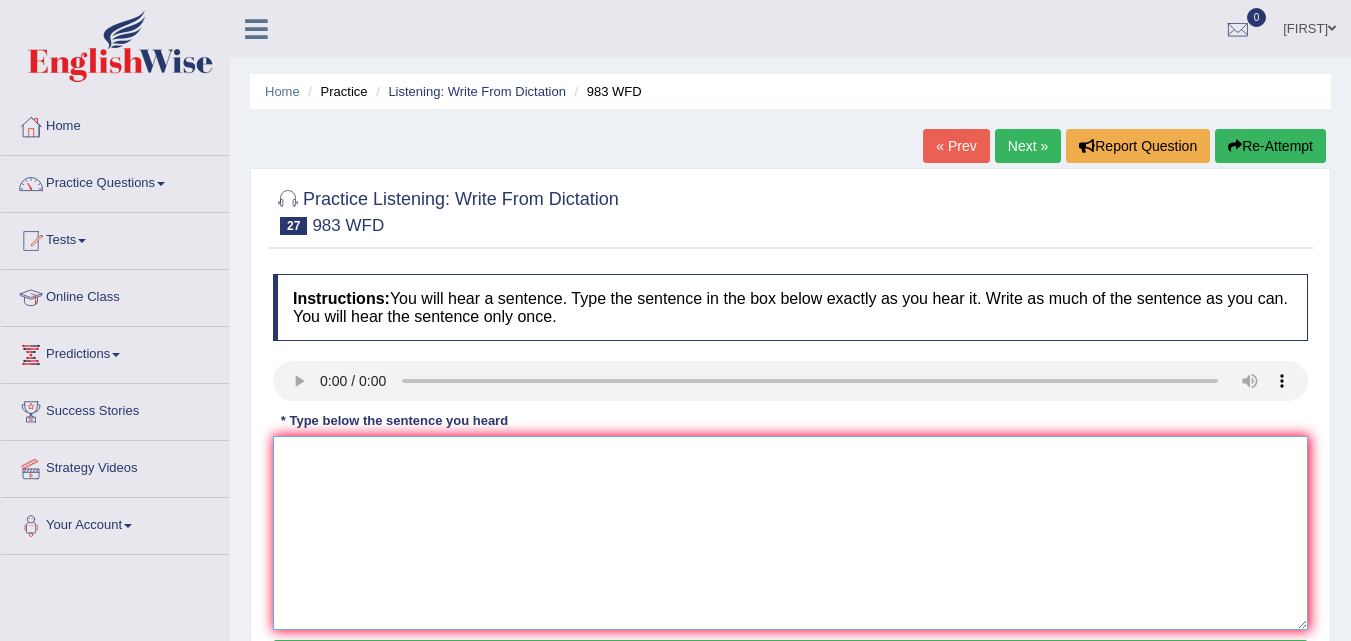 click at bounding box center [790, 533] 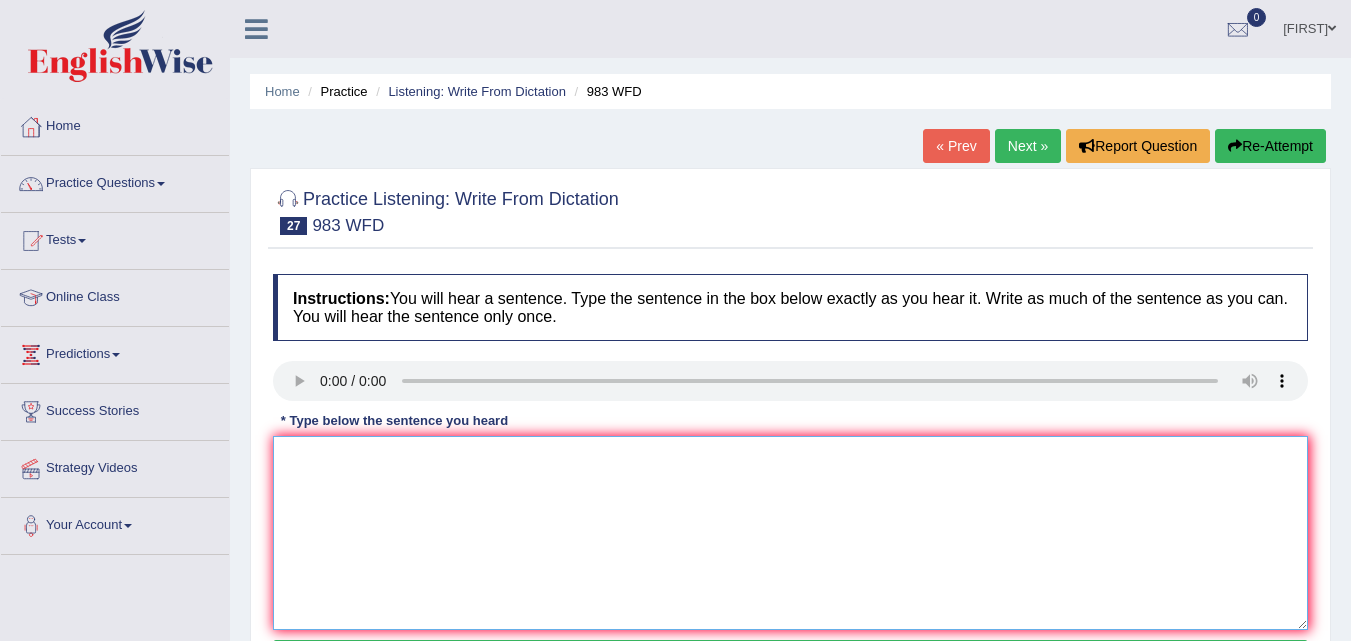 click at bounding box center (790, 533) 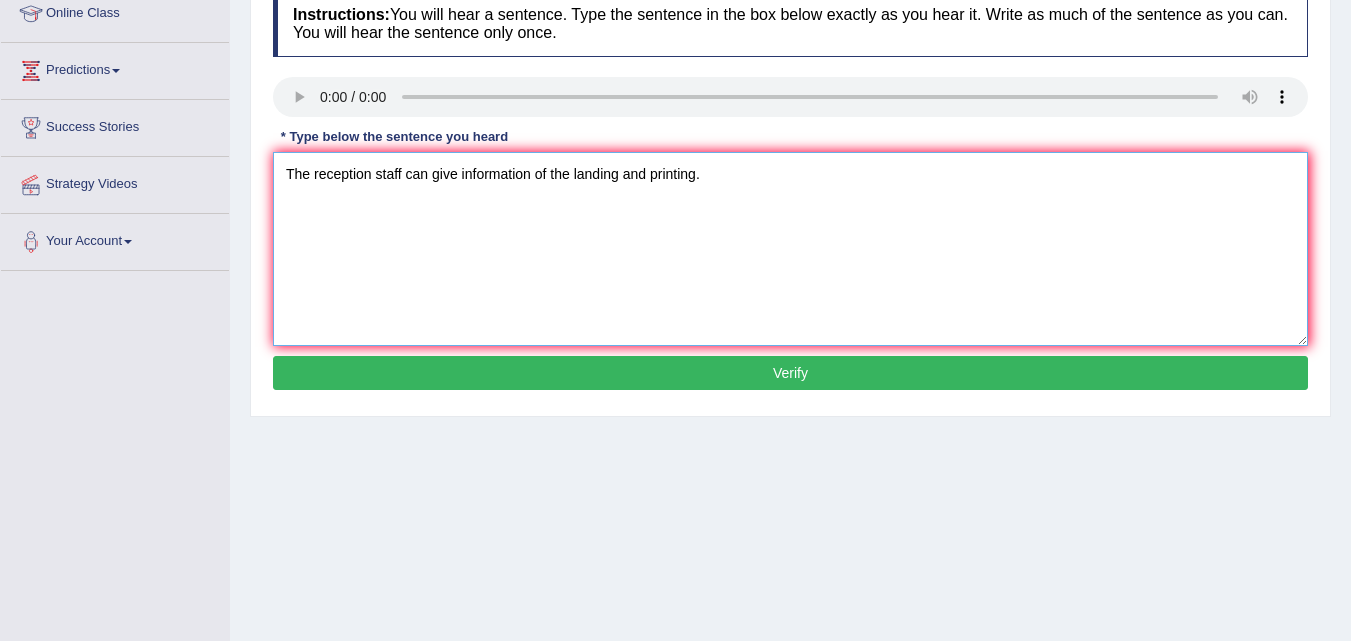 scroll, scrollTop: 277, scrollLeft: 0, axis: vertical 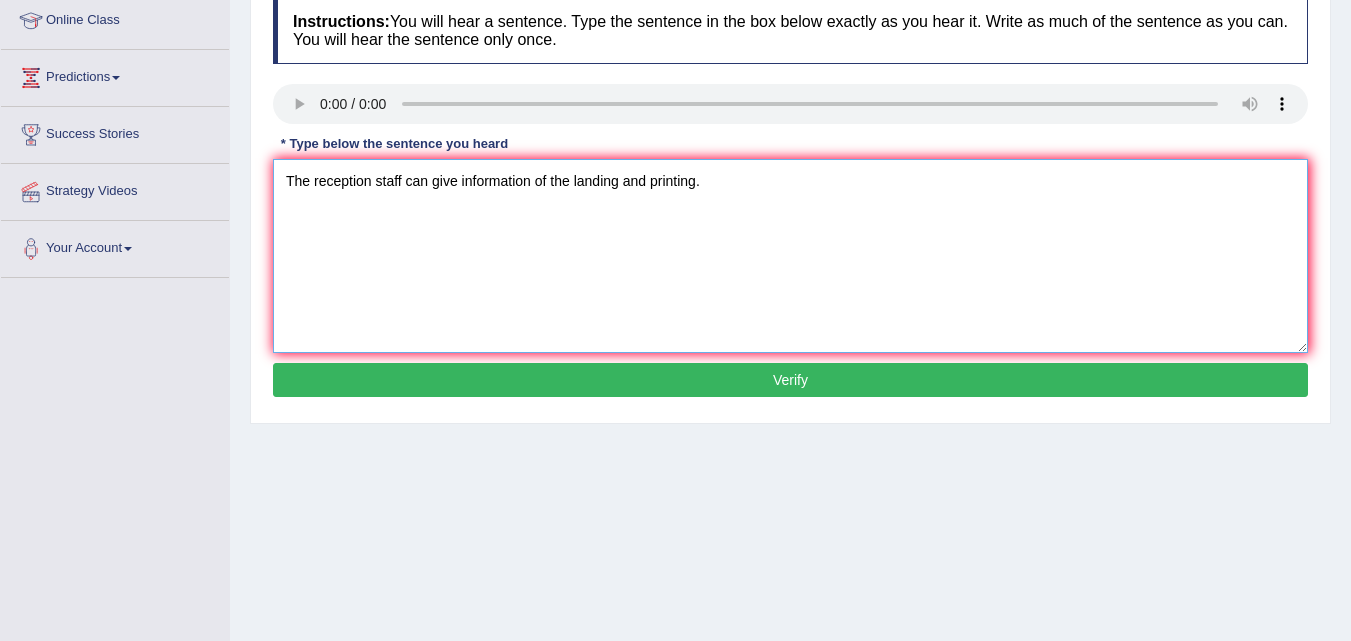 type on "The reception staff can give information of the landing and printing." 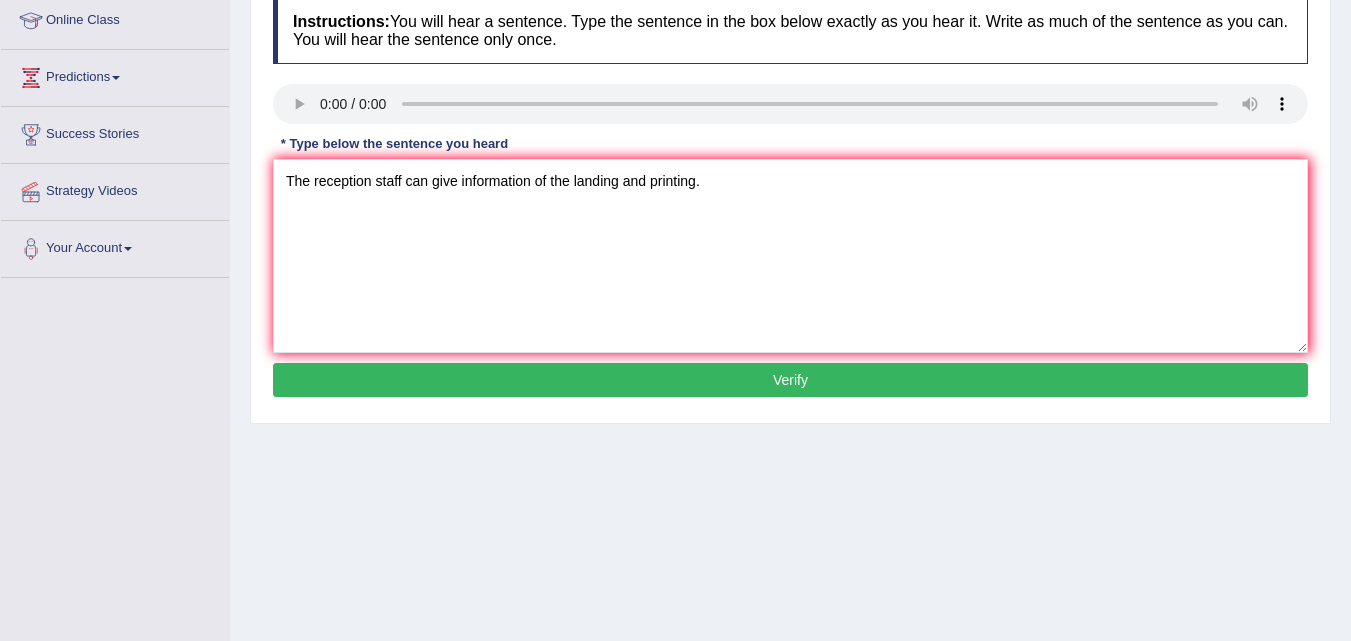 click on "Verify" at bounding box center [790, 380] 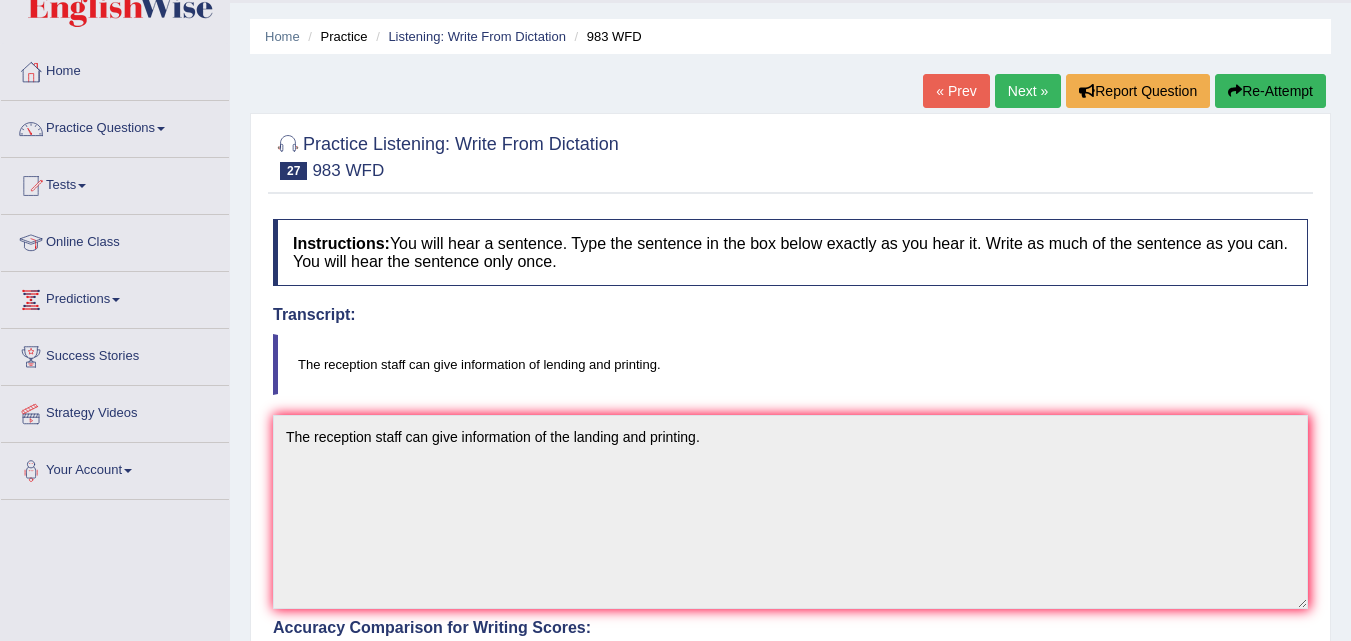 scroll, scrollTop: 53, scrollLeft: 0, axis: vertical 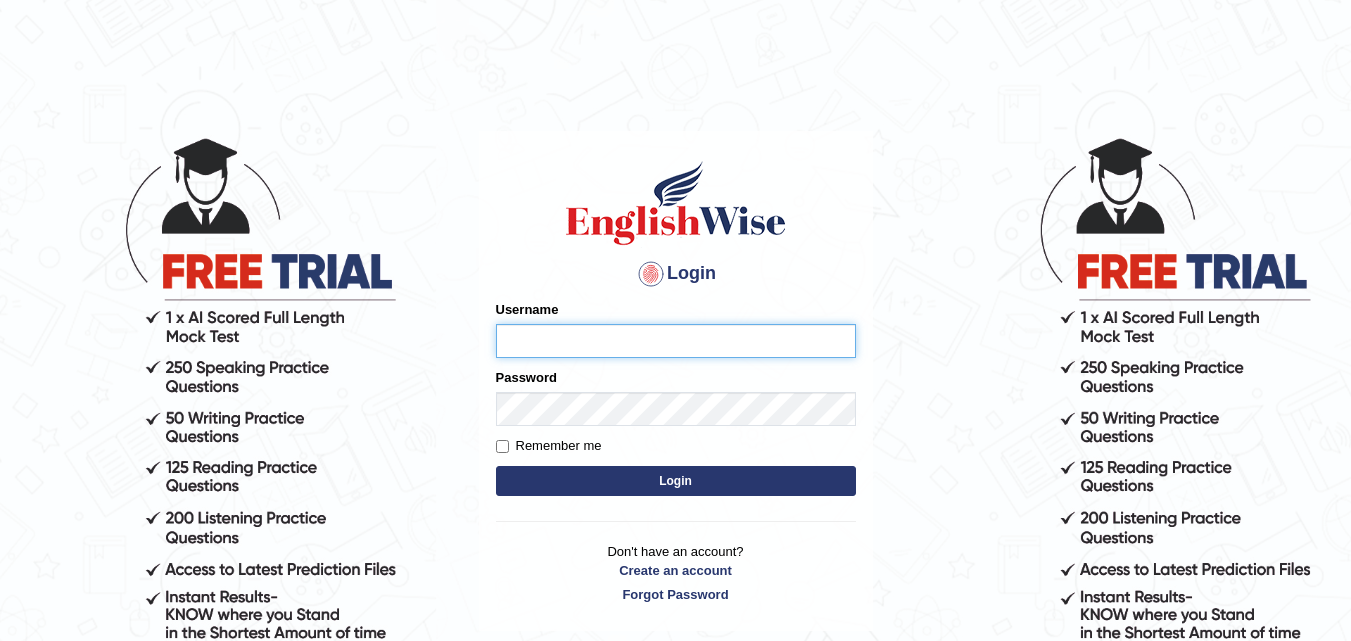 type on "Maniisha" 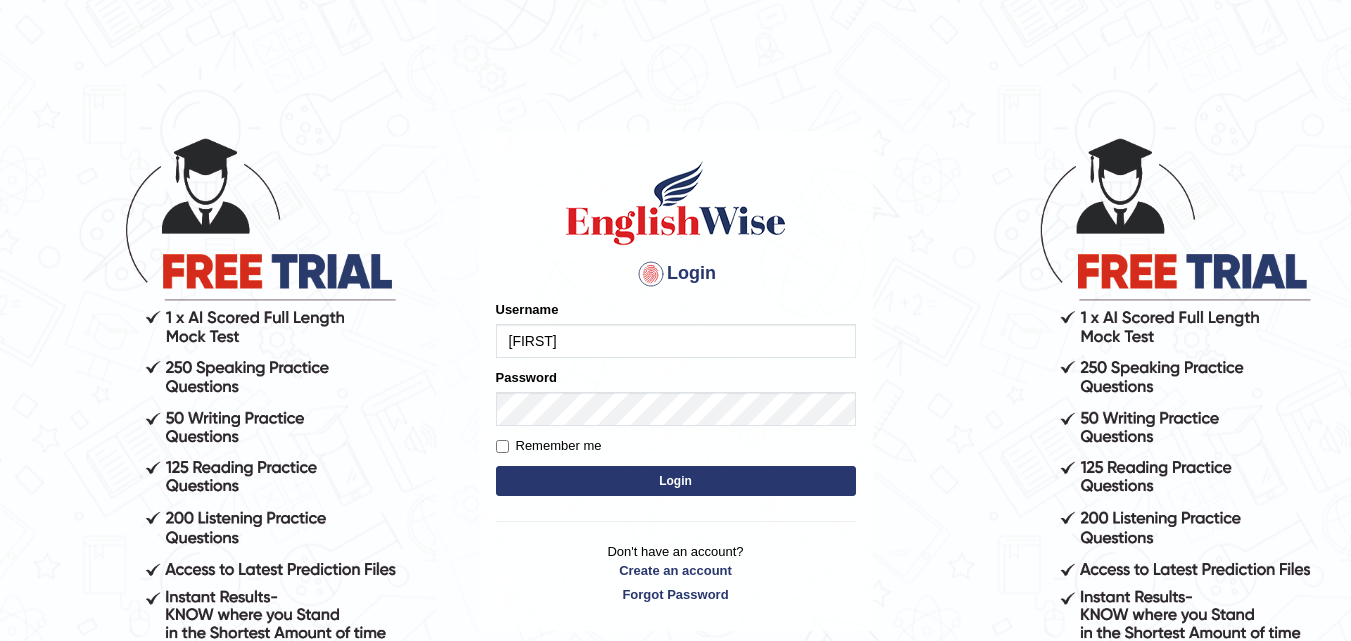 click on "Login" at bounding box center [676, 481] 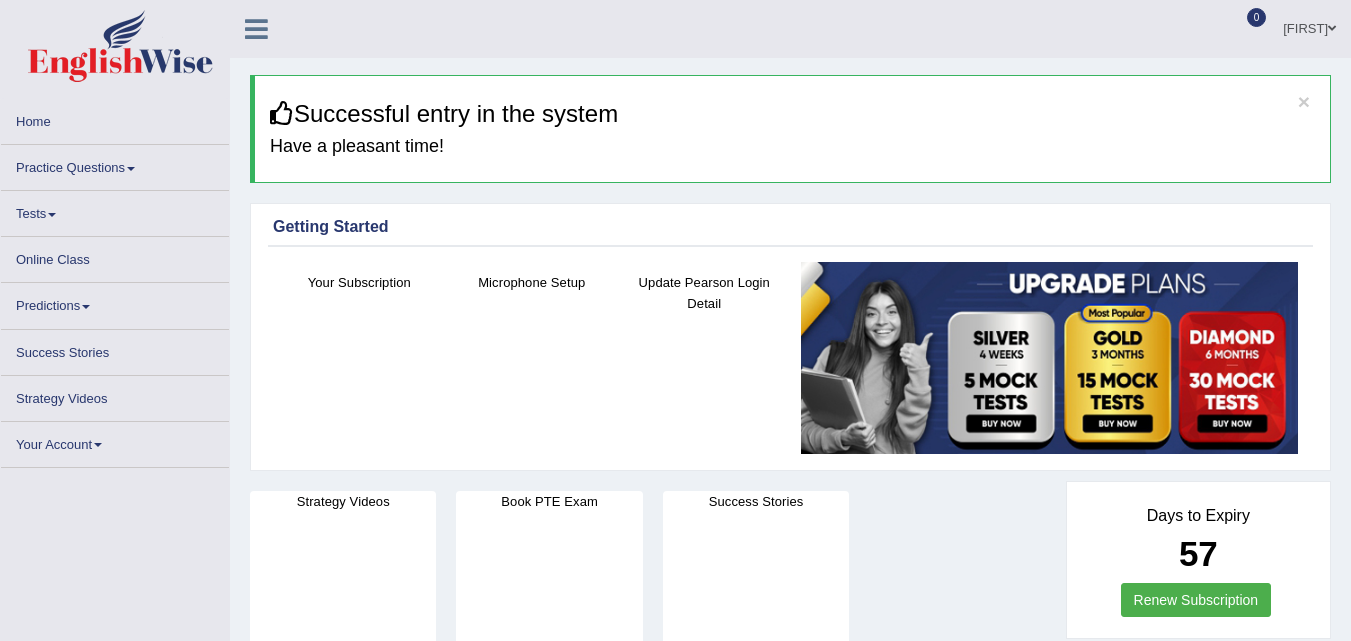 scroll, scrollTop: 0, scrollLeft: 0, axis: both 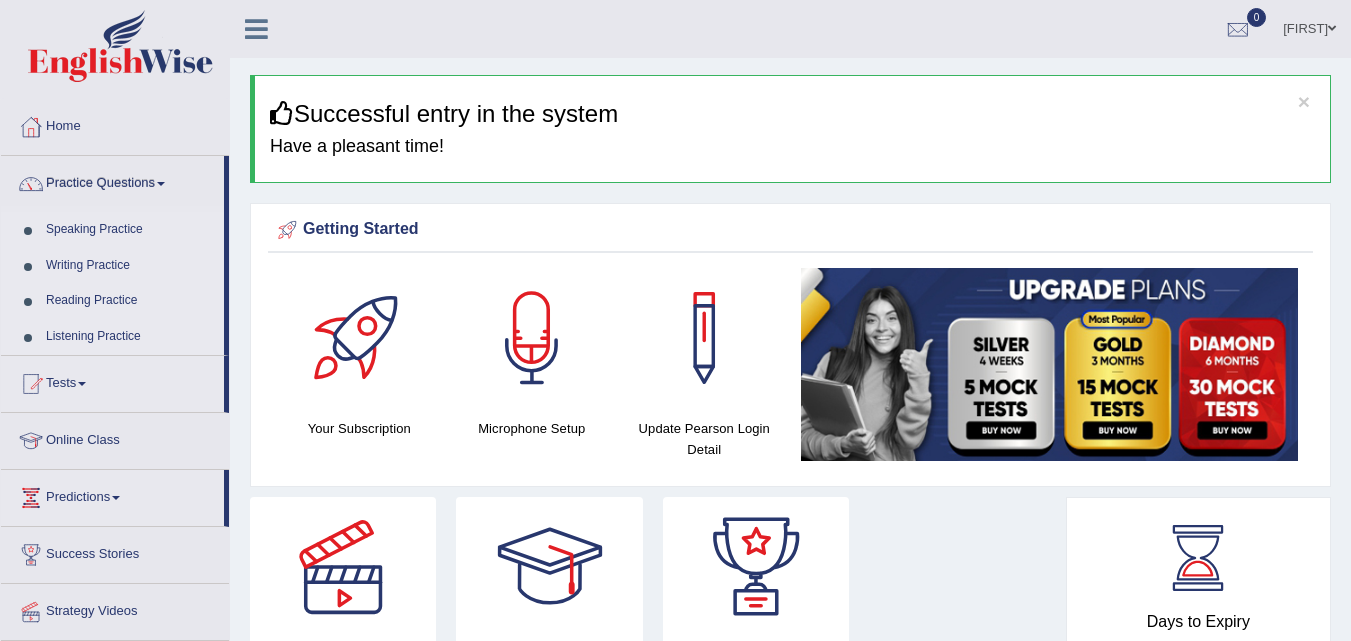click on "Listening Practice" at bounding box center [130, 337] 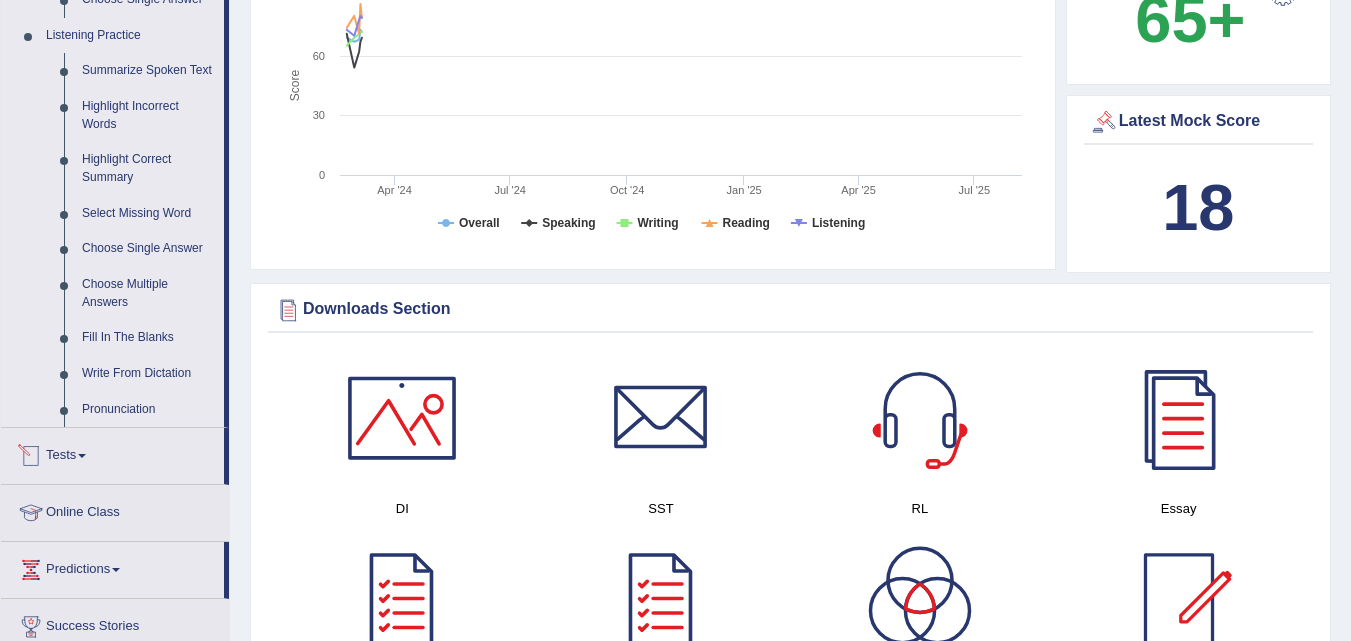 scroll, scrollTop: 806, scrollLeft: 0, axis: vertical 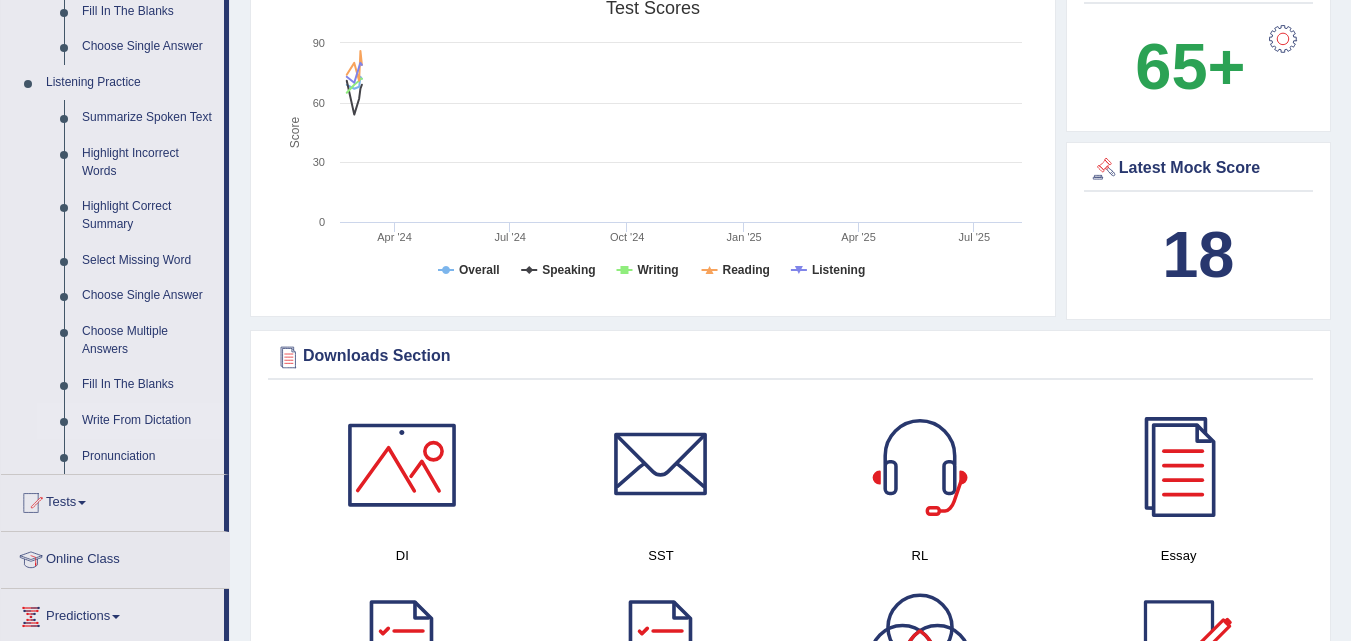 click on "Write From Dictation" at bounding box center [148, 421] 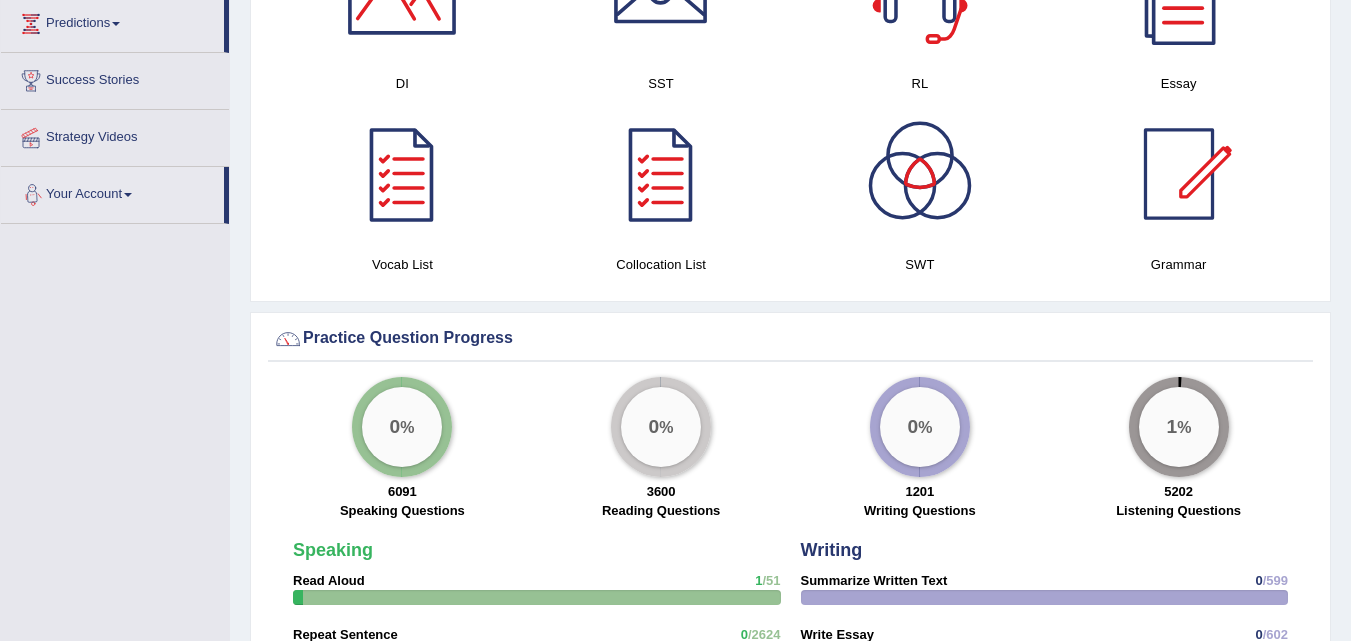 scroll, scrollTop: 1399, scrollLeft: 0, axis: vertical 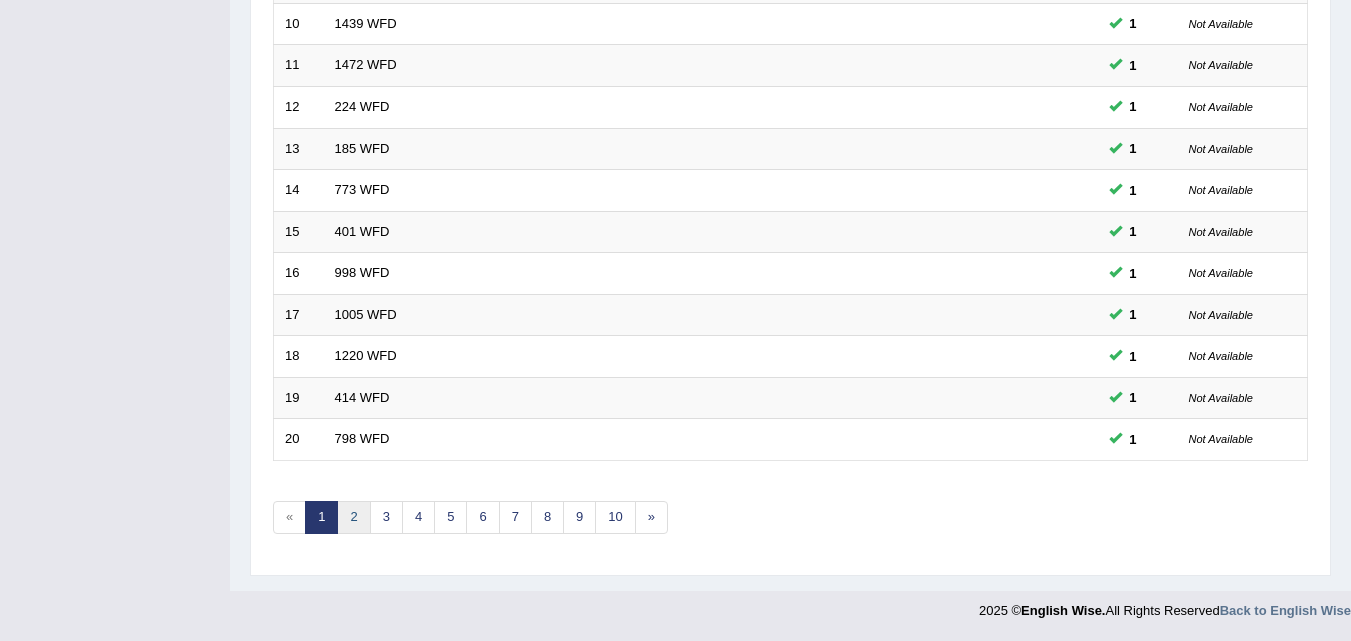 click on "2" at bounding box center (353, 517) 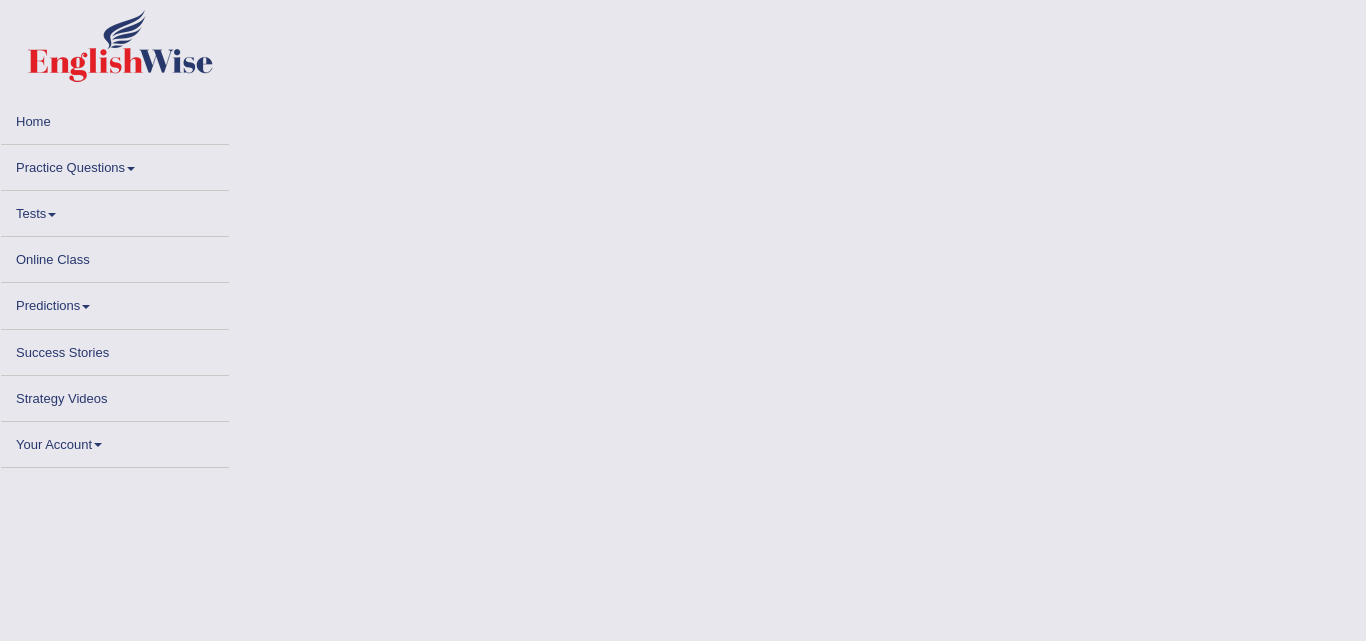 scroll, scrollTop: 0, scrollLeft: 0, axis: both 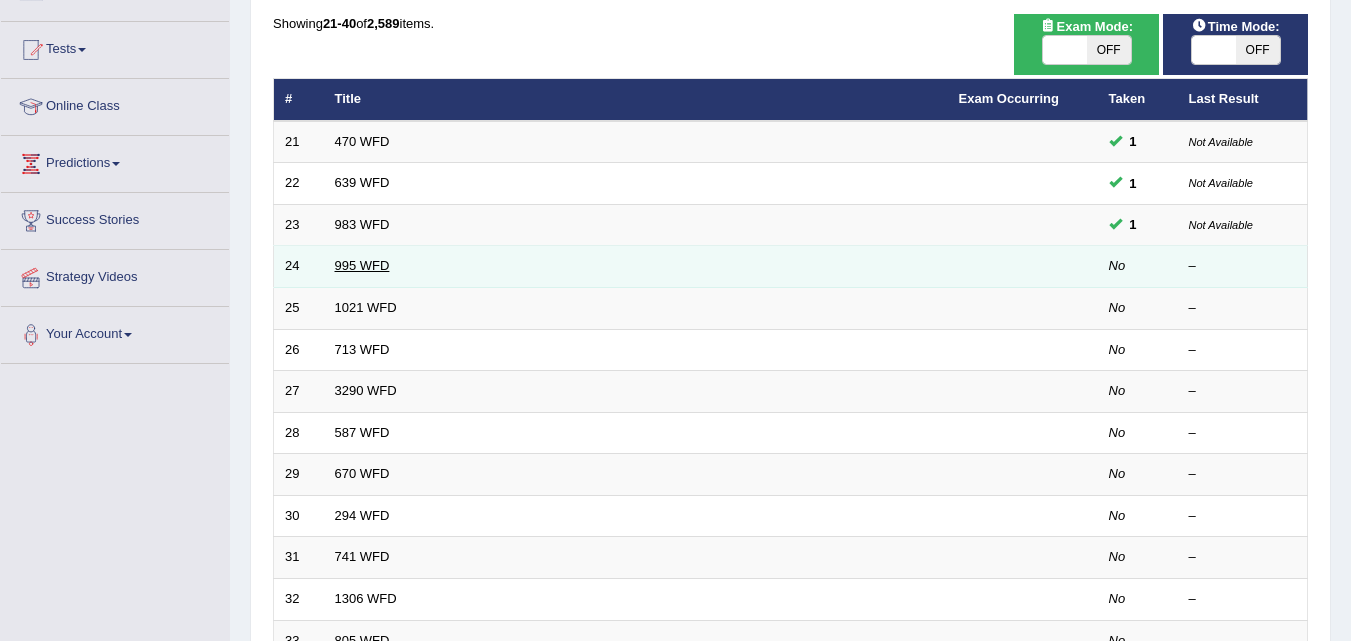click on "995 WFD" at bounding box center (362, 265) 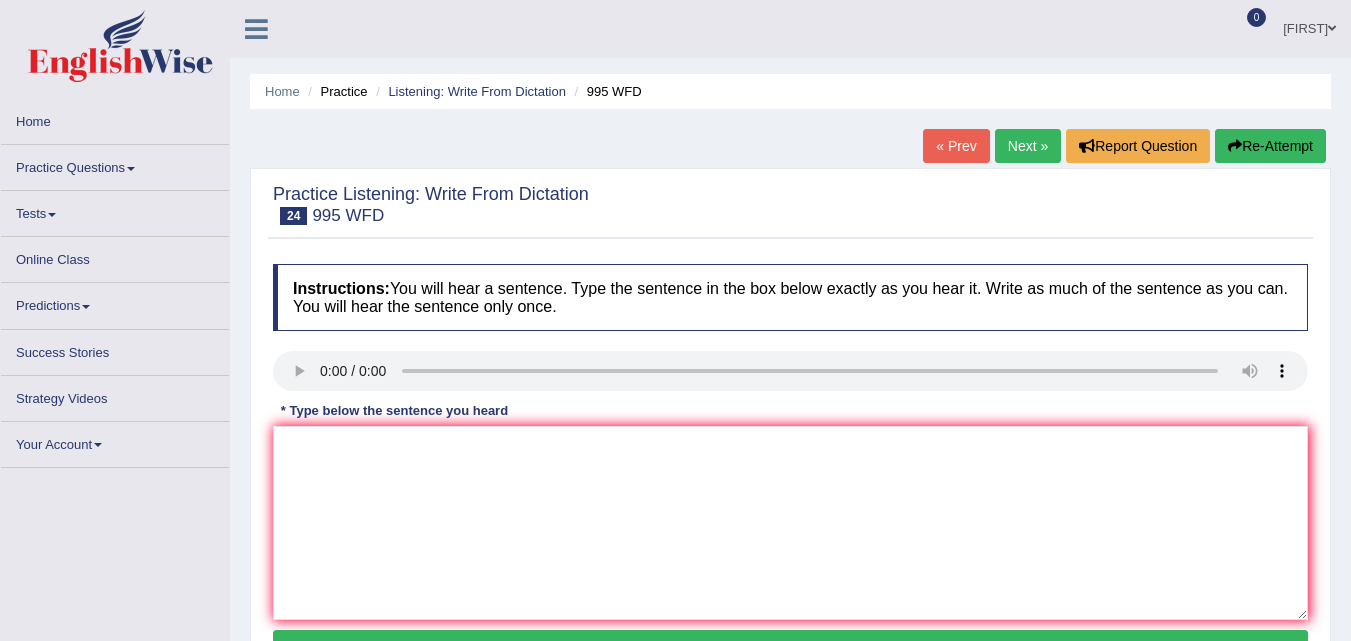 scroll, scrollTop: 0, scrollLeft: 0, axis: both 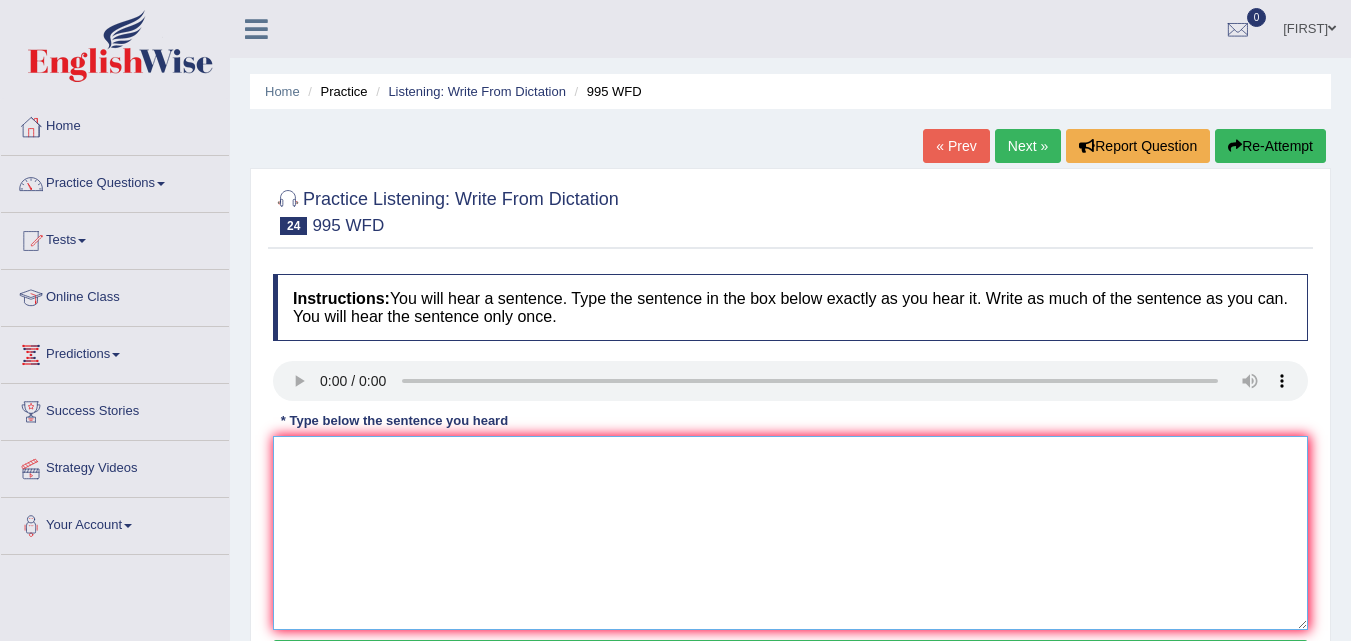 click at bounding box center [790, 533] 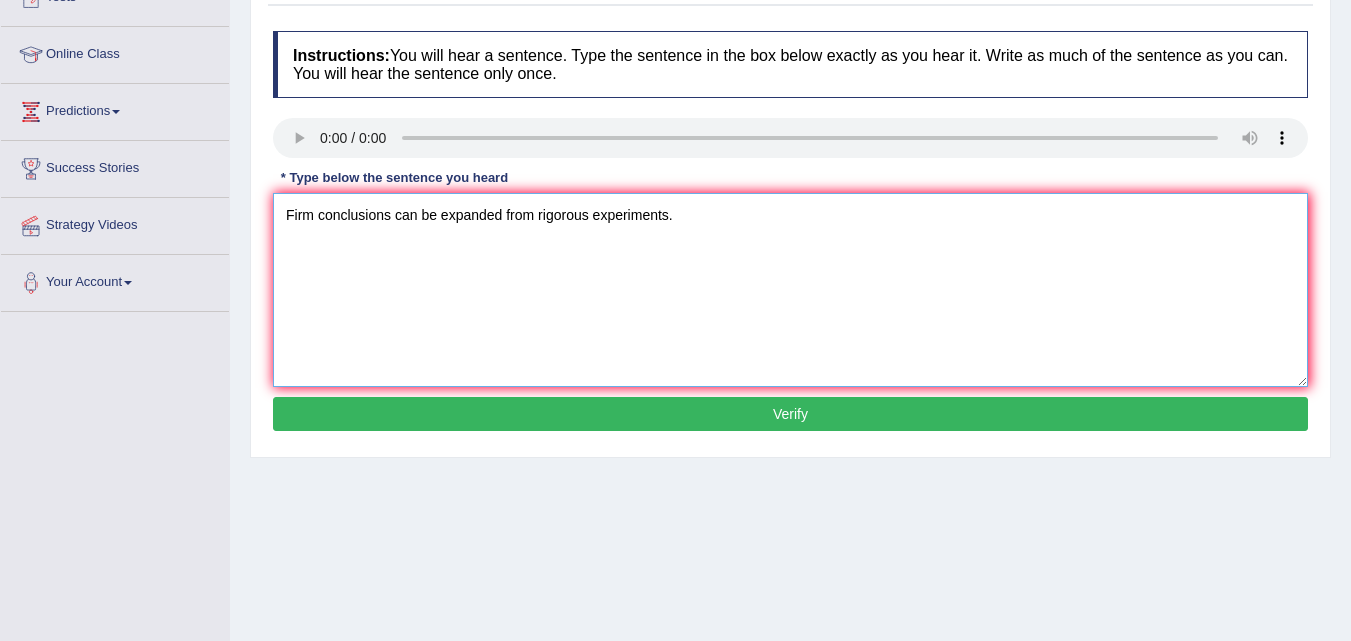 scroll, scrollTop: 246, scrollLeft: 0, axis: vertical 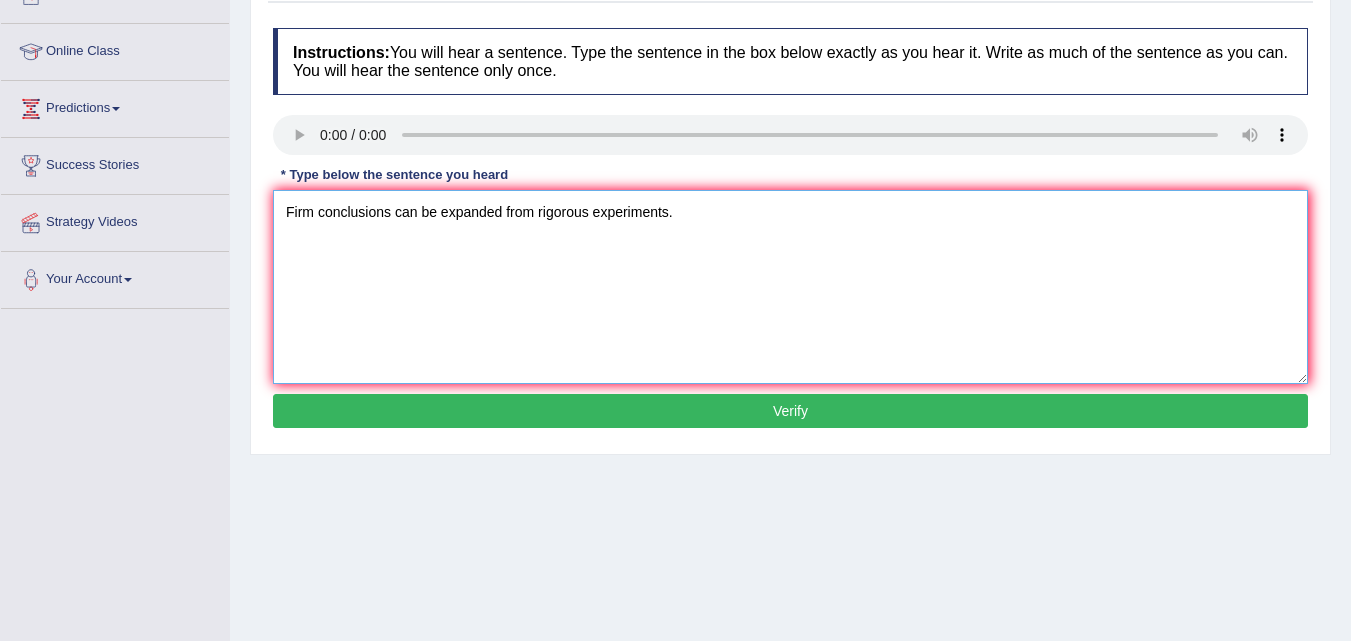 type on "Firm conclusions can be expanded from rigorous experiments." 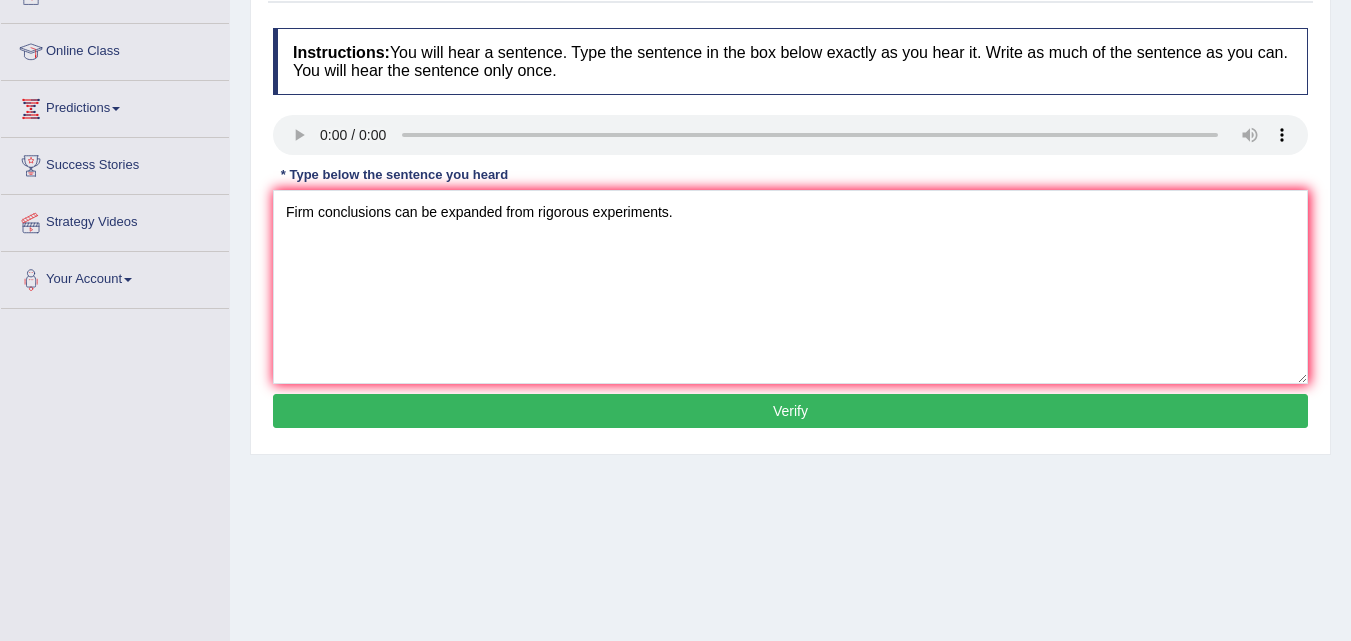 click on "Verify" at bounding box center [790, 411] 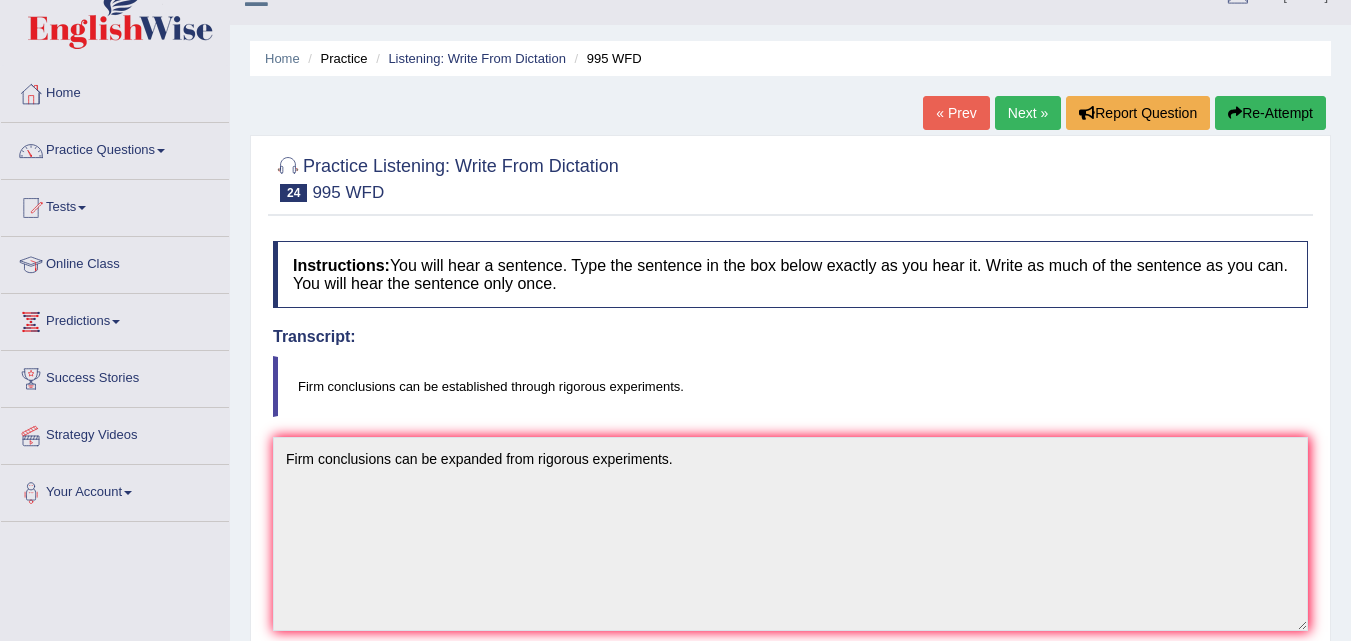scroll, scrollTop: 0, scrollLeft: 0, axis: both 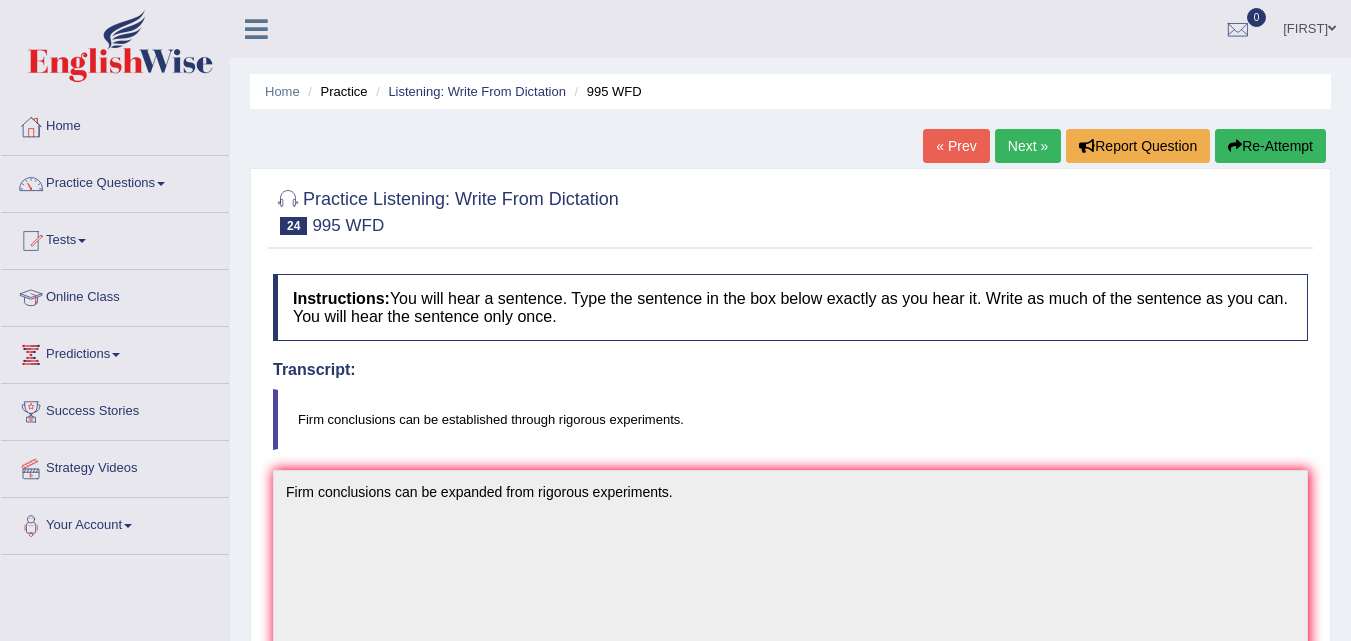 click on "Next »" at bounding box center (1028, 146) 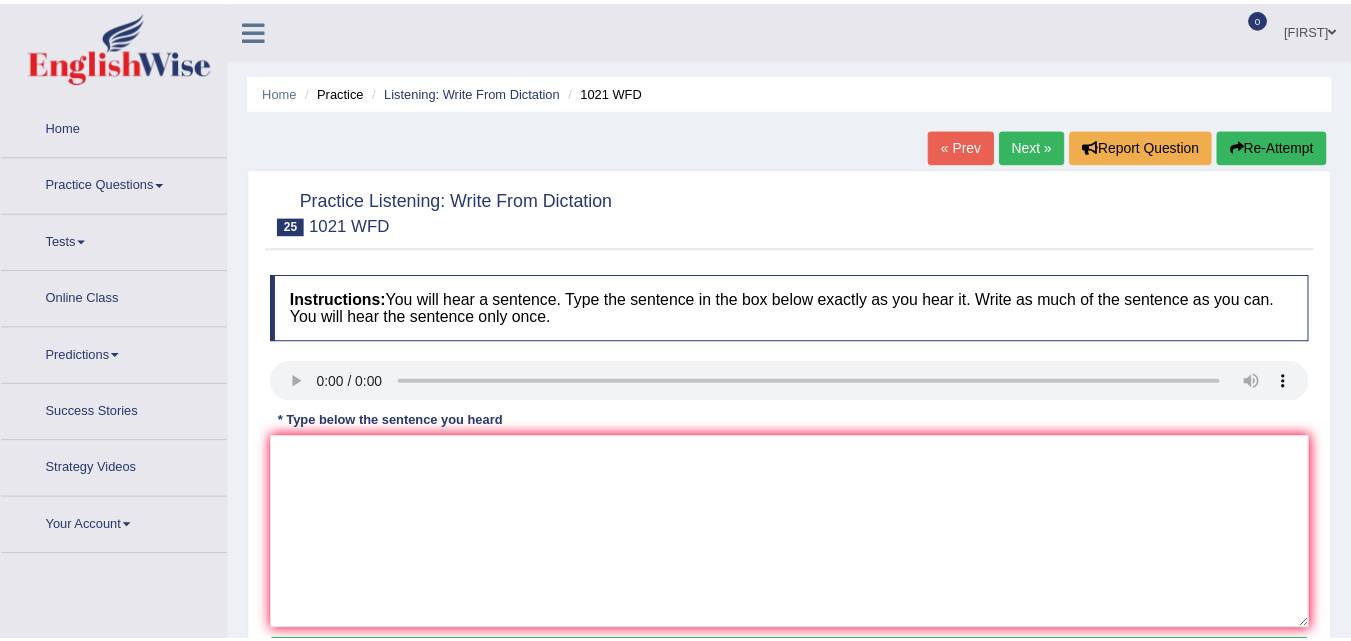 scroll, scrollTop: 0, scrollLeft: 0, axis: both 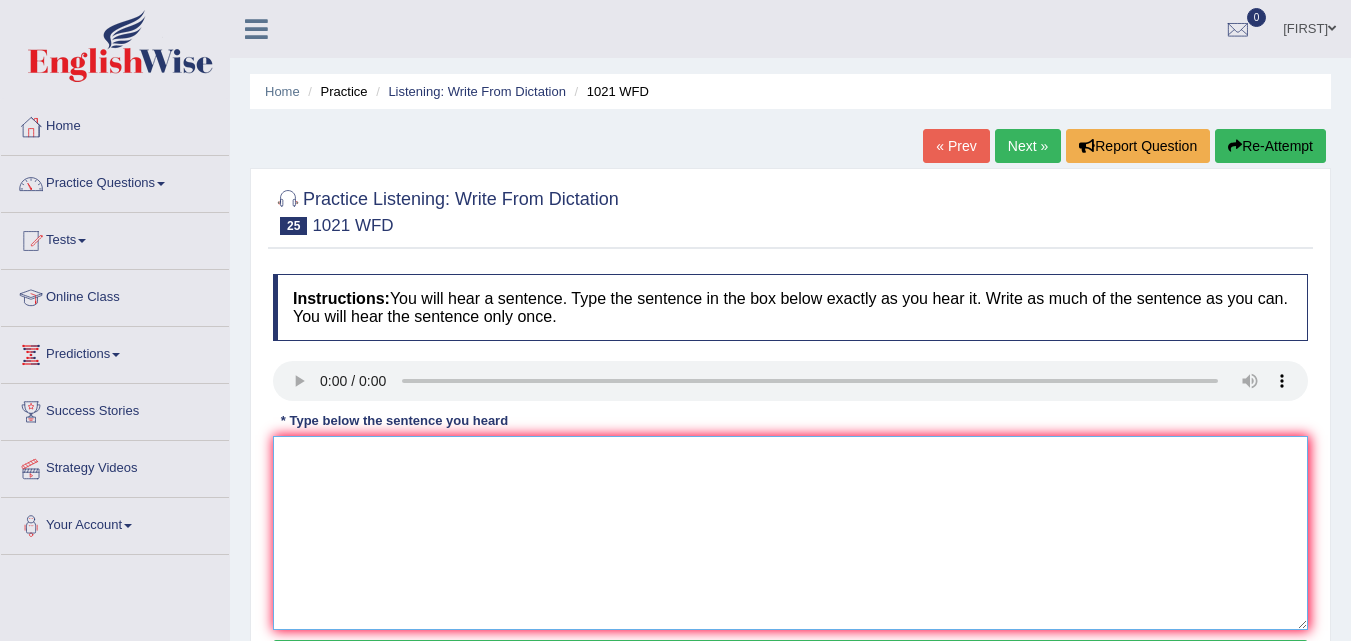 click at bounding box center (790, 533) 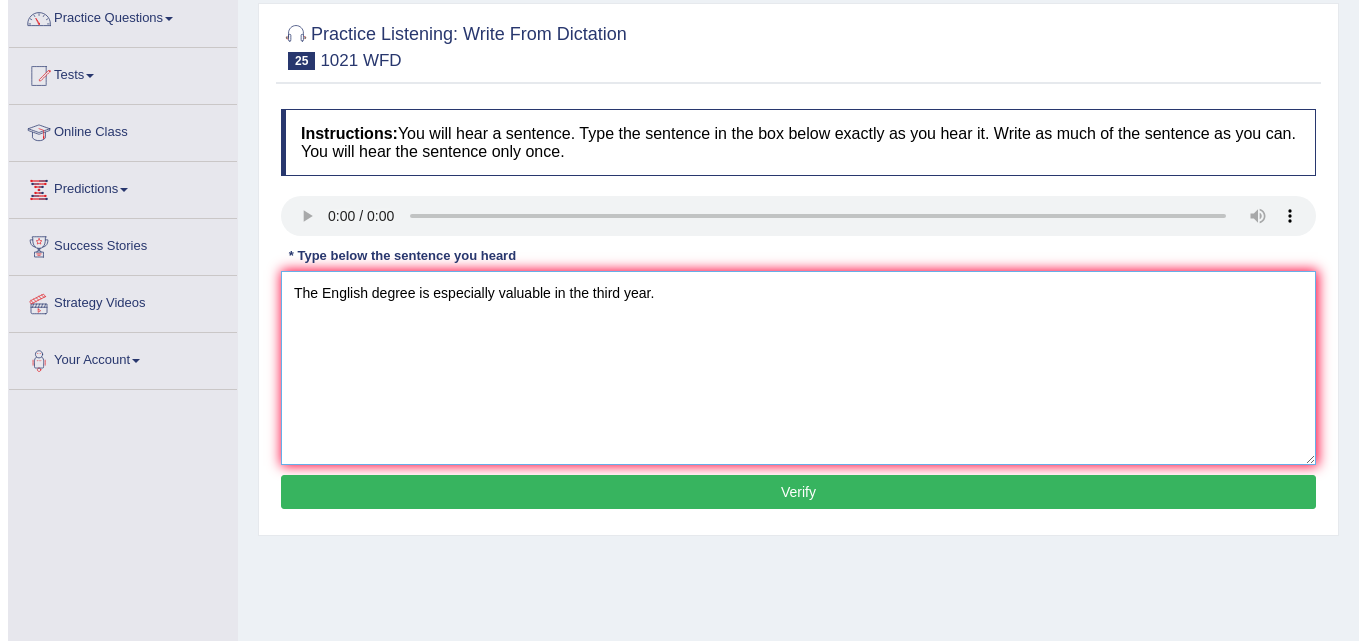 scroll, scrollTop: 166, scrollLeft: 0, axis: vertical 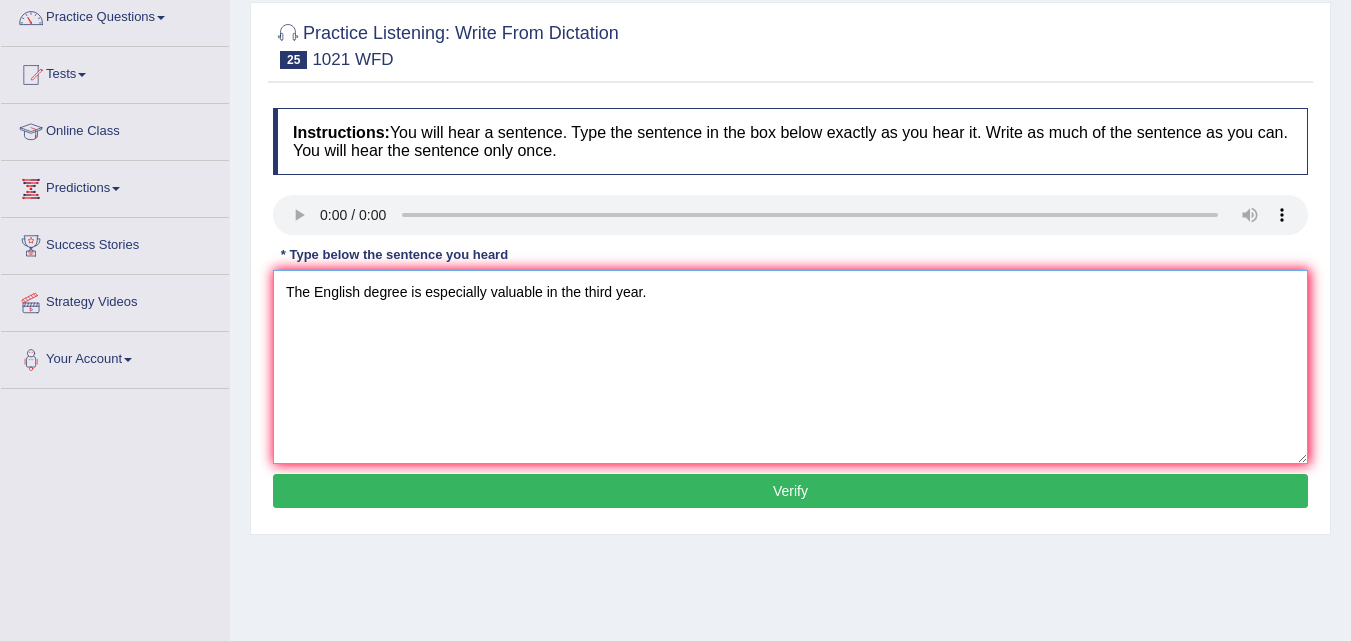 type on "The English degree is especially valuable in the third year." 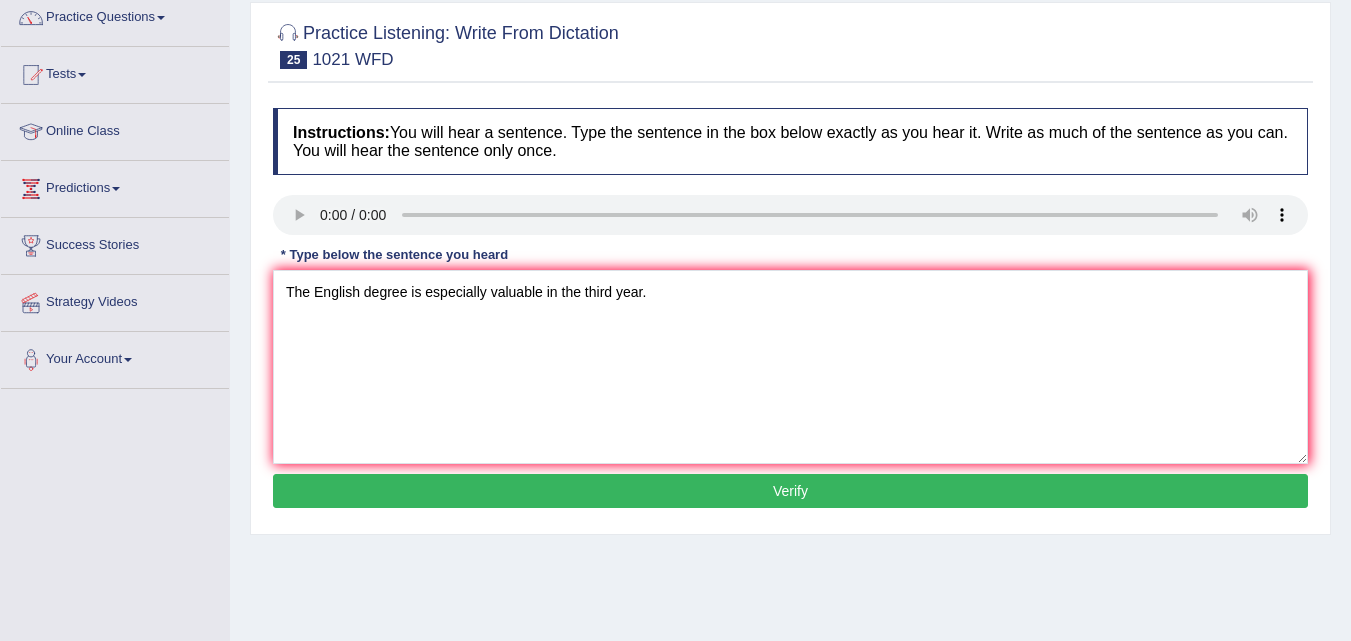 click on "Verify" at bounding box center [790, 491] 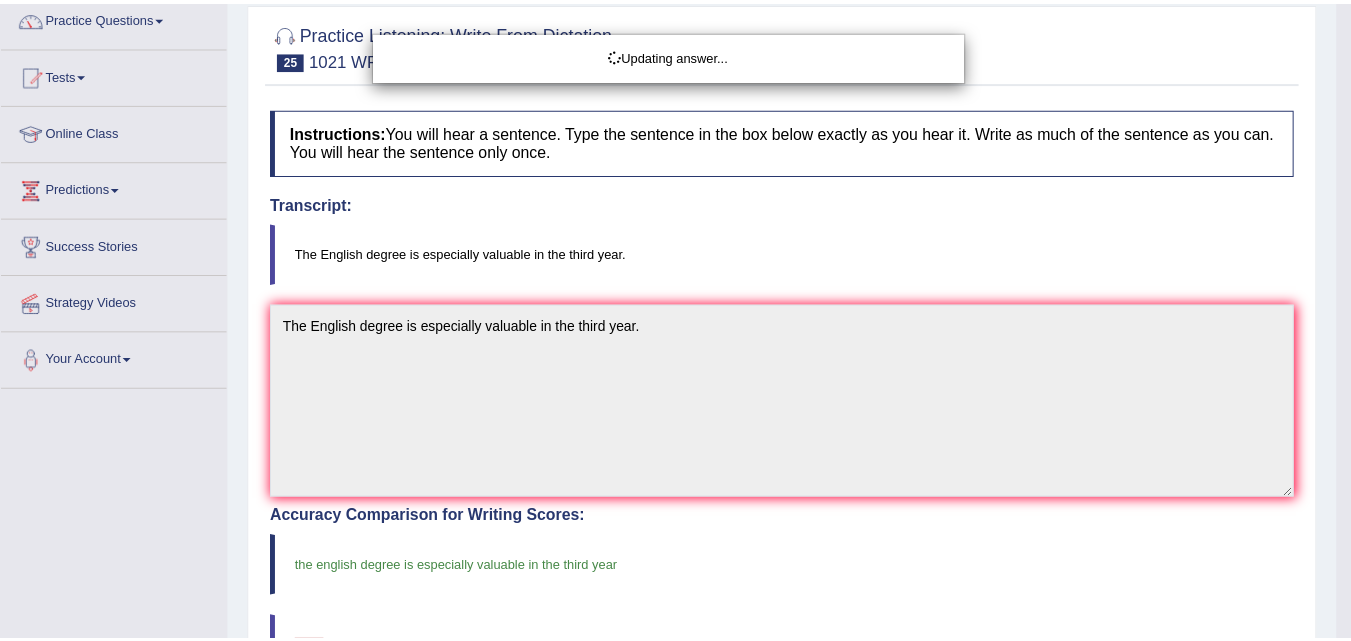 scroll, scrollTop: 162, scrollLeft: 0, axis: vertical 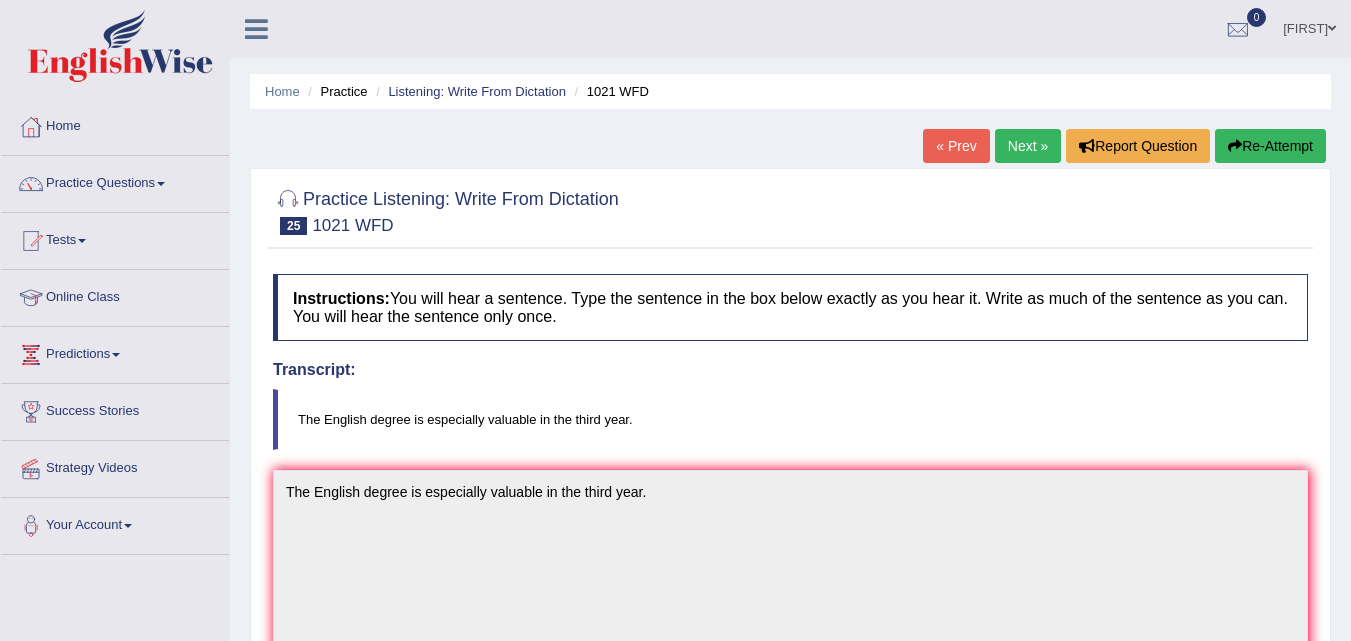 click on "Next »" at bounding box center (1028, 146) 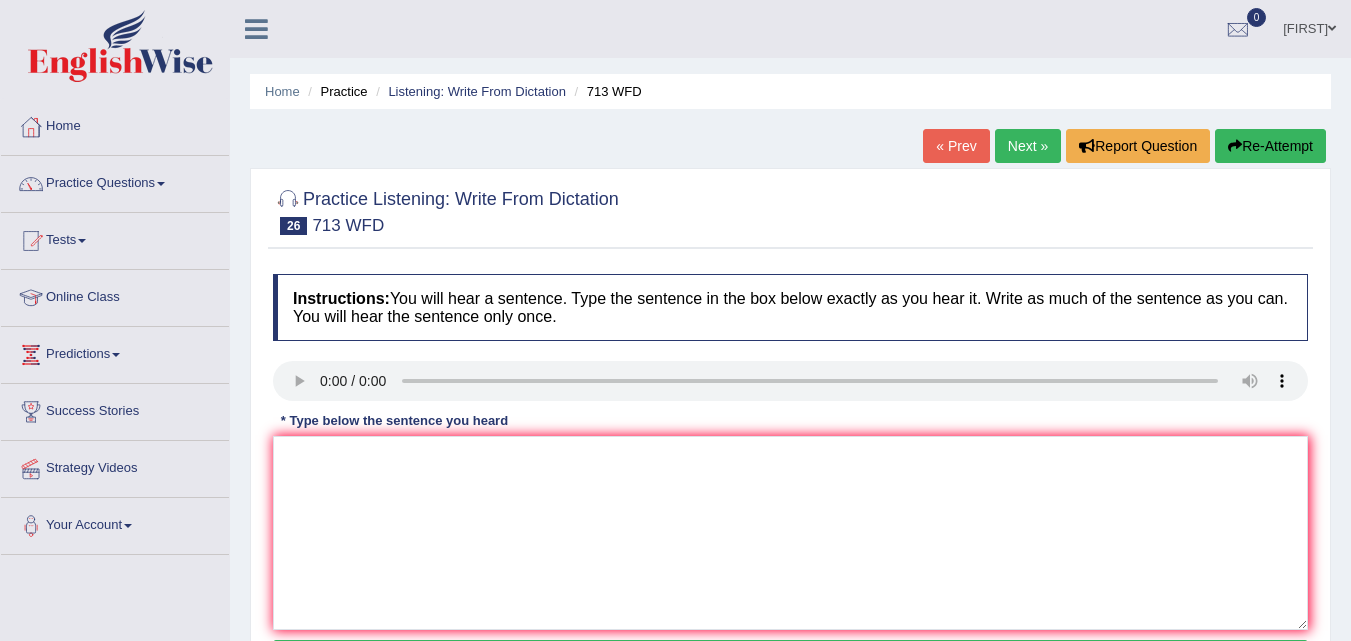 scroll, scrollTop: 0, scrollLeft: 0, axis: both 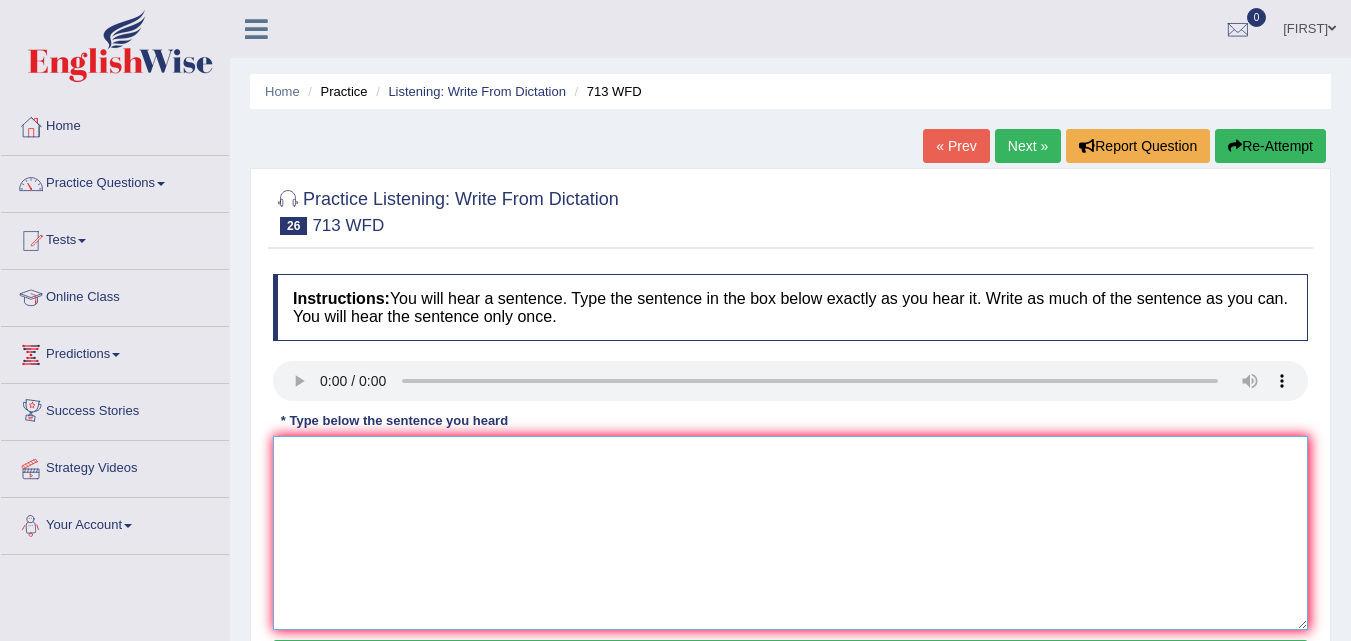 click at bounding box center (790, 533) 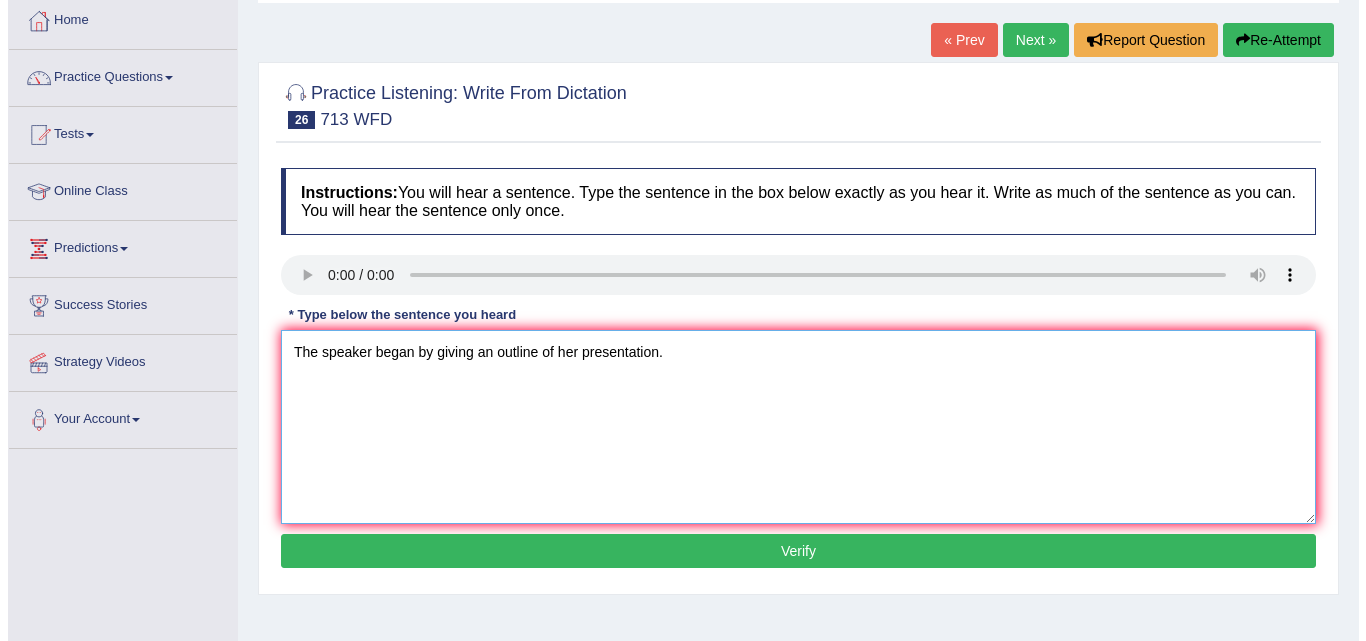 scroll, scrollTop: 119, scrollLeft: 0, axis: vertical 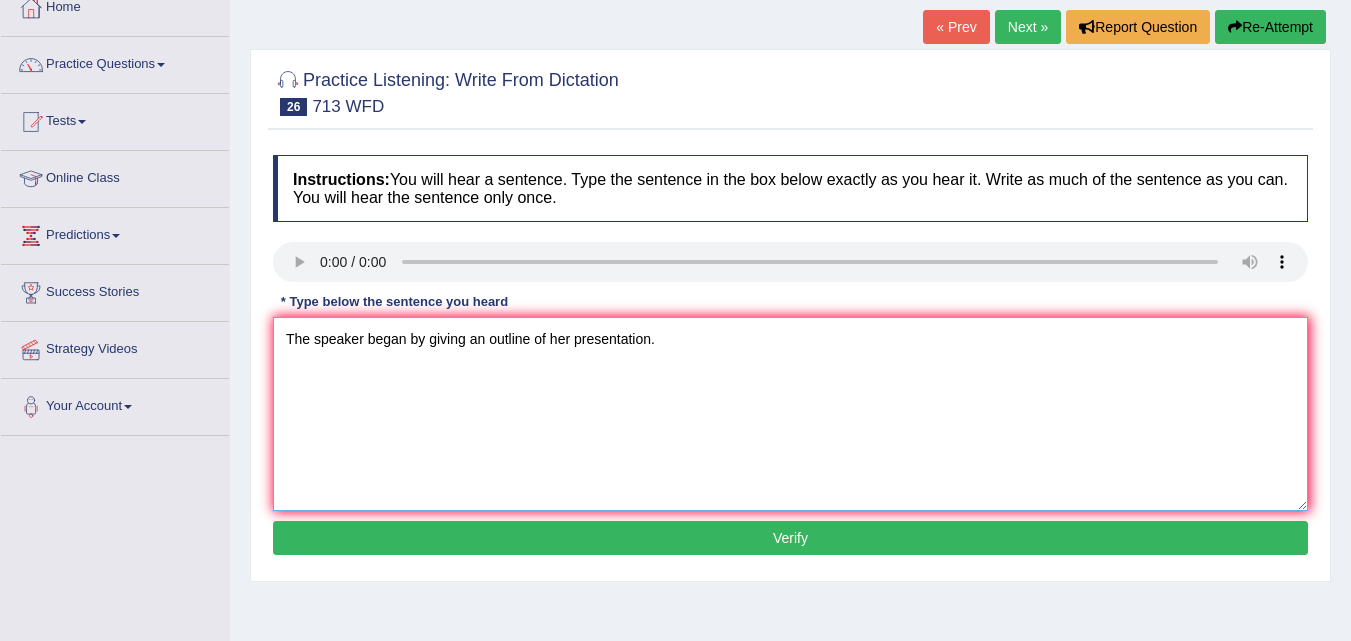 type on "The speaker began by giving an outline of her presentation." 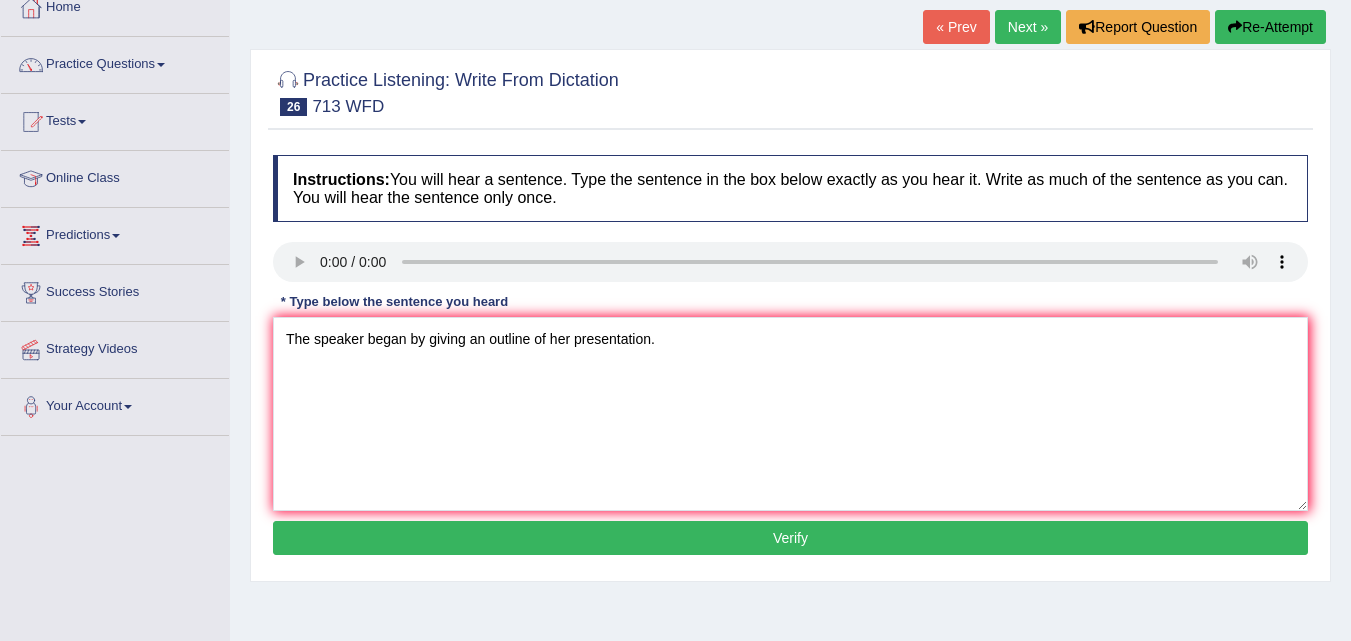 click on "Verify" at bounding box center (790, 538) 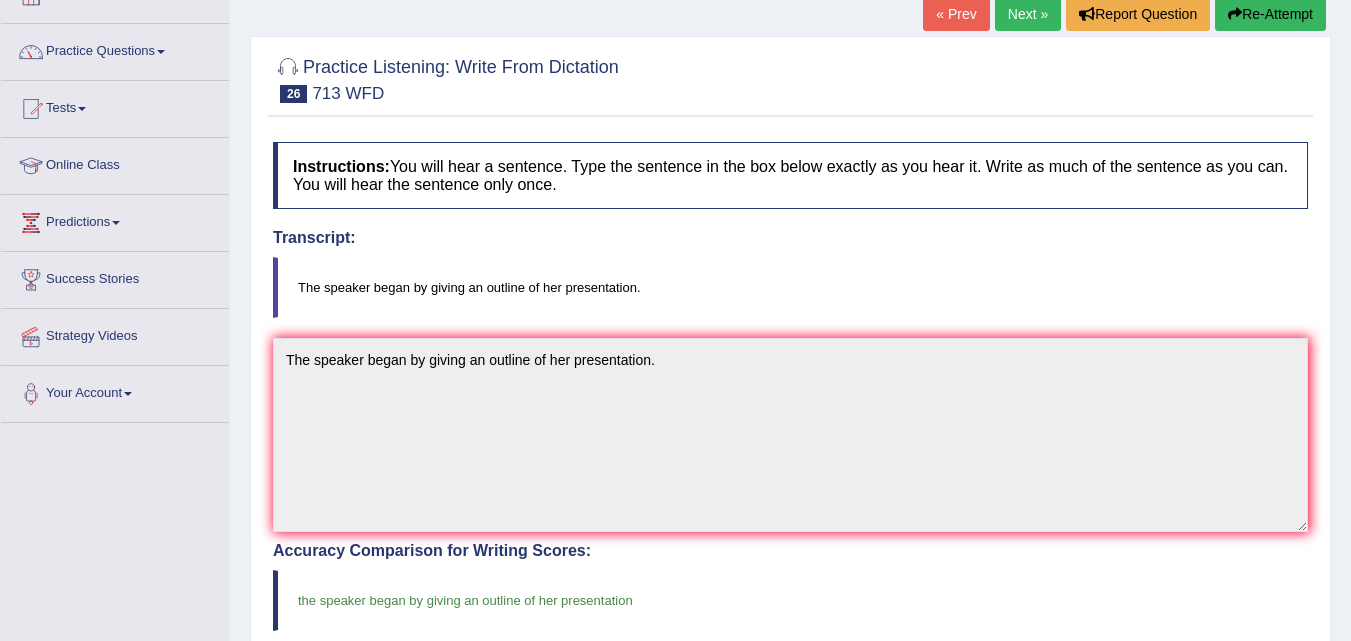 scroll, scrollTop: 0, scrollLeft: 0, axis: both 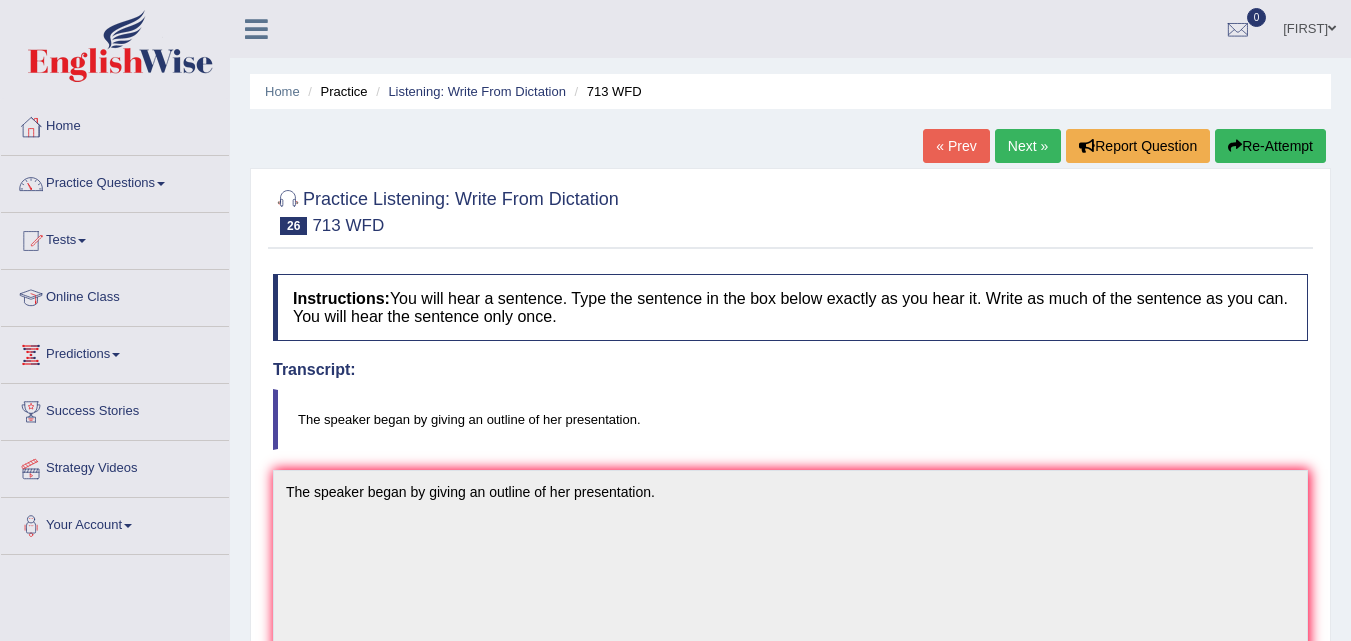 click on "Next »" at bounding box center [1028, 146] 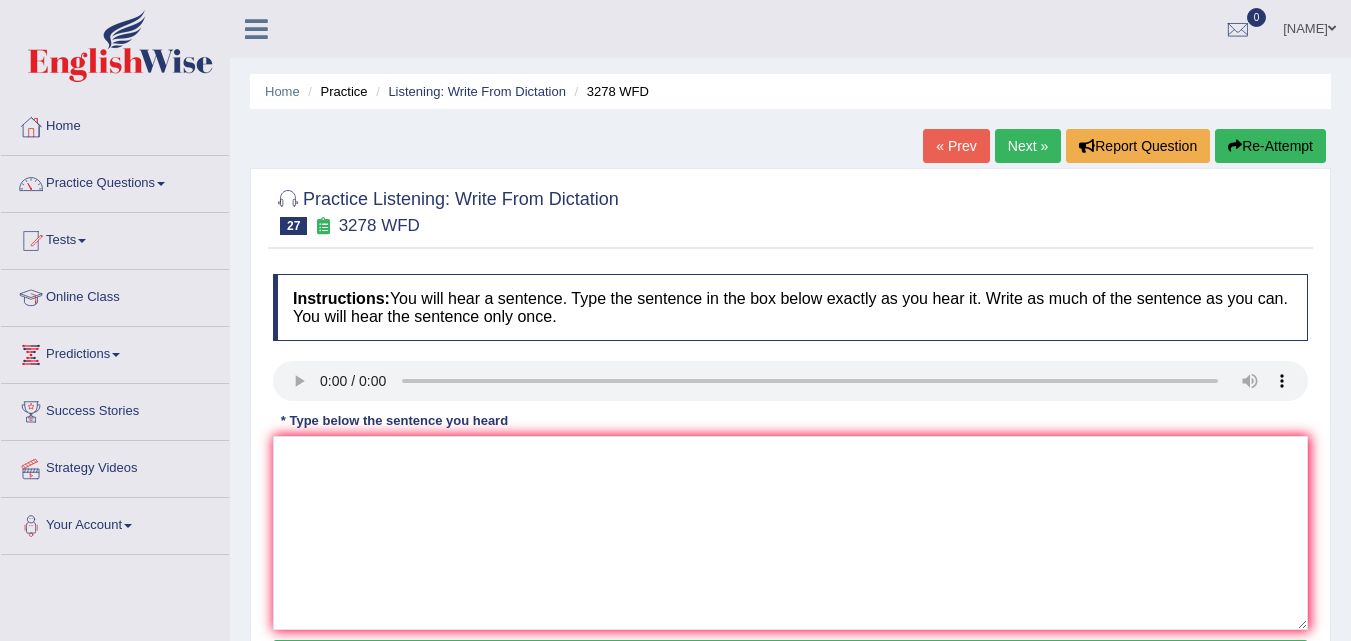 scroll, scrollTop: 0, scrollLeft: 0, axis: both 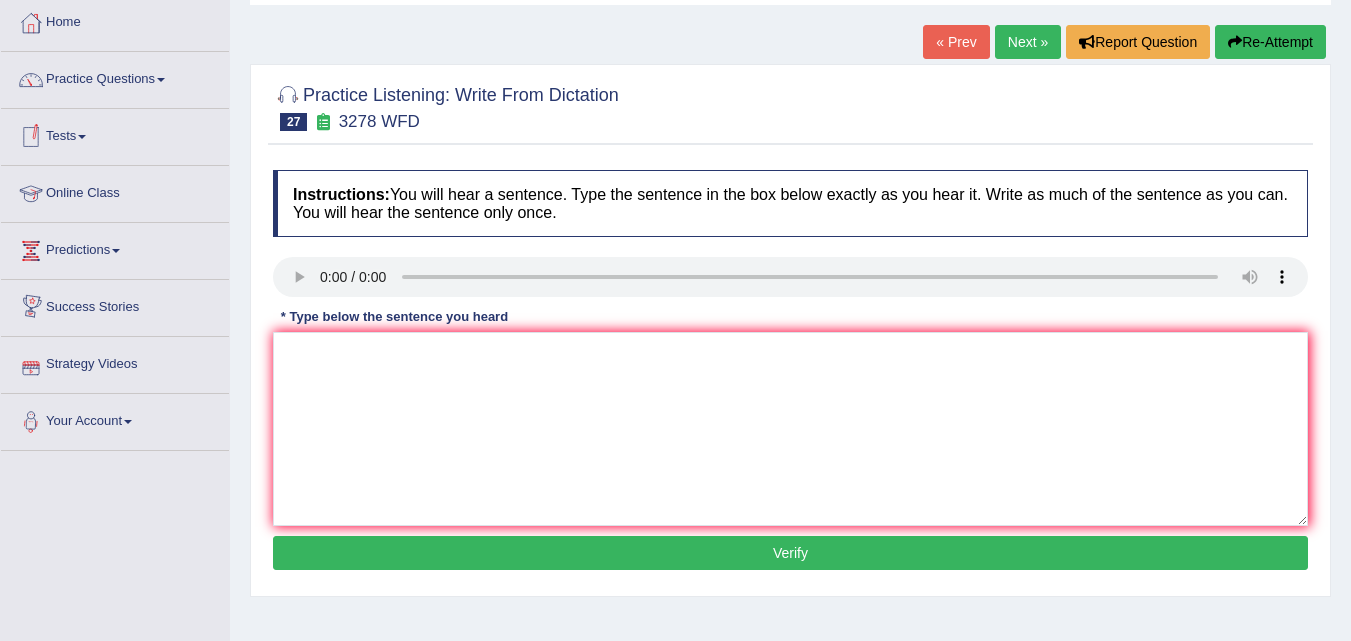click on "Tests" at bounding box center [115, 134] 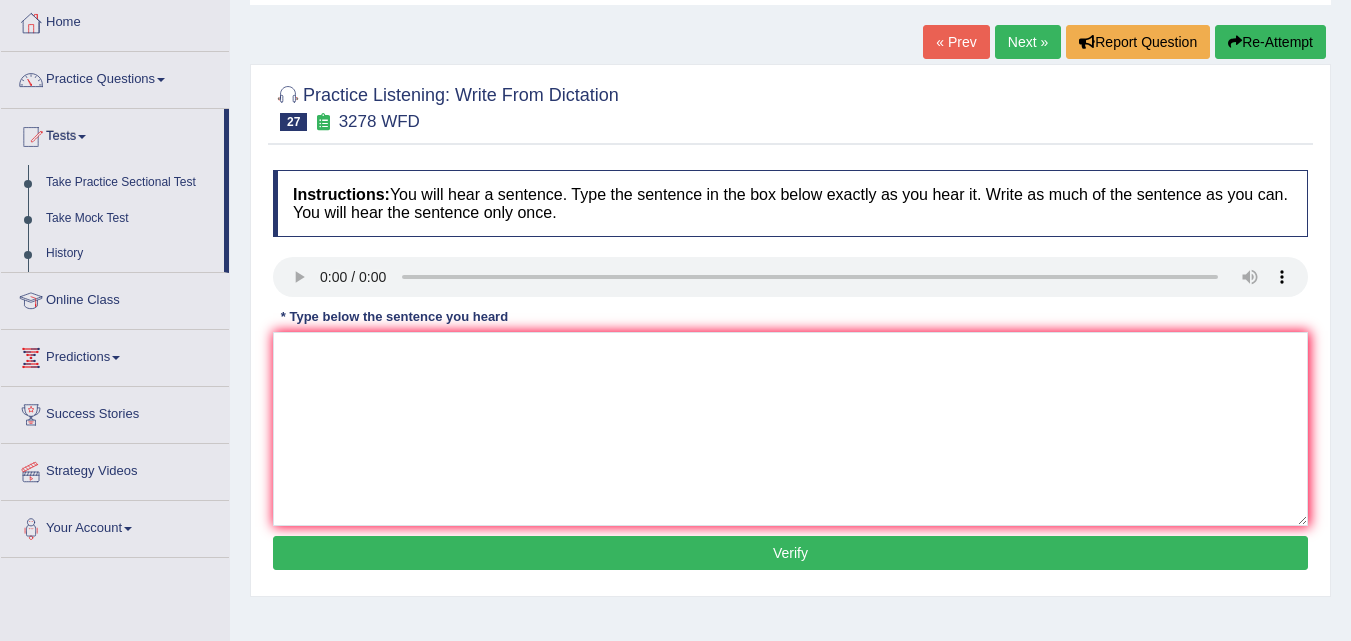 click on "Tests" at bounding box center [112, 134] 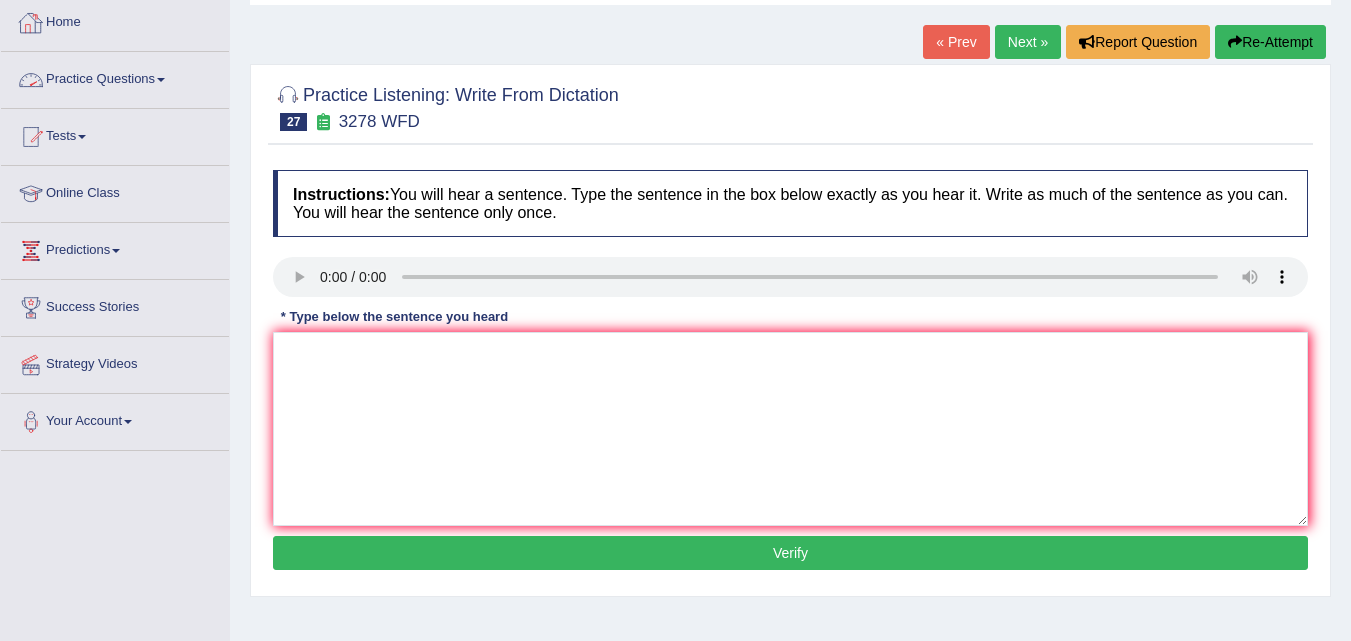 click on "Practice Questions" 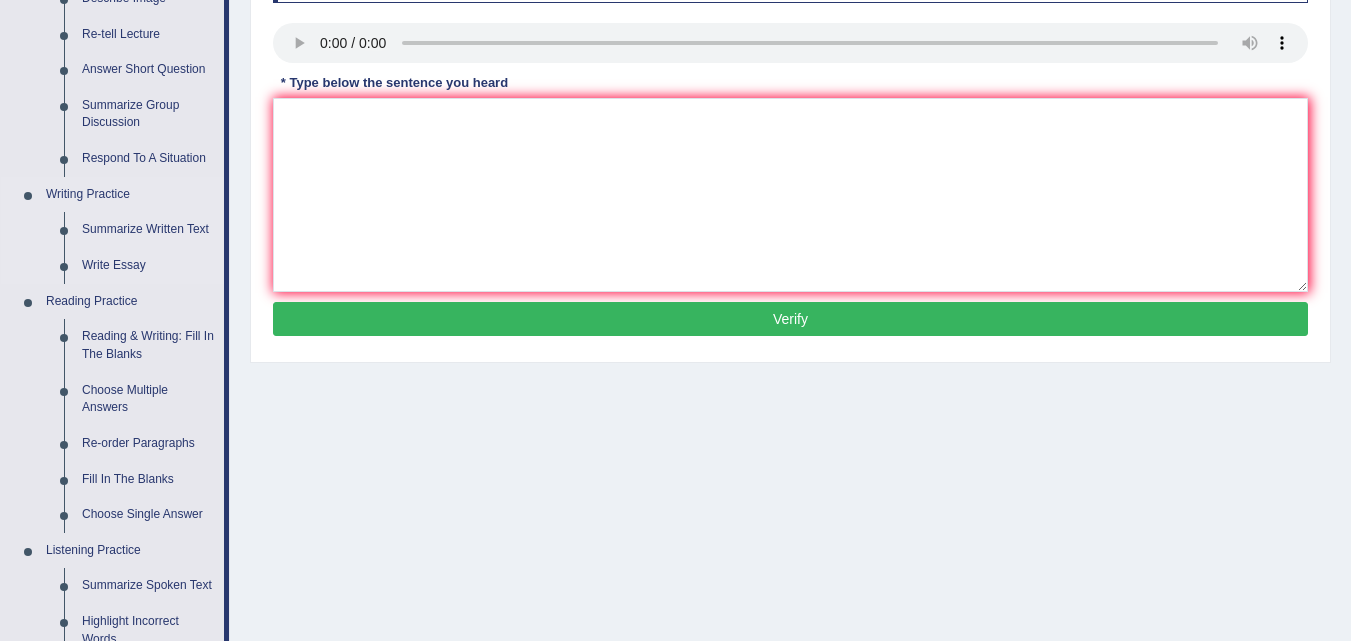 scroll, scrollTop: 337, scrollLeft: 0, axis: vertical 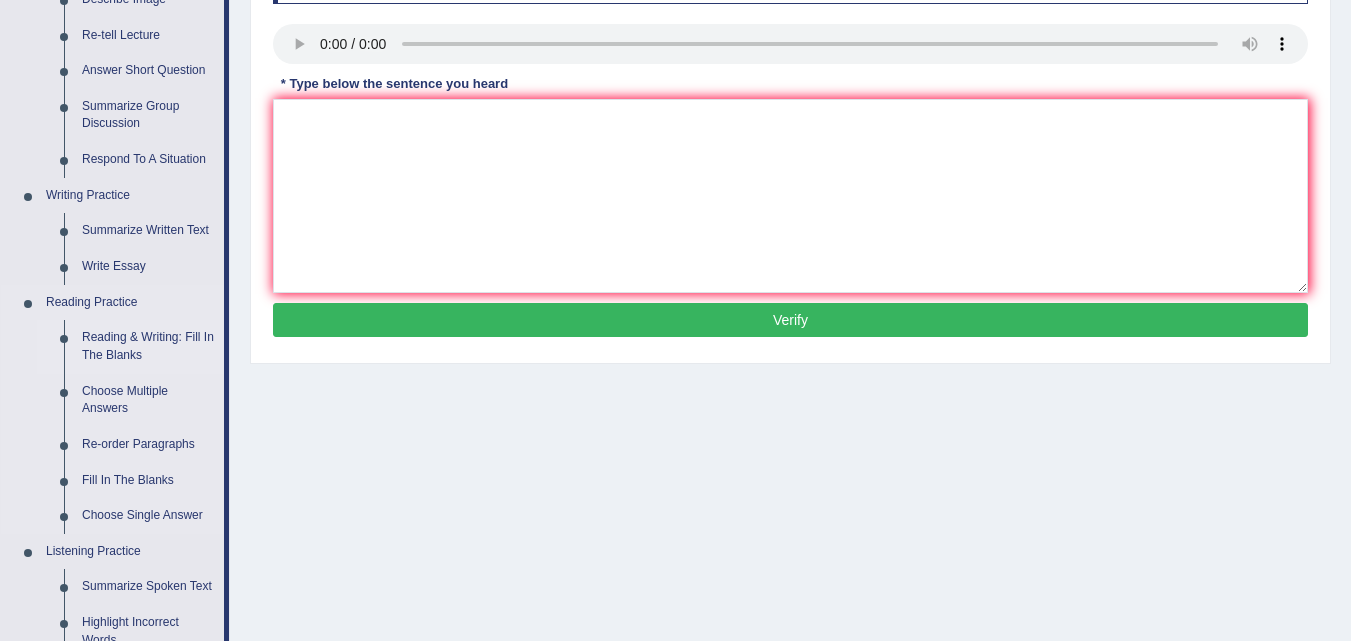 click on "Reading & Writing: Fill In The Blanks" 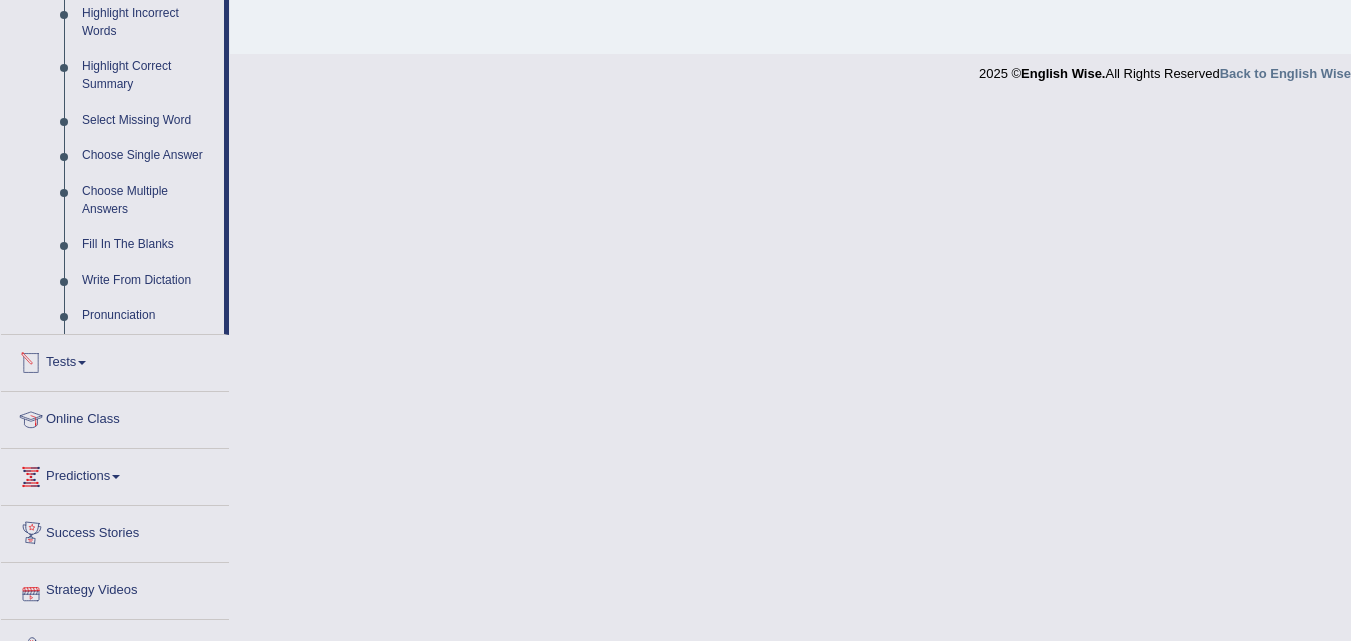 scroll, scrollTop: 983, scrollLeft: 0, axis: vertical 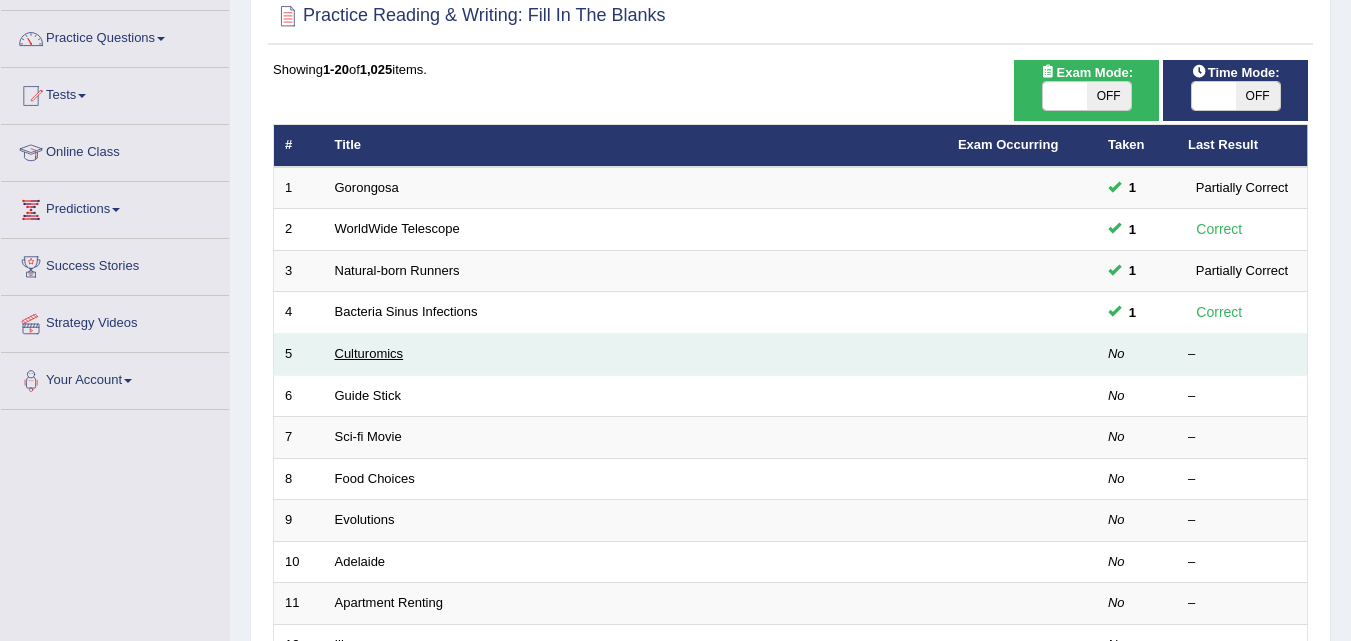 click on "Culturomics" at bounding box center (369, 353) 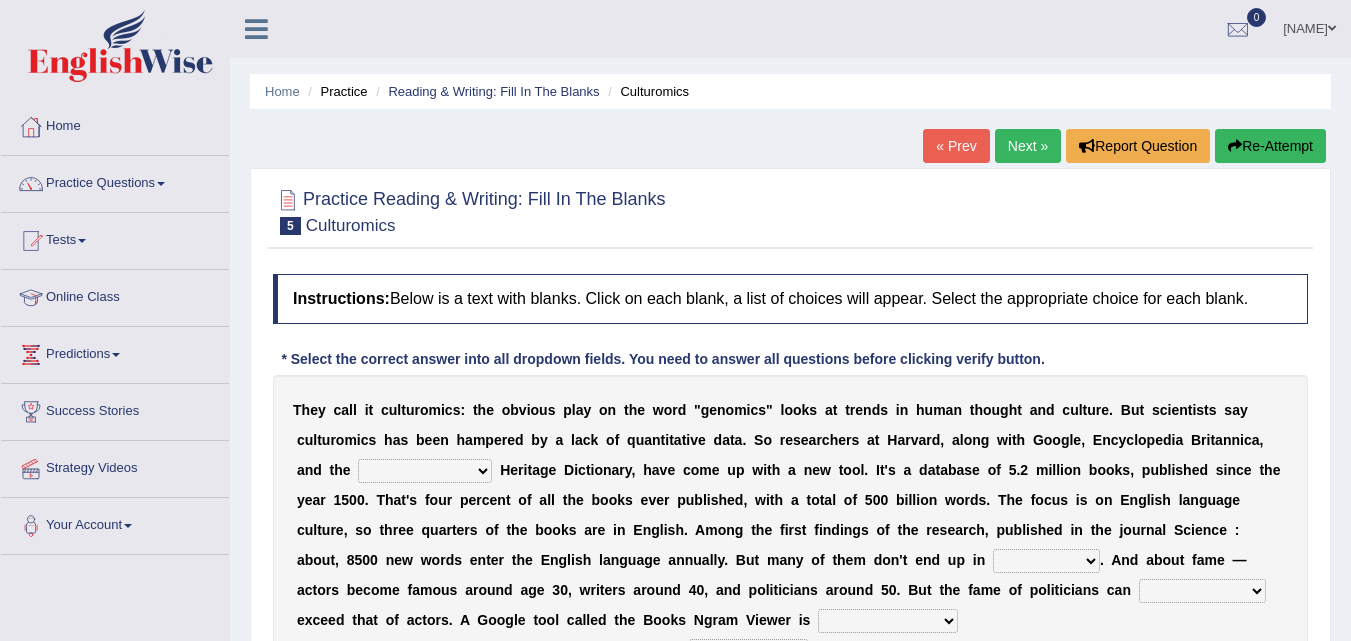 scroll, scrollTop: 0, scrollLeft: 0, axis: both 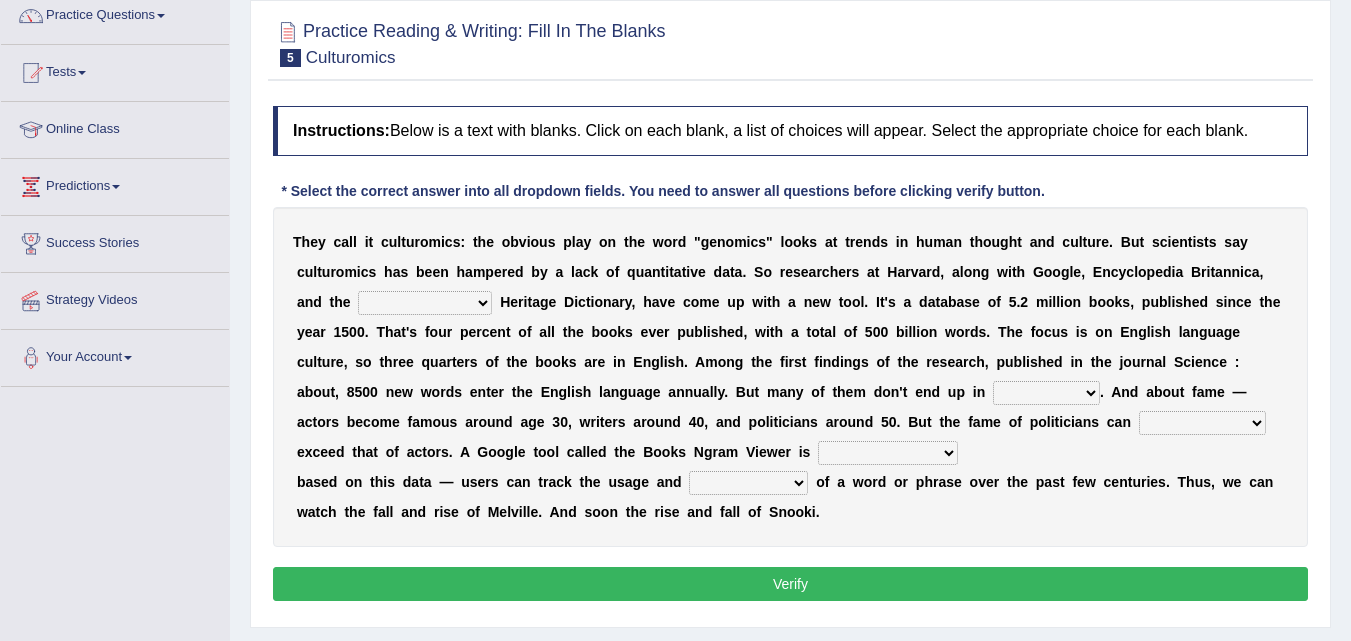 click on "Mettlesome Silicon Acetaminophen American" at bounding box center [425, 303] 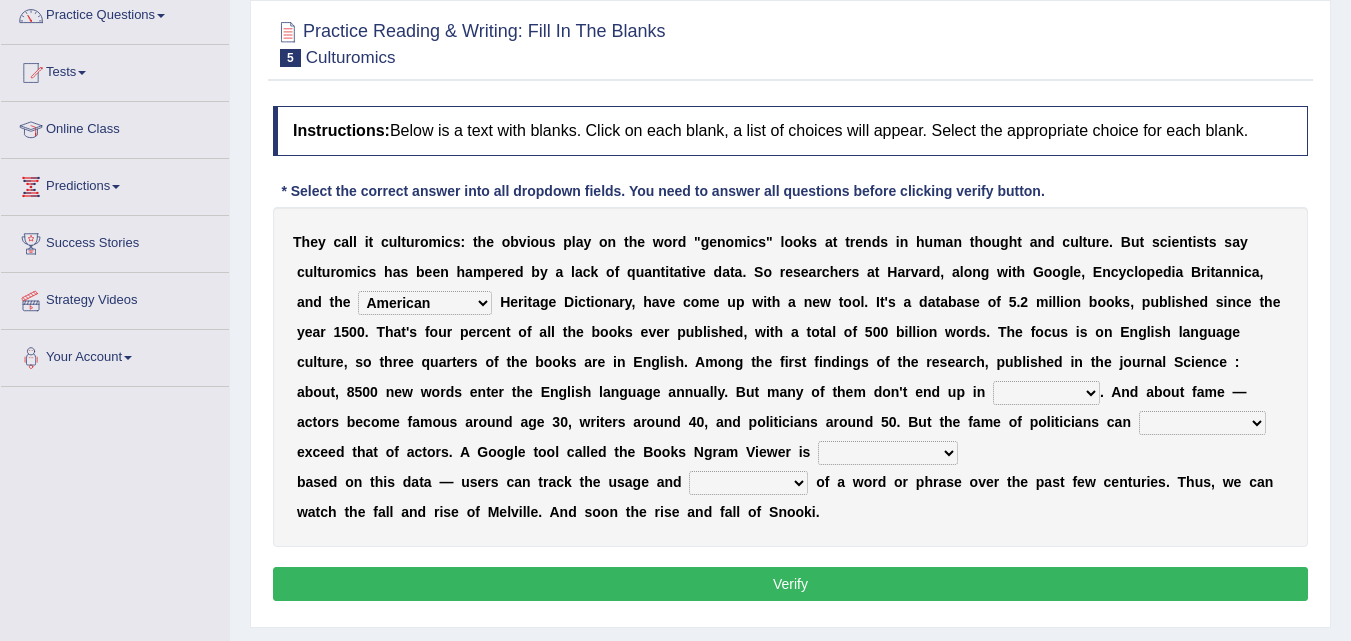 click on "Mettlesome Silicon Acetaminophen American" at bounding box center (425, 303) 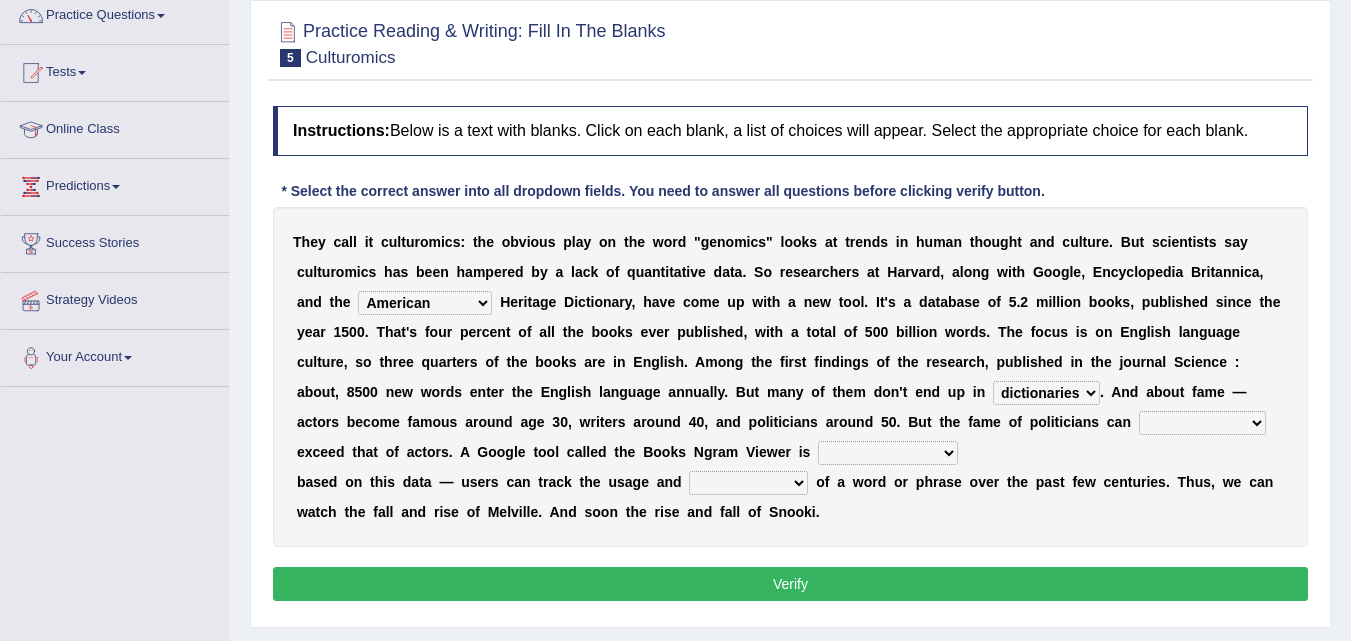 click on "intelligibly eventually venturesomely preferably" at bounding box center [1202, 423] 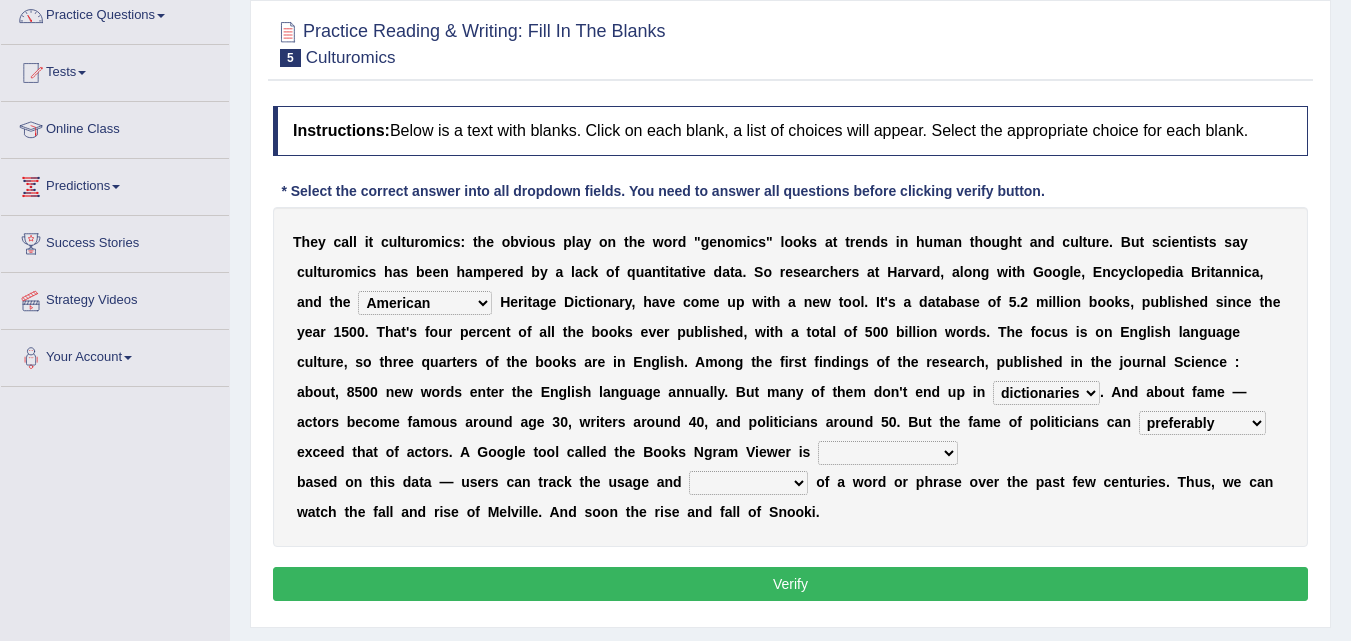 click on "intelligibly eventually venturesomely preferably" at bounding box center [1202, 423] 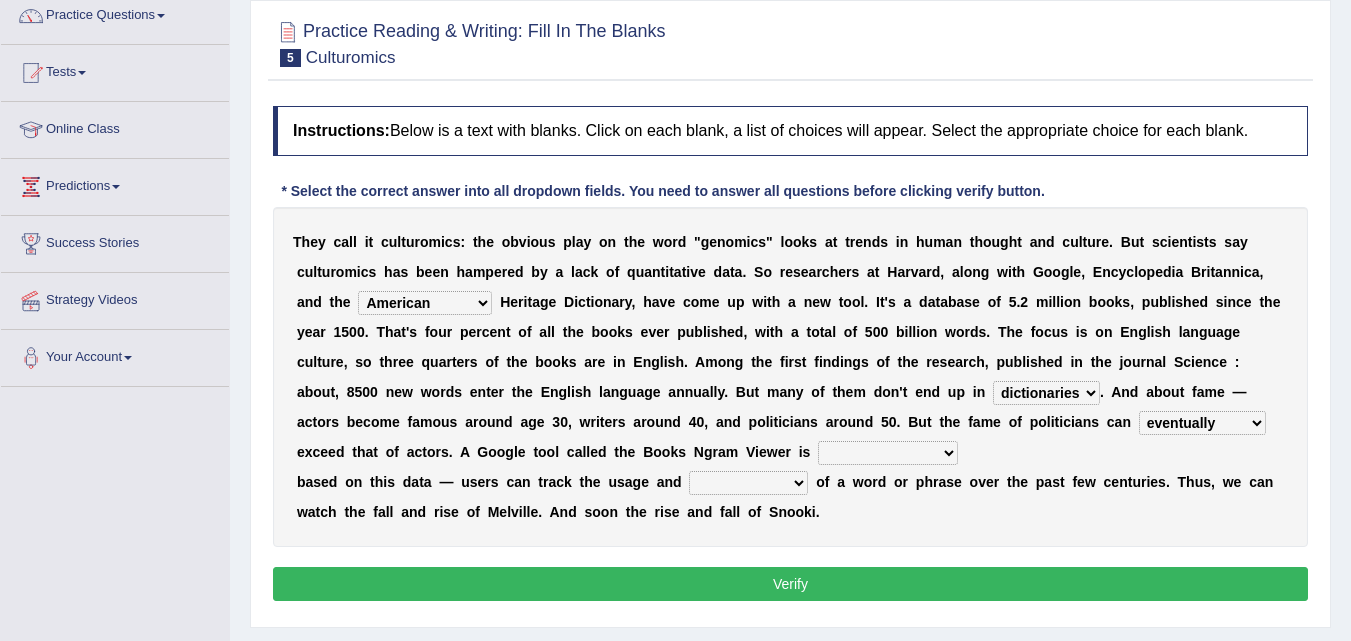 click on "nonoccupational nonbreakable trainable available" at bounding box center (888, 453) 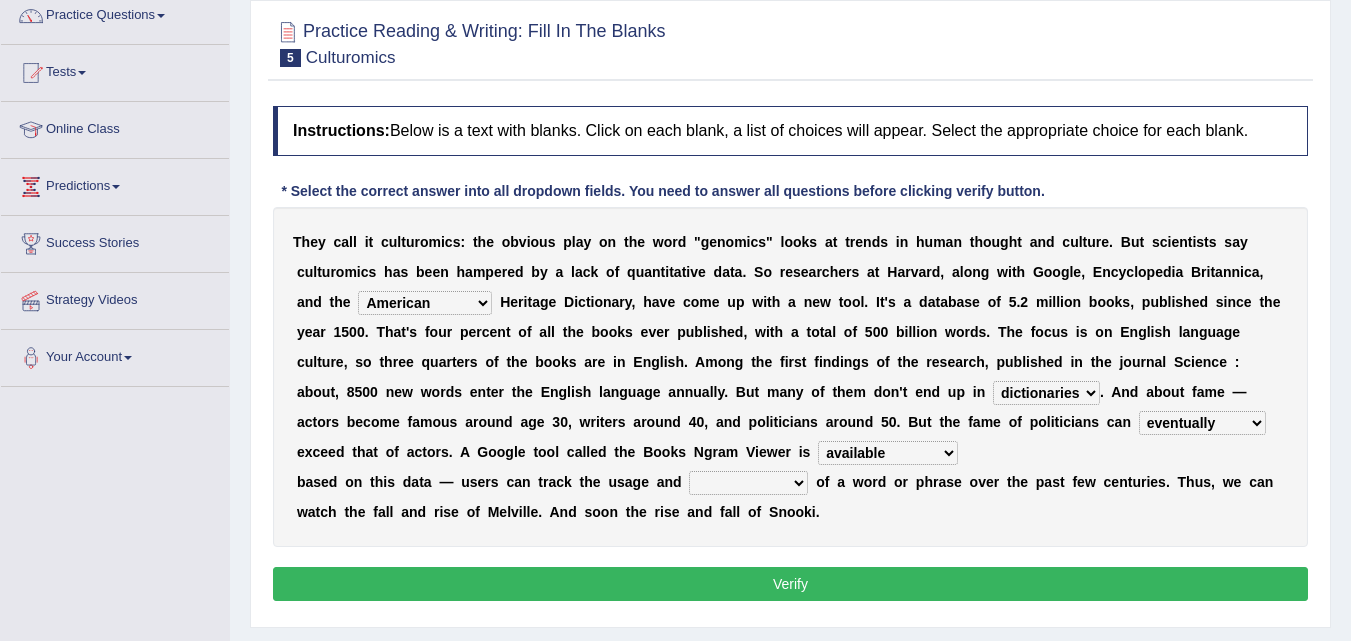 click on "nonoccupational nonbreakable trainable available" at bounding box center (888, 453) 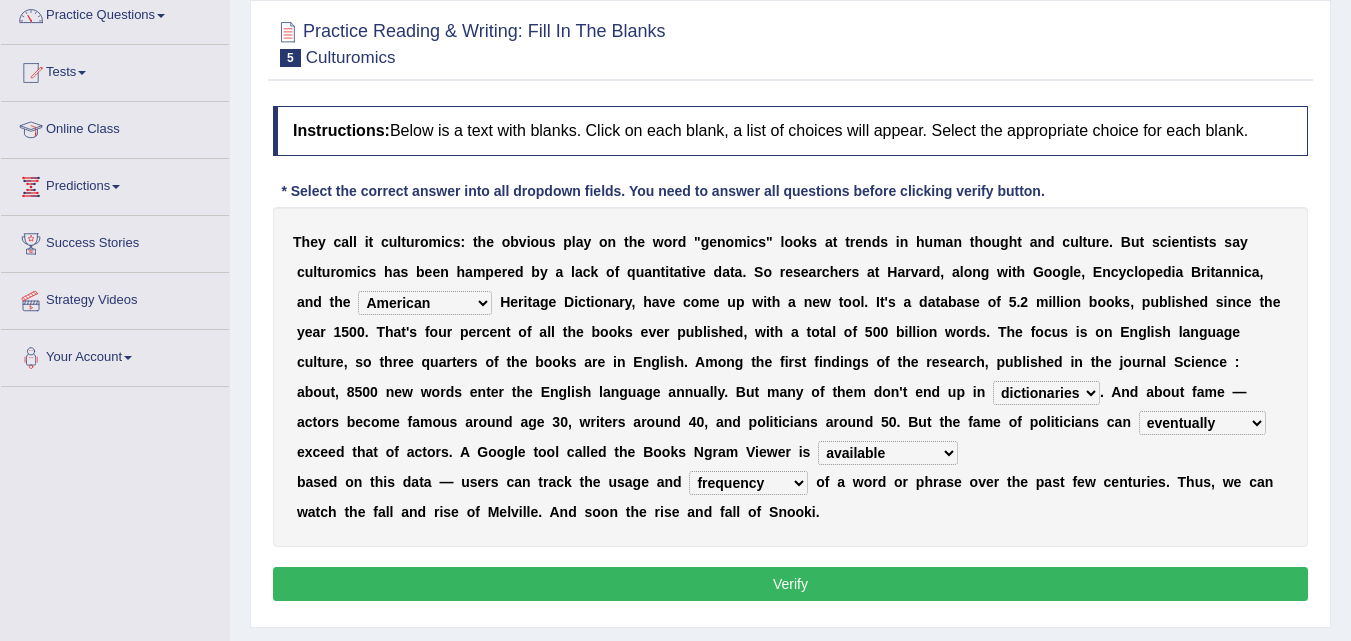 click on "frequency derisory drearily inappreciably" at bounding box center [748, 483] 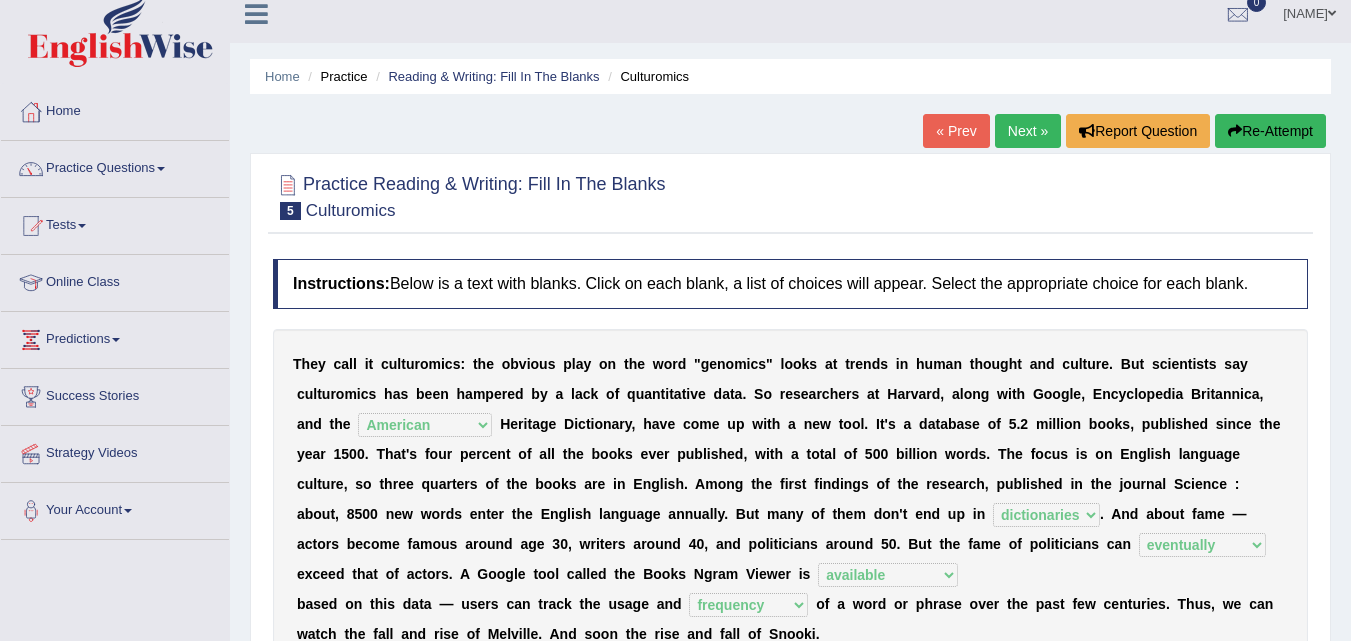 scroll, scrollTop: 14, scrollLeft: 0, axis: vertical 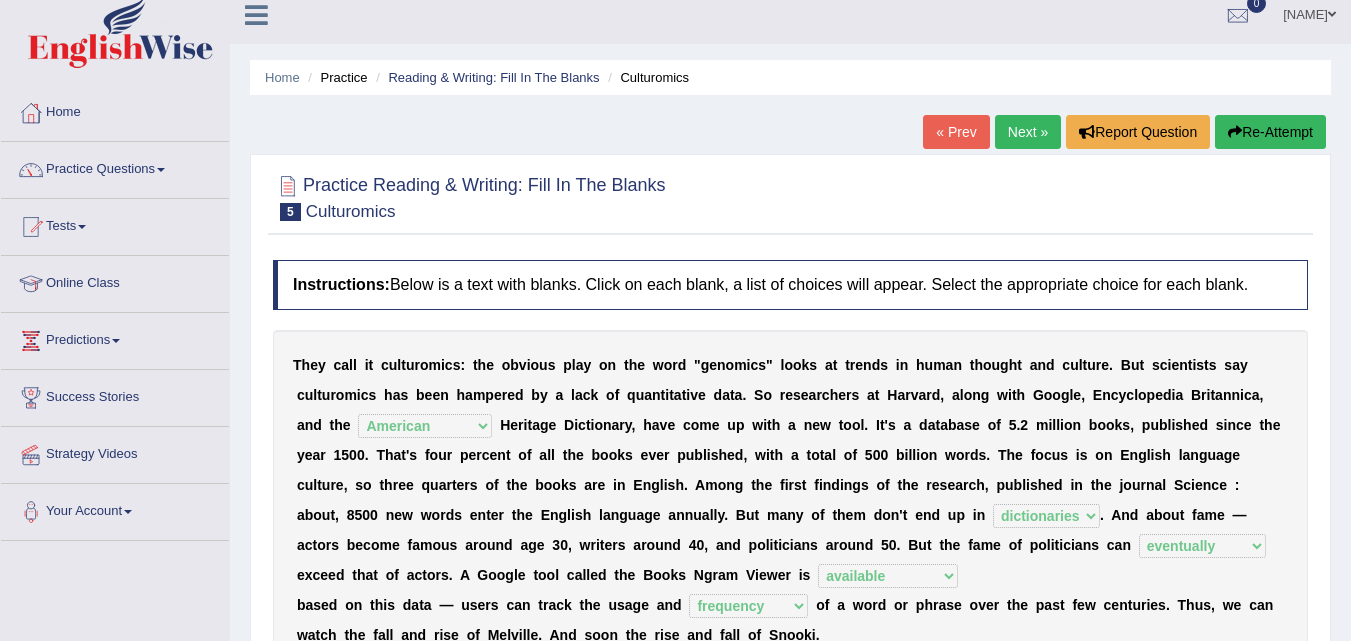click on "Next »" at bounding box center [1028, 132] 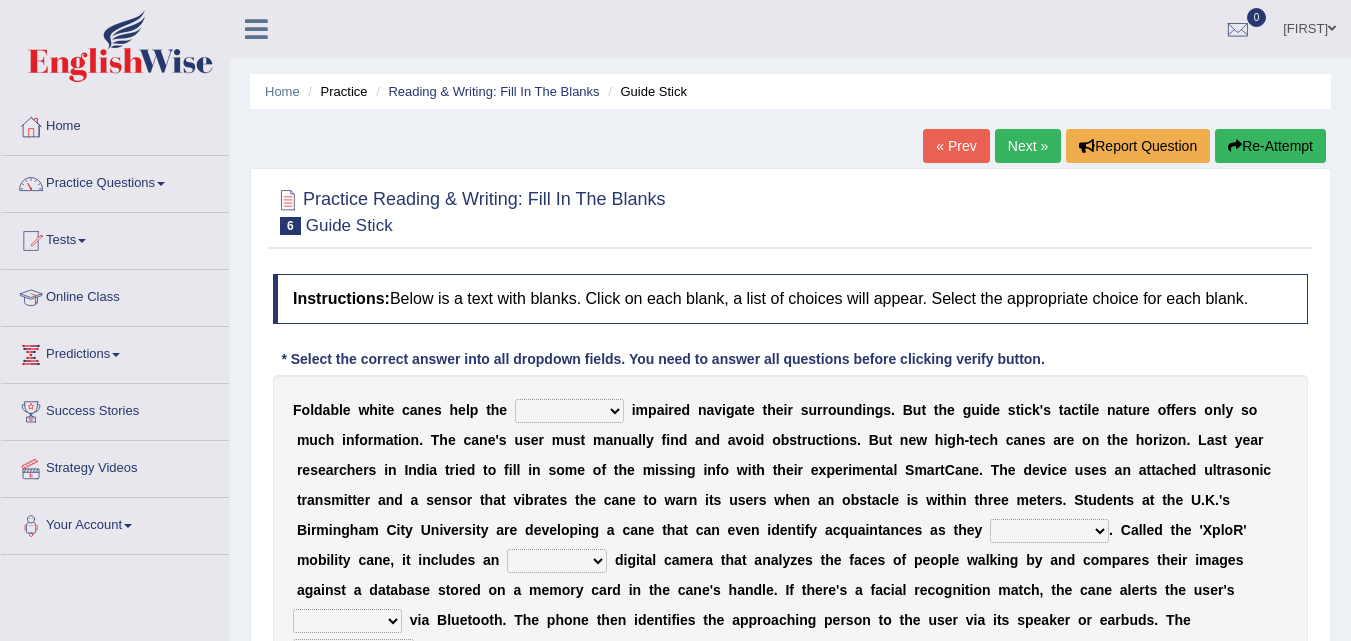 scroll, scrollTop: 131, scrollLeft: 0, axis: vertical 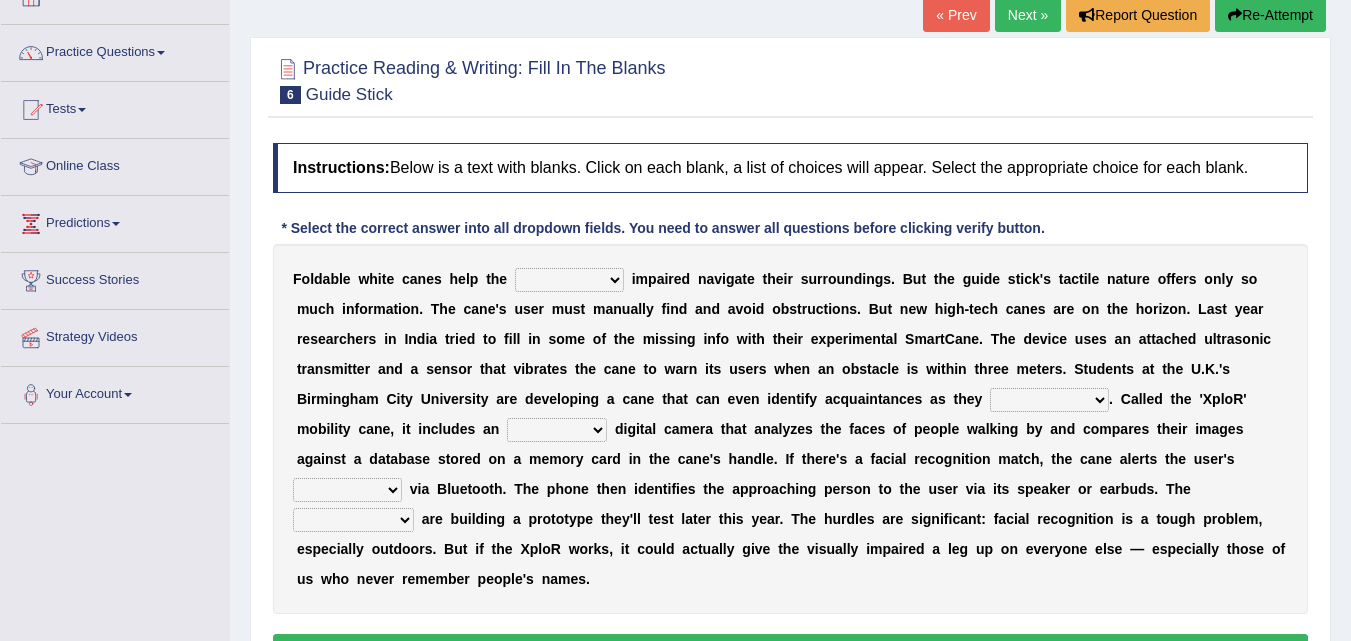 click on "felicity insensitivity visually malleability" at bounding box center (569, 280) 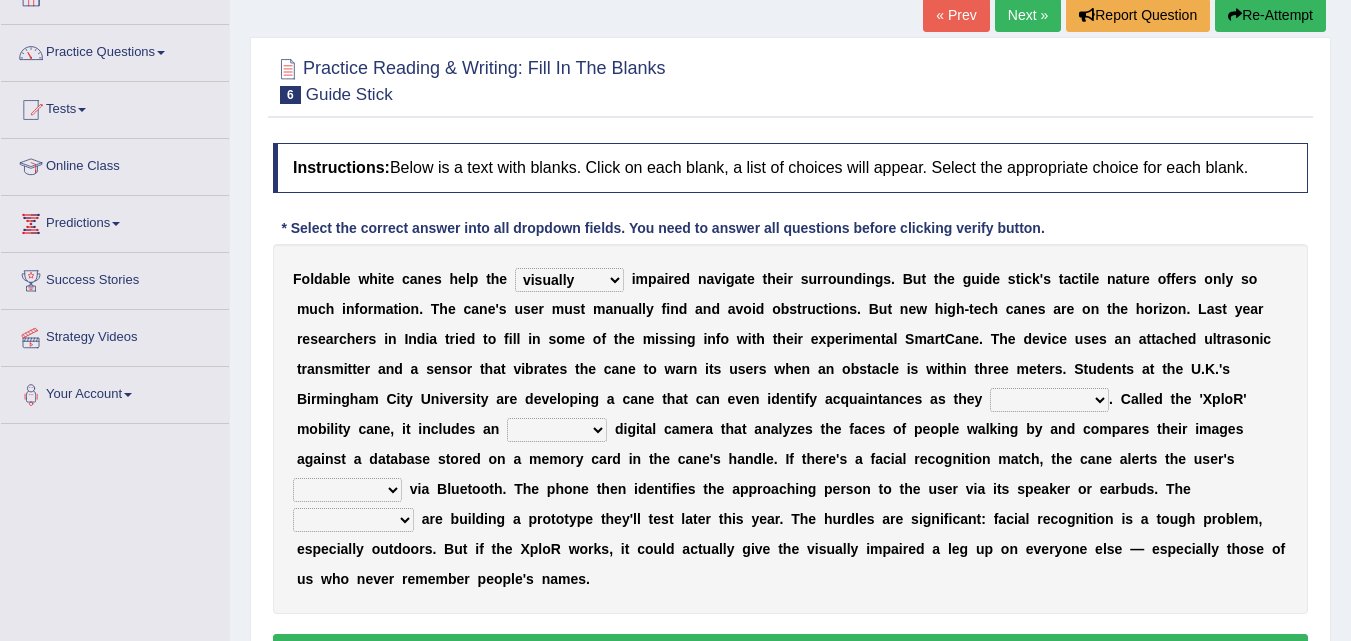 click on "felicity insensitivity visually malleability" at bounding box center [569, 280] 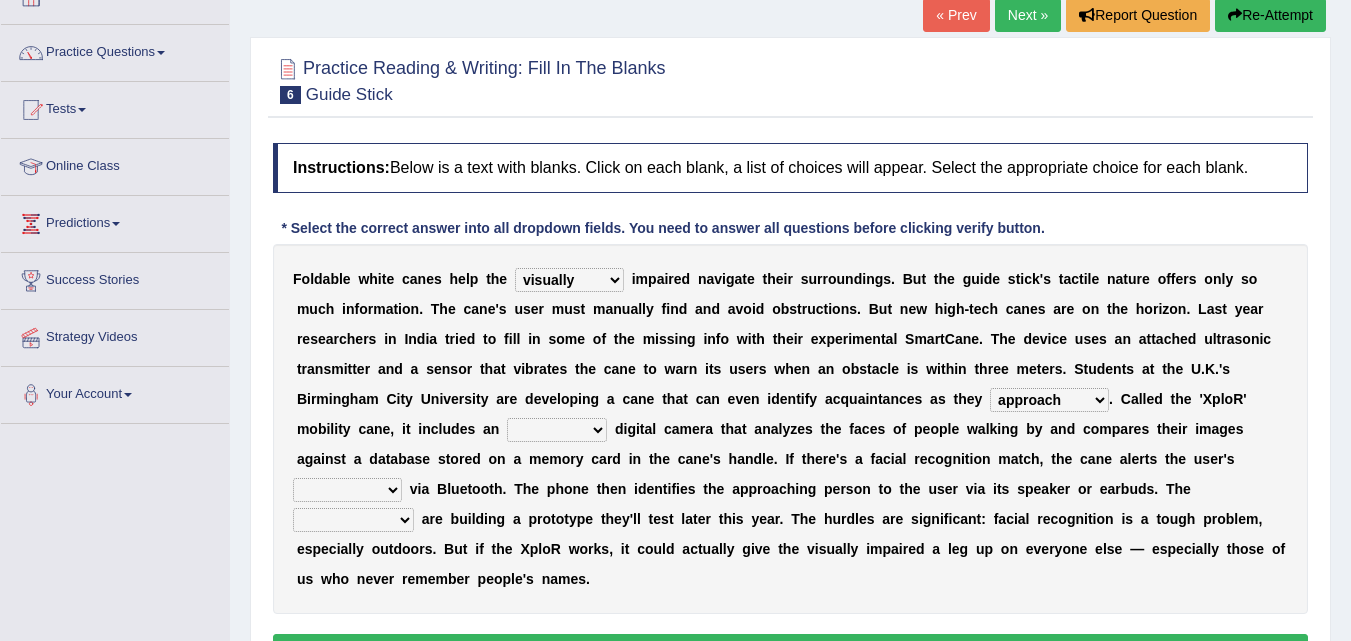 click on "likelihood throat northernmost approach" at bounding box center (1049, 400) 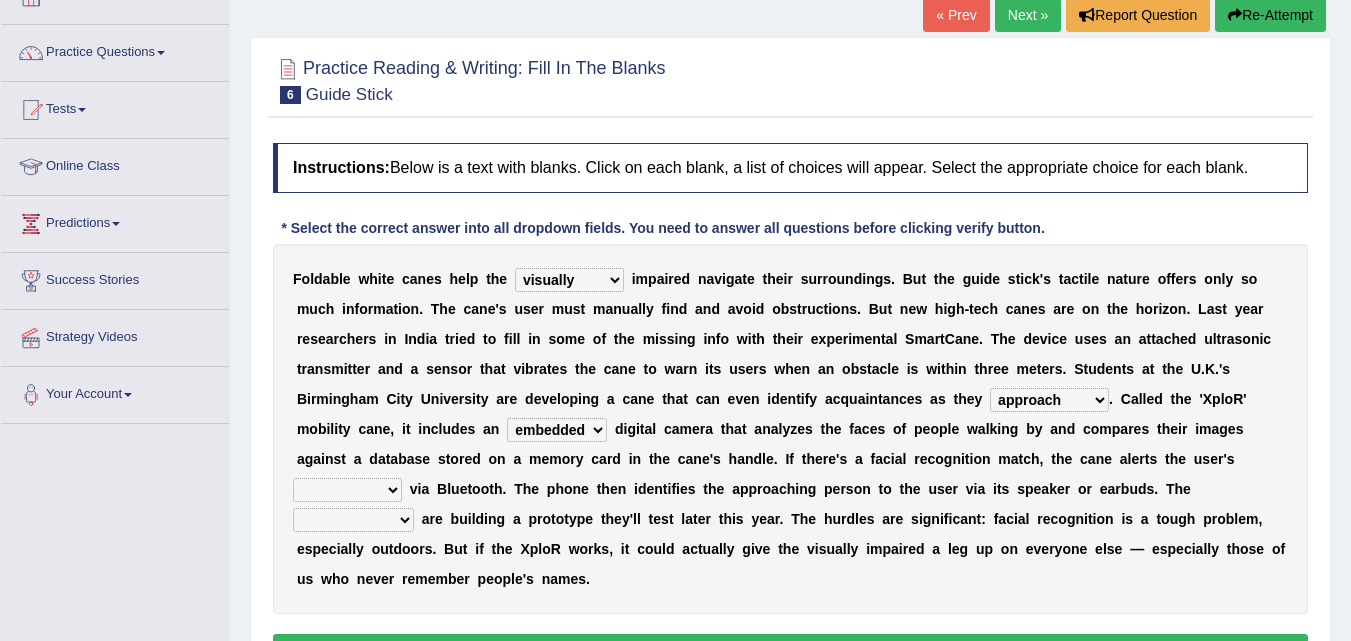 click on "untested embedded deadest skinhead" at bounding box center (557, 430) 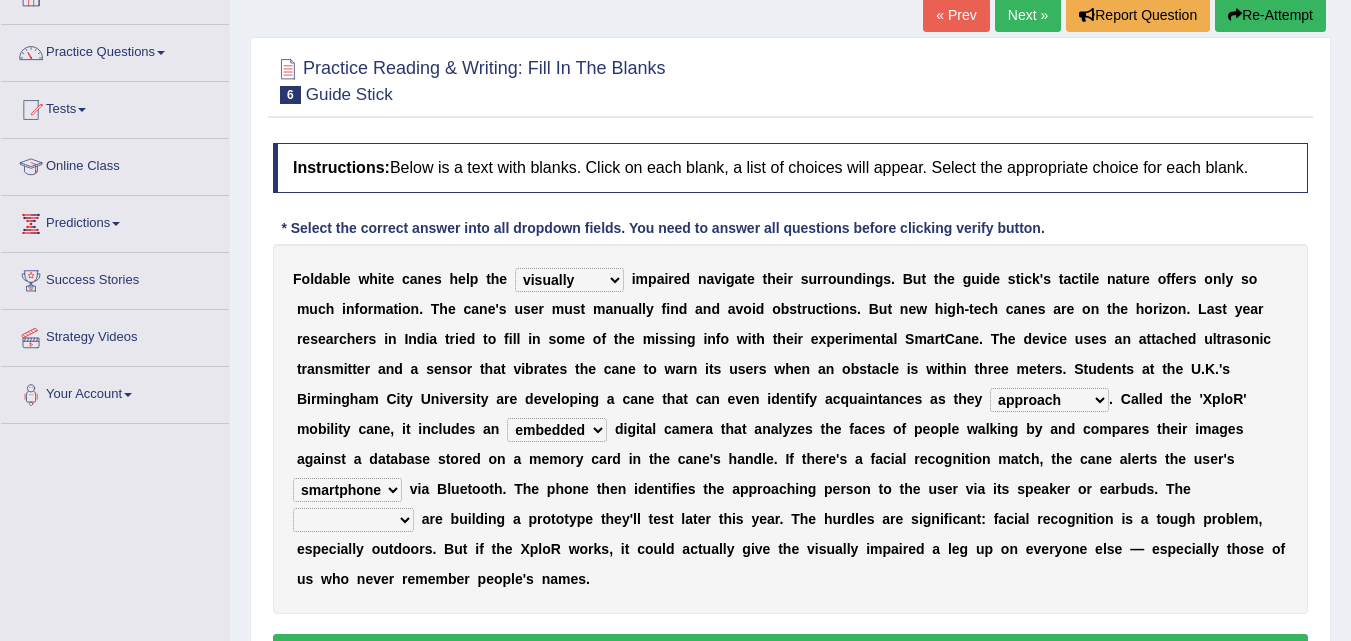 click on "waterborne alone smartphone postpone" at bounding box center (347, 490) 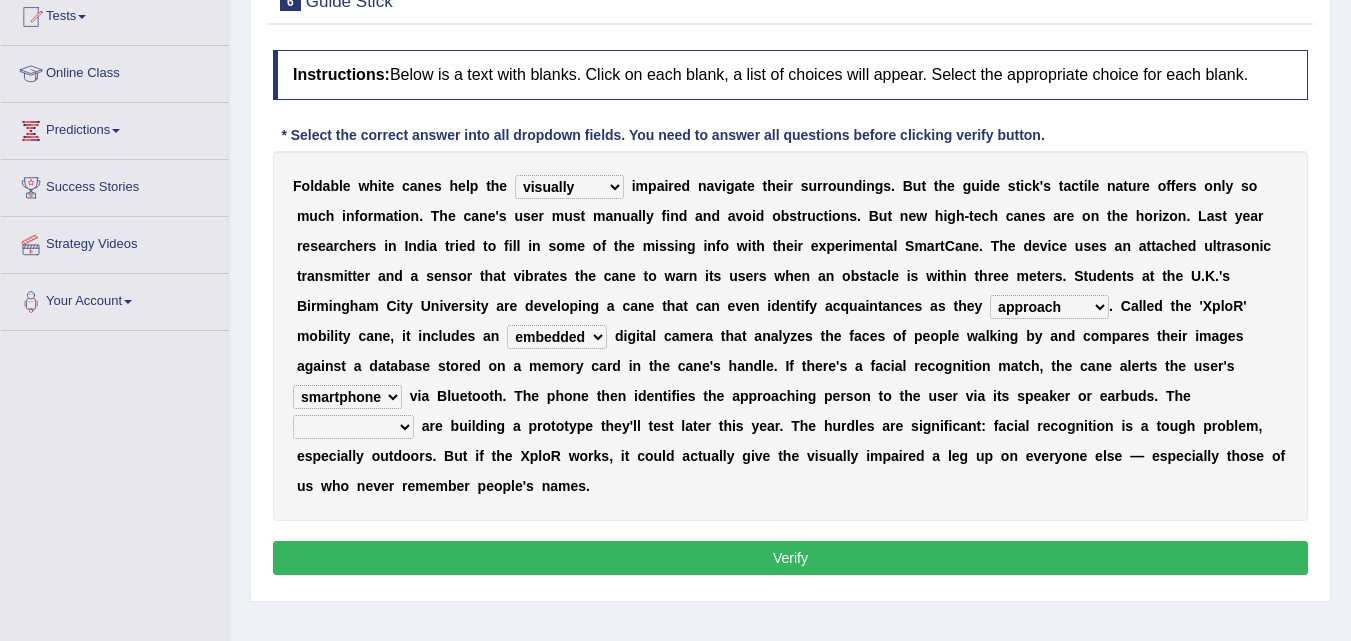 scroll, scrollTop: 225, scrollLeft: 0, axis: vertical 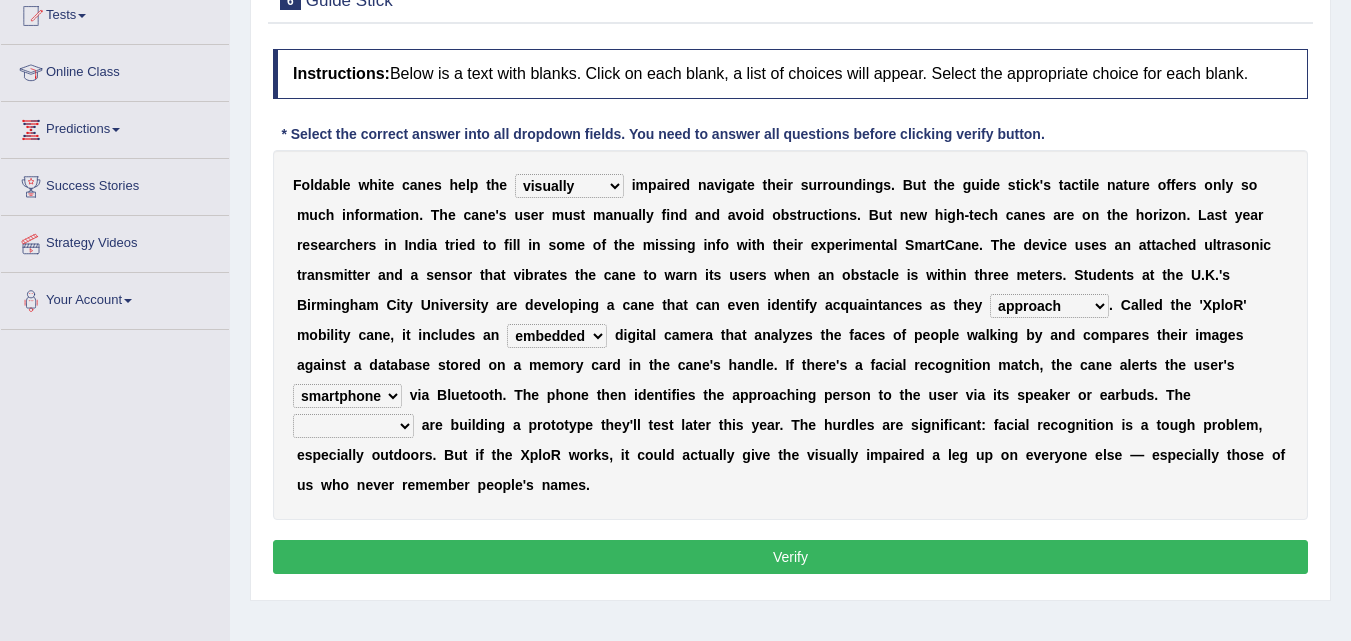 click on "jurisprudence bootless students jukebox" at bounding box center [353, 426] 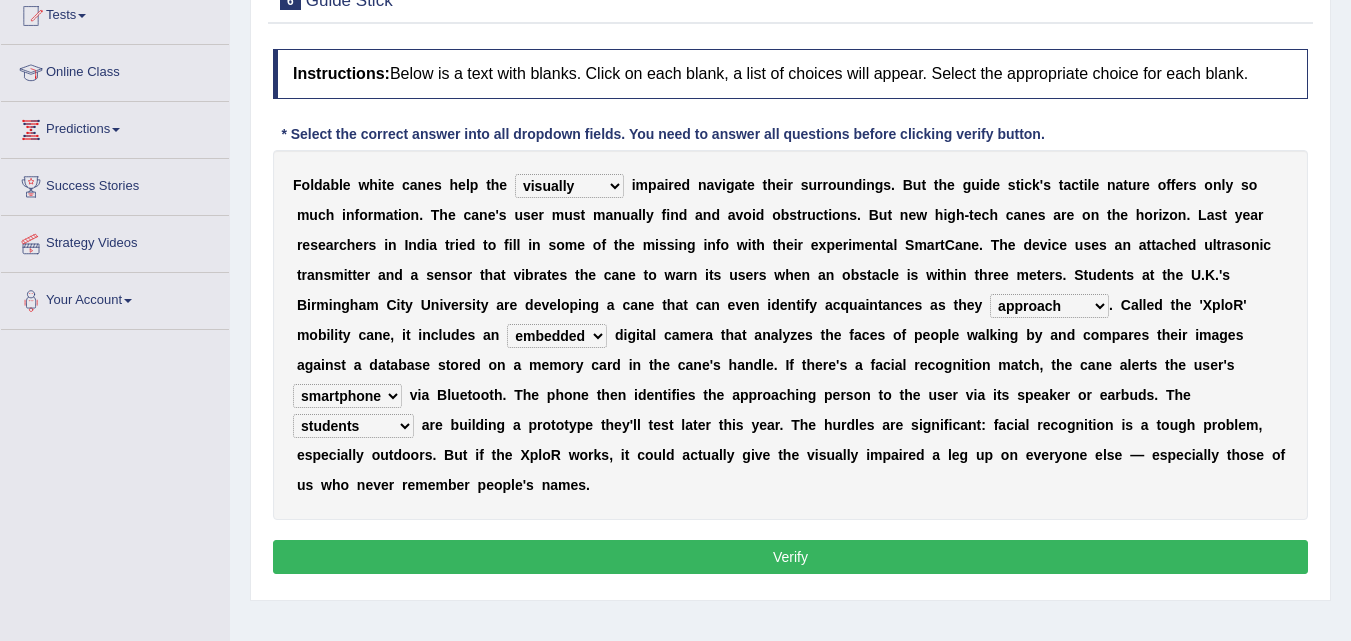click on "Verify" at bounding box center (790, 557) 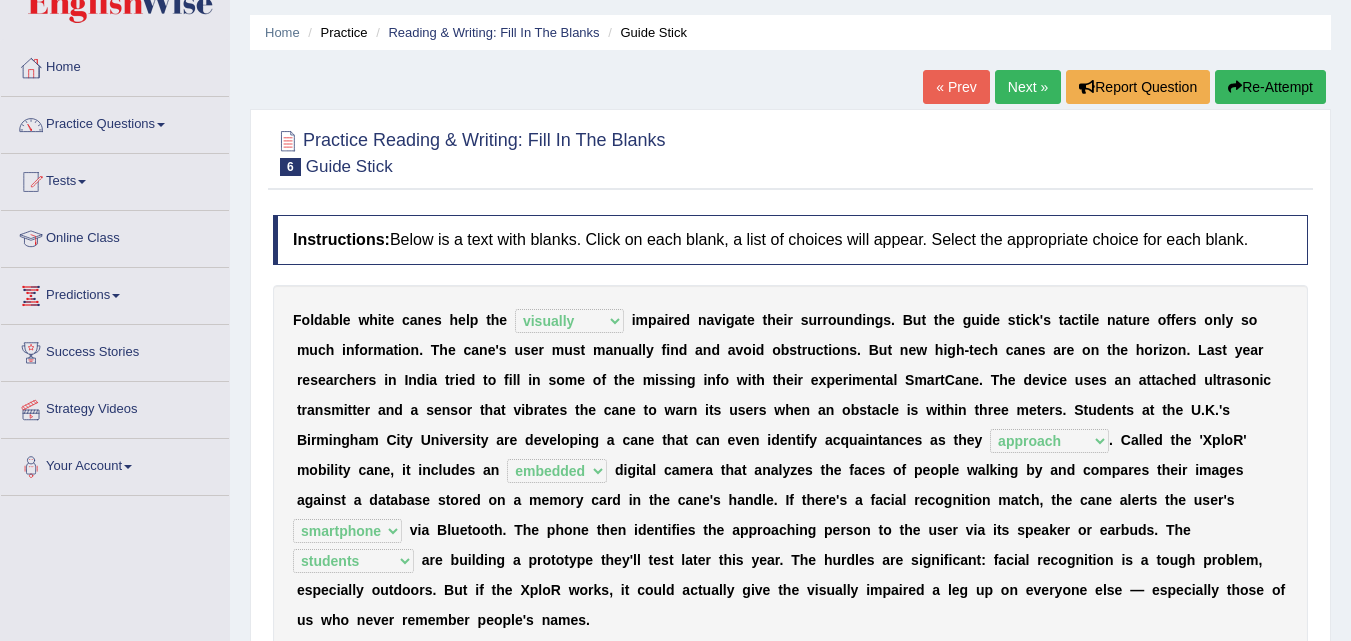 scroll, scrollTop: 0, scrollLeft: 0, axis: both 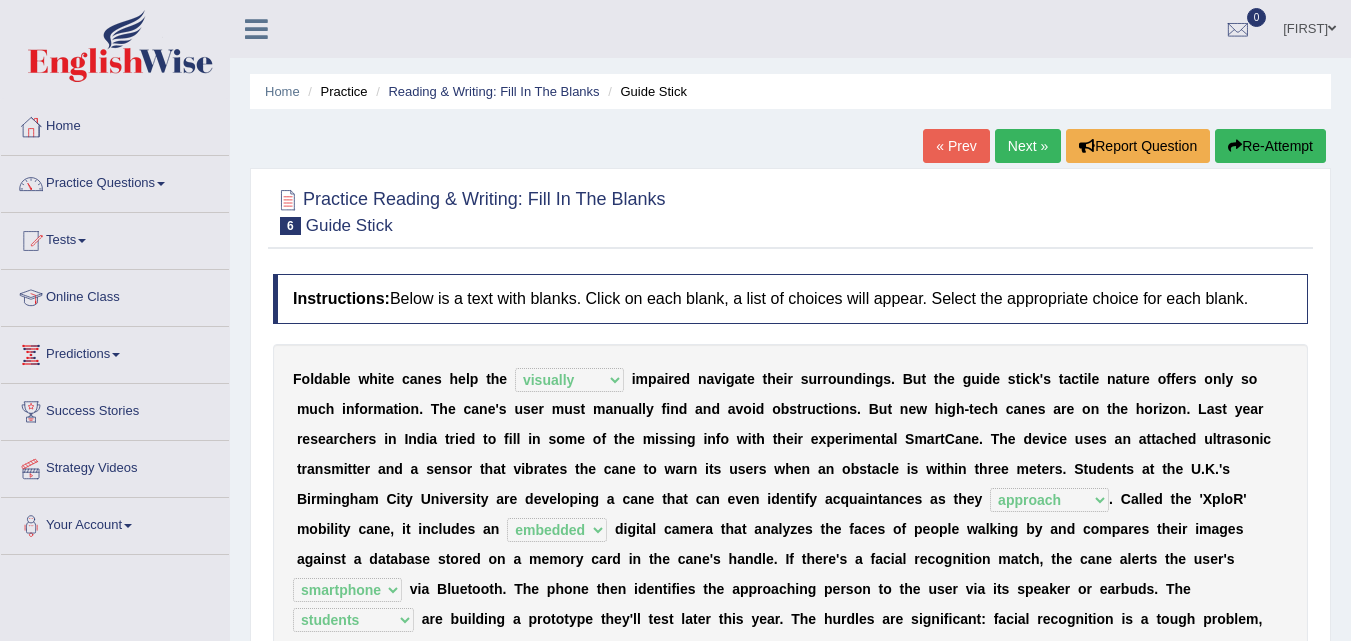 click on "Next »" at bounding box center (1028, 146) 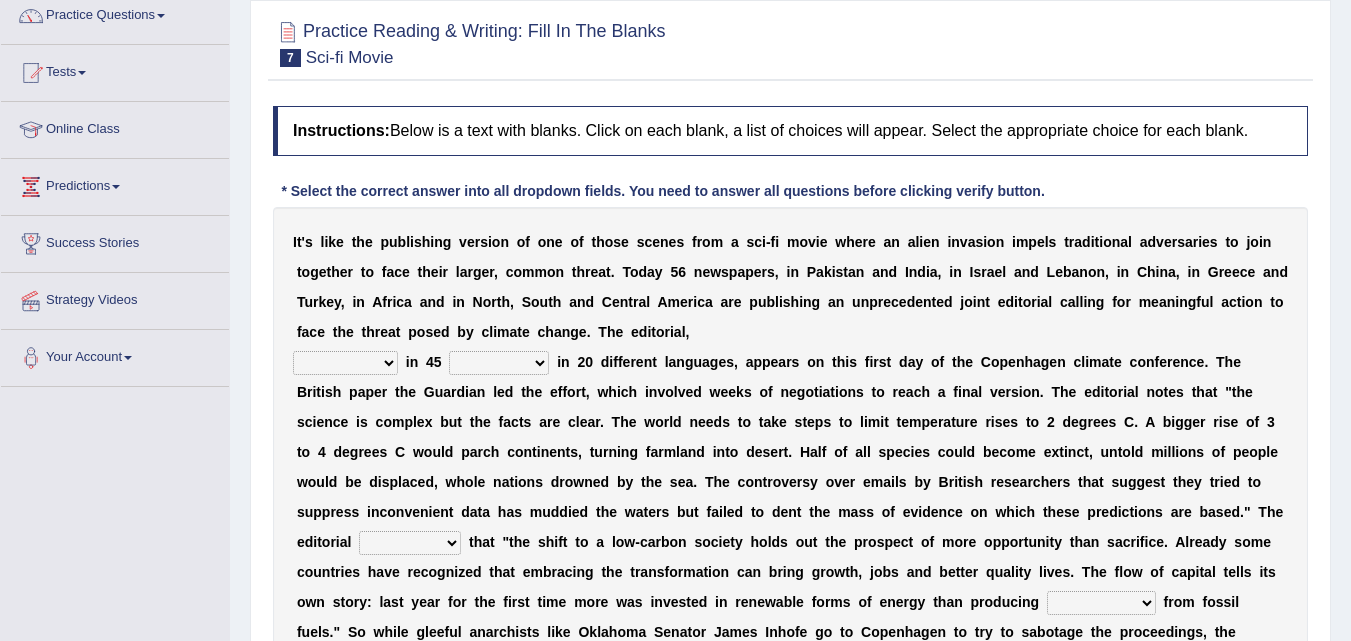 scroll, scrollTop: 168, scrollLeft: 0, axis: vertical 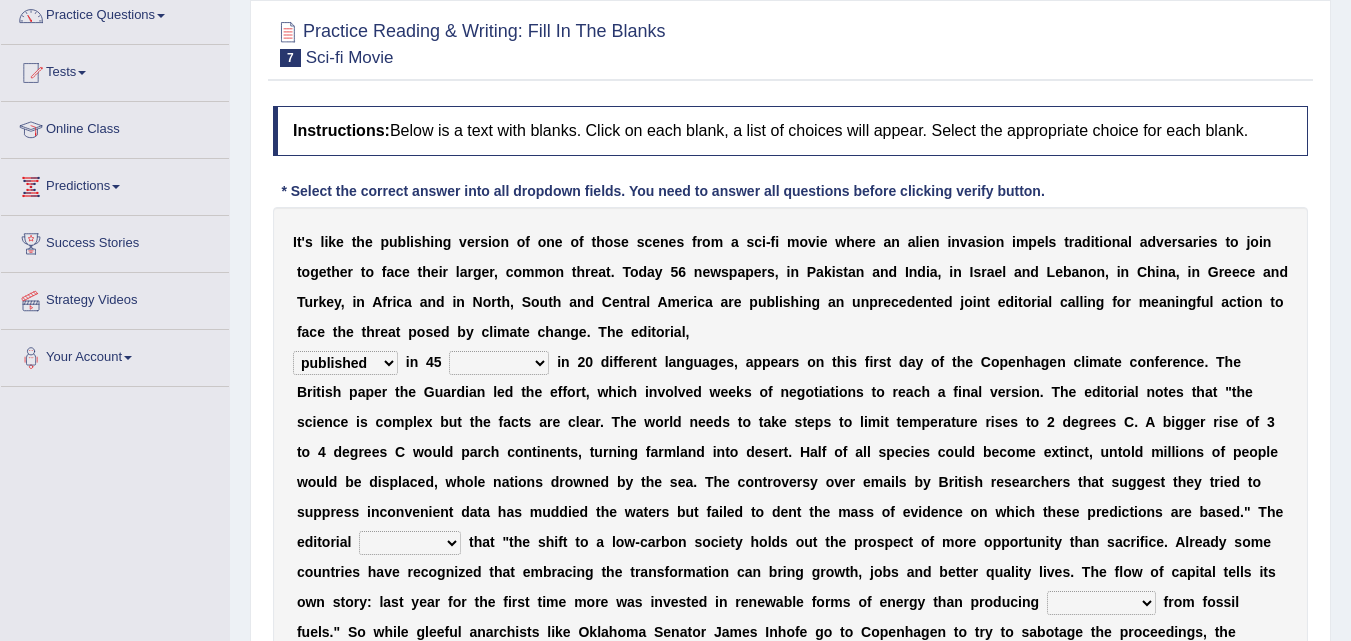 click on "published publicized burnished transmitted" at bounding box center (345, 363) 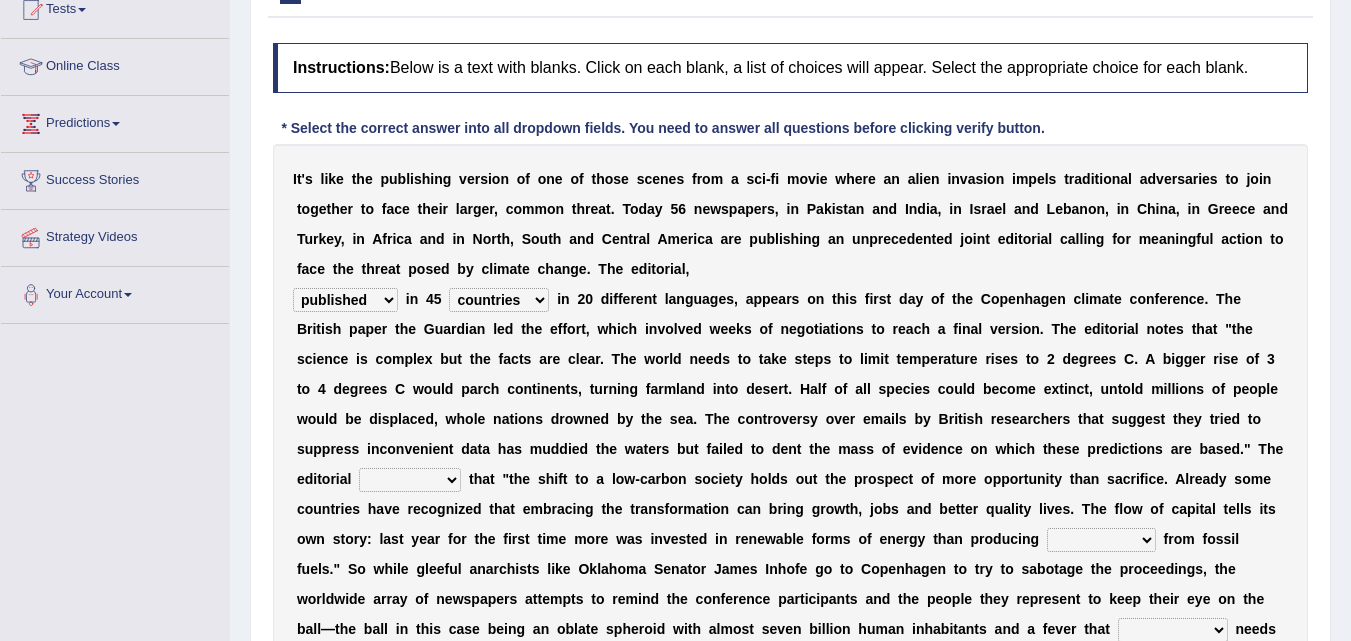 scroll, scrollTop: 235, scrollLeft: 0, axis: vertical 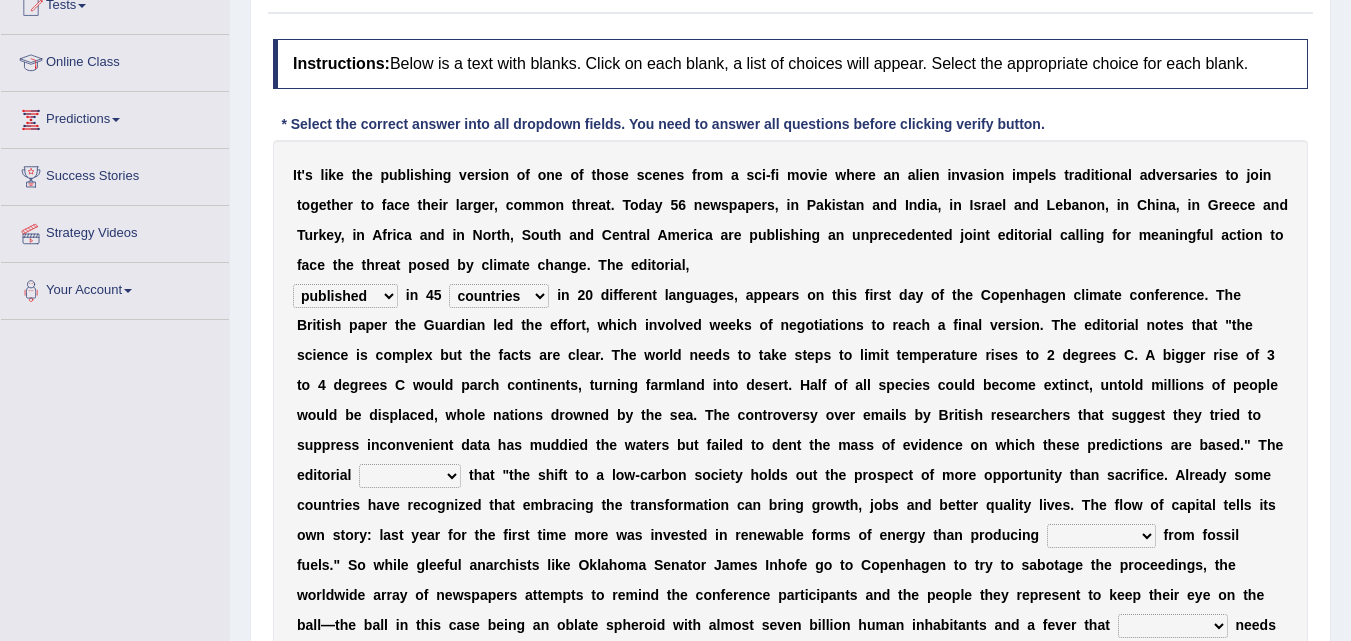 click on "modified protested recognized declined" at bounding box center [410, 476] 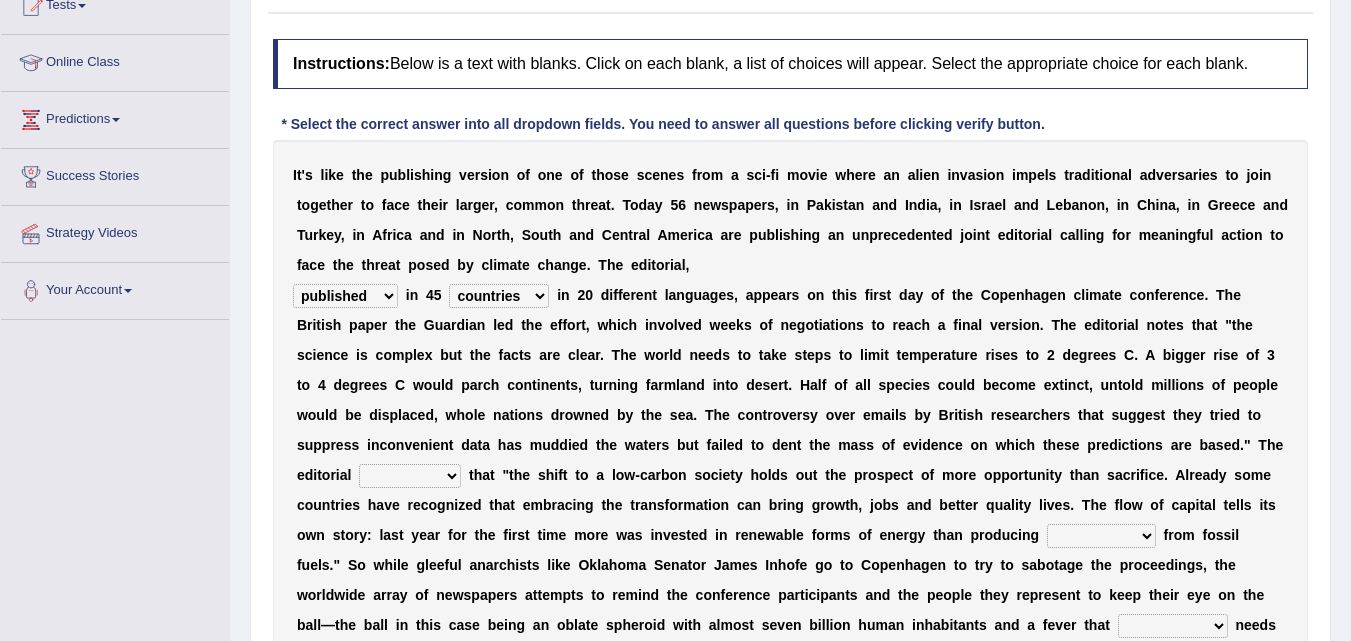 select on "recognized" 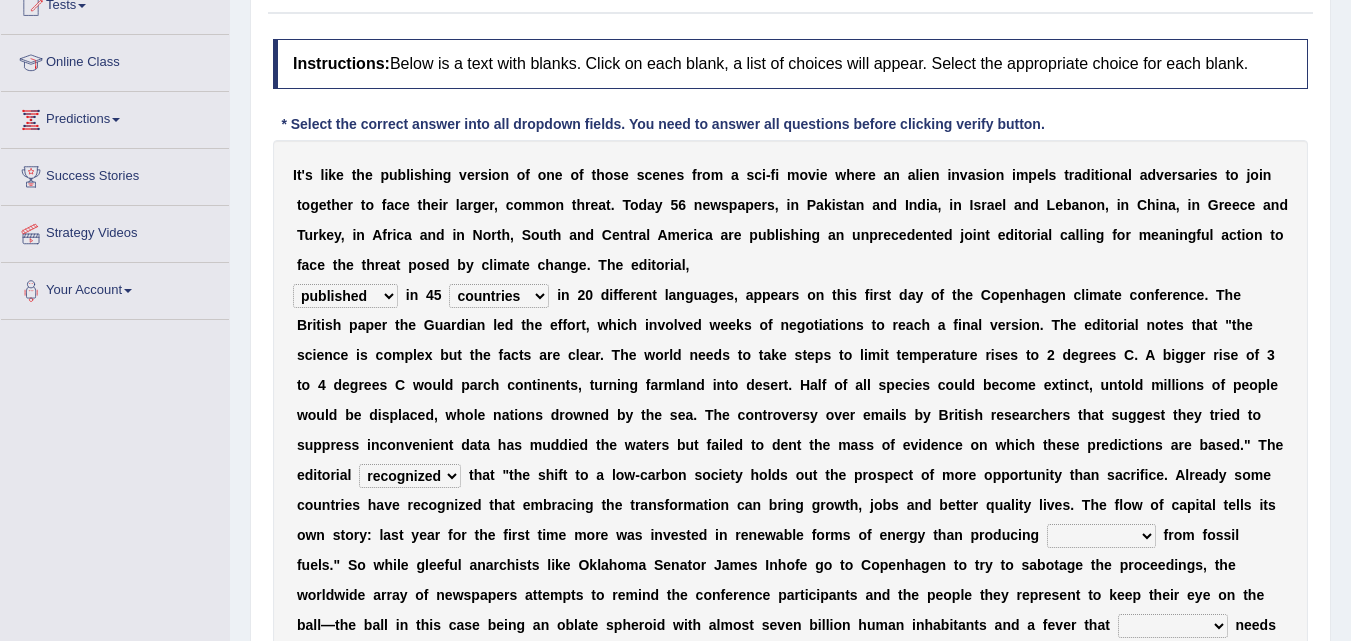 click on "modified protested recognized declined" at bounding box center [410, 476] 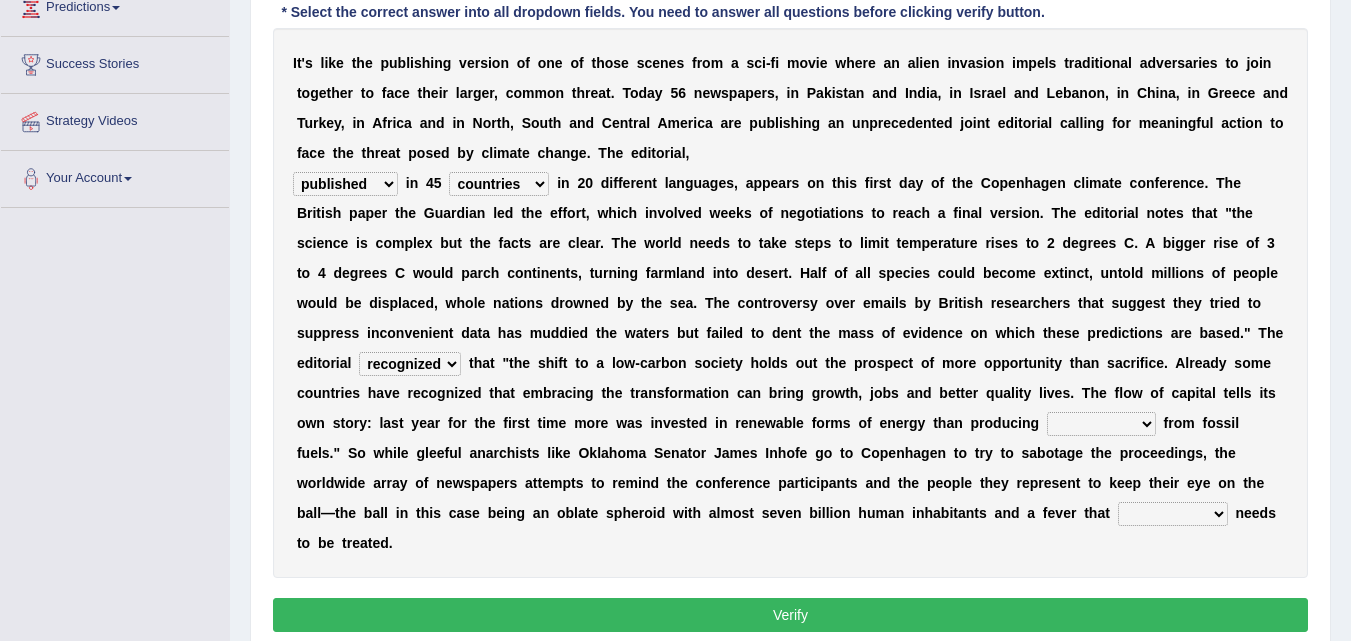 scroll, scrollTop: 374, scrollLeft: 0, axis: vertical 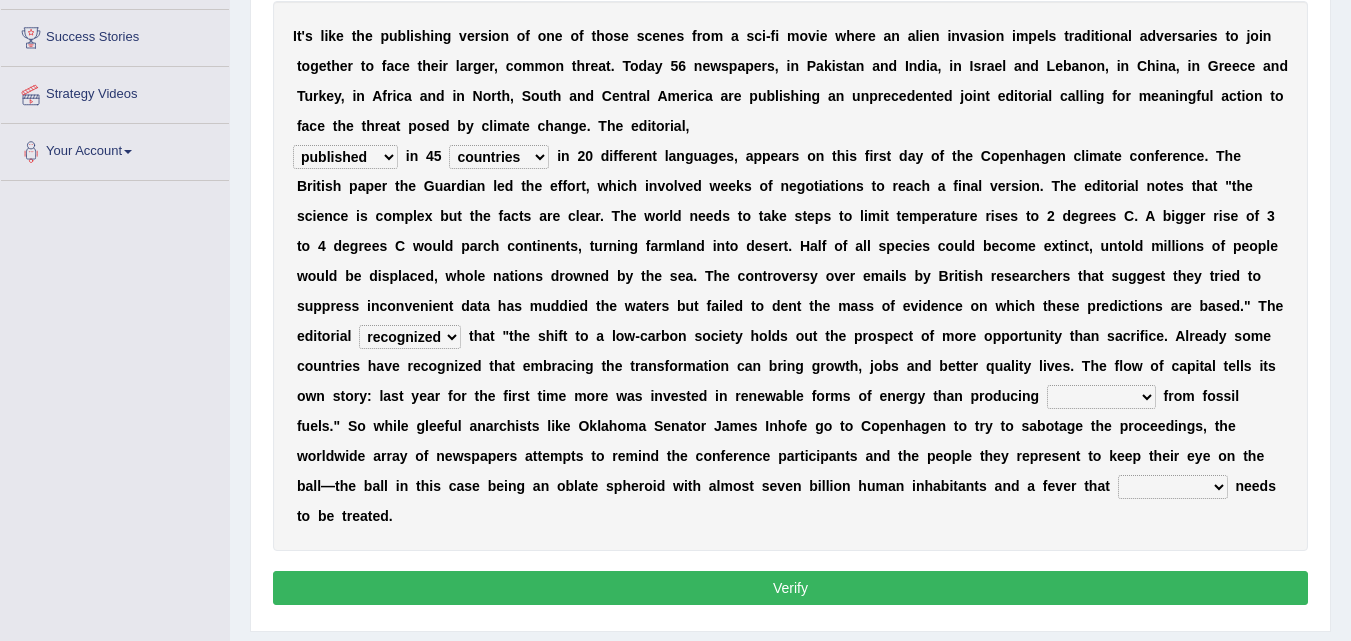 click on "electricity indivisibility negativity significance" at bounding box center [1101, 397] 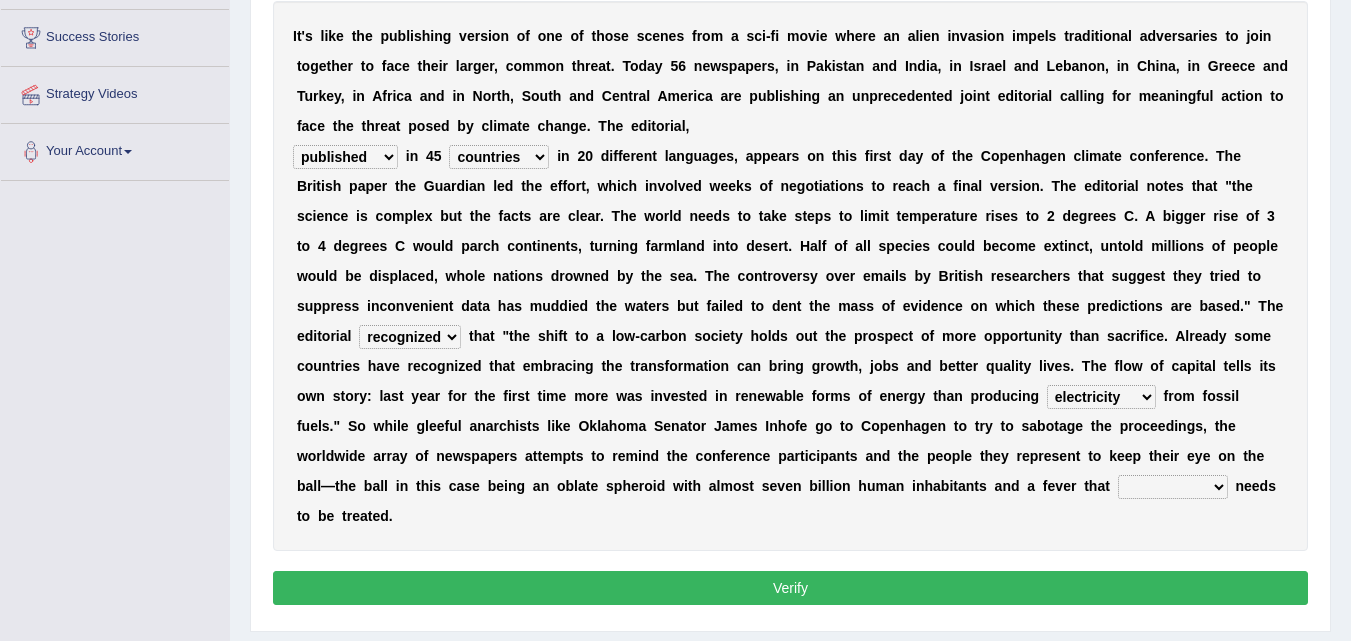 click on "electricity indivisibility negativity significance" at bounding box center [1101, 397] 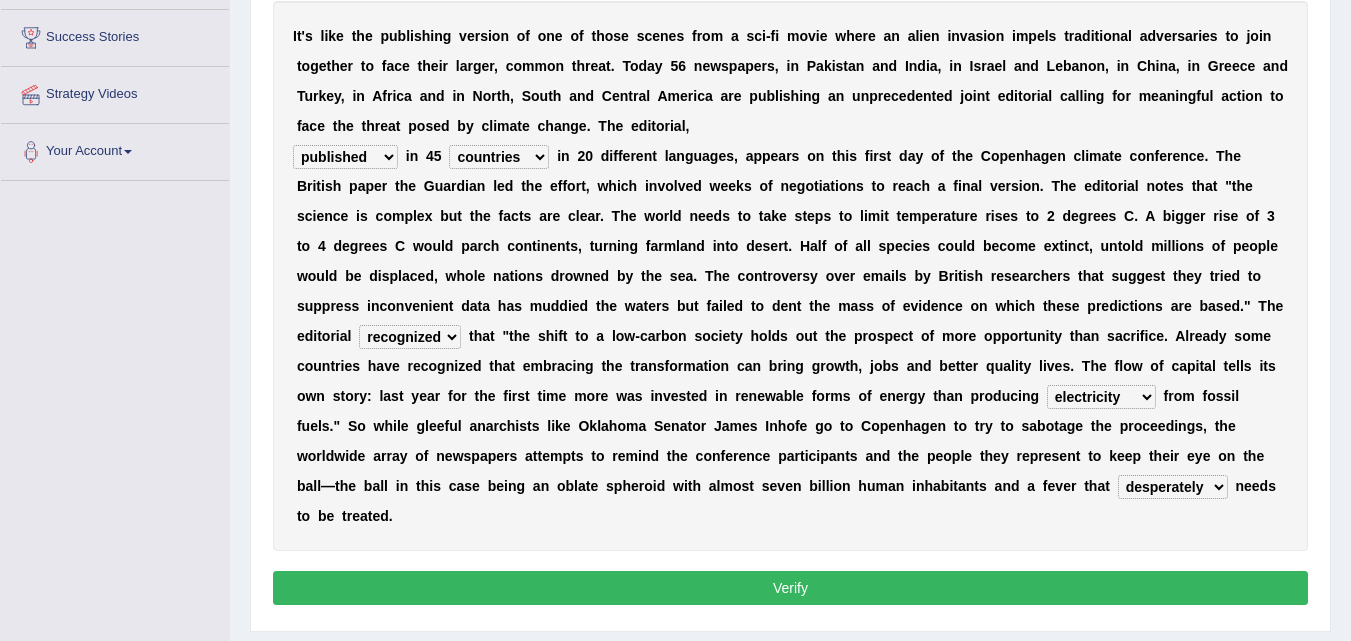 click on "solicitously desperately ephemerally peripherally" at bounding box center [1173, 487] 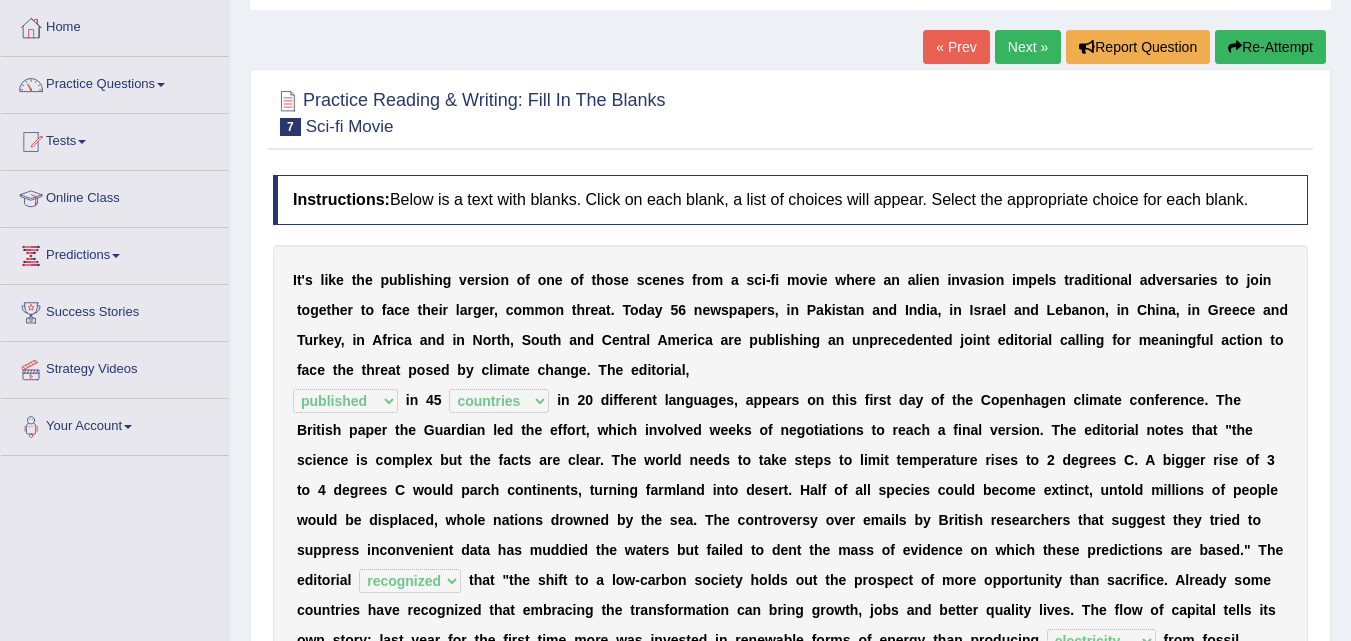 scroll, scrollTop: 79, scrollLeft: 0, axis: vertical 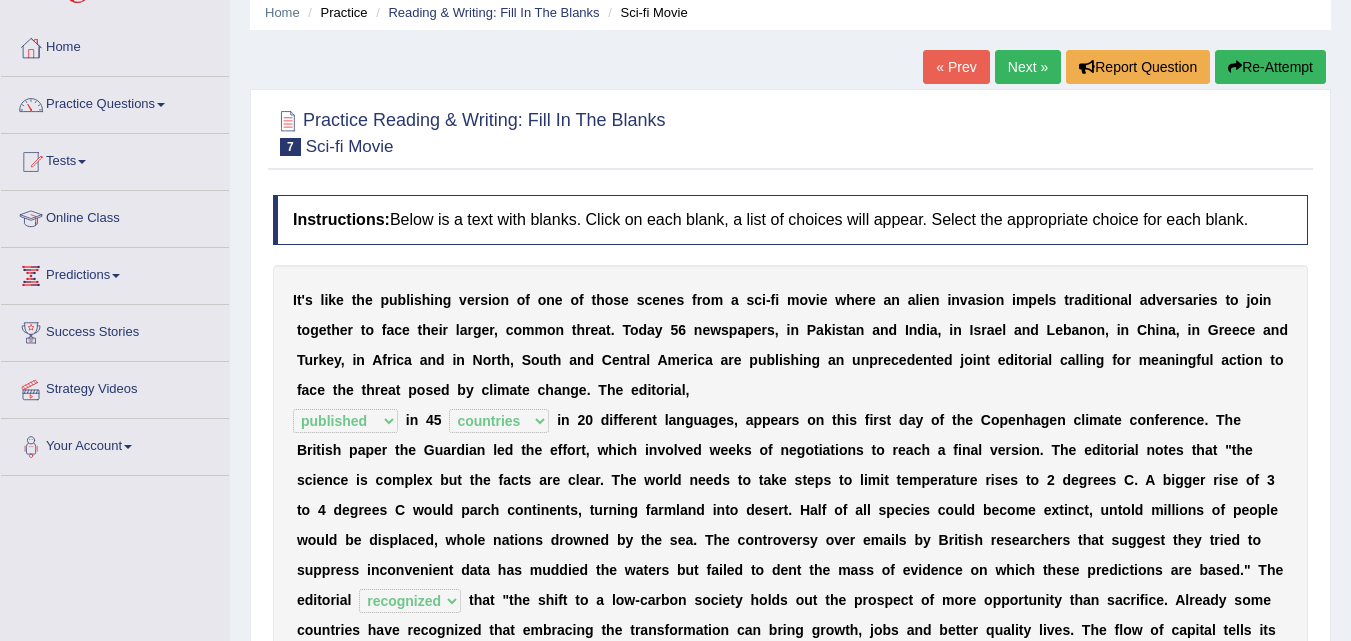 click on "Next »" at bounding box center (1028, 67) 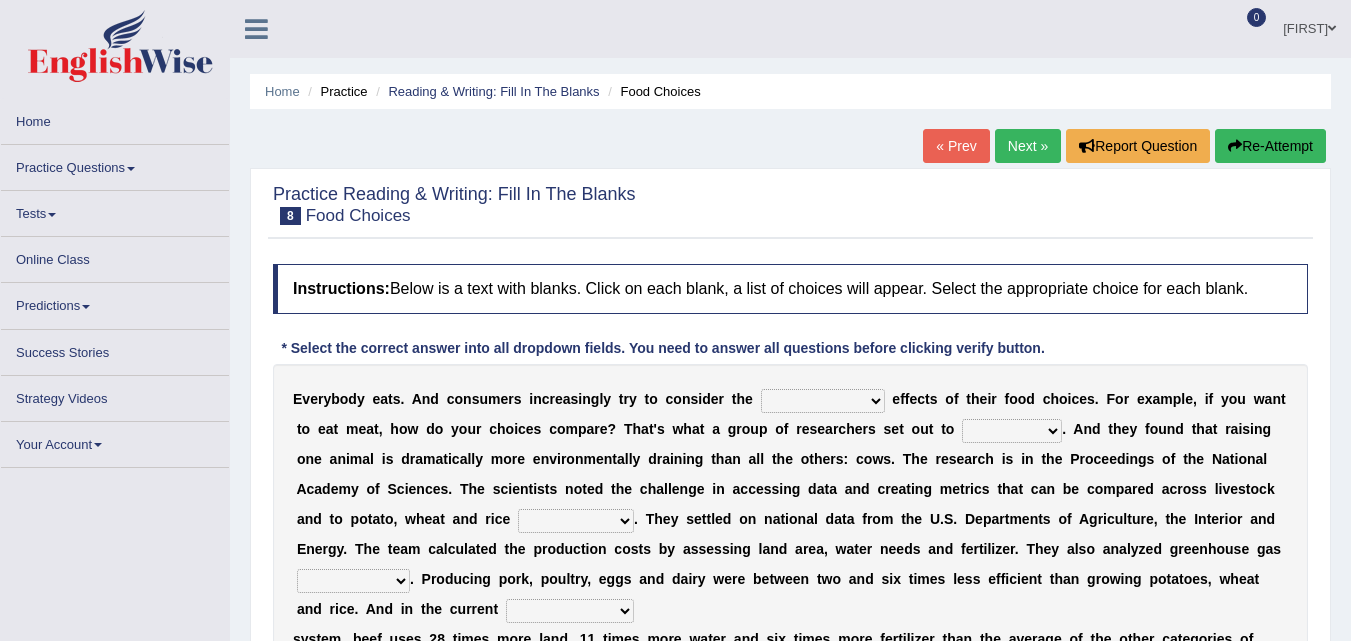 scroll, scrollTop: 0, scrollLeft: 0, axis: both 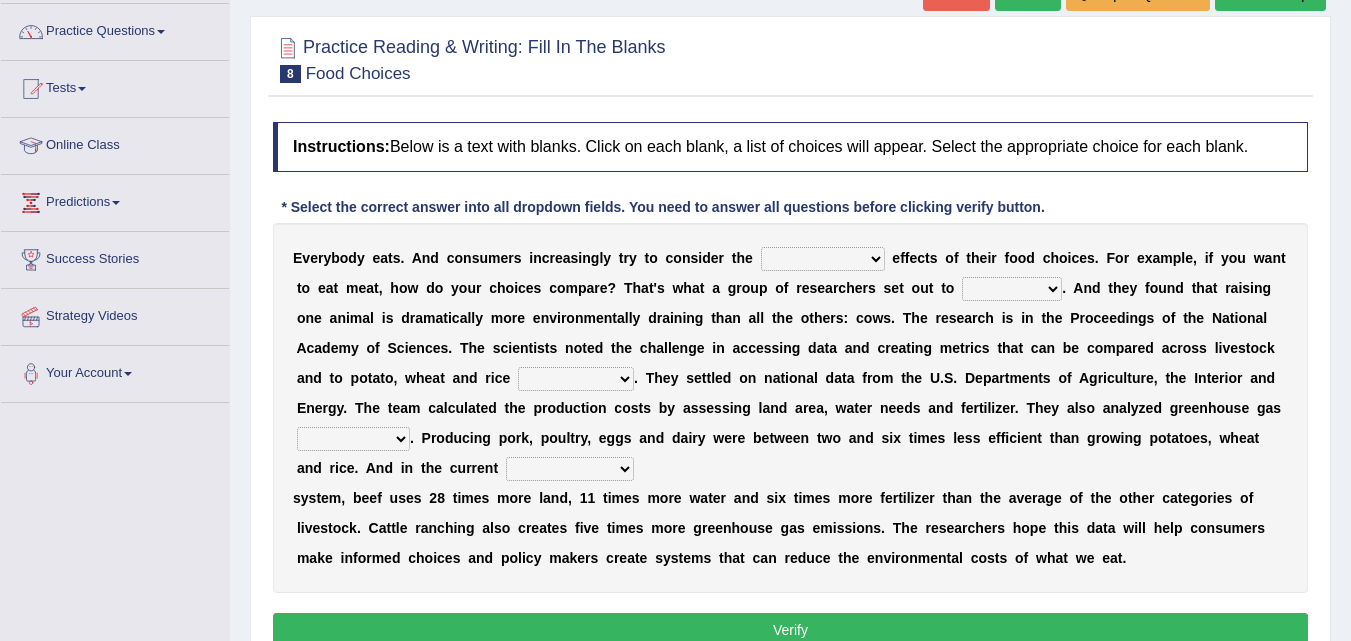 click on "spiritual economic environmental material" at bounding box center (823, 259) 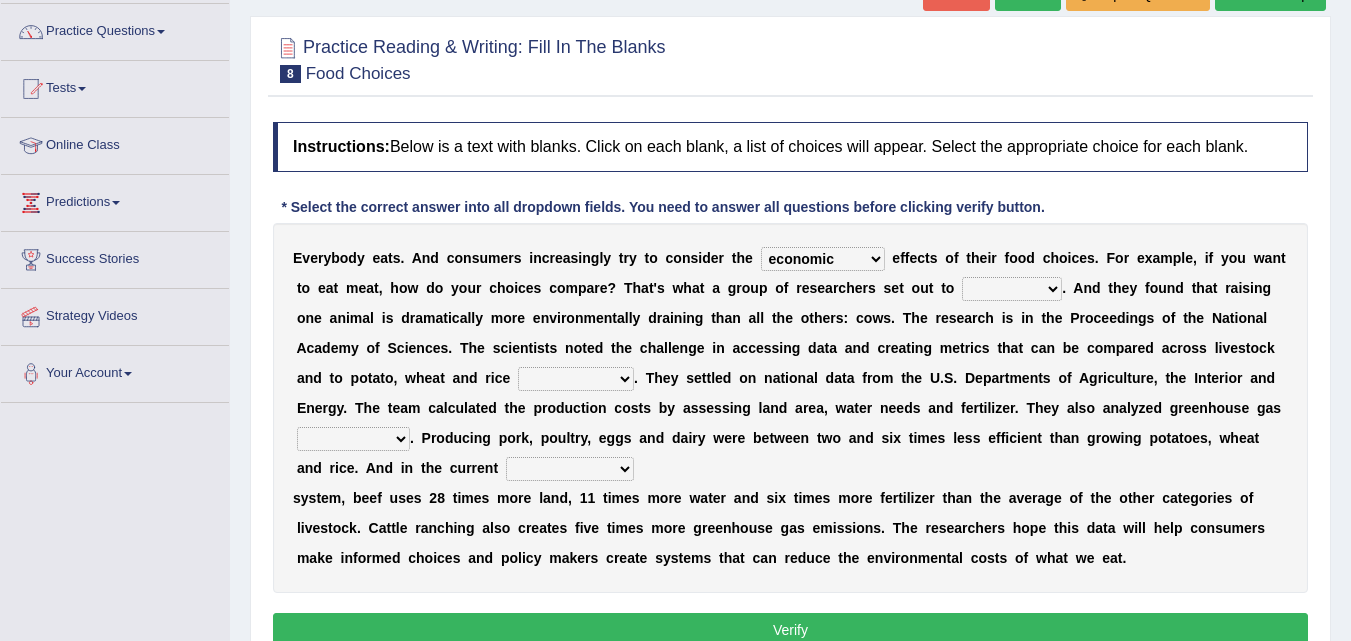 click on "spiritual economic environmental material" at bounding box center (823, 259) 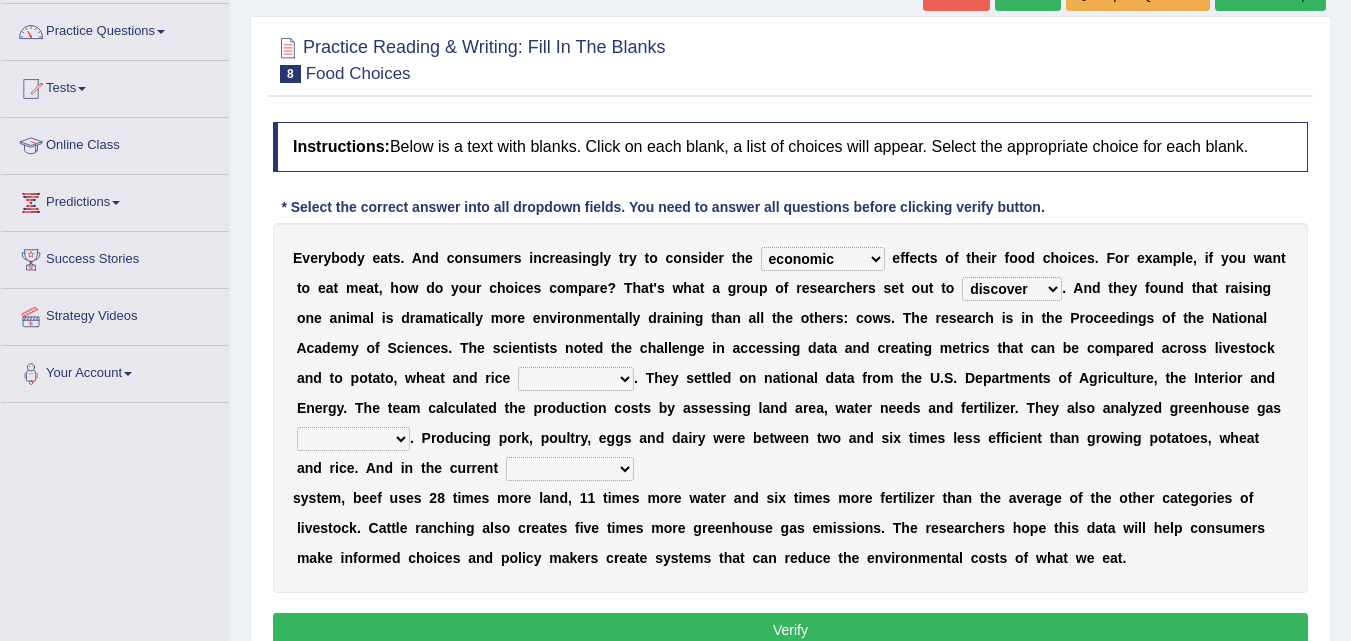 click on "exemplify squander discover purchase" at bounding box center [1012, 289] 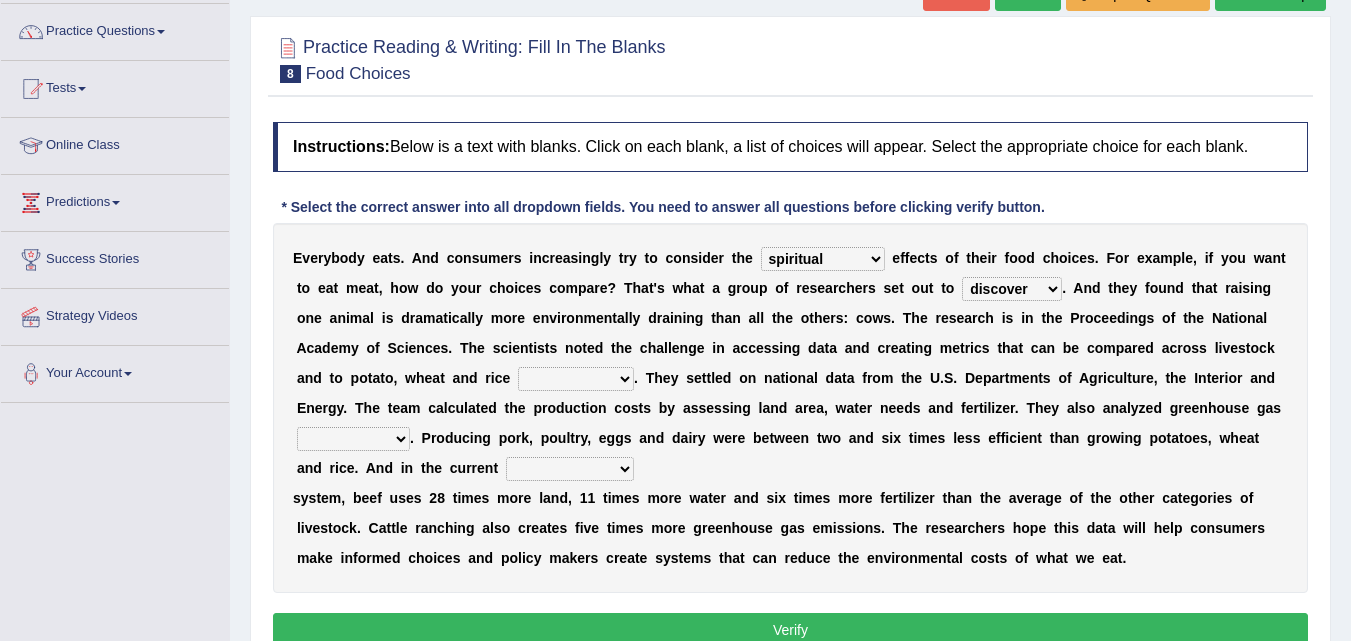 click on "spiritual economic environmental material" at bounding box center [823, 259] 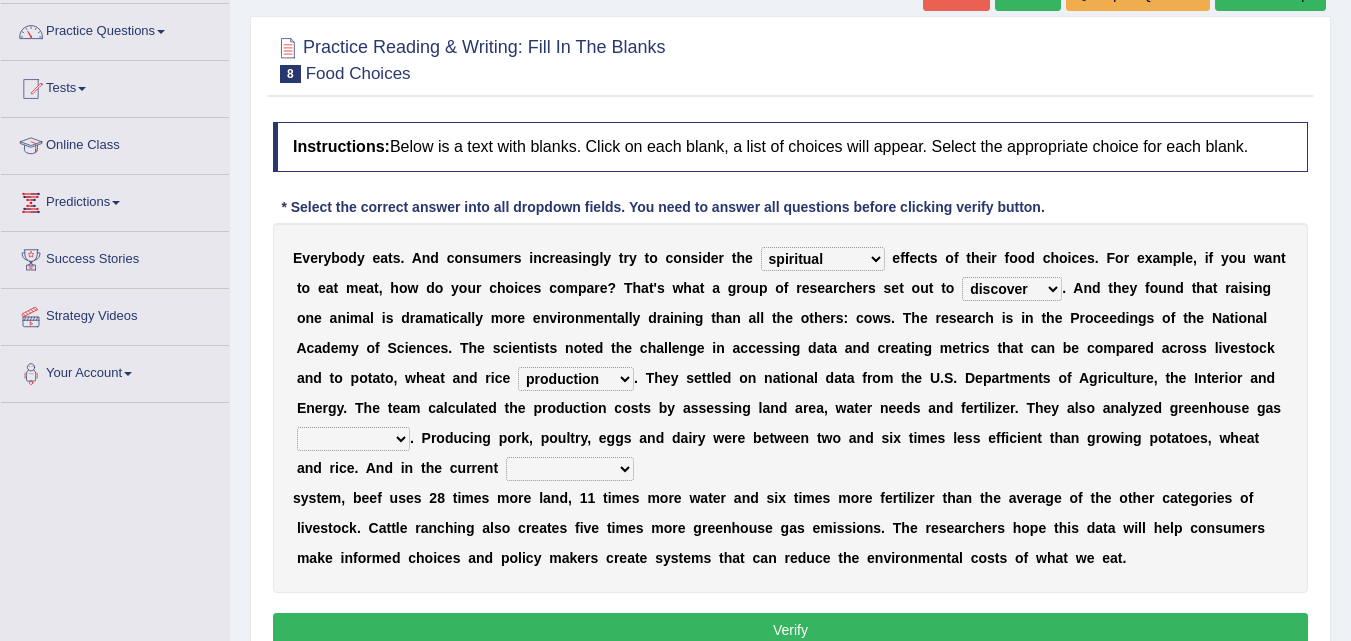 click on "conjectures manufacture emissions purification" at bounding box center [353, 439] 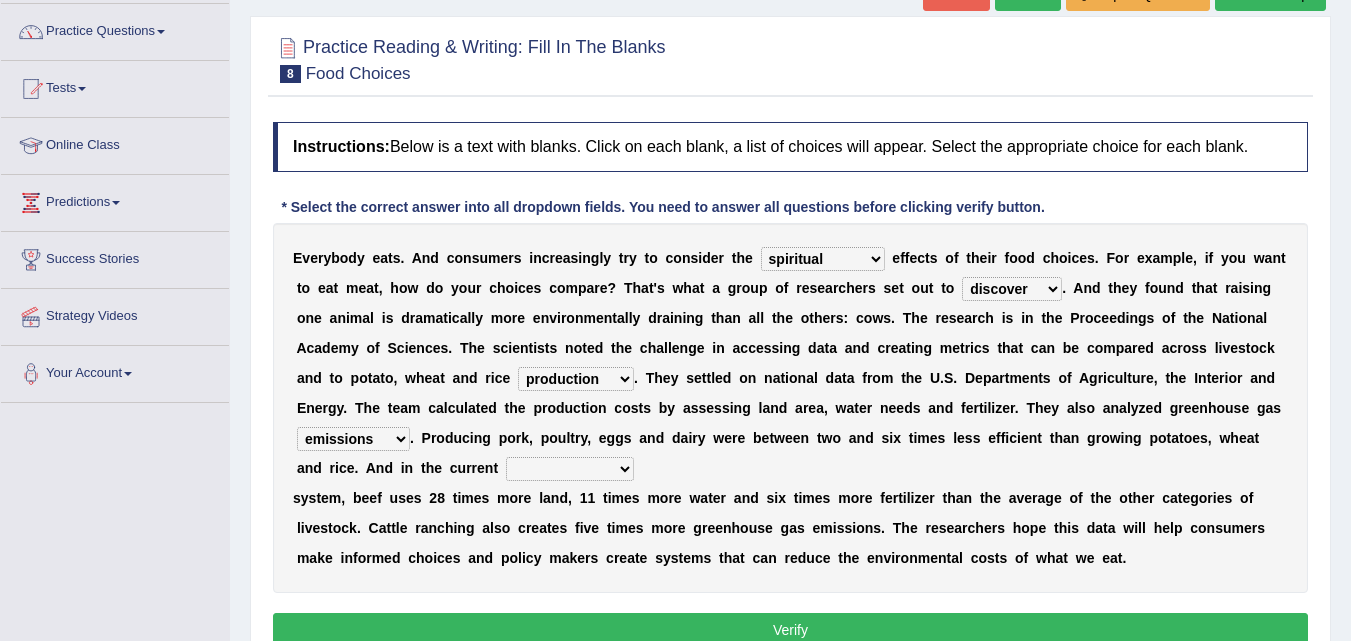click on "conjectures manufacture emissions purification" at bounding box center [353, 439] 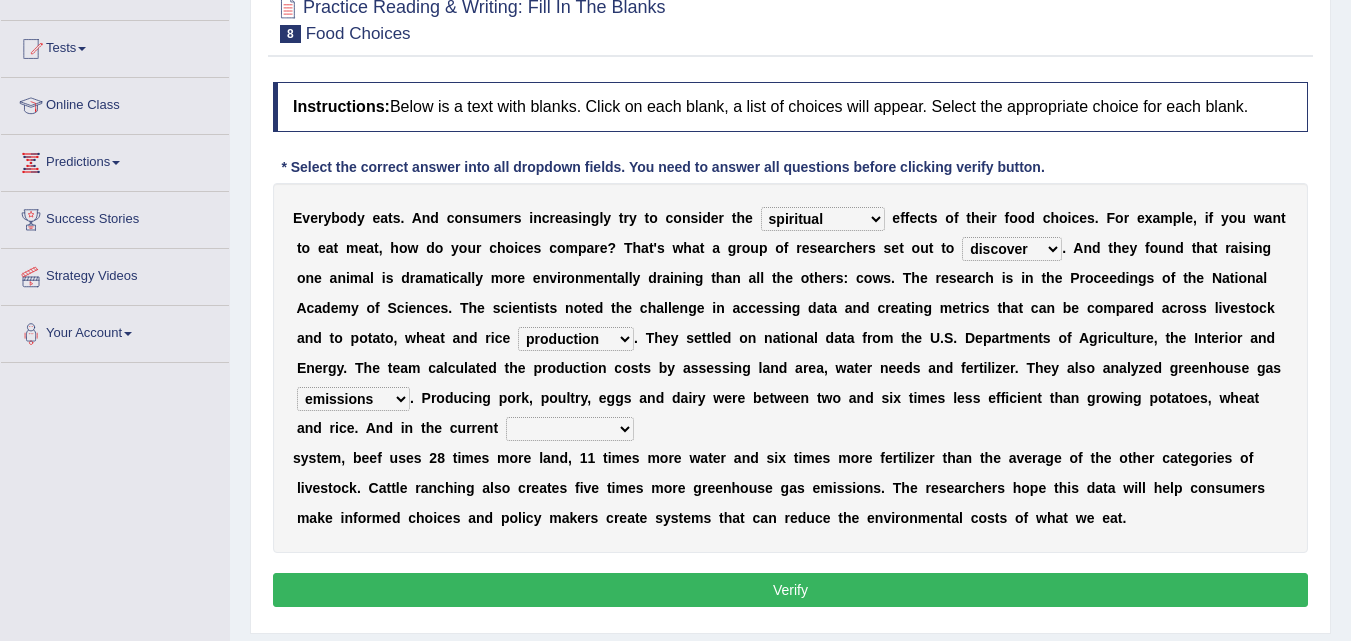 click on "agricultural impalpable ungrammatical terminal" at bounding box center (570, 429) 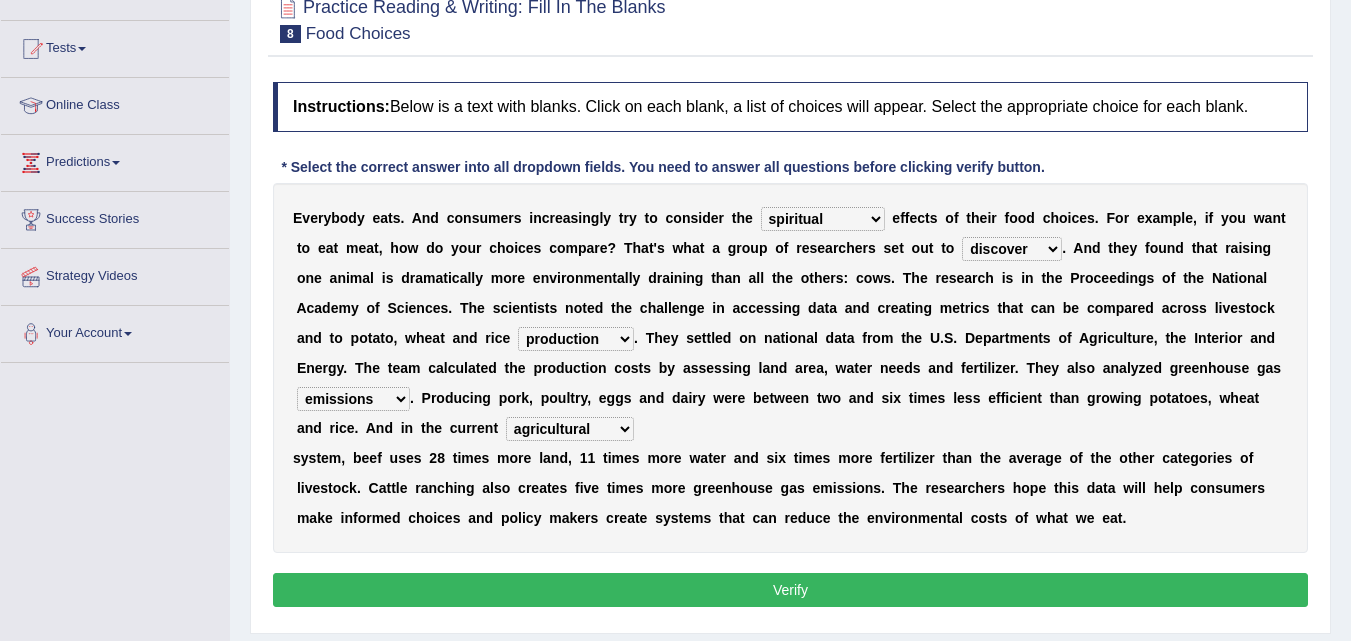 click on "agricultural impalpable ungrammatical terminal" at bounding box center [570, 429] 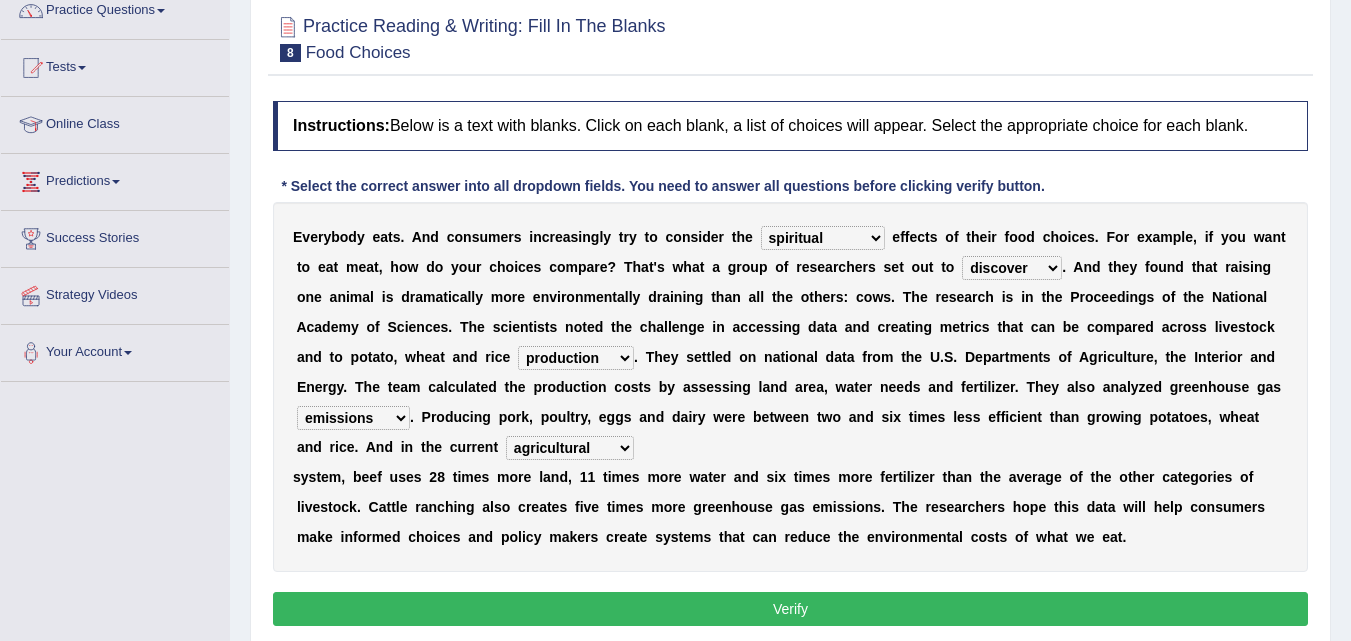 scroll, scrollTop: 177, scrollLeft: 0, axis: vertical 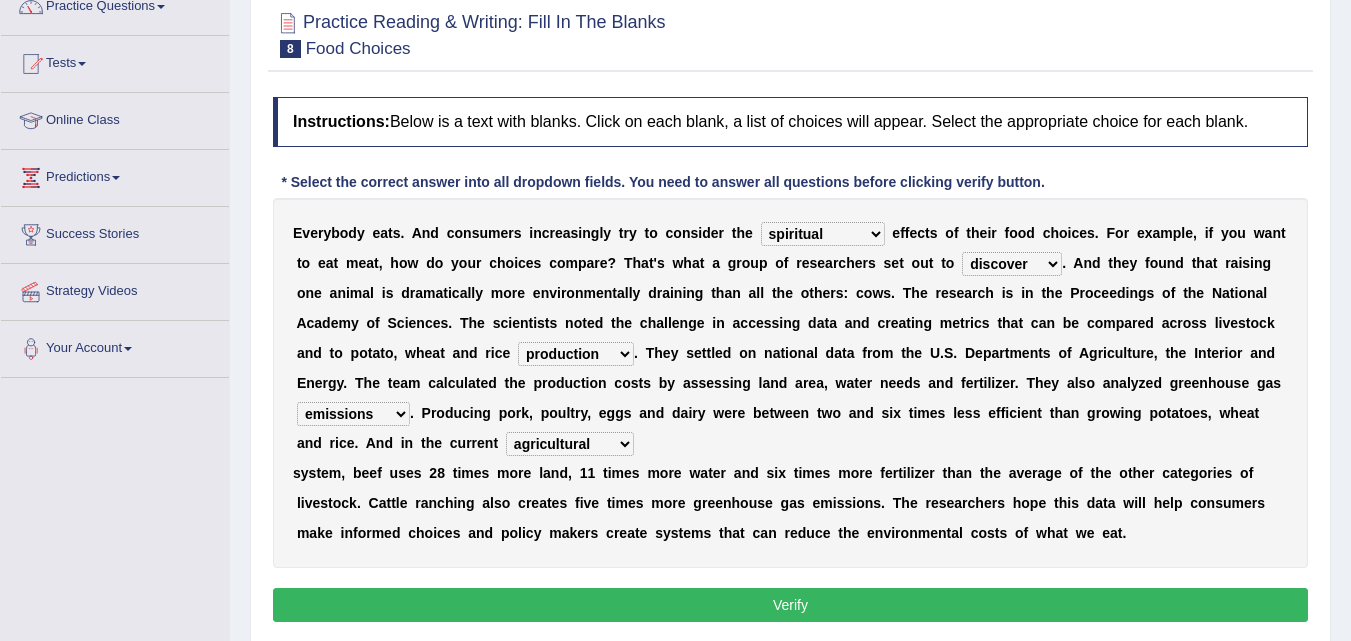 click on "spiritual economic environmental material" at bounding box center (823, 234) 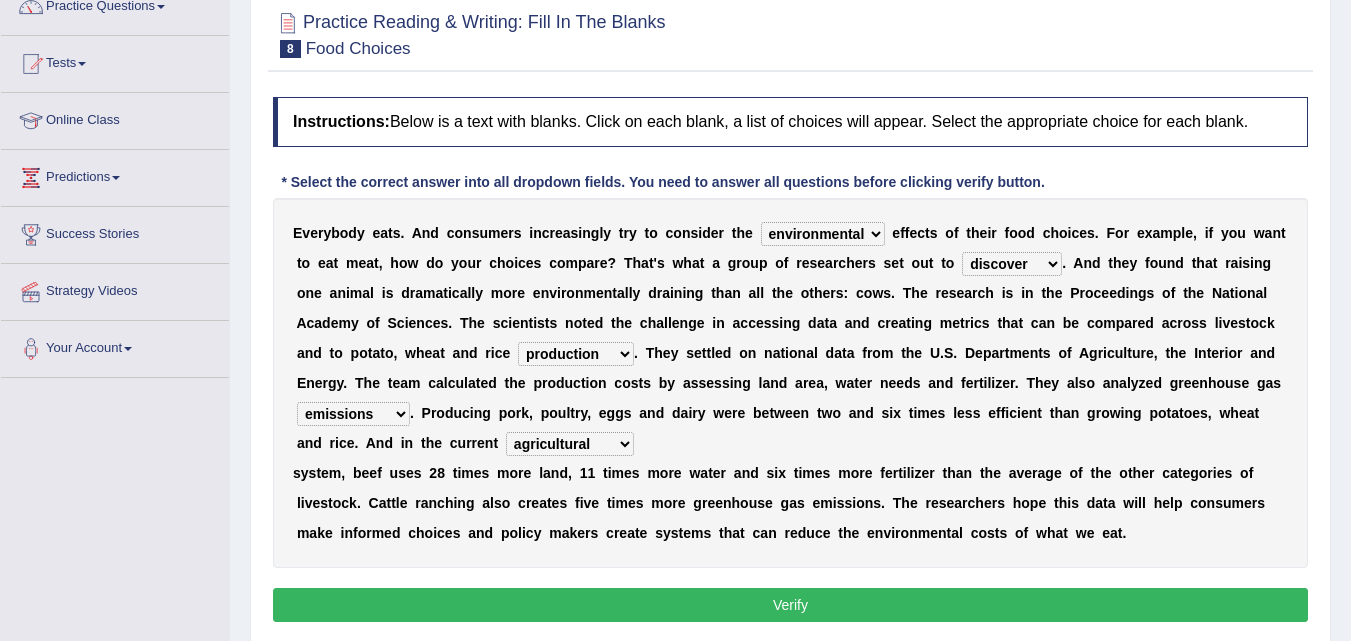 click on "Verify" at bounding box center [790, 605] 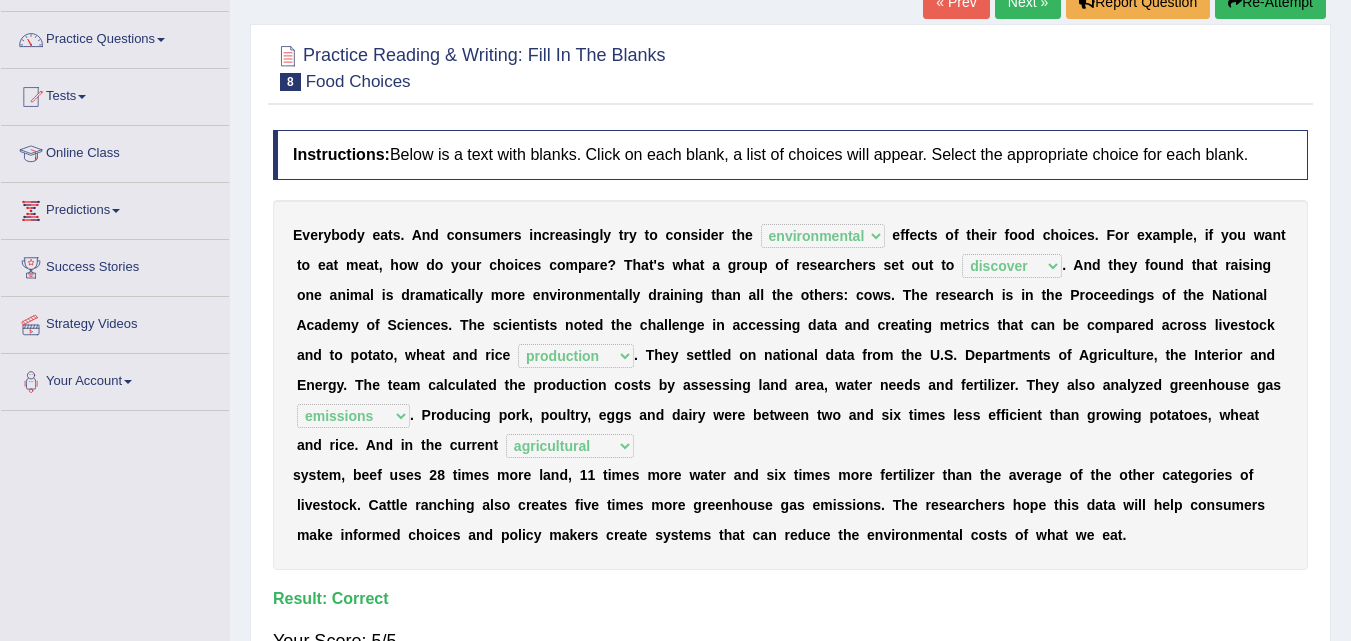 scroll, scrollTop: 0, scrollLeft: 0, axis: both 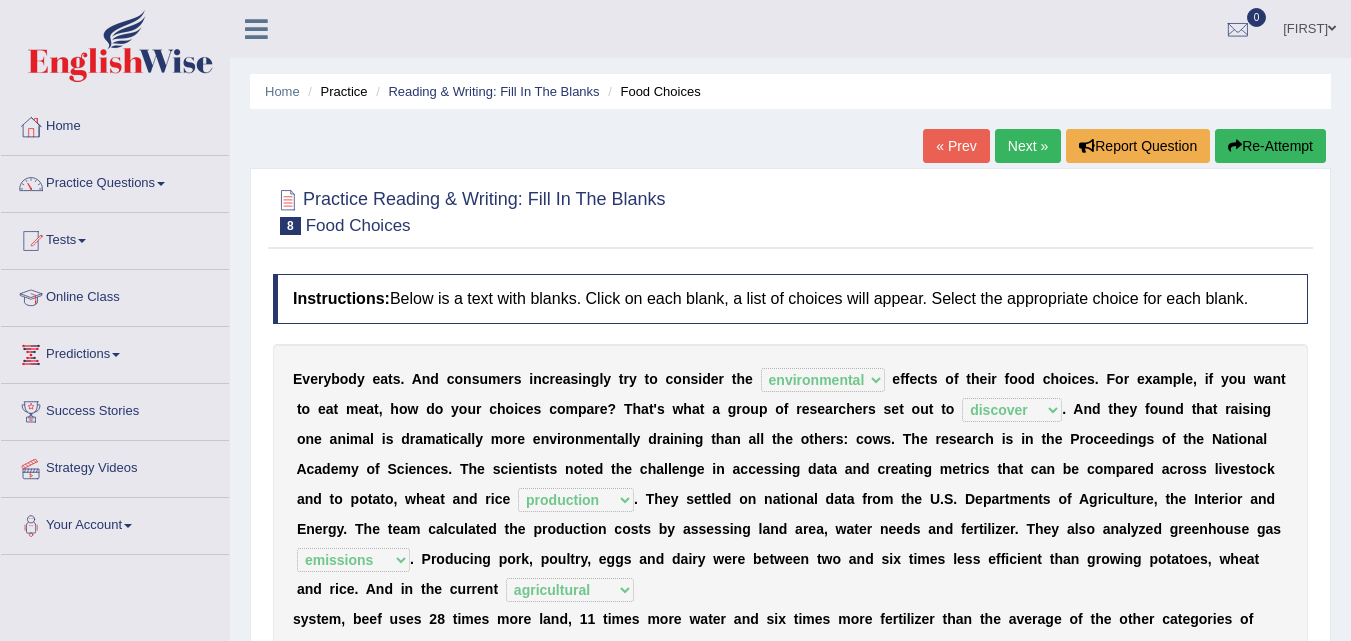 click on "Next »" at bounding box center [1028, 146] 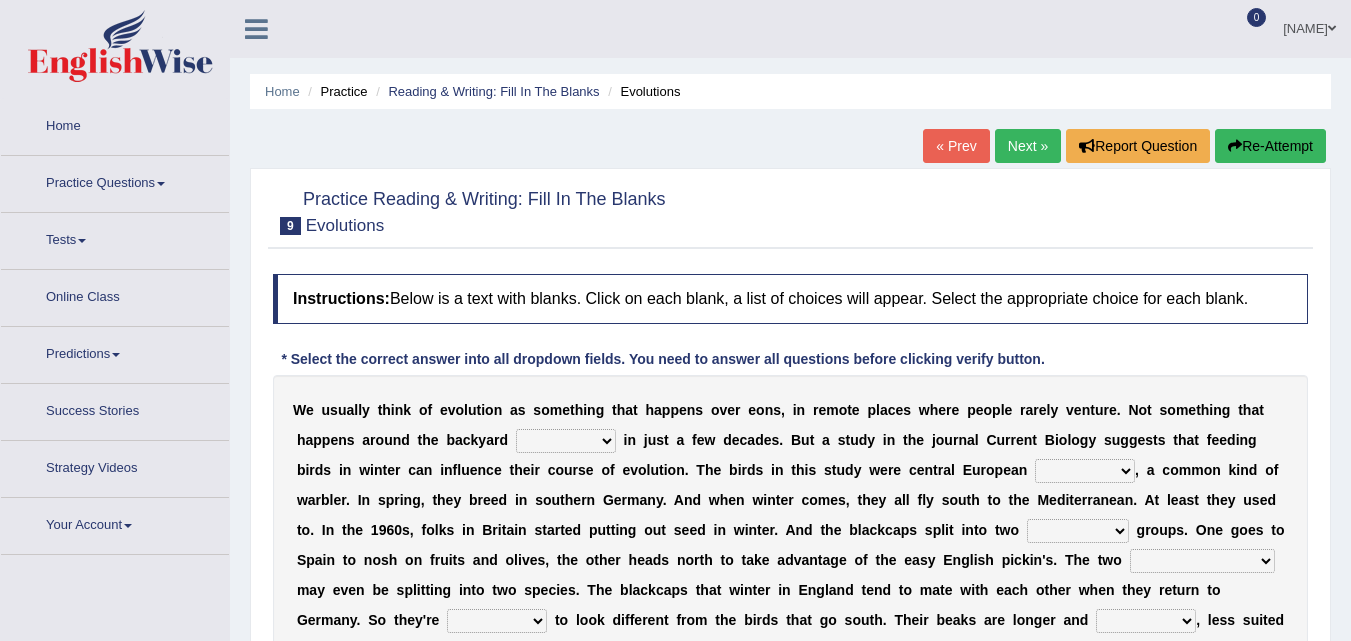 scroll, scrollTop: 0, scrollLeft: 0, axis: both 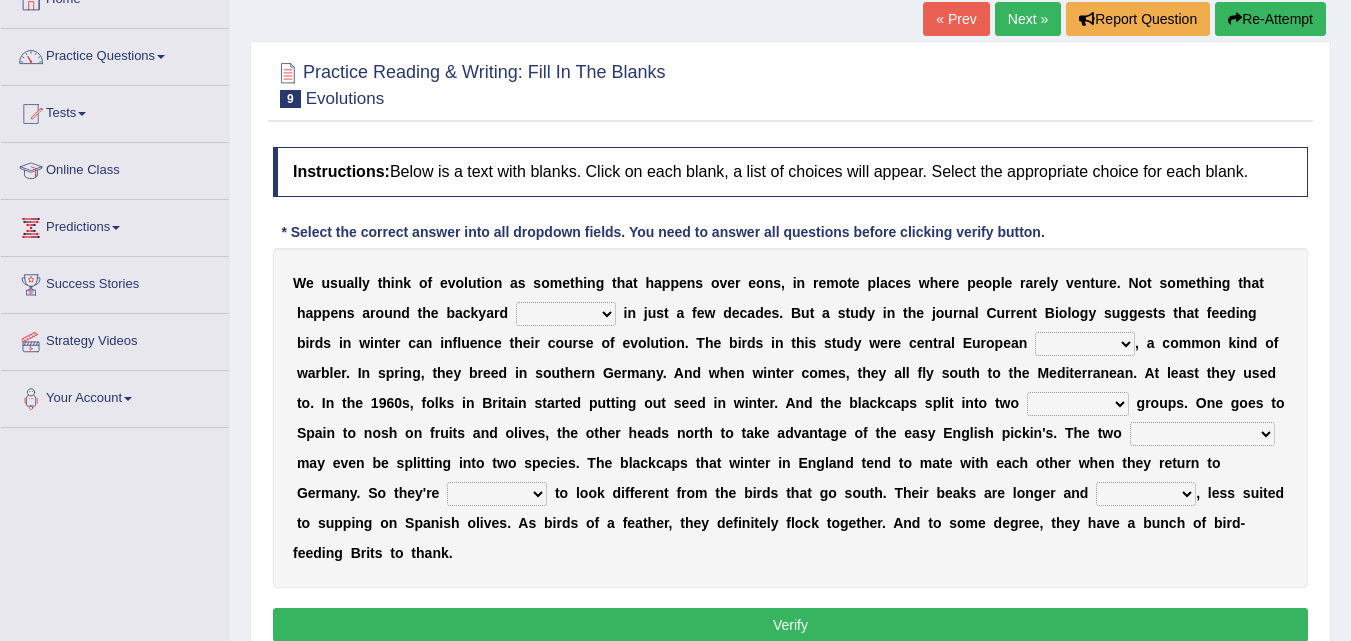 click on "beaver believer birdfeeder phonier" at bounding box center (566, 314) 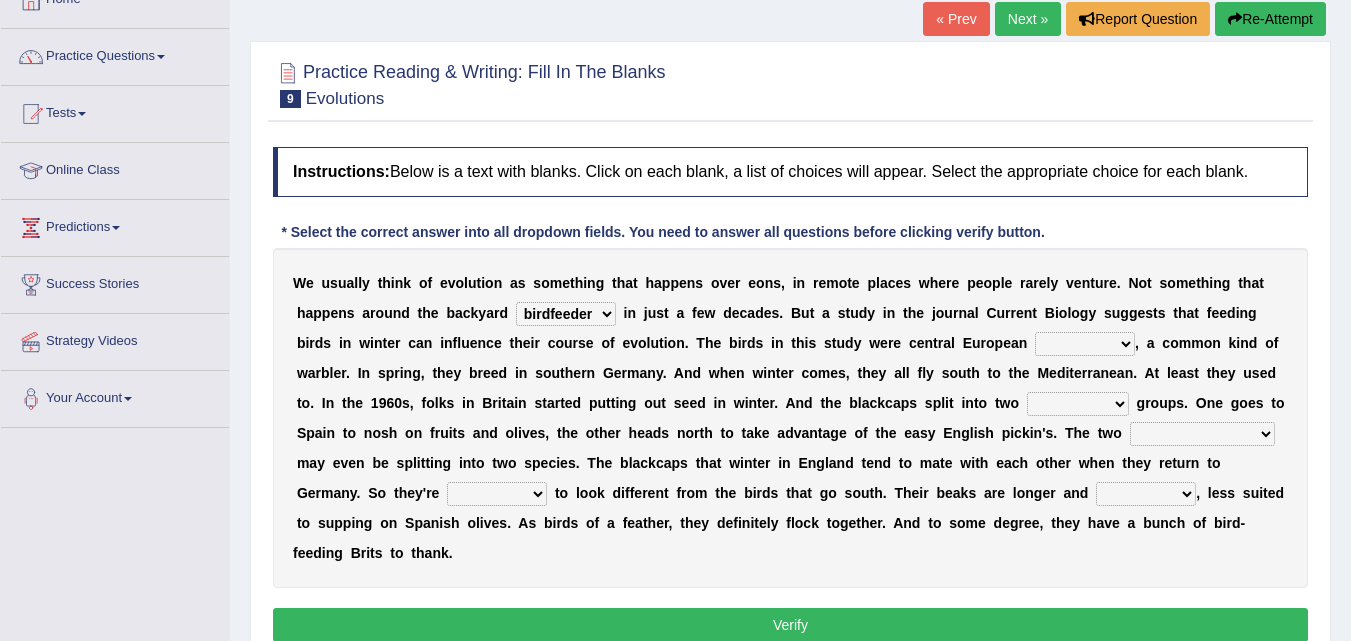 click on "beaver believer birdfeeder phonier" at bounding box center [566, 314] 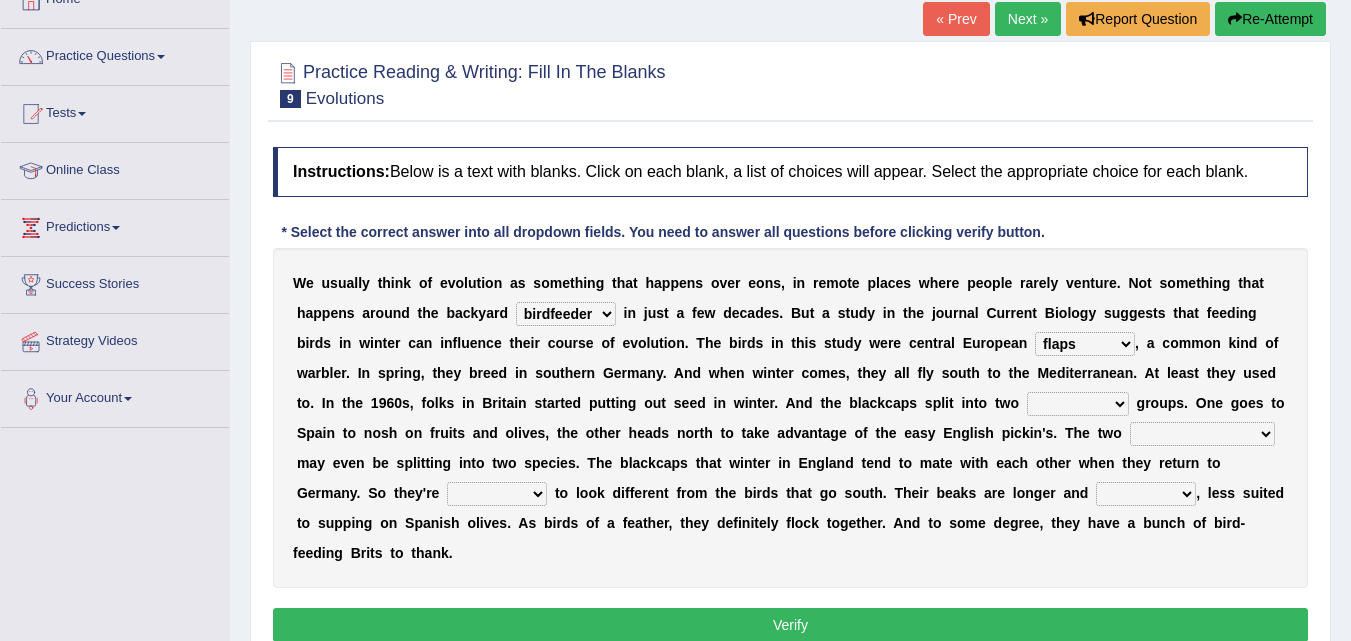 click on "blackcaps pox flaps chats" at bounding box center [1085, 344] 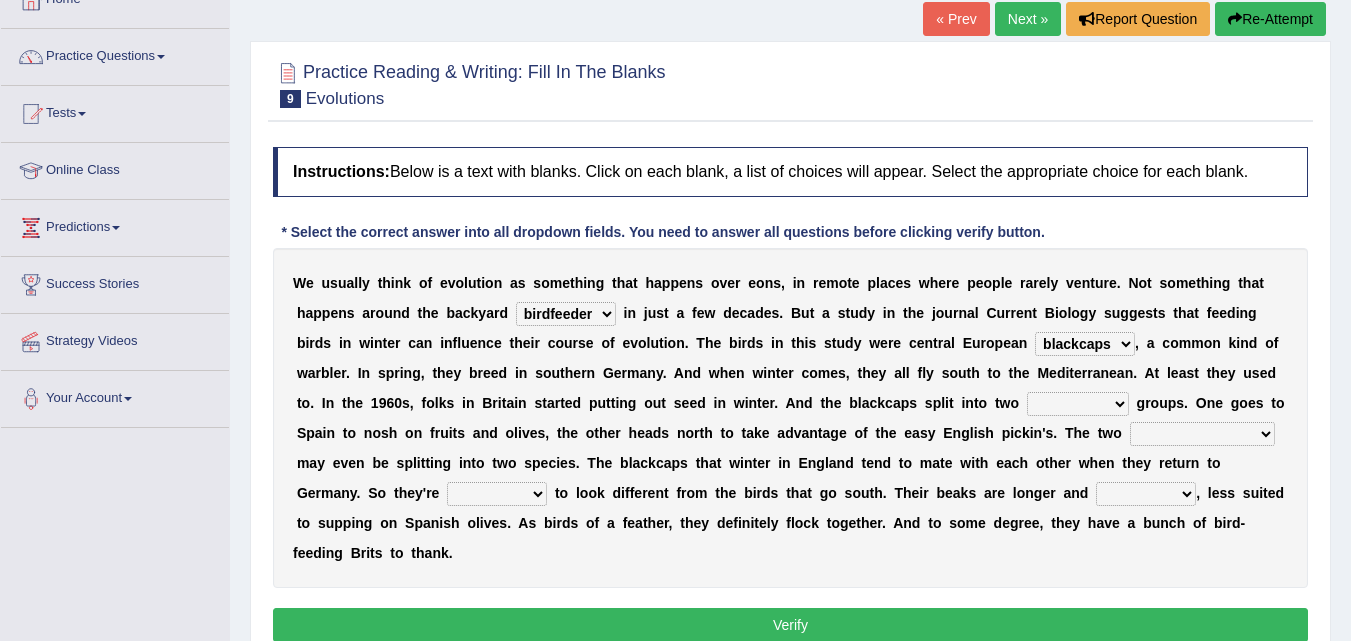 click on "blackcaps pox flaps chats" at bounding box center [1085, 344] 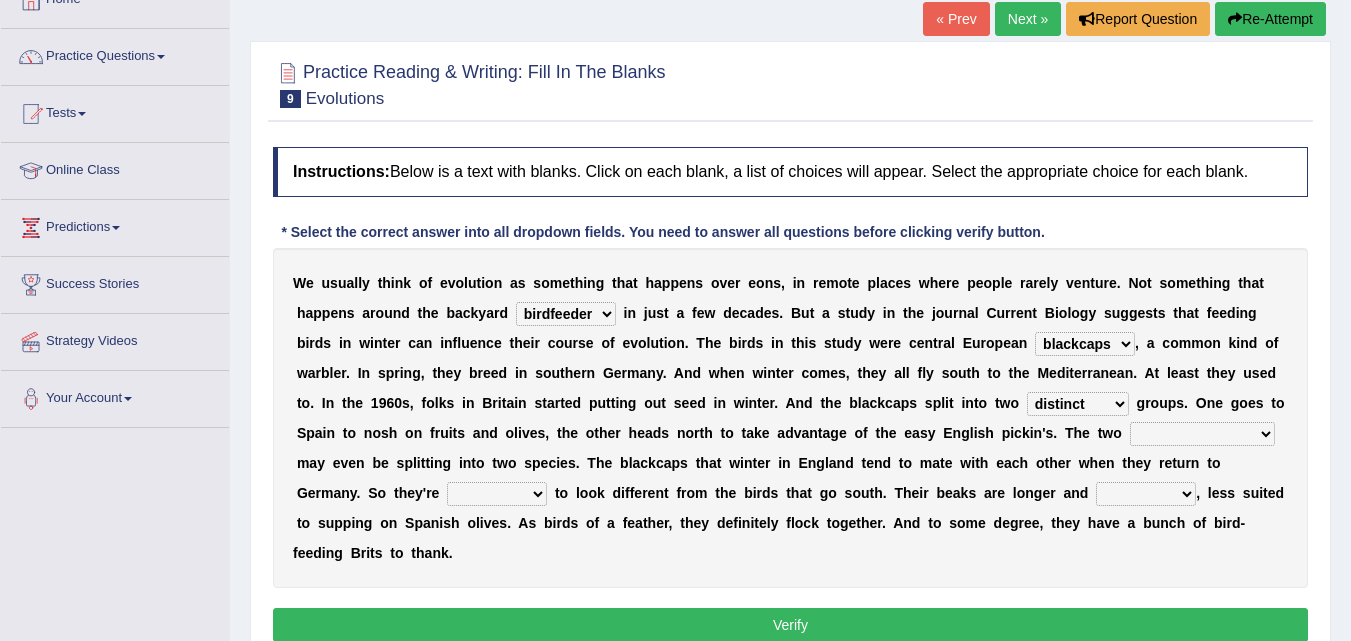 click on "distinct bit disconnect split" at bounding box center [1078, 404] 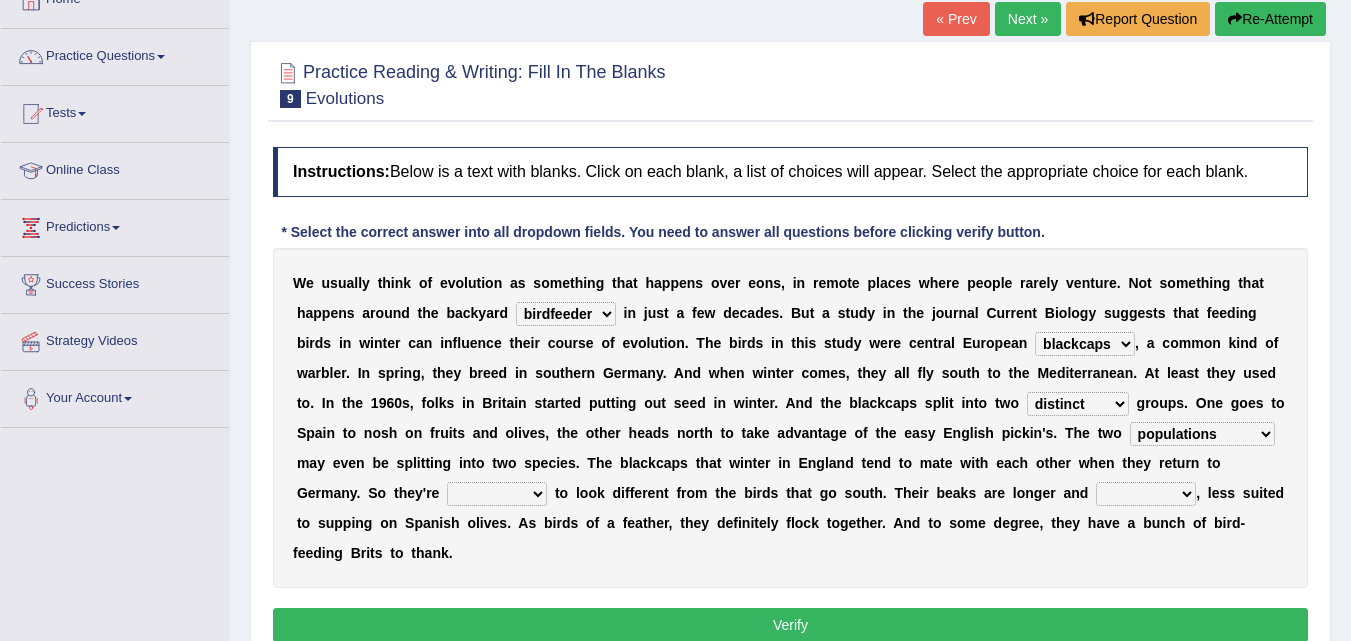 click on "starting blotting wanting padding" at bounding box center (497, 494) 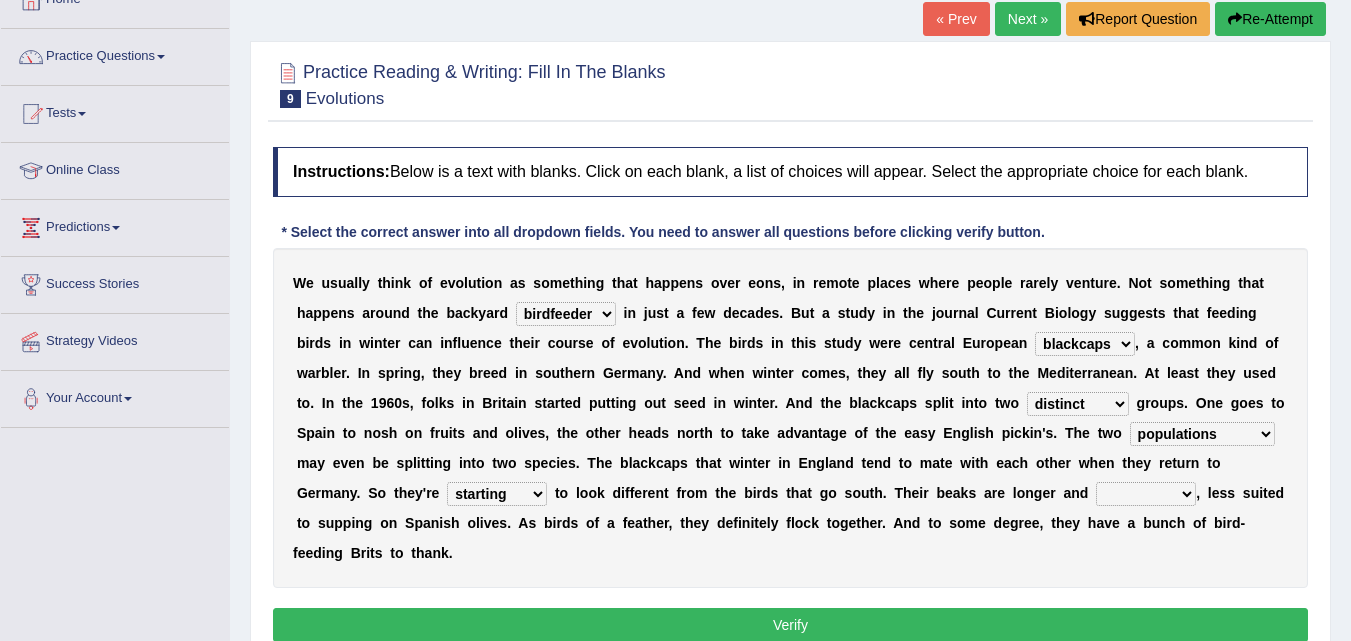 click on "starting blotting wanting padding" at bounding box center [497, 494] 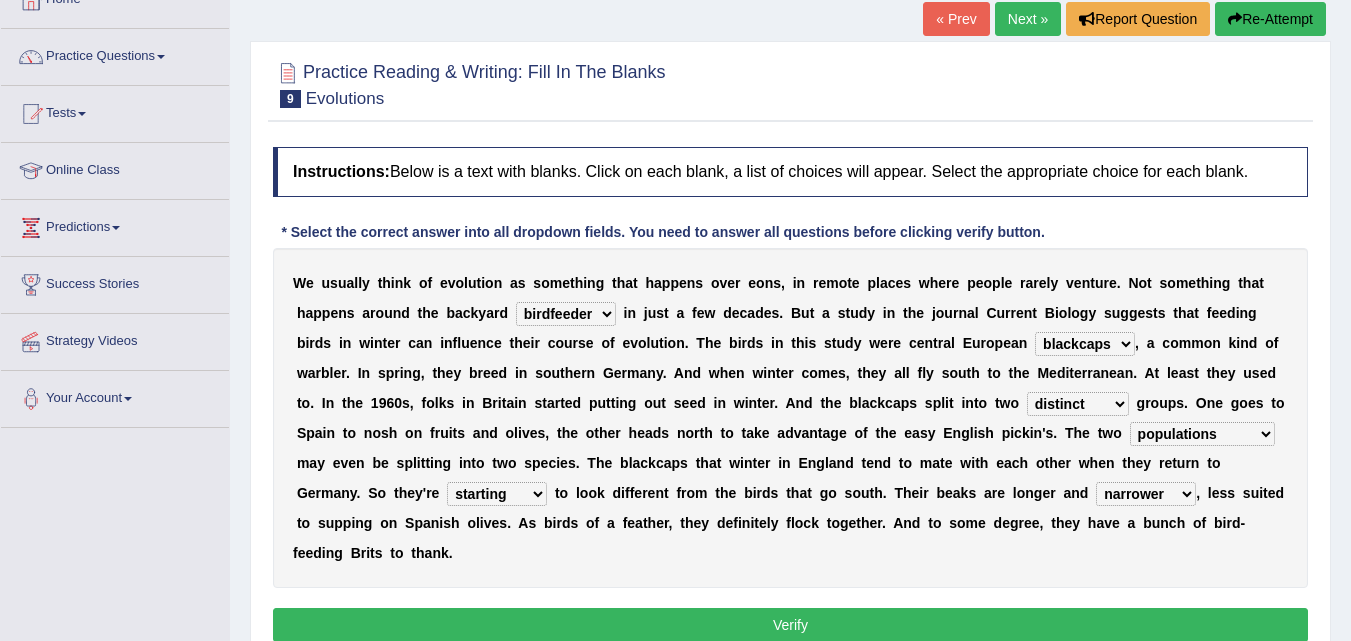 click on "freshwater spillover scheduler narrower" at bounding box center (1146, 494) 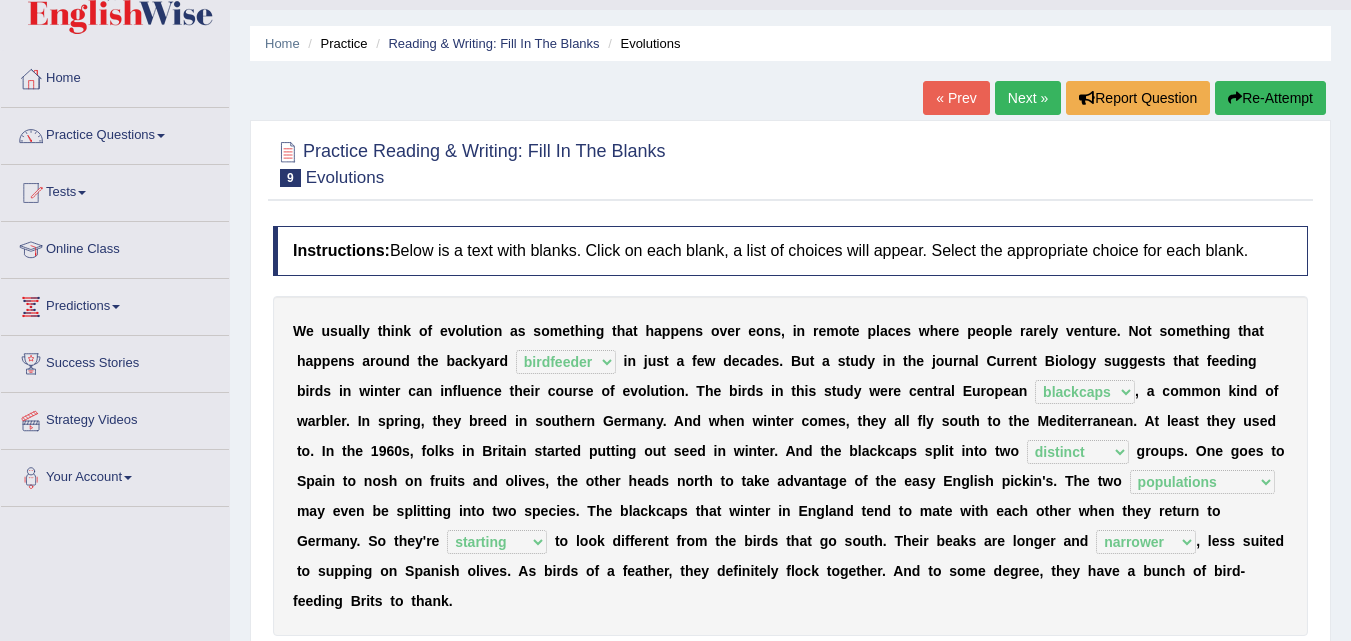 scroll, scrollTop: 41, scrollLeft: 0, axis: vertical 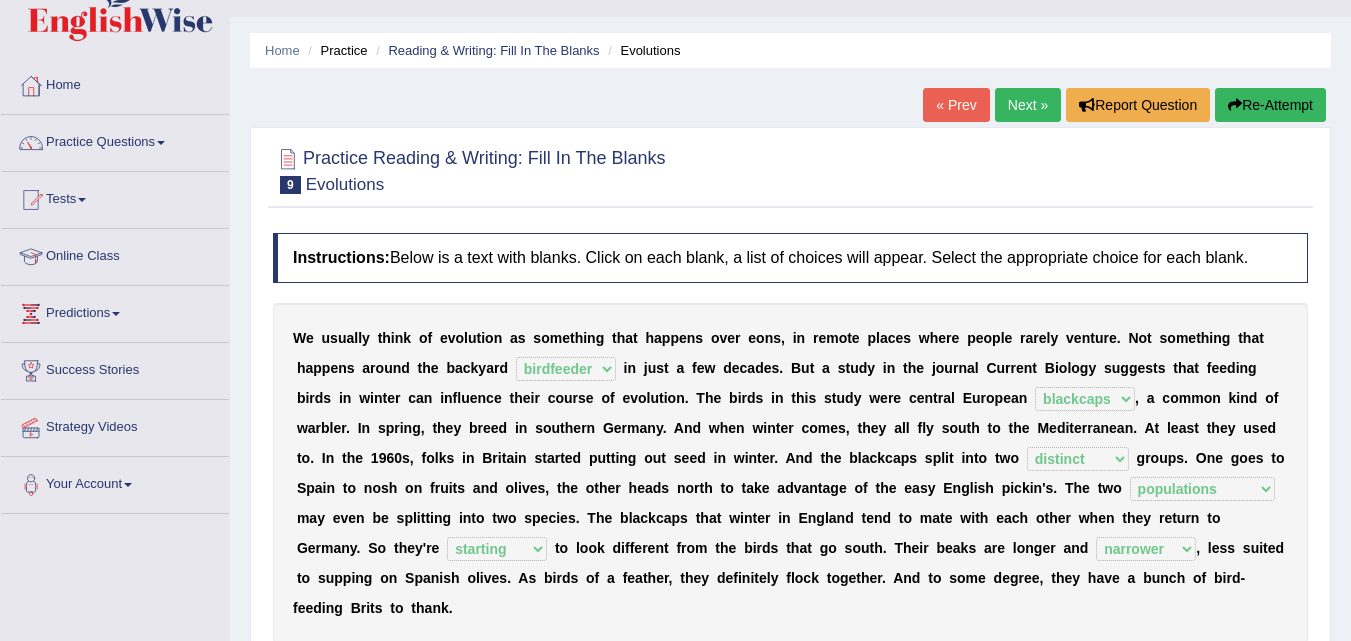 click on "Next »" at bounding box center [1028, 105] 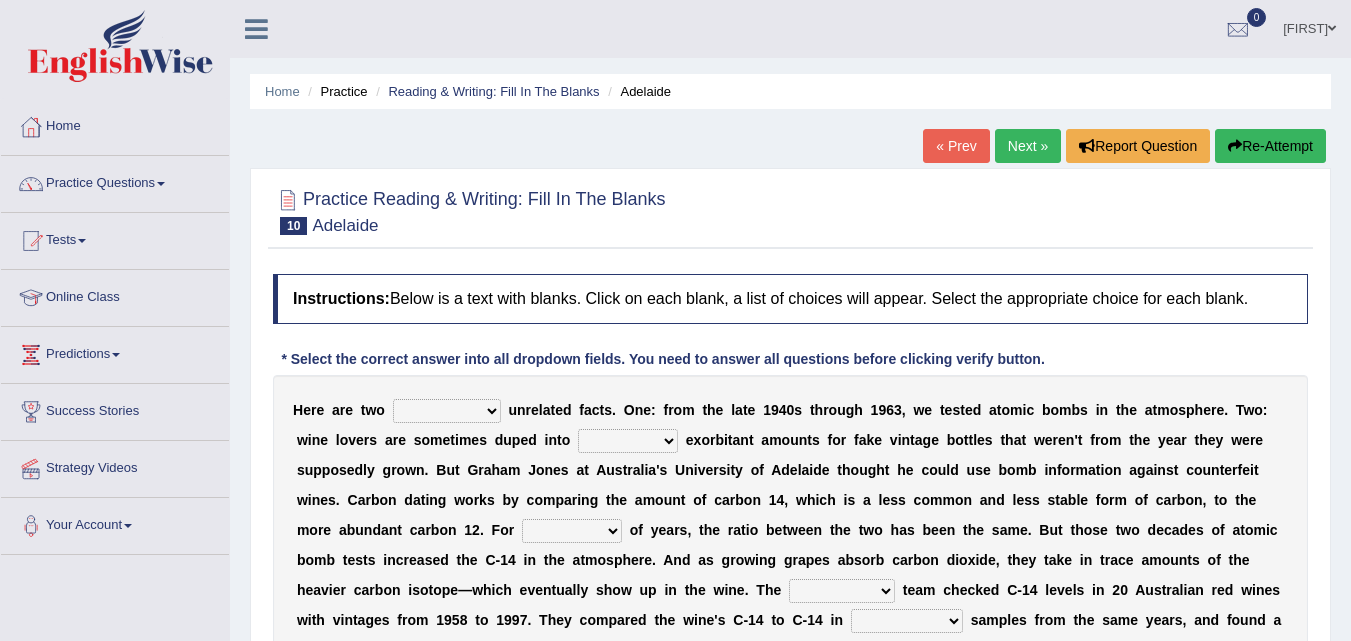 scroll, scrollTop: 56, scrollLeft: 0, axis: vertical 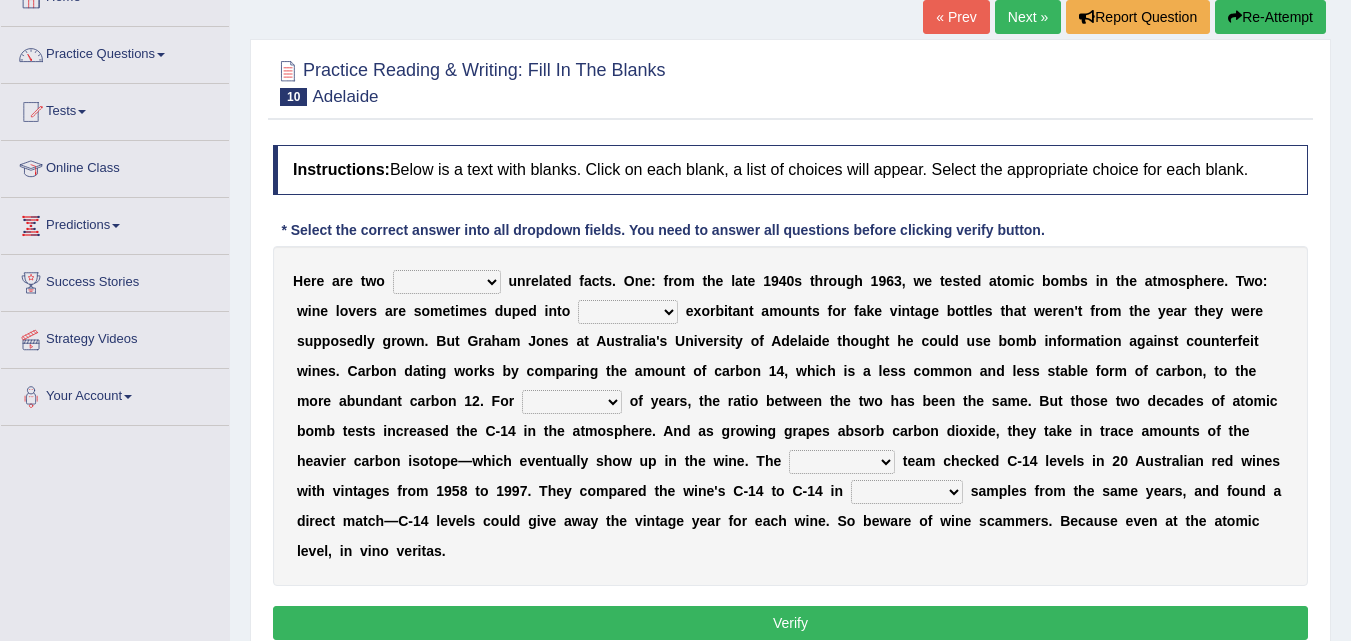 click on "seemingly feelingly endearingly entreatingly" at bounding box center [447, 282] 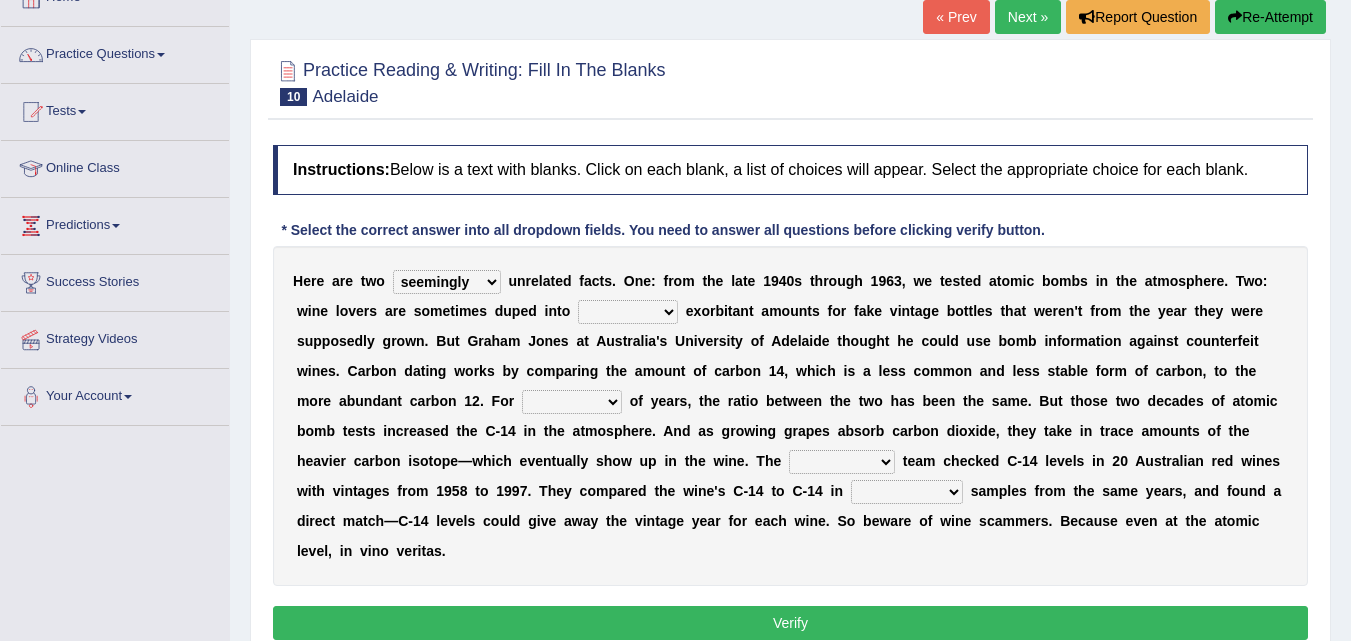 click on "seemingly feelingly endearingly entreatingly" at bounding box center (447, 282) 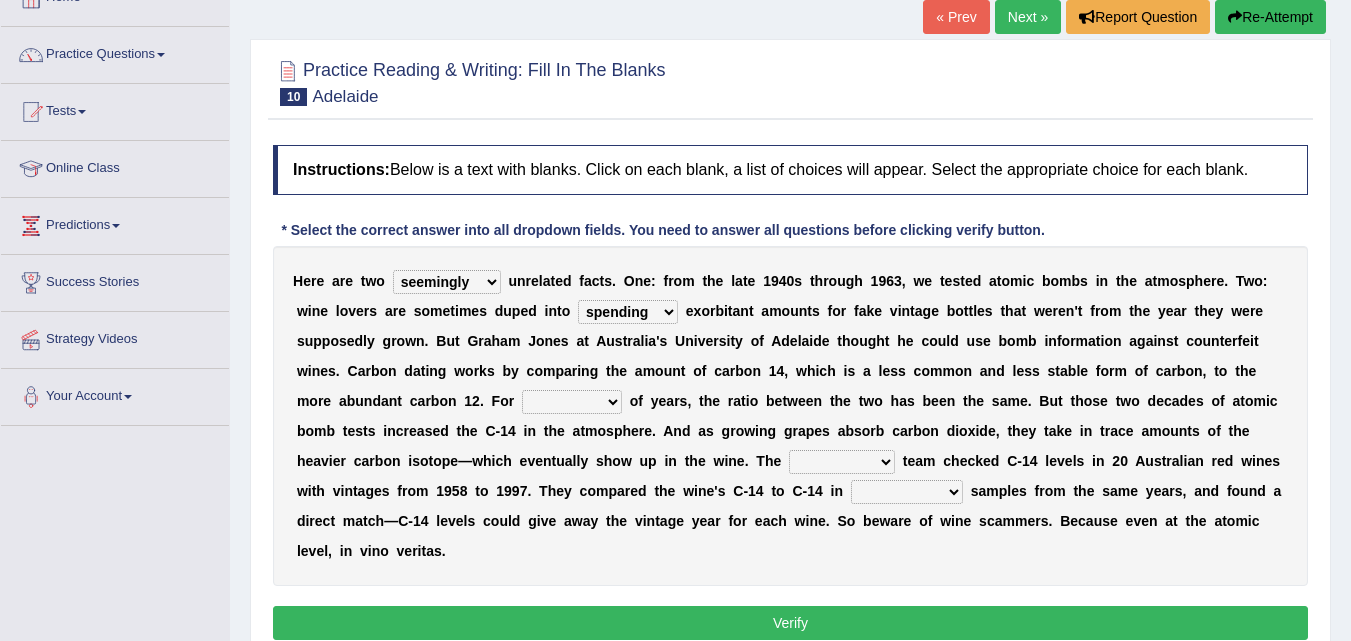 click on "dipping trekking spending swinging" at bounding box center [628, 312] 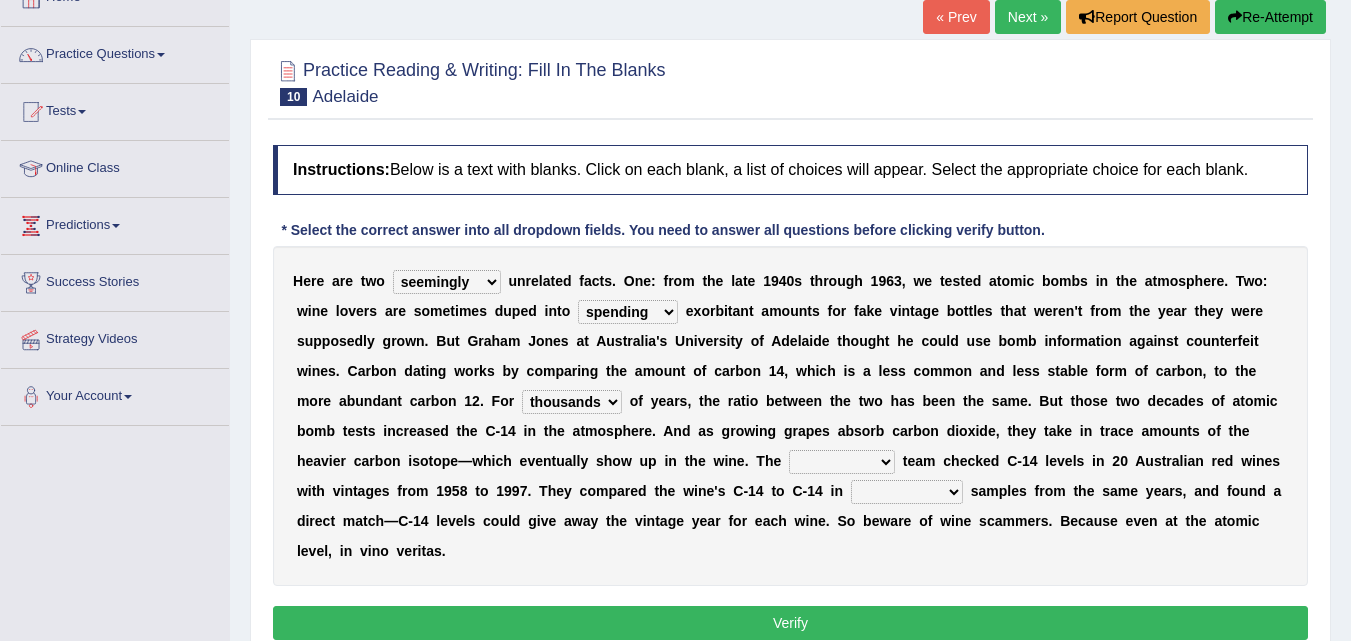 click on "couples much thousands numerous" at bounding box center [572, 402] 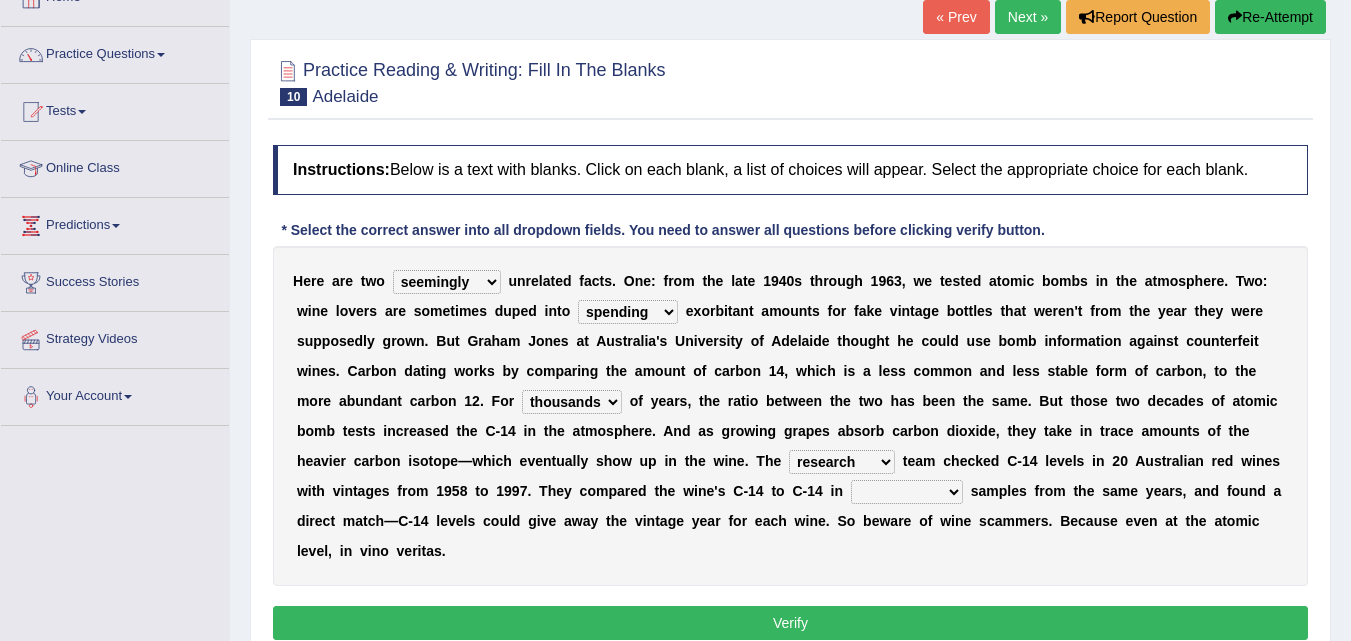 click on "physical atmospheric fluid solid" at bounding box center [907, 492] 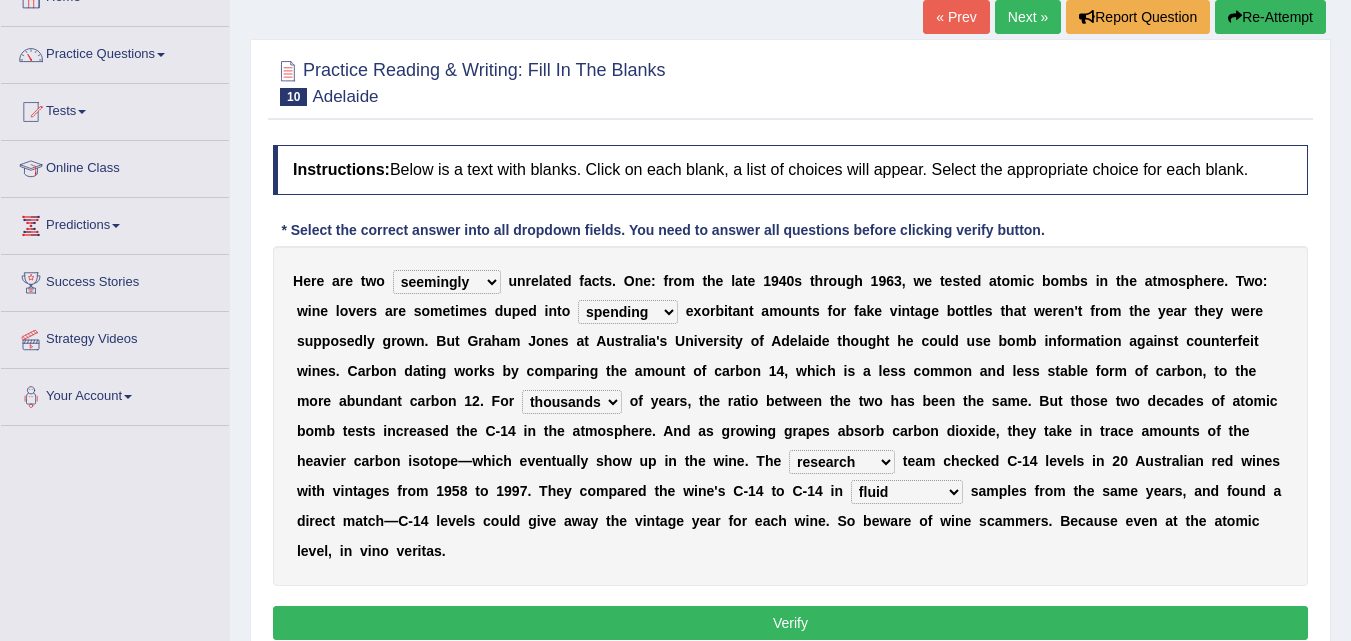 click on "physical atmospheric fluid solid" at bounding box center [907, 492] 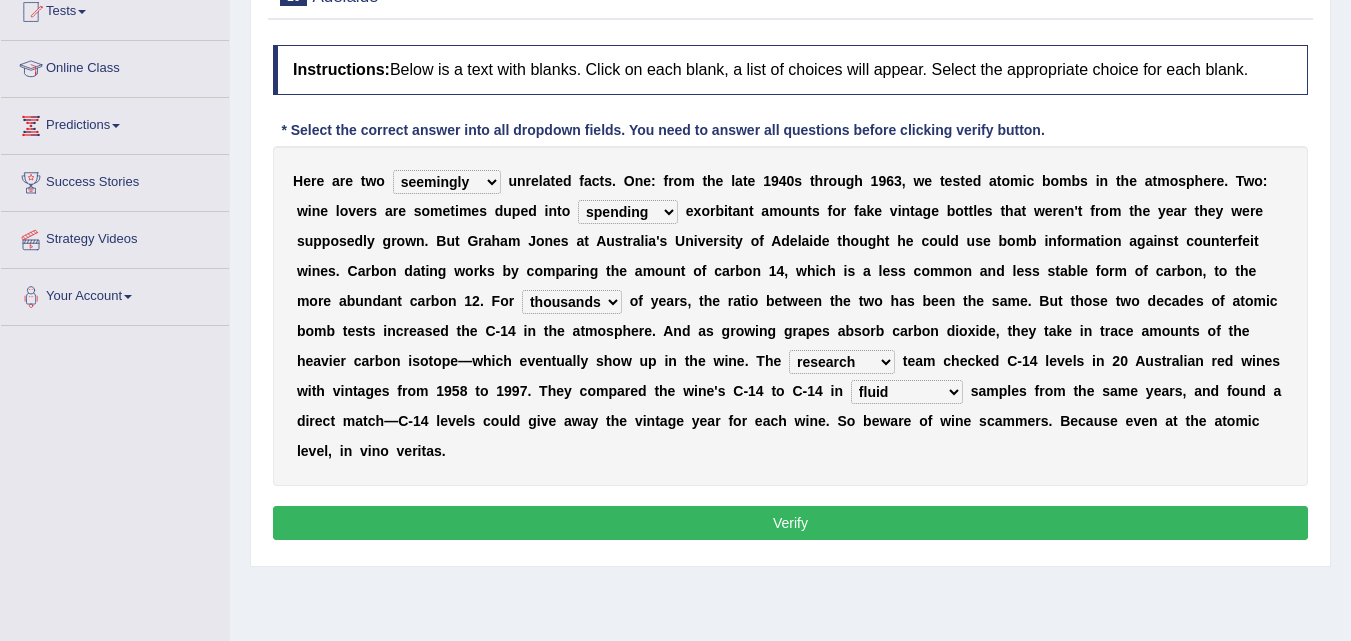 click on "Verify" at bounding box center (790, 523) 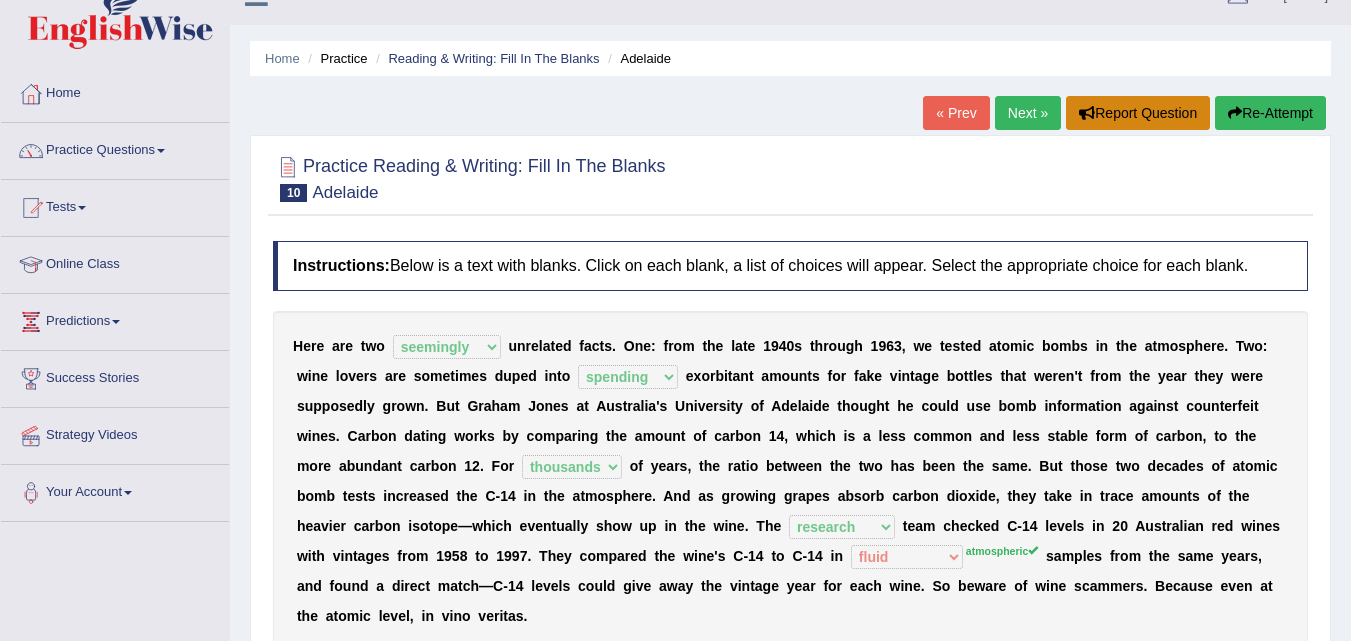 scroll, scrollTop: 32, scrollLeft: 0, axis: vertical 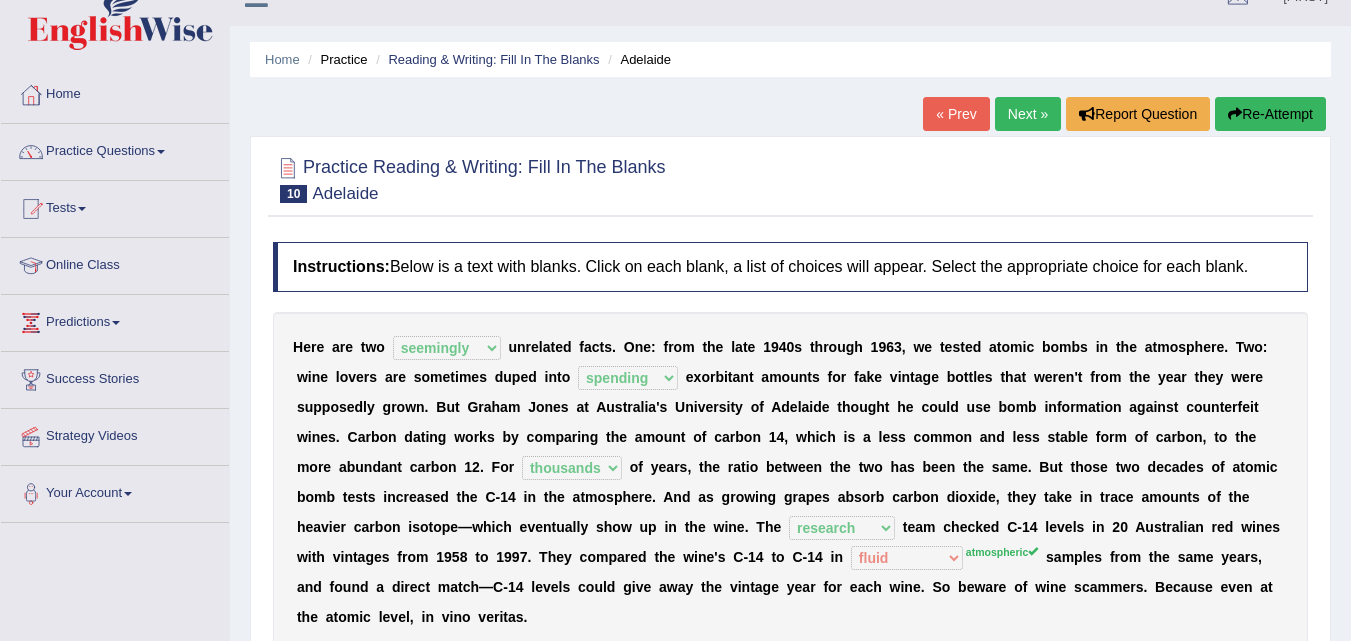 click on "Next »" at bounding box center (1028, 114) 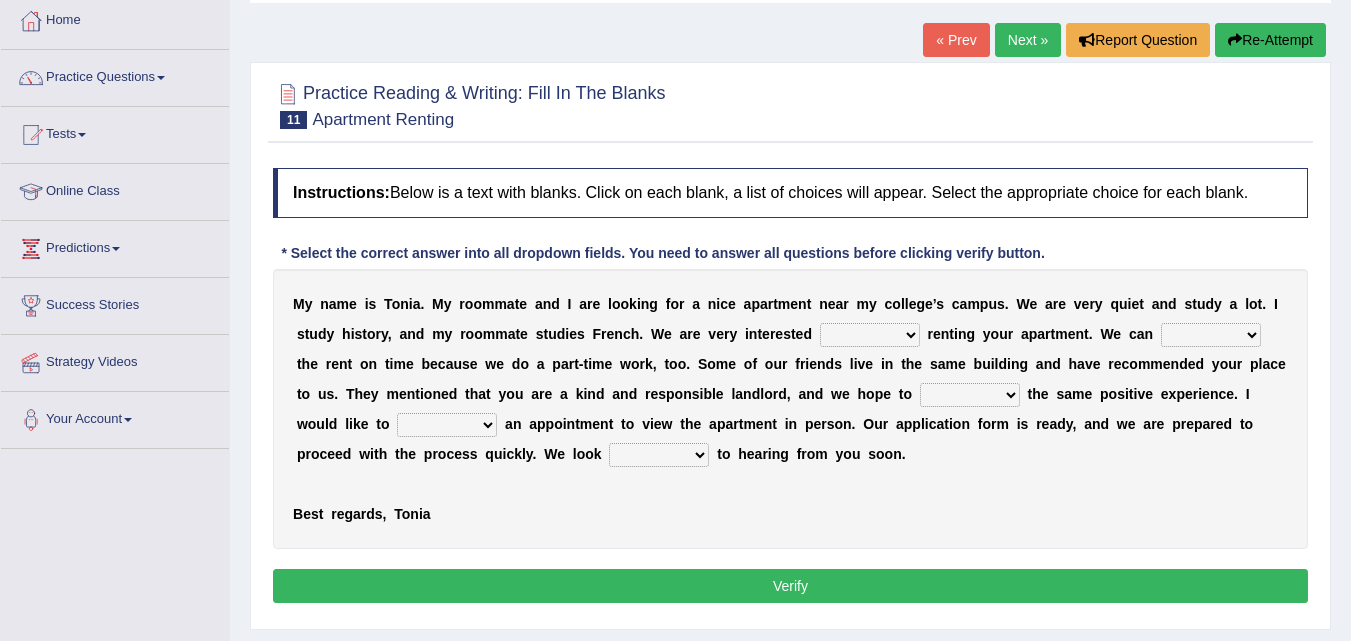 scroll, scrollTop: 107, scrollLeft: 0, axis: vertical 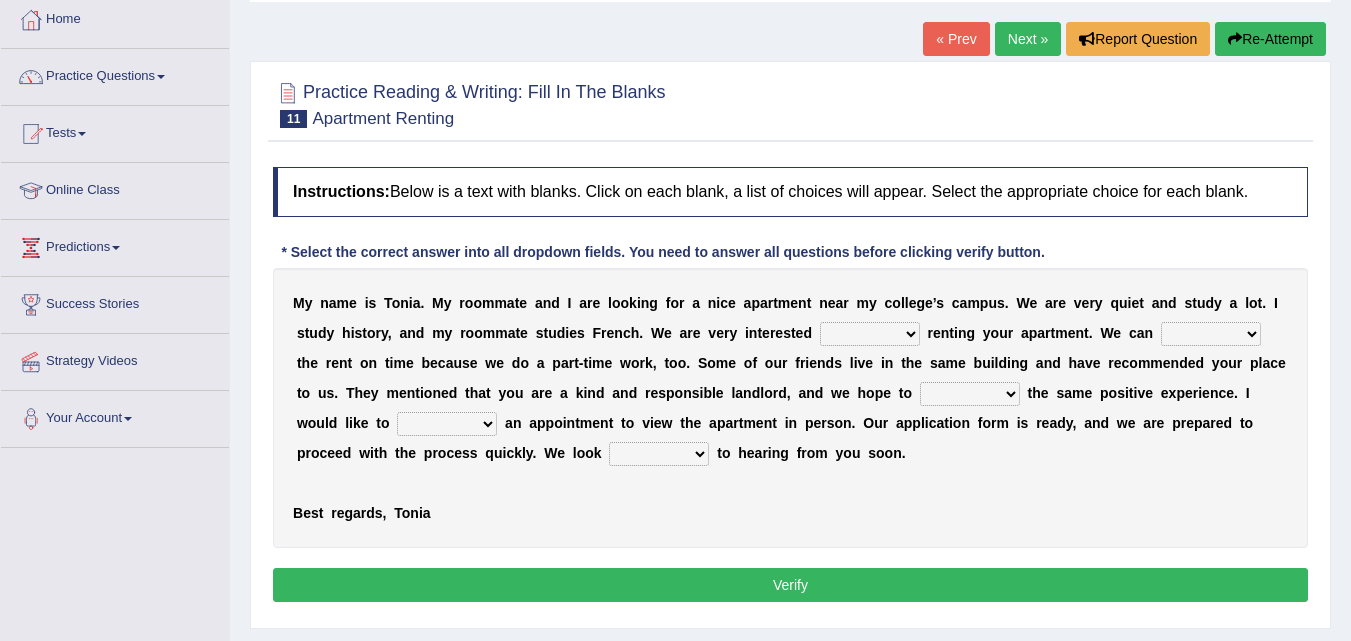 click on "for about at in" at bounding box center [870, 334] 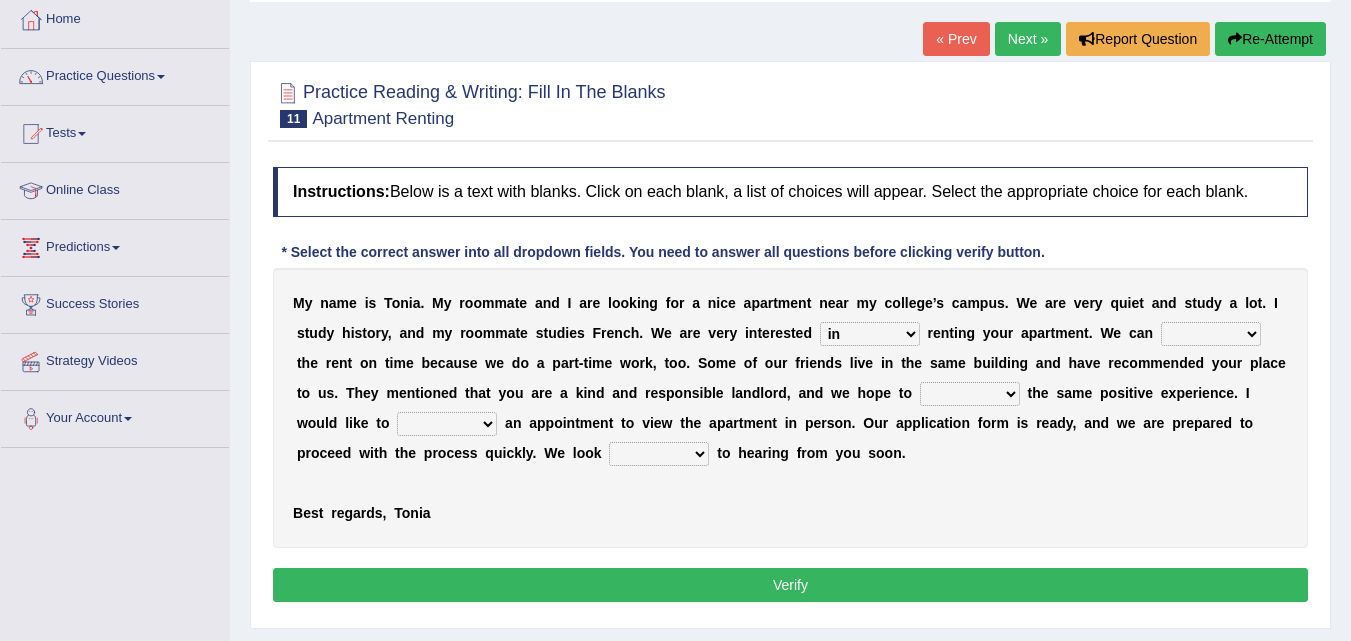 click on "for about at in" at bounding box center (870, 334) 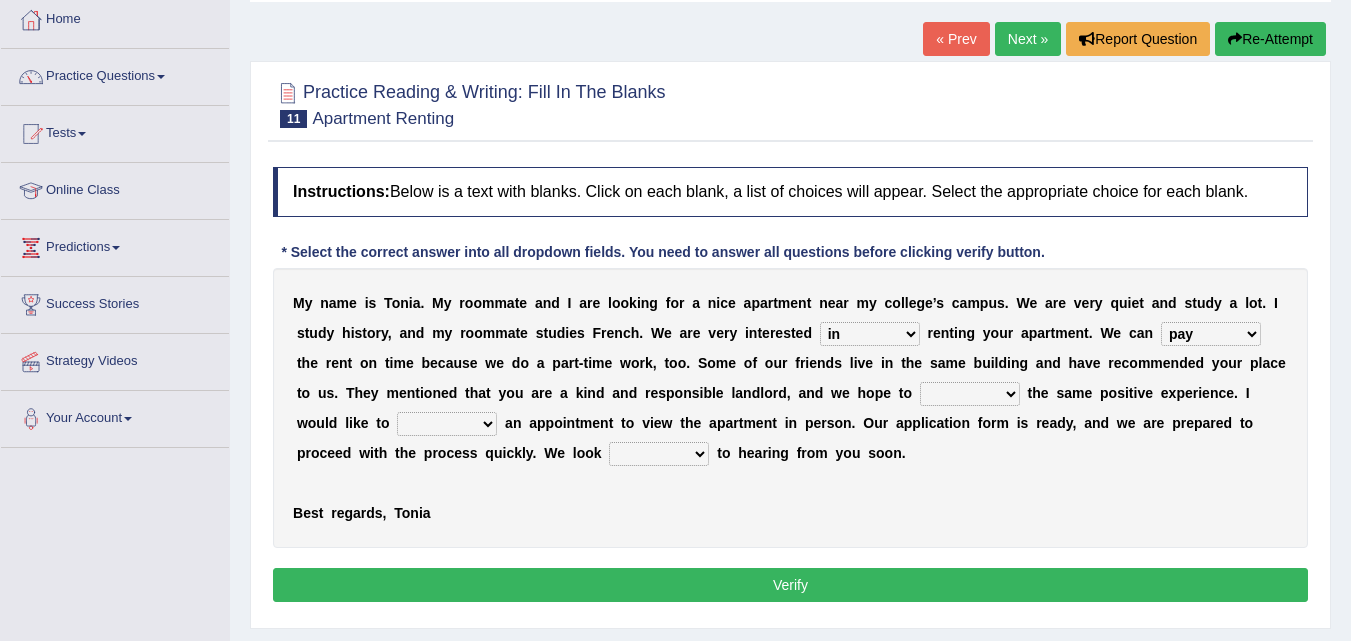 click on "afford get pay bring" at bounding box center [1211, 334] 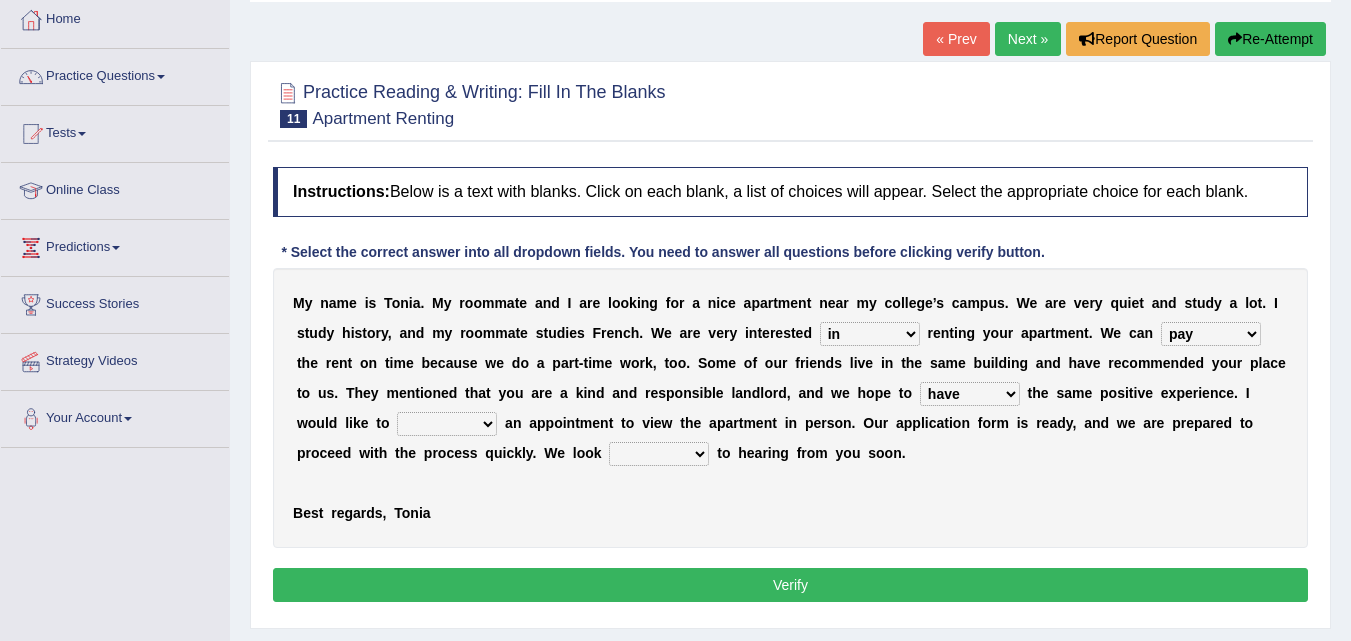 click on "form meet have decide" at bounding box center (970, 394) 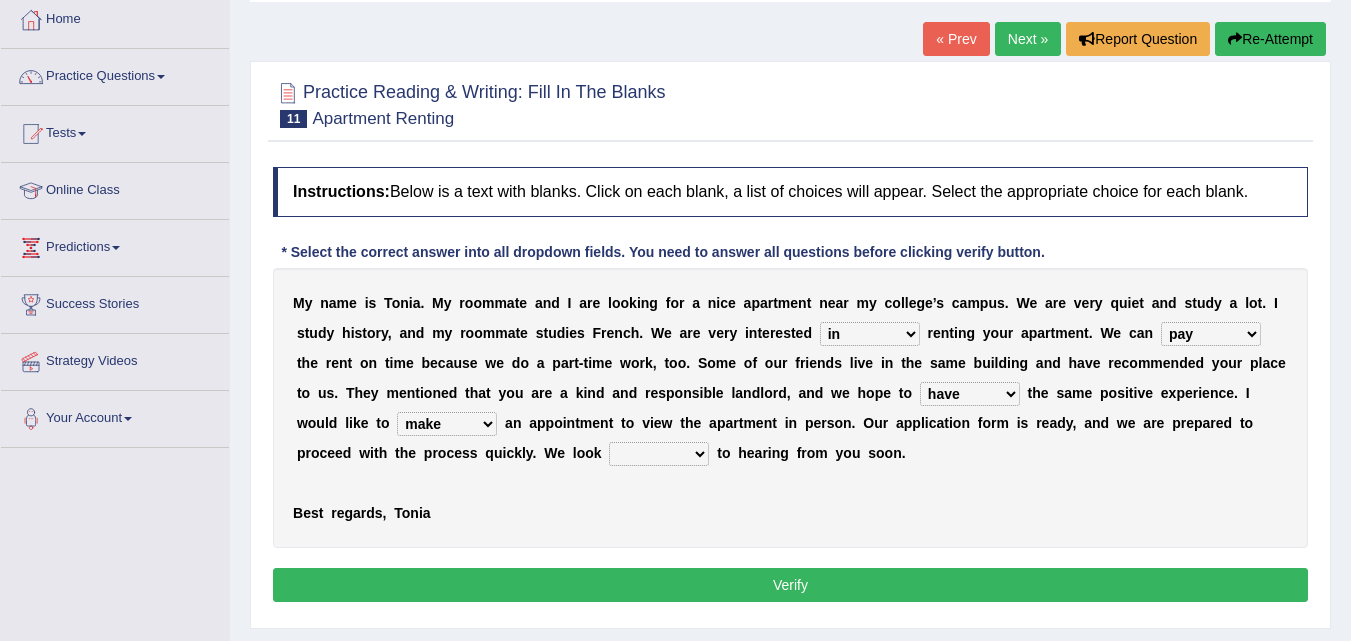 click on "own recall revise make" at bounding box center [447, 424] 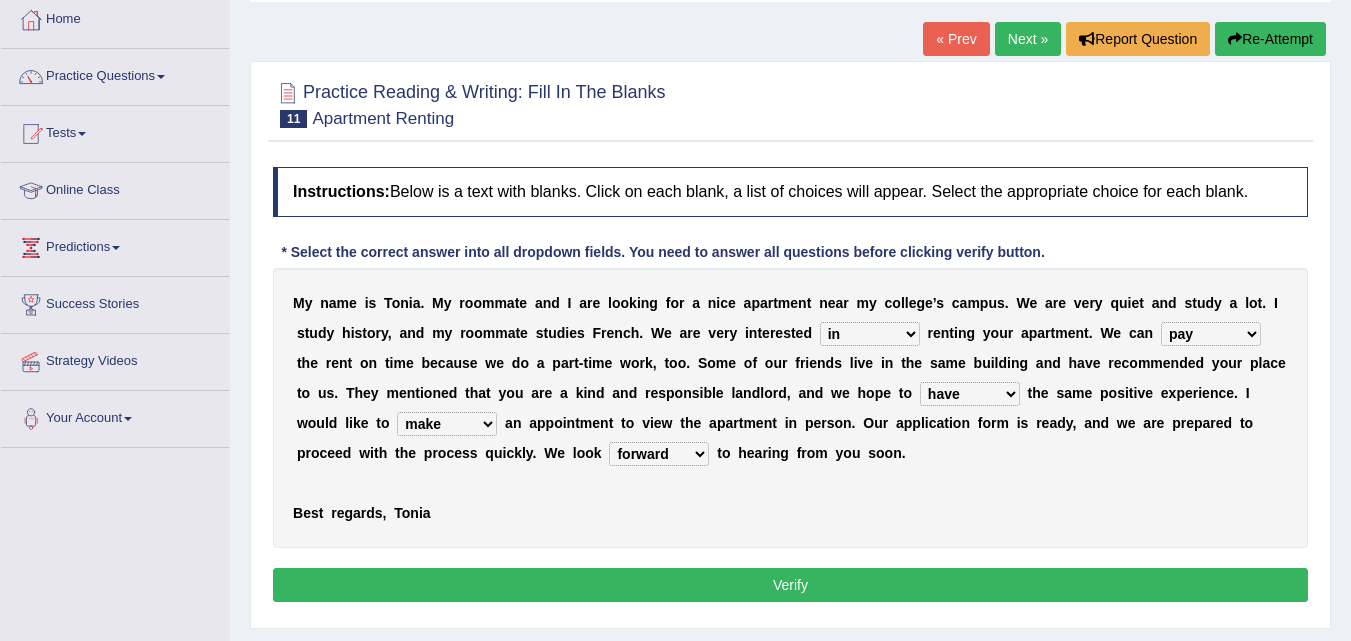 click on "around out in forward" at bounding box center (659, 454) 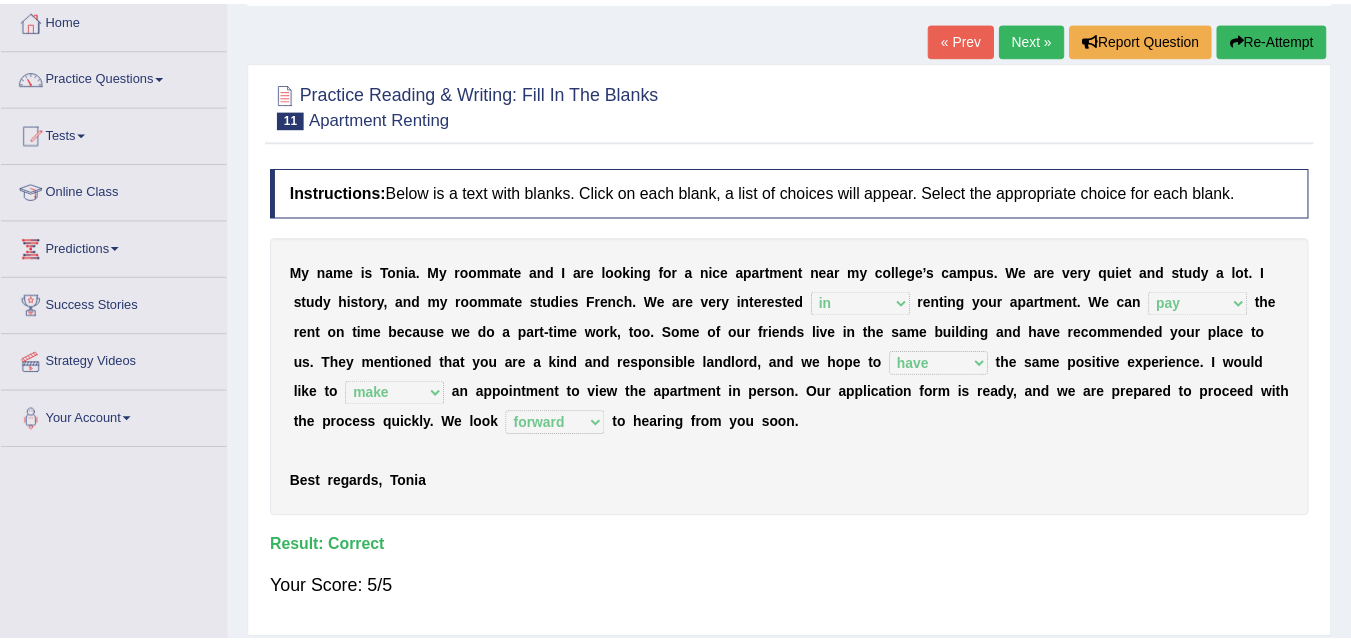 scroll, scrollTop: 92, scrollLeft: 0, axis: vertical 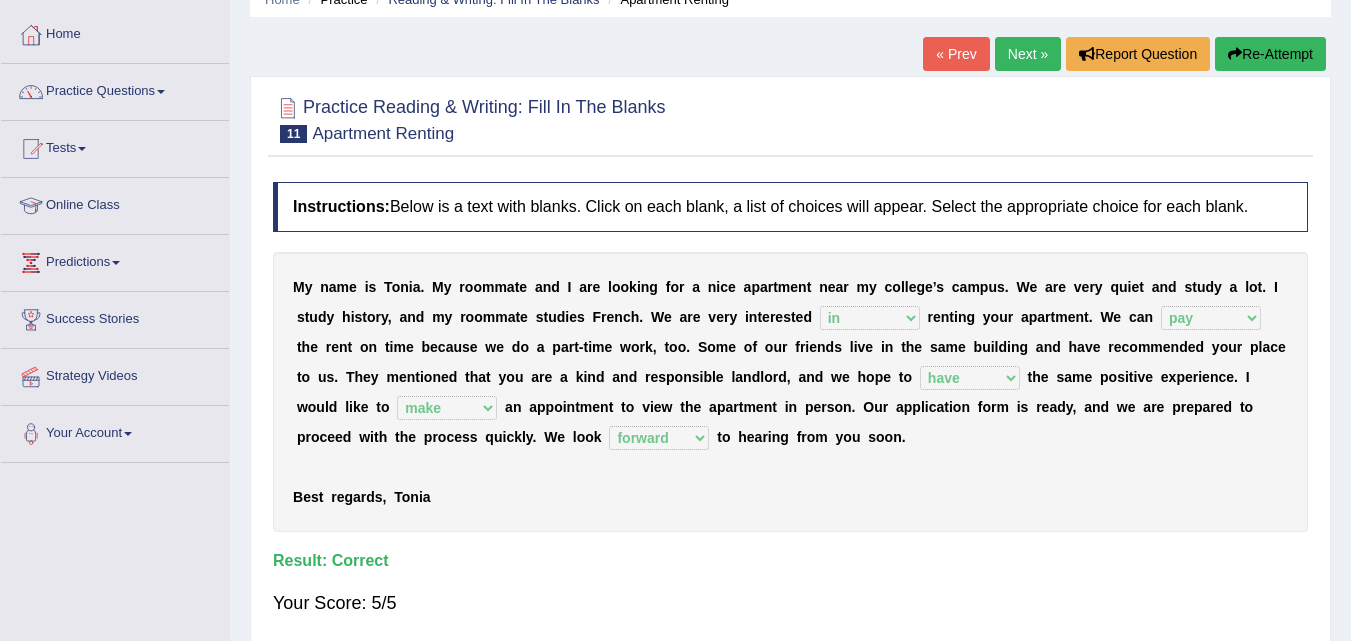 click on "Next »" at bounding box center (1028, 54) 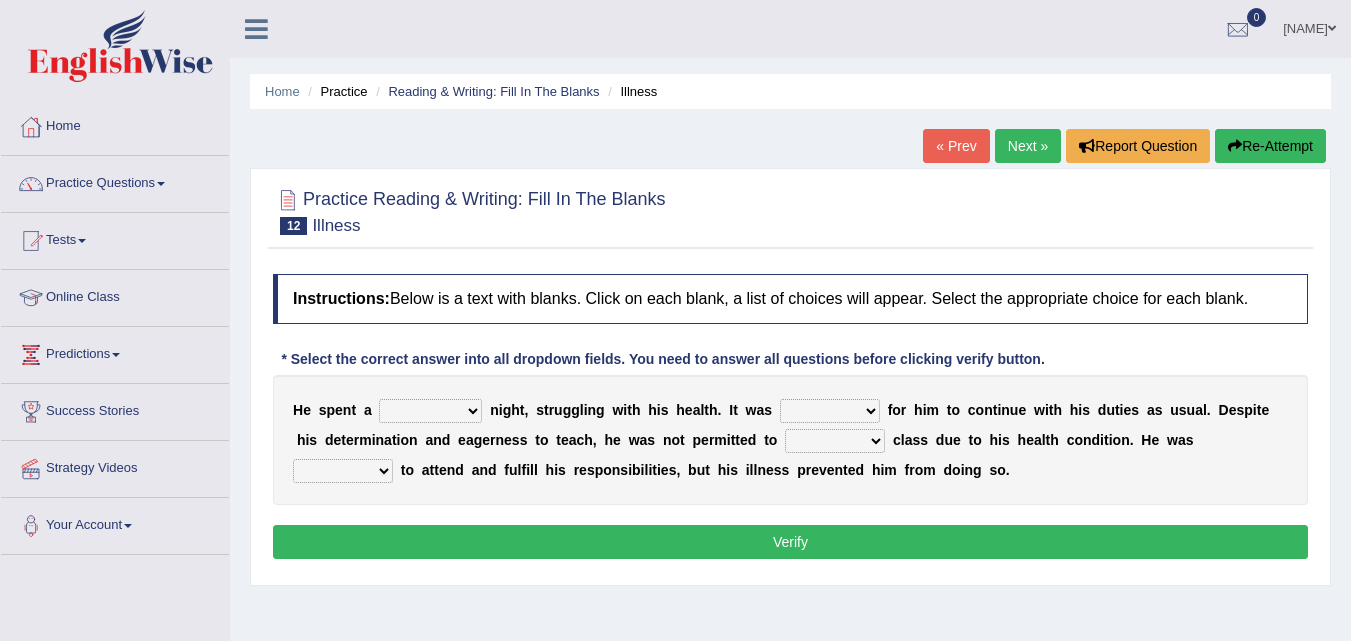 scroll, scrollTop: 68, scrollLeft: 0, axis: vertical 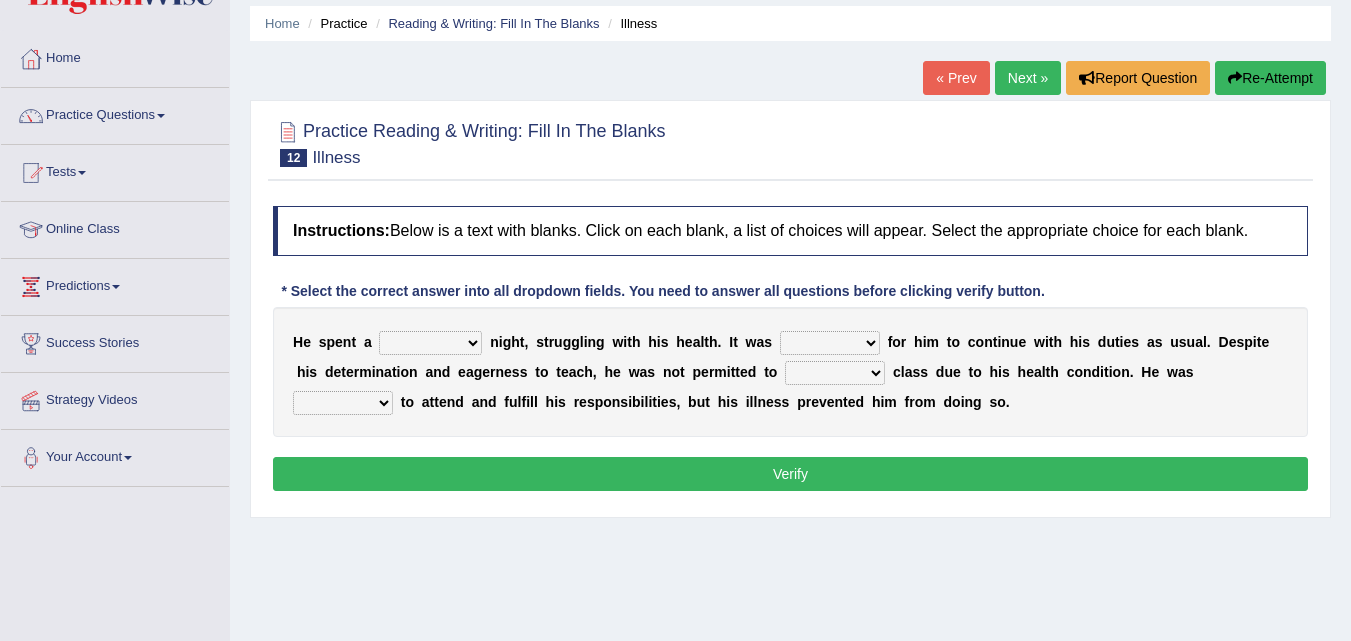 click on "cheerful restful meaningful painful" at bounding box center (430, 343) 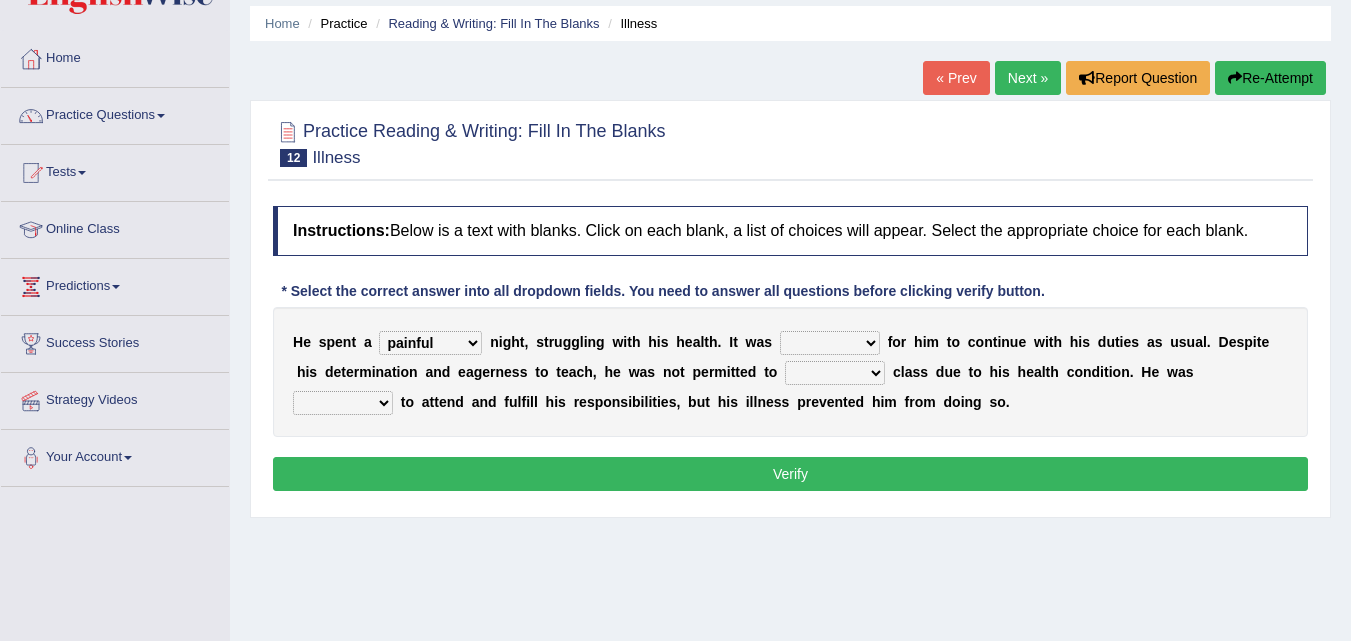 click on "cheerful restful meaningful painful" at bounding box center [430, 343] 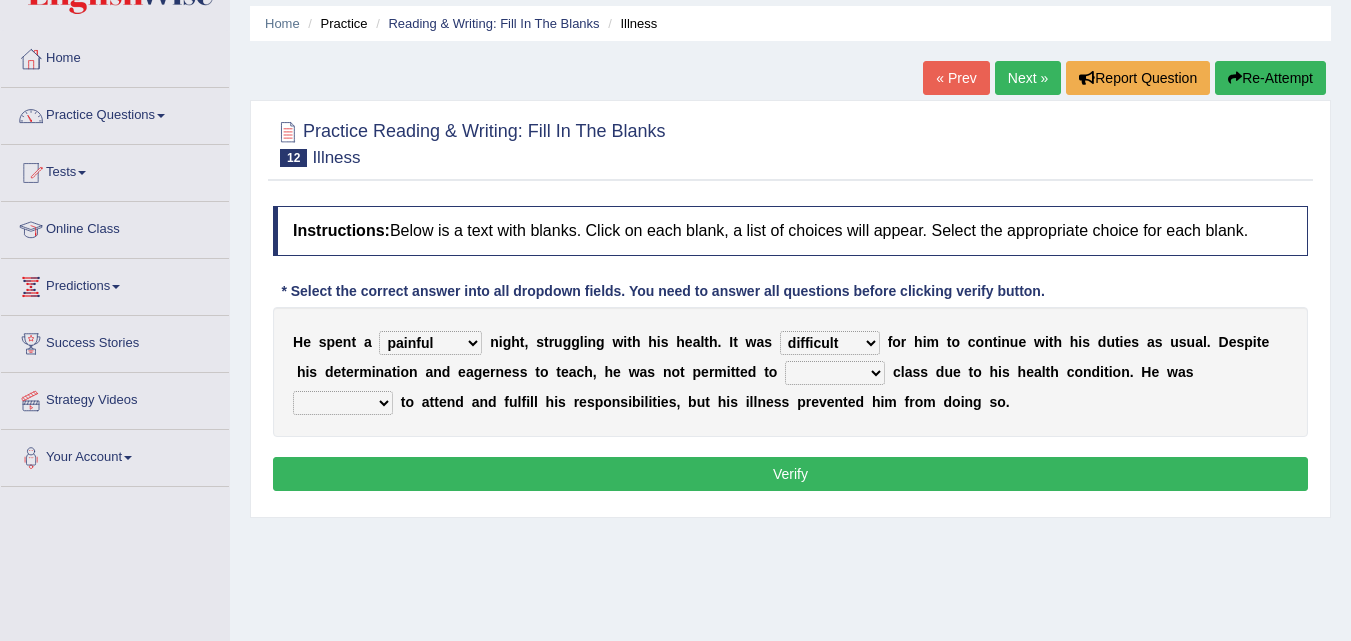 click on "enjoyable simple difficult natural" at bounding box center [830, 343] 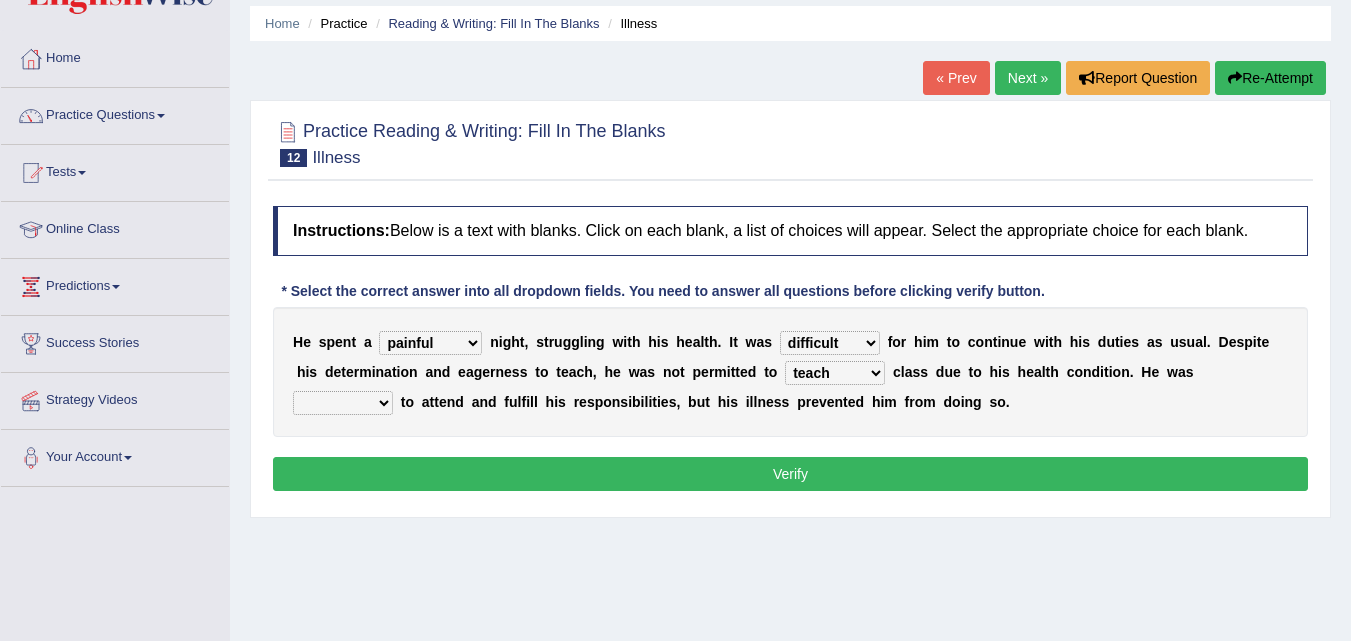 click on "teach leave cancel attend" at bounding box center (835, 373) 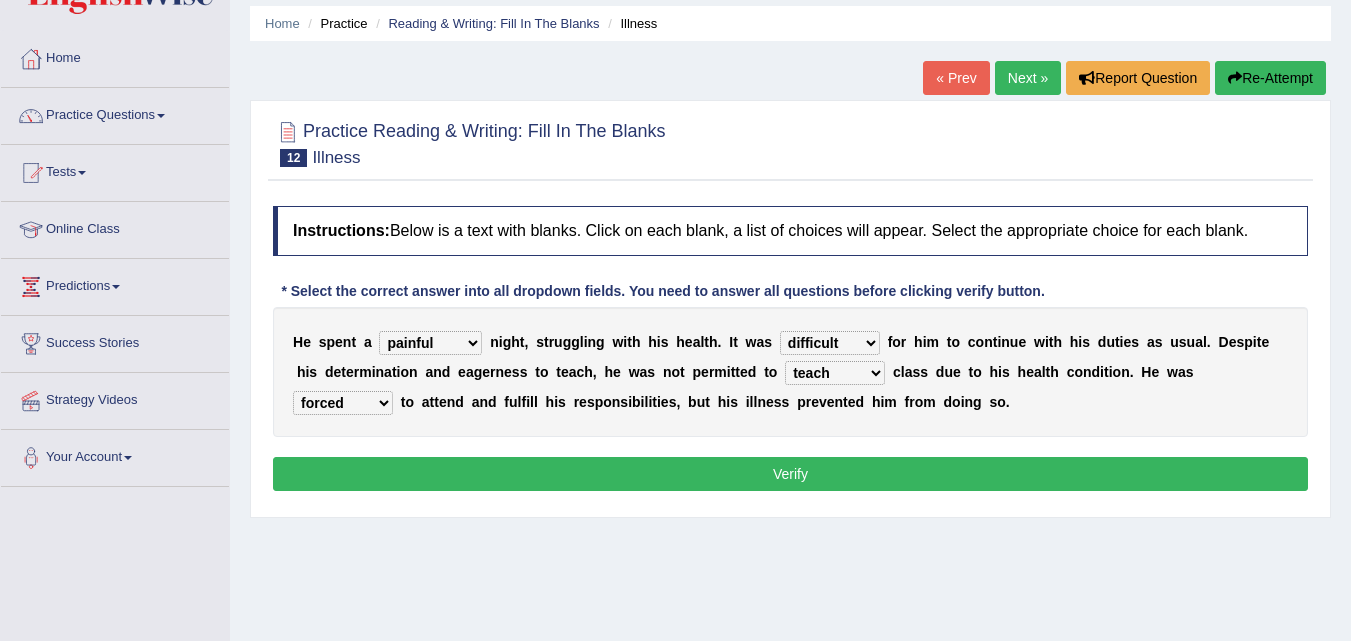 click on "anxious forced lazy happy" at bounding box center [343, 403] 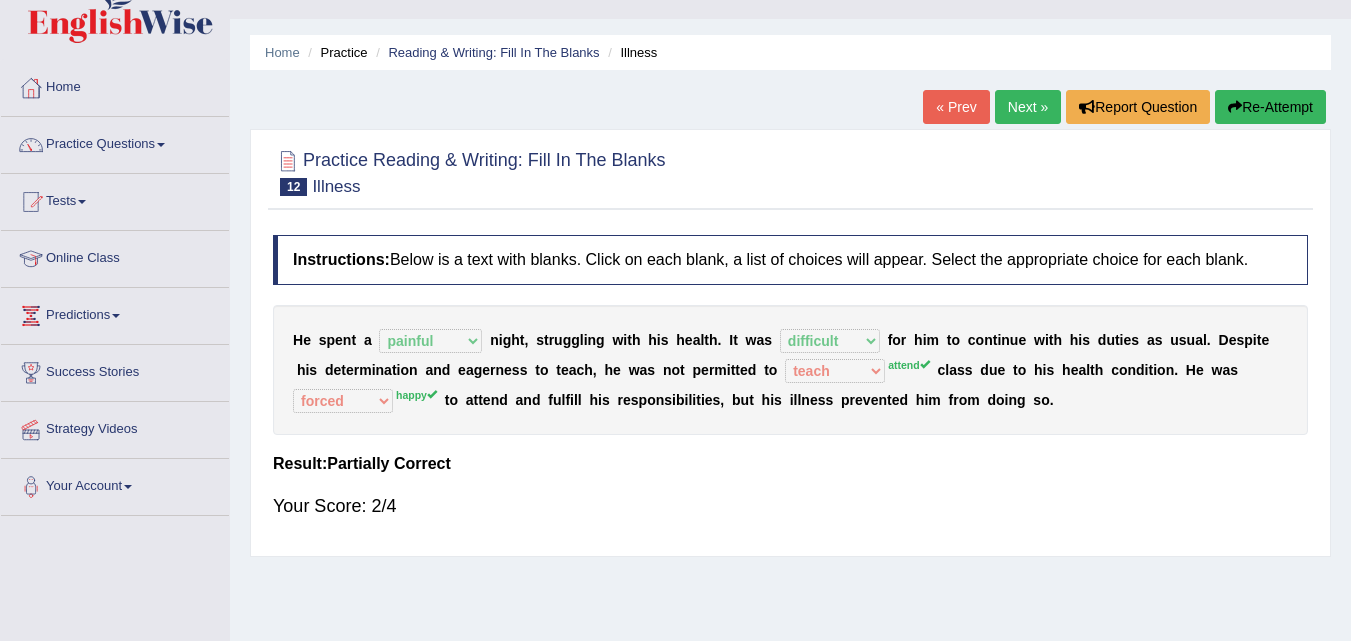 scroll, scrollTop: 0, scrollLeft: 0, axis: both 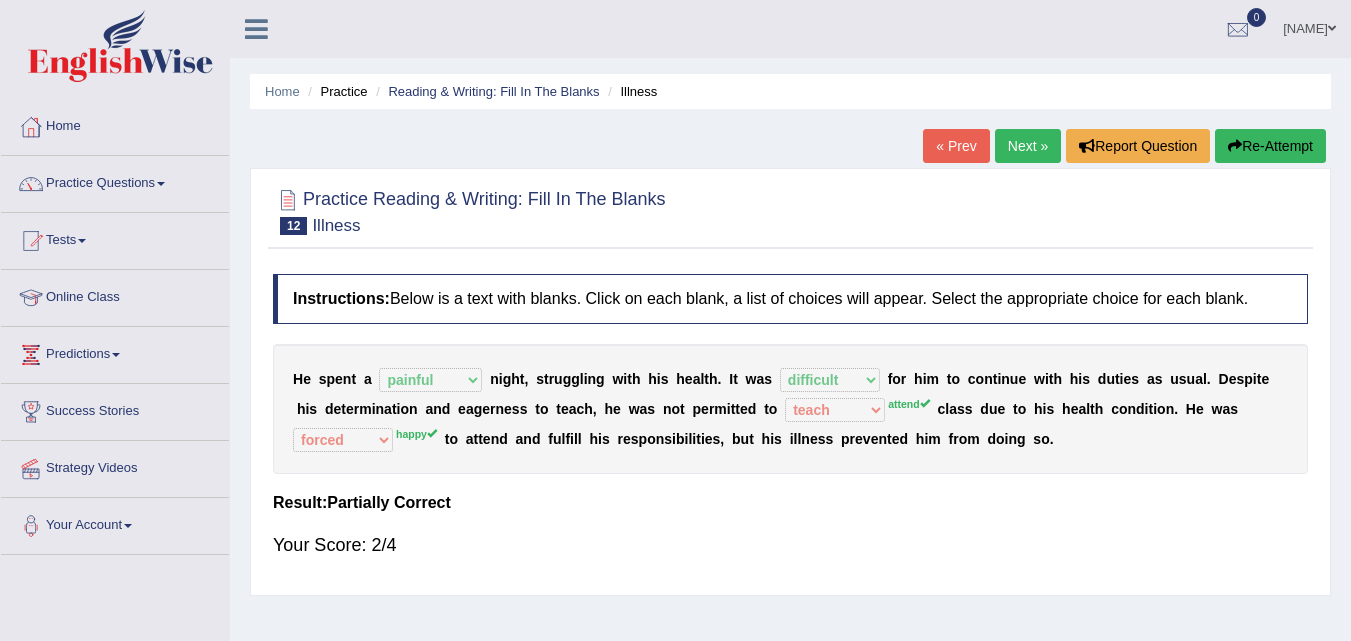 click on "Next »" at bounding box center (1028, 146) 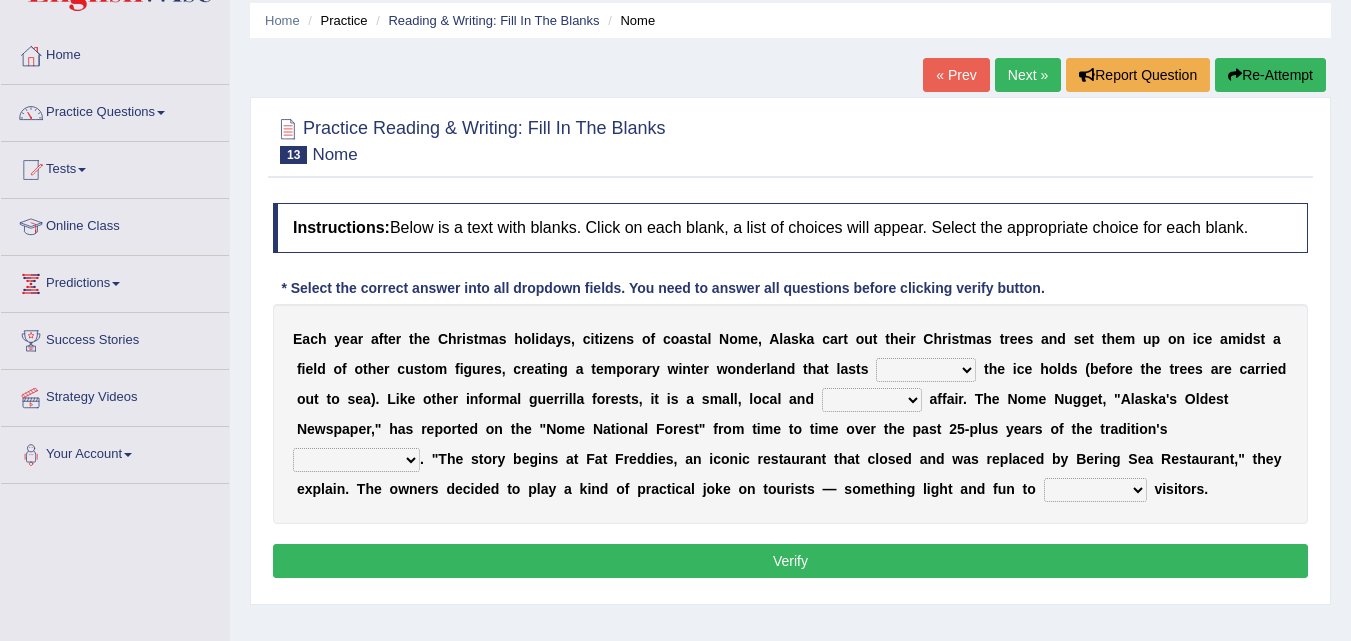 scroll, scrollTop: 71, scrollLeft: 0, axis: vertical 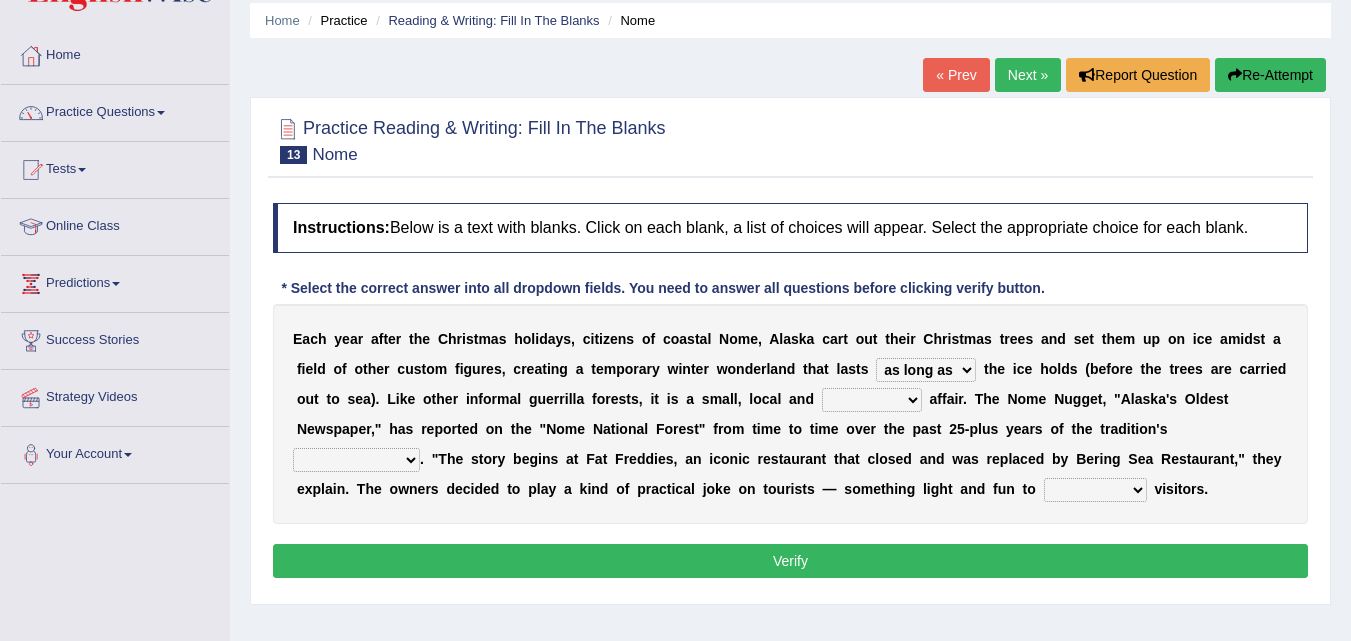 click on "as long as before after although" at bounding box center [926, 370] 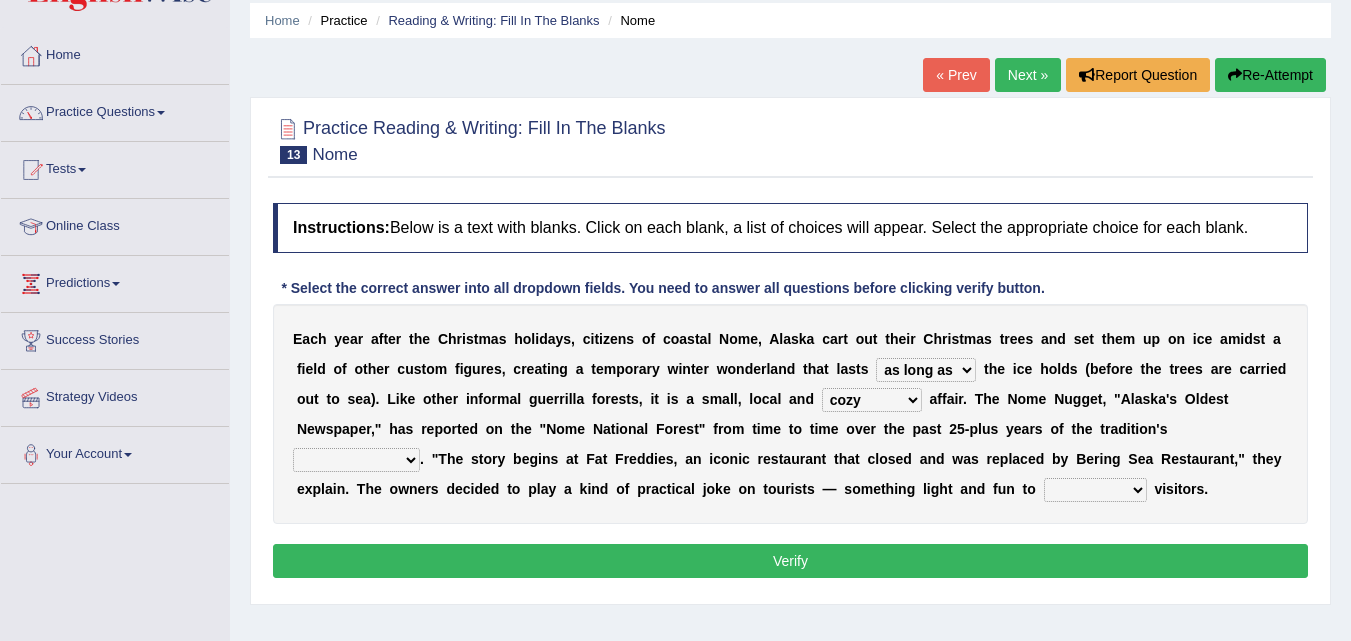 click on "nasty fuzzy cozy greasy" at bounding box center (872, 400) 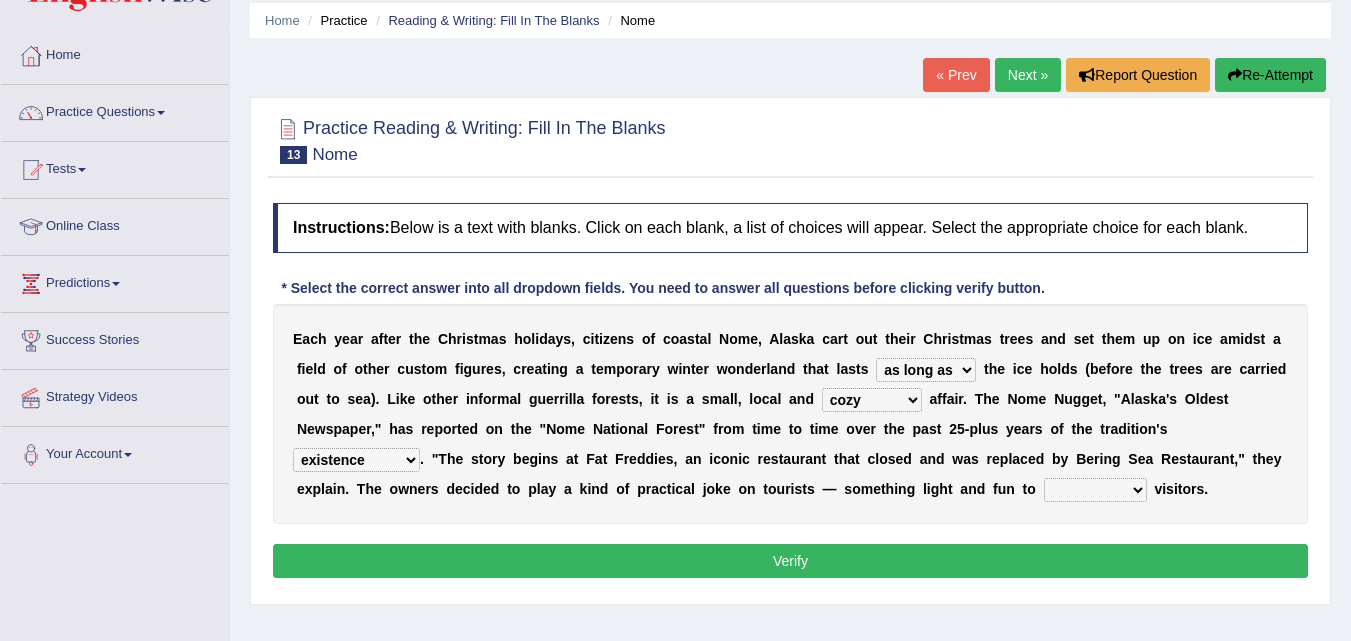 click on "life existence disappearance emotions" at bounding box center [356, 460] 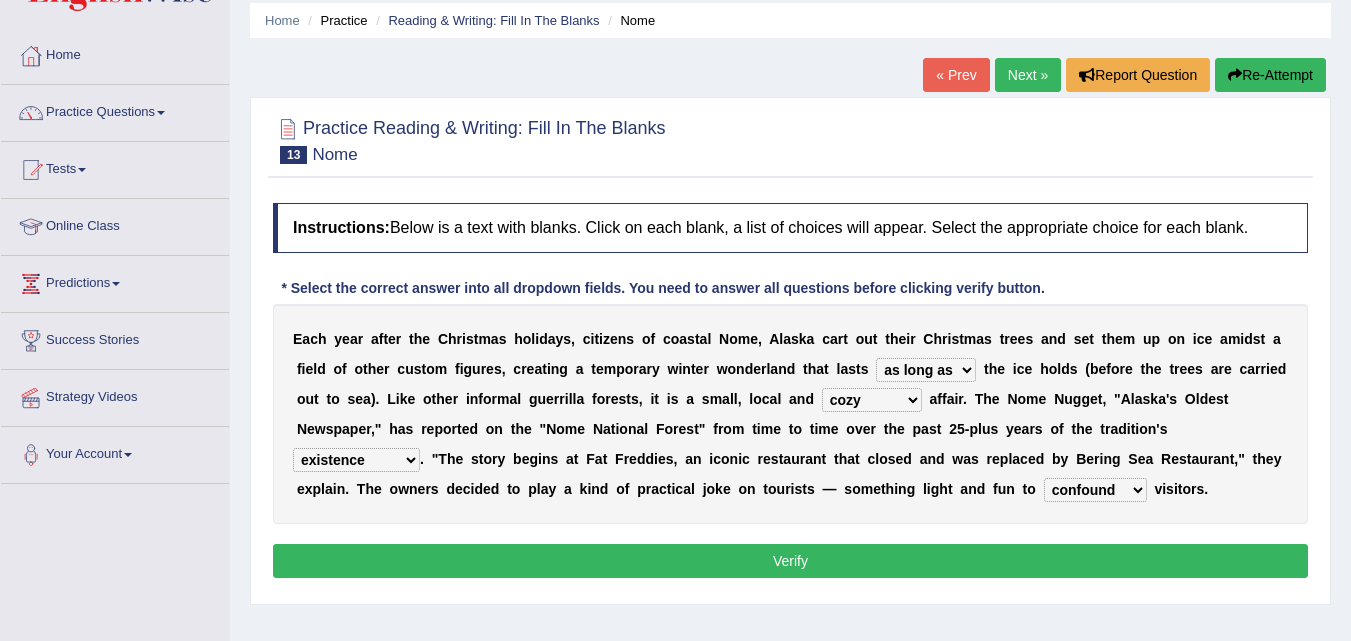 click on "purchase confound distinguish repel" at bounding box center [1095, 490] 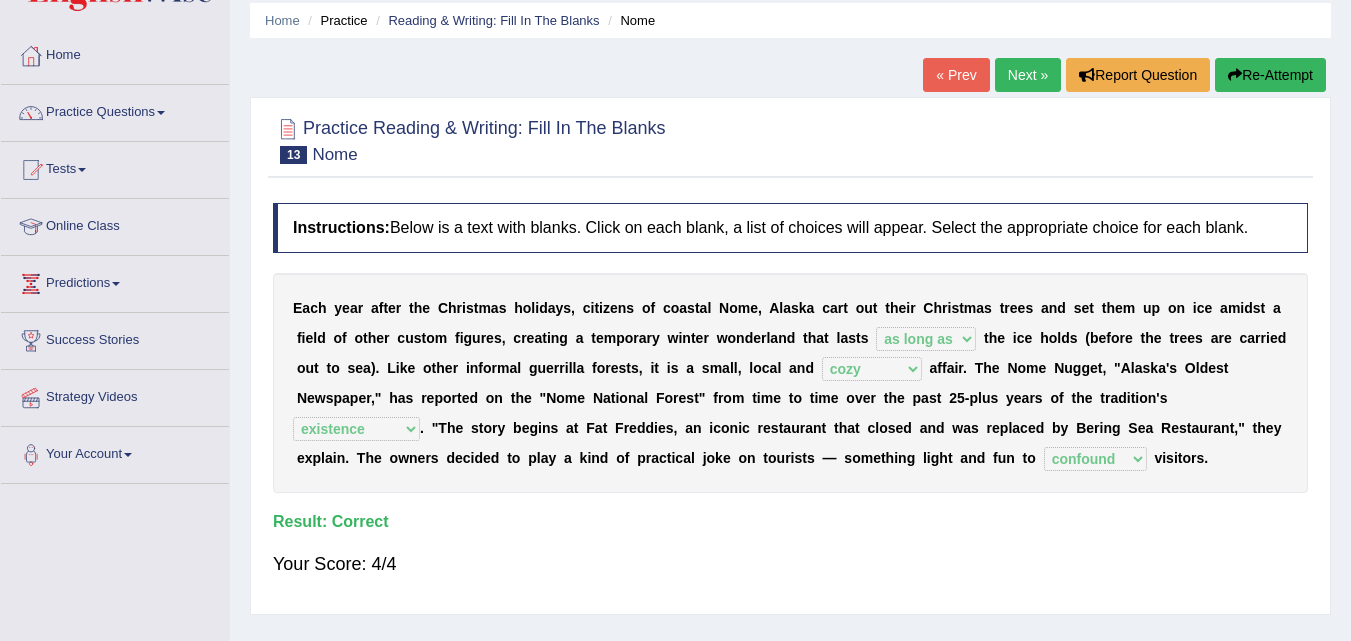 scroll, scrollTop: 0, scrollLeft: 0, axis: both 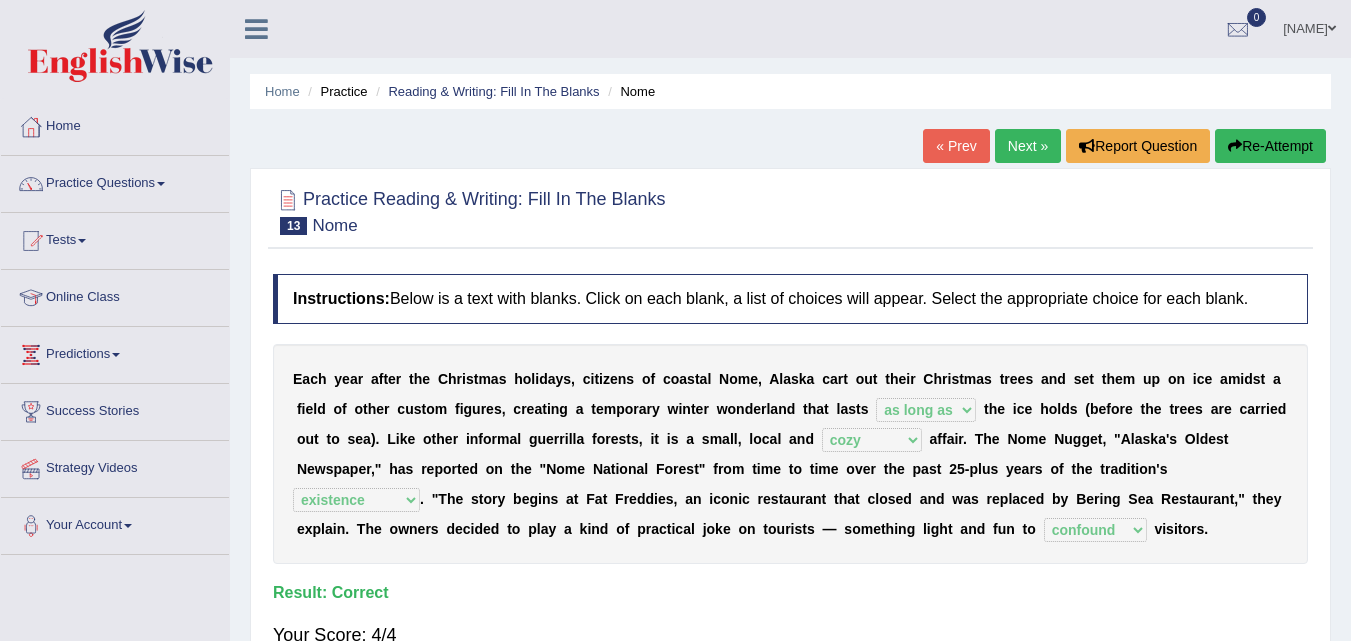 click on "Next »" at bounding box center (1028, 146) 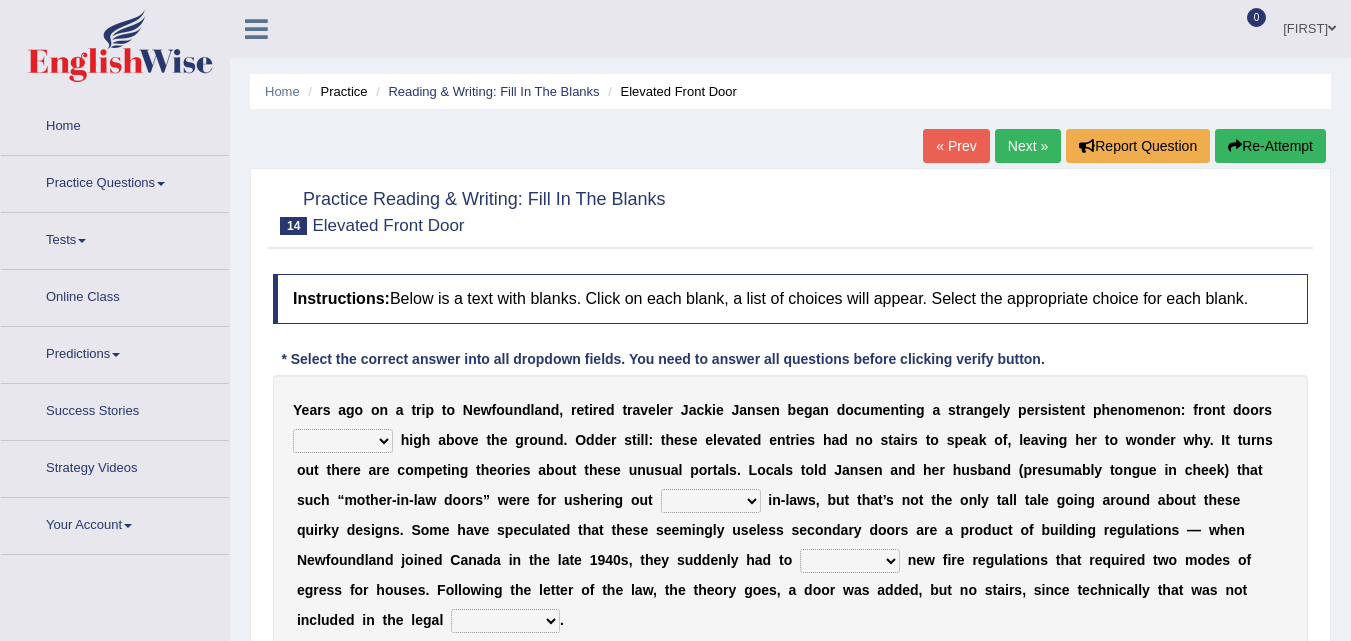 scroll, scrollTop: 0, scrollLeft: 0, axis: both 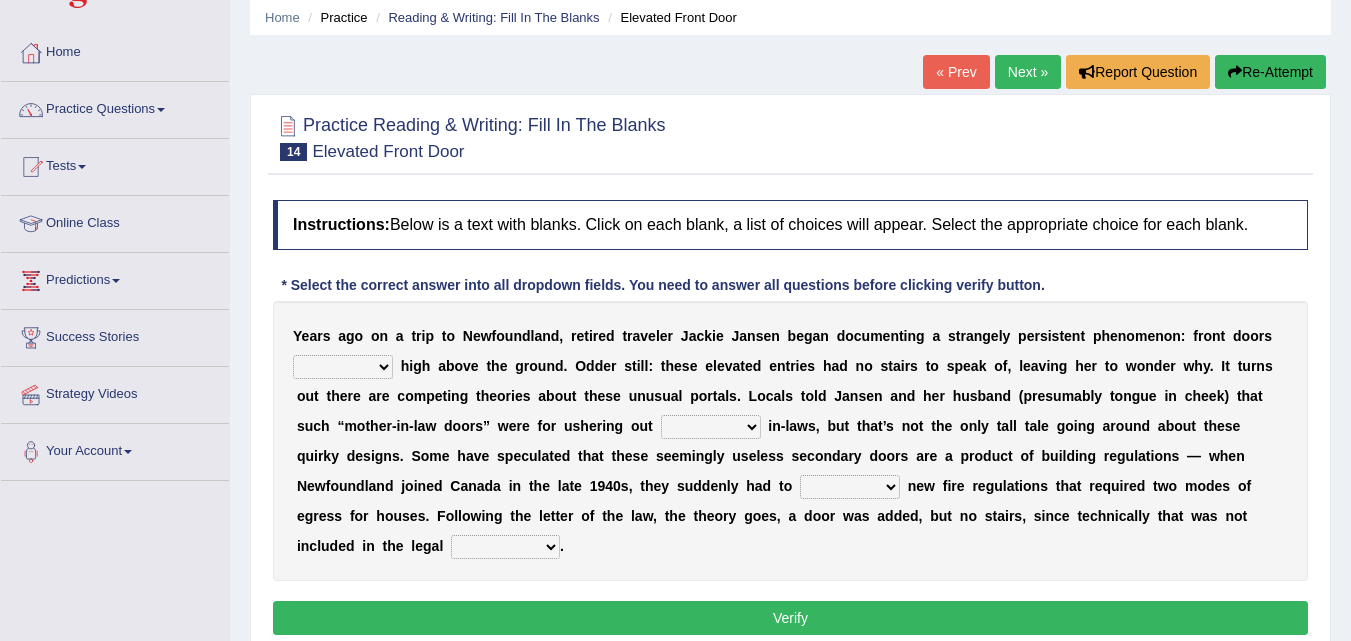 click on "raised visited painted lowered" at bounding box center [343, 367] 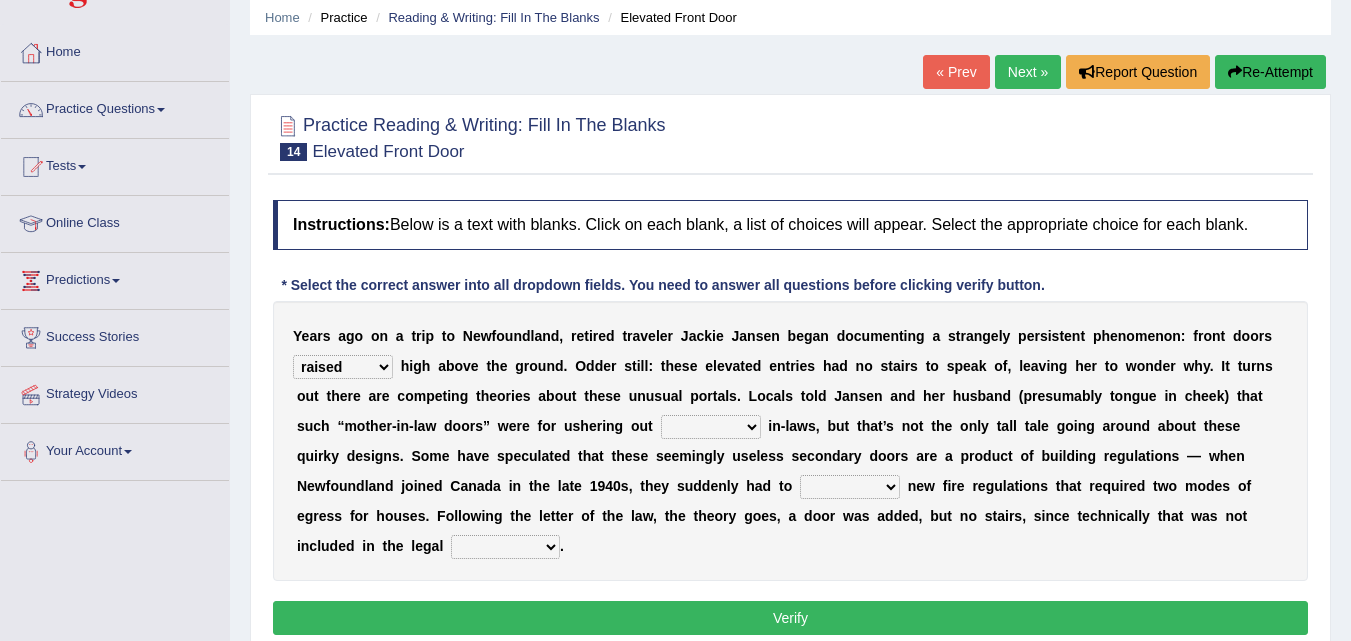 click on "raised visited painted lowered" at bounding box center (343, 367) 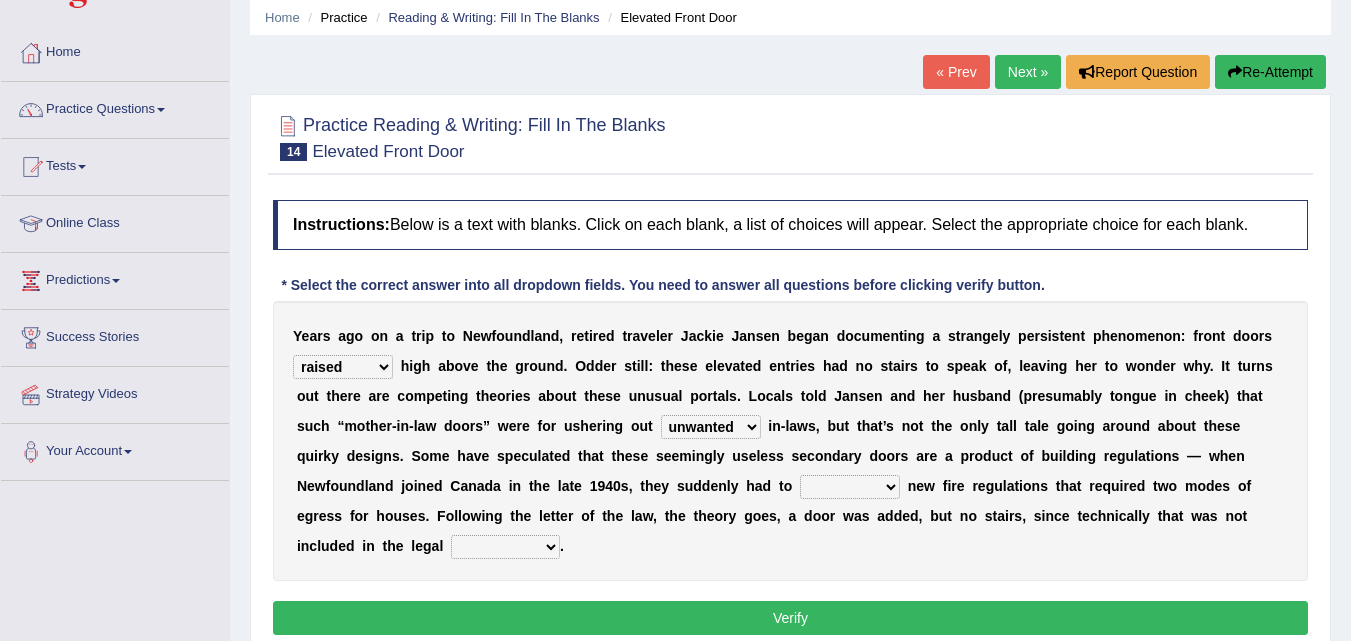 click on "unbiased underlined unwanted united" at bounding box center (711, 427) 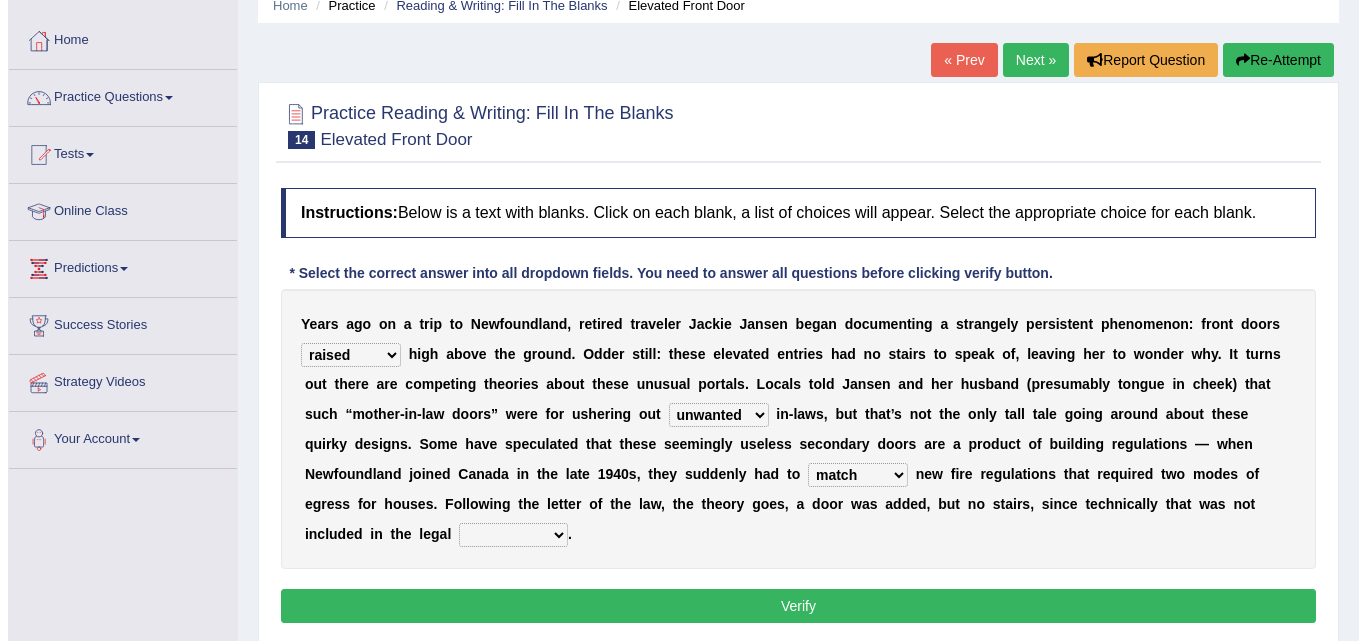 scroll, scrollTop: 87, scrollLeft: 0, axis: vertical 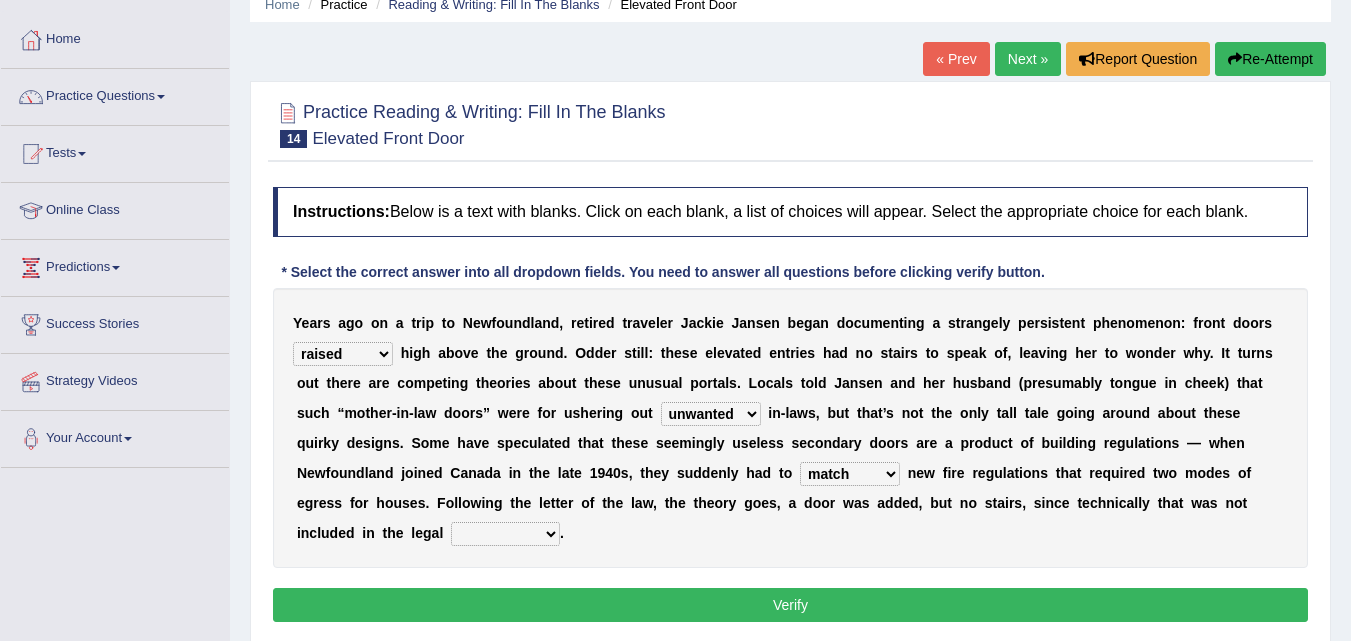 click on "religion paces manager requirement" at bounding box center (505, 534) 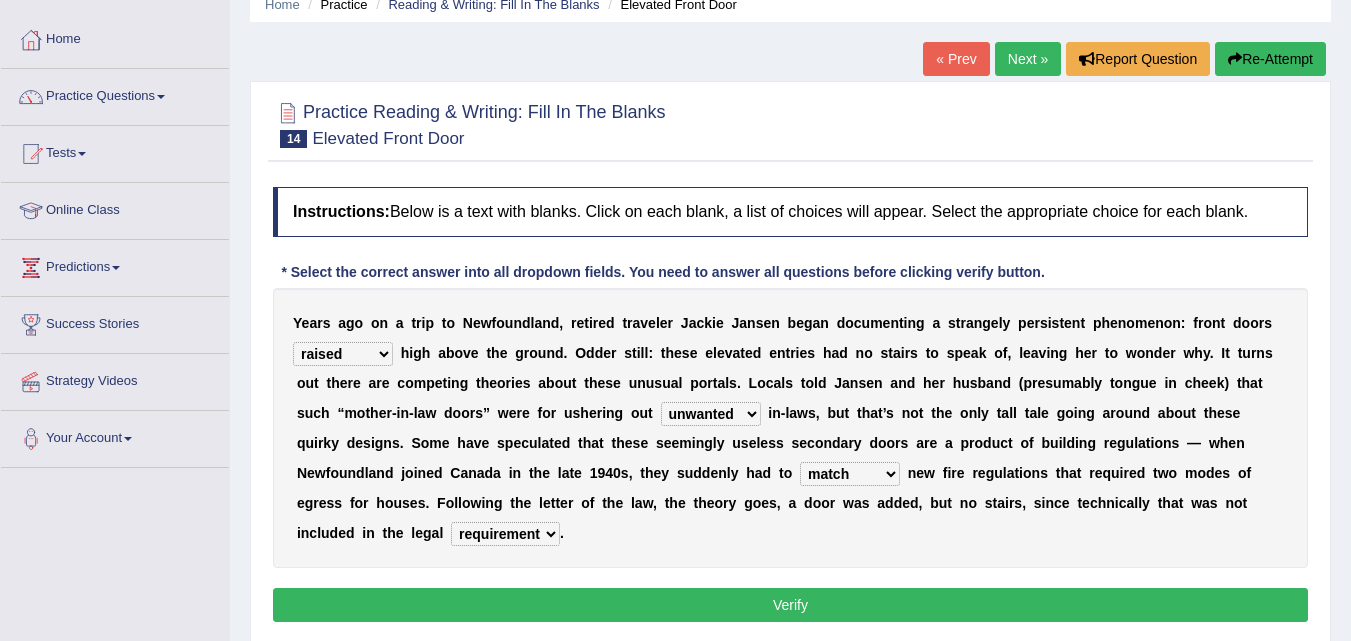 click on "religion paces manager requirement" at bounding box center [505, 534] 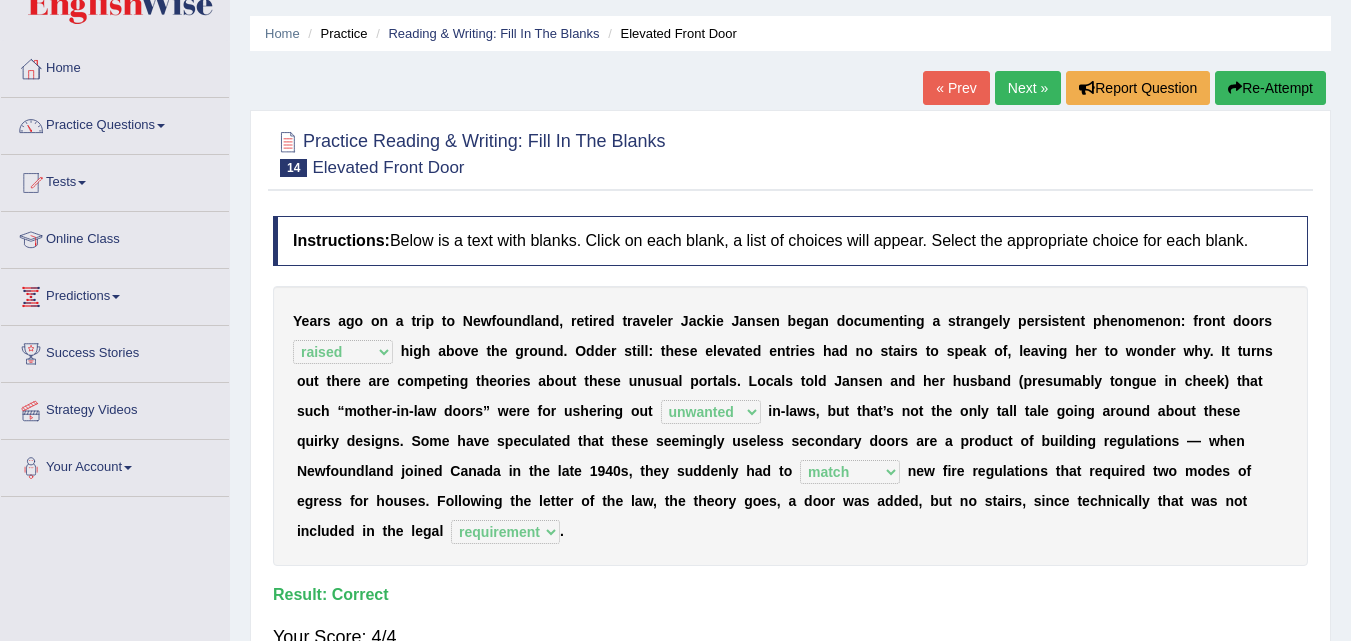 scroll, scrollTop: 57, scrollLeft: 0, axis: vertical 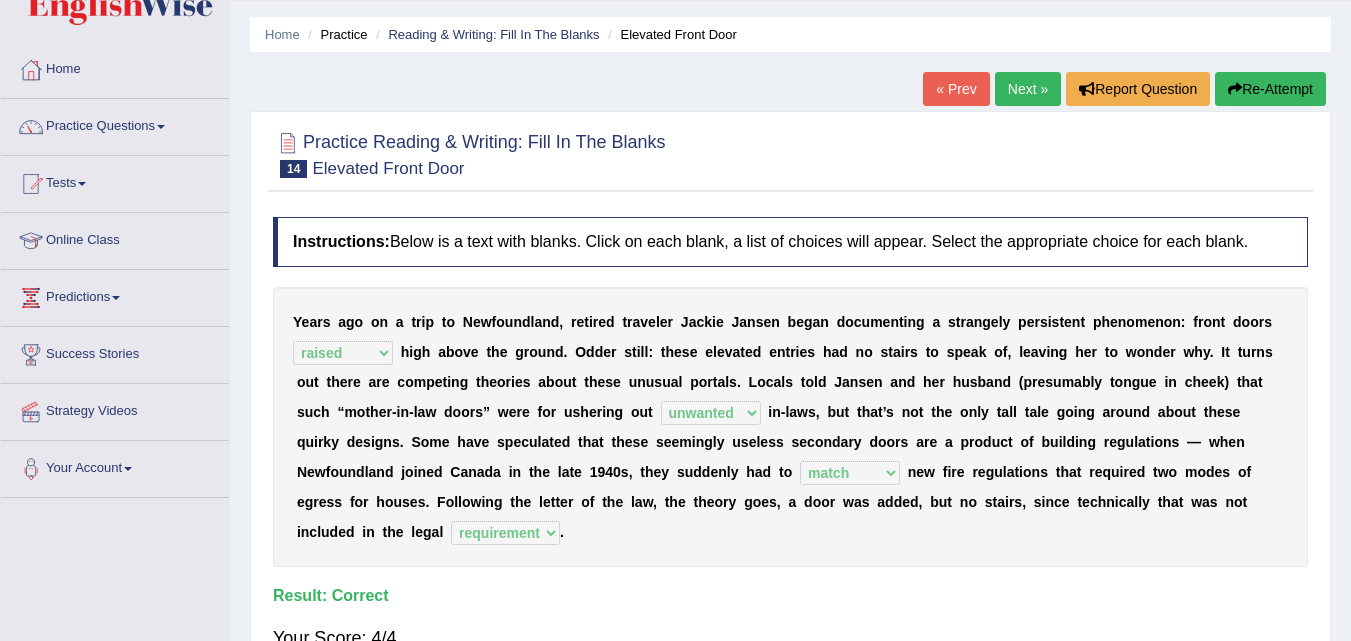 click on "Next »" at bounding box center [1028, 89] 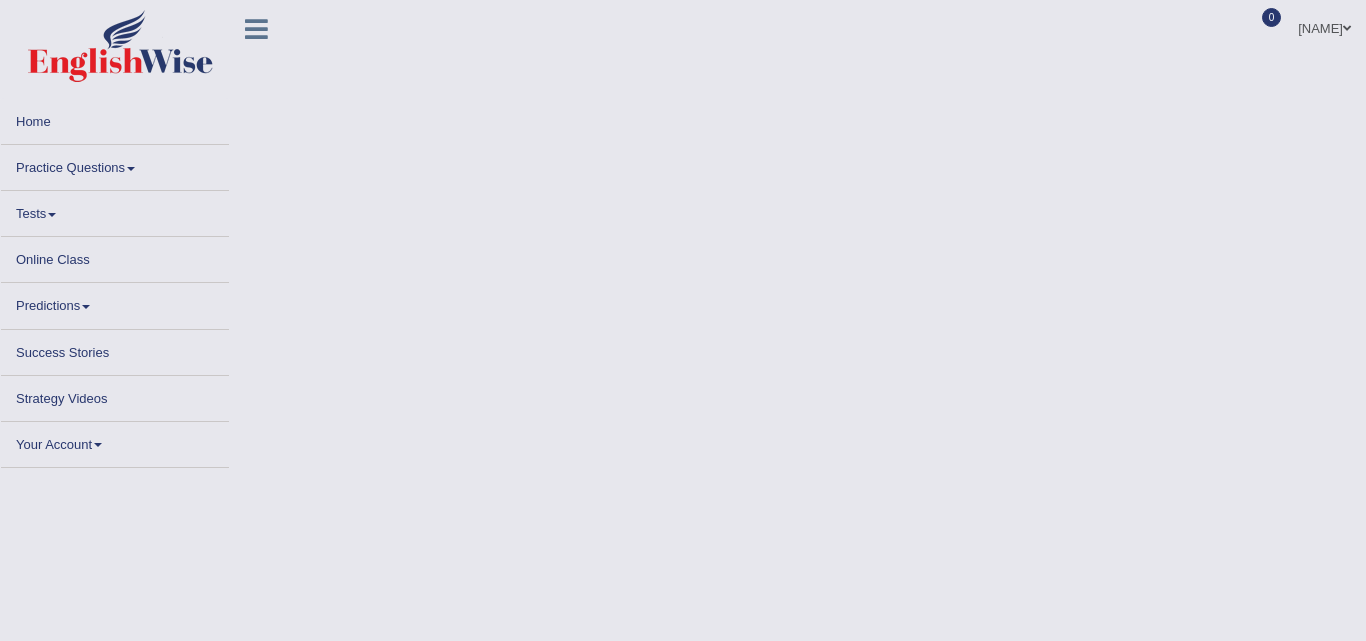 scroll, scrollTop: 0, scrollLeft: 0, axis: both 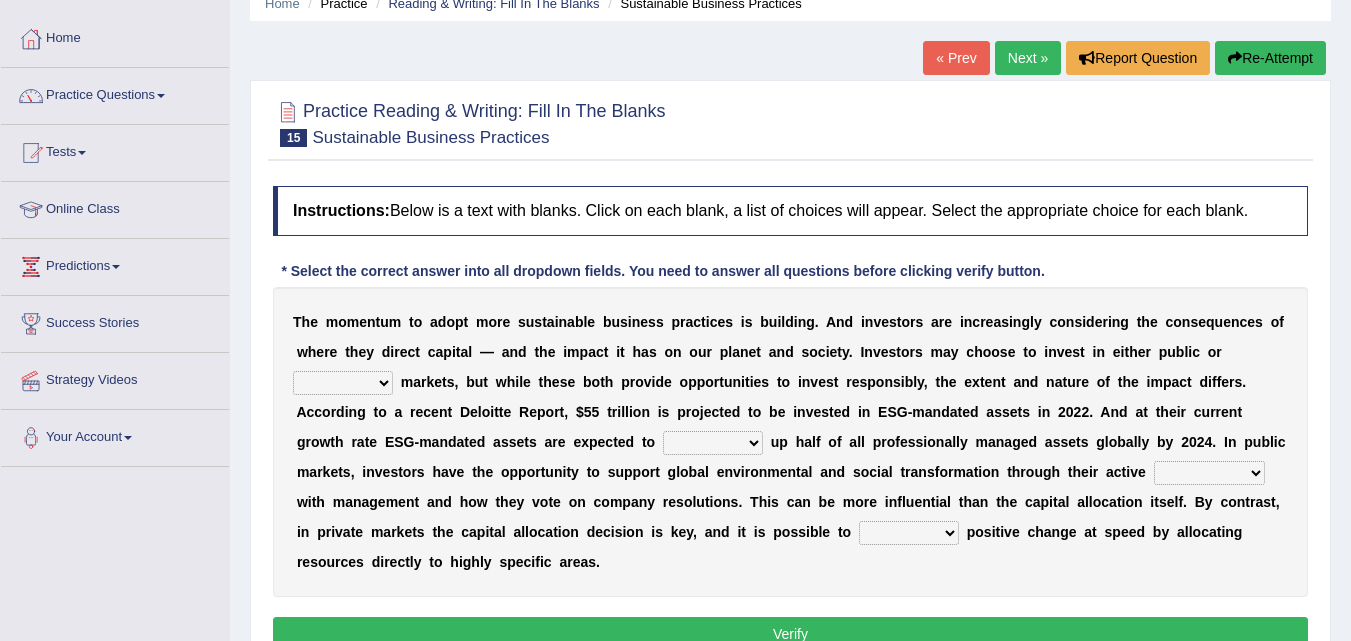 click on "financial material written private" at bounding box center [343, 383] 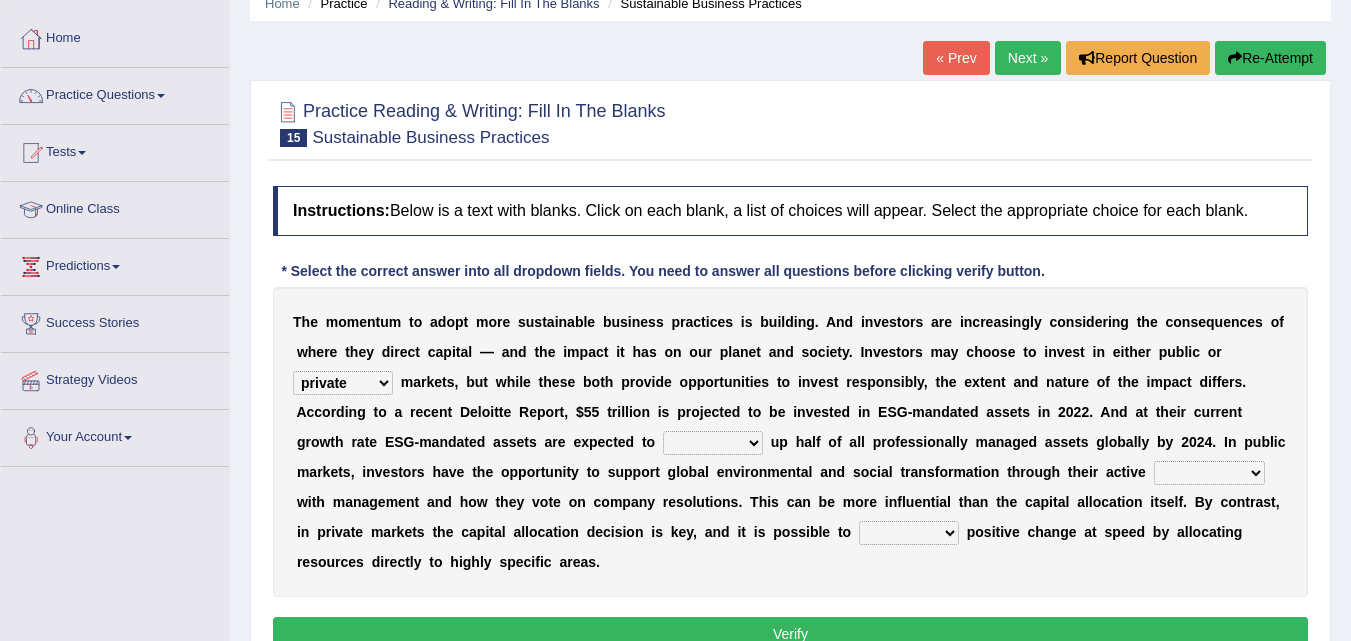 click on "financial material written private" at bounding box center (343, 383) 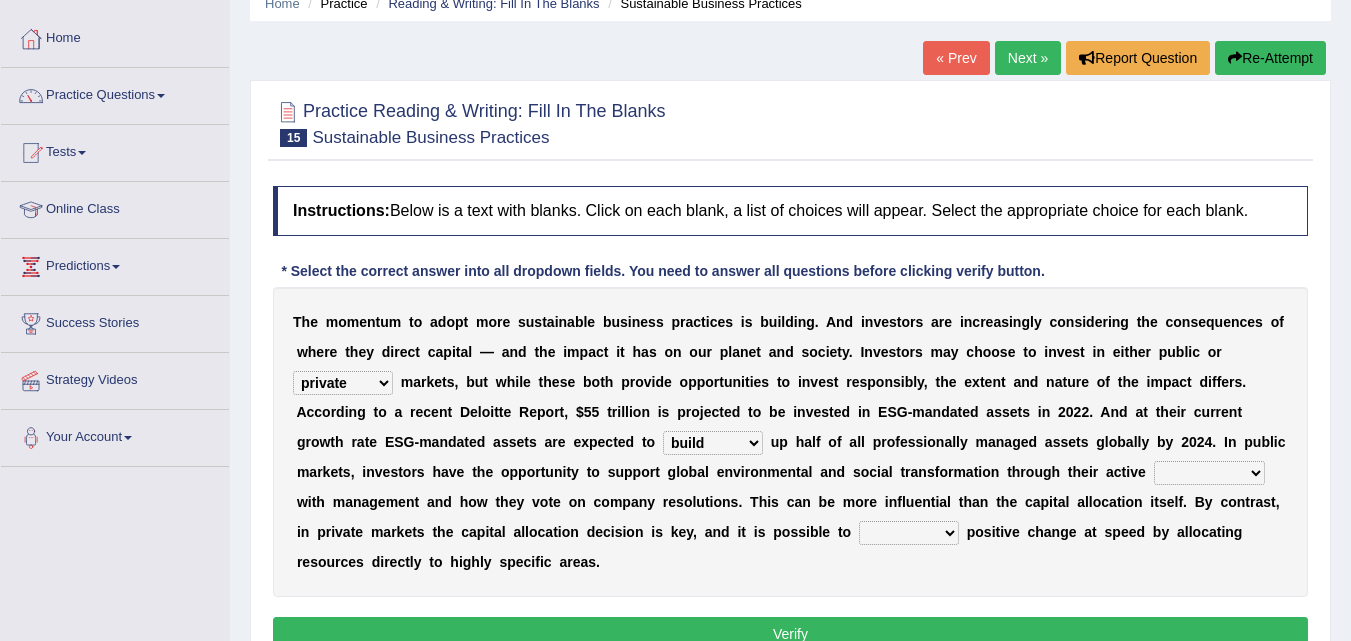 click on "build use make add" at bounding box center (713, 443) 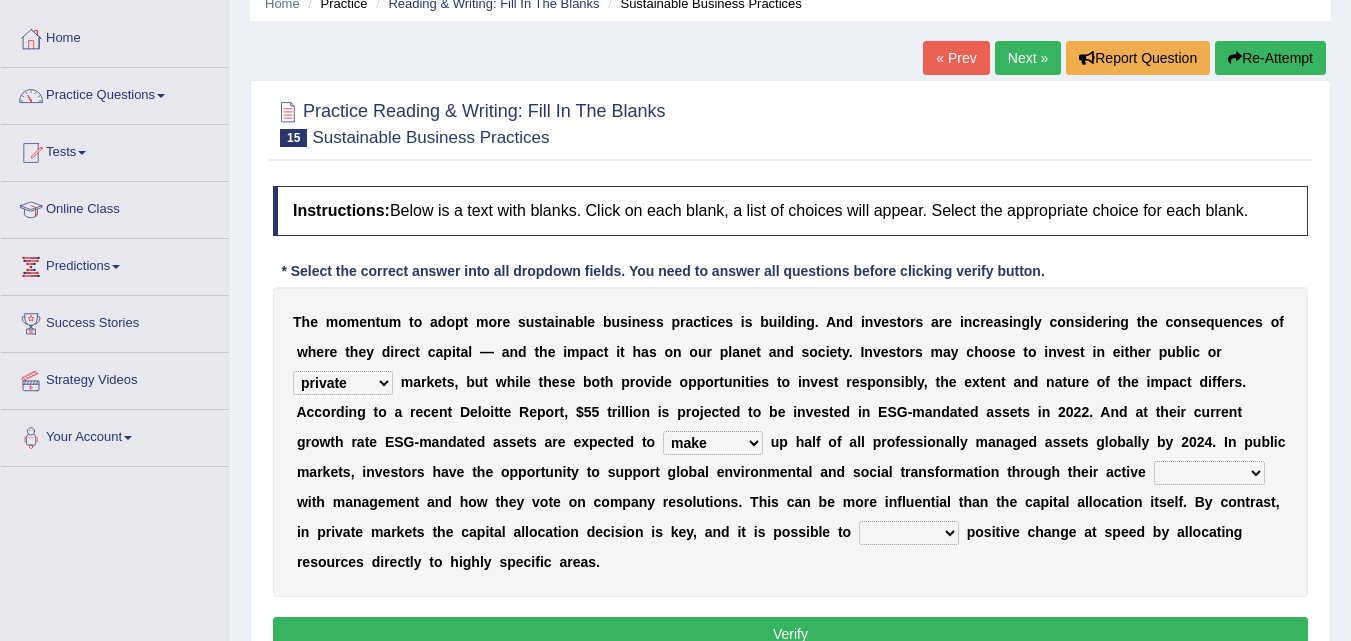 click on "build use make add" at bounding box center [713, 443] 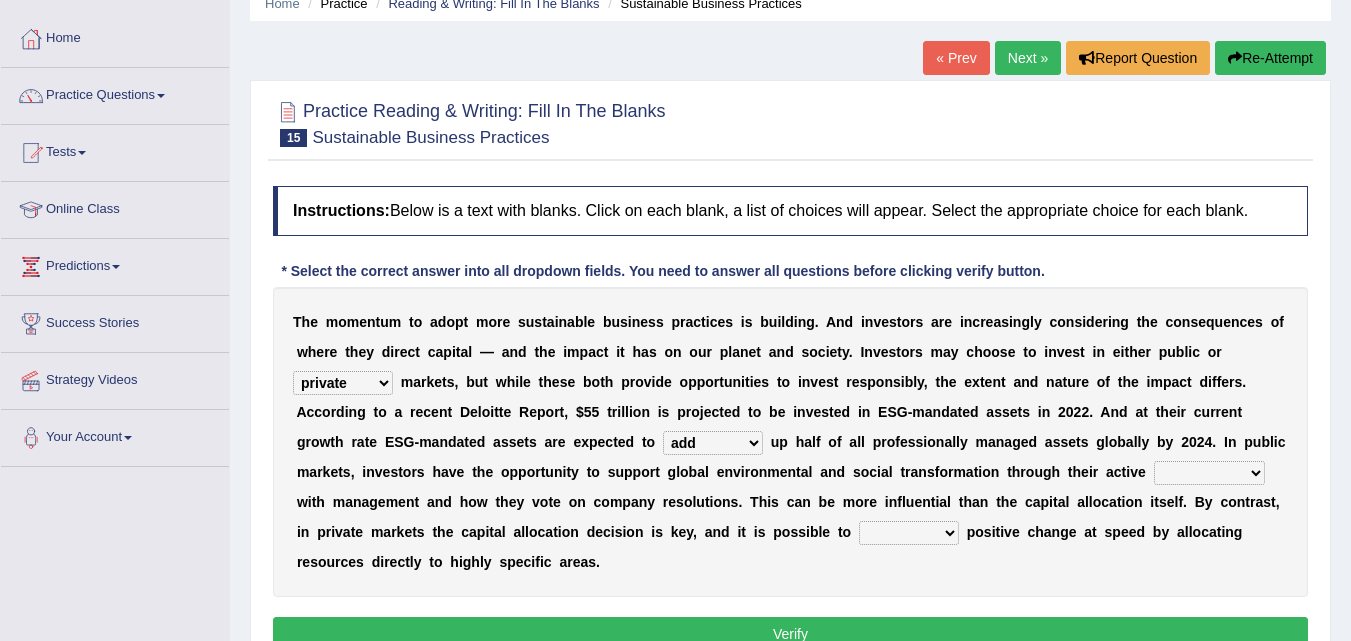 click on "build use make add" at bounding box center (713, 443) 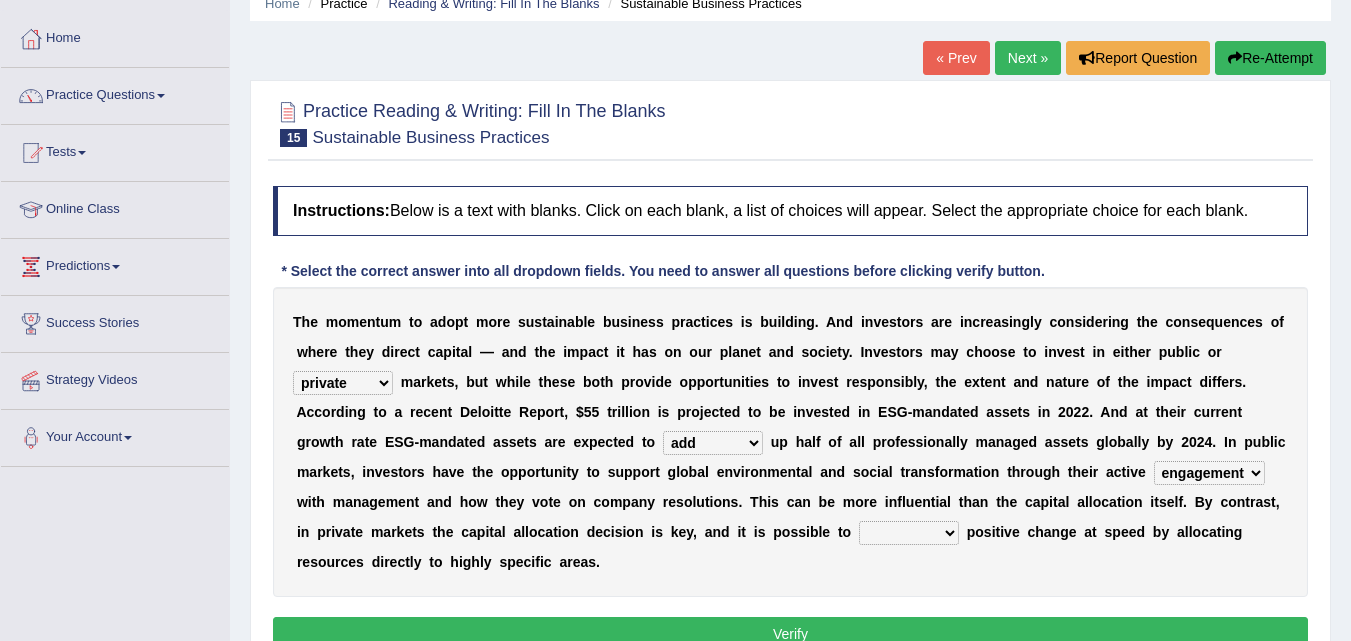 click on "engagement service squabble investment" at bounding box center [1209, 473] 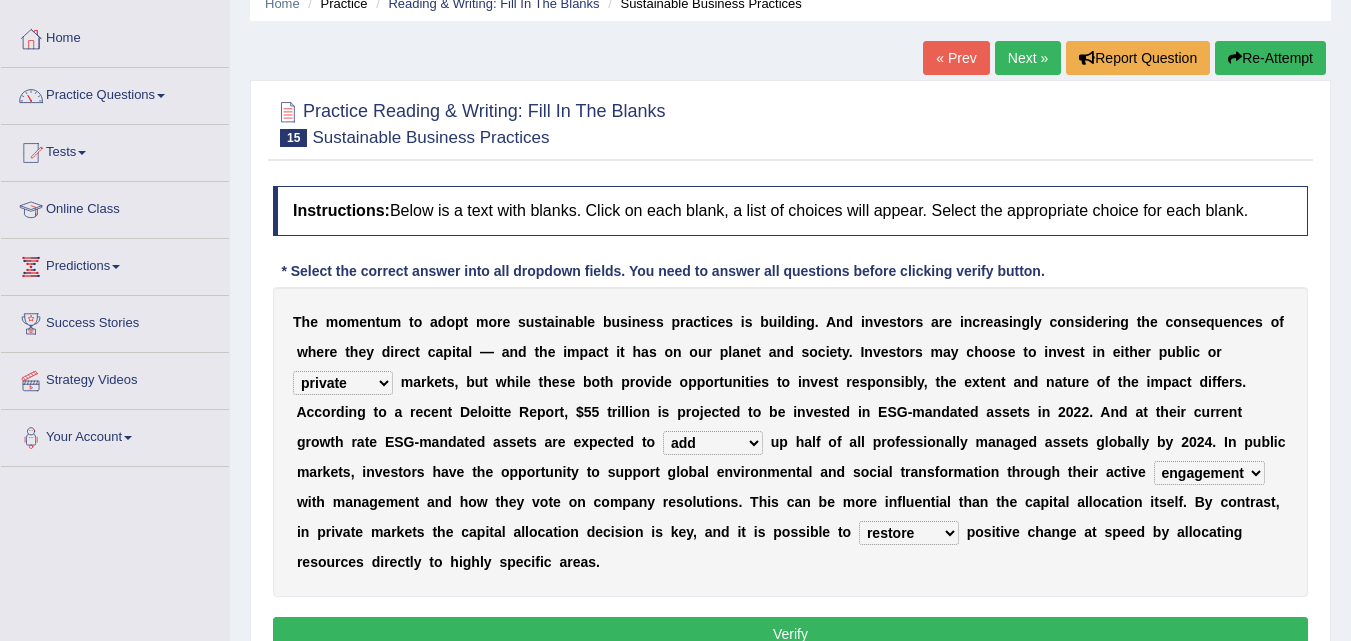 click on "prove collapse drive restore" at bounding box center (909, 533) 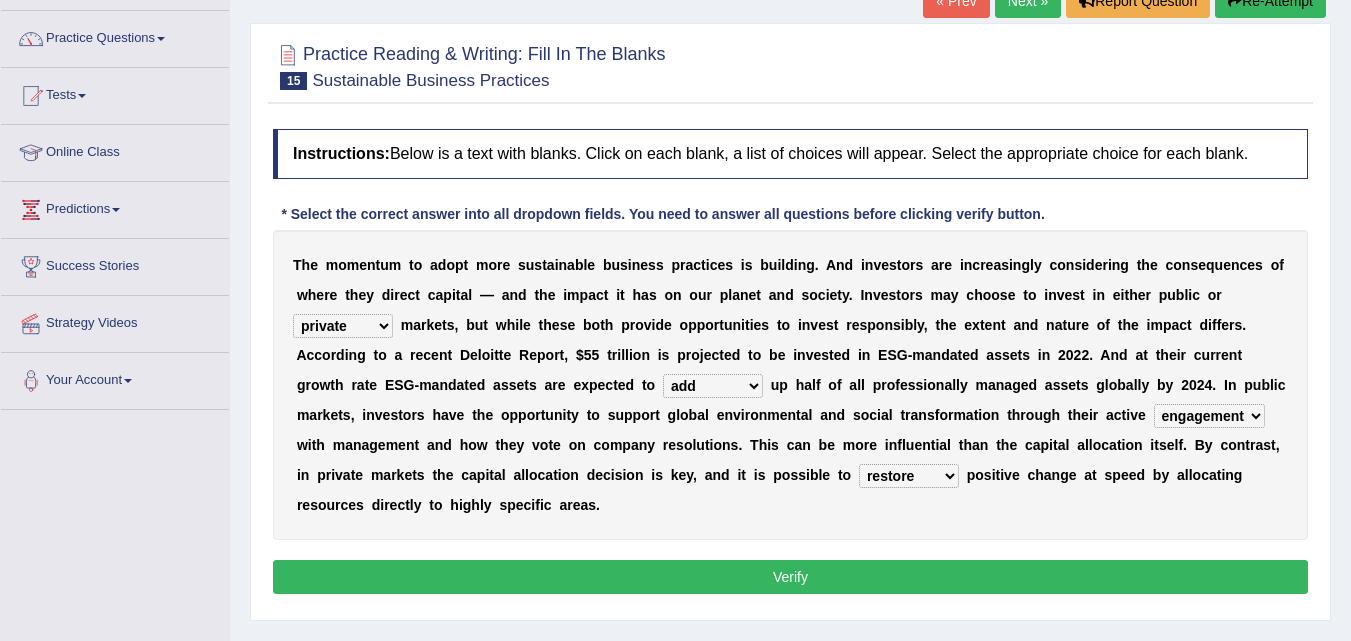 click on "Verify" at bounding box center (790, 577) 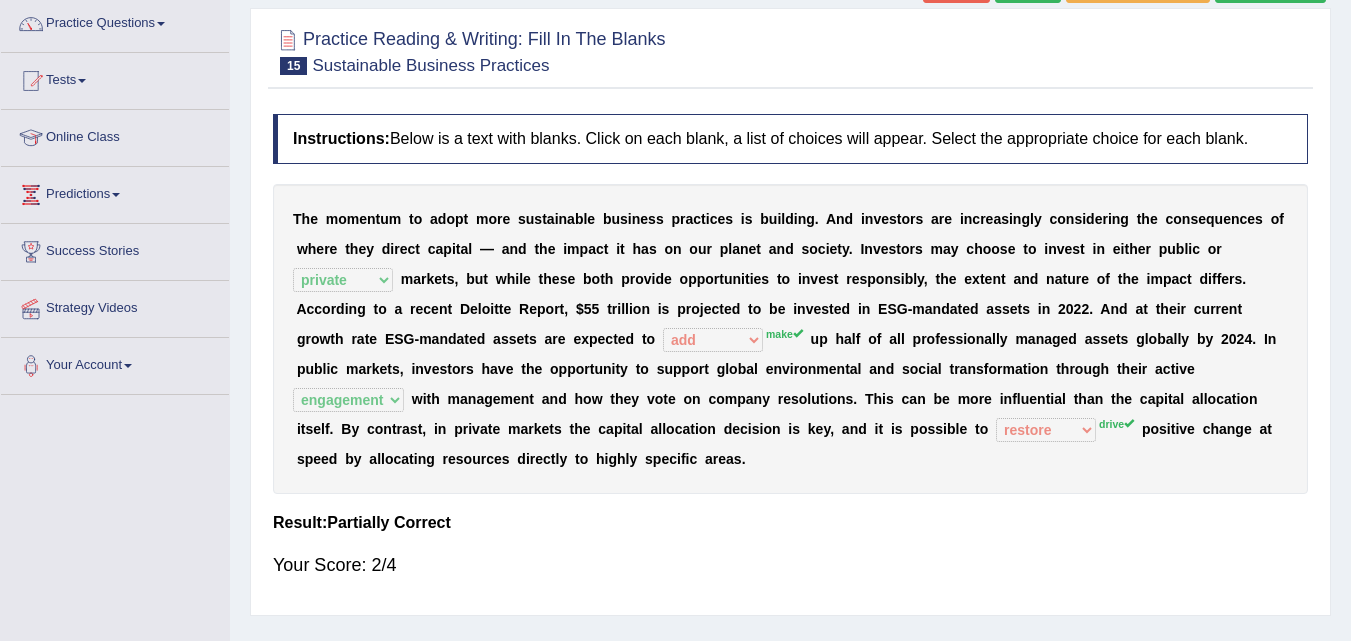 scroll, scrollTop: 0, scrollLeft: 0, axis: both 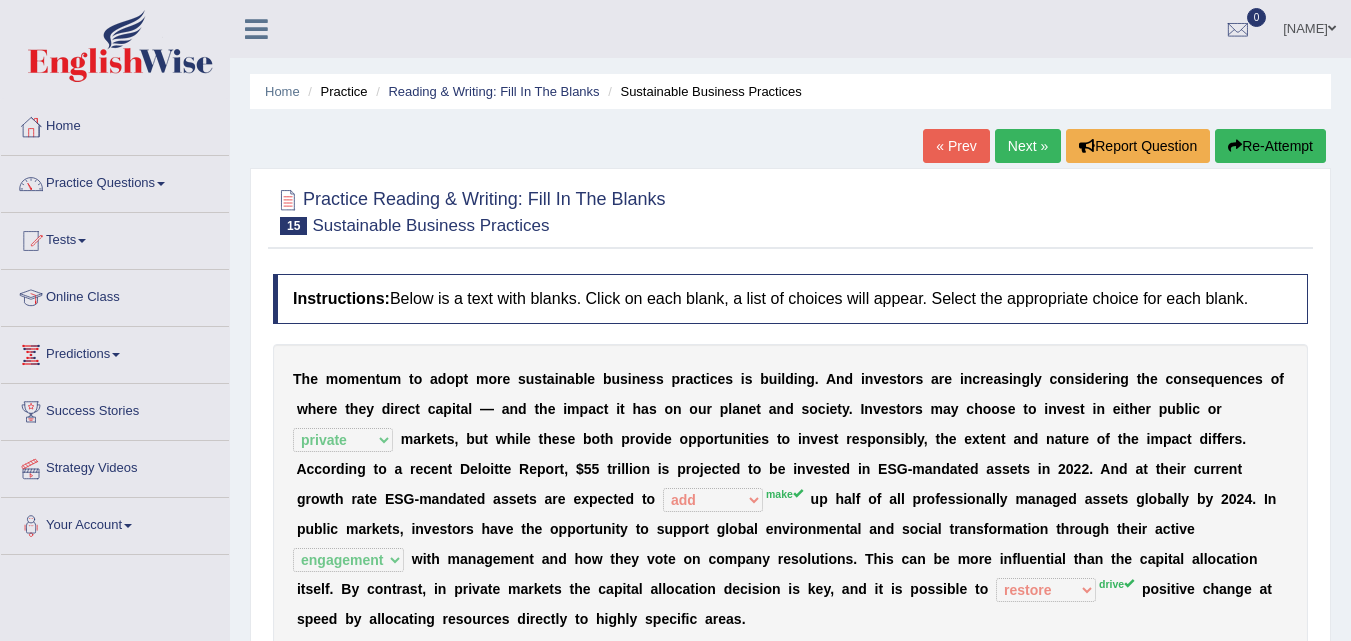 click on "Next »" at bounding box center (1028, 146) 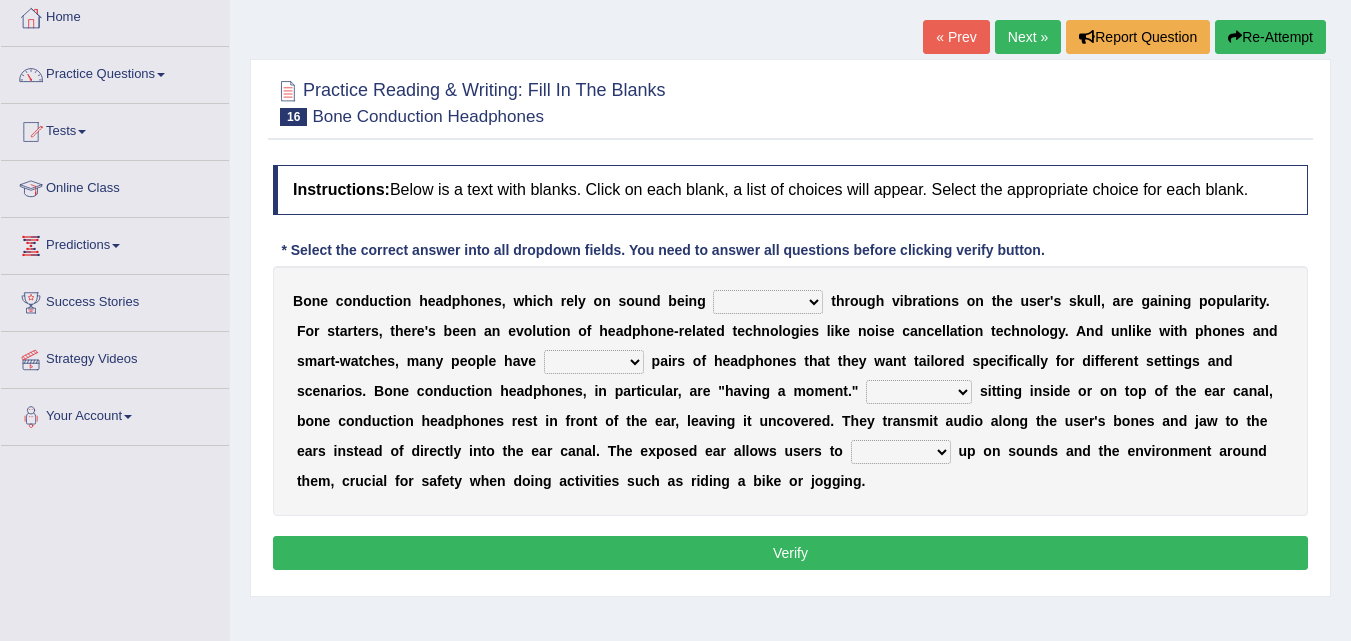 scroll, scrollTop: 109, scrollLeft: 0, axis: vertical 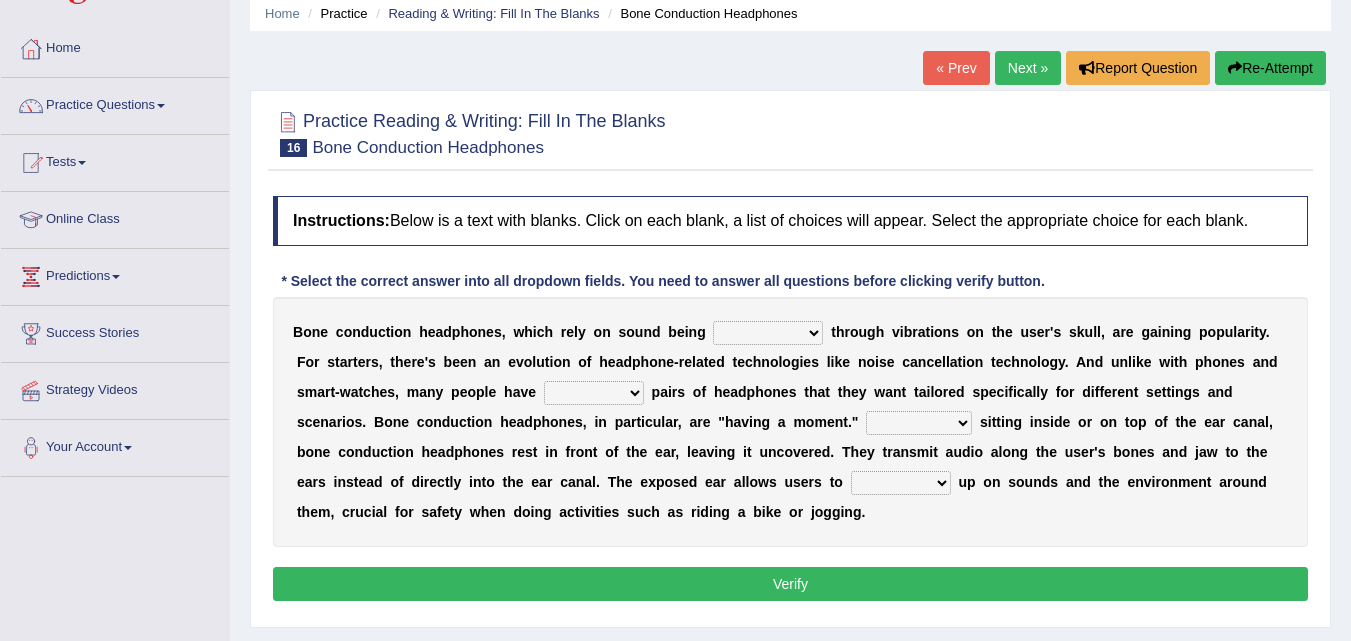 click on "formed counted transformed transmitted" at bounding box center (768, 333) 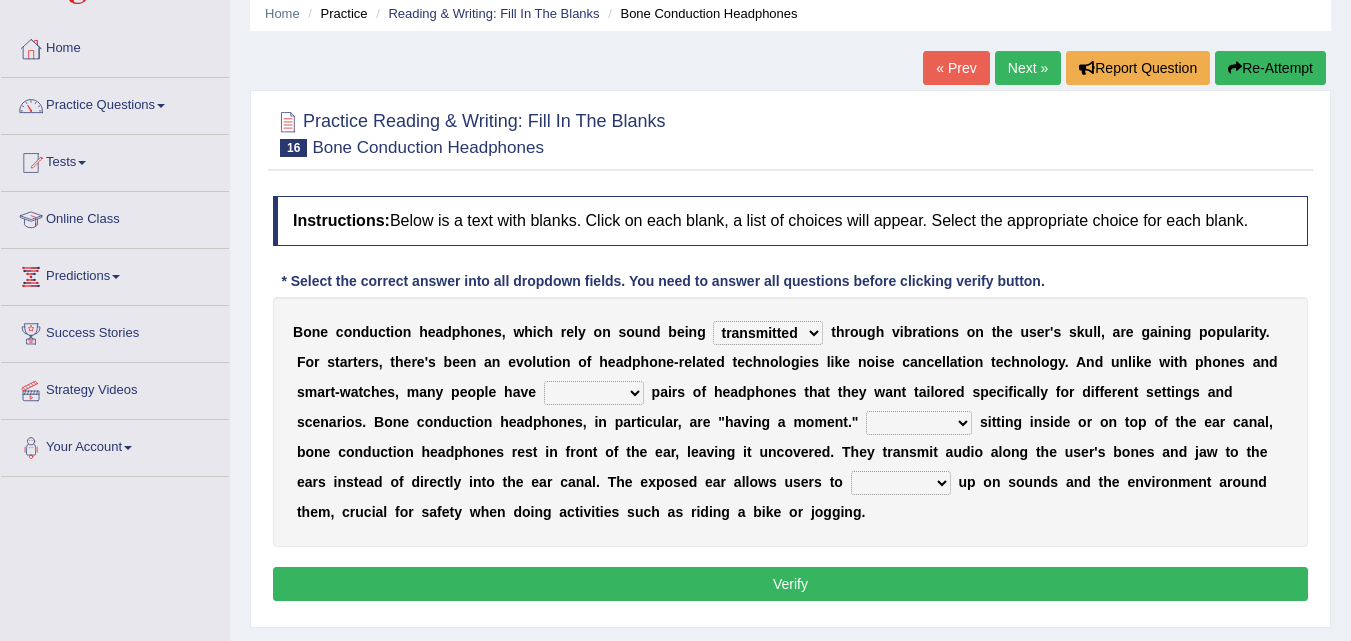 click on "formed counted transformed transmitted" at bounding box center (768, 333) 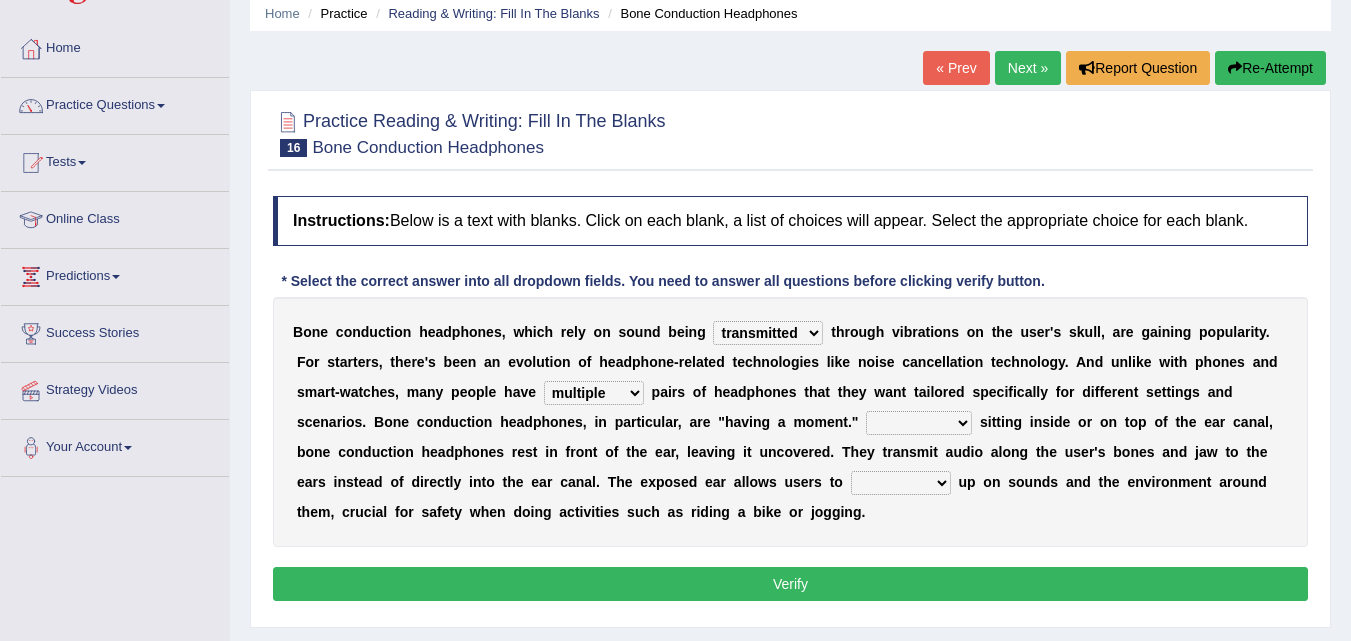 click on "composite multiple imperfect integral" at bounding box center (594, 393) 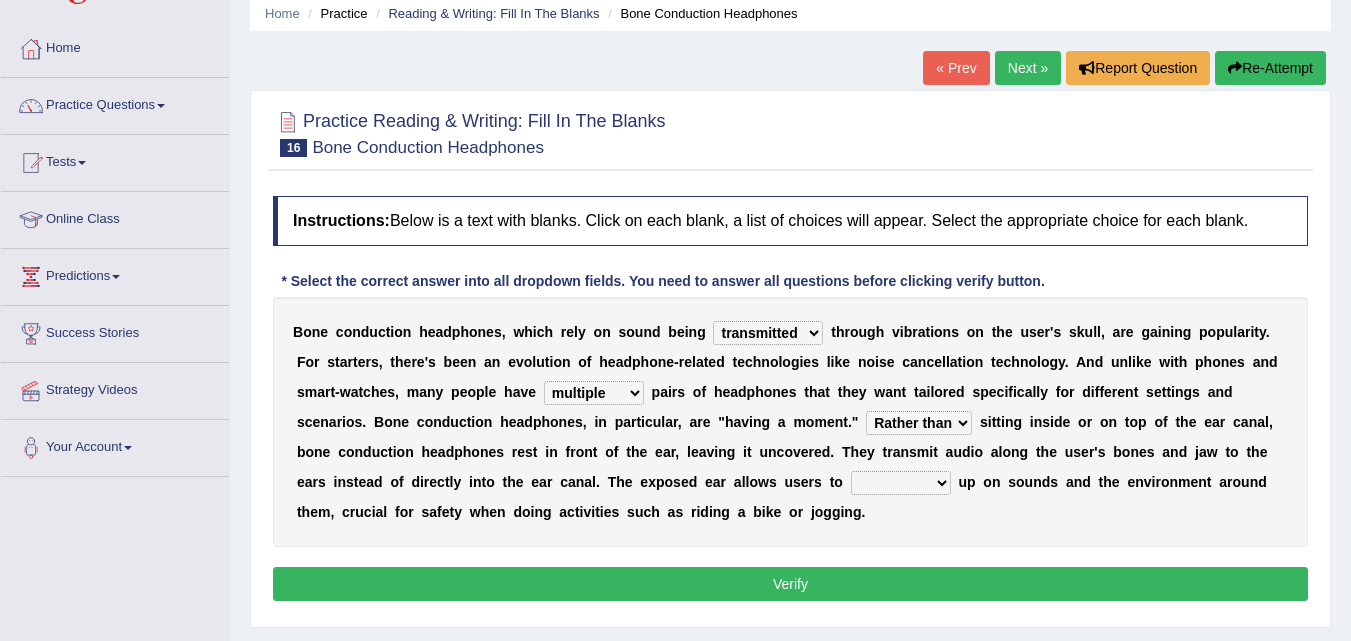click on "level take make pick" at bounding box center [901, 483] 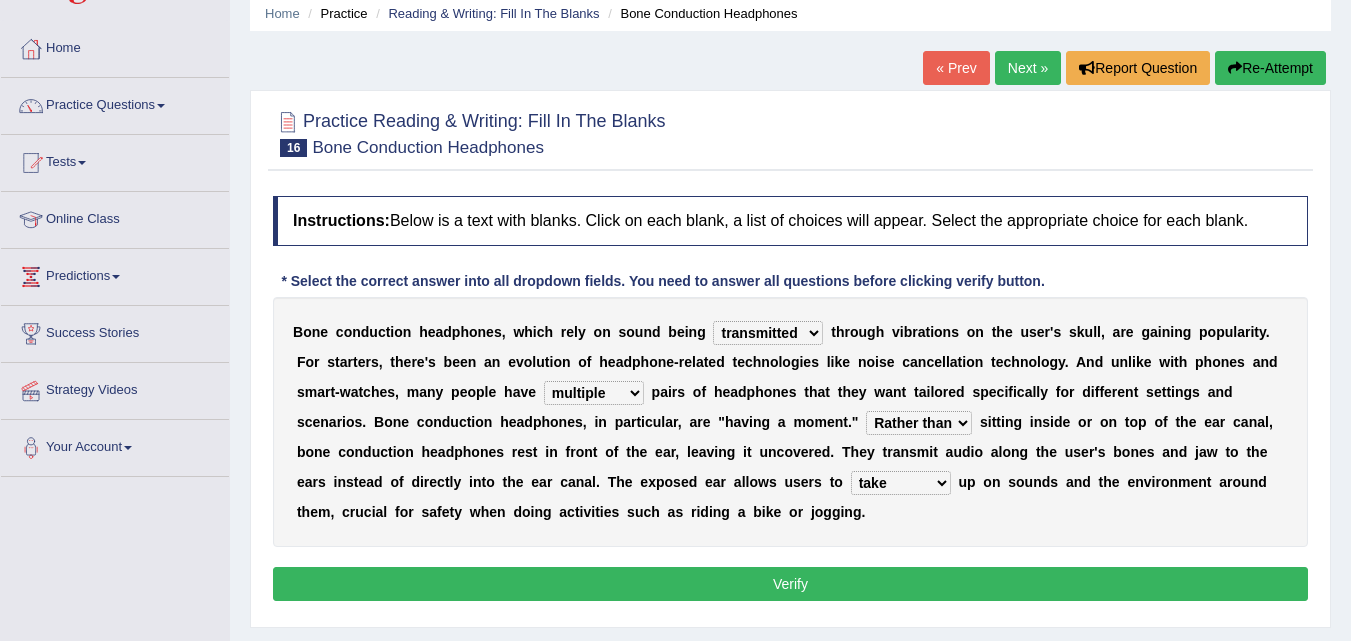 click on "level take make pick" at bounding box center [901, 483] 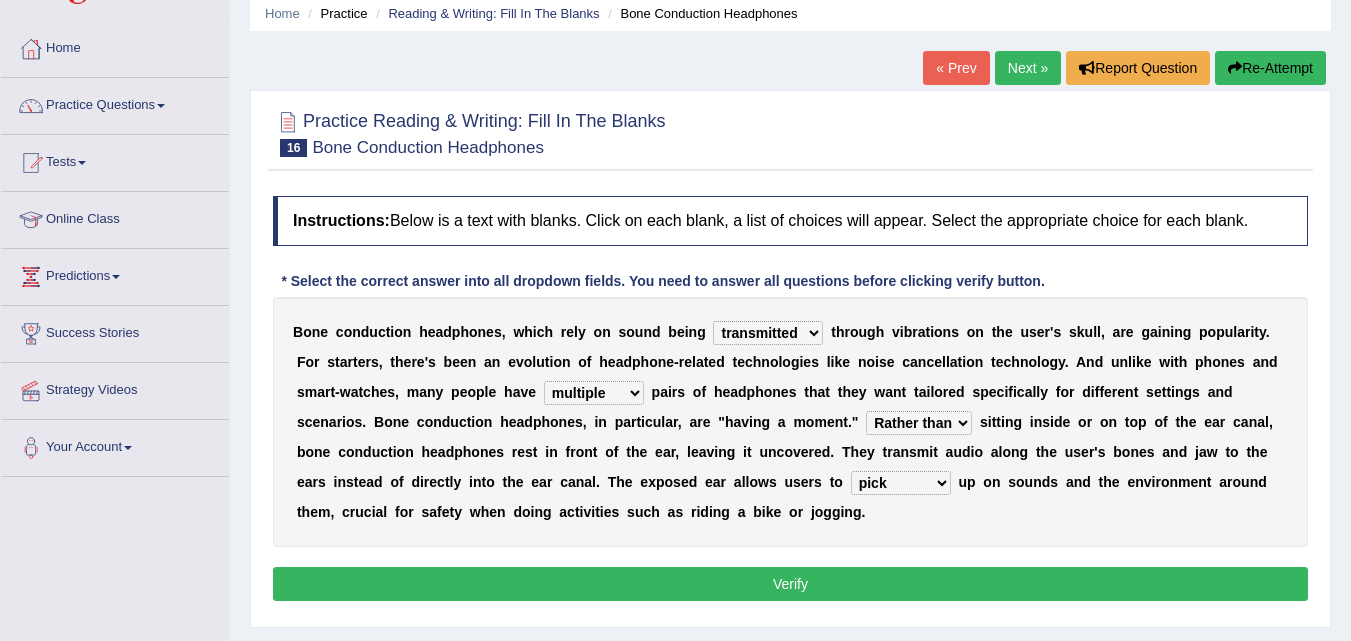 click on "level take make pick" at bounding box center [901, 483] 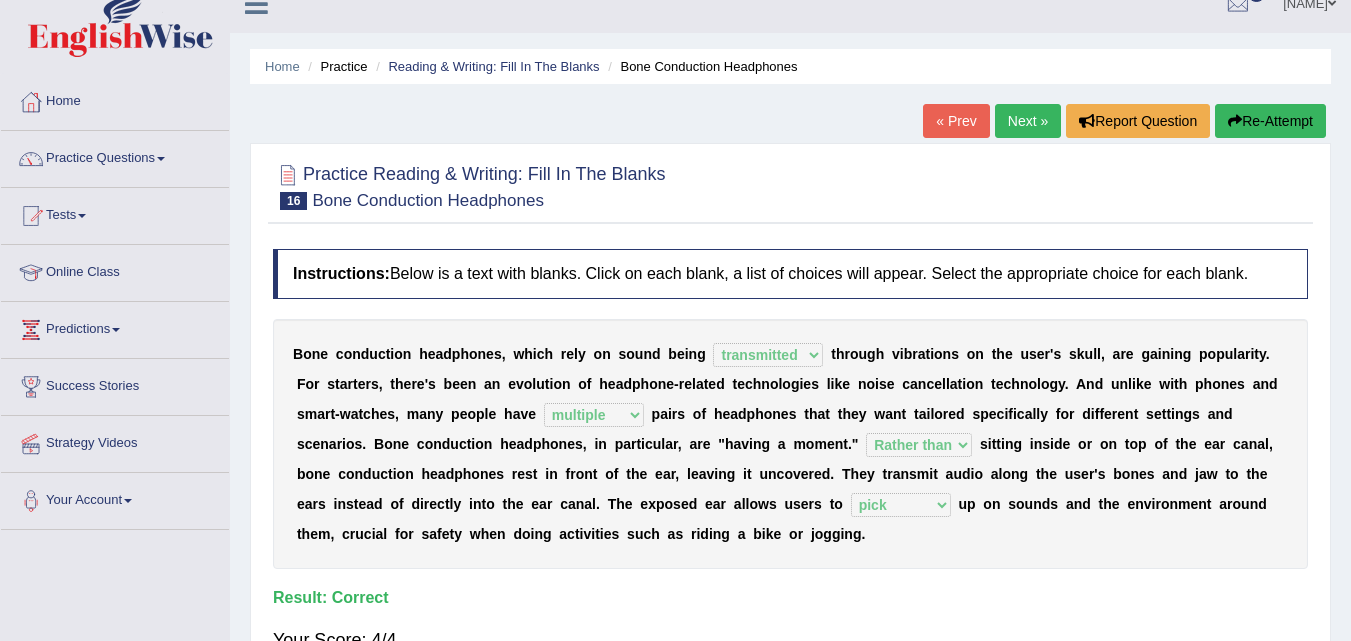 scroll, scrollTop: 18, scrollLeft: 0, axis: vertical 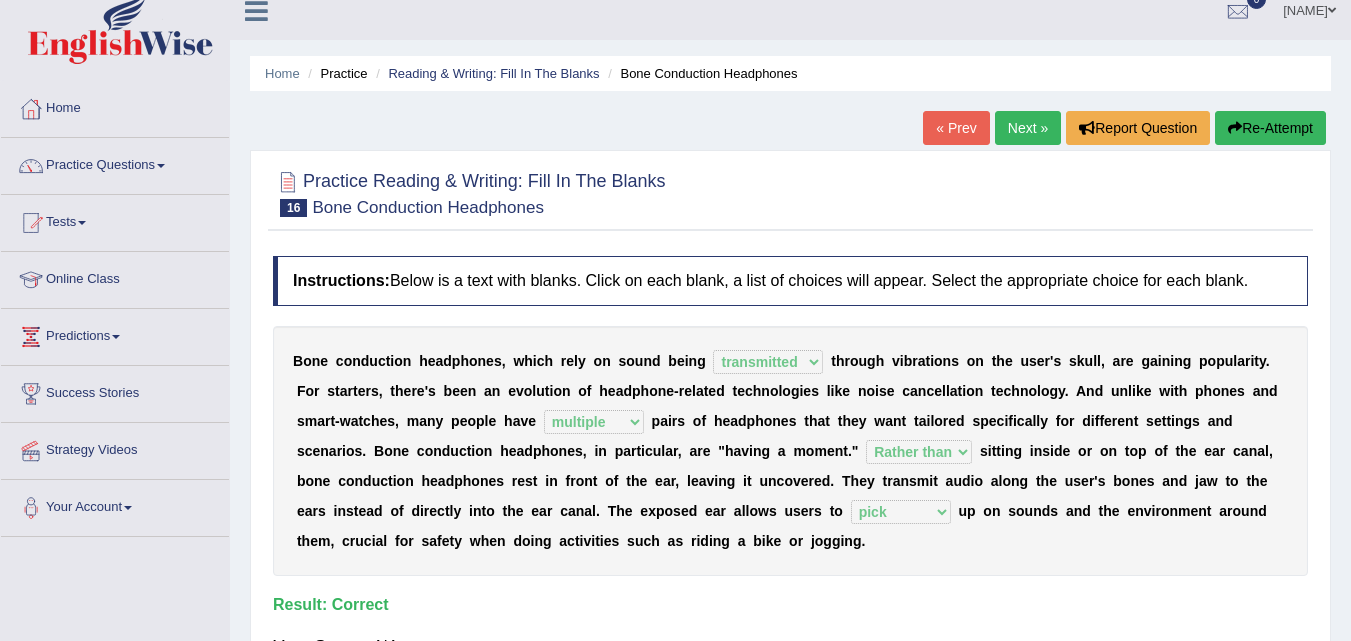 click on "Next »" at bounding box center [1028, 128] 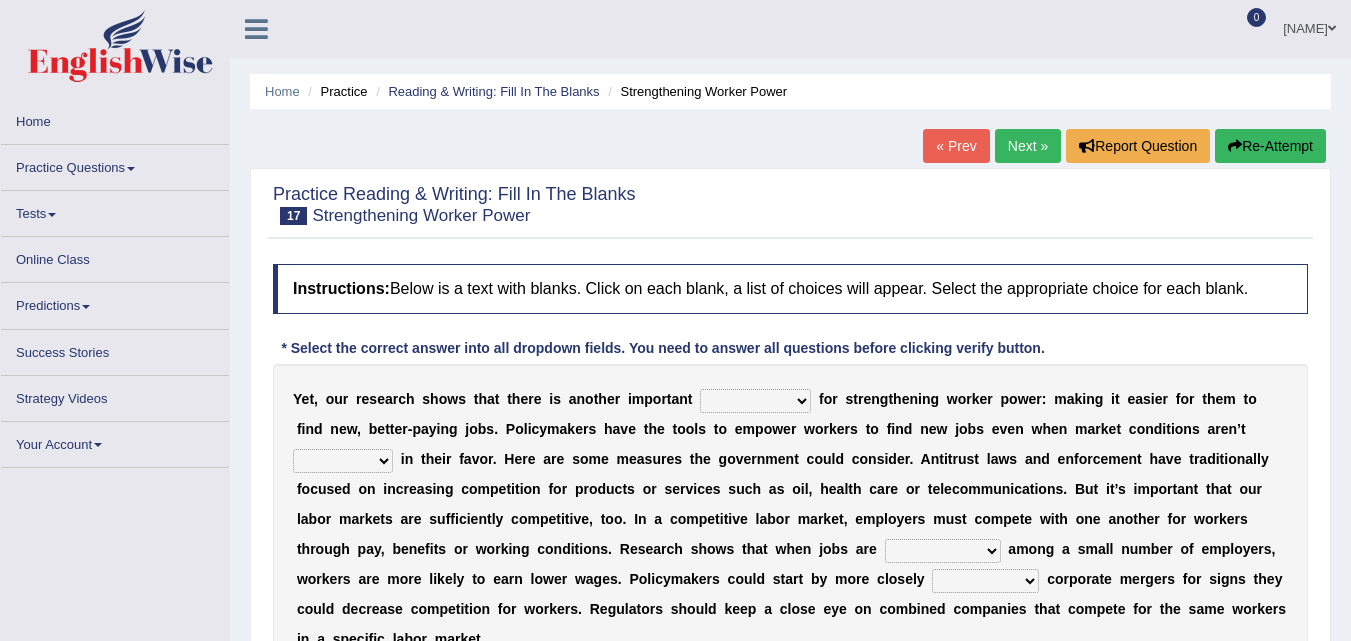 scroll, scrollTop: 83, scrollLeft: 0, axis: vertical 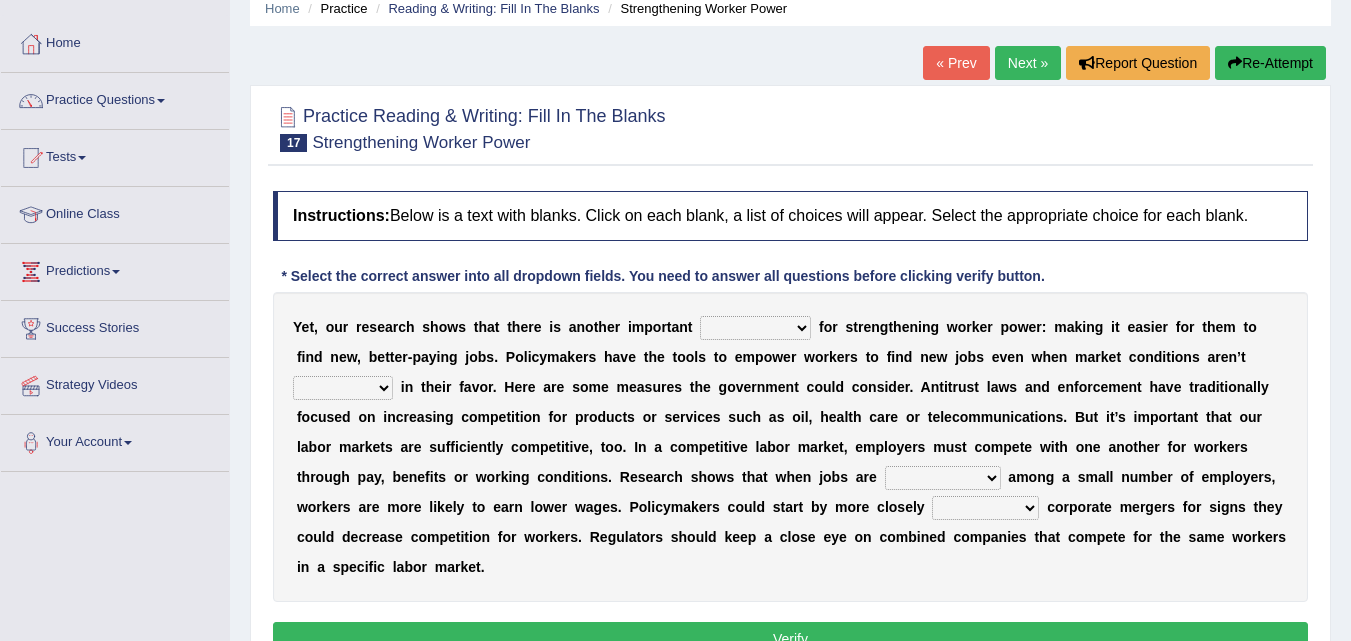 click on "avail engagement avenue annual" at bounding box center [755, 328] 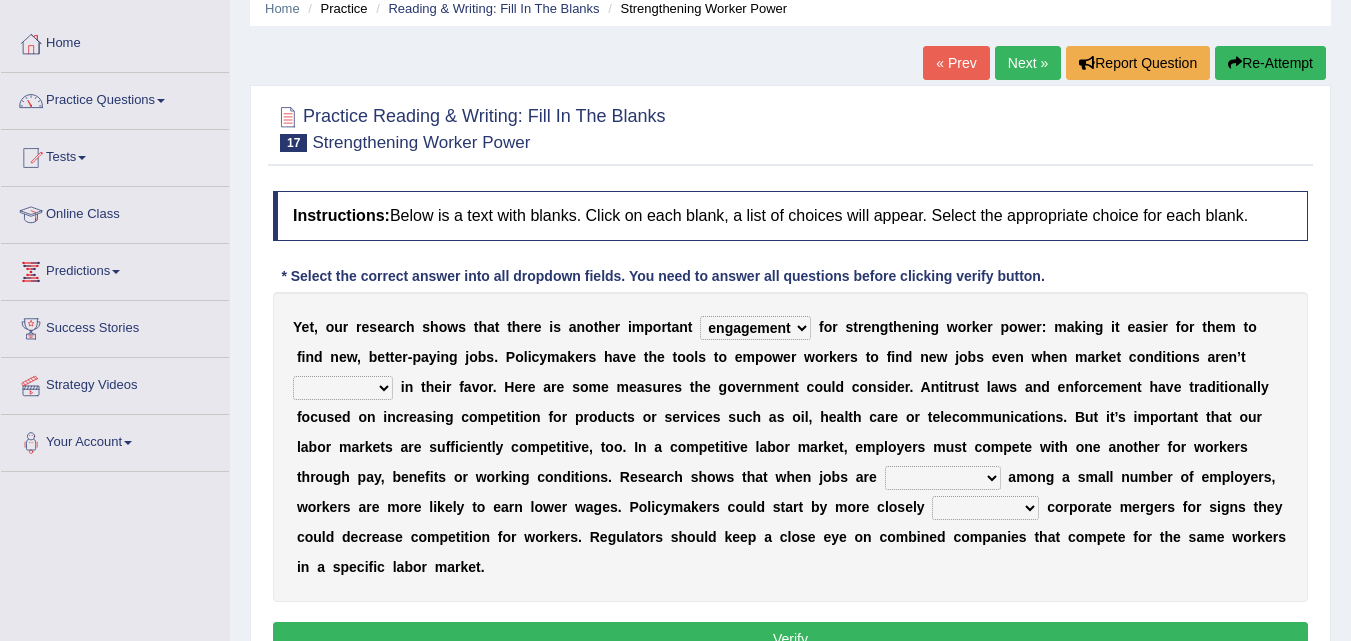 click on "avail engagement avenue annual" at bounding box center [755, 328] 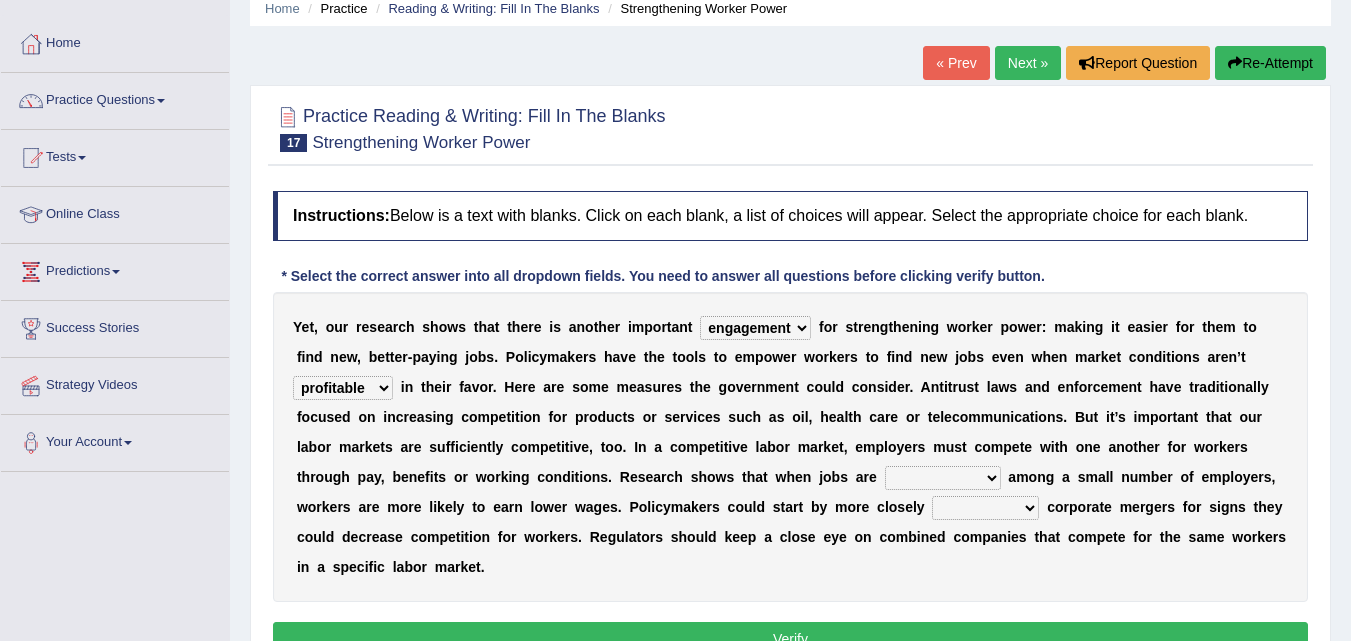 click on "profitable titchy temperate tilted" at bounding box center [343, 388] 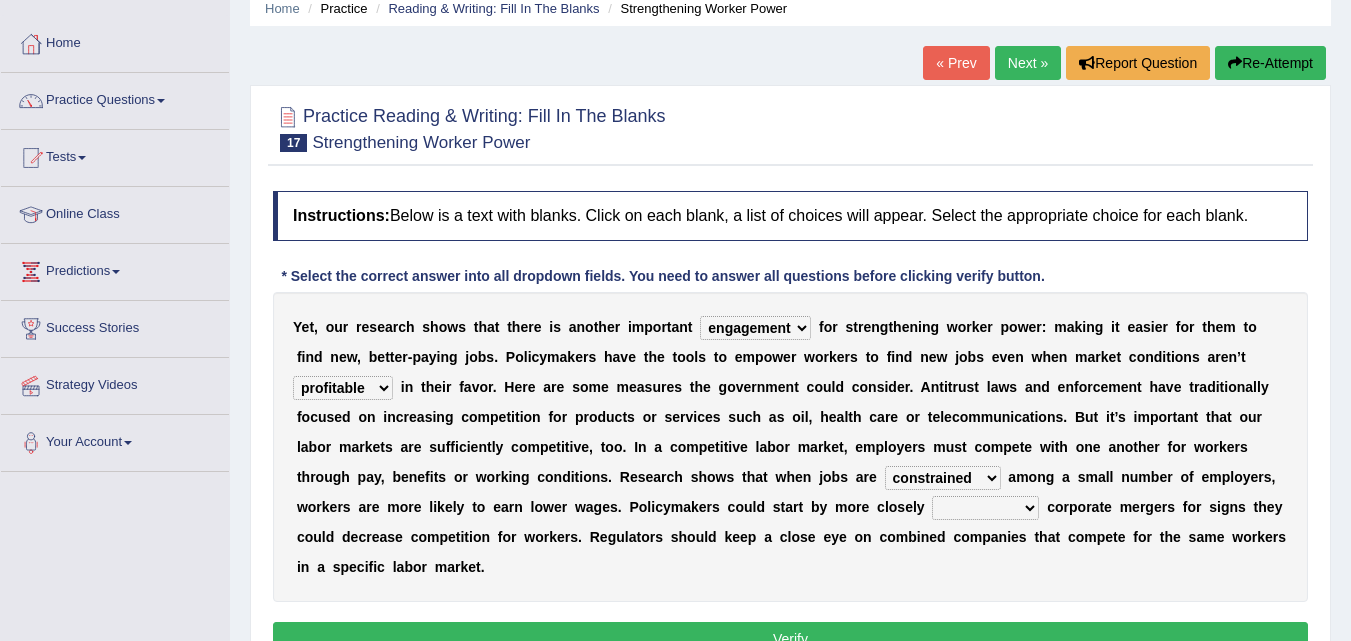 click on "constrained tremendous concentric concentrated" at bounding box center [943, 478] 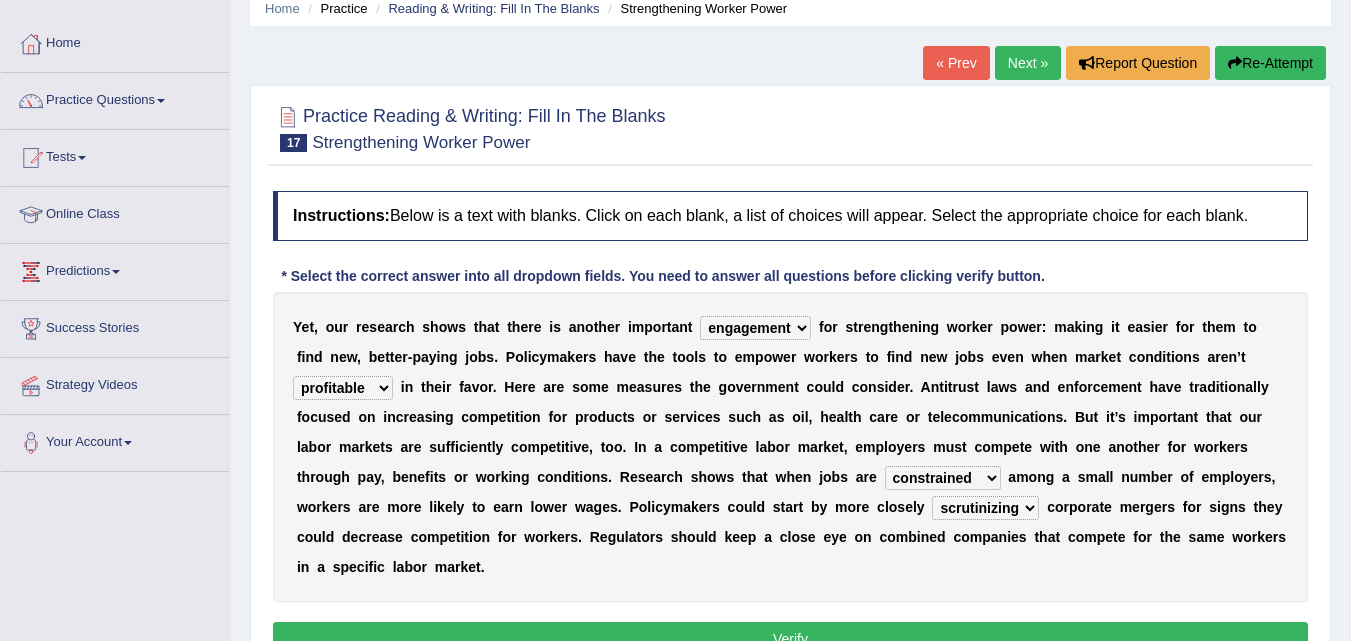 click on "scrutinizing originating scripting emulating" at bounding box center [985, 508] 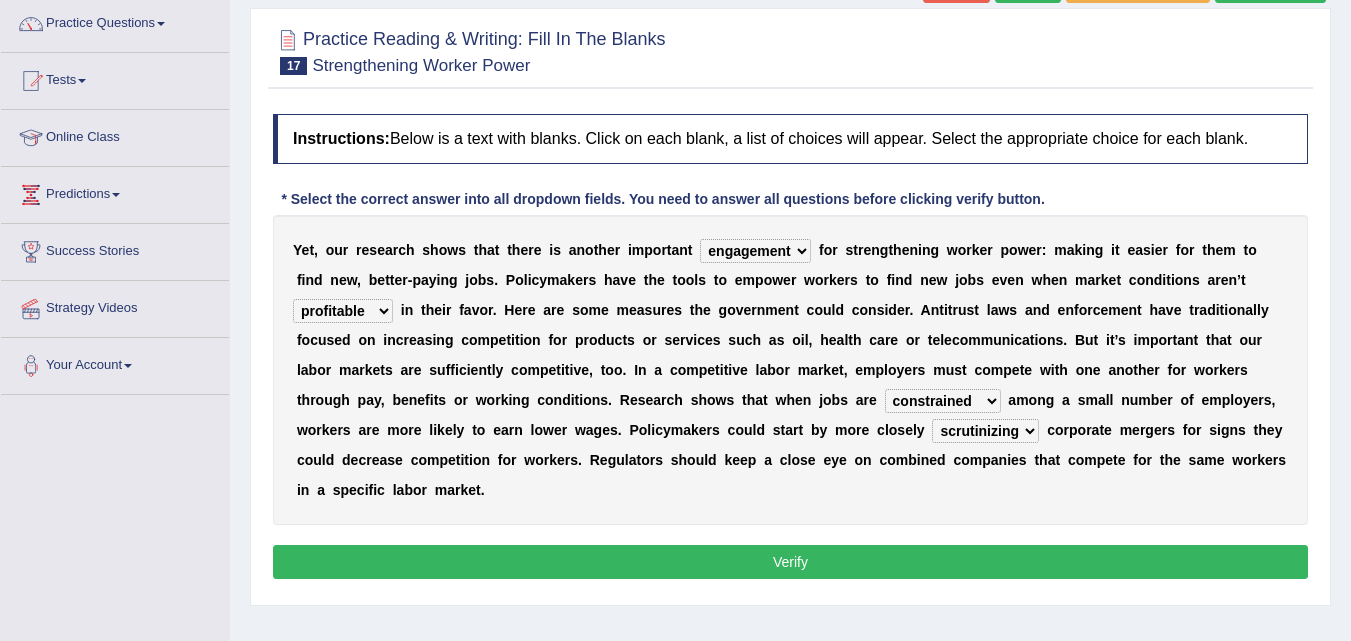scroll, scrollTop: 161, scrollLeft: 0, axis: vertical 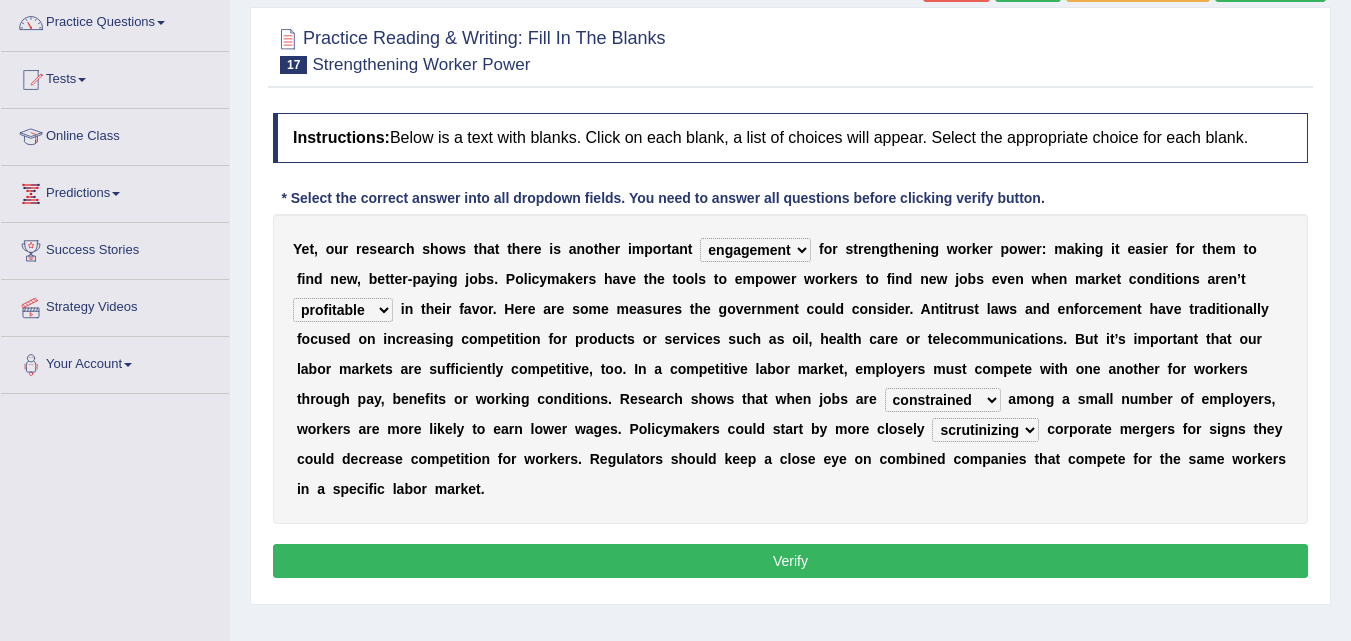 click on "Verify" at bounding box center (790, 561) 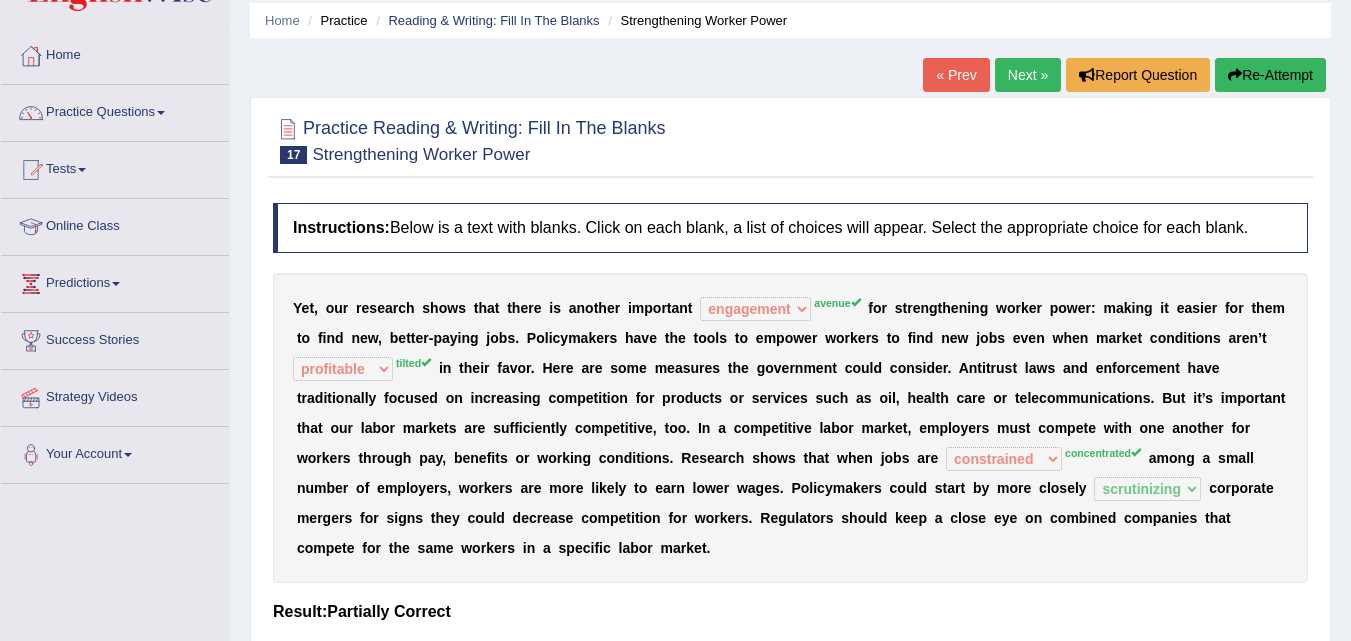 scroll, scrollTop: 0, scrollLeft: 0, axis: both 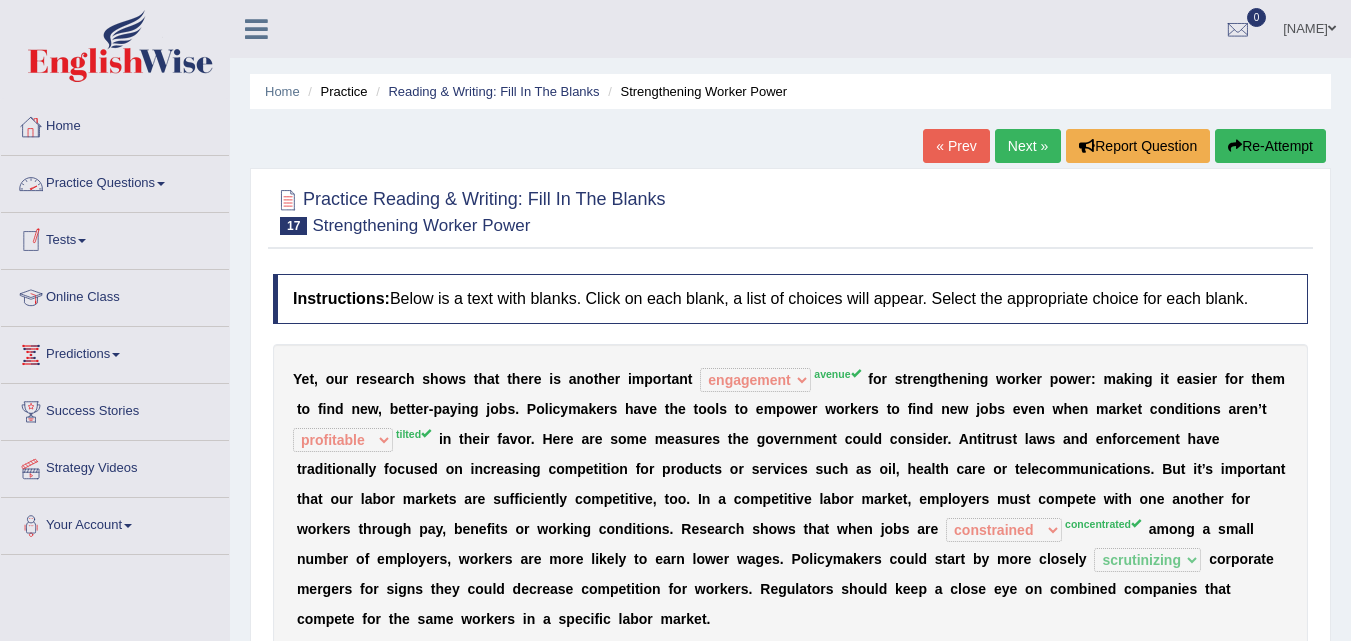 click on "Practice Questions" at bounding box center [115, 181] 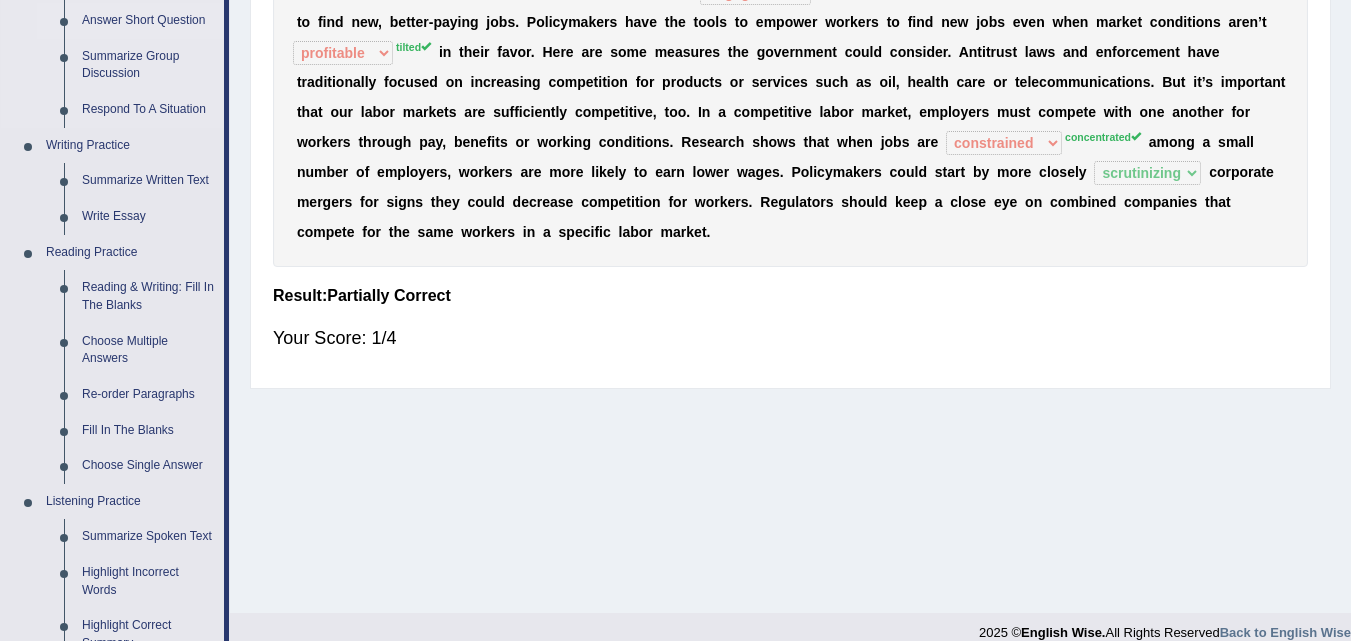 scroll, scrollTop: 396, scrollLeft: 0, axis: vertical 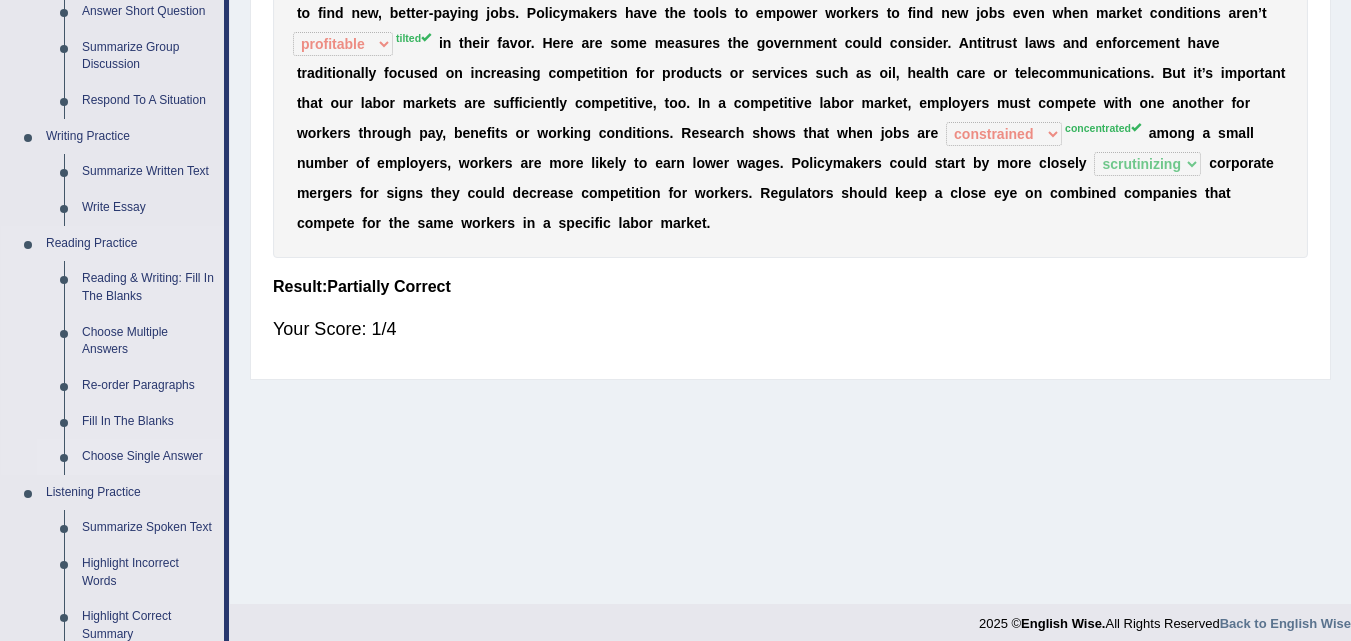 click on "Choose Single Answer" at bounding box center [148, 457] 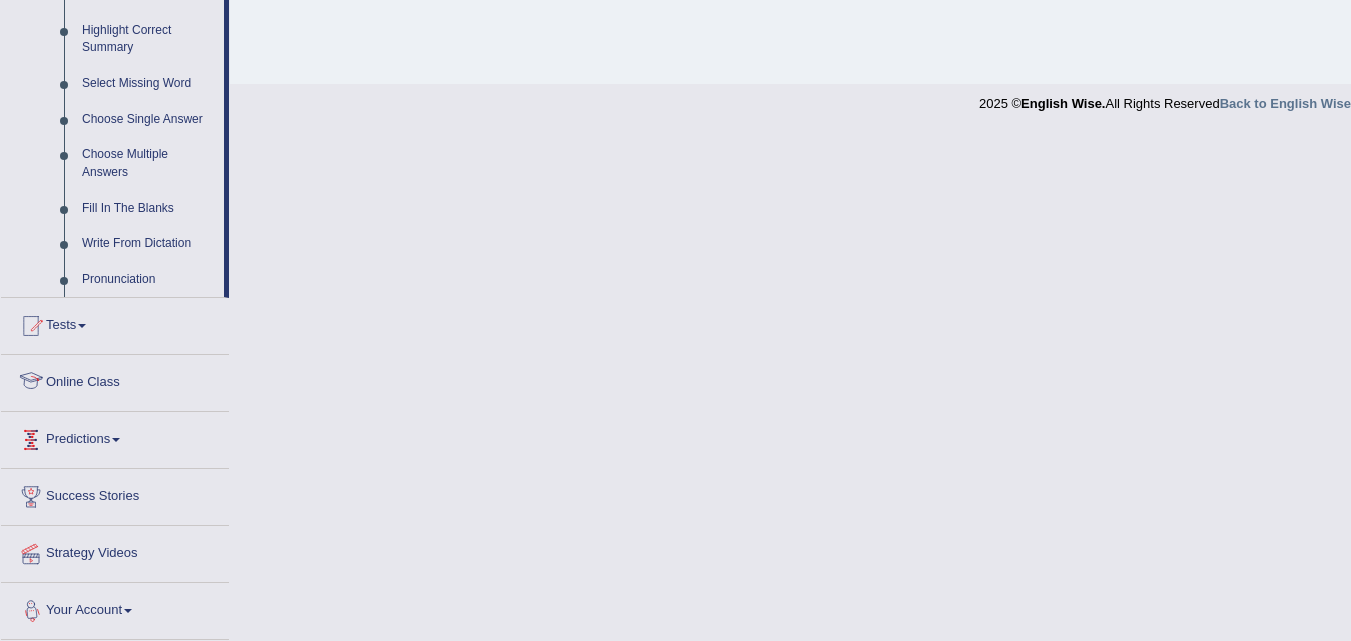scroll, scrollTop: 847, scrollLeft: 0, axis: vertical 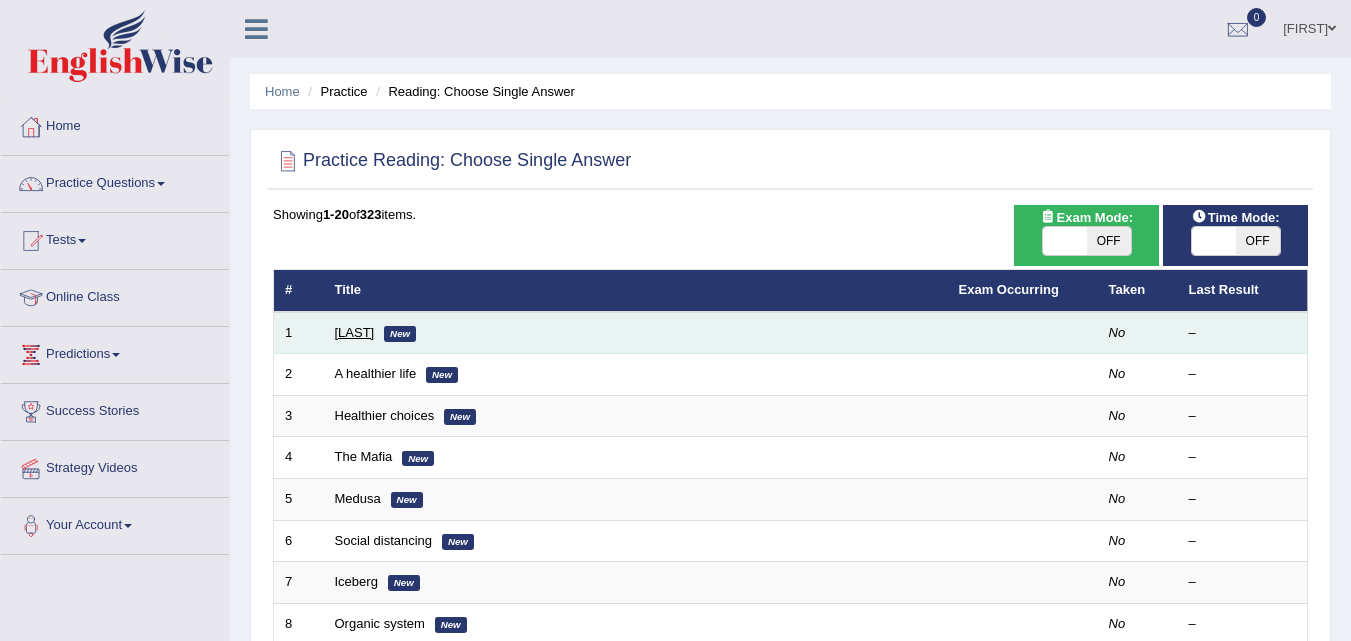 click on "[LAST]" at bounding box center [355, 332] 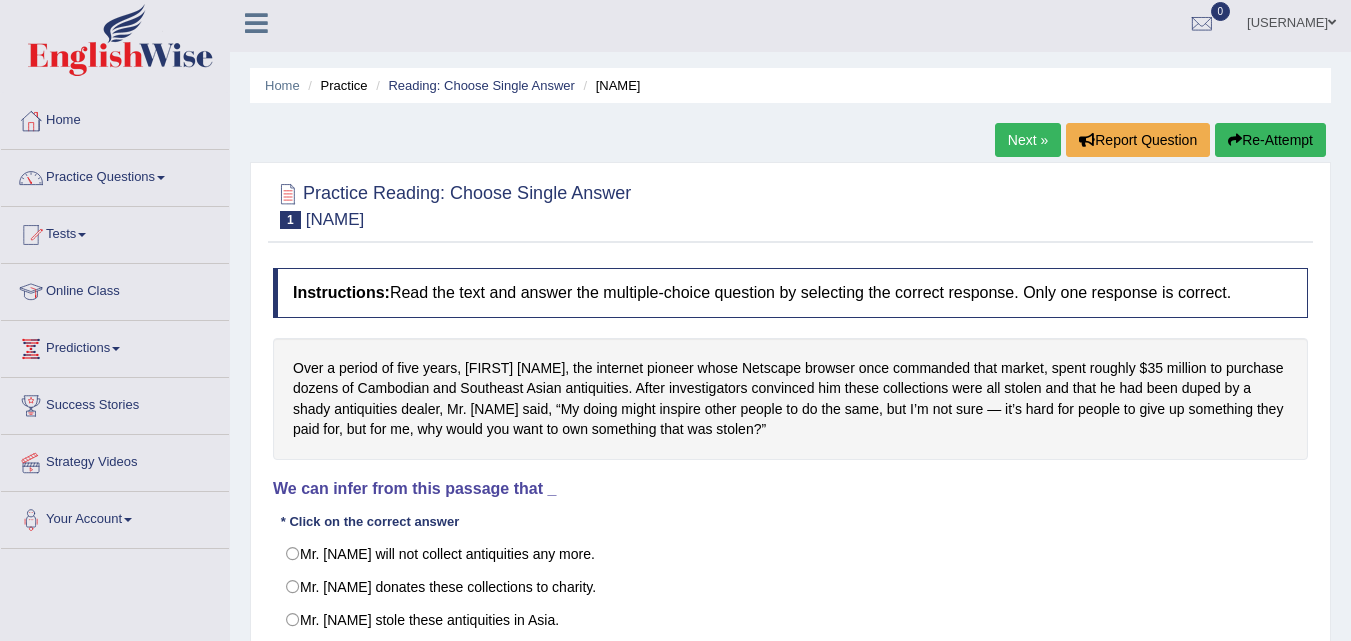 scroll, scrollTop: 135, scrollLeft: 0, axis: vertical 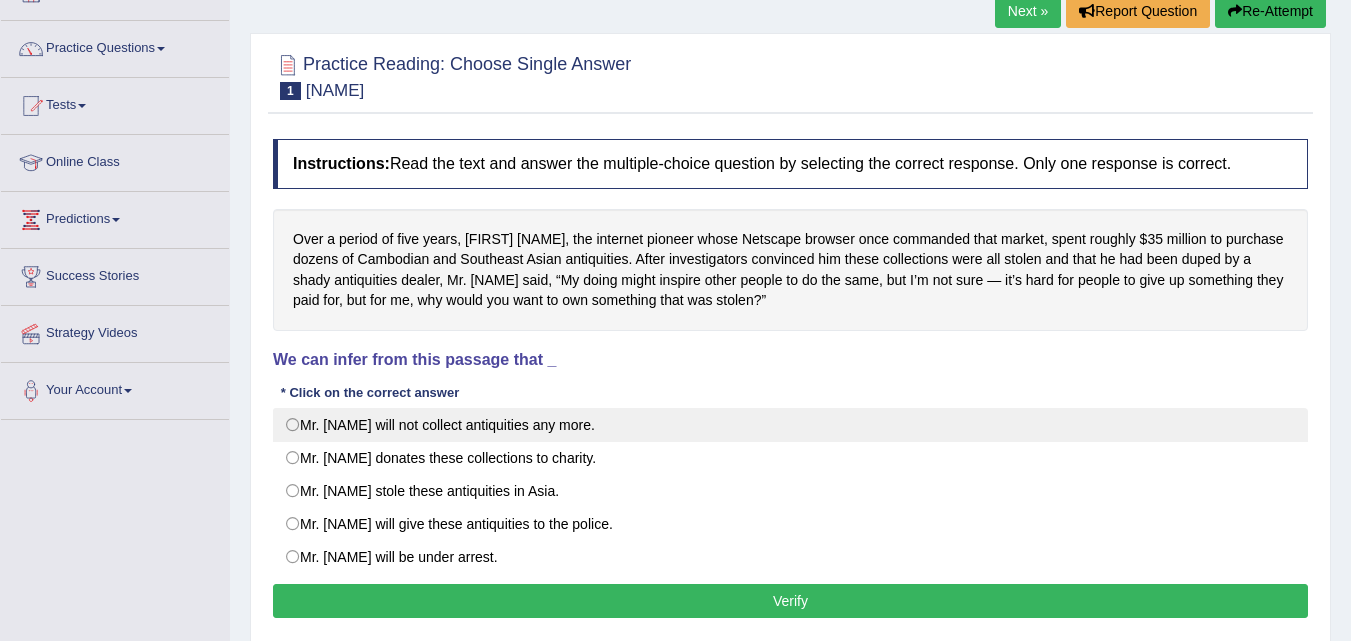 click on "Mr. Clark will not collect antiquities any more." at bounding box center [790, 425] 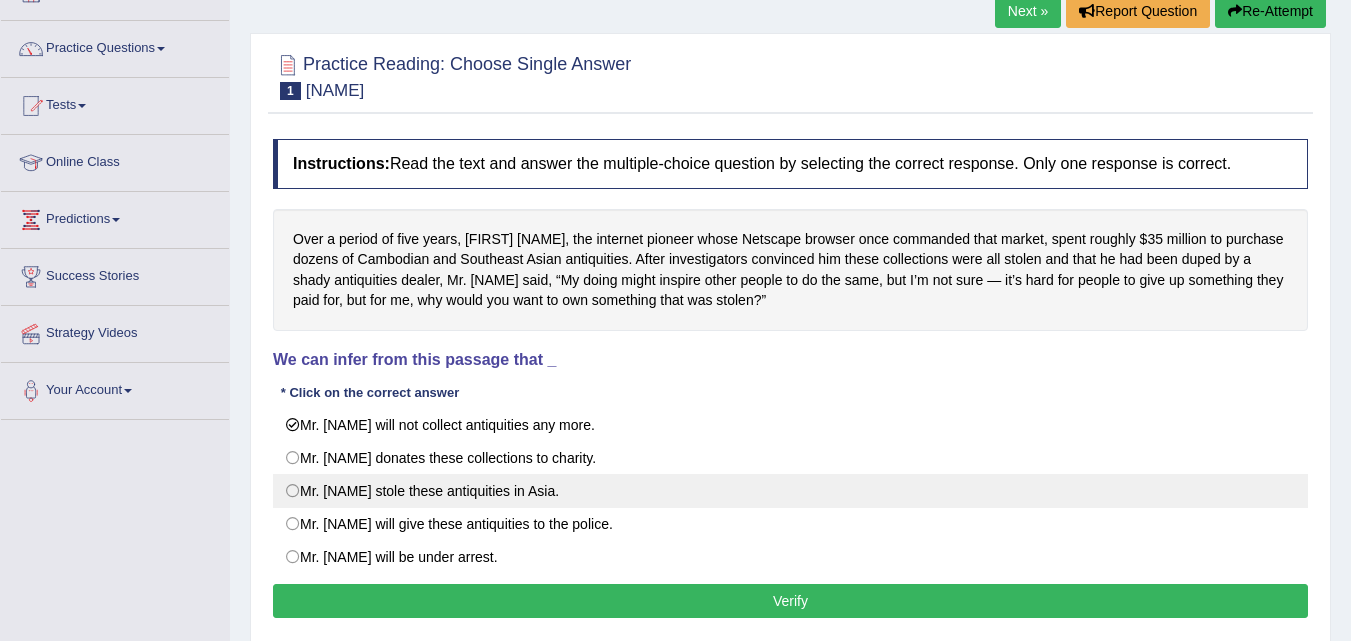 scroll, scrollTop: 164, scrollLeft: 0, axis: vertical 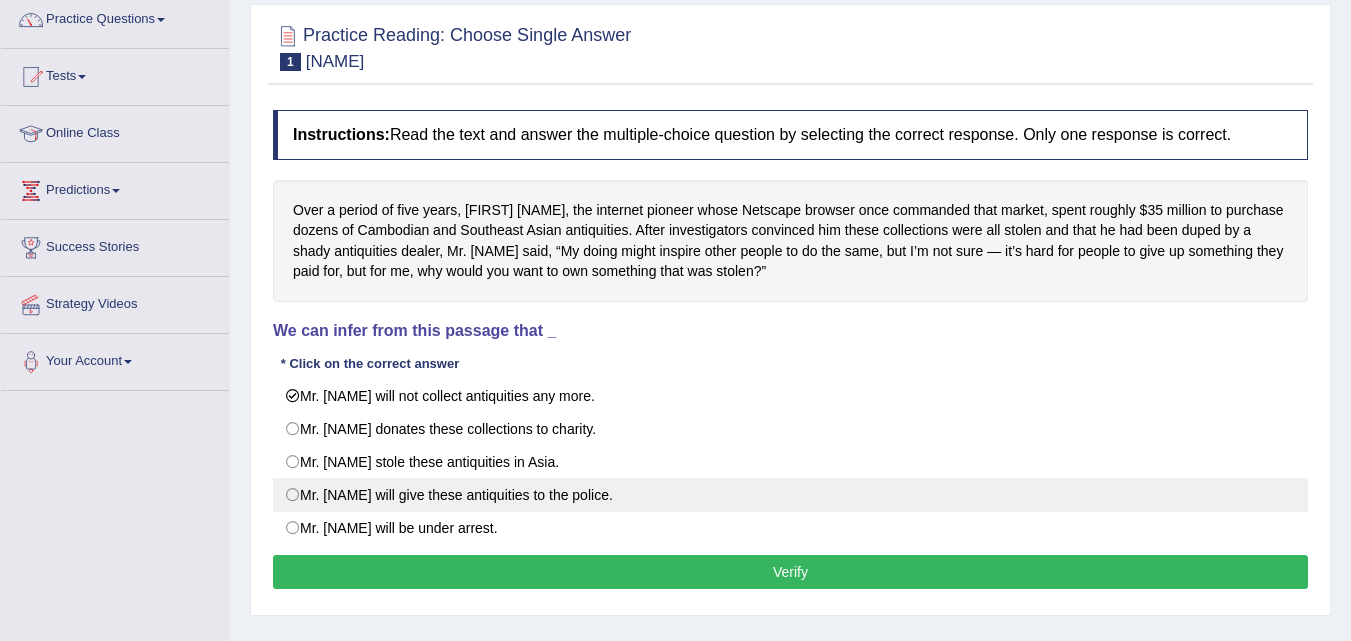 click on "Mr. Clark will give these antiquities to the police." at bounding box center [790, 495] 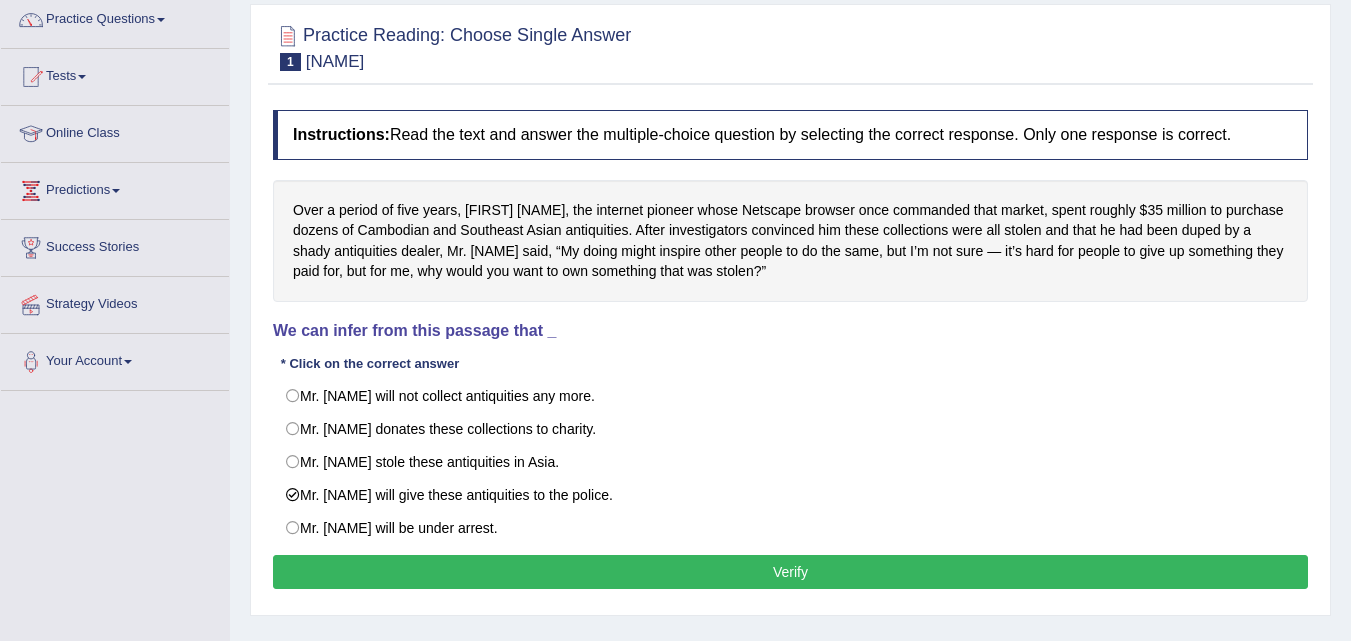 click on "Verify" at bounding box center (790, 572) 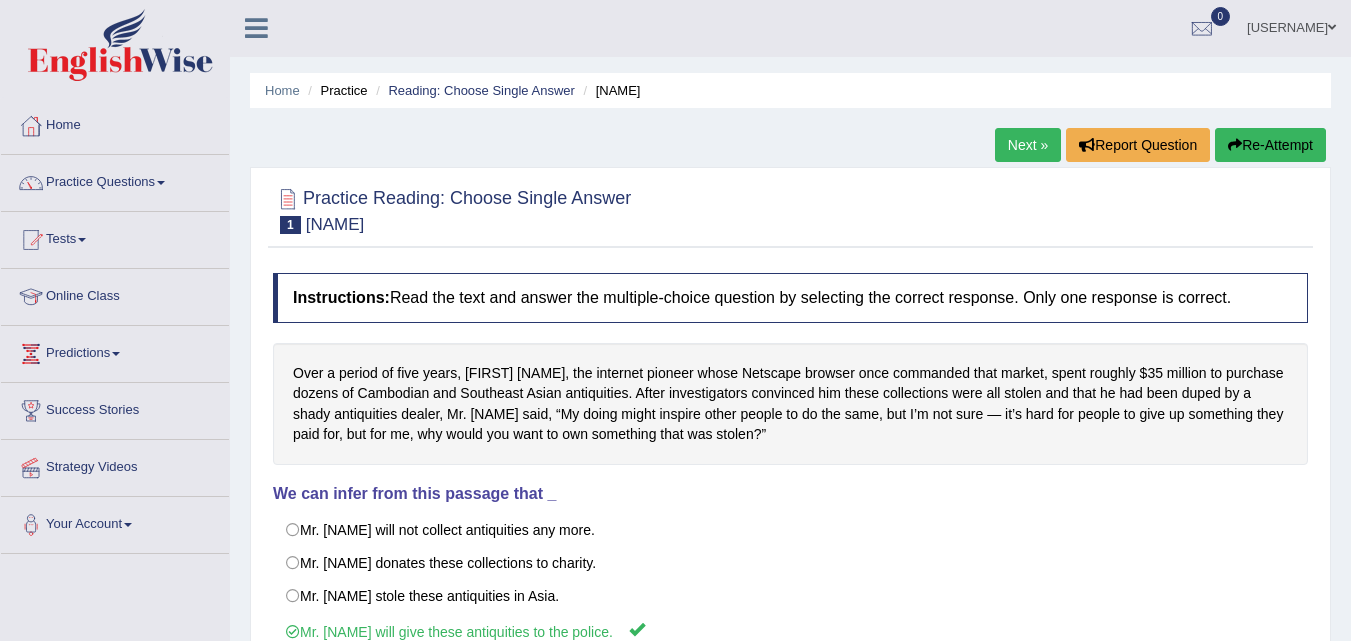 scroll, scrollTop: 0, scrollLeft: 0, axis: both 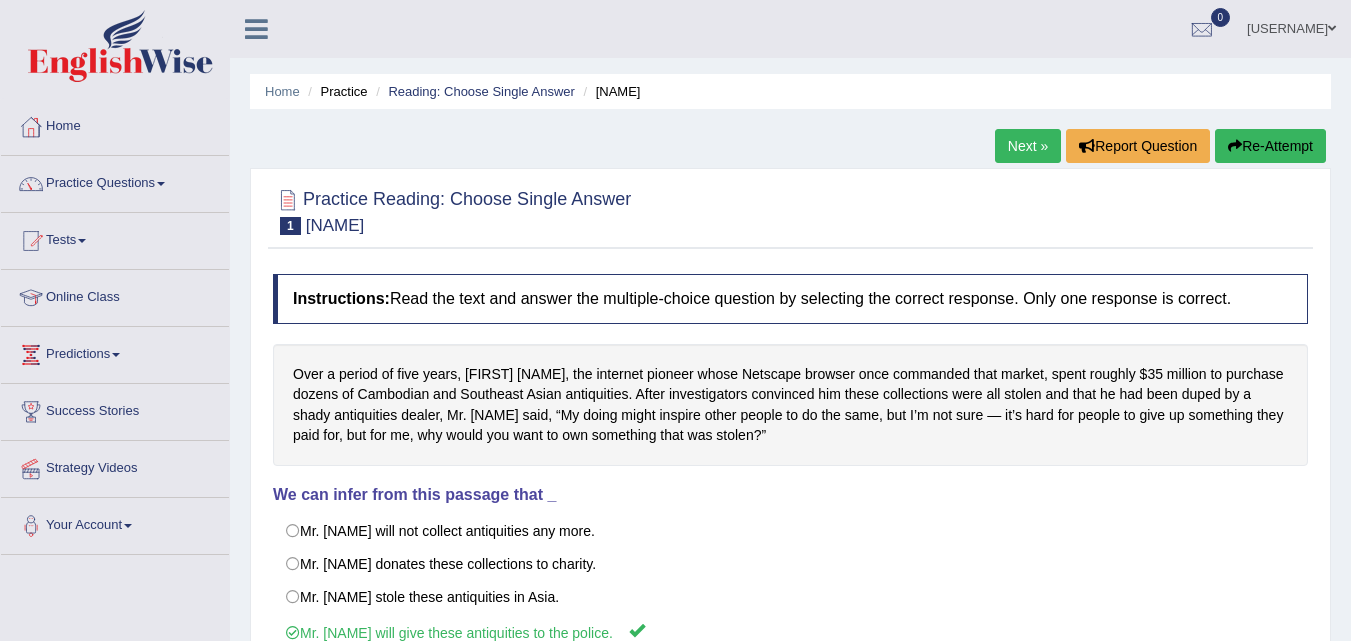 click on "Next »" at bounding box center [1028, 146] 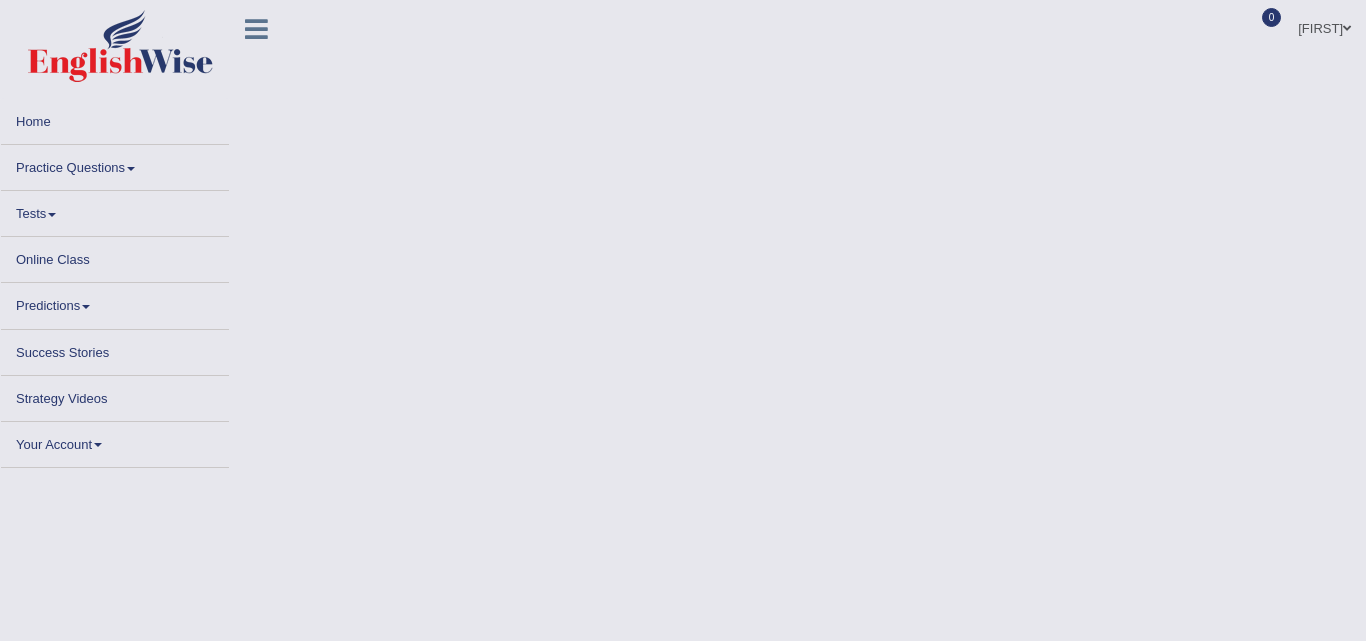 scroll, scrollTop: 0, scrollLeft: 0, axis: both 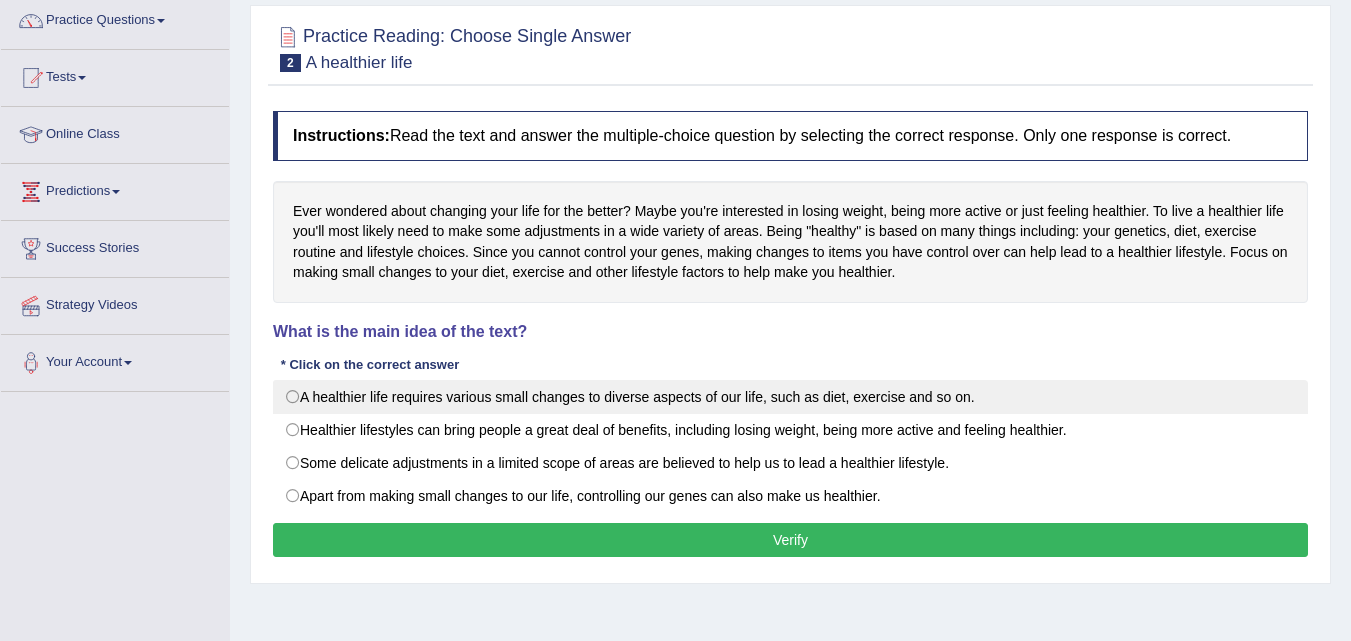 click on "A healthier life requires various small changes to diverse aspects of our life, such as diet, exercise and so on." at bounding box center (790, 397) 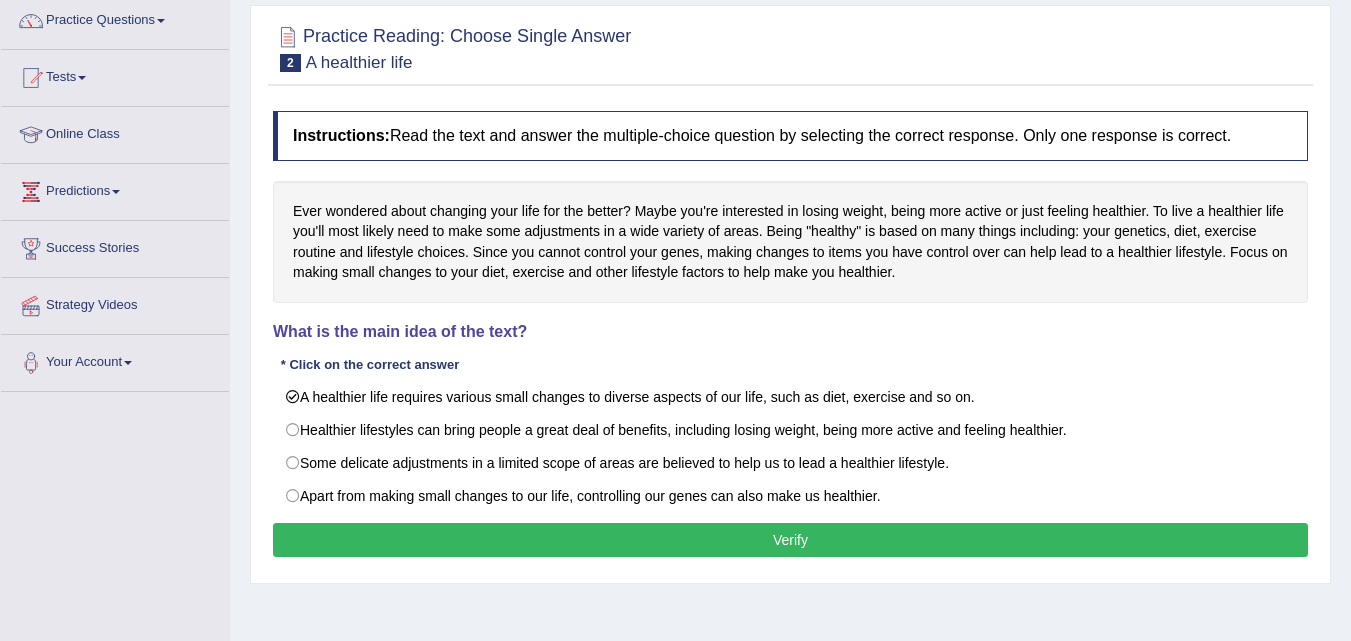 click on "Verify" at bounding box center (790, 540) 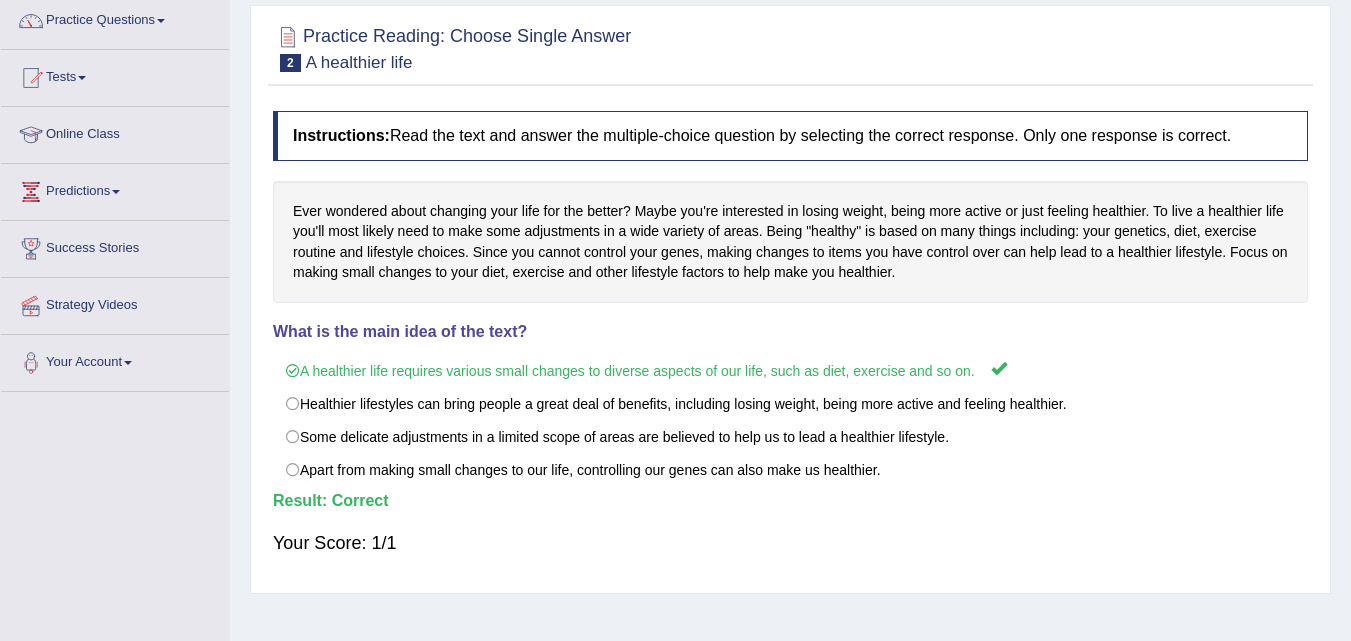 scroll, scrollTop: 0, scrollLeft: 0, axis: both 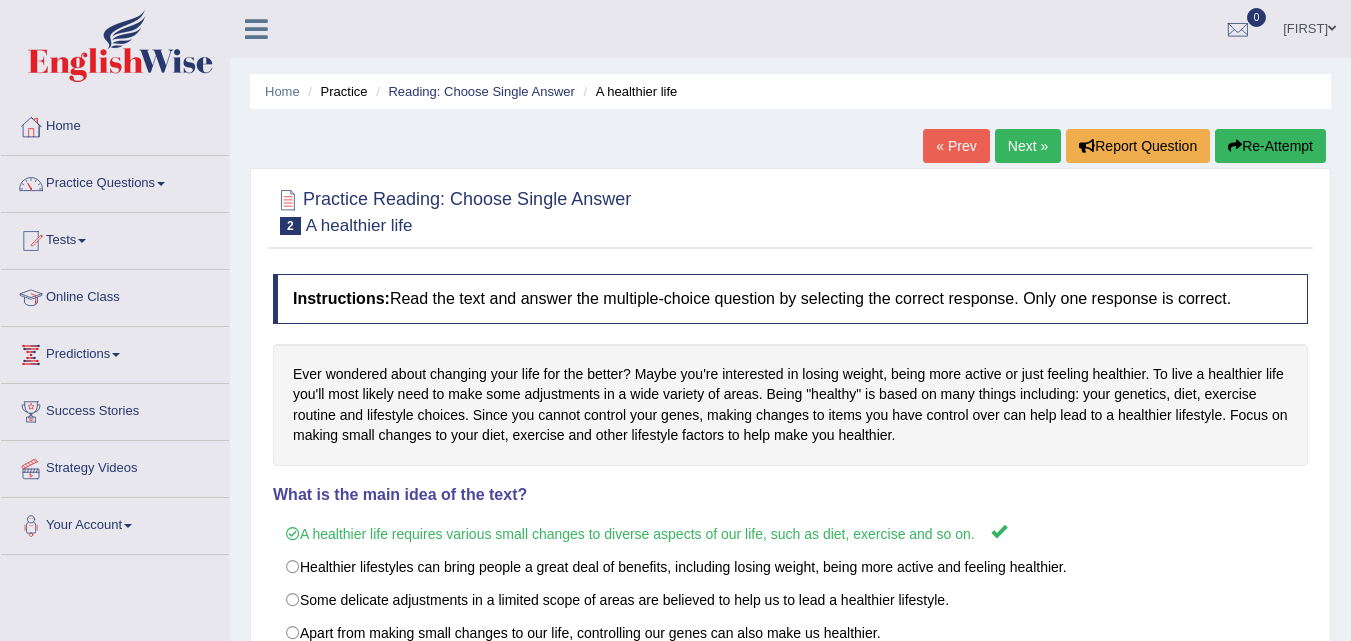 click on "Next »" at bounding box center (1028, 146) 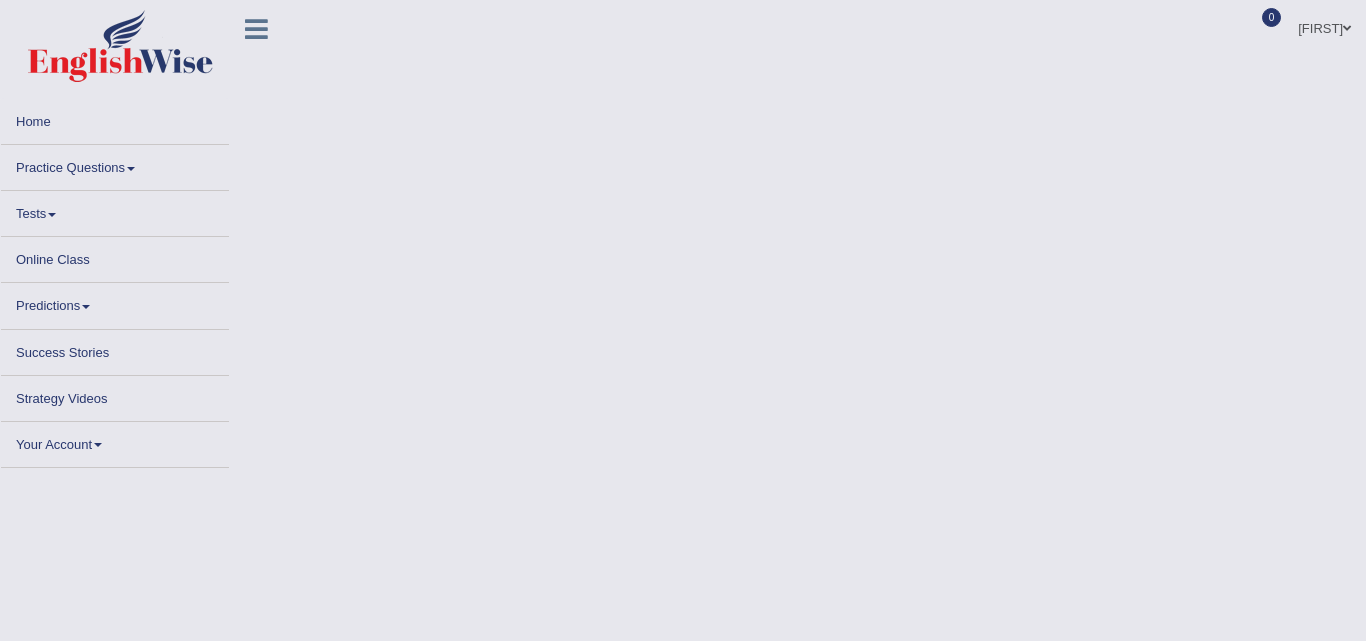 scroll, scrollTop: 0, scrollLeft: 0, axis: both 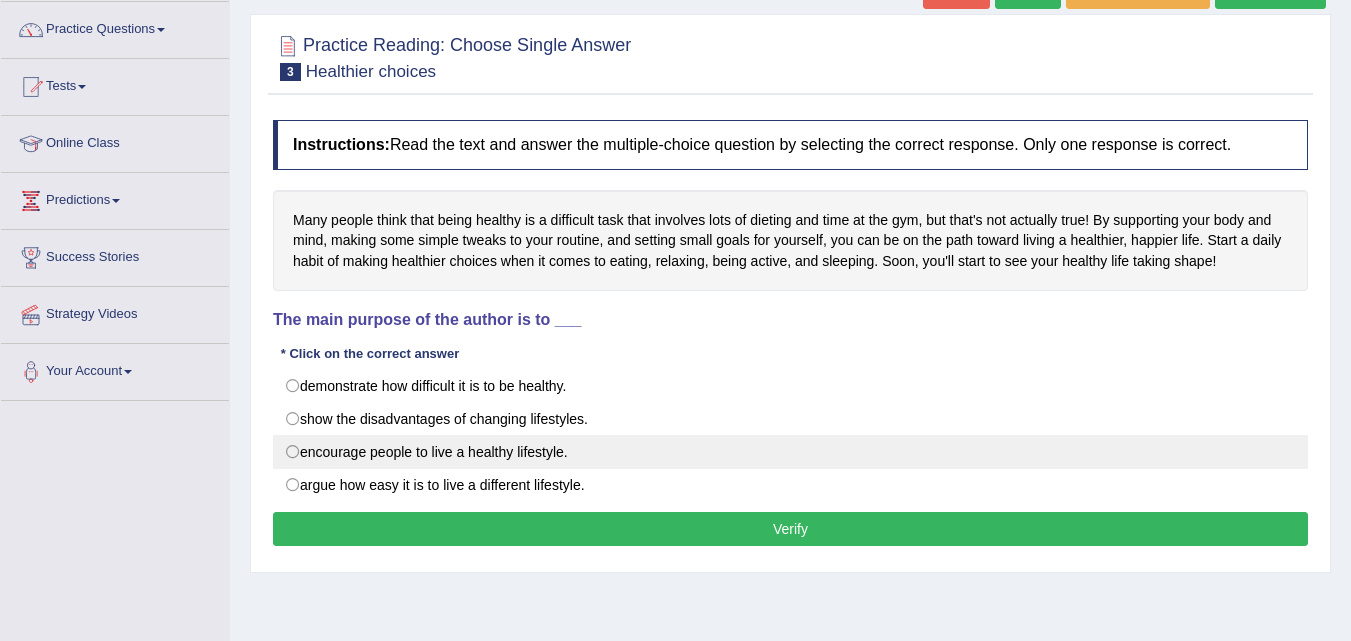 click on "encourage people to live a healthy lifestyle." at bounding box center [790, 452] 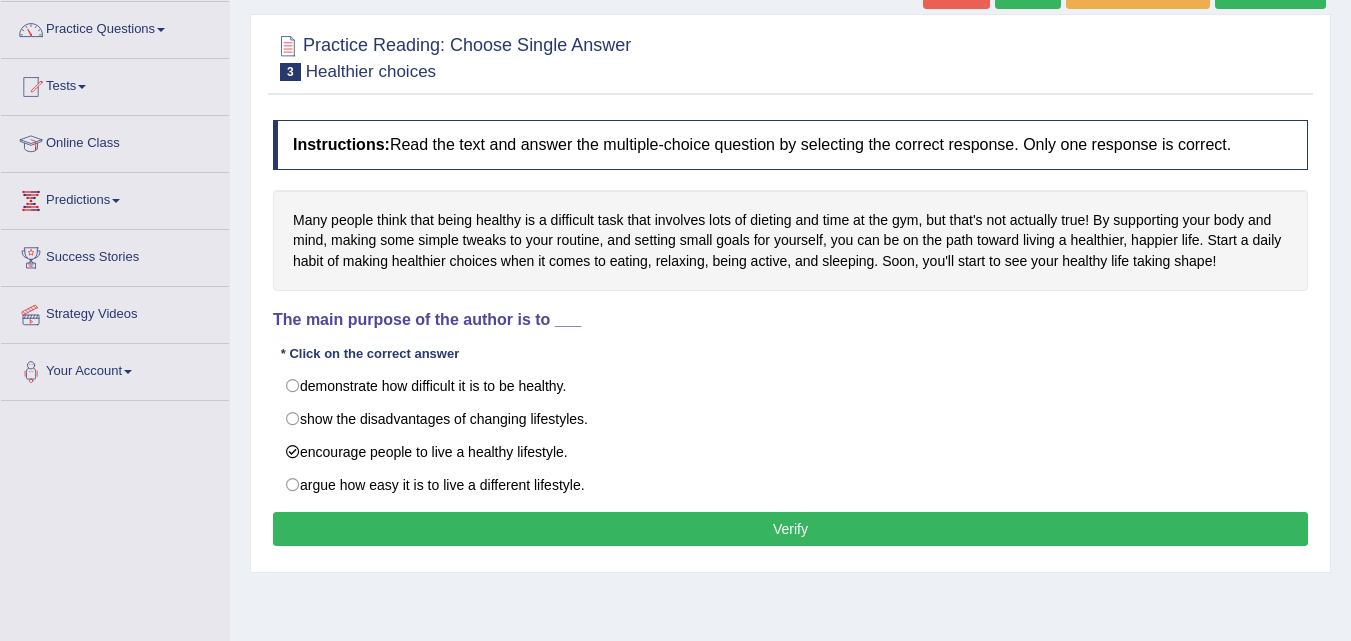 click on "Verify" at bounding box center (790, 529) 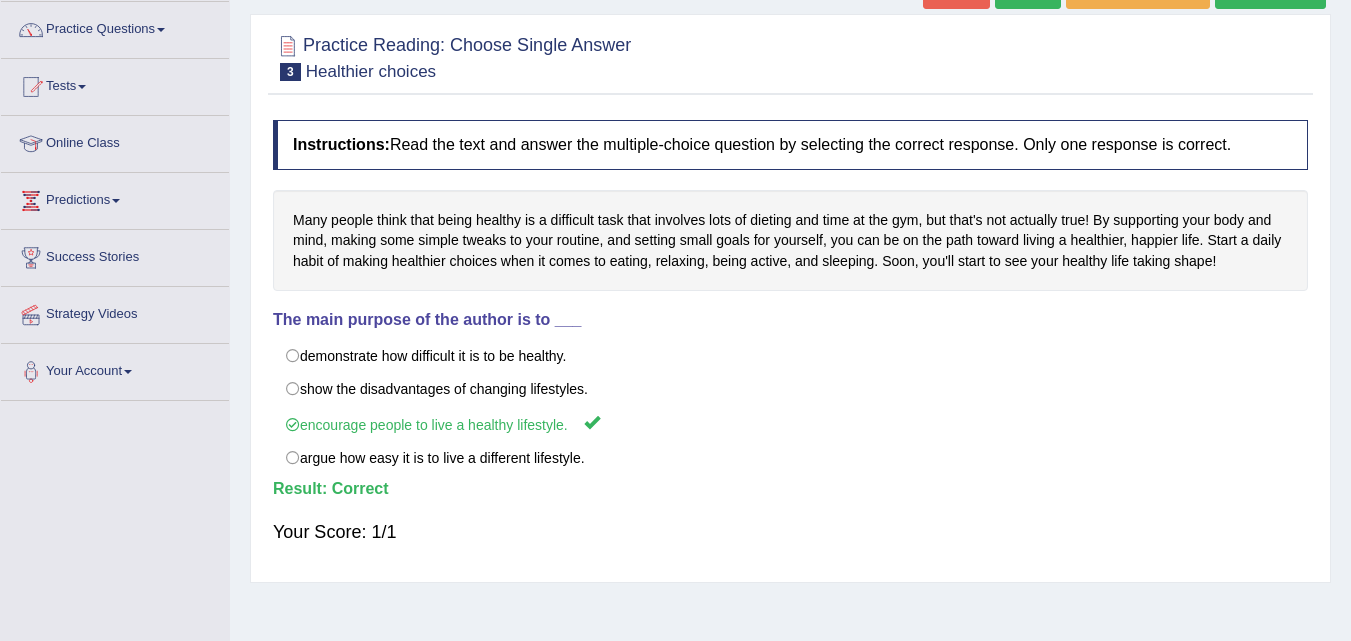 scroll, scrollTop: 0, scrollLeft: 0, axis: both 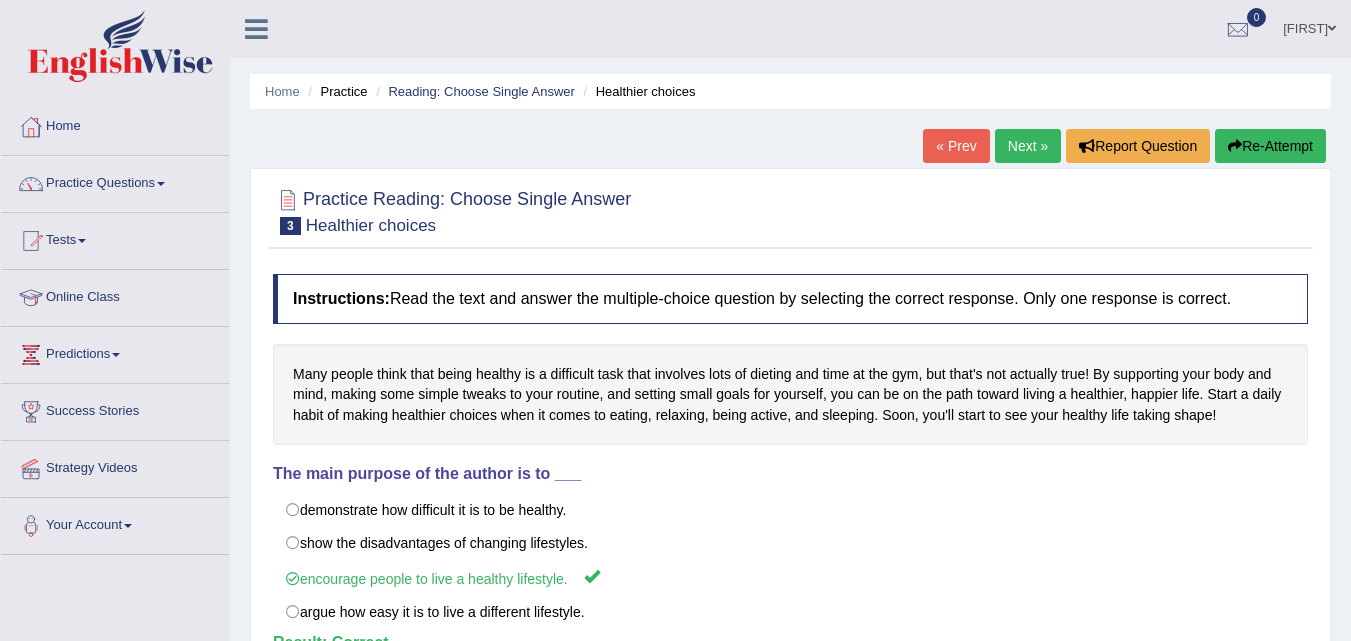 click on "Next »" at bounding box center (1028, 146) 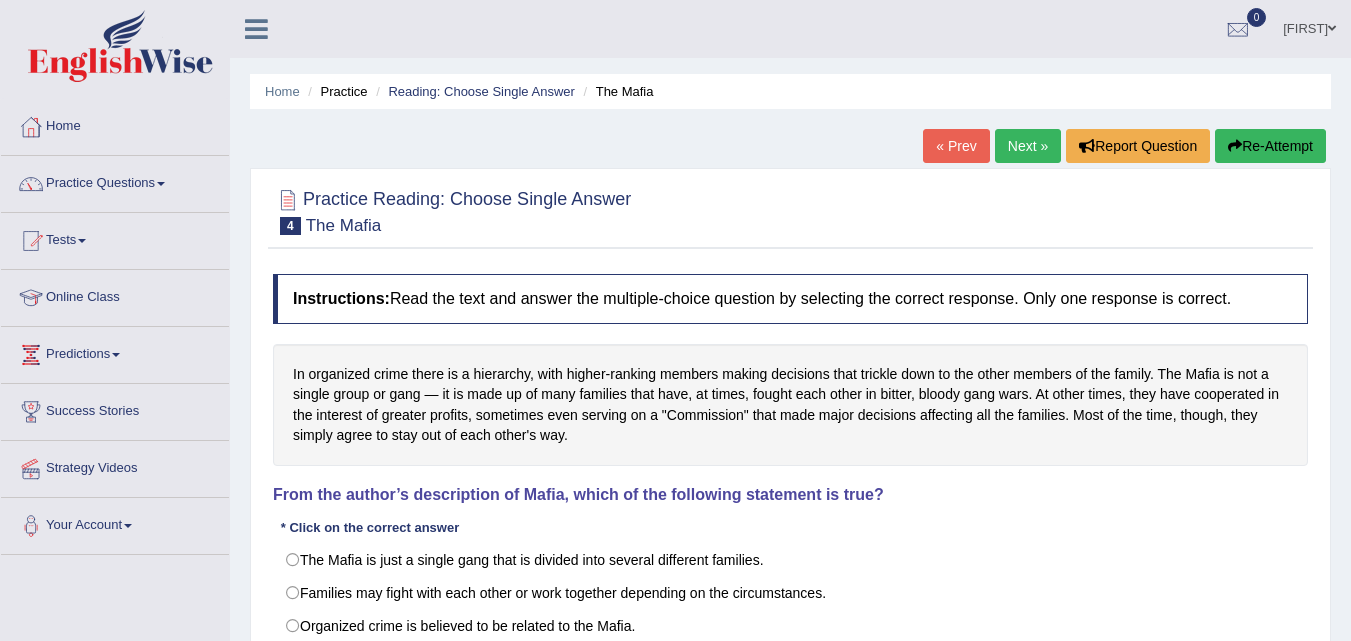 scroll, scrollTop: 107, scrollLeft: 0, axis: vertical 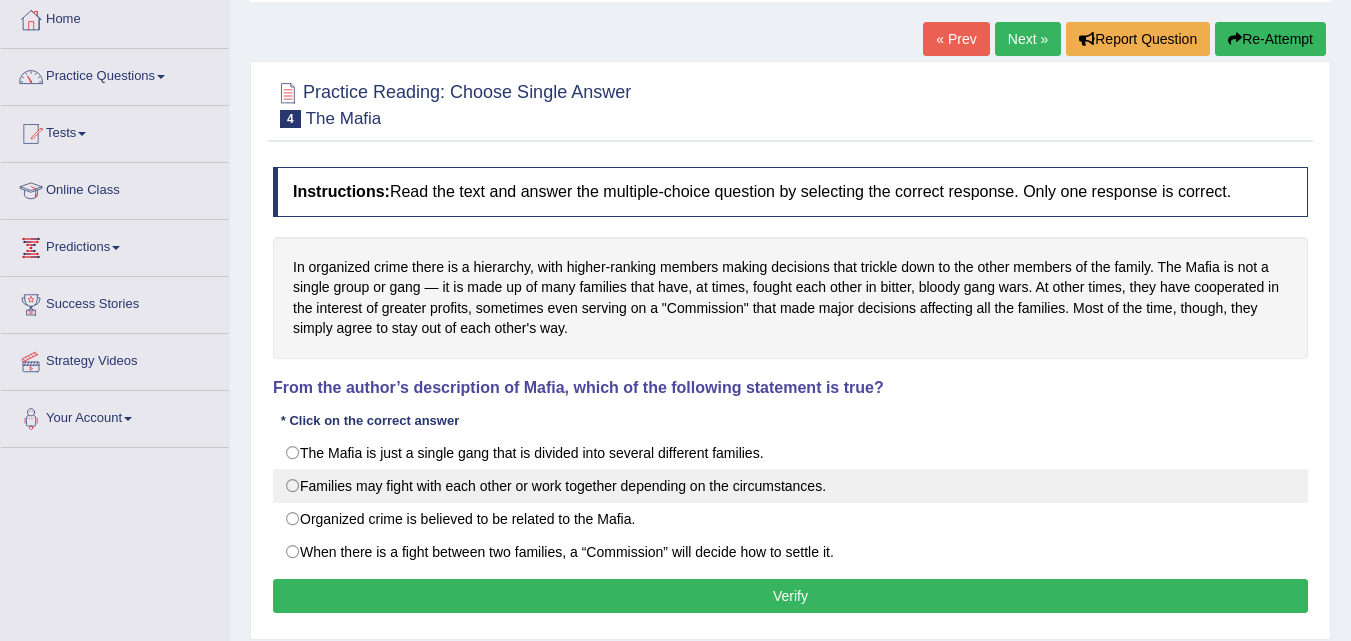 click on "Families may fight with each other or work together depending on the circumstances." at bounding box center (790, 486) 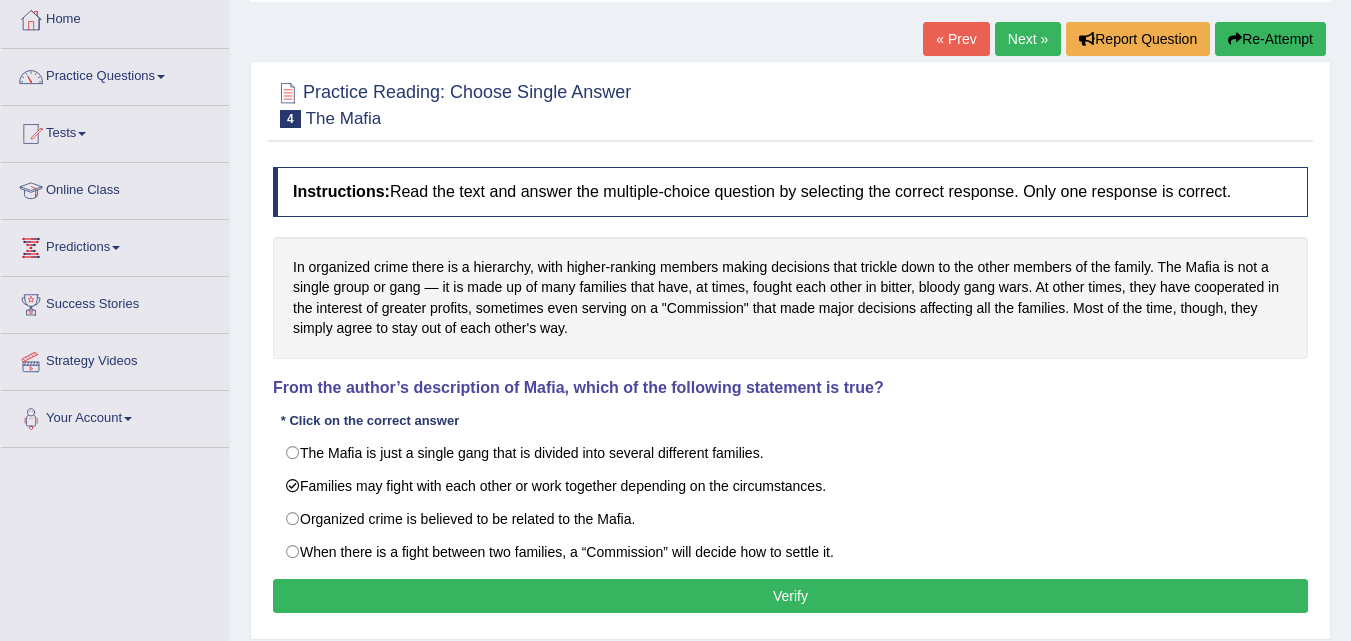 click on "Verify" at bounding box center (790, 596) 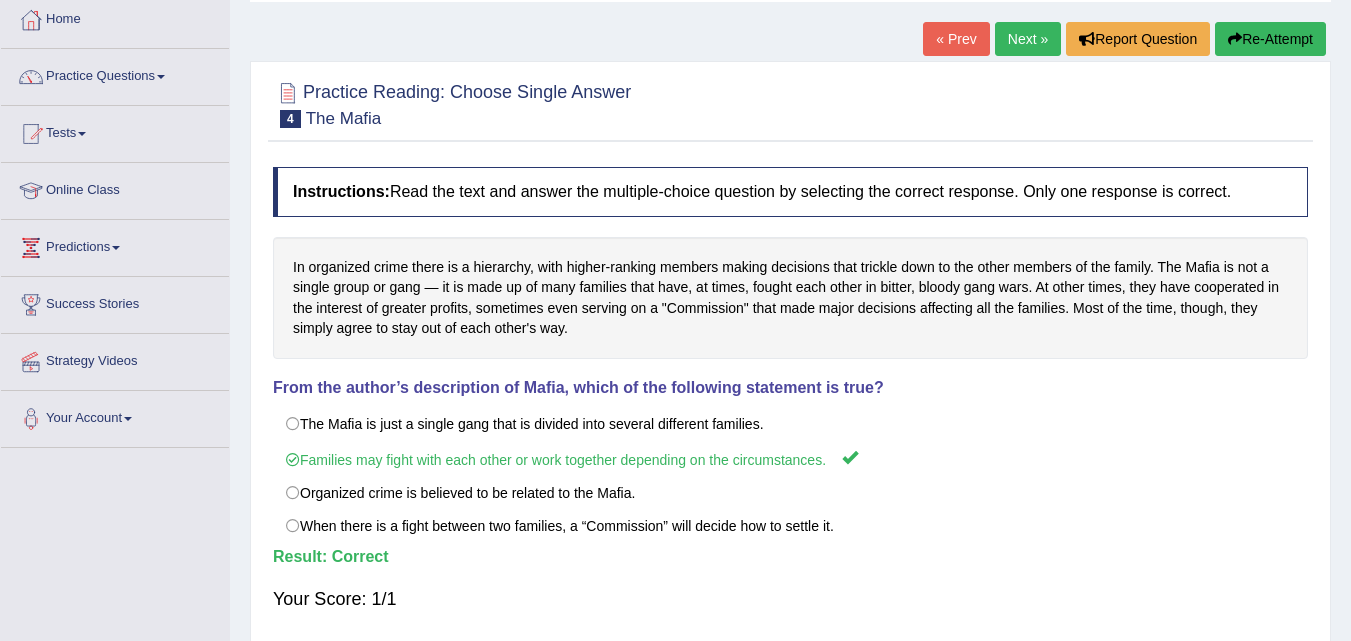 scroll, scrollTop: 0, scrollLeft: 0, axis: both 